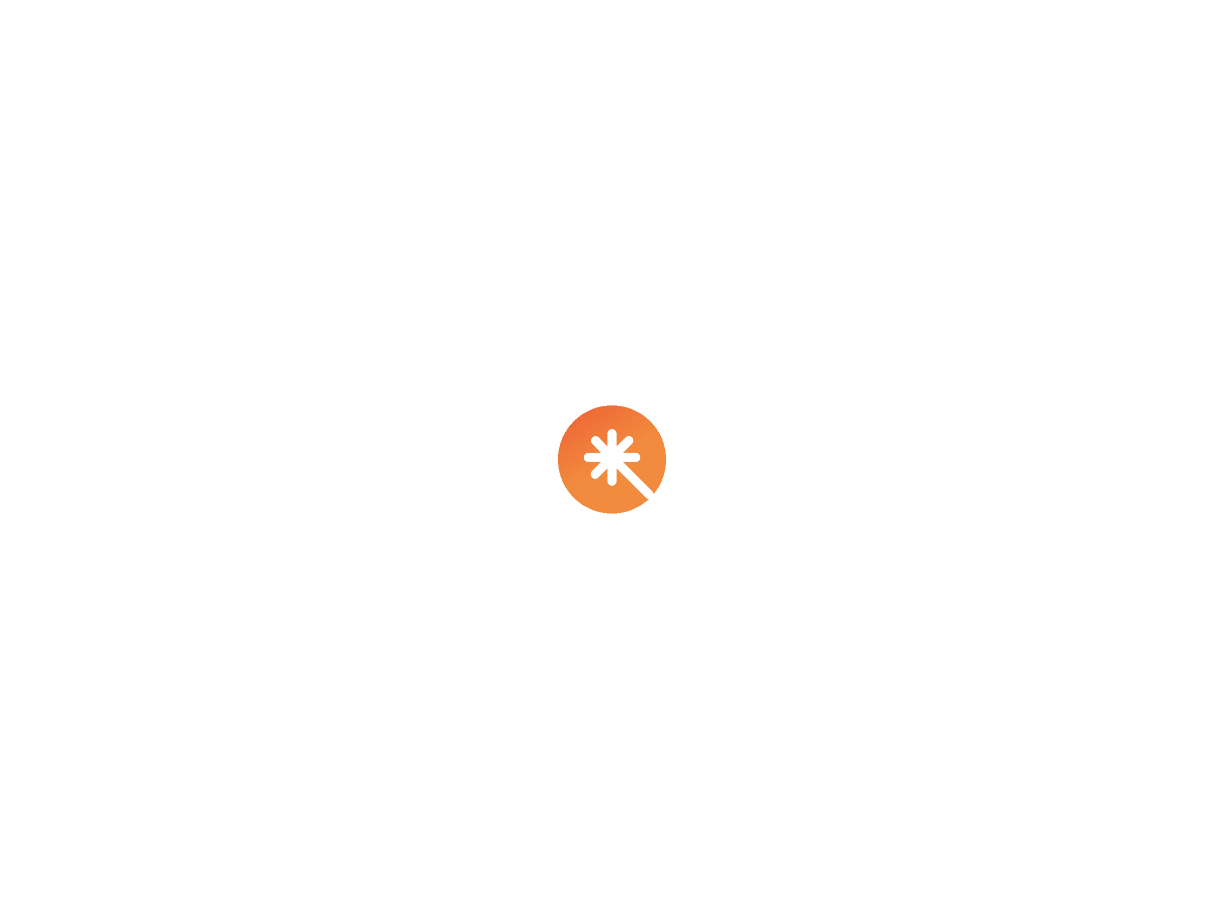 scroll, scrollTop: 0, scrollLeft: 0, axis: both 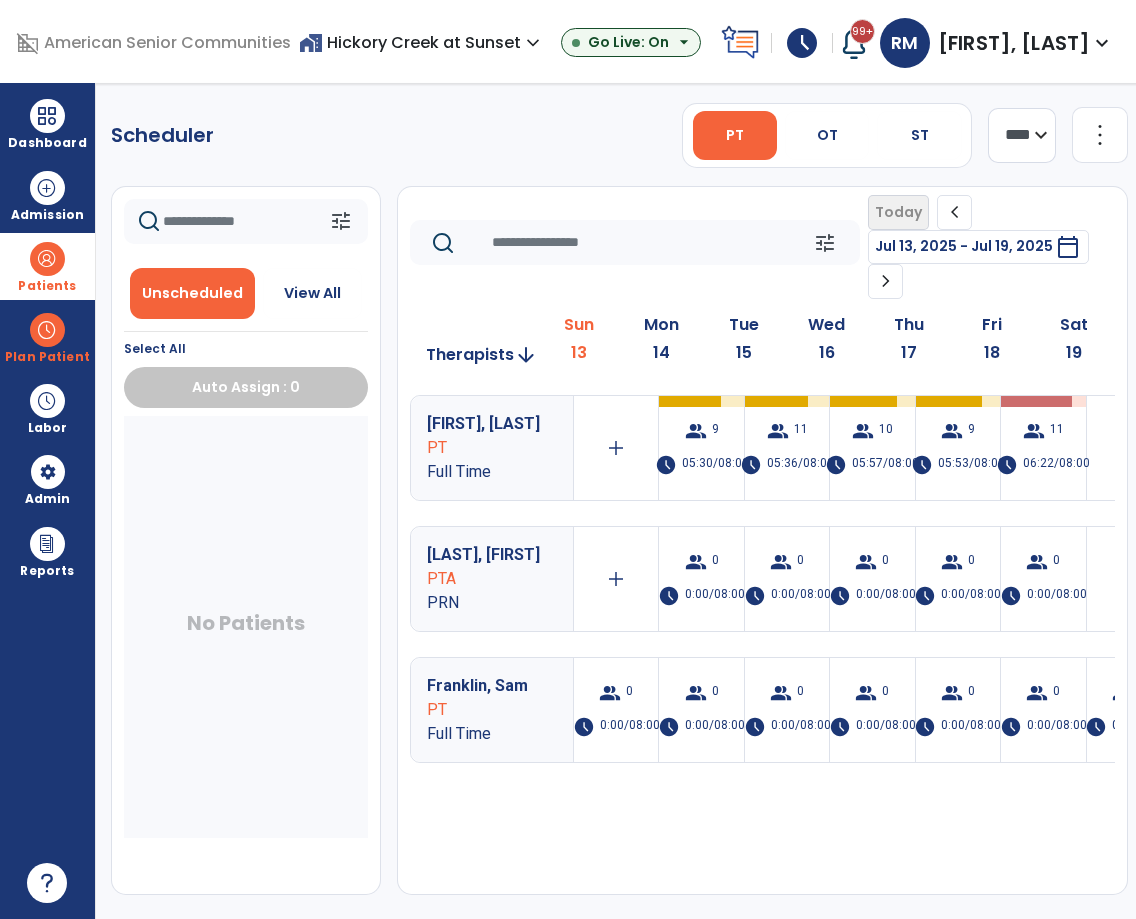click on "Patients" at bounding box center (47, 266) 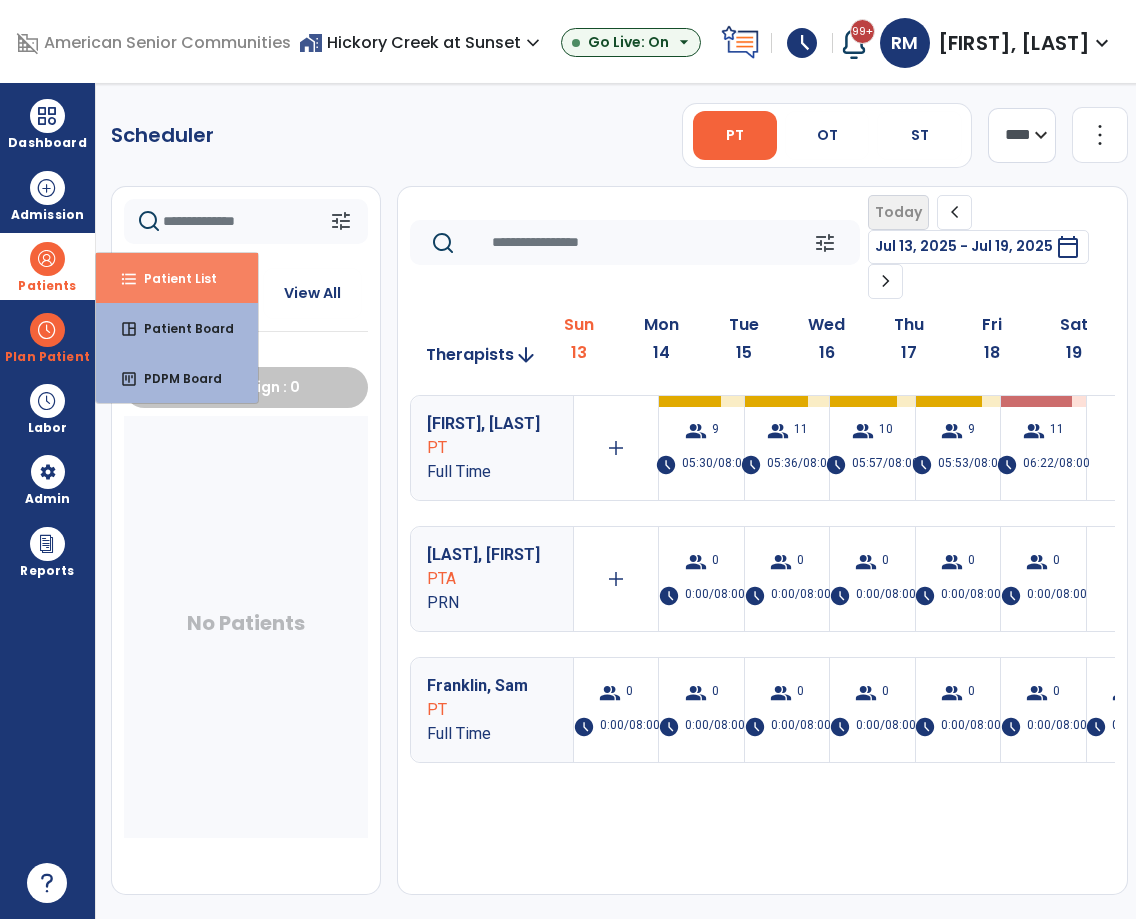 click on "format_list_bulleted  Patient List" at bounding box center (177, 278) 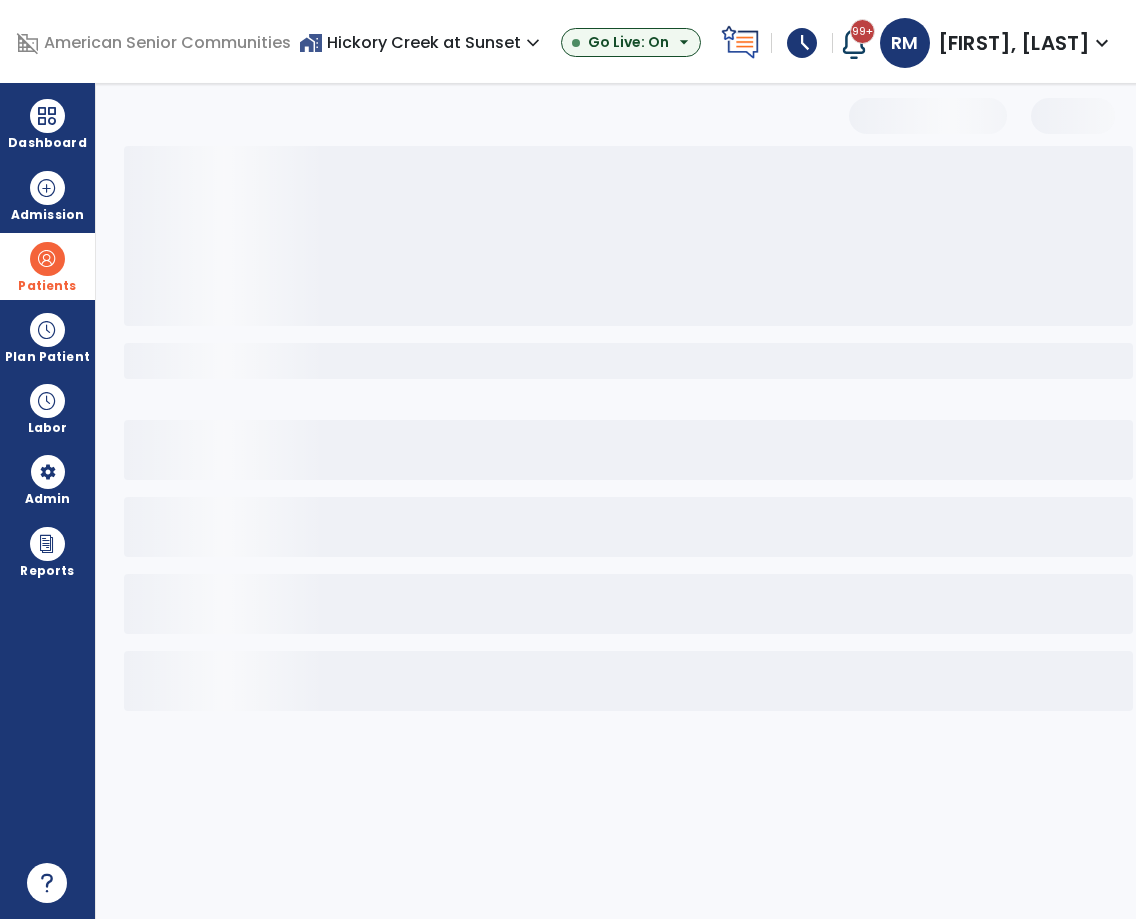 select on "***" 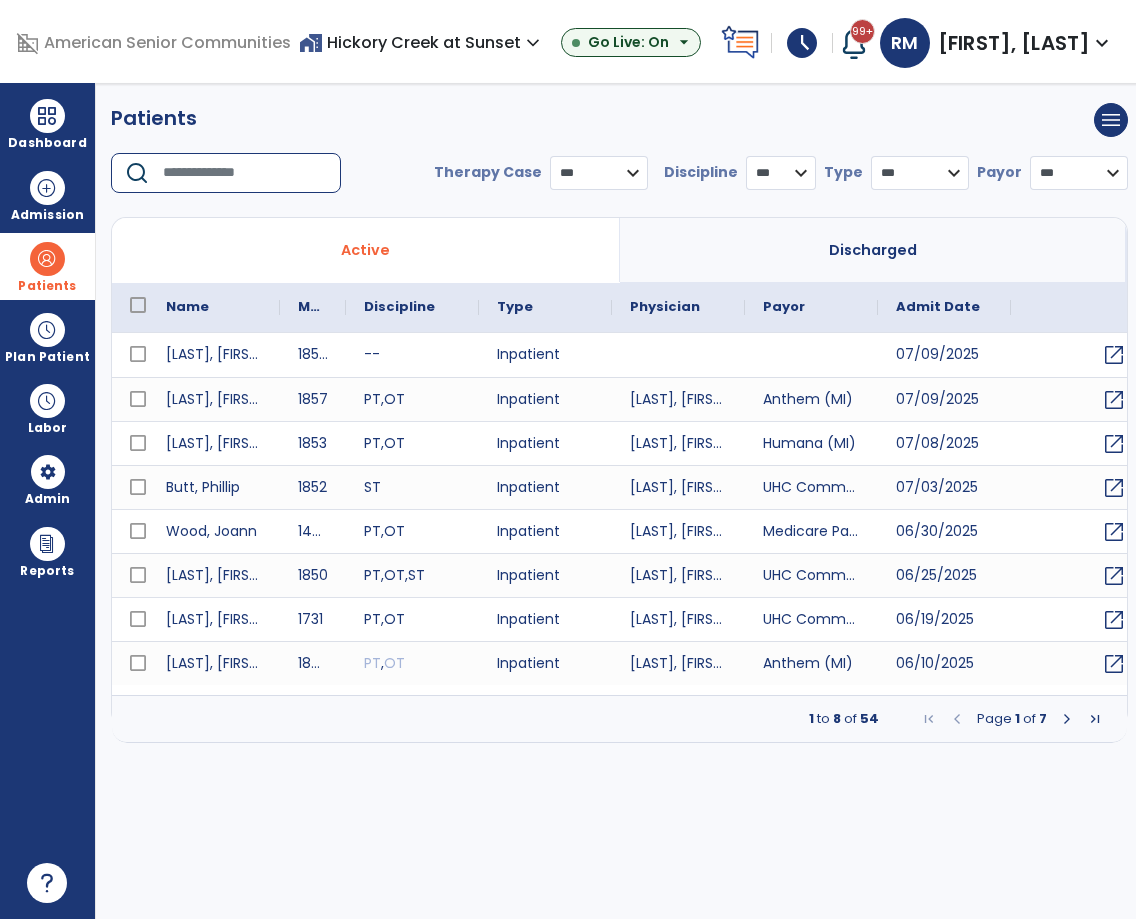 click at bounding box center [245, 173] 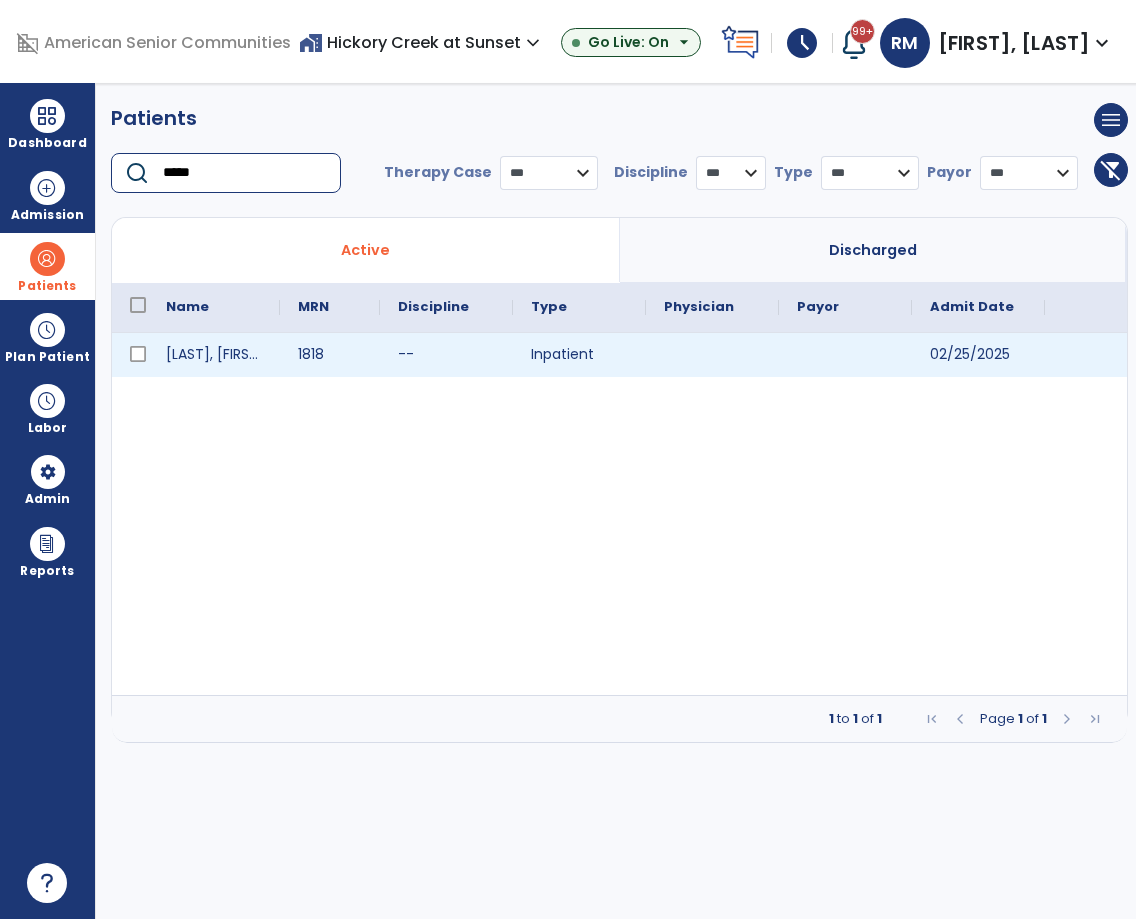 type on "*****" 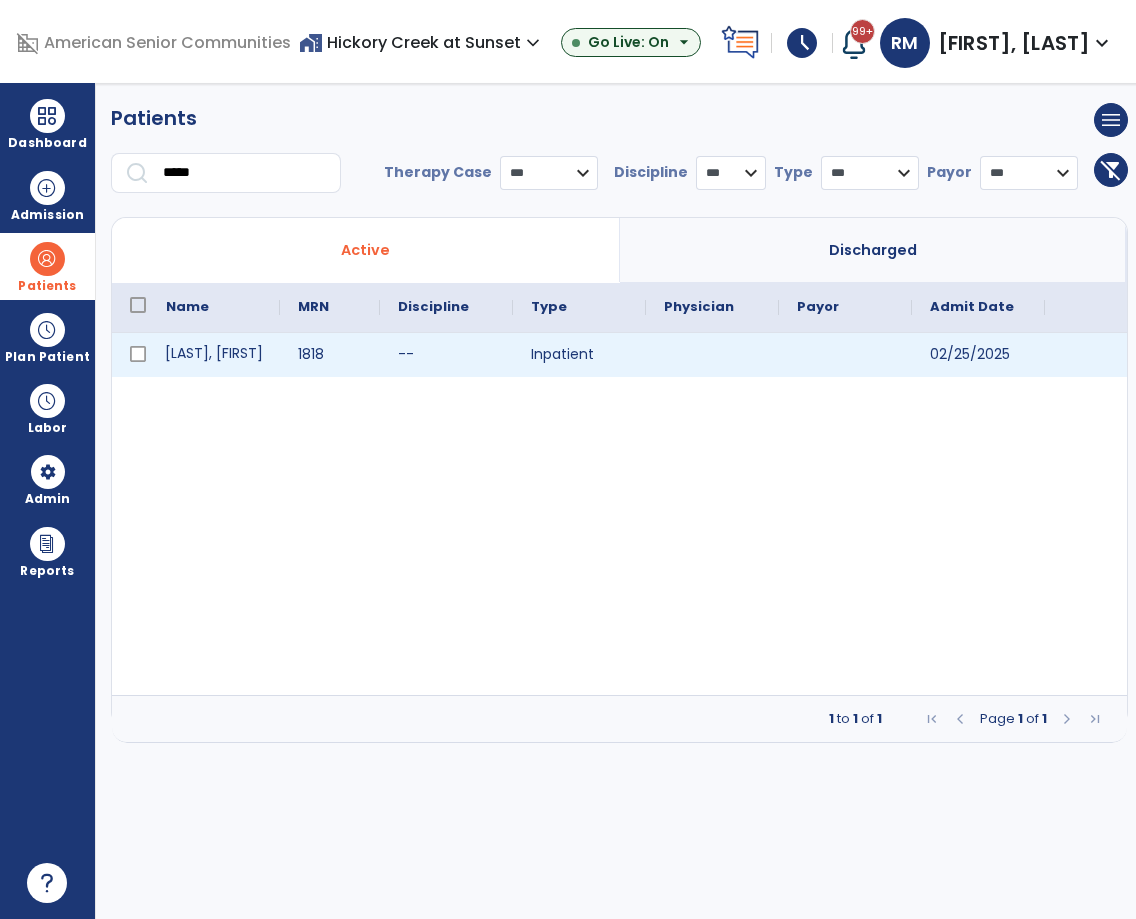 click on "[LAST], [FIRST]" at bounding box center (214, 355) 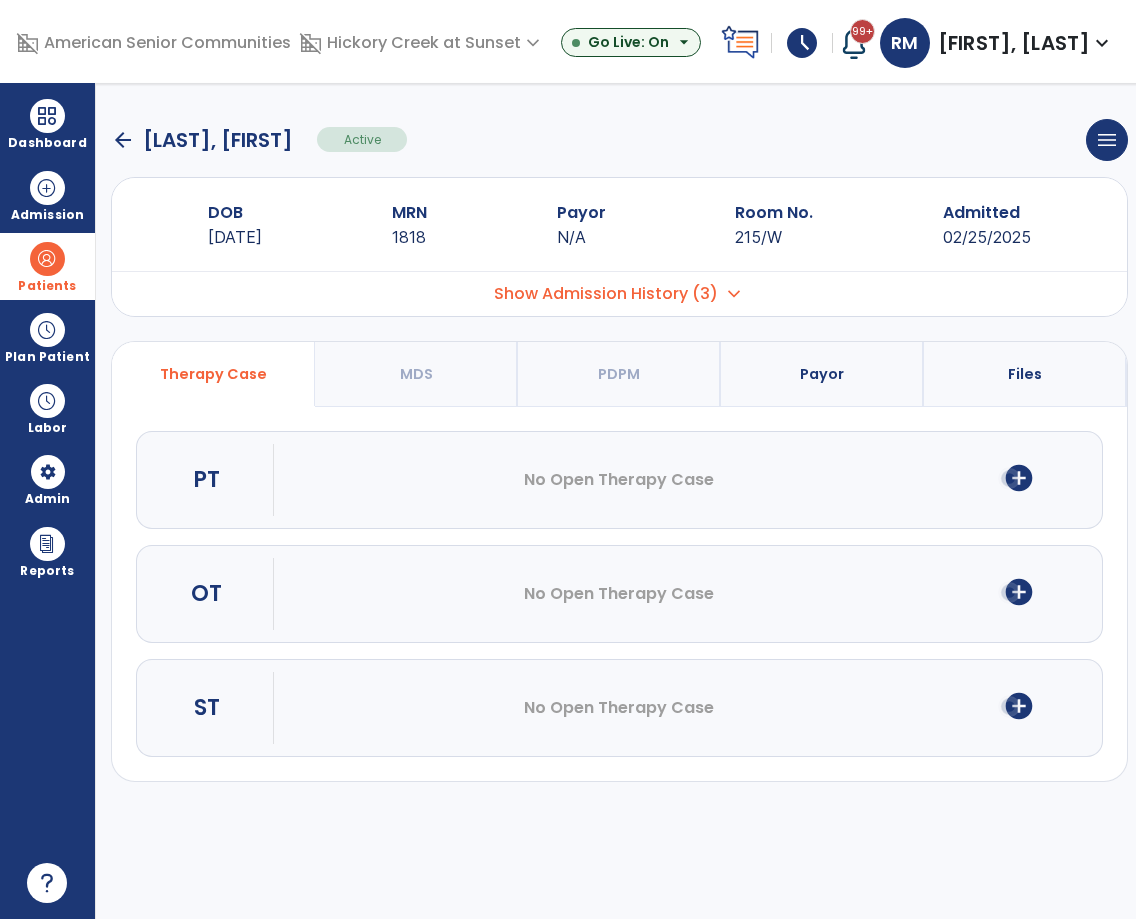 click on "domain_disabled   American Senior Communities   domain_disabled   Hickory Creek at Sunset   expand_more   ASC-Sandbox   Hickory Creek at Sunset  Go Live: On  arrow_drop_down  schedule My Time:   Sunday, Jul 13   Open your timecard  arrow_right 99+ Notifications Mark as read Census Alert - A22 Fri Jul 11 2025 at 10:47 PM | Hickory Creek at Sunset Census Alert - A21 Fri Jul 11 2025 at 3:42 PM | Hickory Creek at Sunset Census Alert - A08 Fri Jul 11 2025 at 2:52 PM | Hickory Creek at Sunset Census Alert - A08 Fri Jul 11 2025 at 10:57 AM | Hickory Creek at Sunset Census Alert - A21 Thu Jul 10 2025 at 4:37 PM | Hickory Creek at Sunset See all Notifications  RM   Munas, Rachell   expand_more   home   Home   person   Profile   manage_accounts   Admin   help   Help   logout   Log out  Dashboard  dashboard  Therapist Dashboard  view_quilt  Operations Dashboard Admission Patients  format_list_bulleted  Patient List  space_dashboard  Patient Board  insert_chart  PDPM Board Plan Patient  event_note  DOB" at bounding box center [568, 459] 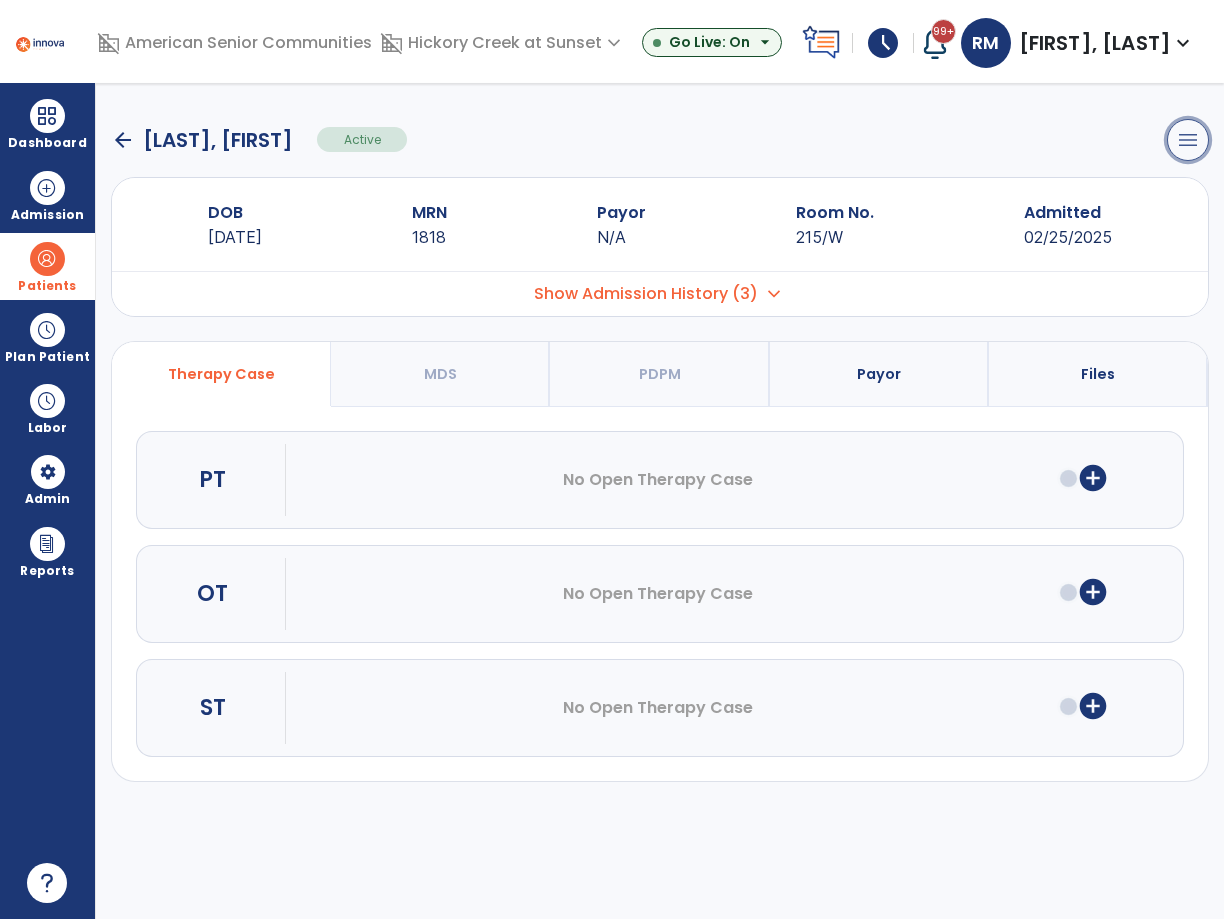 click on "menu" at bounding box center [1188, 140] 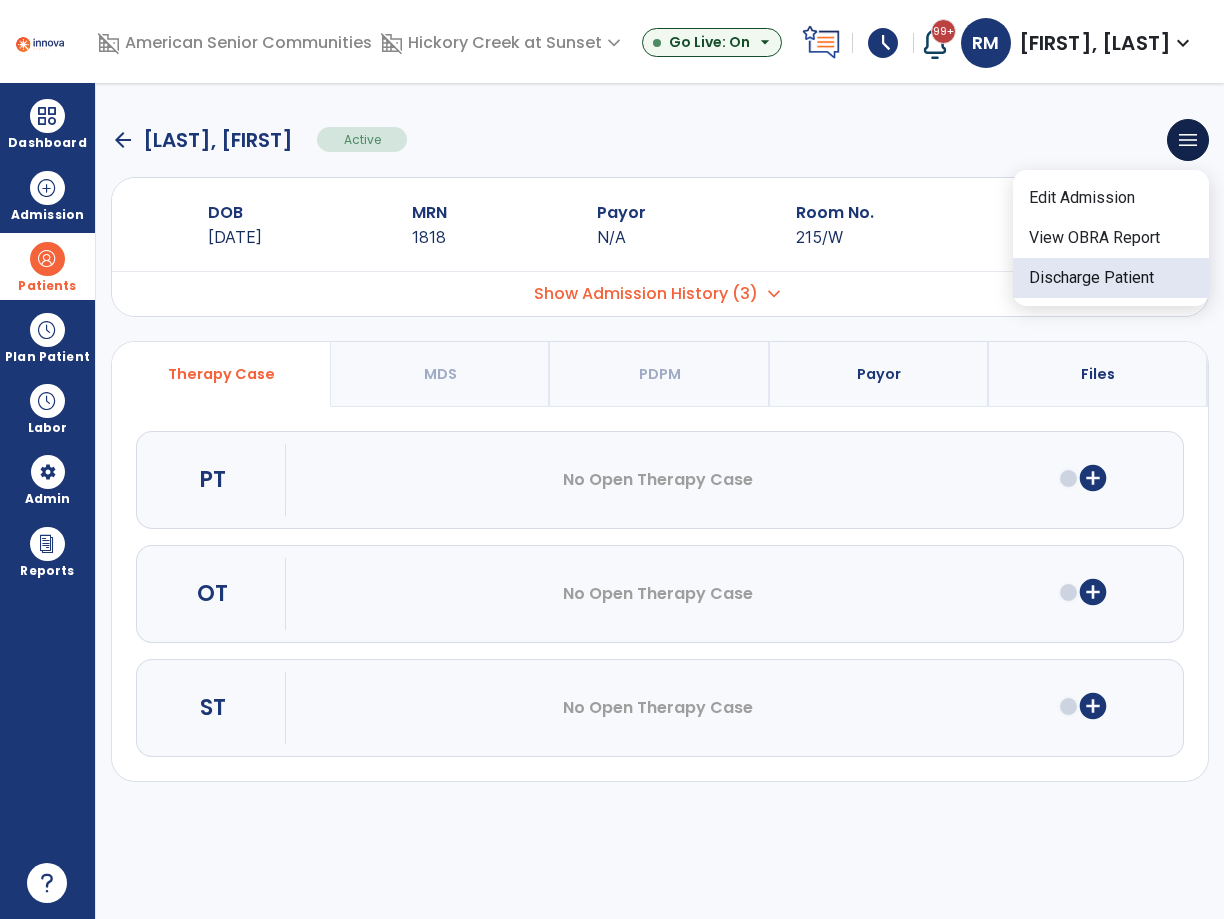 click on "Discharge Patient" 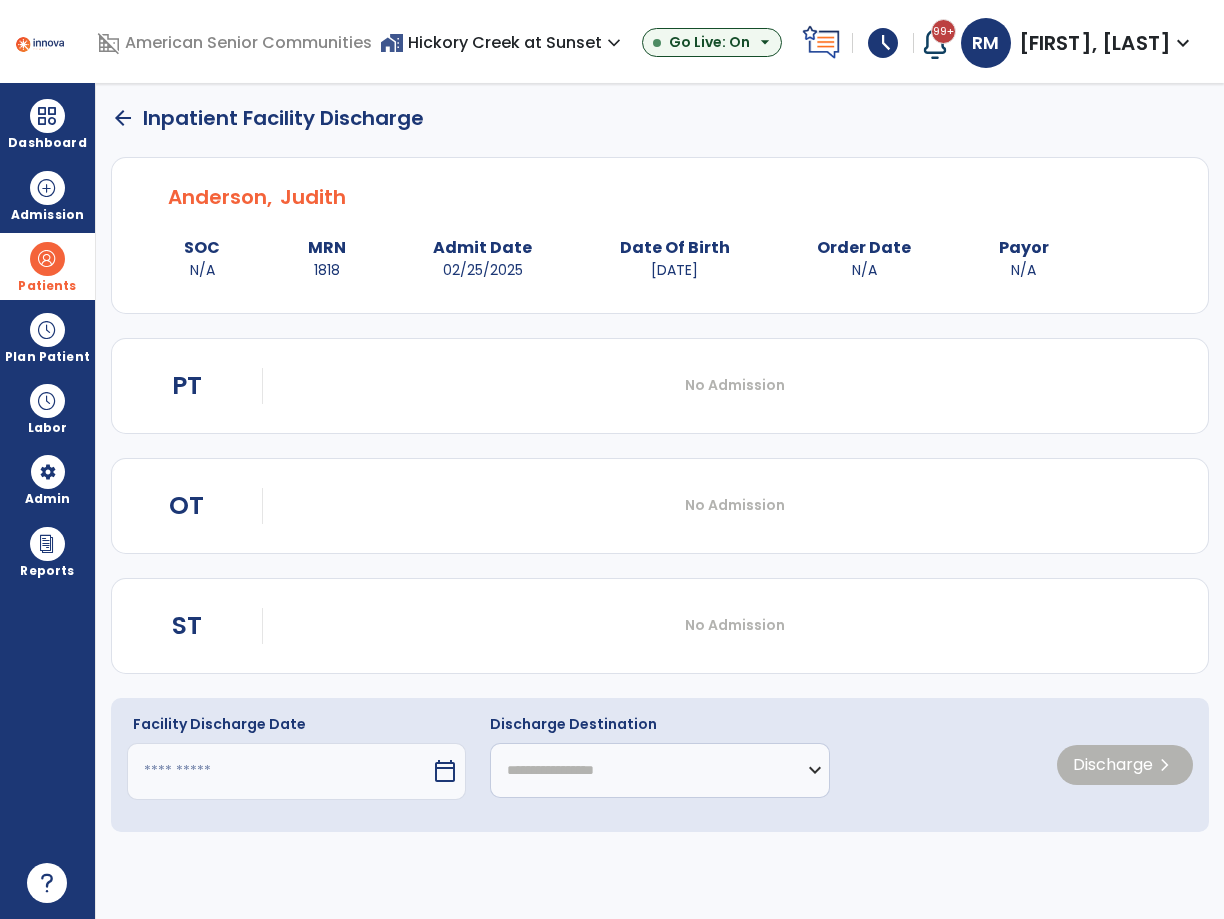 click at bounding box center [279, 771] 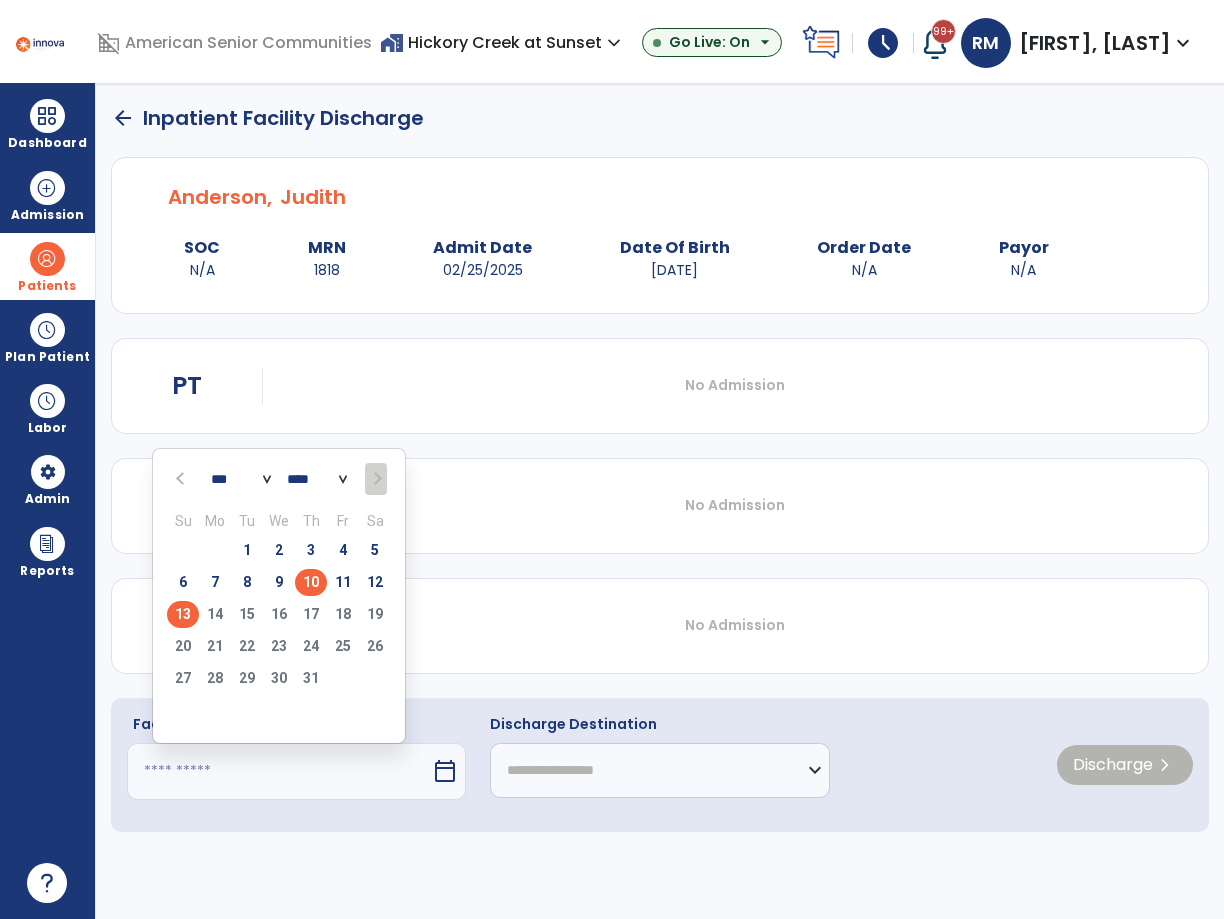 click on "10" at bounding box center (311, 582) 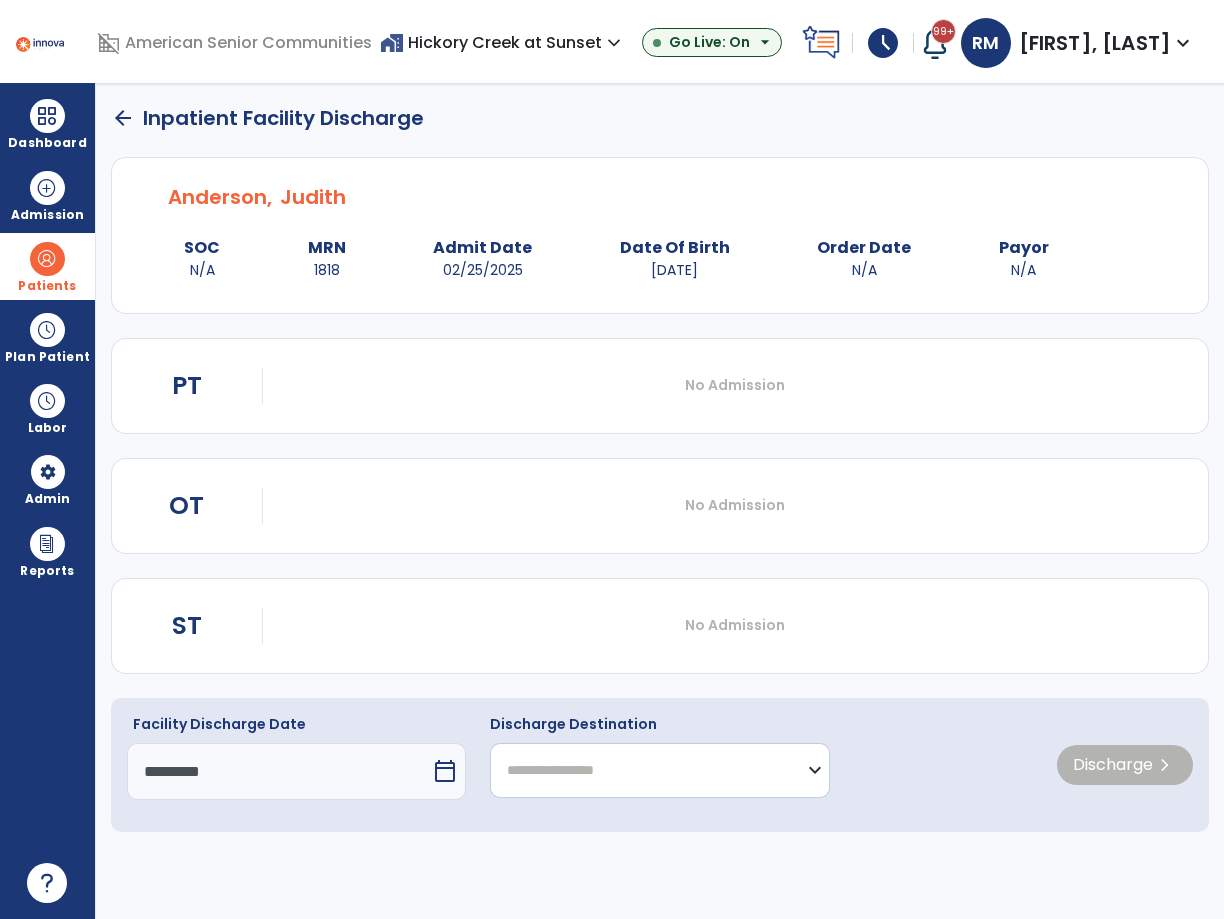 click on "**********" 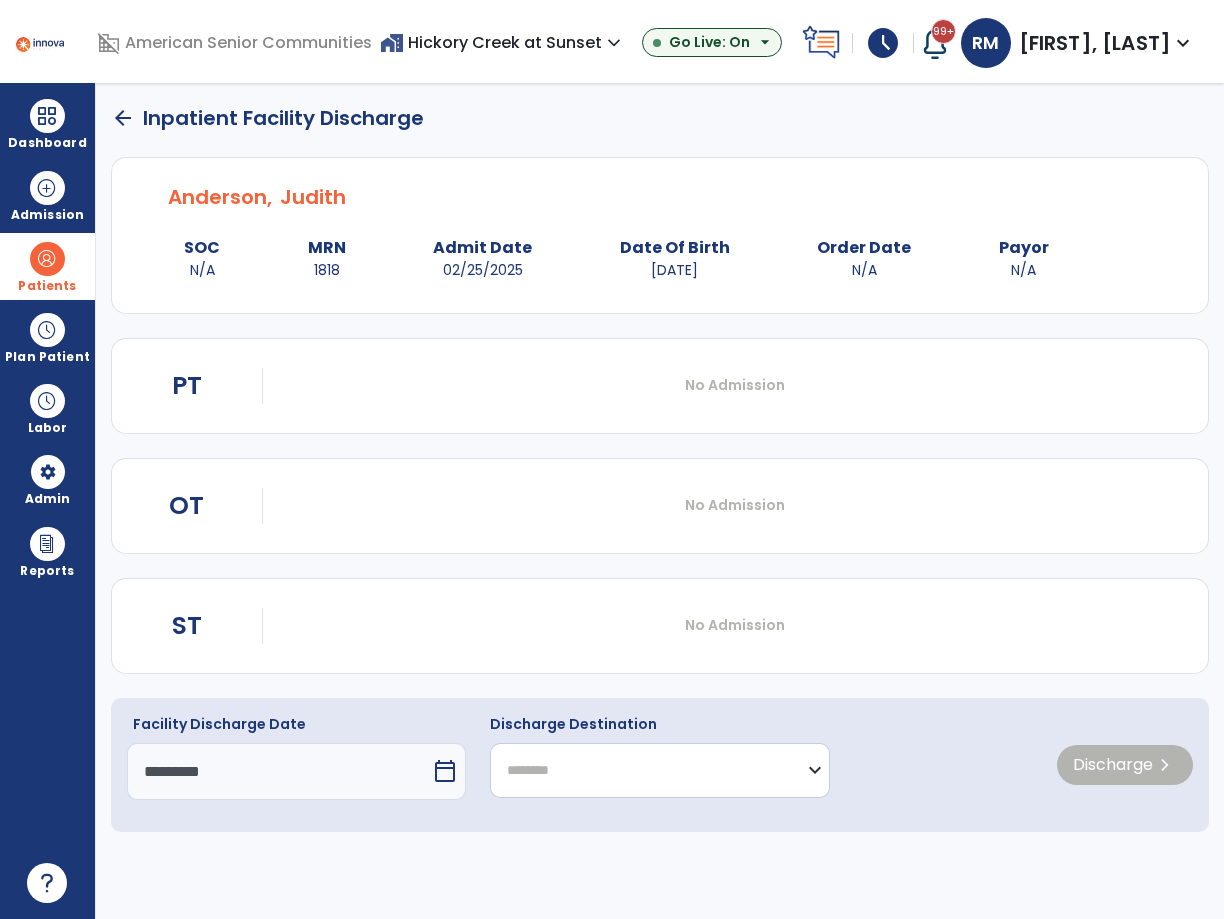 click on "**********" 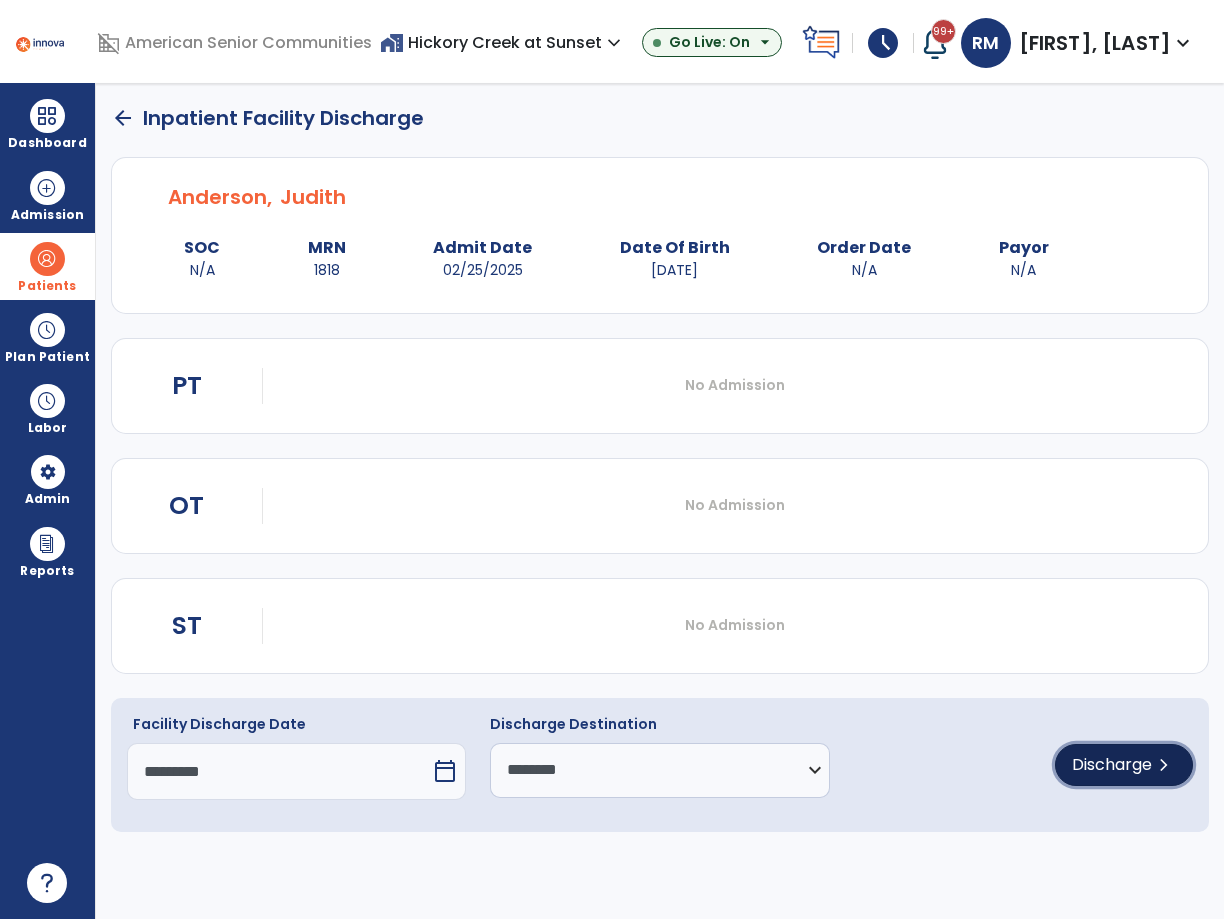 click on "Discharge" 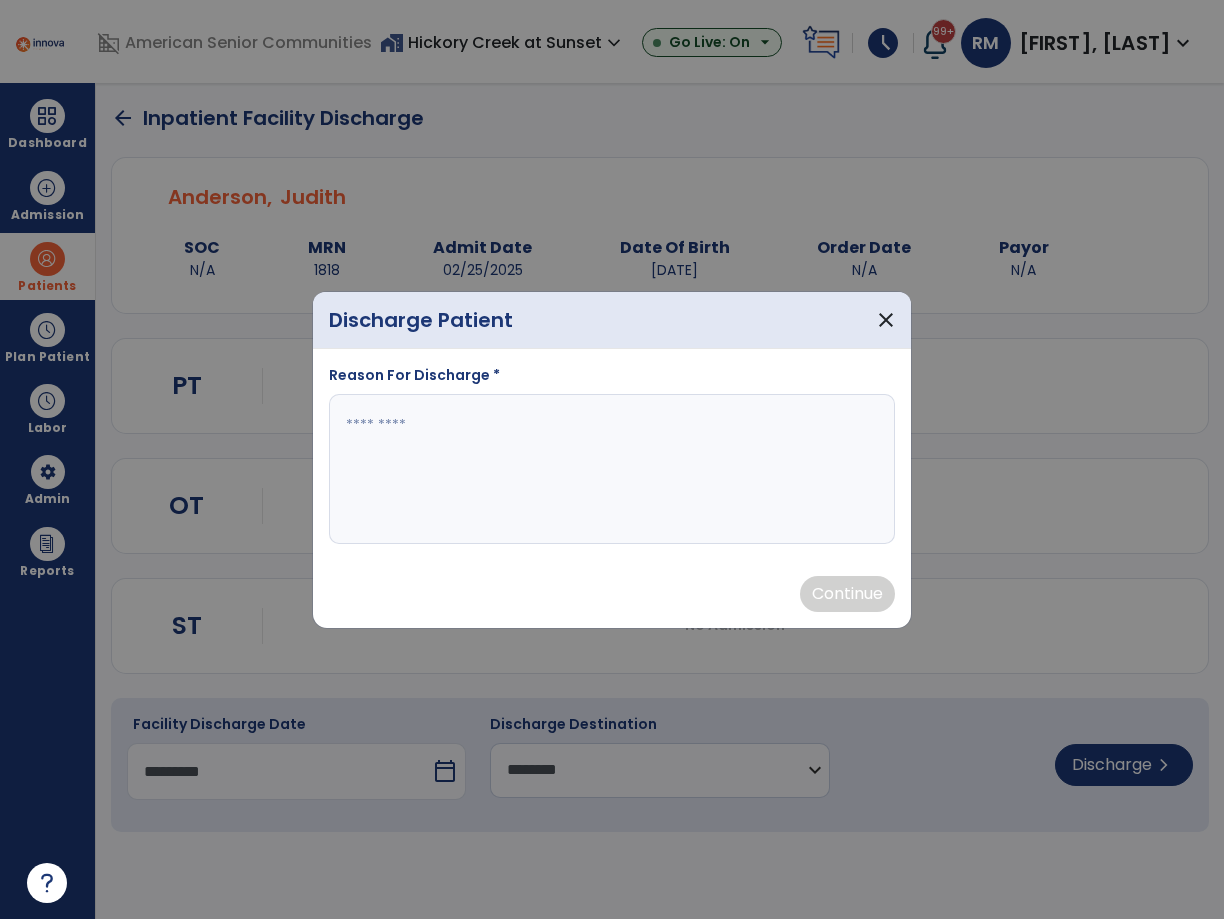 click at bounding box center (612, 469) 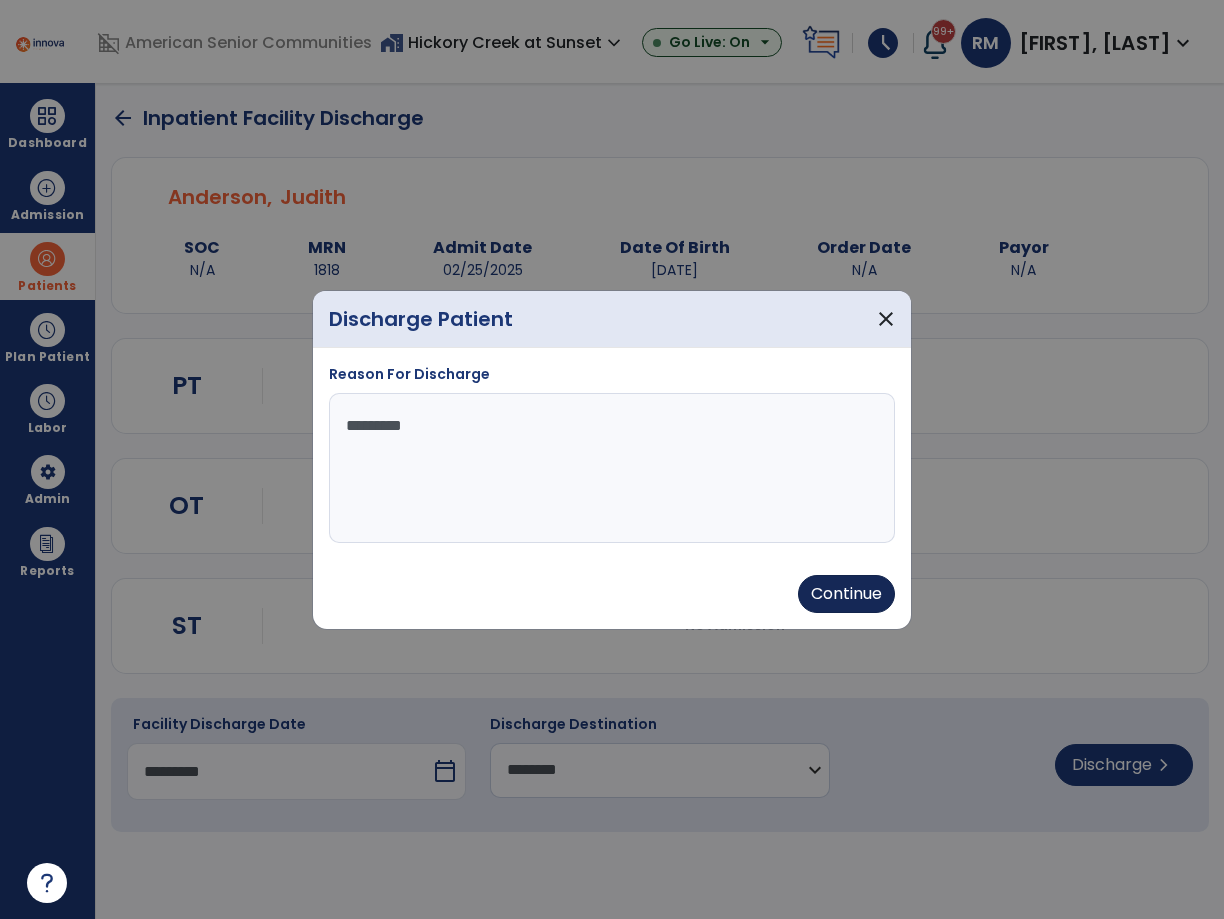 type on "********" 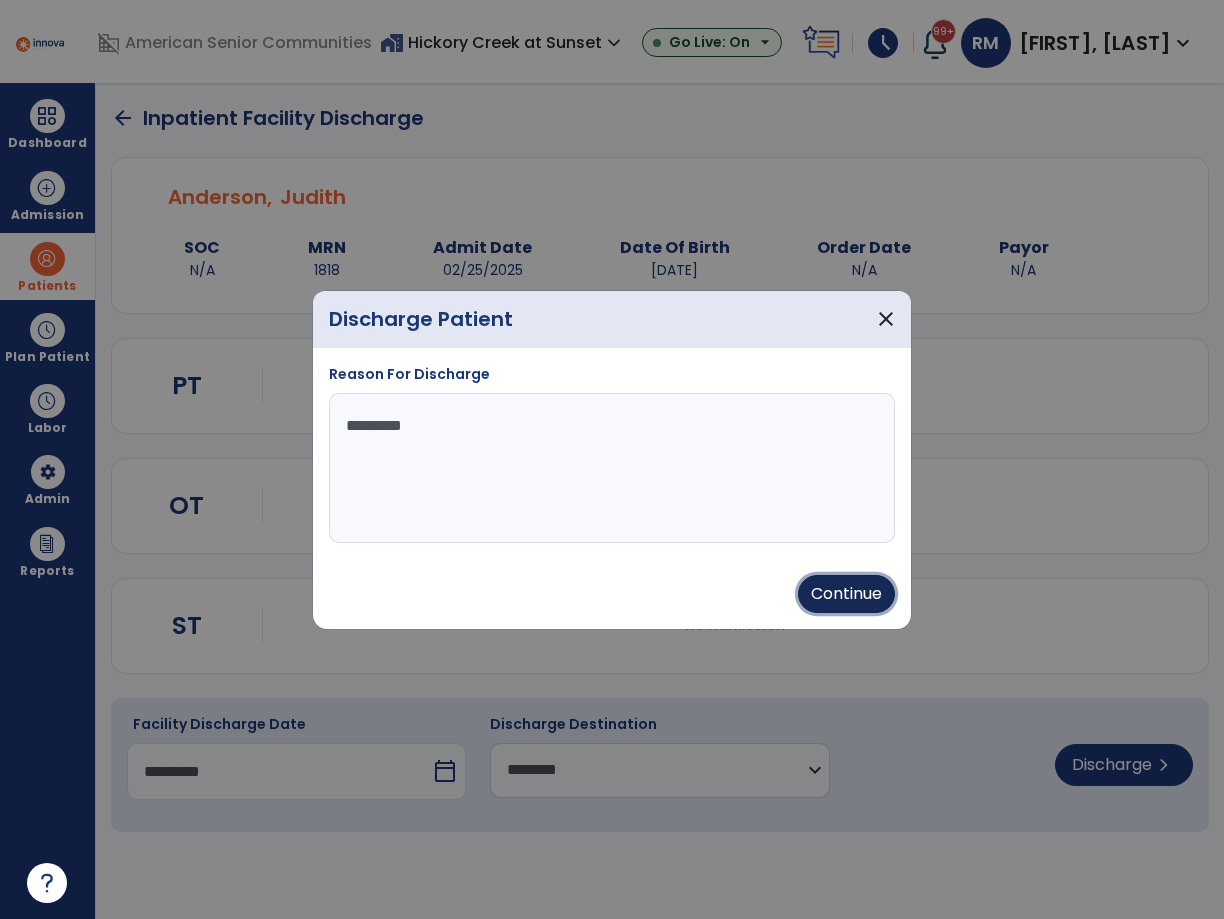click on "Continue" at bounding box center (846, 594) 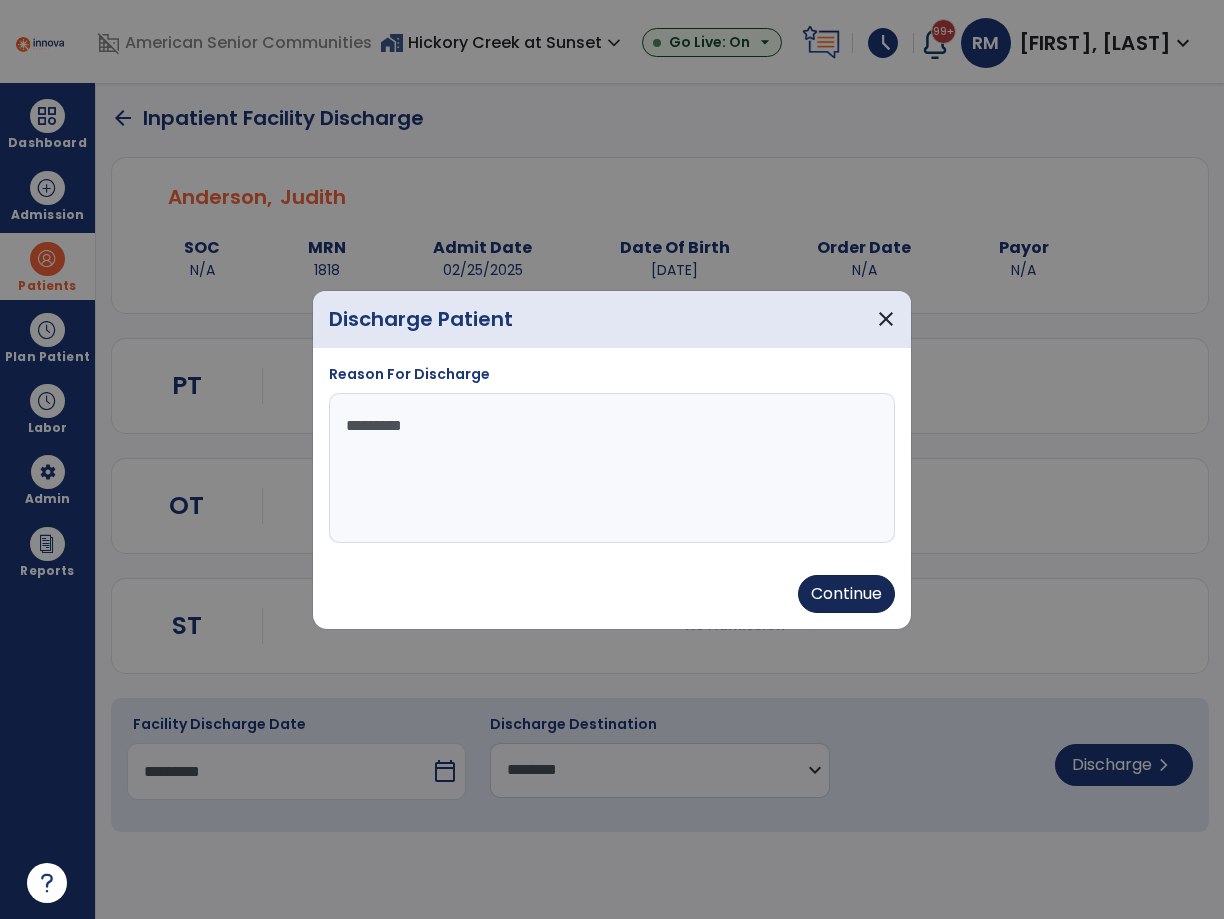 type on "*********" 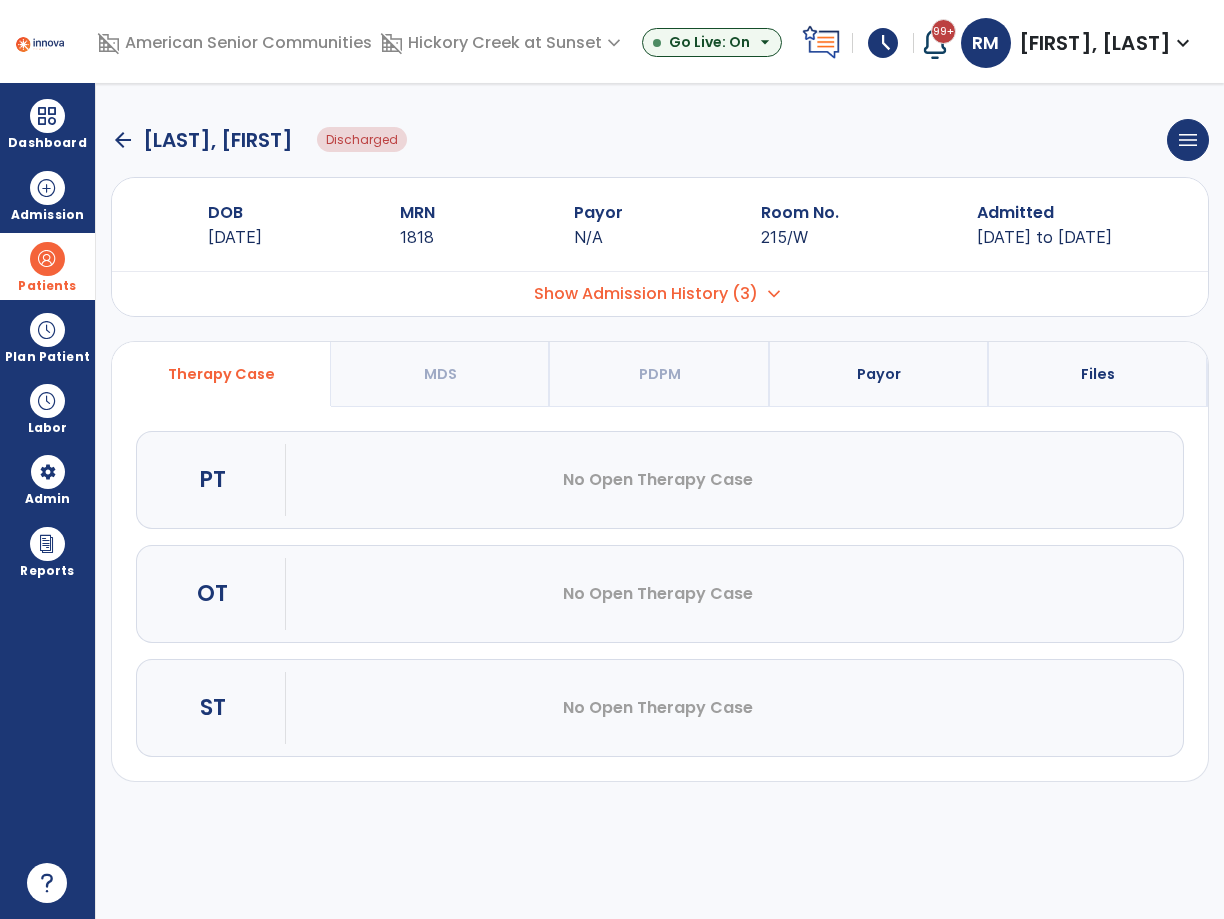 click on "Patients" at bounding box center [47, 286] 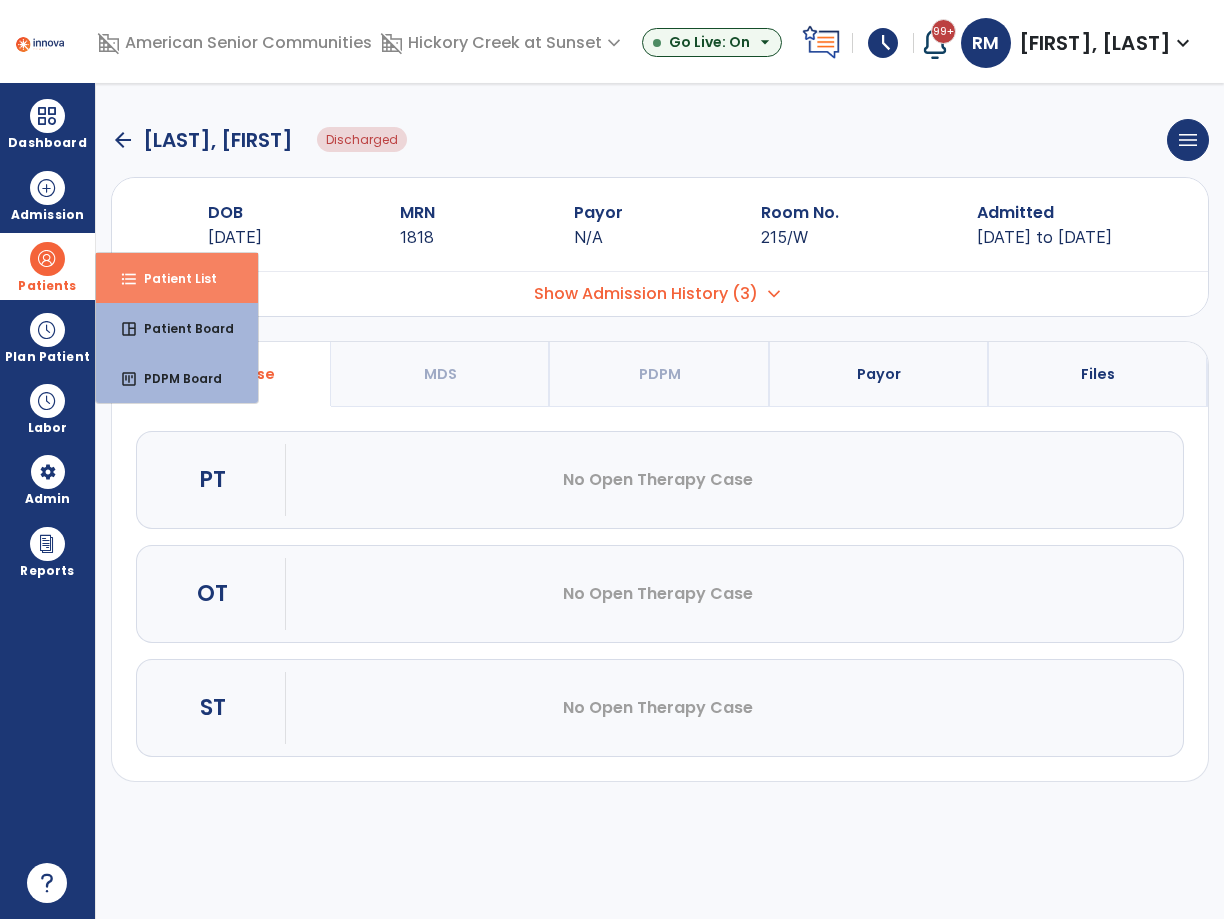 click on "Patient List" at bounding box center (172, 278) 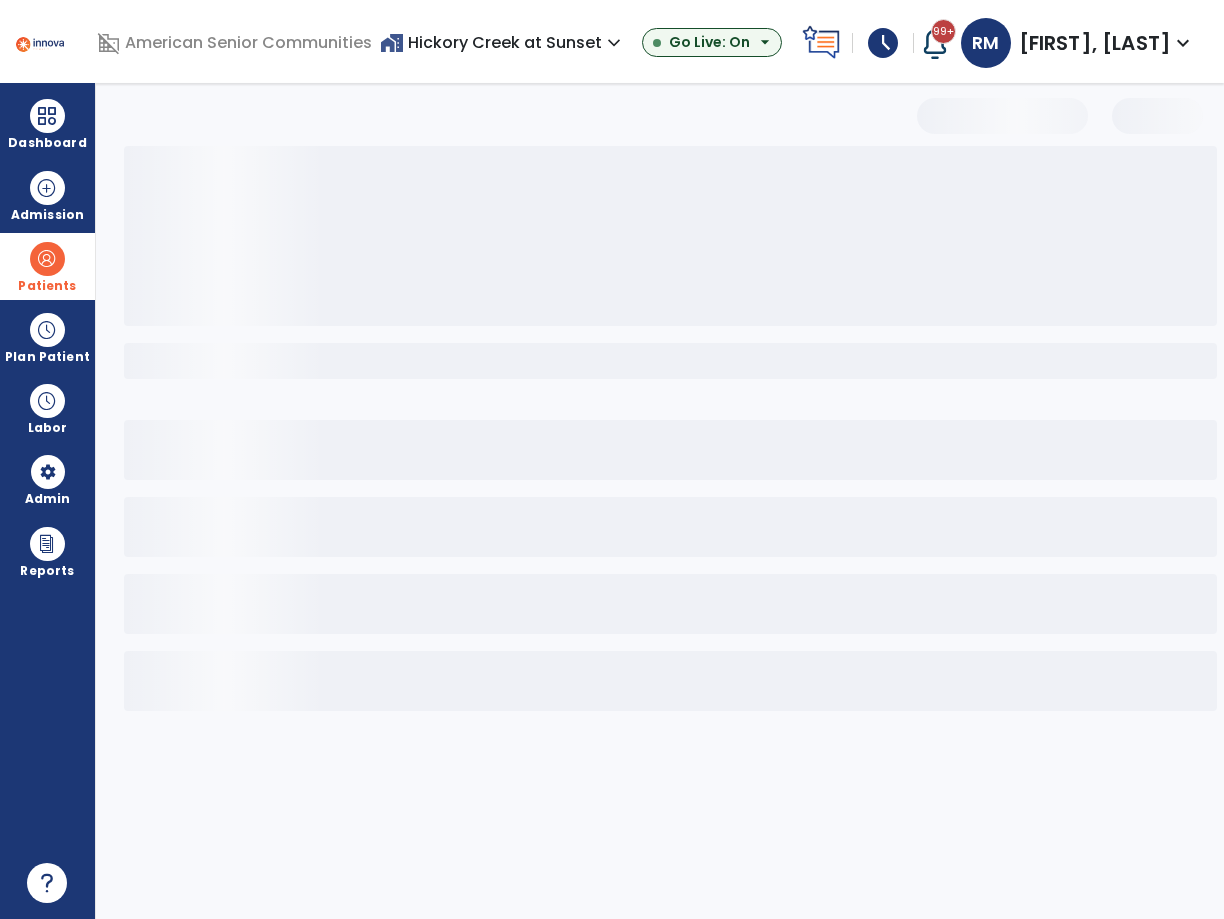 select on "***" 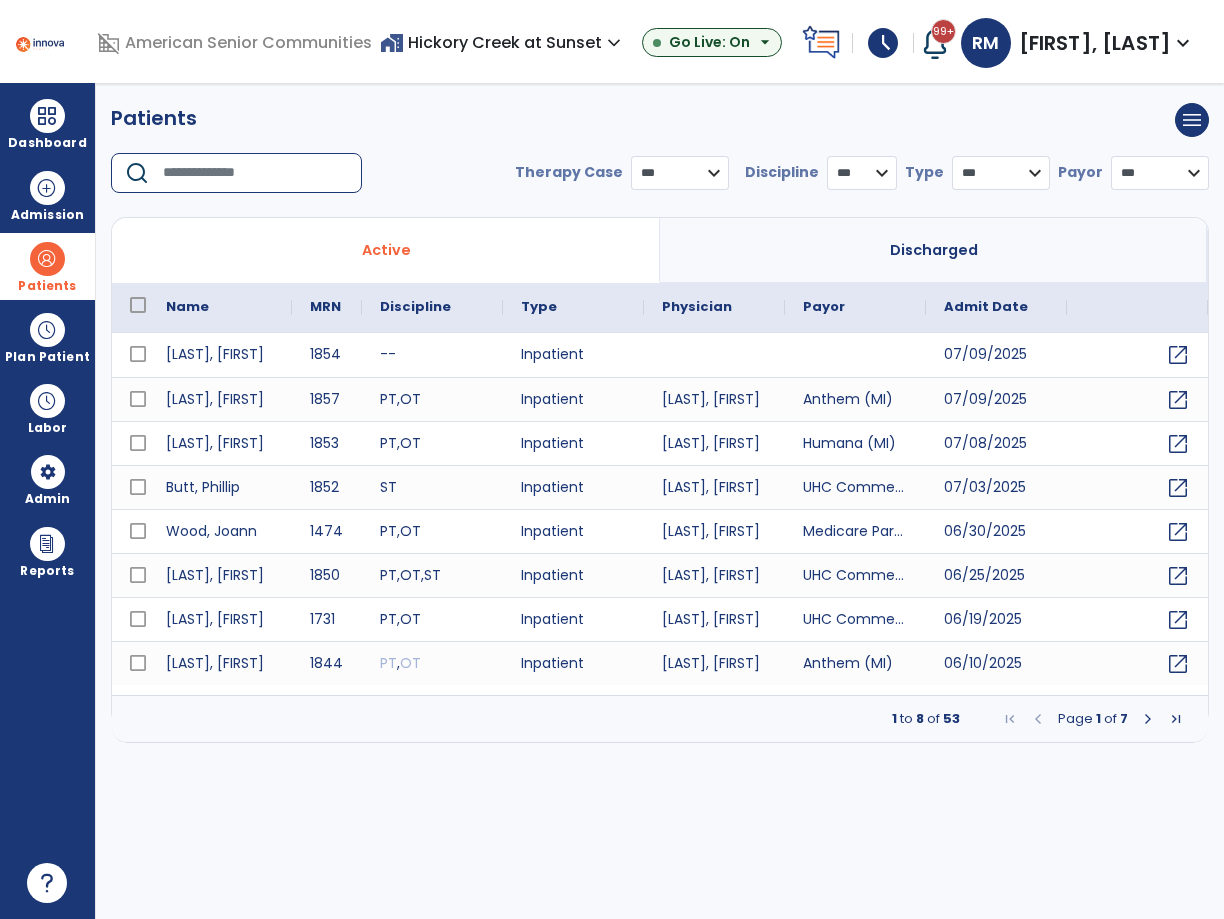 click at bounding box center [255, 173] 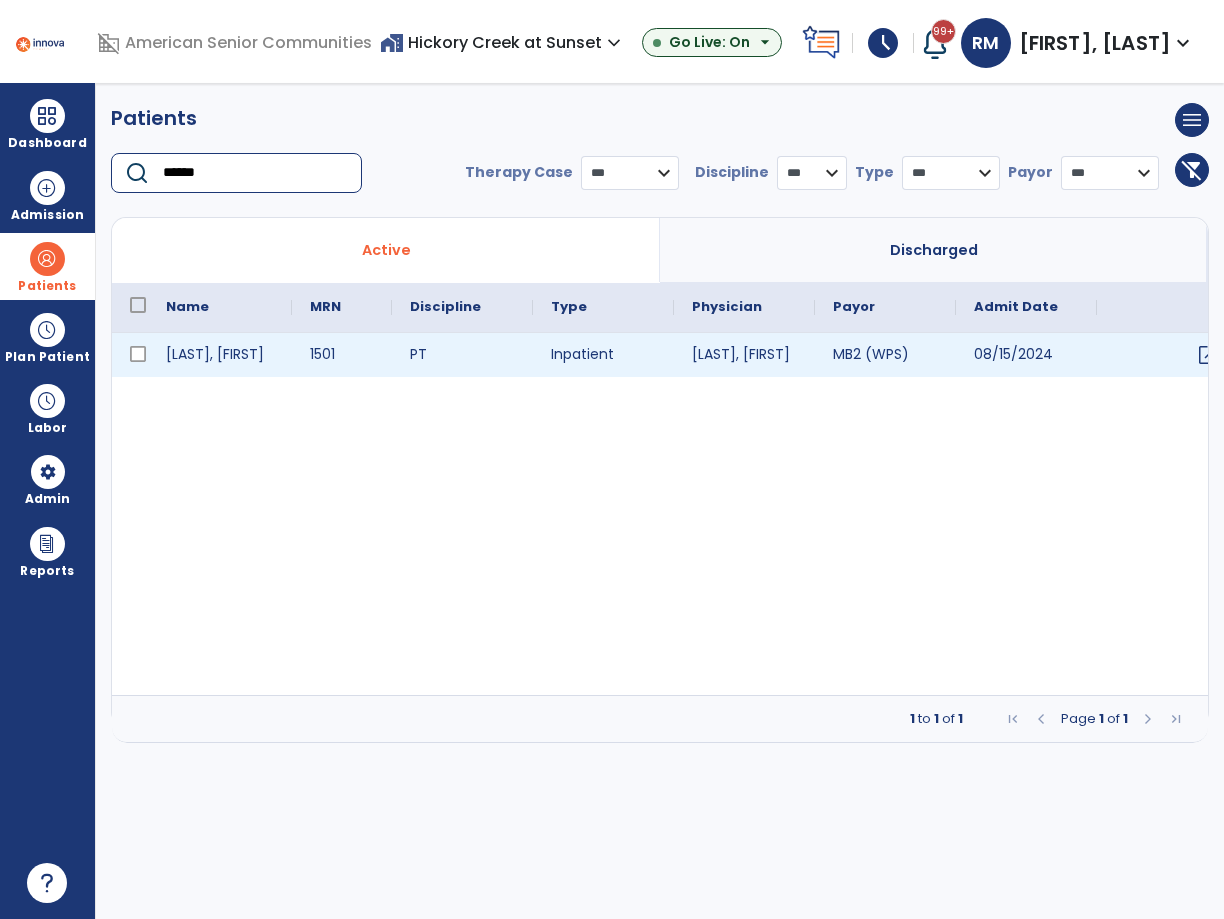 type on "******" 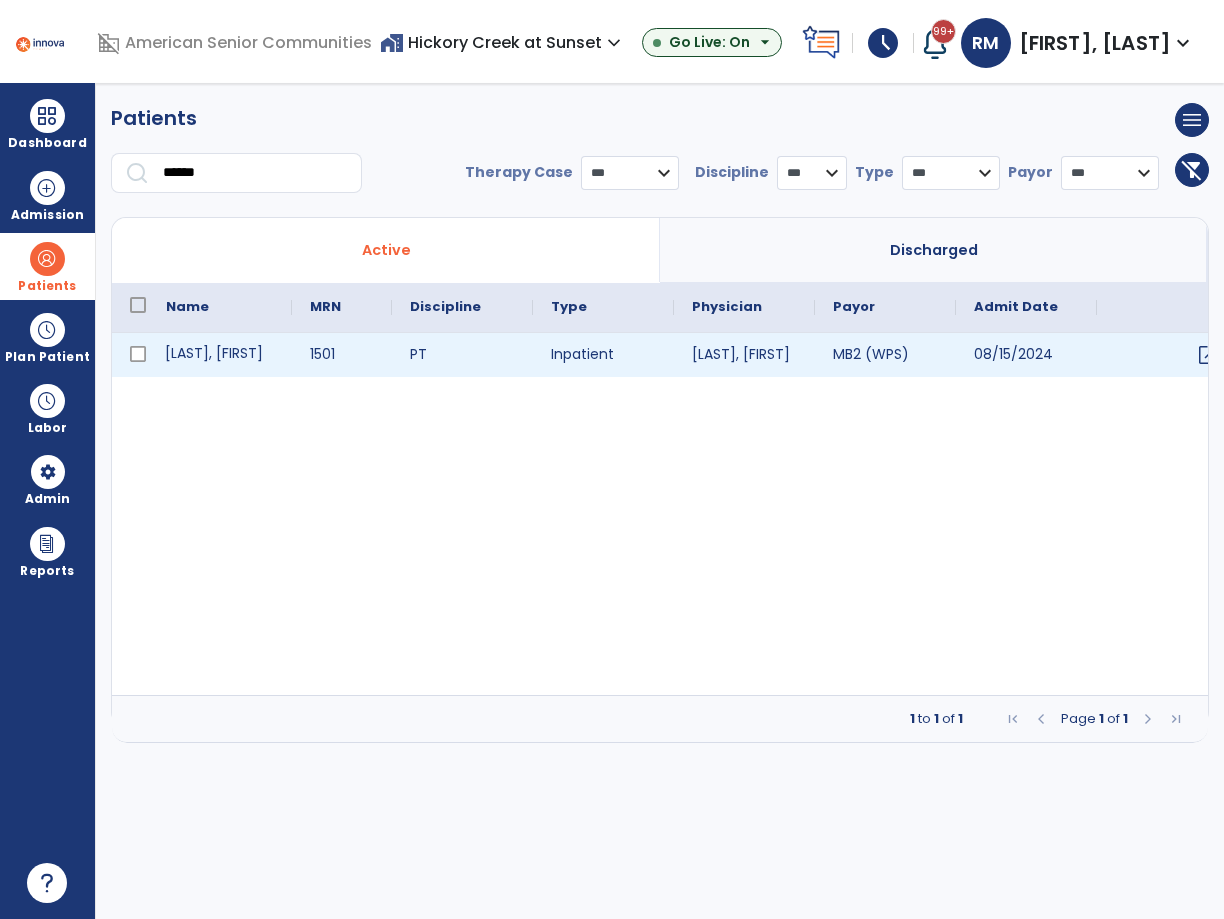 click on "[LAST], [FIRST]" at bounding box center [220, 355] 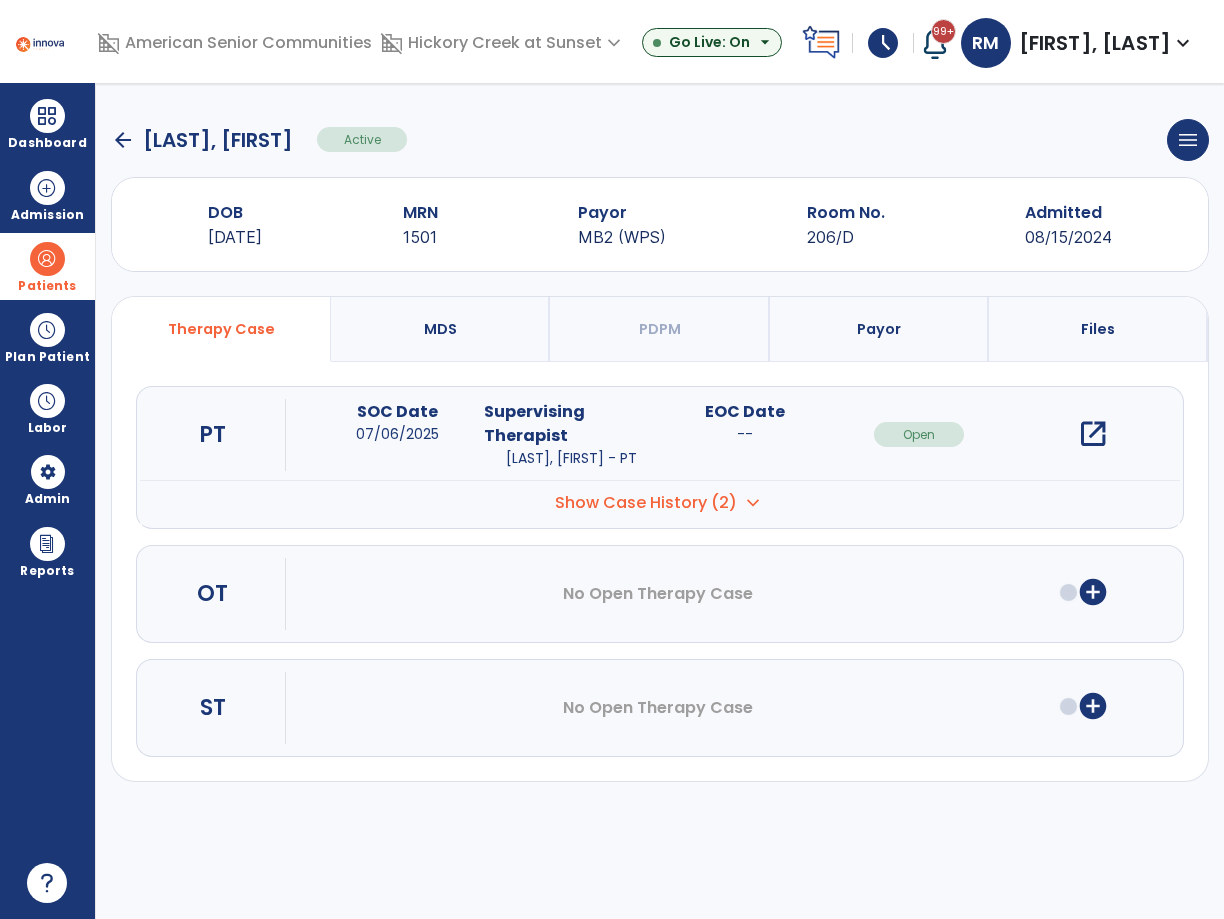 click on "arrow_back   Singleton, Clone  Active  menu   Edit Admission   View OBRA Report   Discharge Patient" 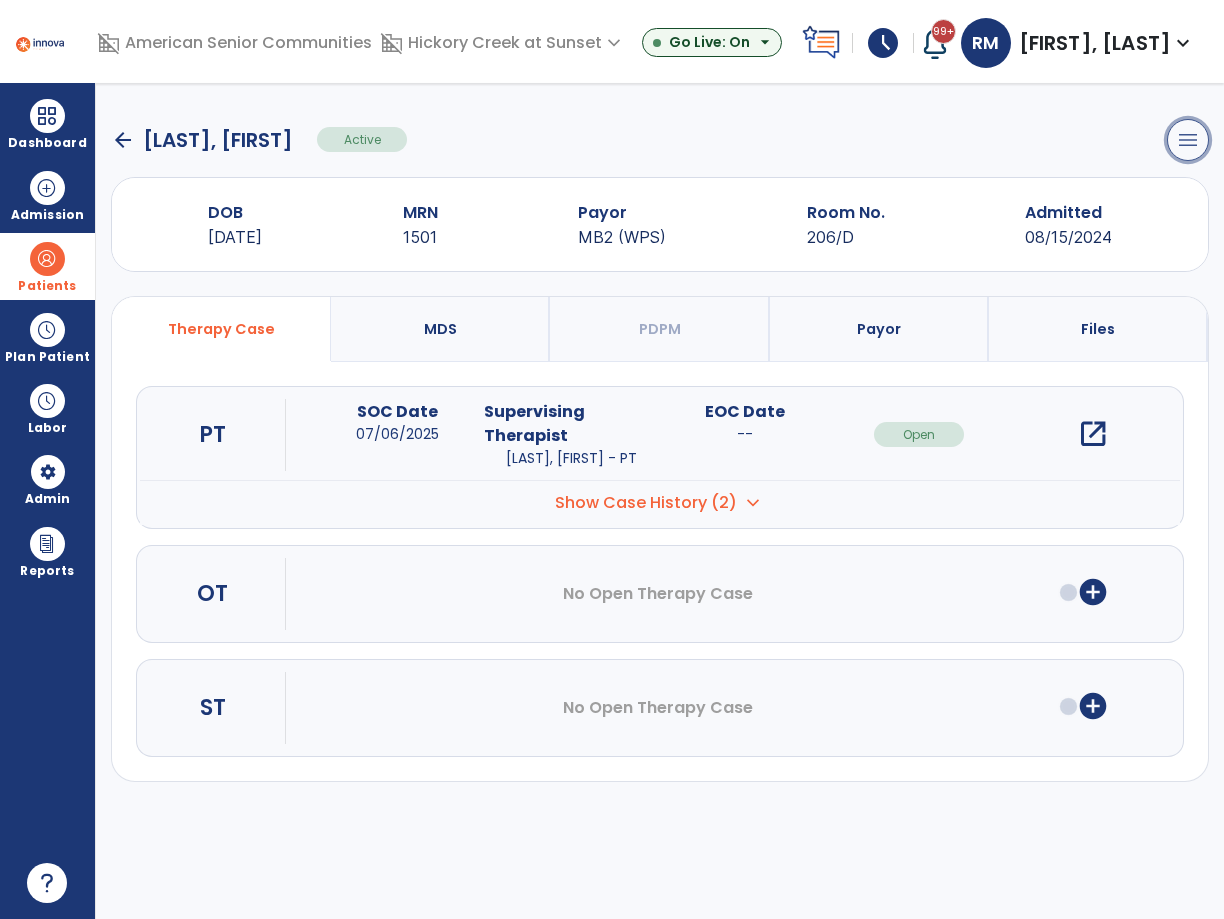 click on "menu" at bounding box center [1188, 140] 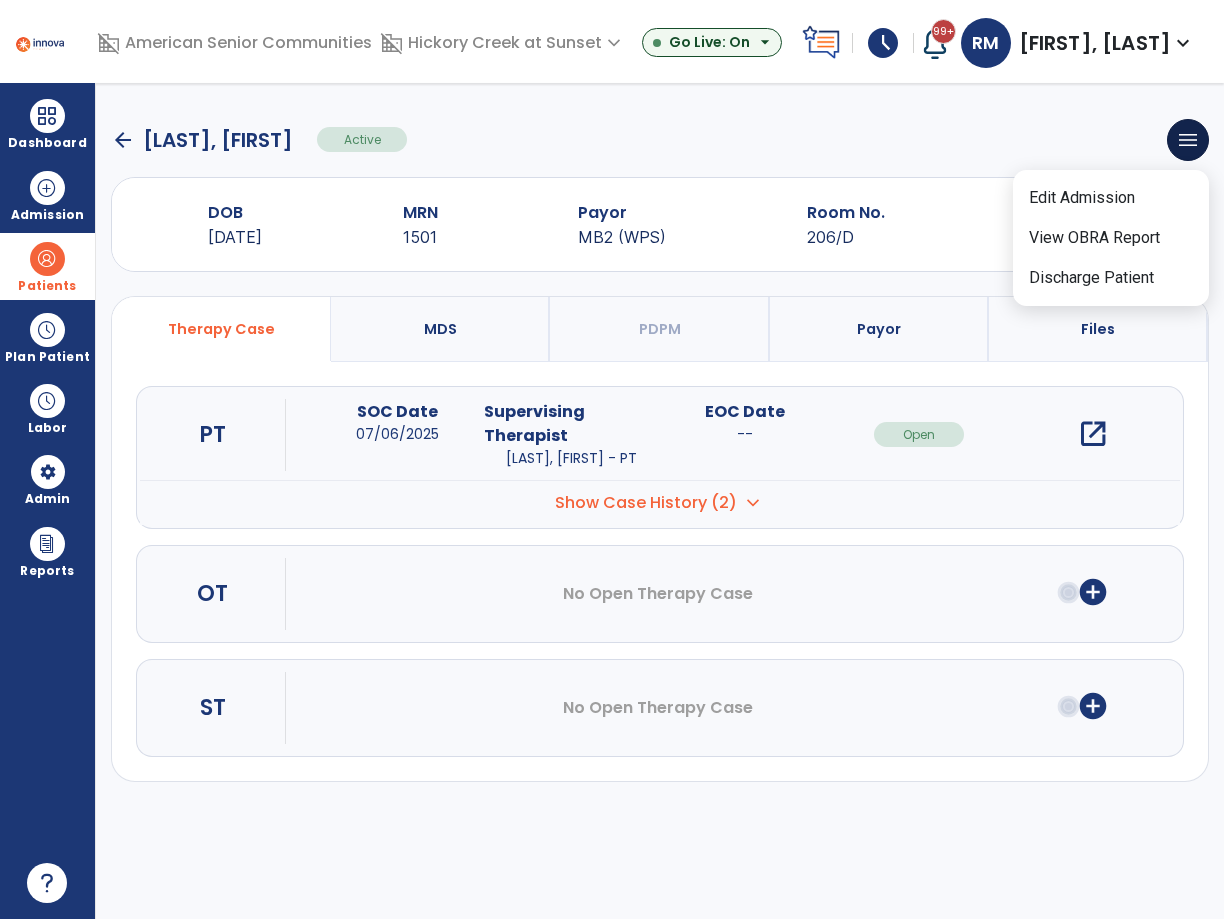 click on "open_in_new" at bounding box center [1093, 434] 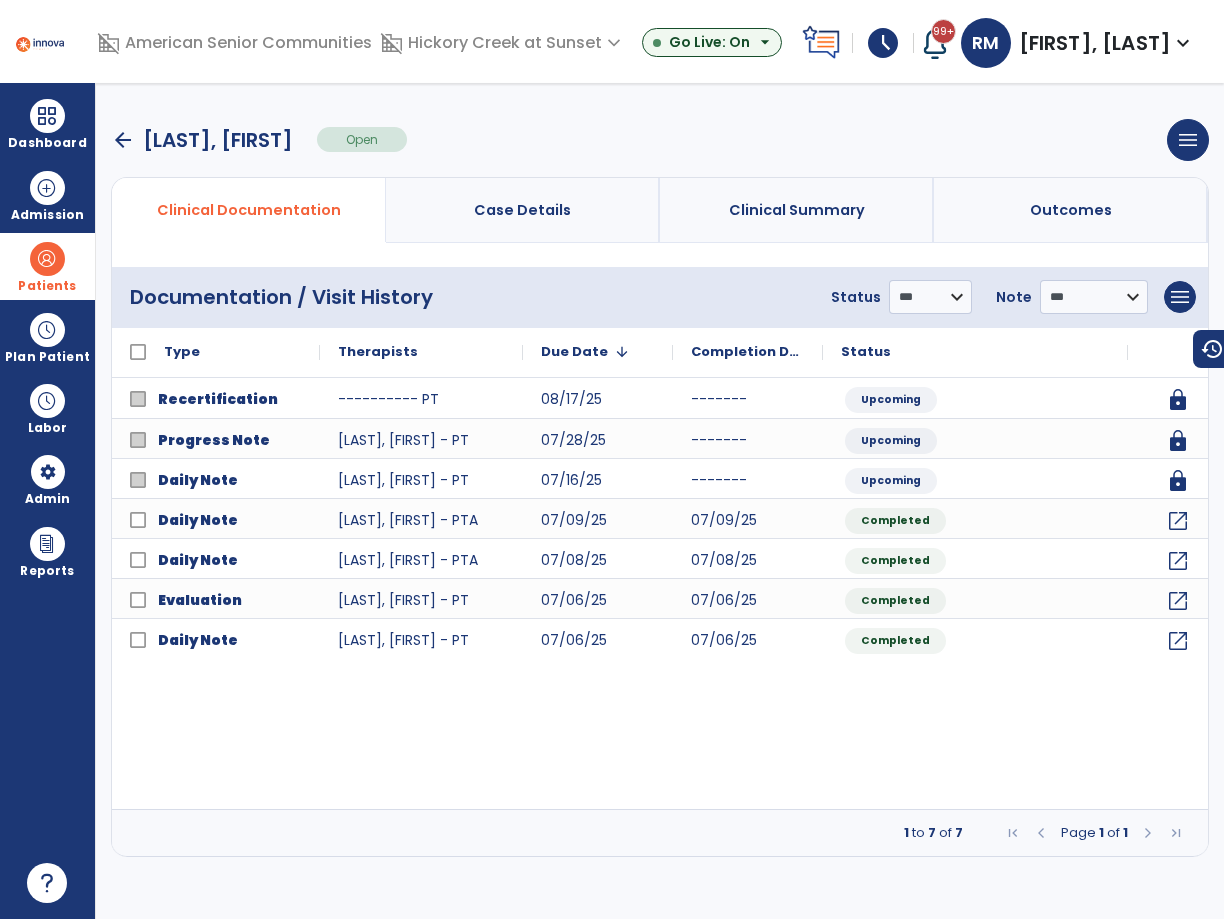 click on "arrow_back   Singleton, Clone  Open  menu   Edit Therapy Case   Delete Therapy Case   Close Therapy Case" at bounding box center (660, 140) 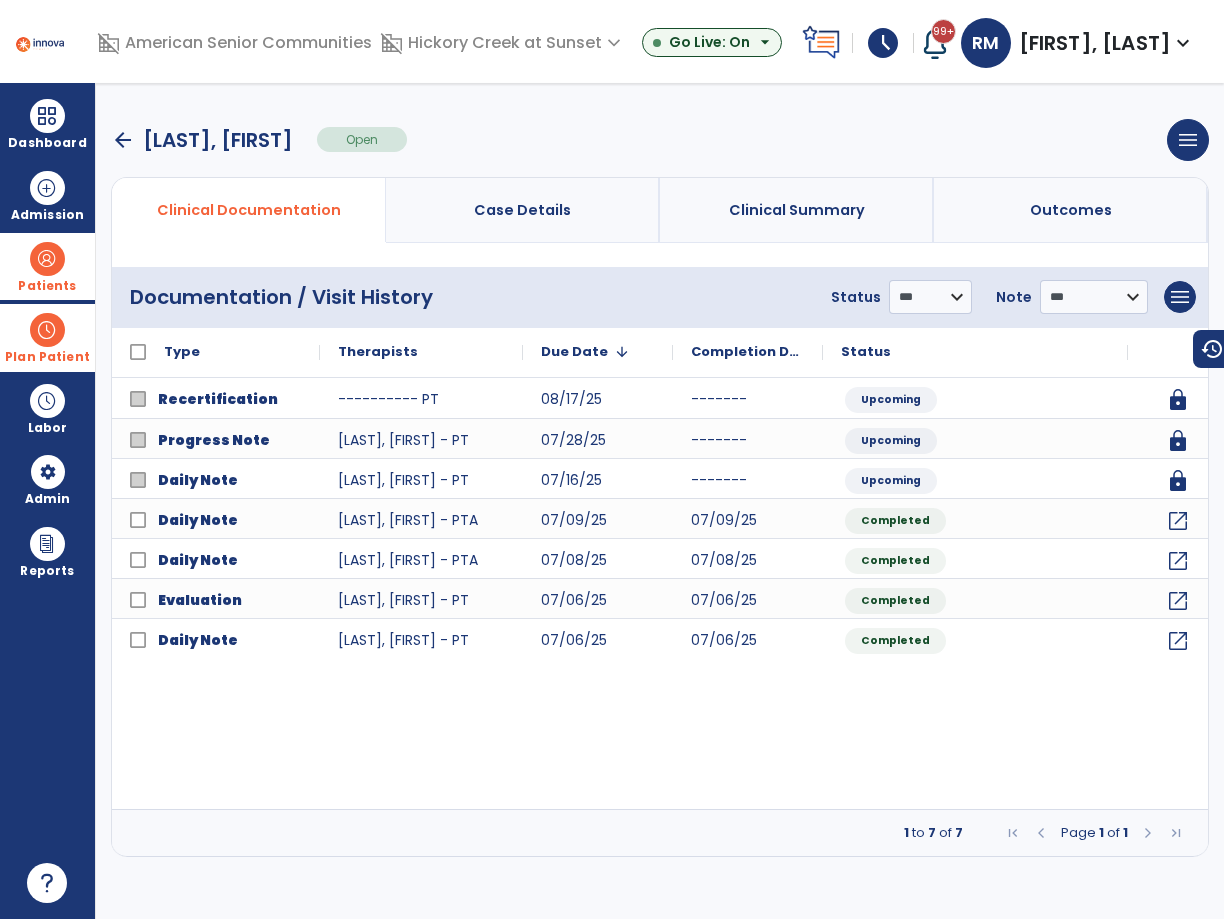 click on "Plan Patient" at bounding box center (47, 266) 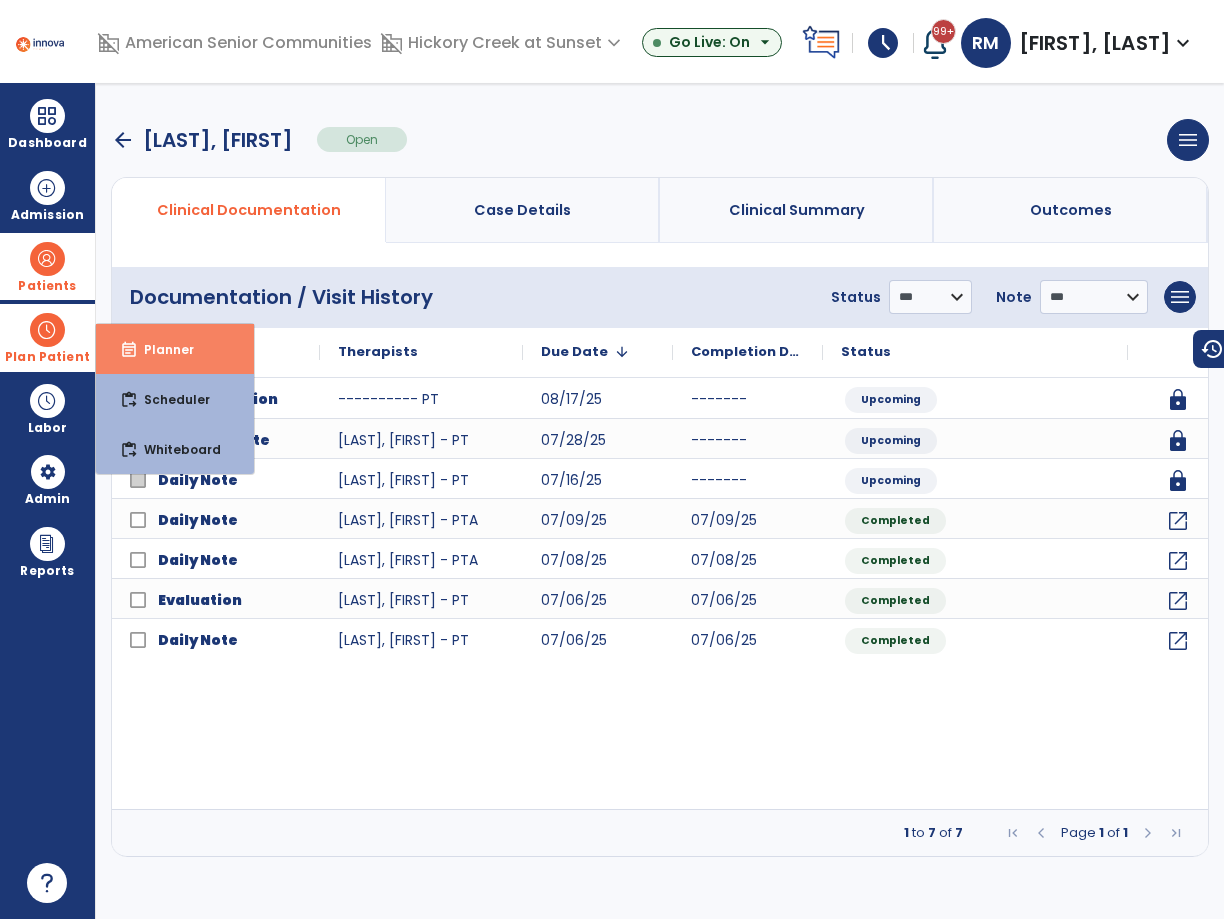 click on "event_note  Planner" at bounding box center [175, 349] 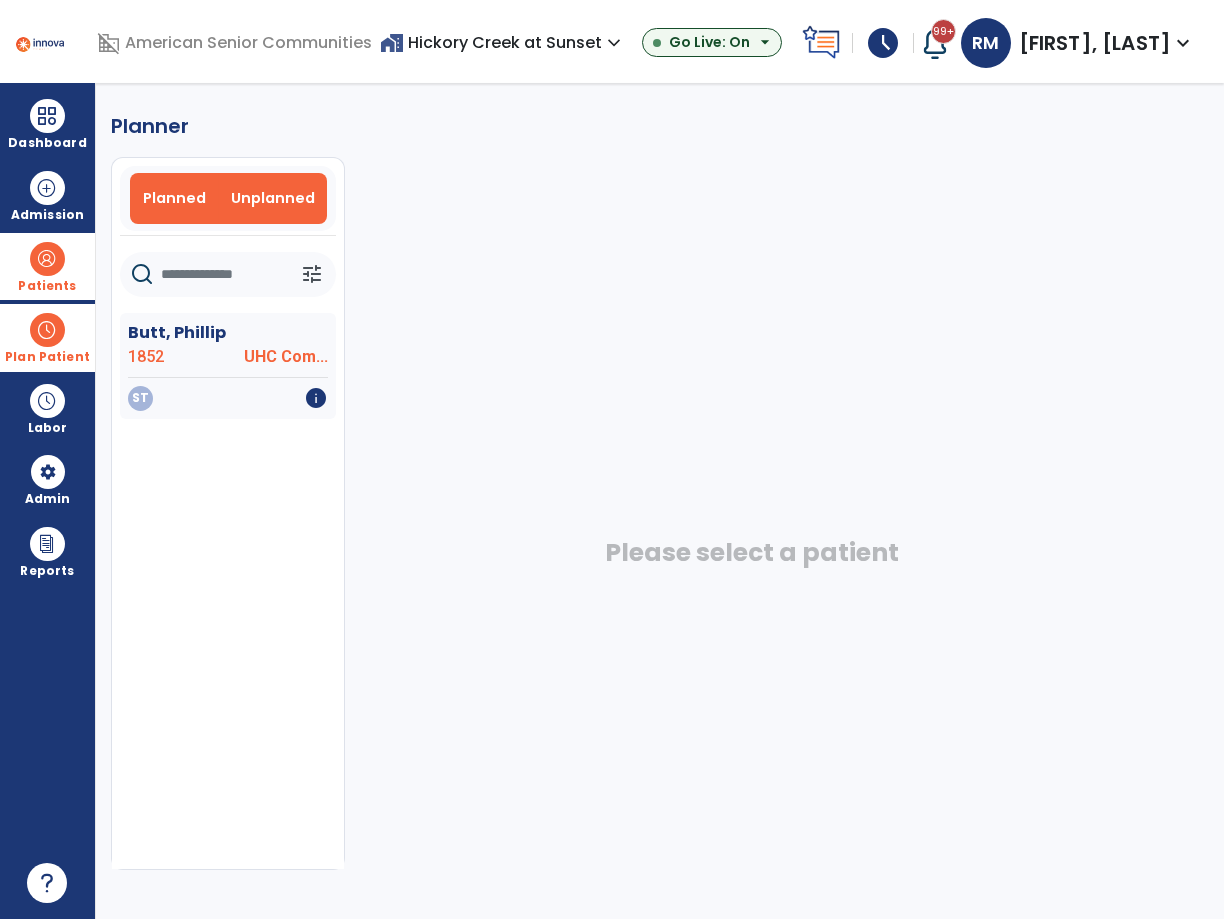 click on "Planned" at bounding box center (174, 198) 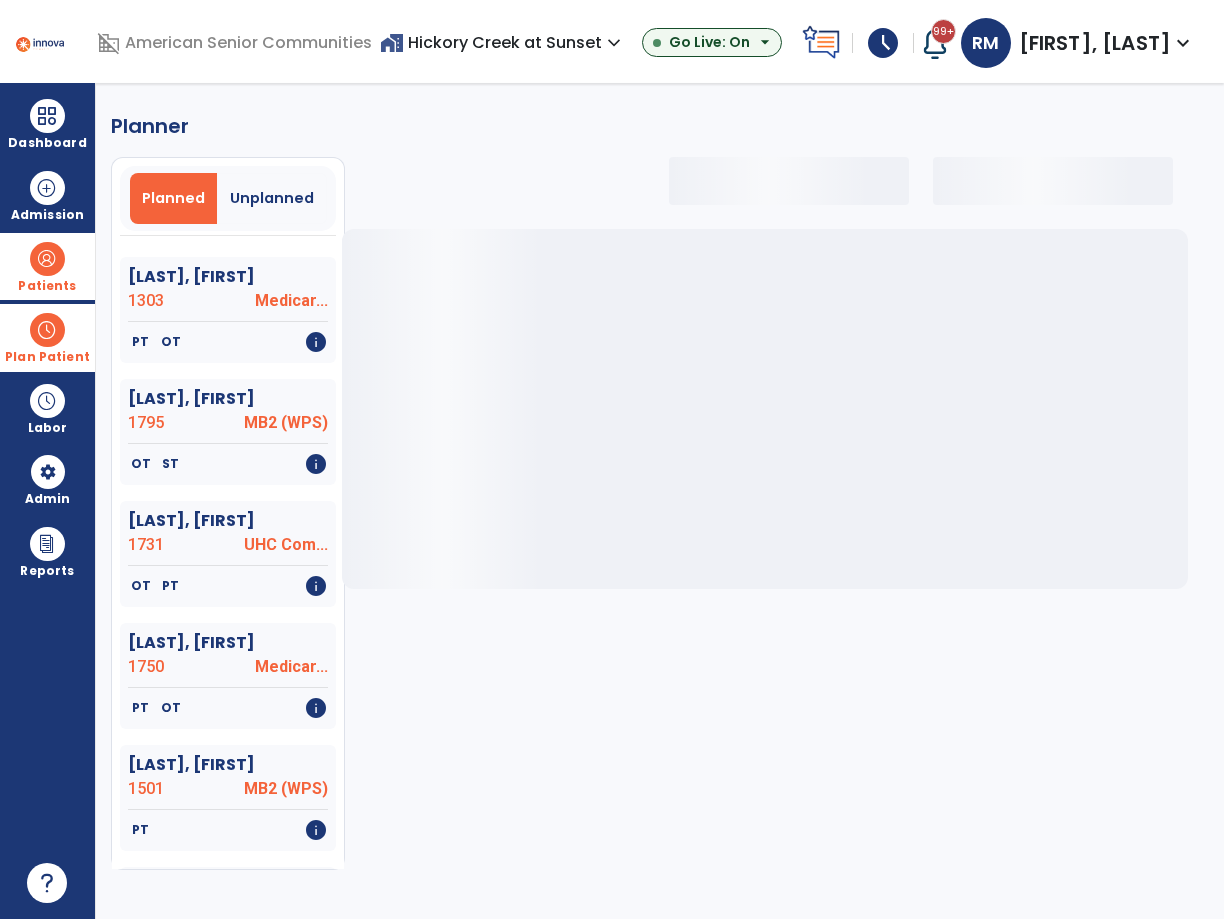 select on "***" 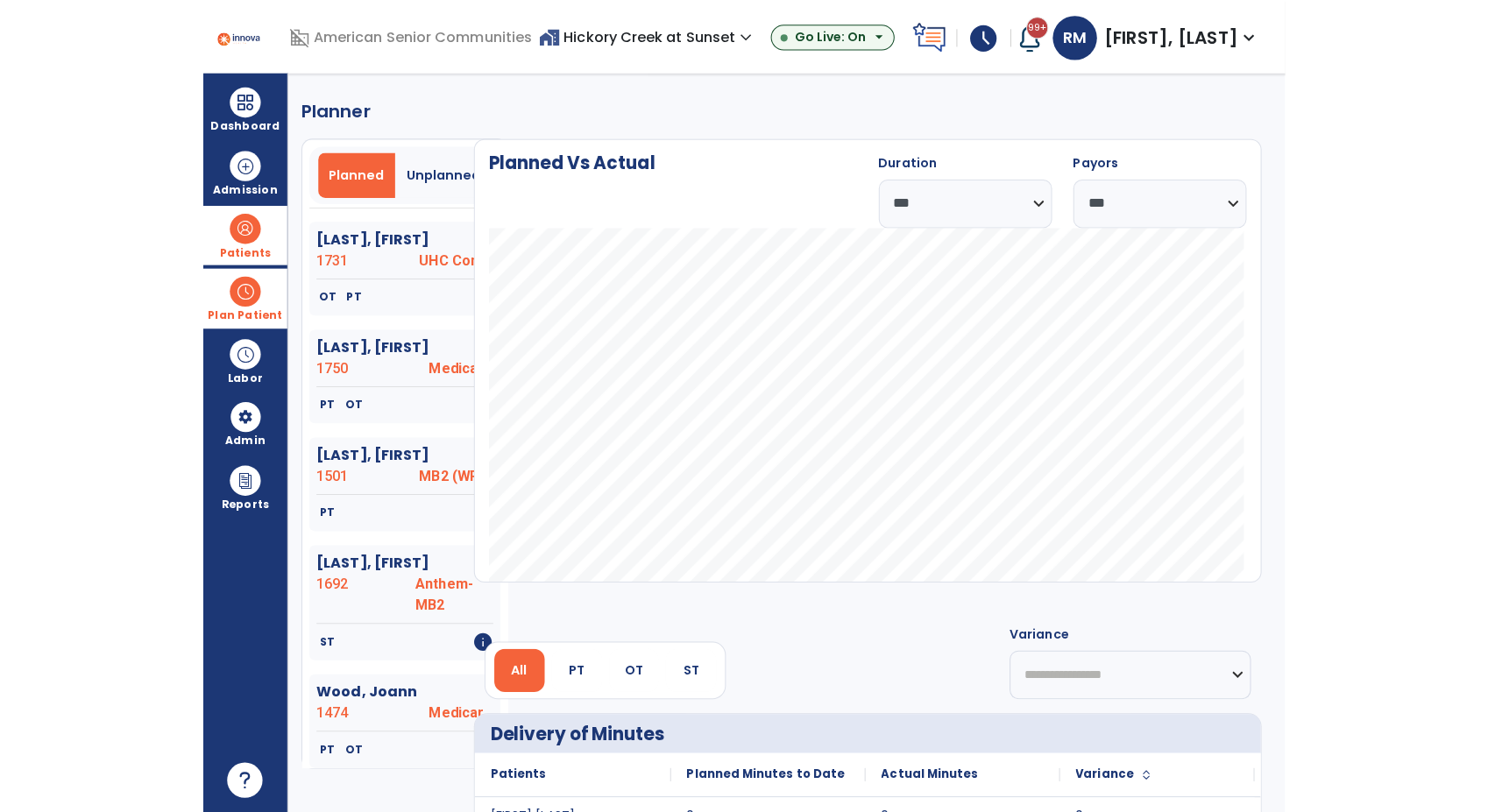 scroll, scrollTop: 1388, scrollLeft: 0, axis: vertical 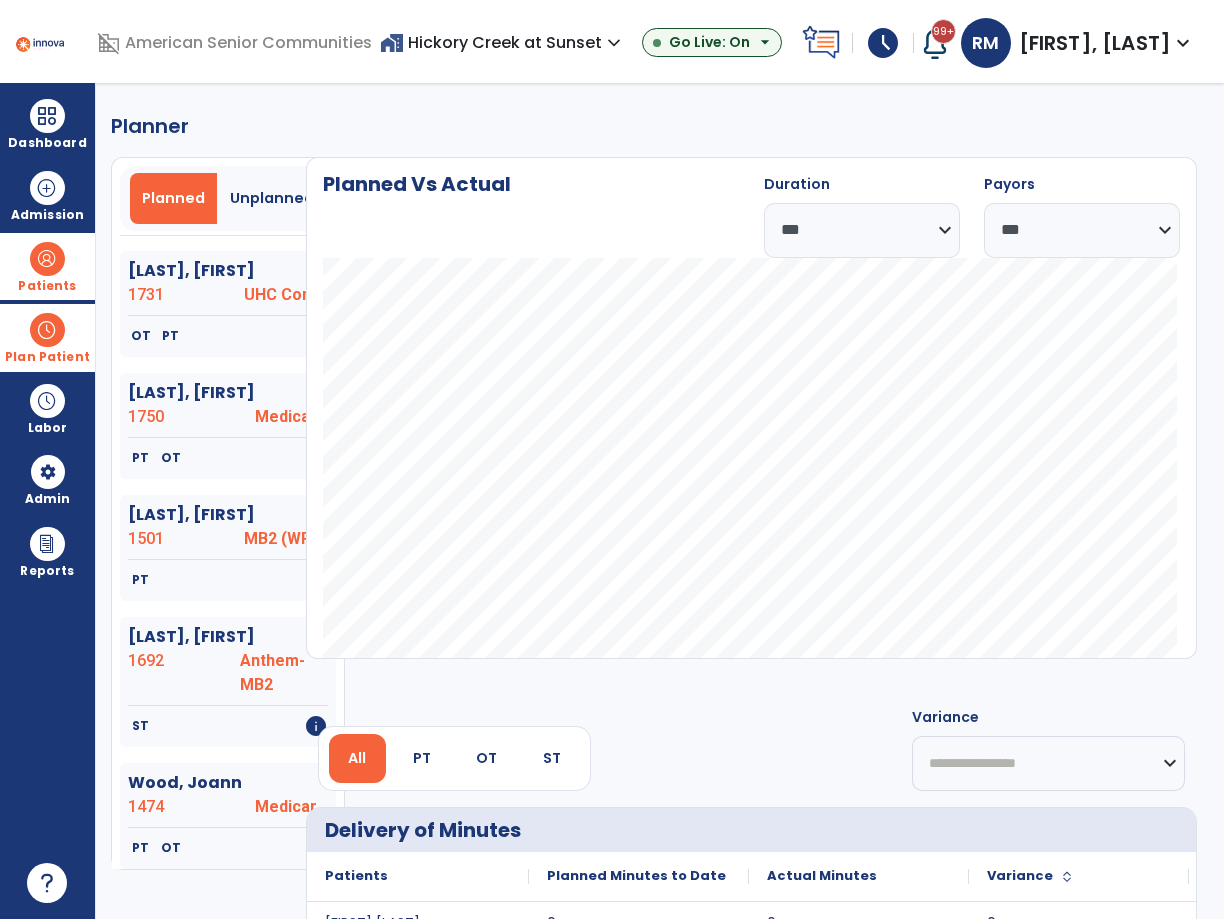 click on "1501" 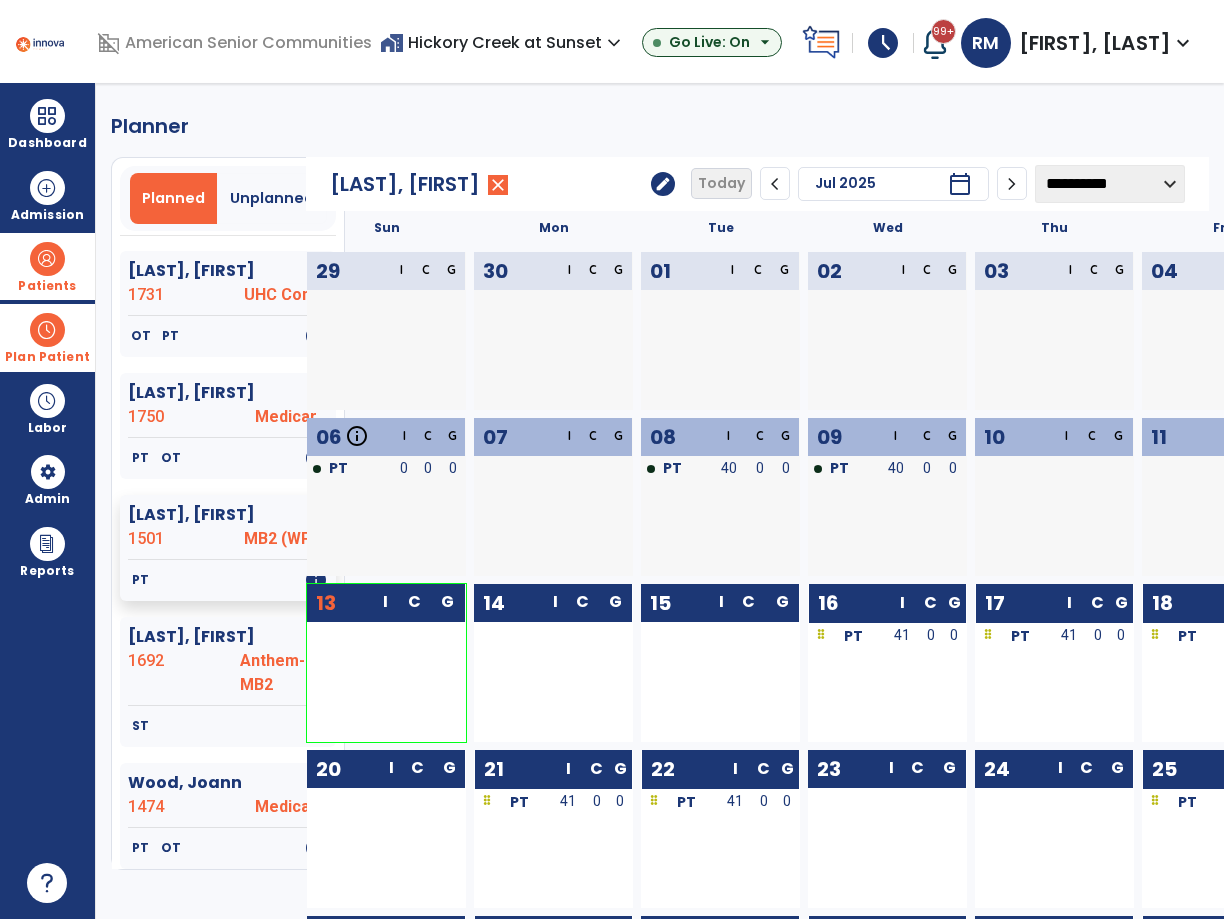click on "edit" 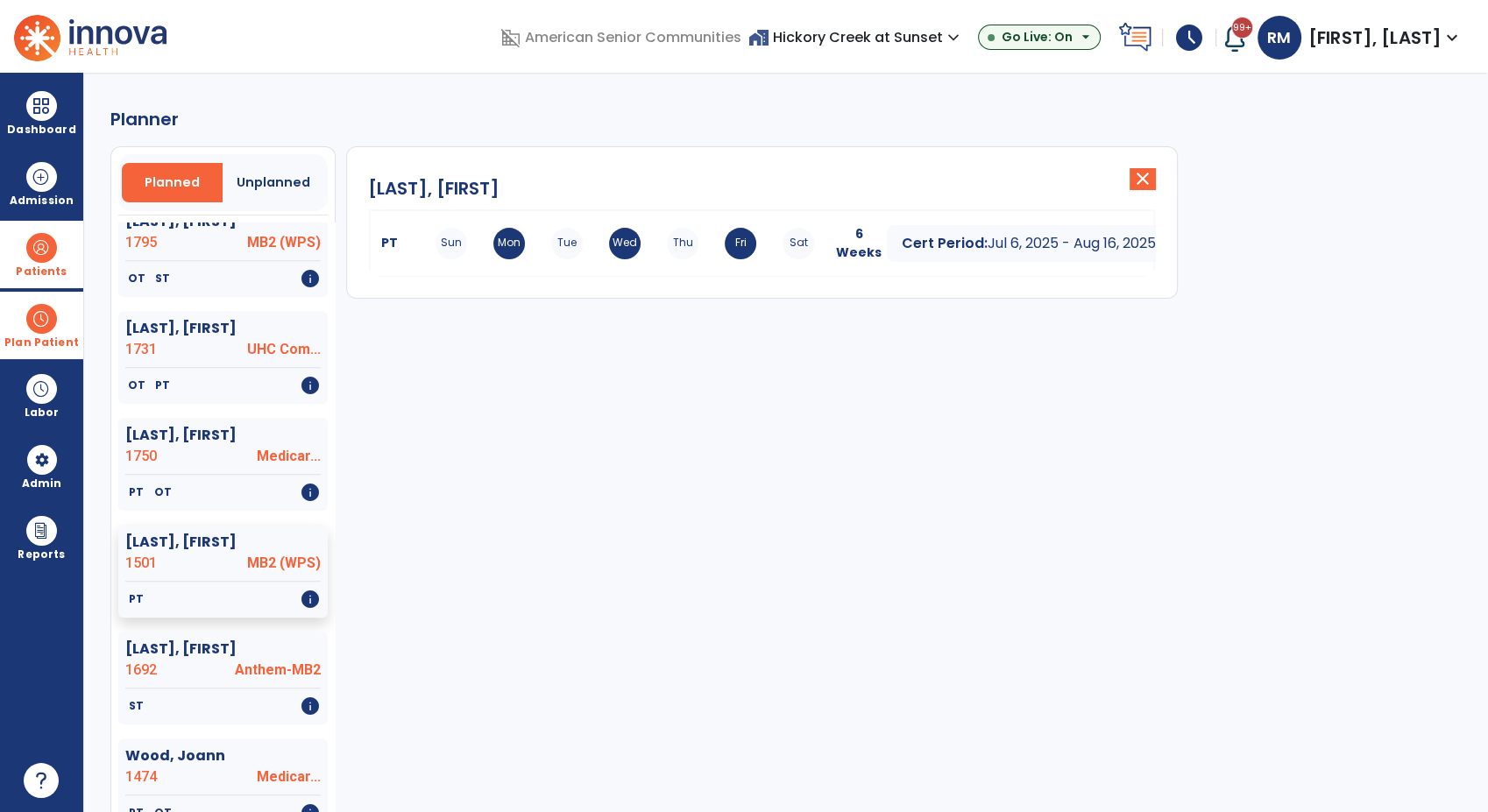 scroll, scrollTop: 1274, scrollLeft: 0, axis: vertical 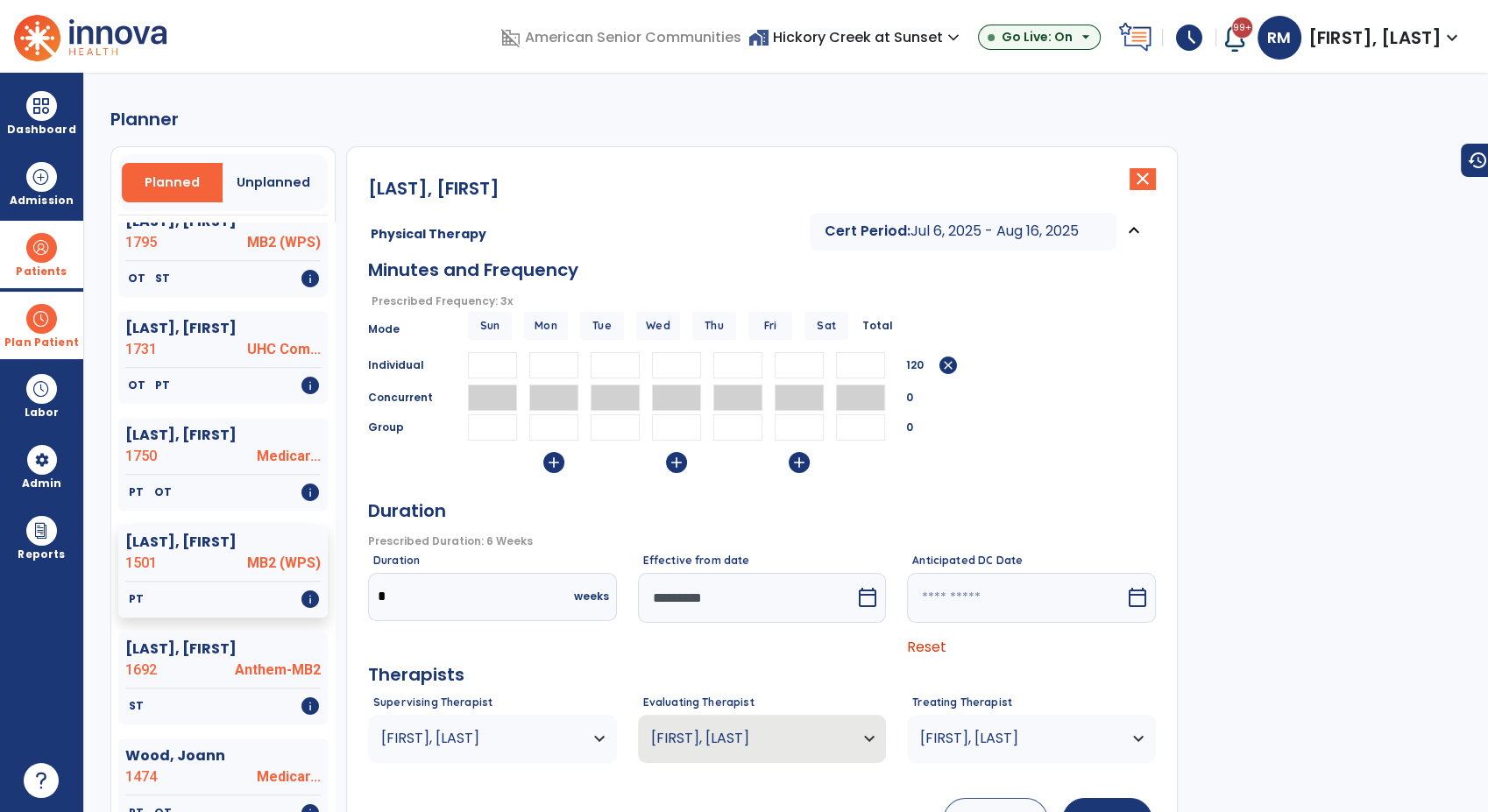 click at bounding box center (747, 597) 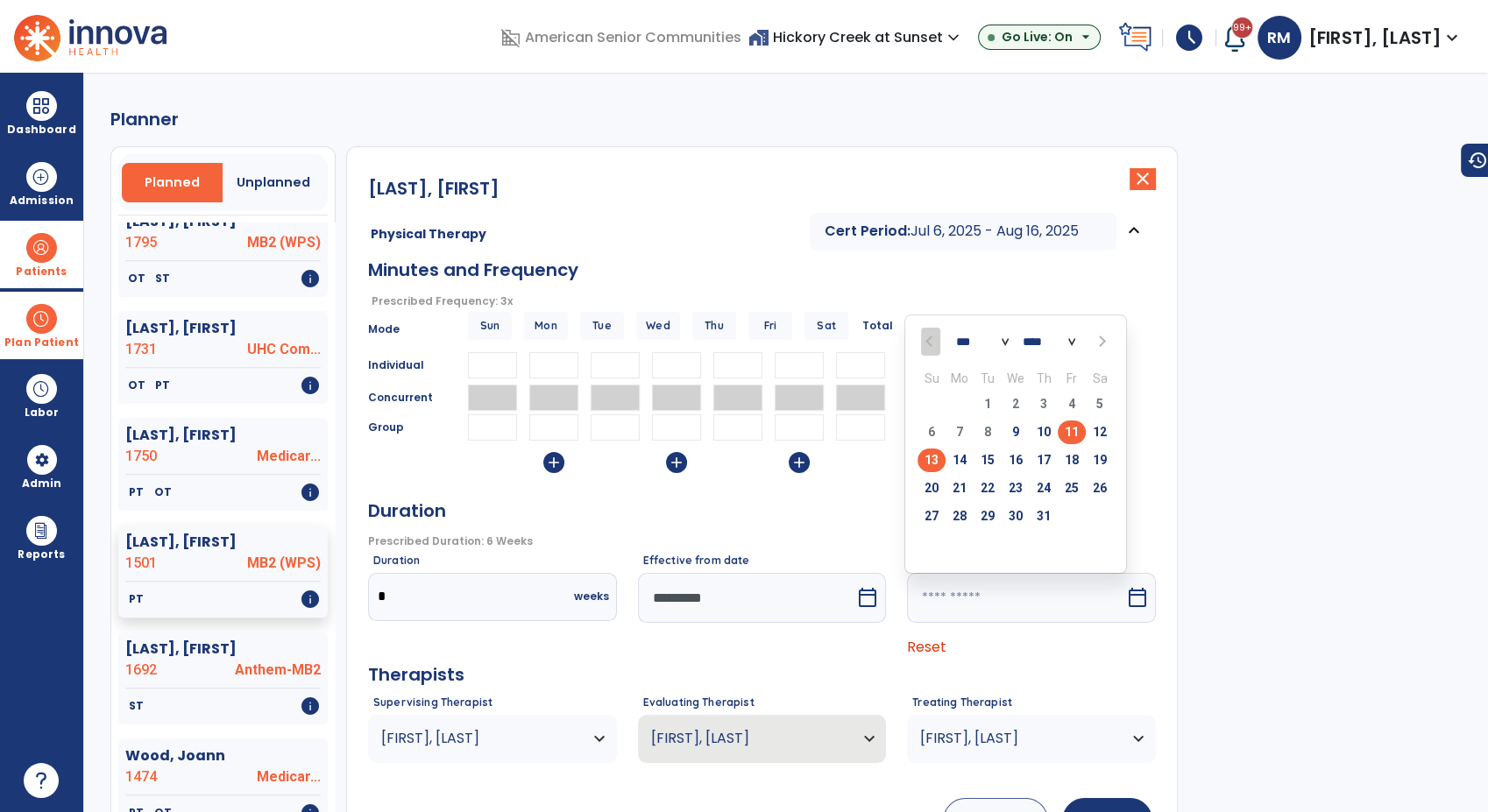 click on "11" at bounding box center [1072, 432] 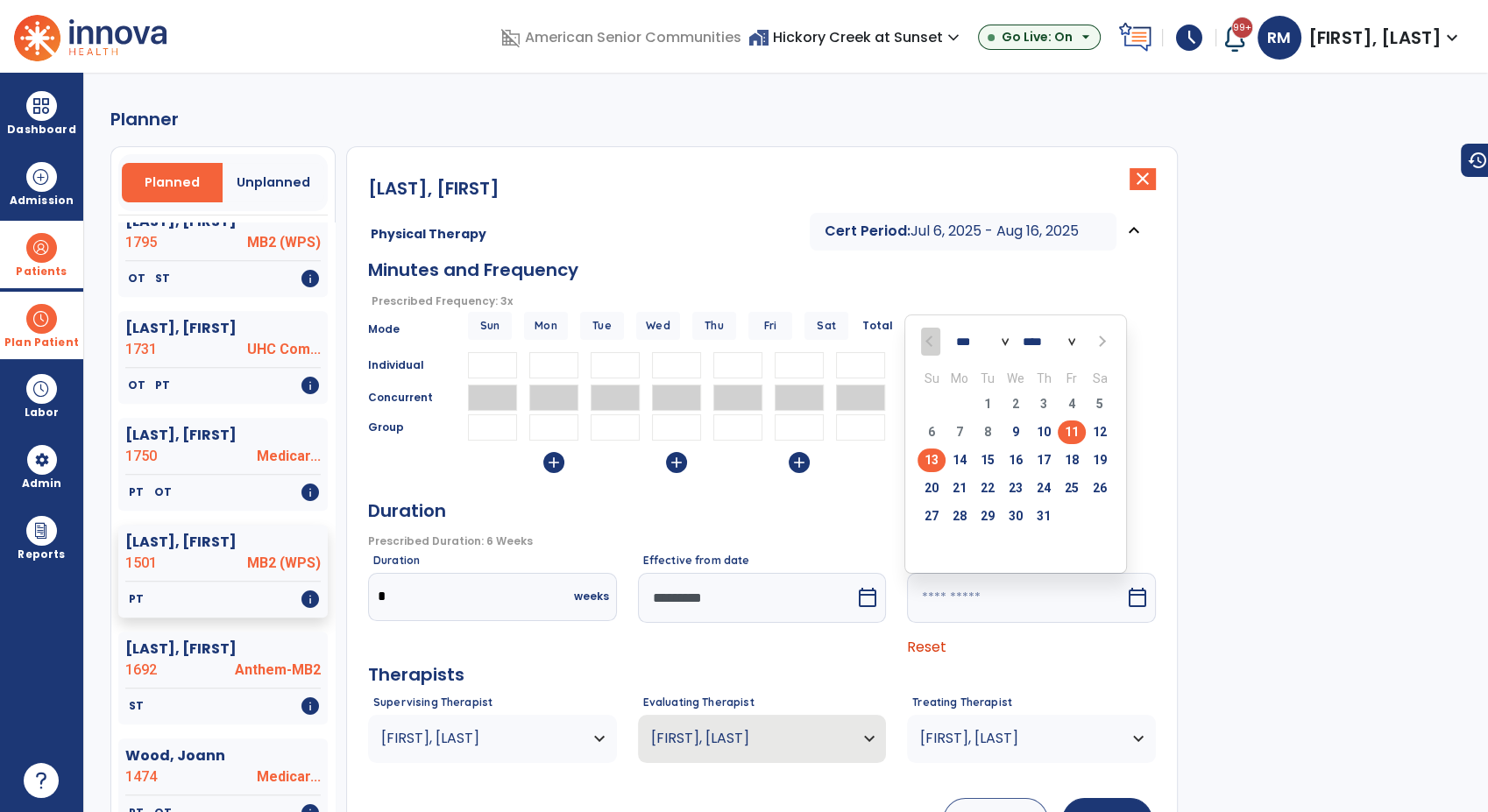 type on "*********" 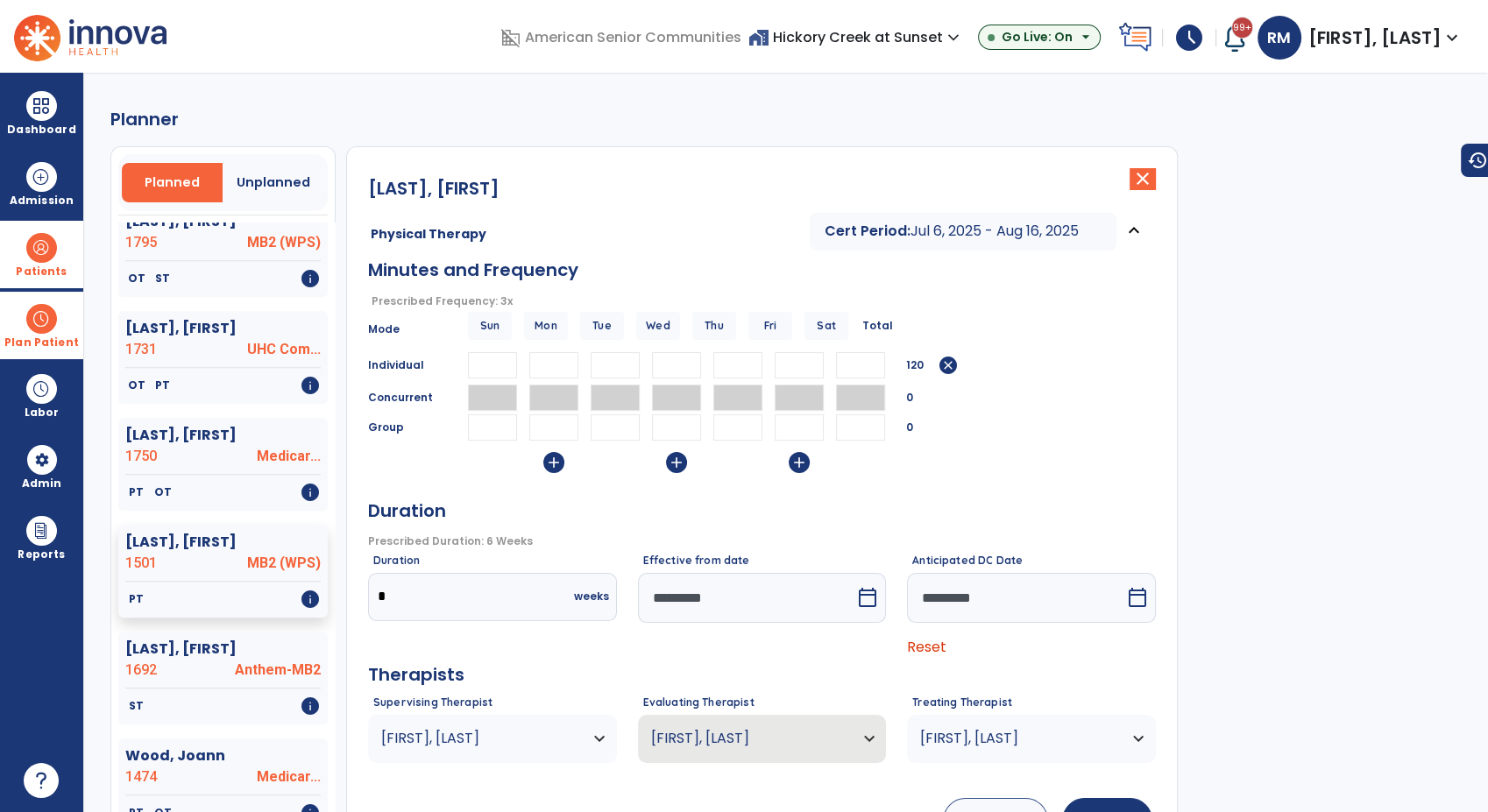click on "Group 0" at bounding box center [762, 427] 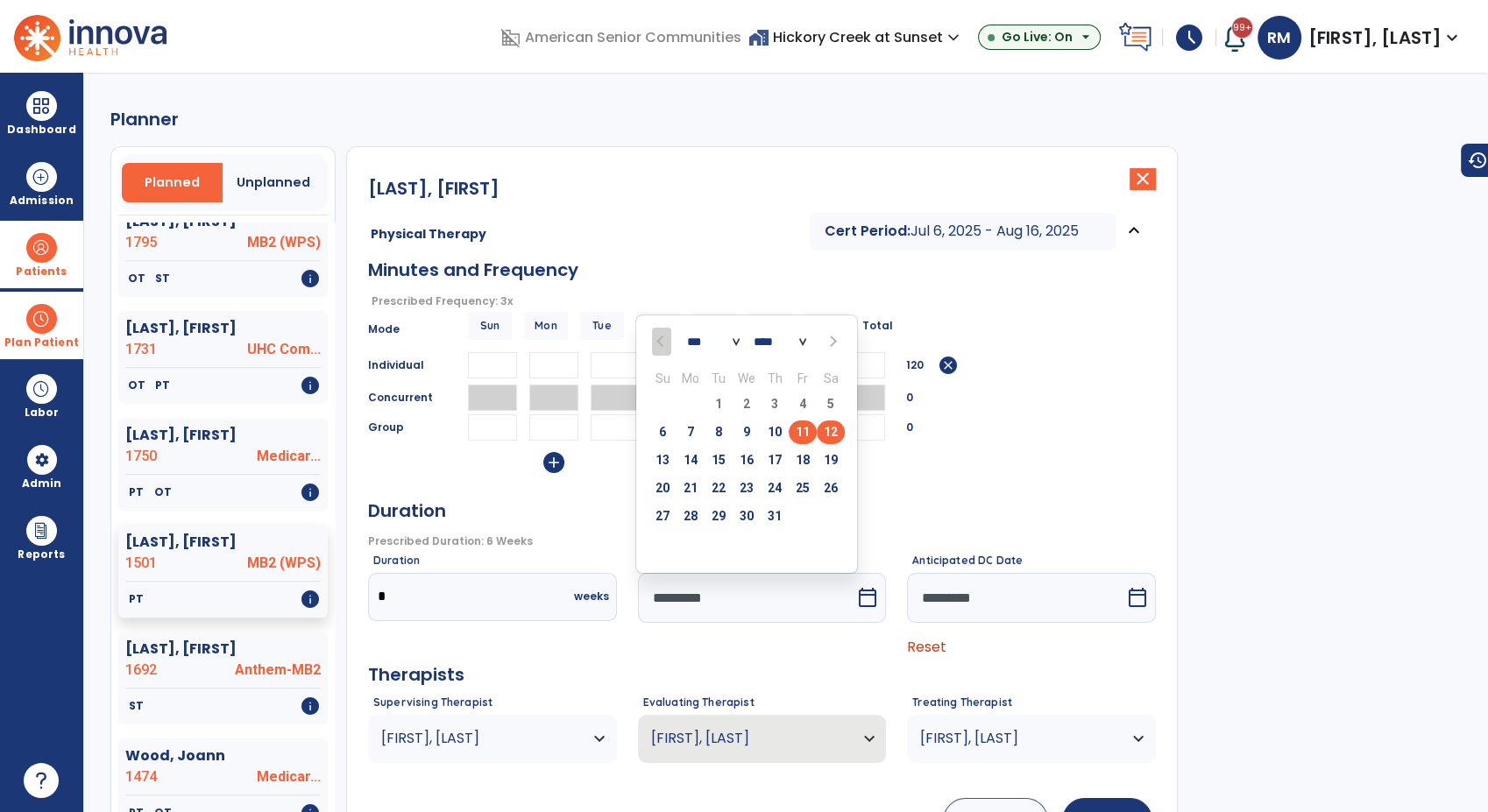 click on "11" at bounding box center [803, 432] 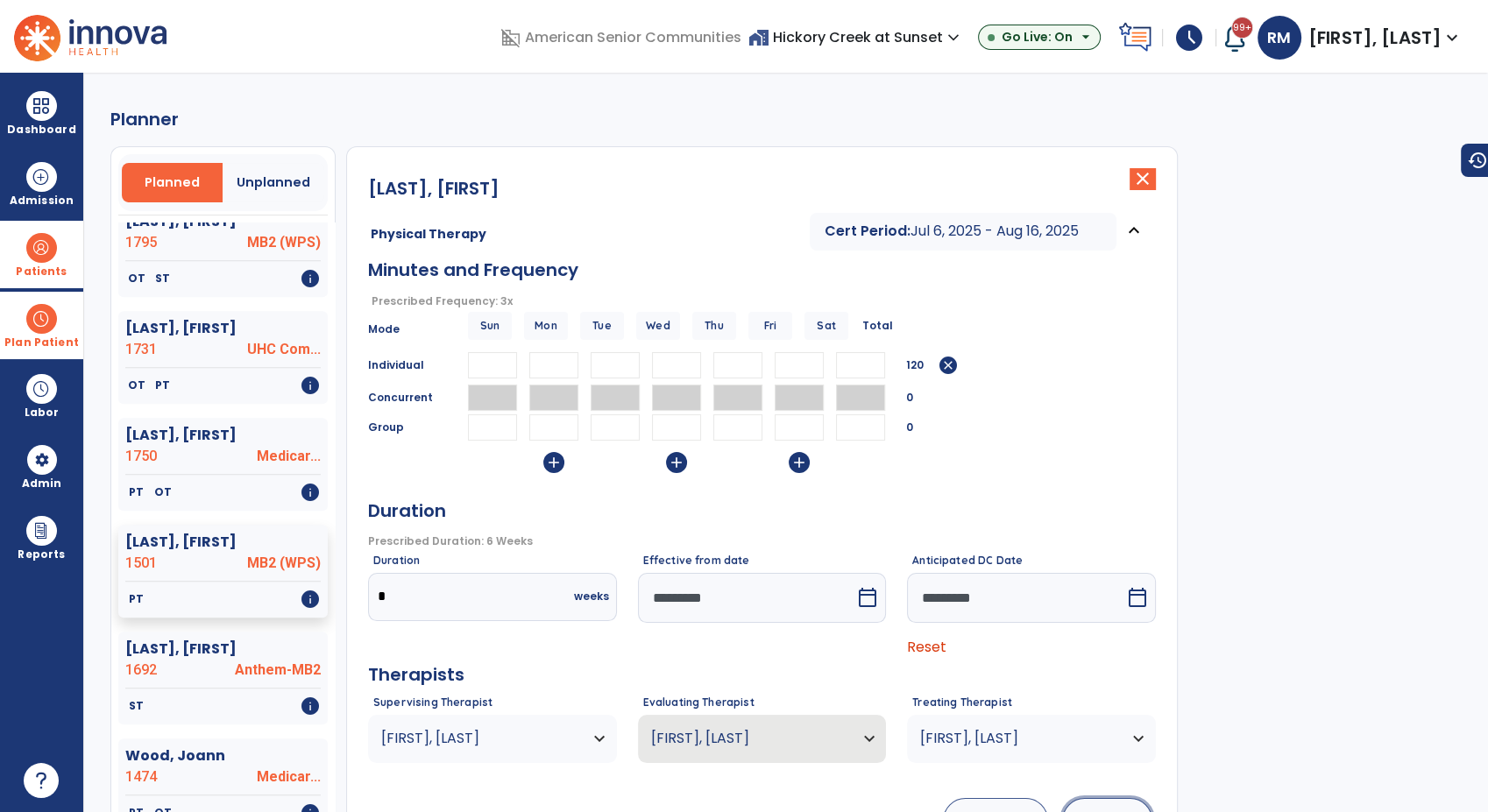 click on "Save" at bounding box center [1107, 820] 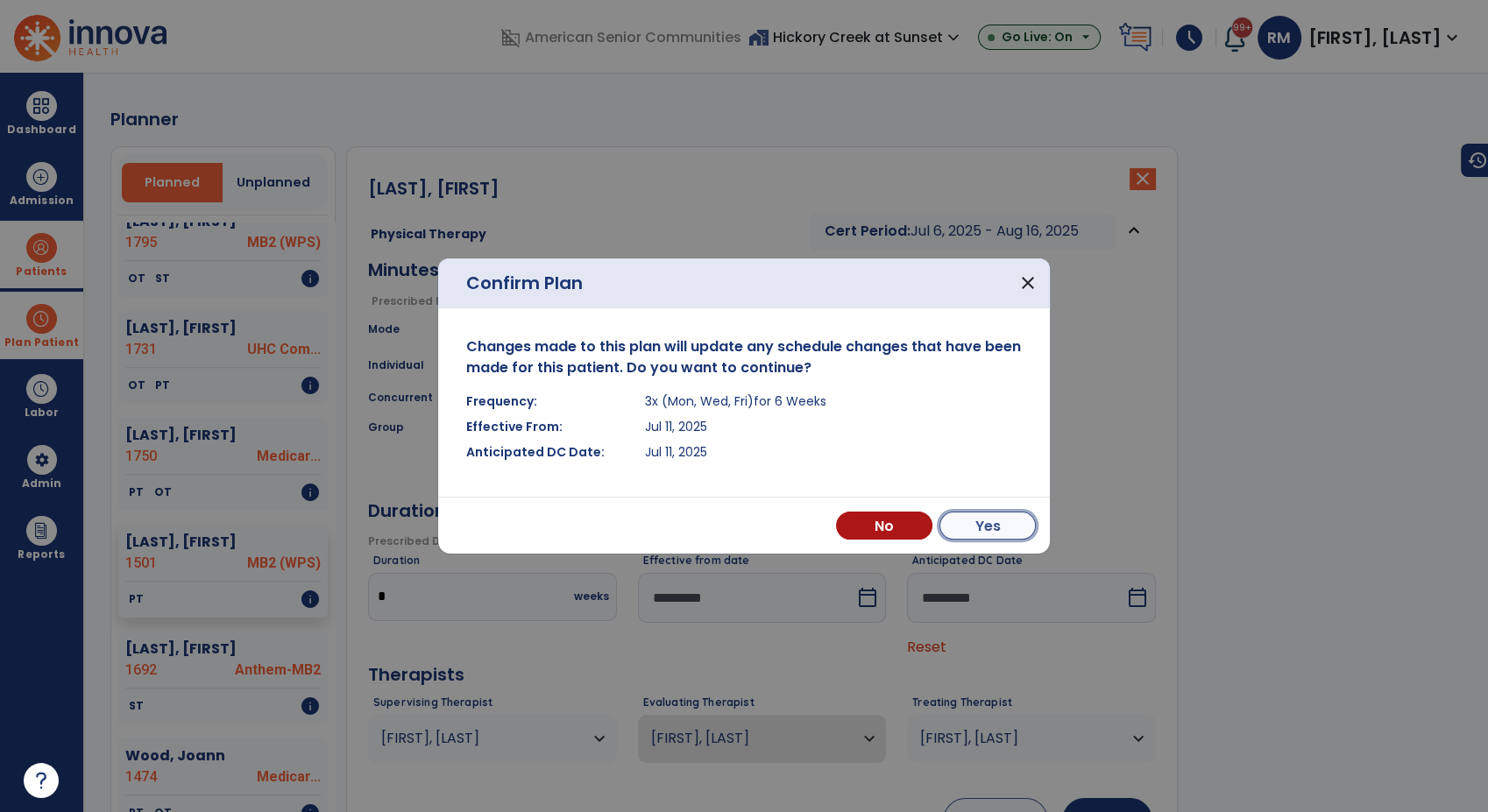 click on "Yes" at bounding box center [988, 526] 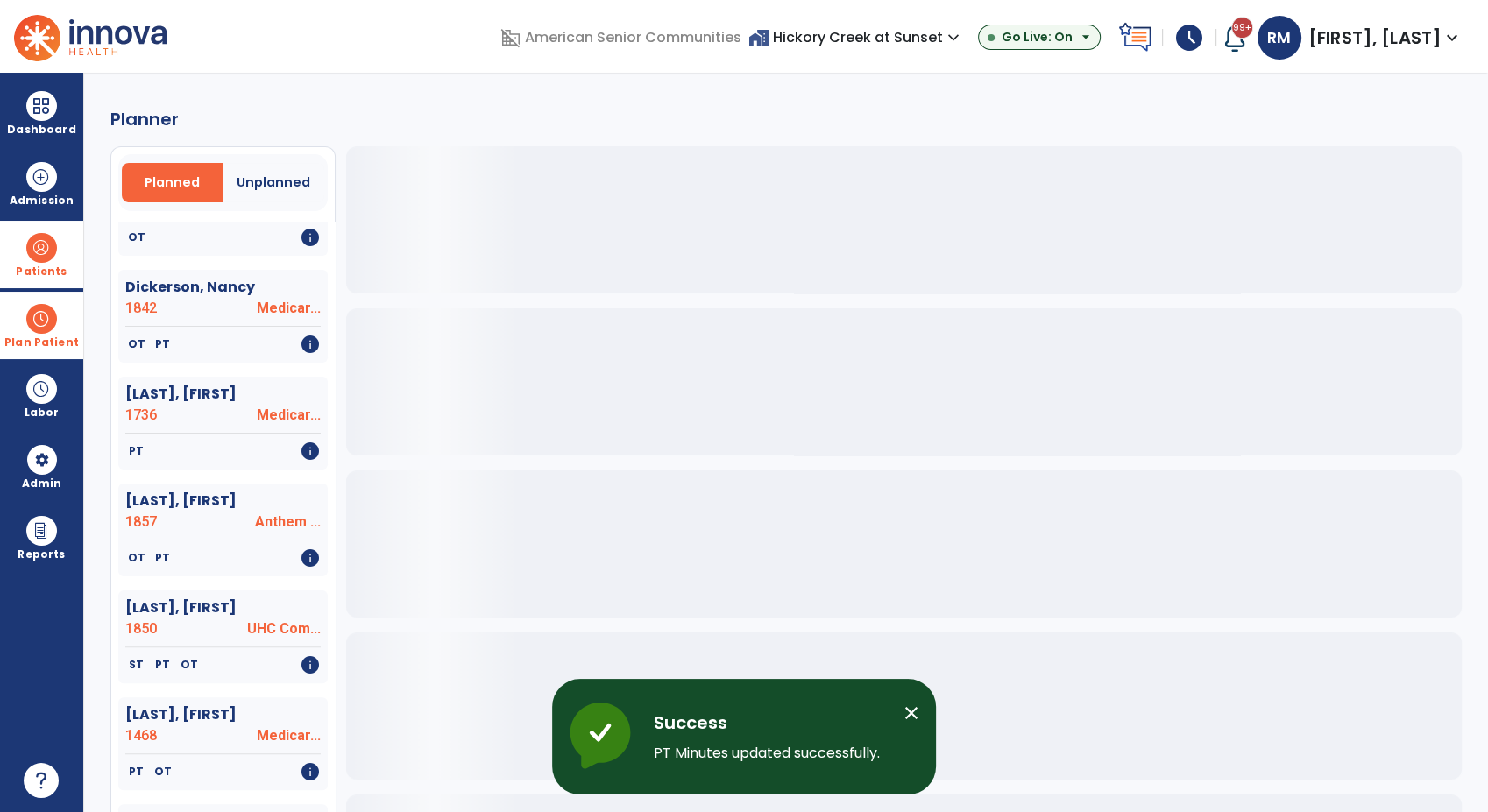 scroll, scrollTop: 1274, scrollLeft: 0, axis: vertical 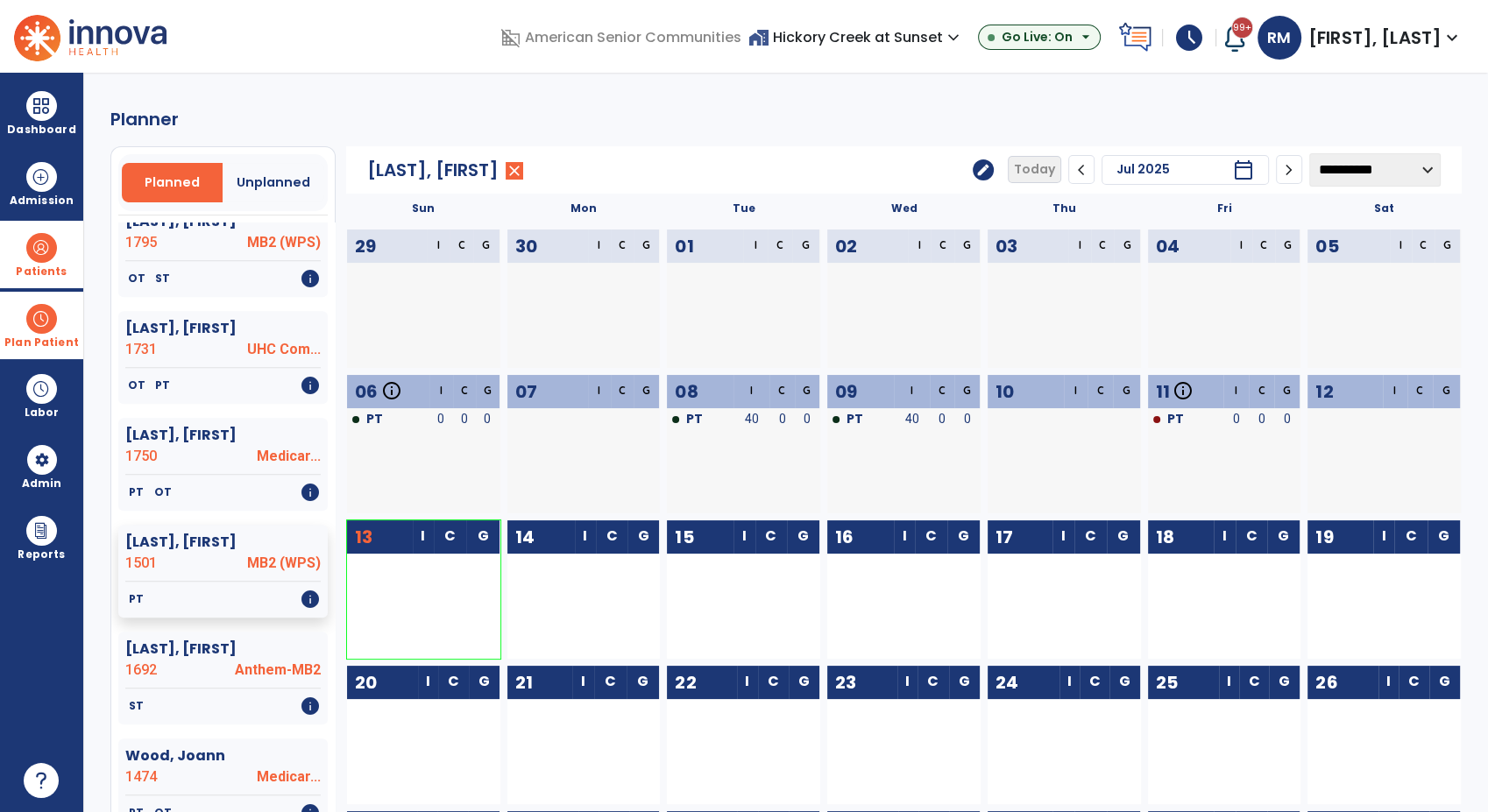 click on "Patients" at bounding box center [41, 254] 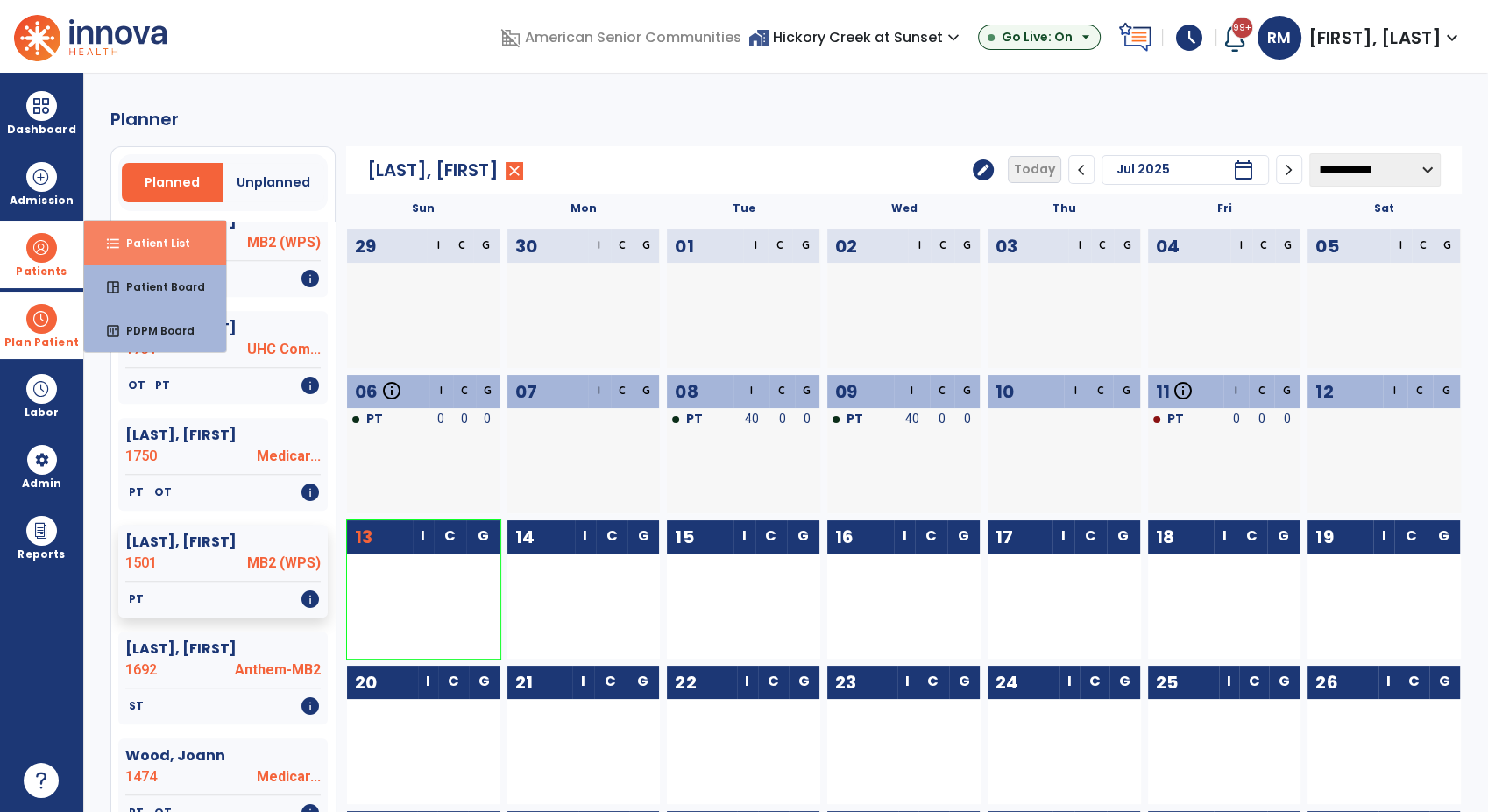 click on "format_list_bulleted  Patient List" at bounding box center [155, 243] 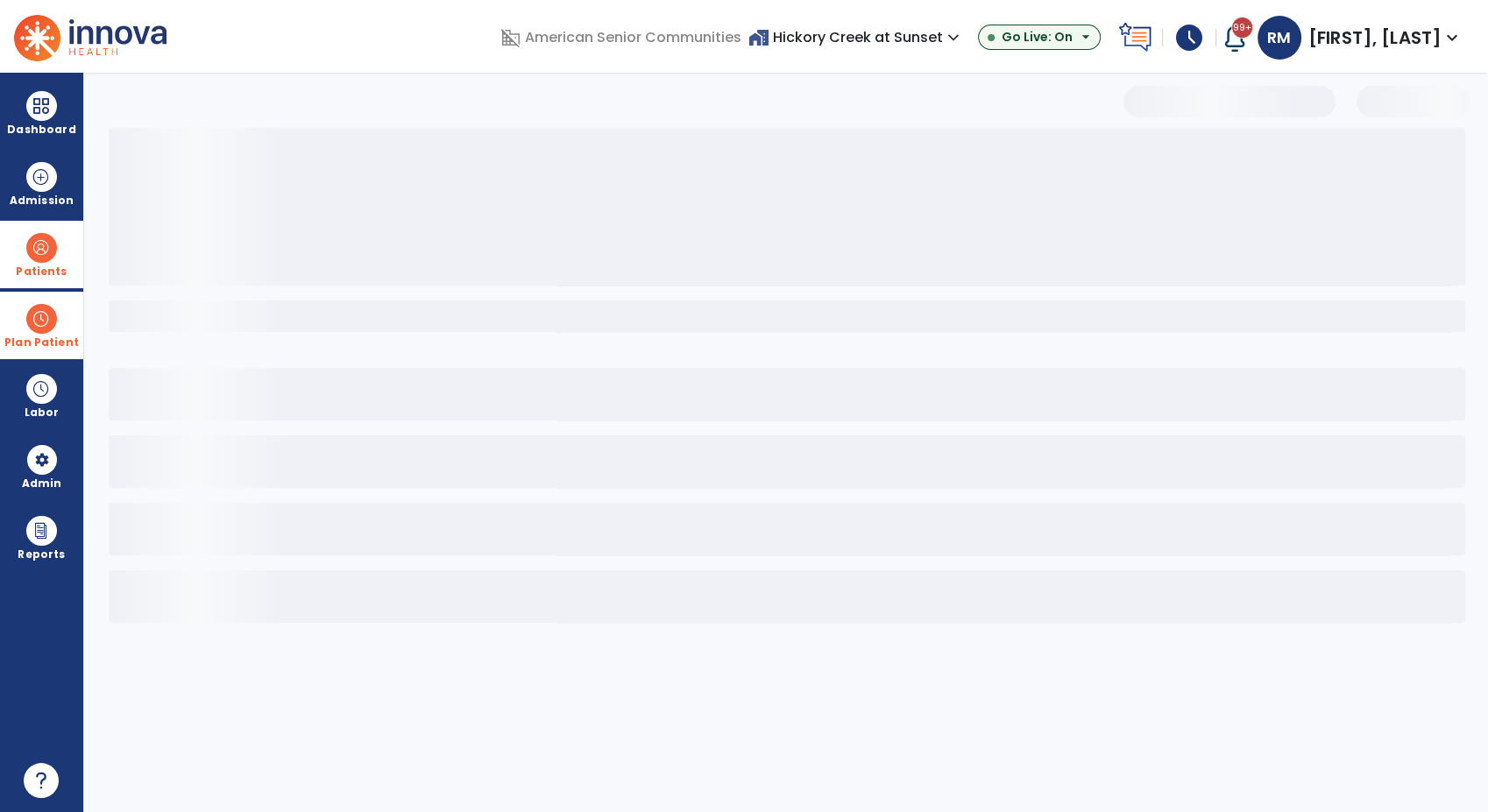 select on "***" 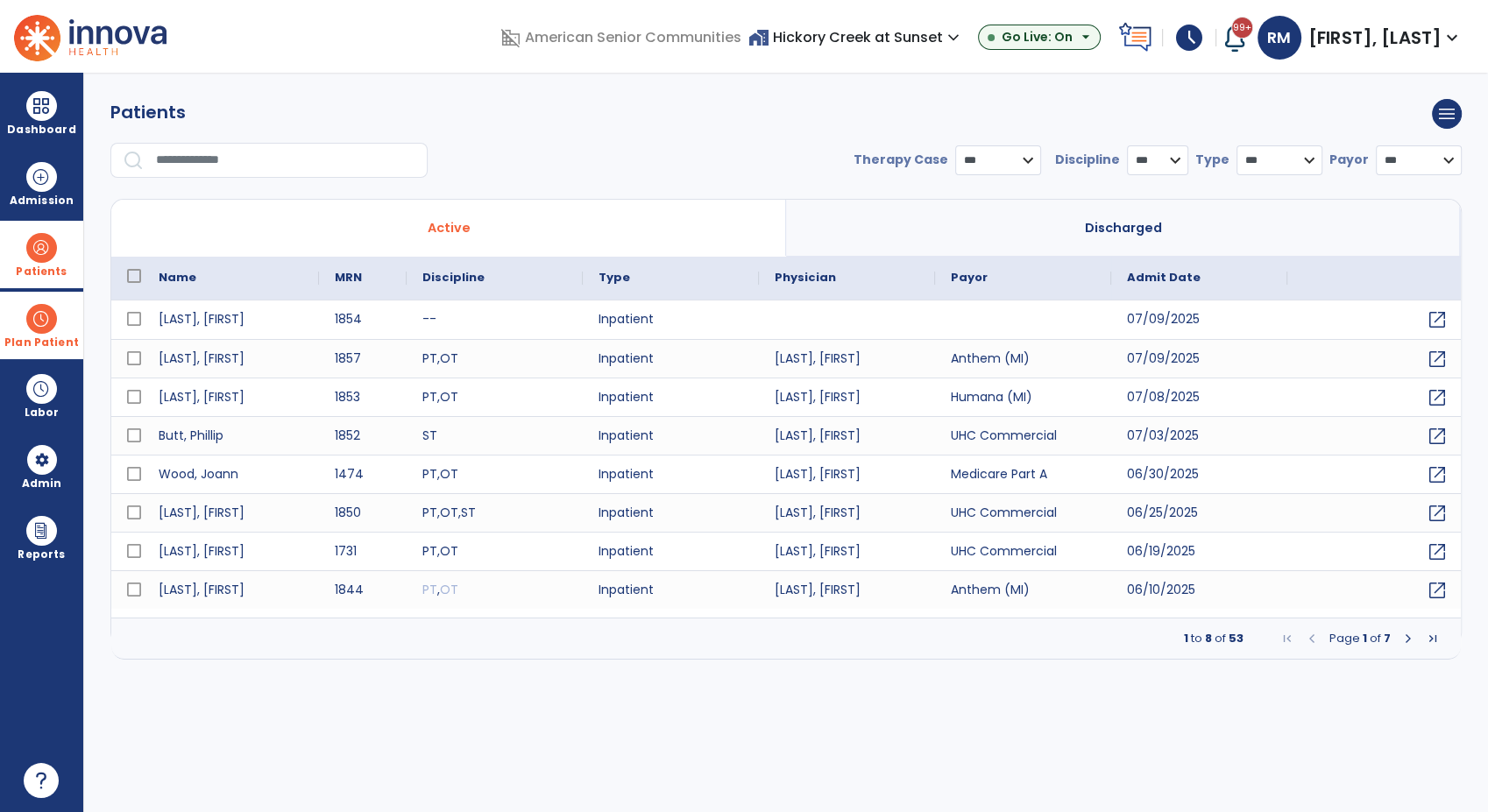 click at bounding box center (286, 160) 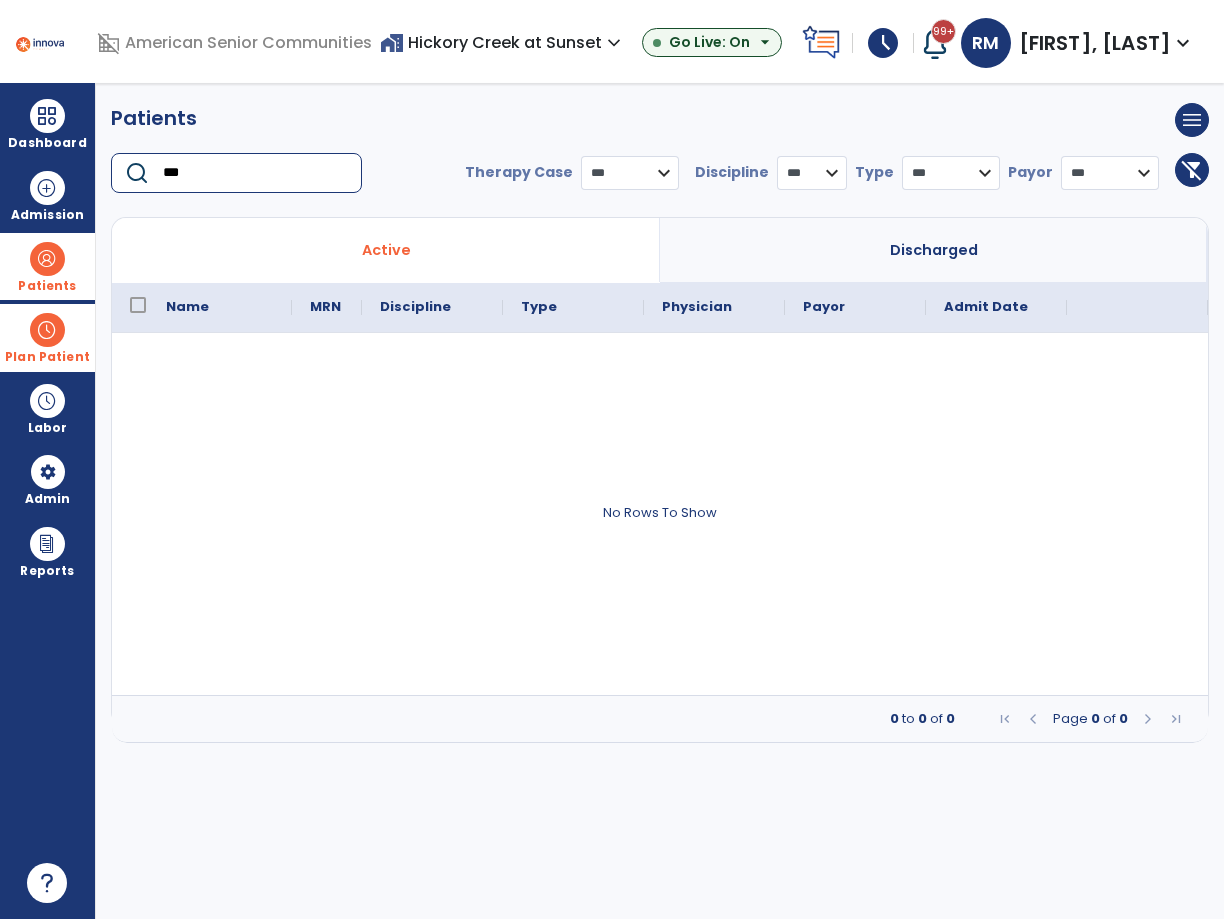 type on "***" 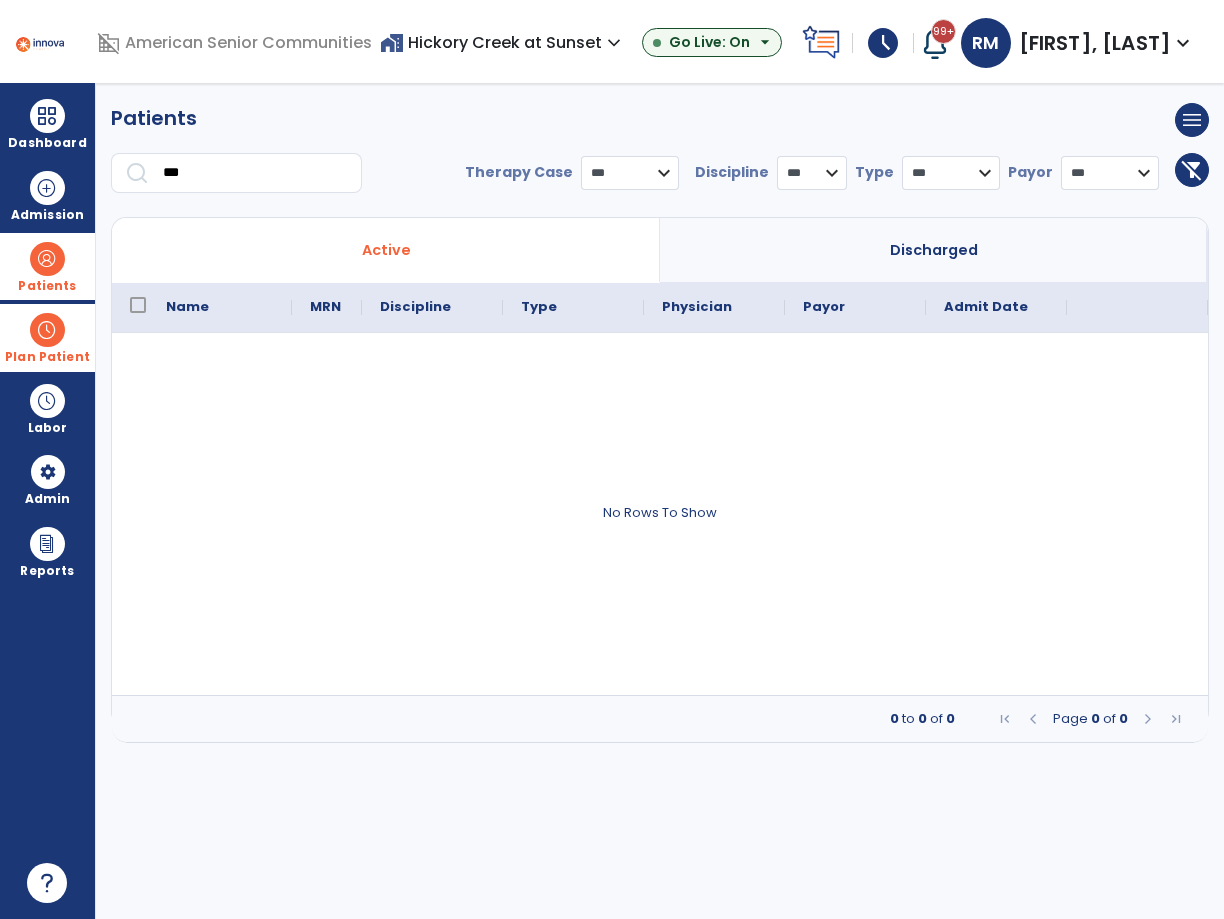 click at bounding box center [660, 514] 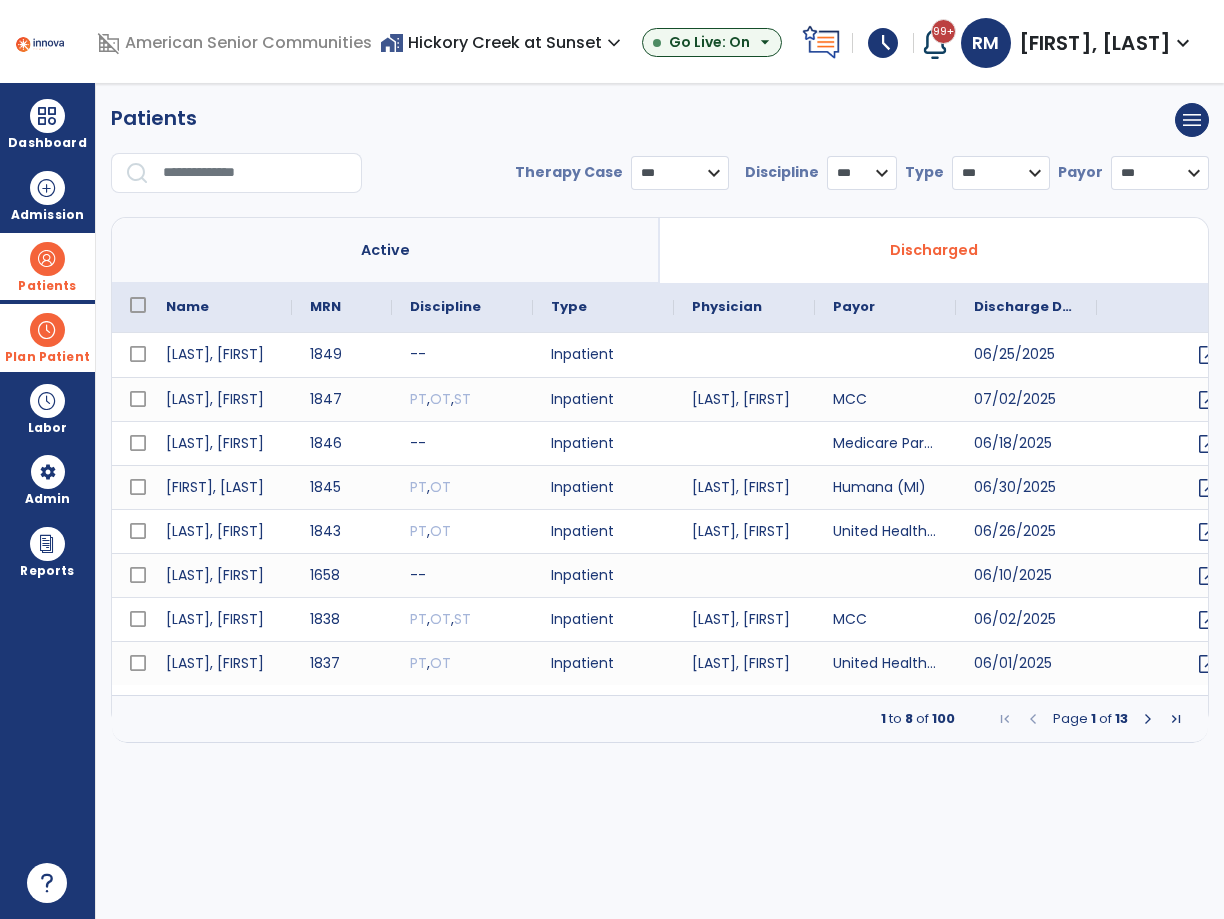 click on "Active" at bounding box center [386, 250] 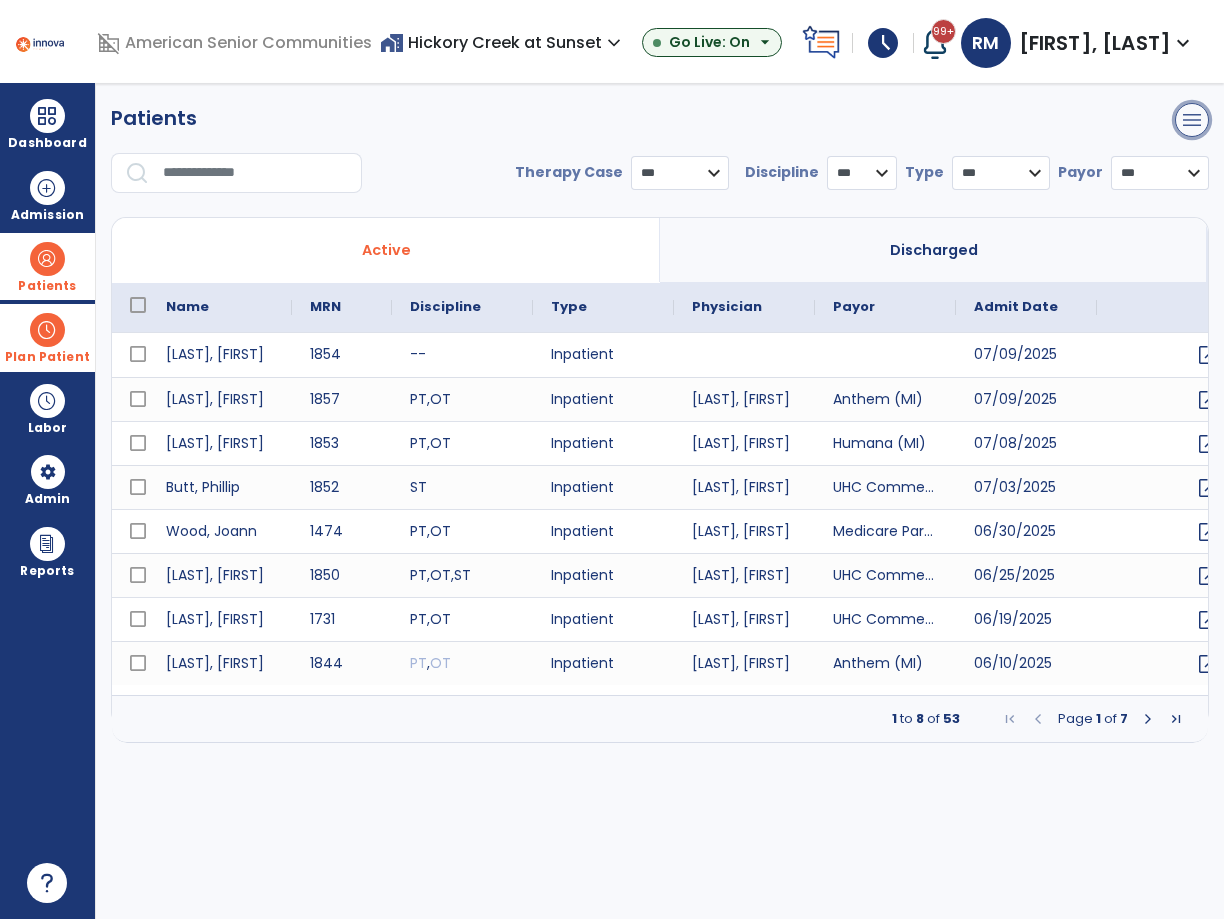 click on "menu" at bounding box center (1192, 120) 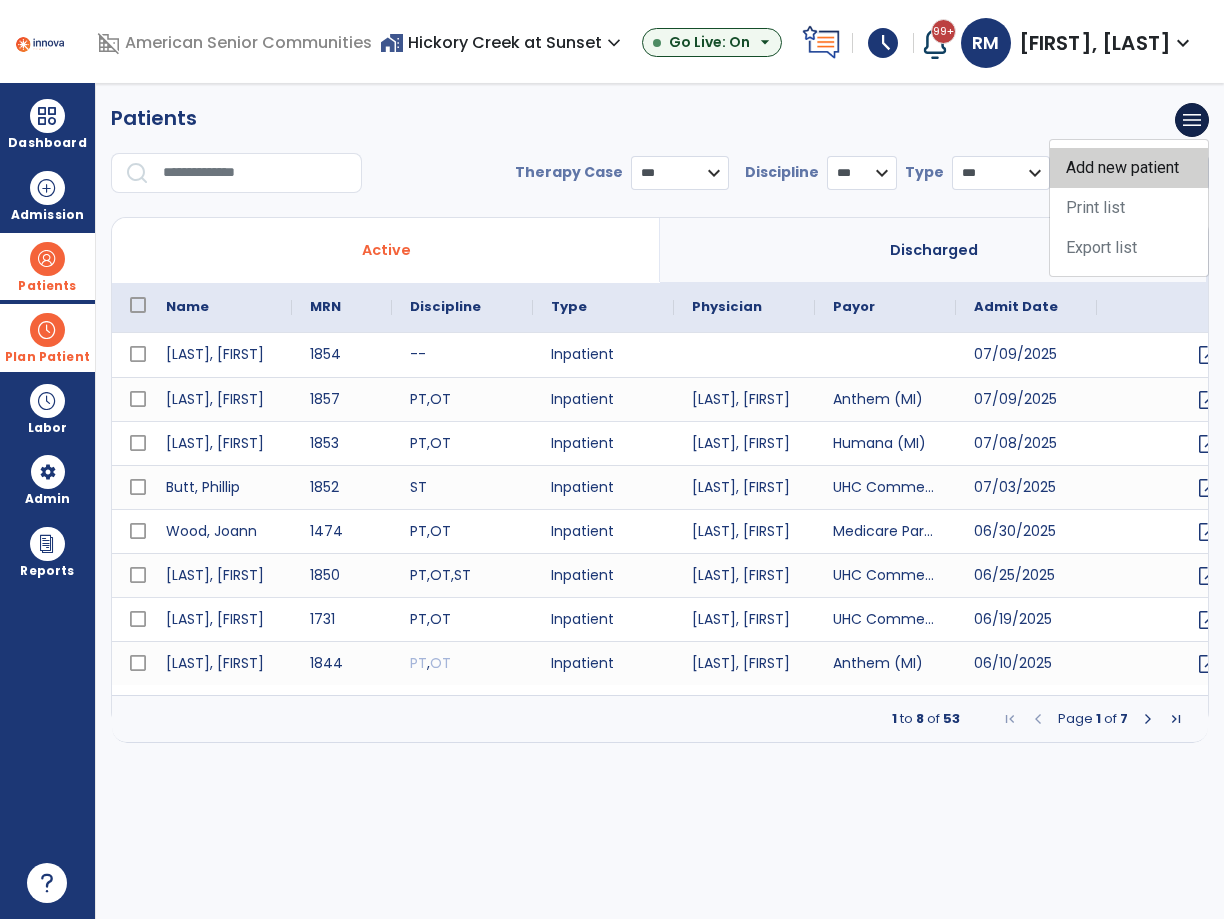 click on "Add new patient" at bounding box center [1129, 168] 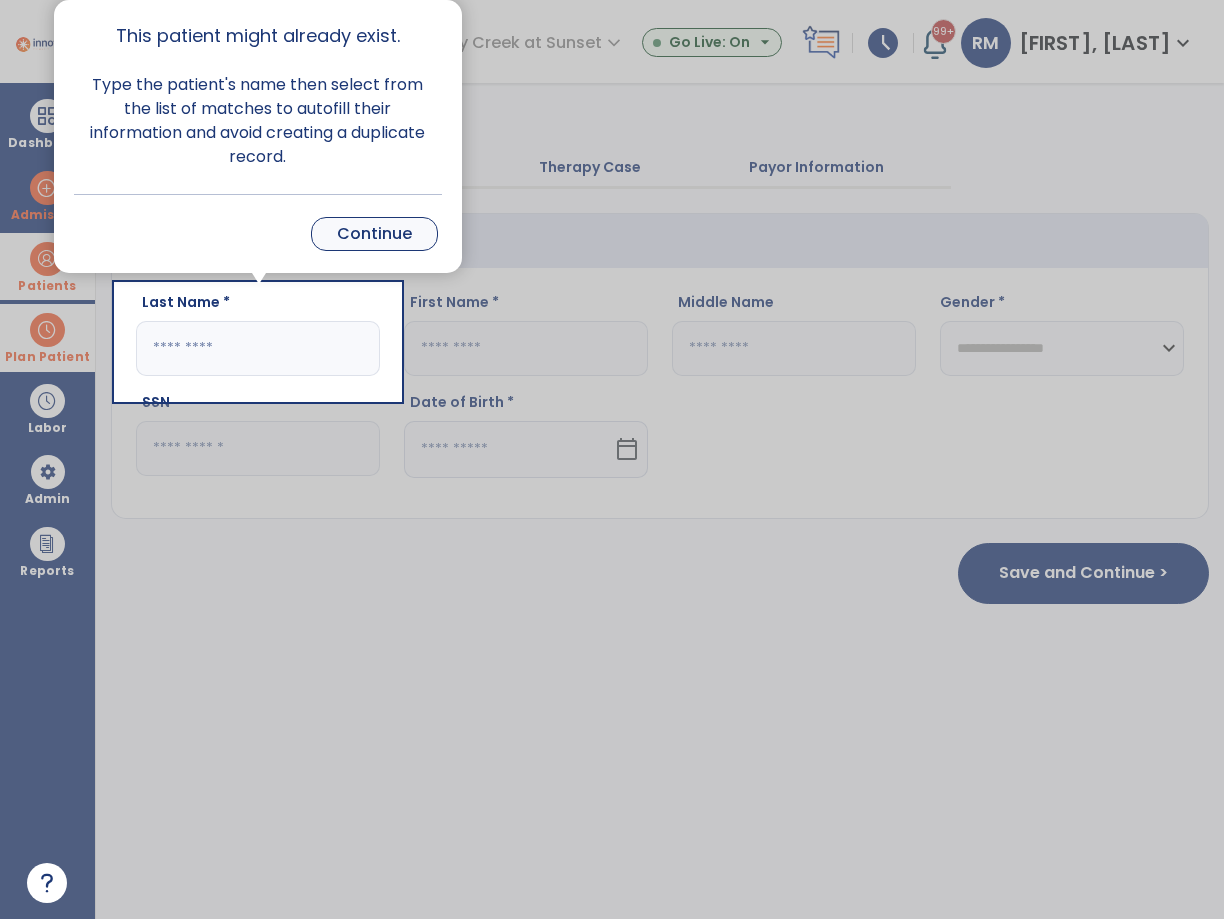 click on "Continue" at bounding box center [374, 234] 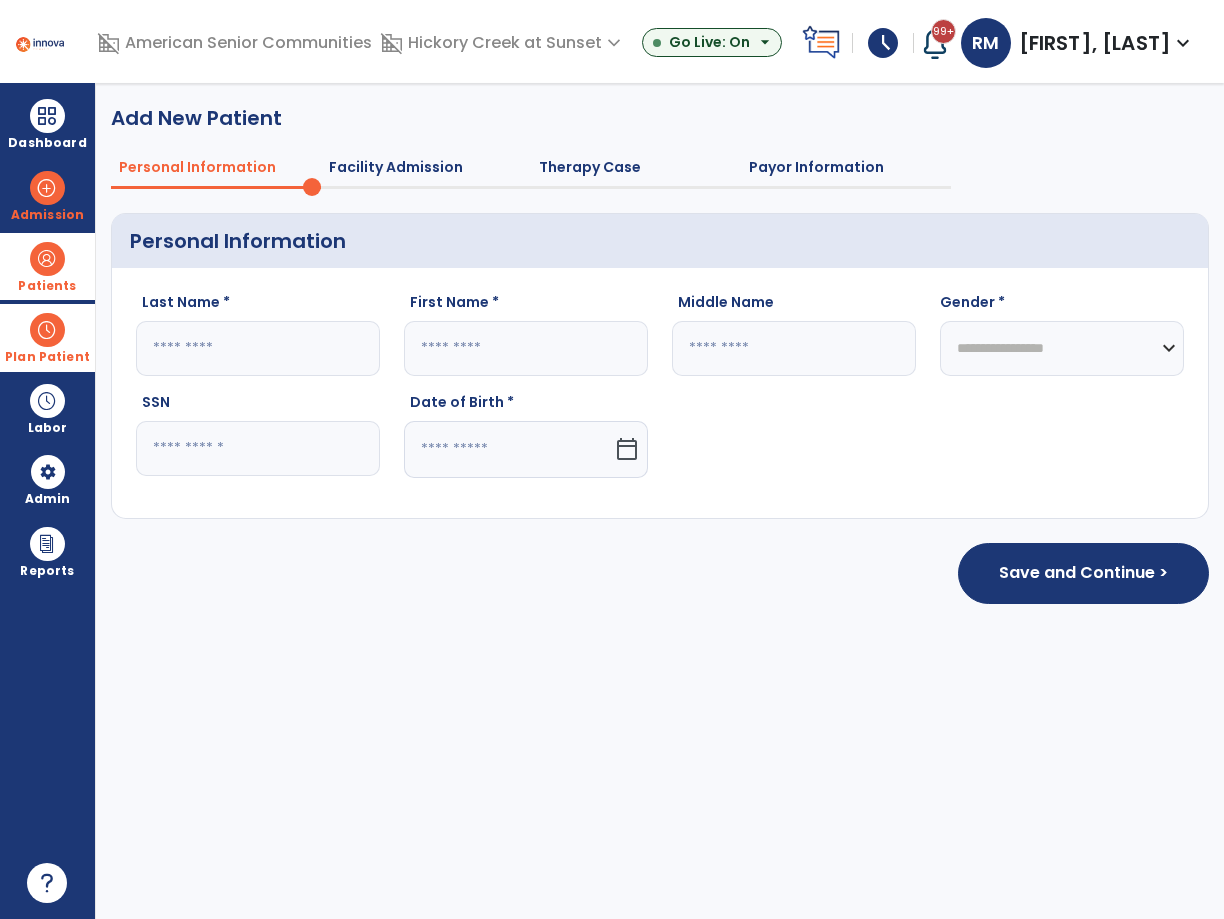 click 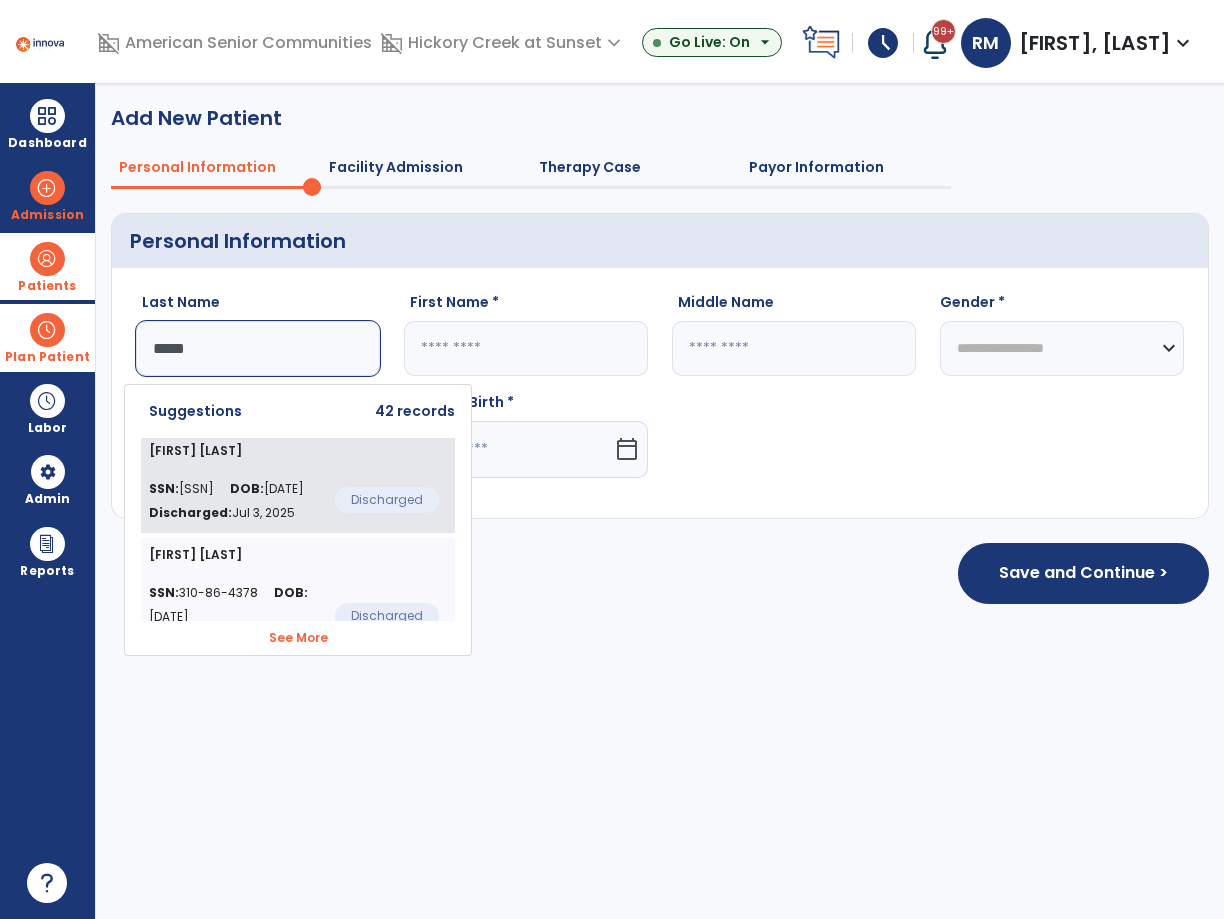click on "[FIRST] [LAST]" 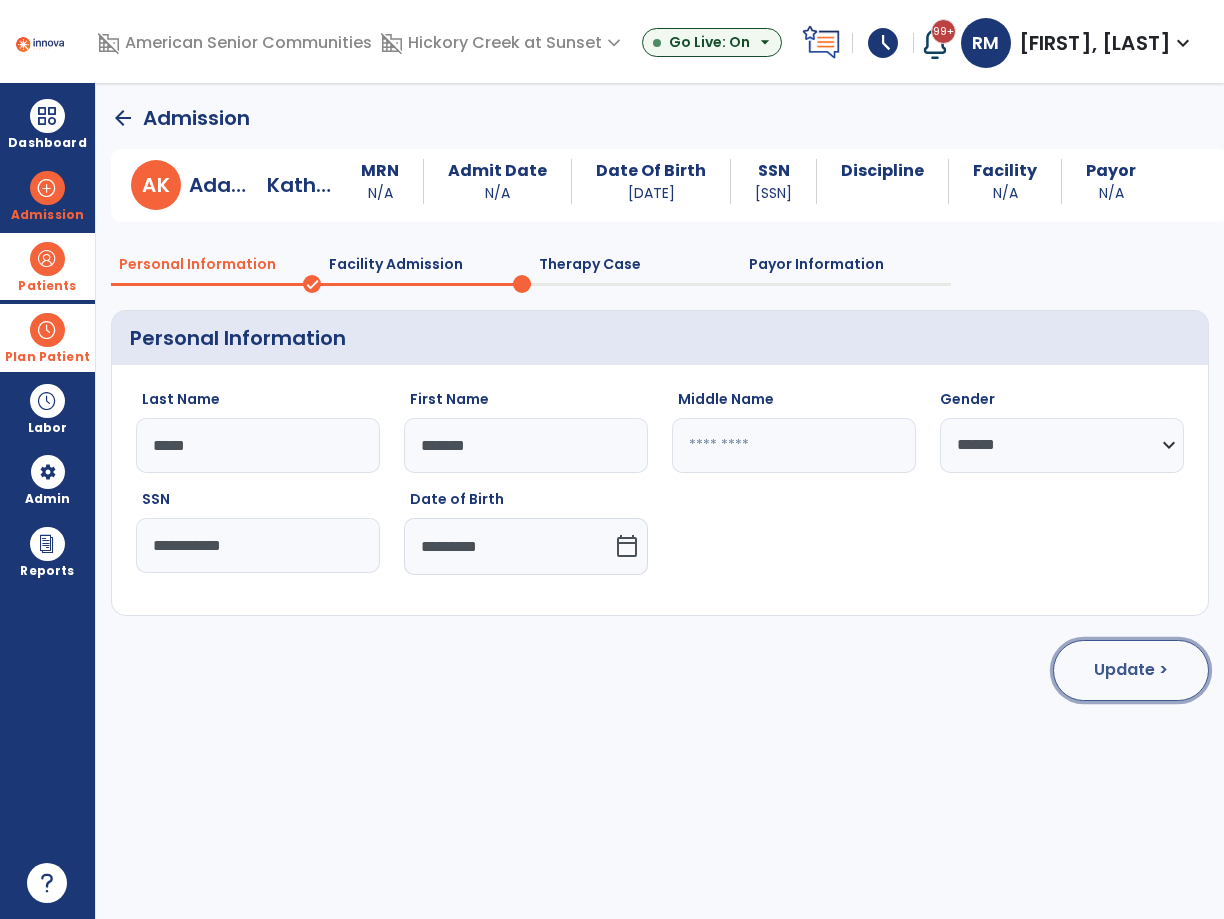 click on "Update >" 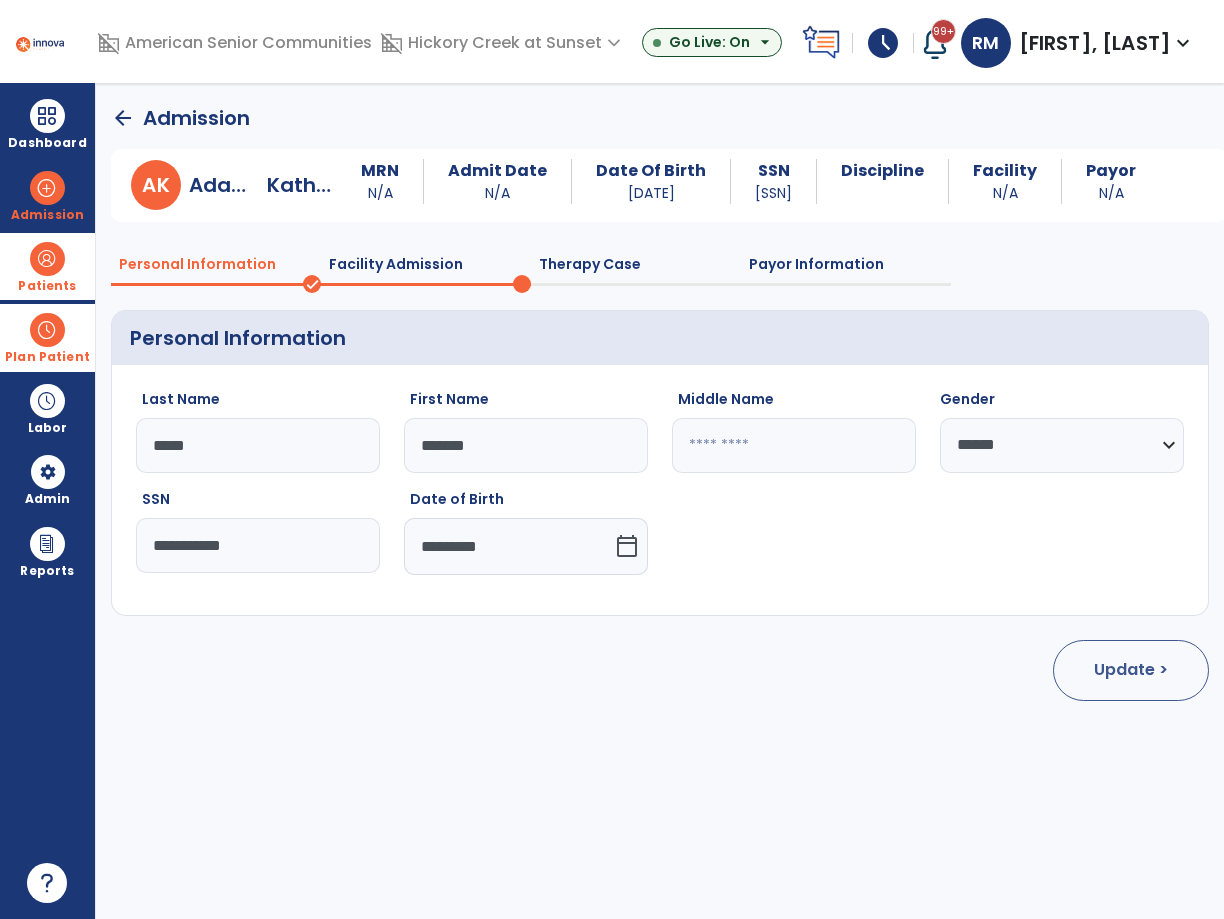 select on "**********" 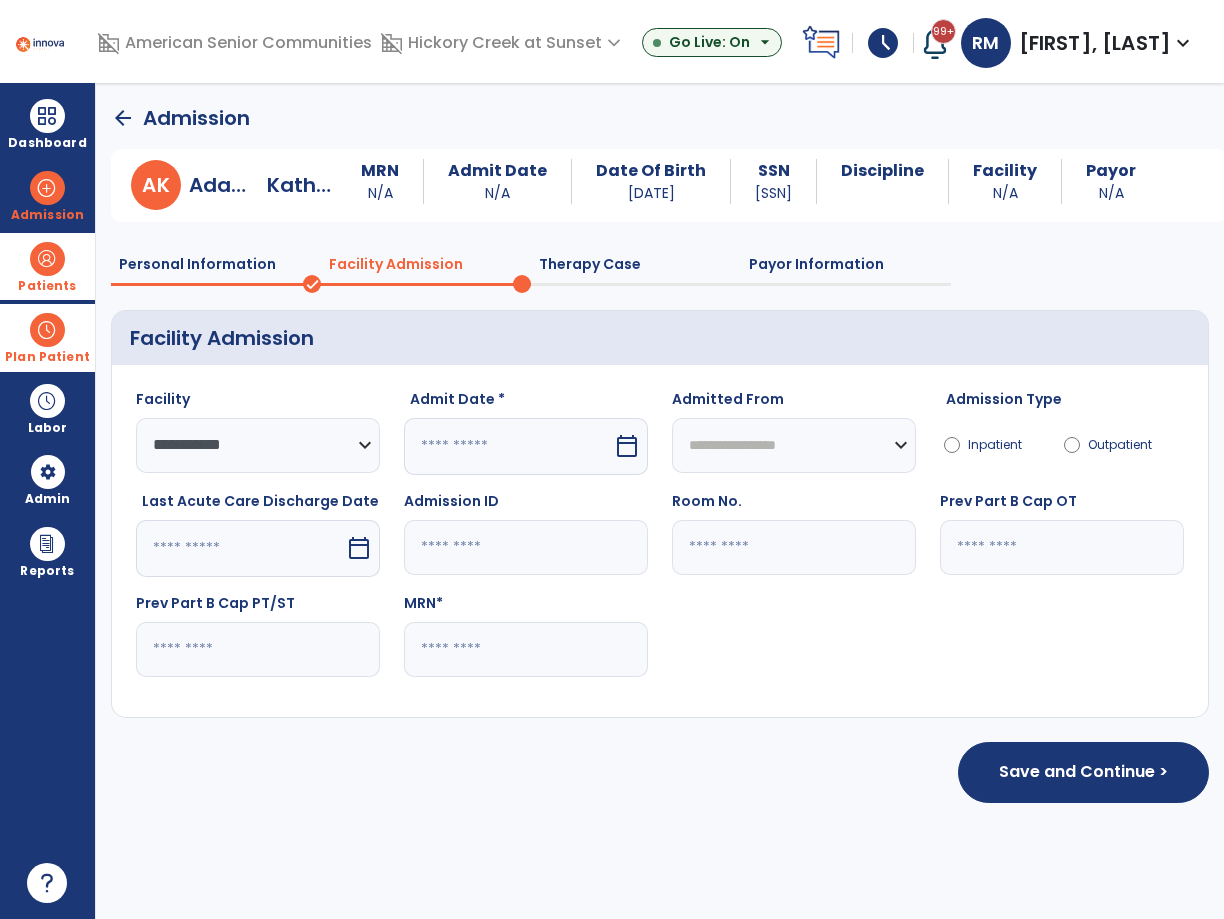 click on "Facility Admission" 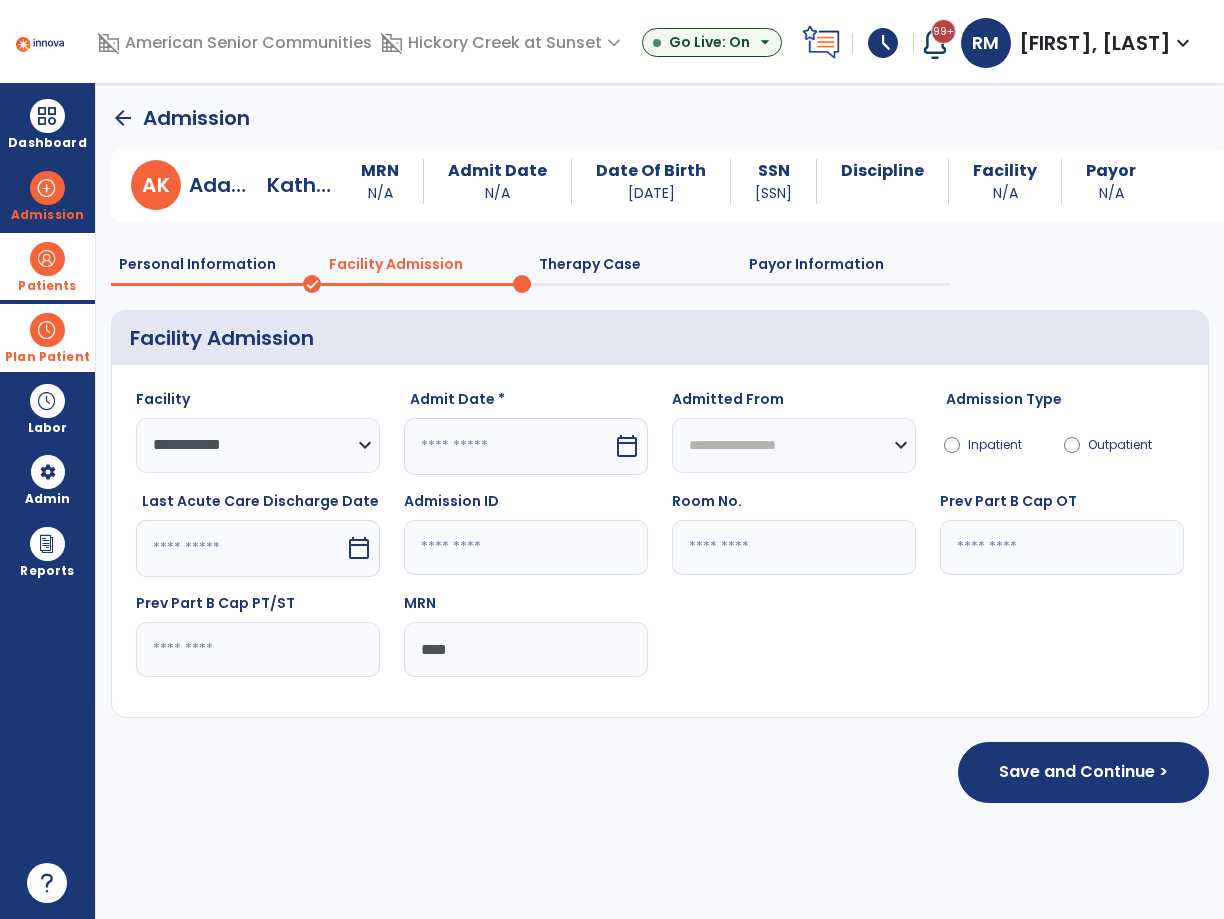 type on "****" 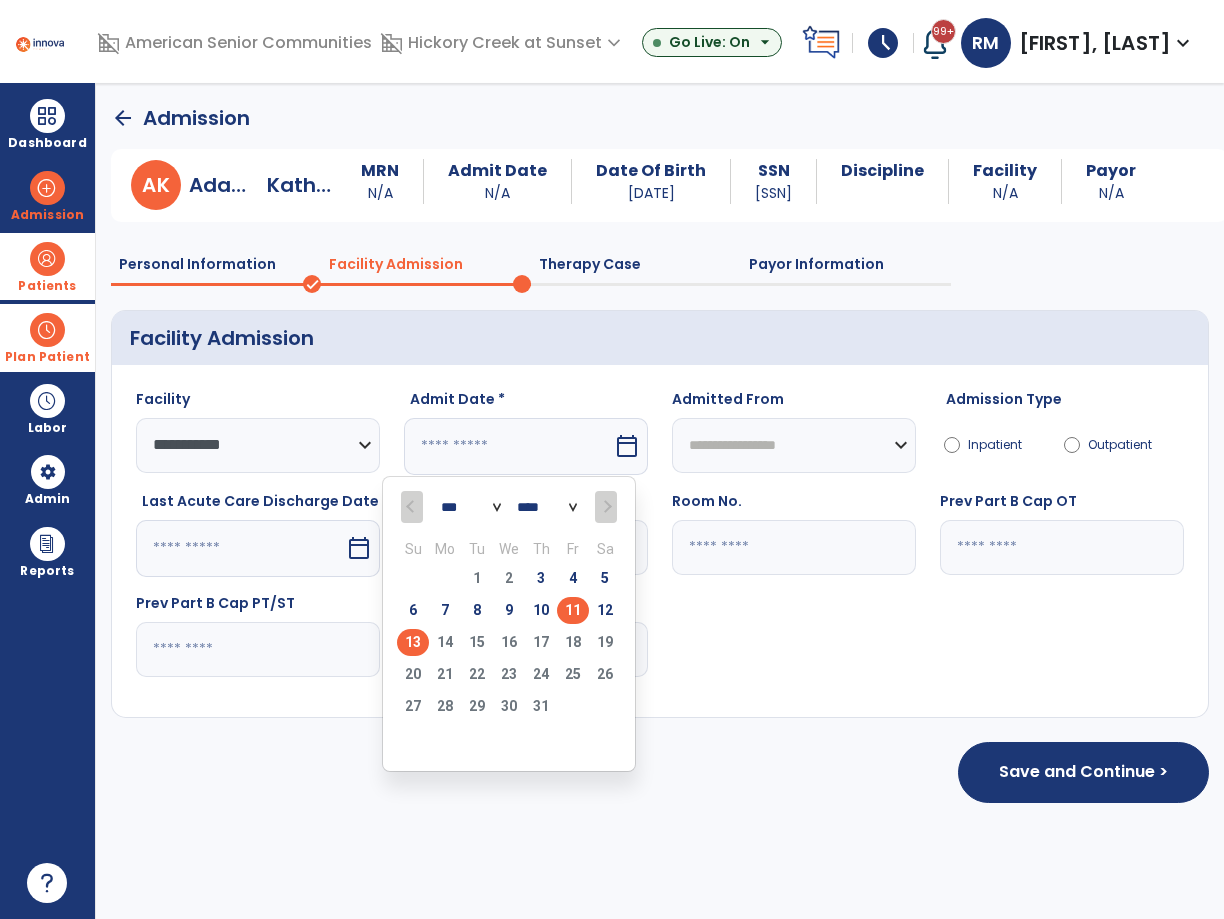 click on "11" at bounding box center (573, 610) 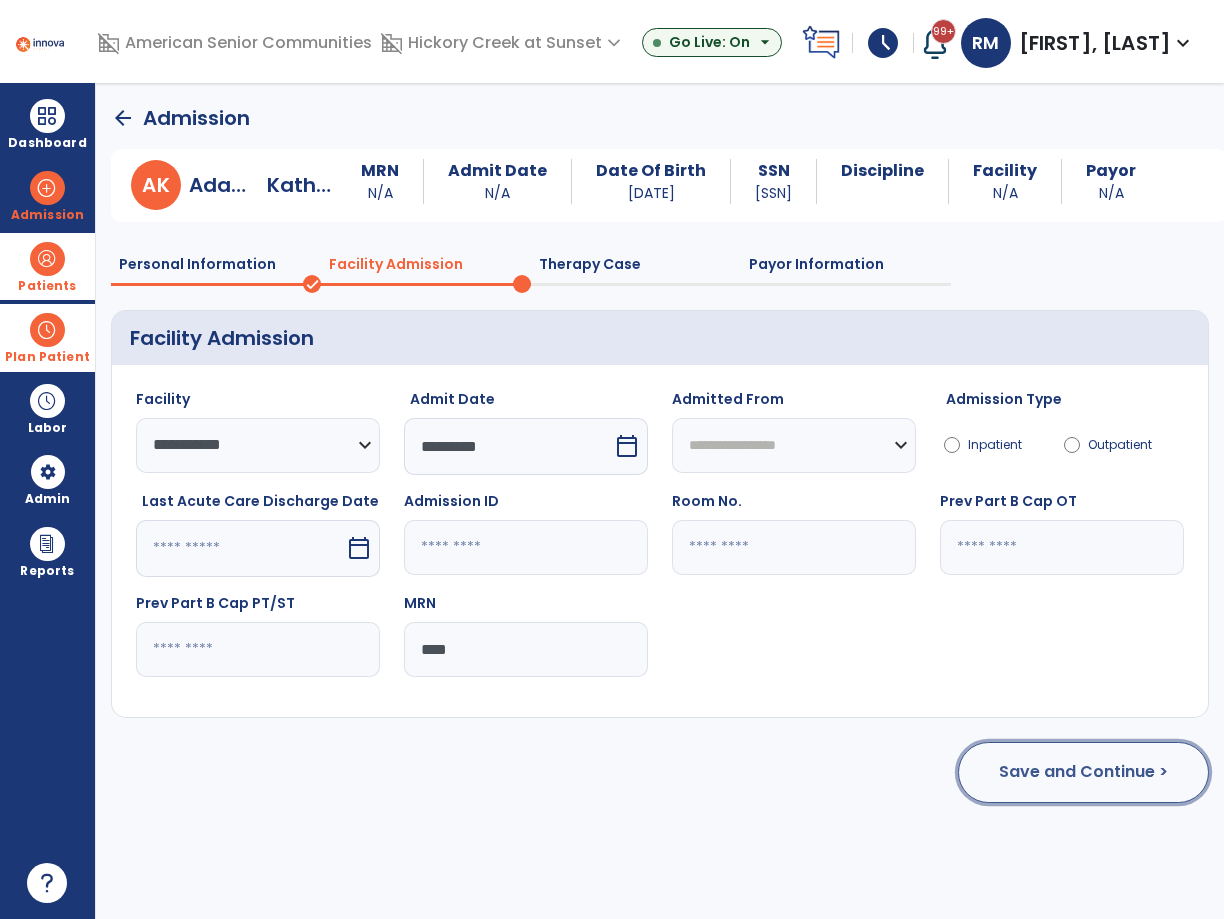 click on "Save and Continue >" 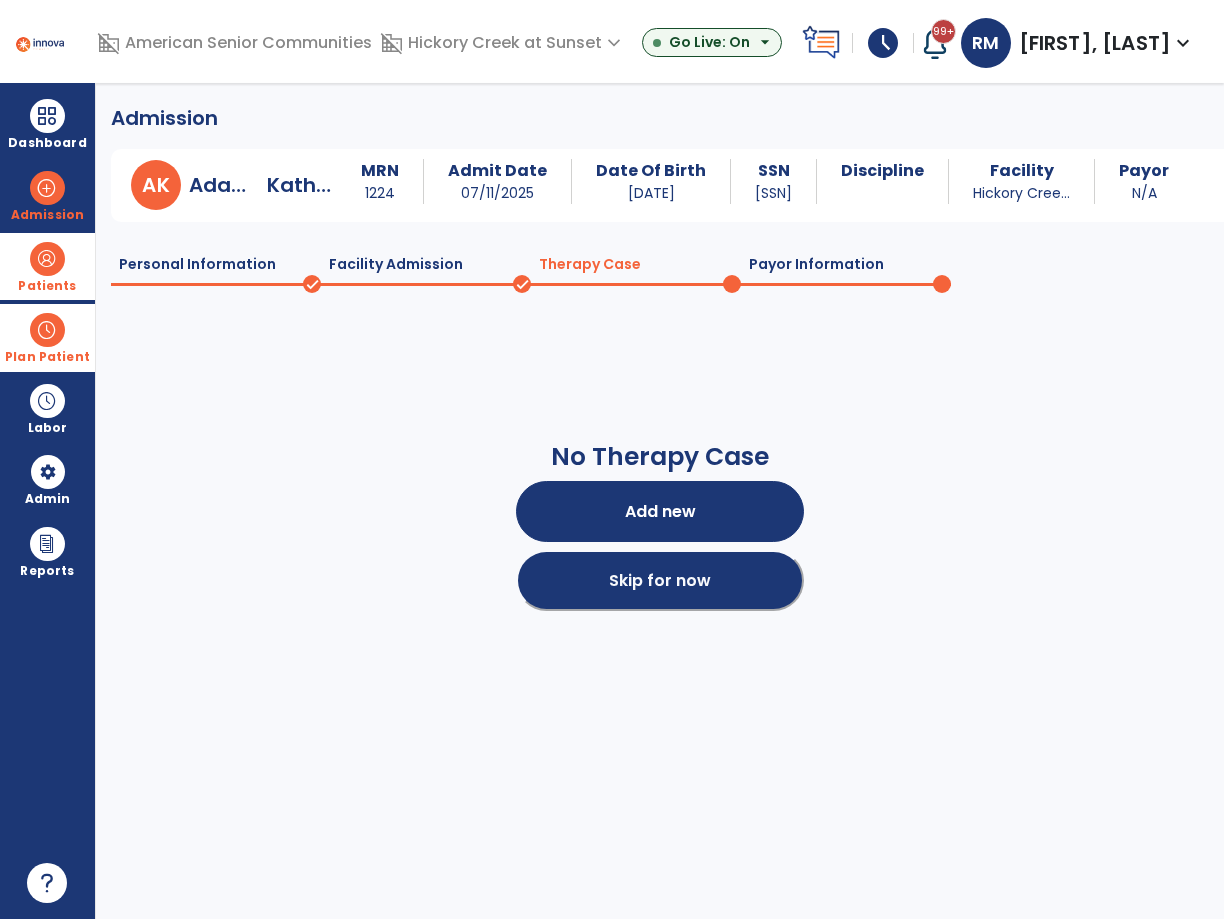 click on "Skip for now" at bounding box center (660, 580) 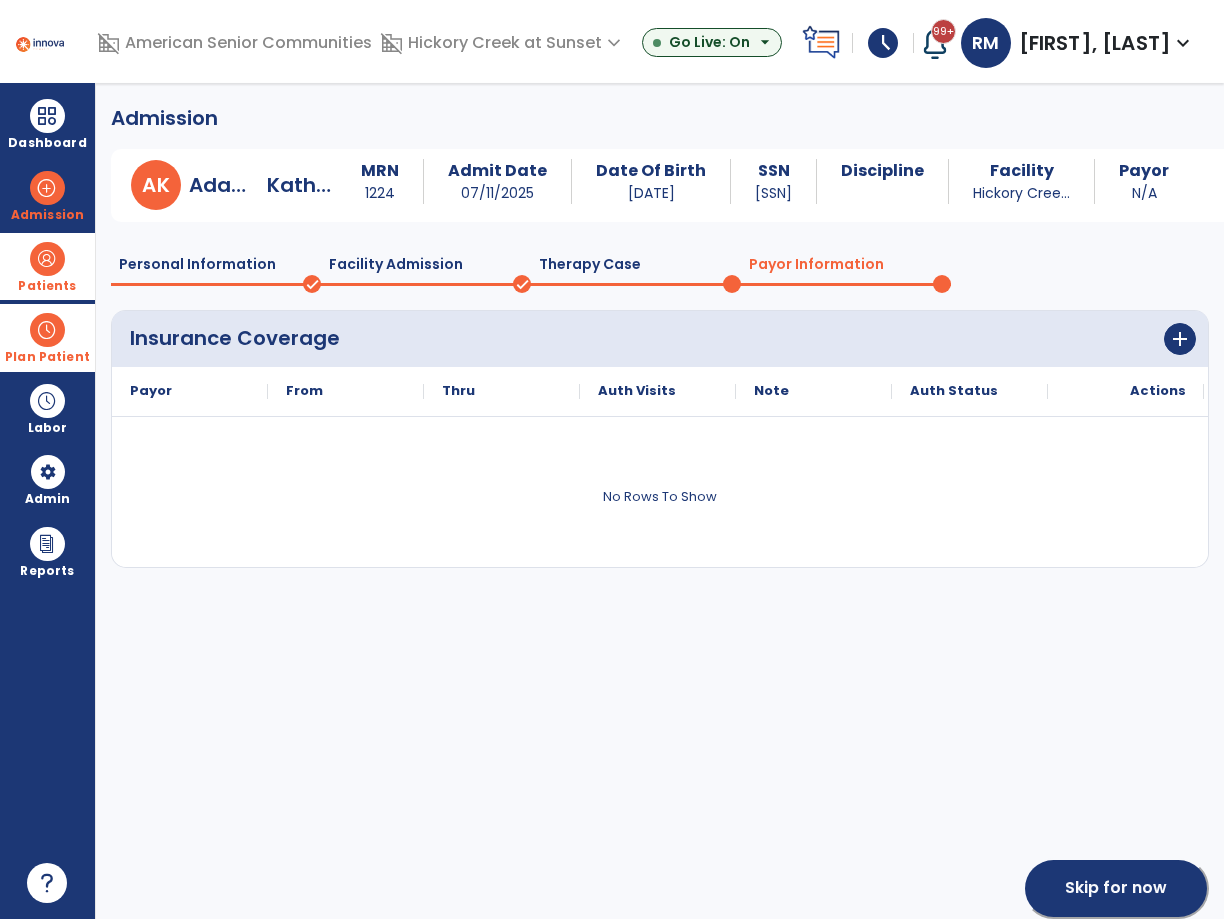 click on "Skip for now" 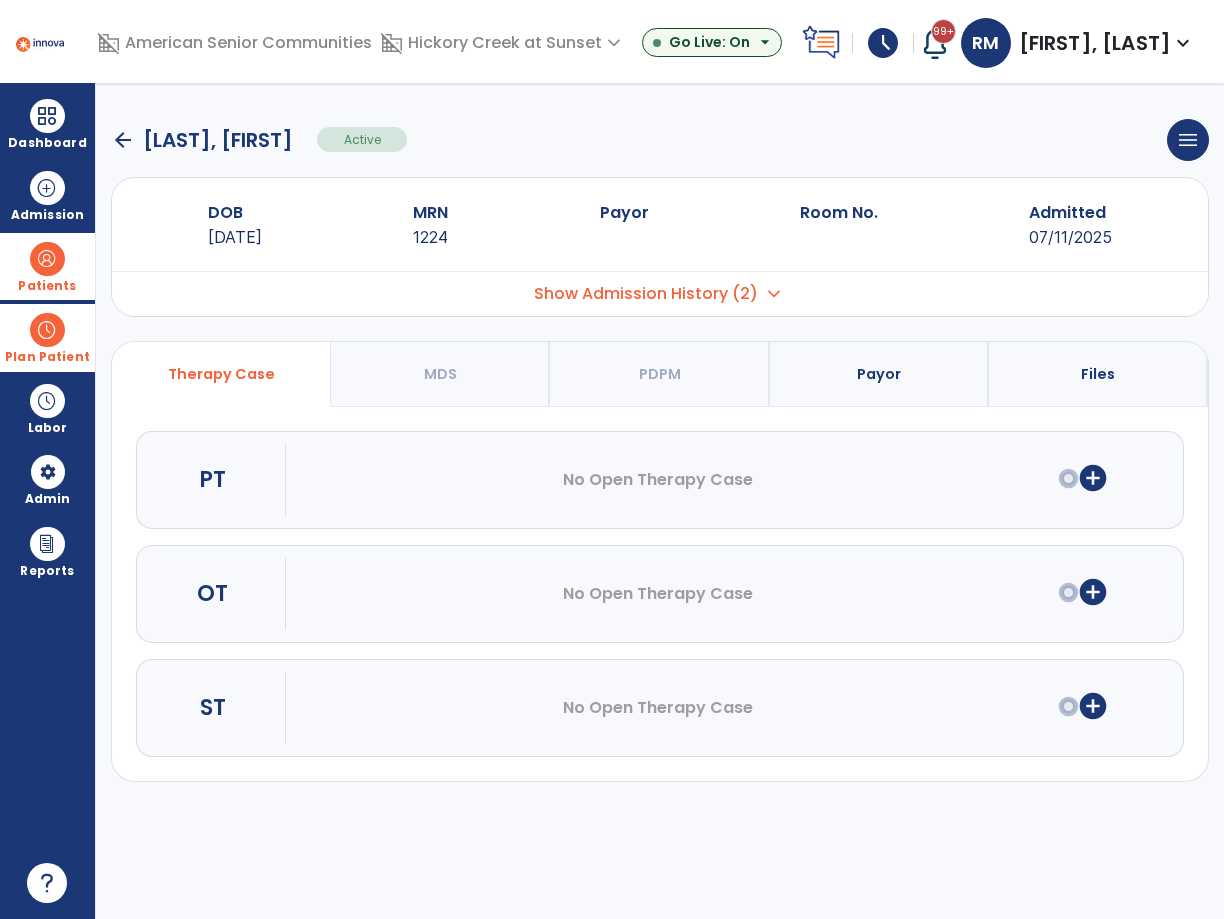 click at bounding box center (47, 330) 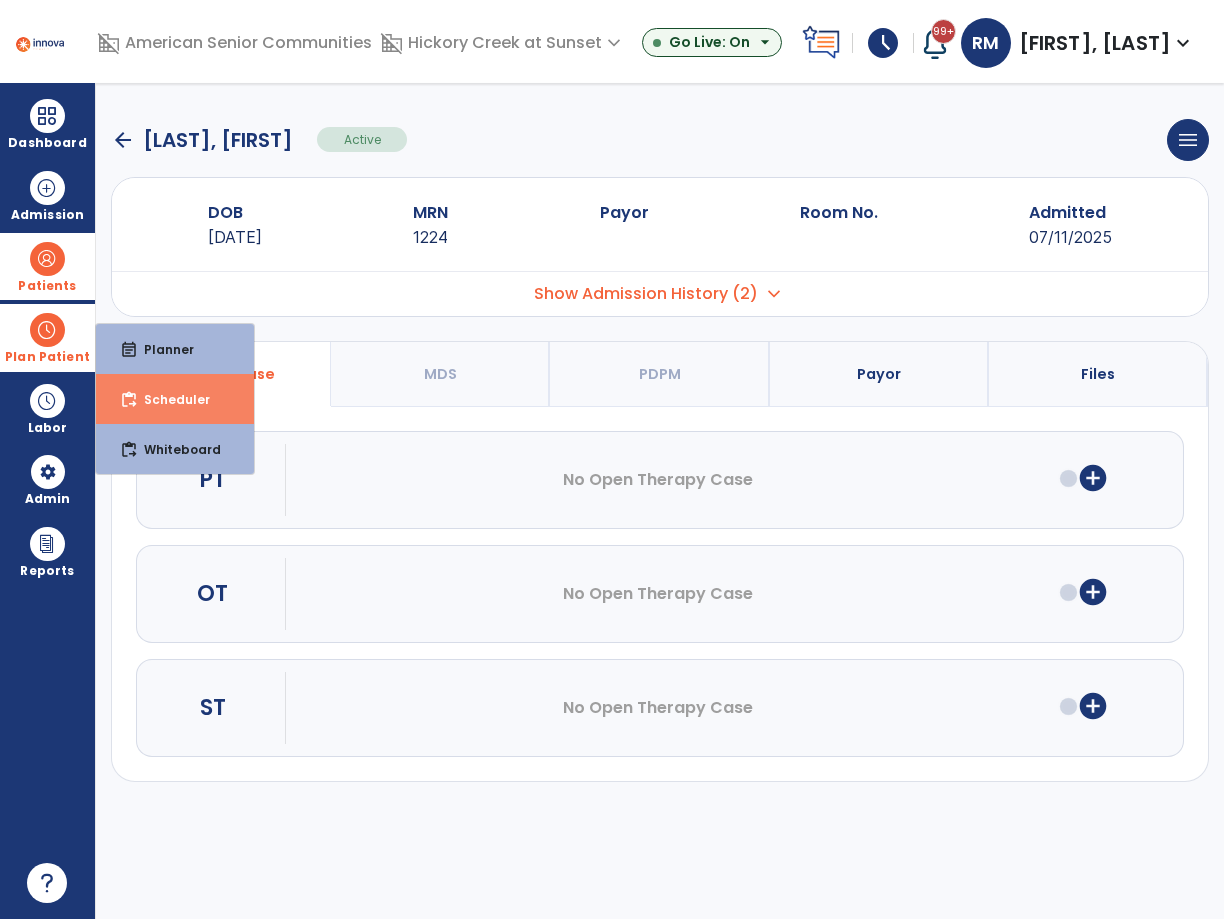 click on "content_paste_go  Scheduler" at bounding box center (175, 399) 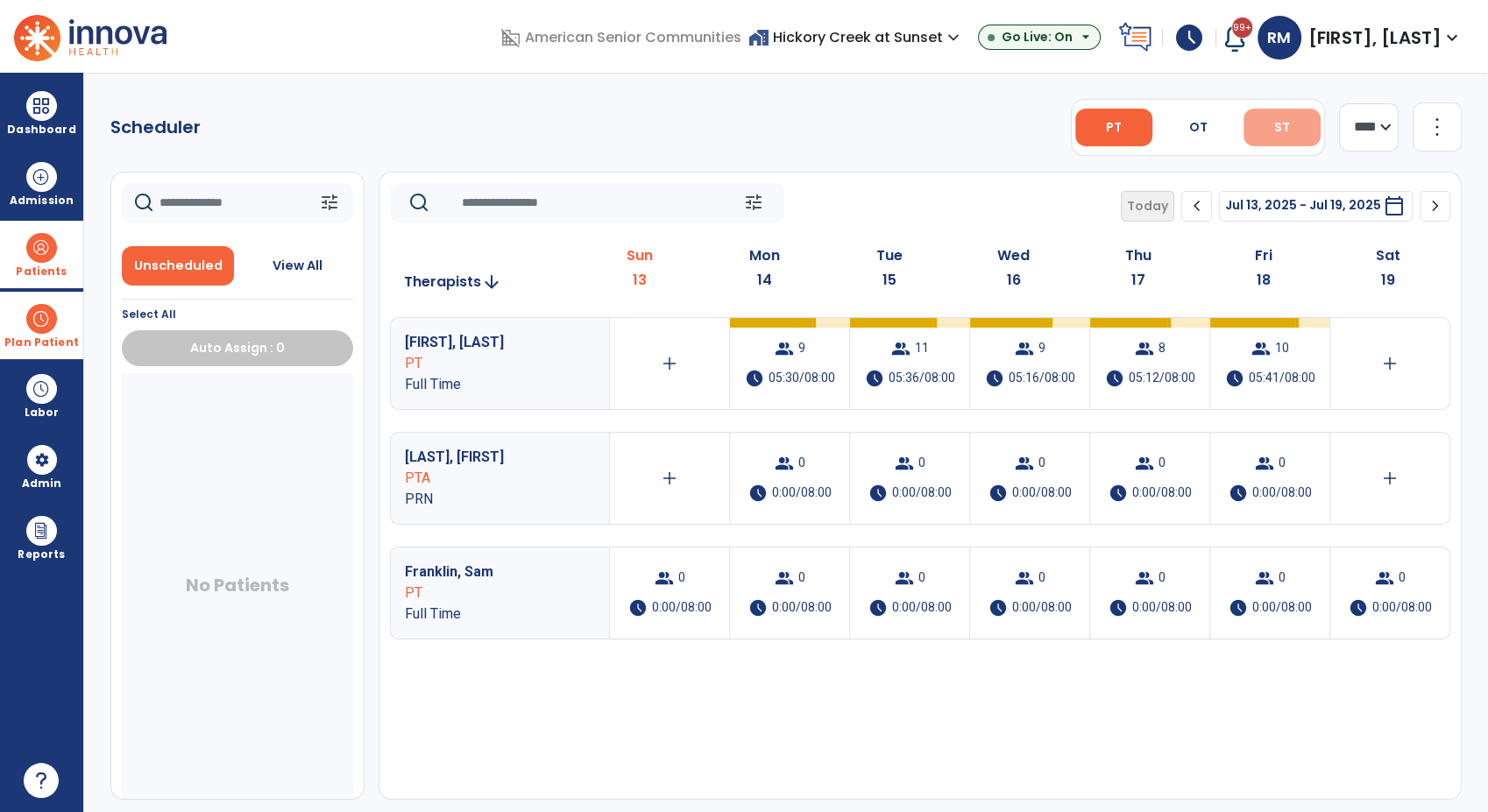 drag, startPoint x: 1289, startPoint y: 130, endPoint x: 1265, endPoint y: 109, distance: 31.890437 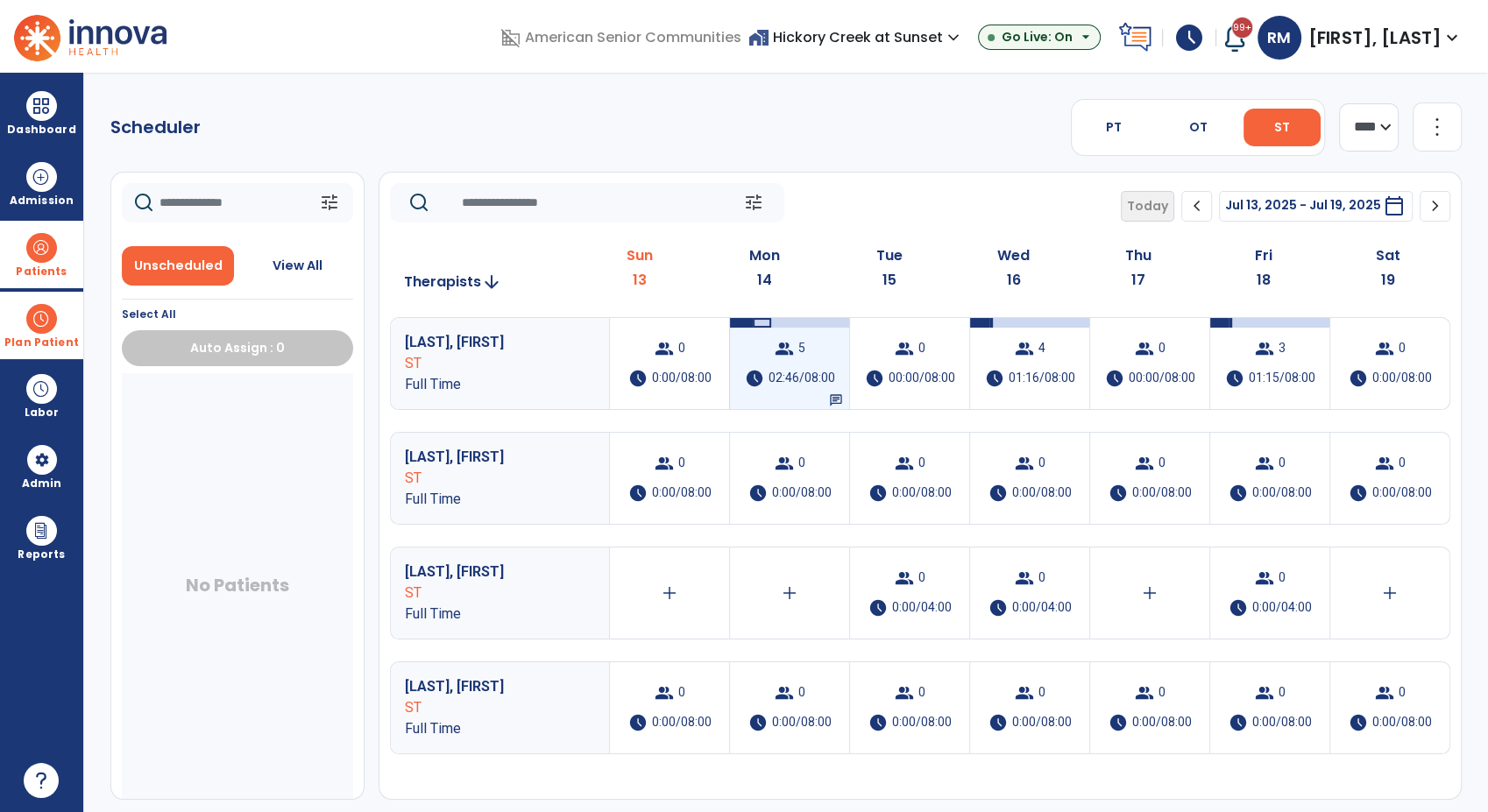 click on "group  5  schedule  02:46/08:00   chat" at bounding box center [790, 364] 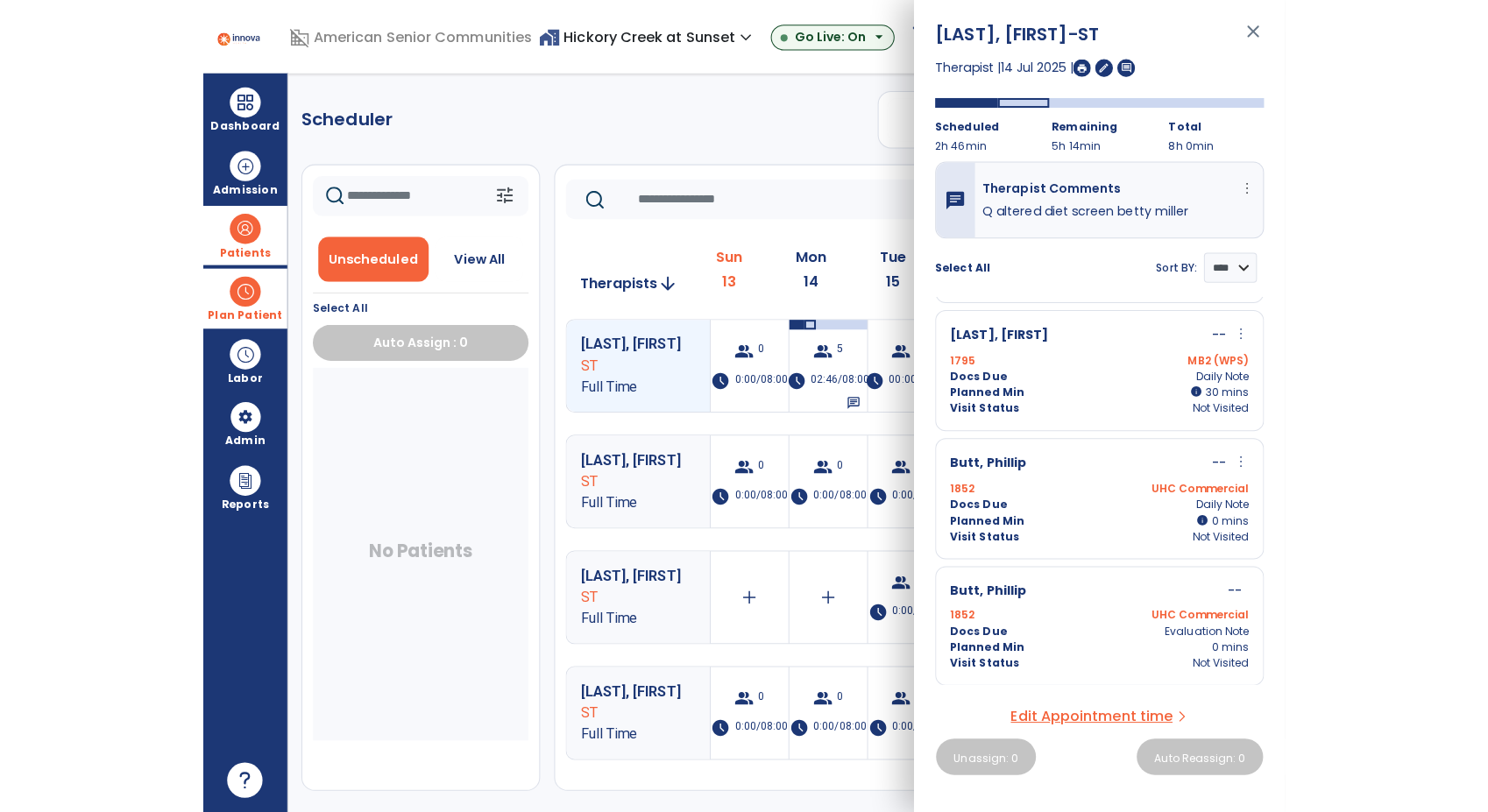 scroll, scrollTop: 330, scrollLeft: 0, axis: vertical 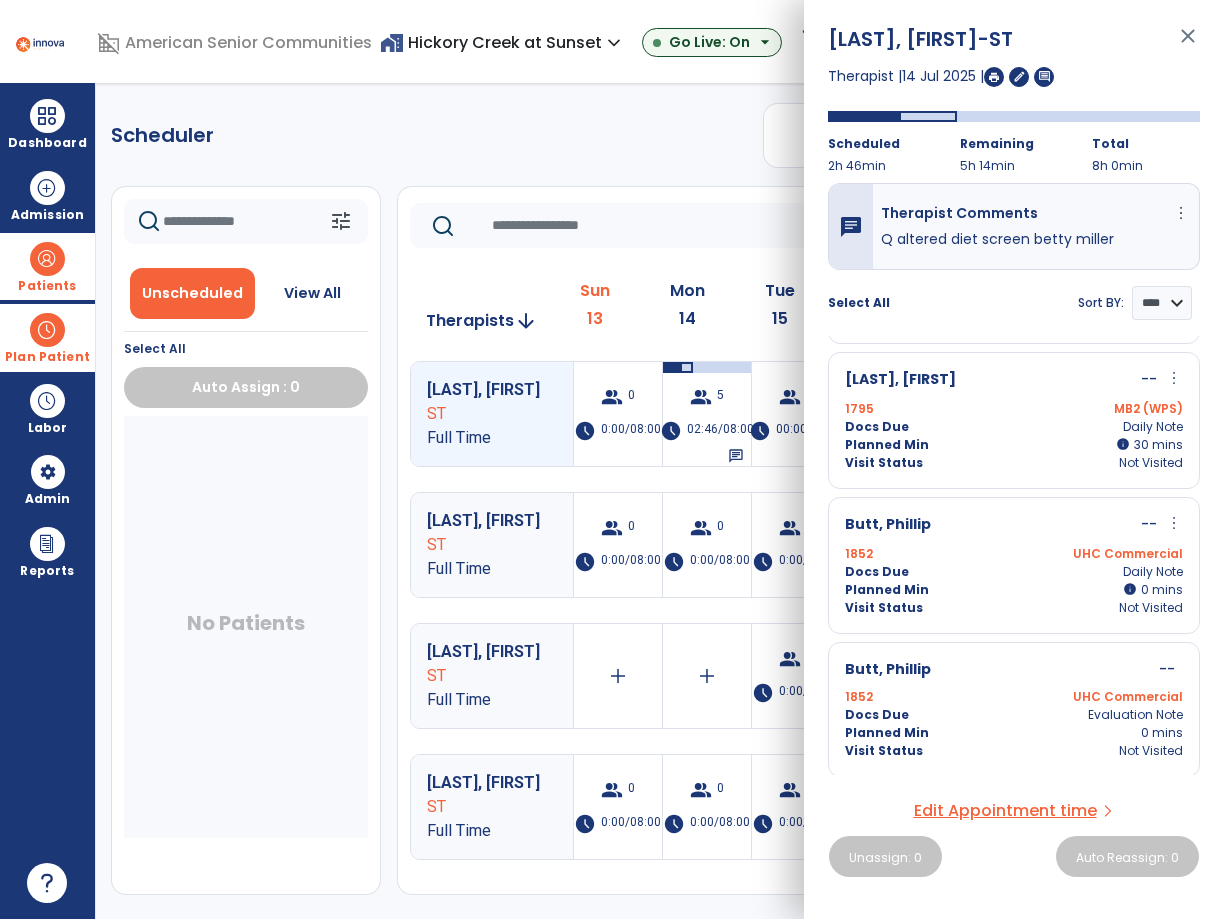 click on "Scheduler   PT   OT   ST  **** *** more_vert  Manage Labor   View All Therapists   Print   tune   Unscheduled   View All  Select All  Auto Assign : 0  No Patients  tune   Today  chevron_left Jul 13, 2025 - Jul 19, 2025  *********  calendar_today  chevron_right   Therapists  arrow_downward Sun  13  Mon  14  Tue  15  Wed  16  Thu  17  Fri  18  Sat  19  [LAST], [FIRST] ST Full Time  group  0  schedule  0:00/08:00  group  5  schedule  02:46/08:00   chat   group  0  schedule  00:00/08:00   group  4  schedule  01:16/08:00   group  0  schedule  00:00/08:00   group  3  schedule  01:15/08:00   group  0  schedule  0:00/08:00 [LAST], [FIRST] ST Full Time  group  0  schedule  0:00/08:00  group  0  schedule  0:00/08:00  group  0  schedule  0:00/08:00  group  0  schedule  0:00/08:00  group  0  schedule  0:00/08:00  group  0  schedule  0:00/08:00  group  0  [LAST], [FIRST] ST Full Time  add   add   group  0  schedule  0:00/04:00  group  0  schedule  0:00/04:00  add   group  0  schedule  0:00/04:00 ST" at bounding box center [660, 501] 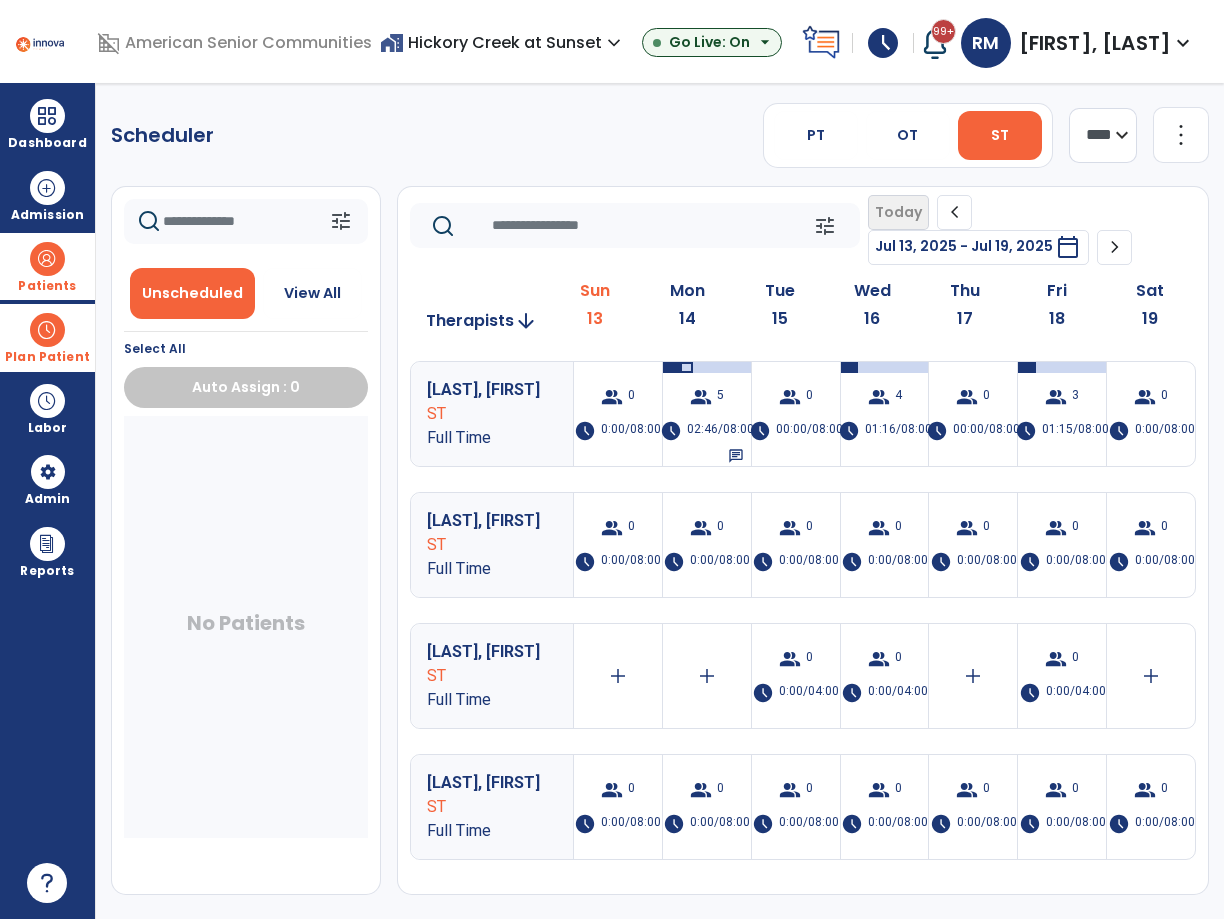 click at bounding box center (47, 330) 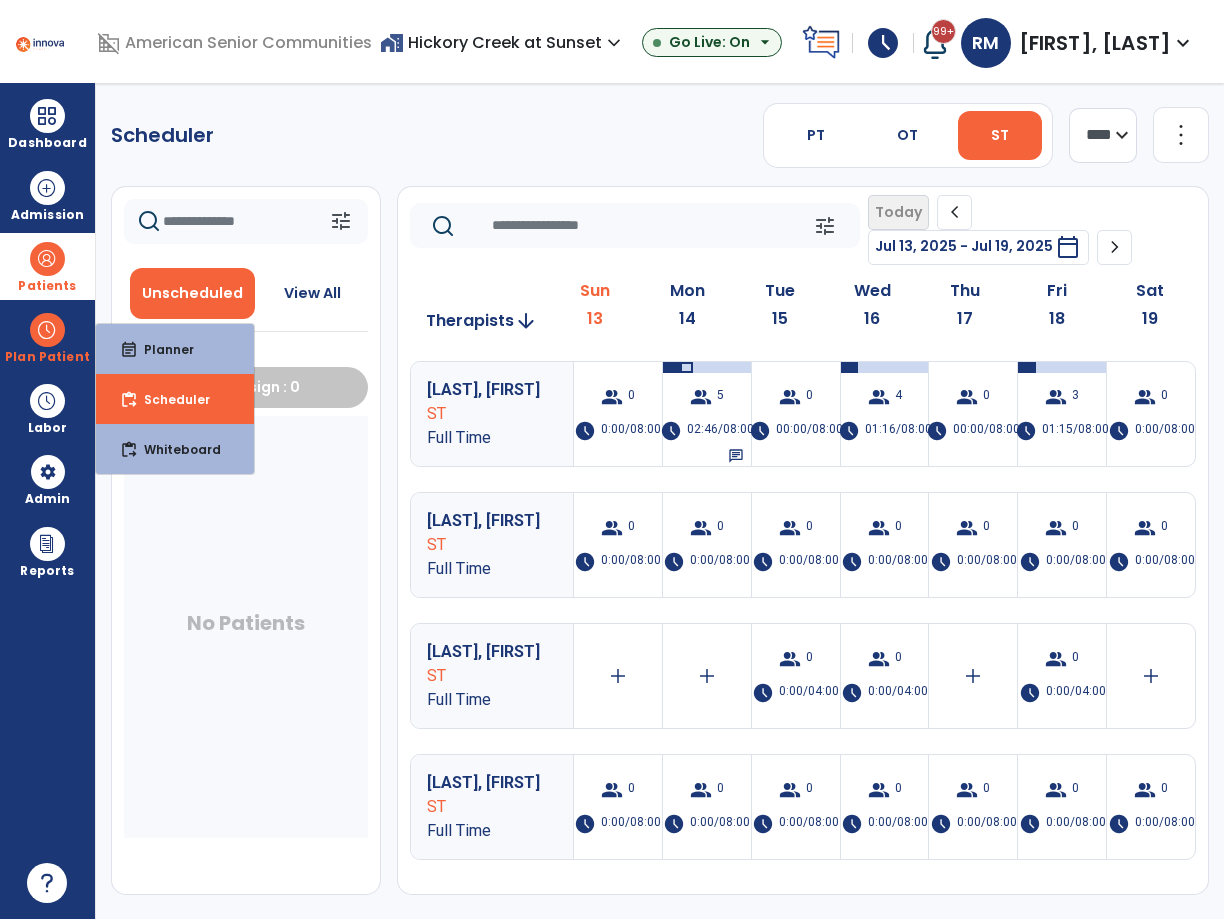 click at bounding box center (47, 259) 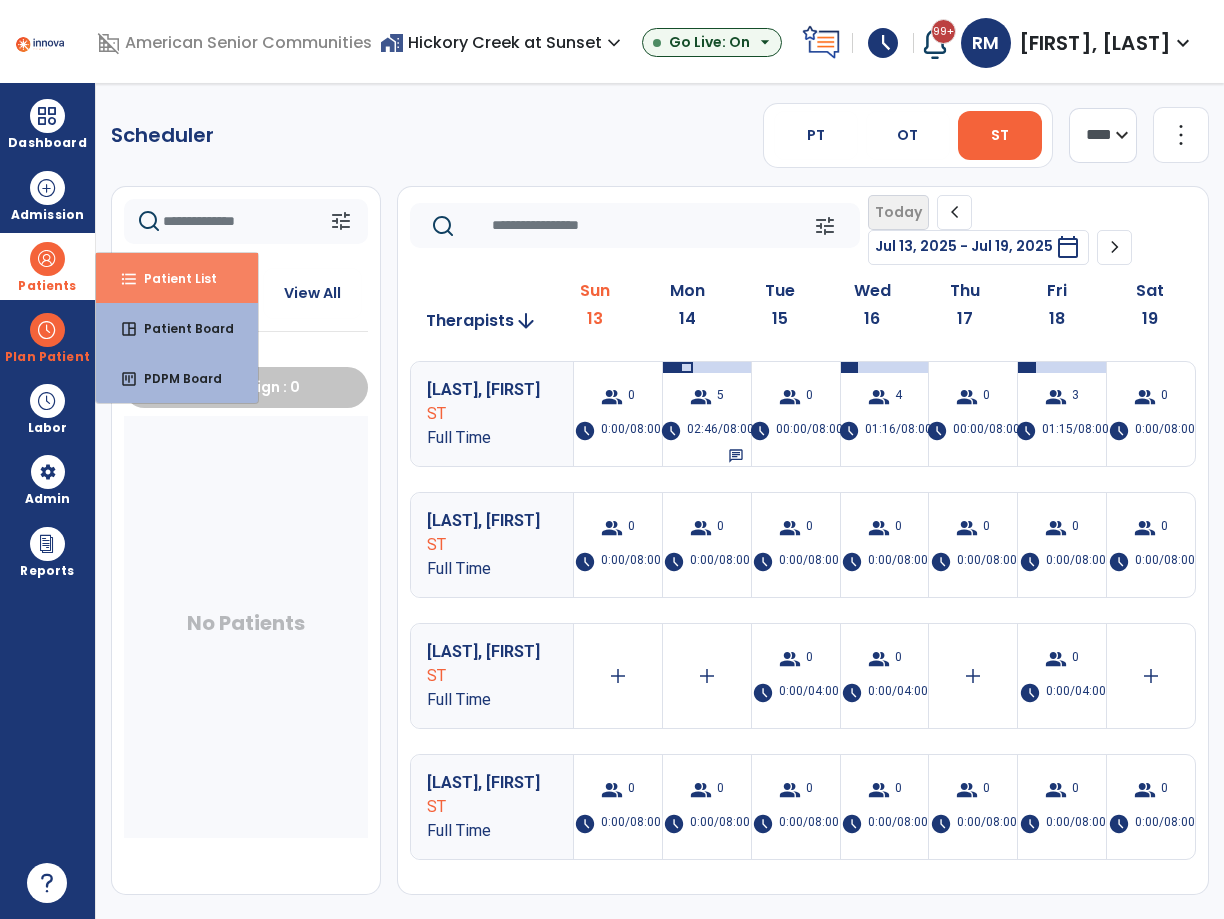 click on "format_list_bulleted  Patient List" at bounding box center (177, 278) 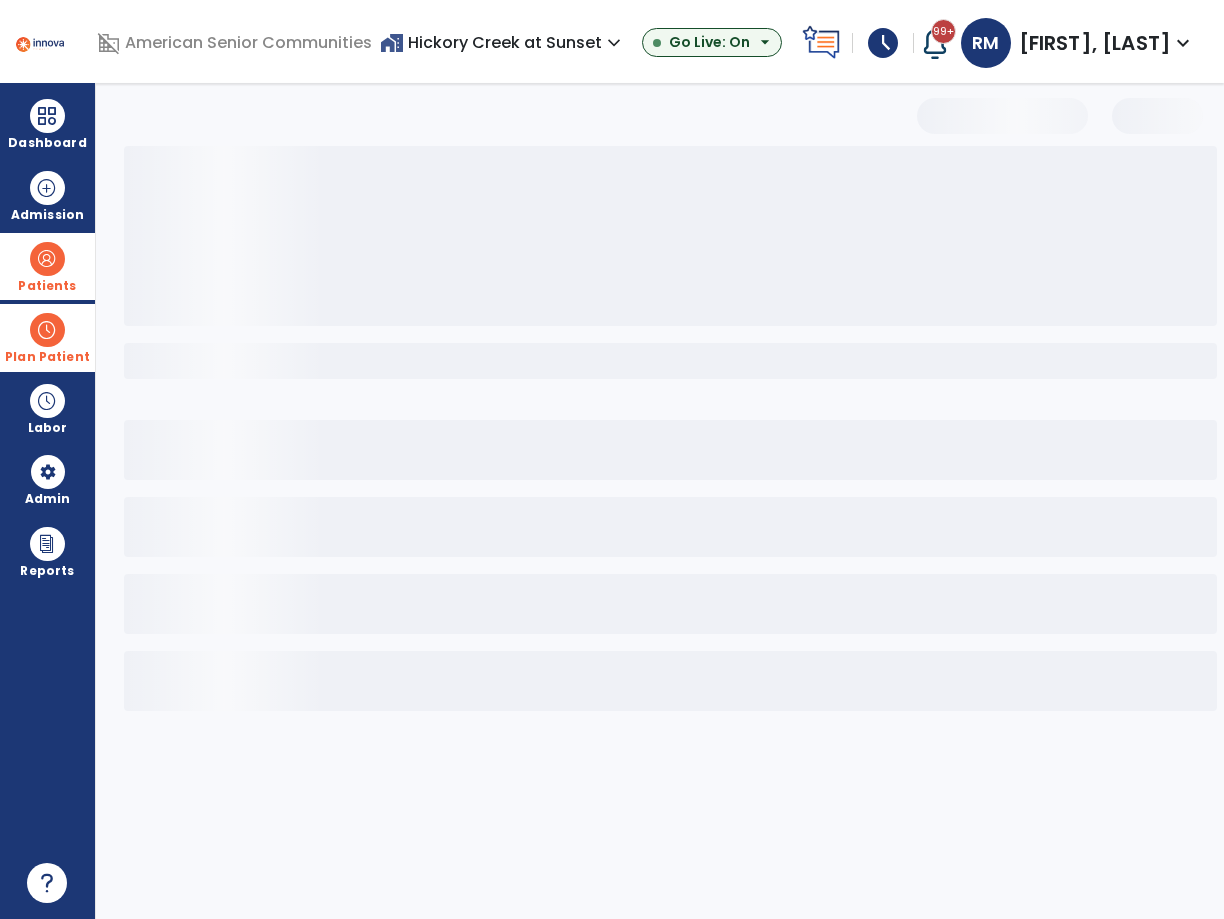 select on "***" 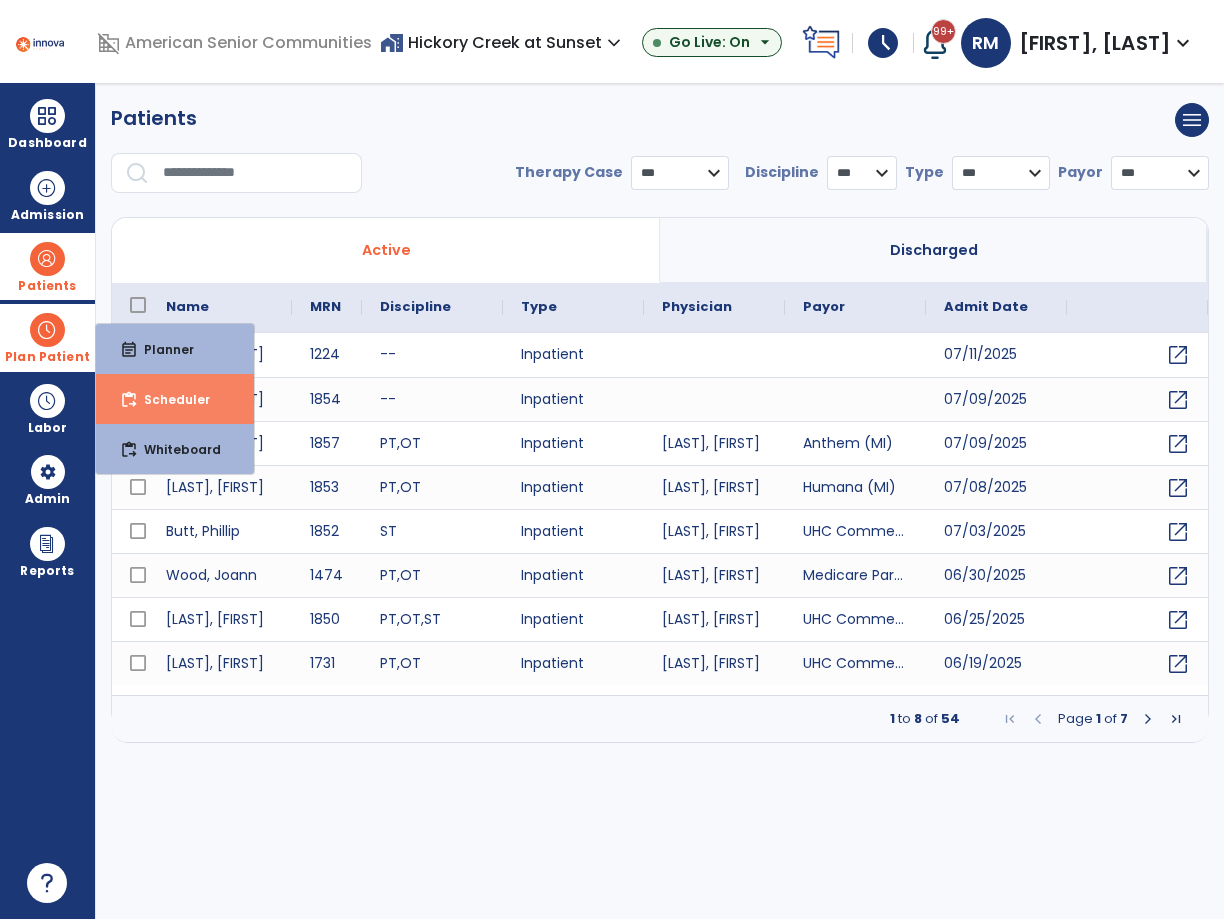 click on "content_paste_go  Scheduler" at bounding box center (175, 399) 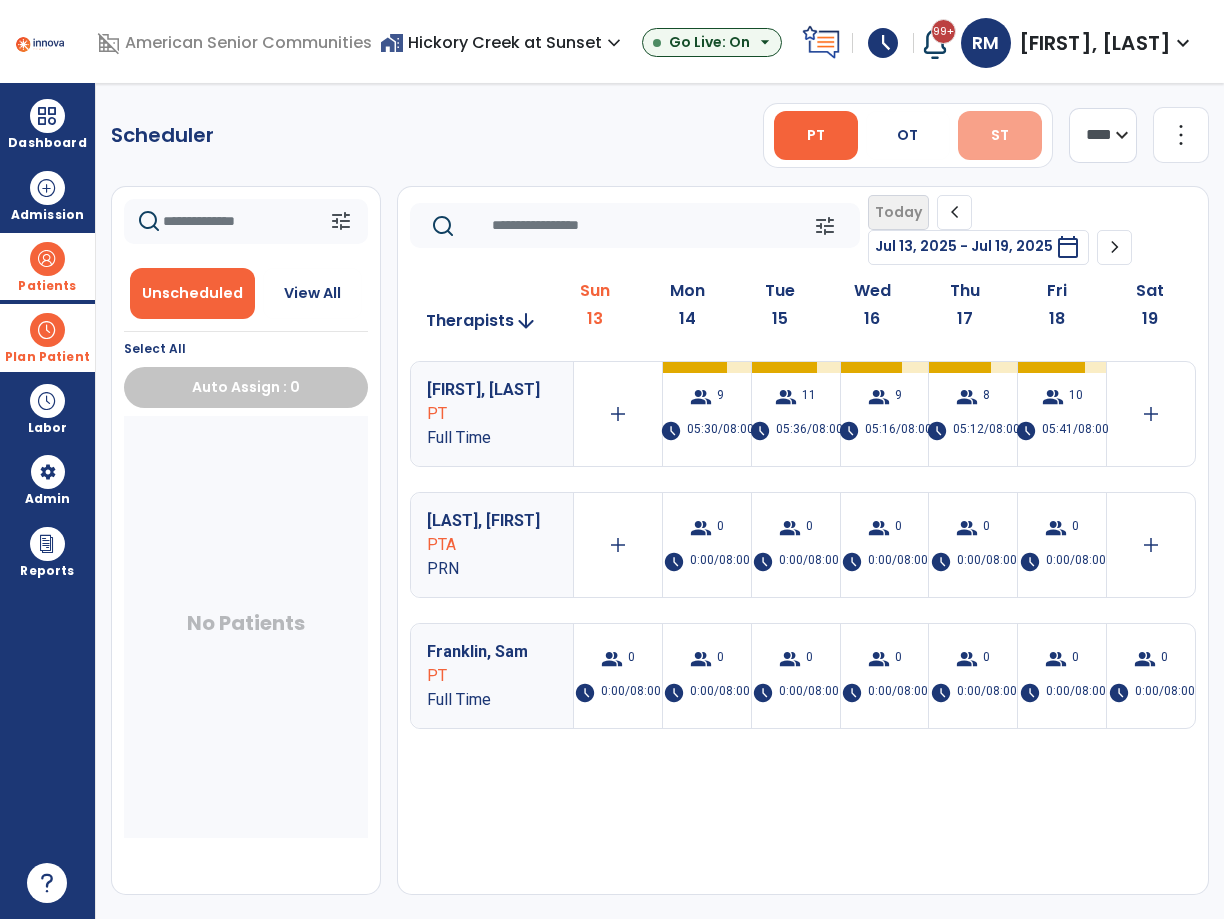 click on "ST" at bounding box center (1000, 135) 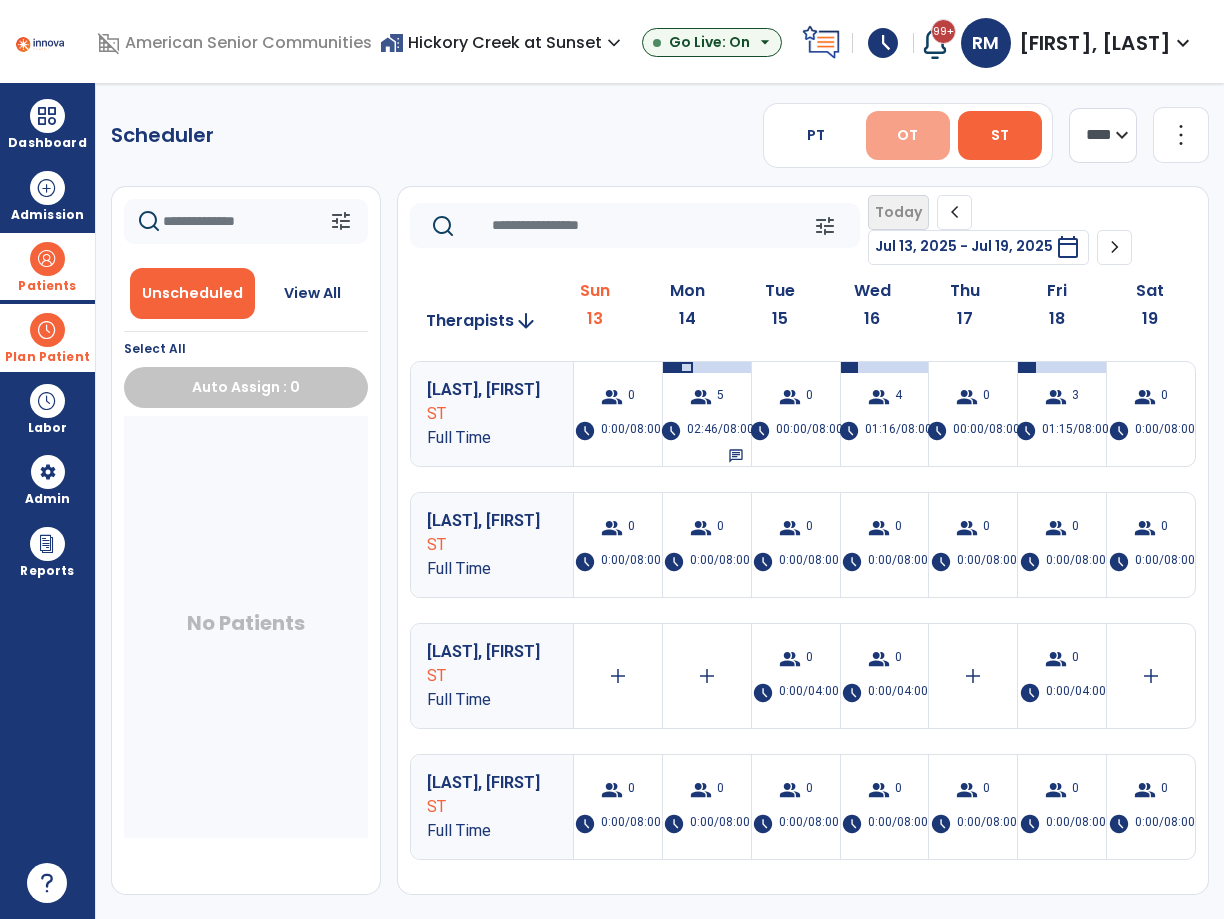 click on "OT" at bounding box center [908, 135] 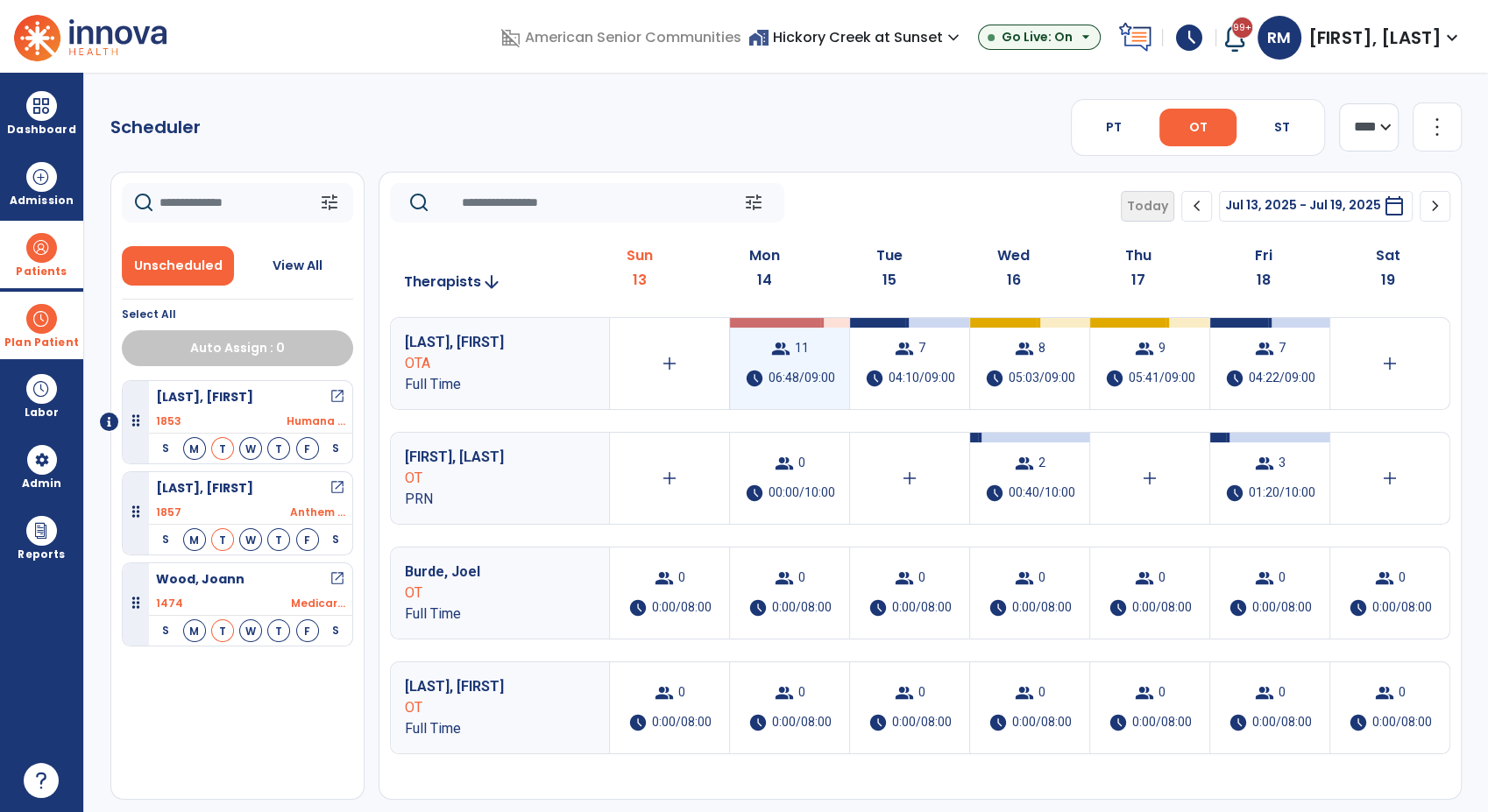 click on "06:48/09:00" at bounding box center (802, 378) 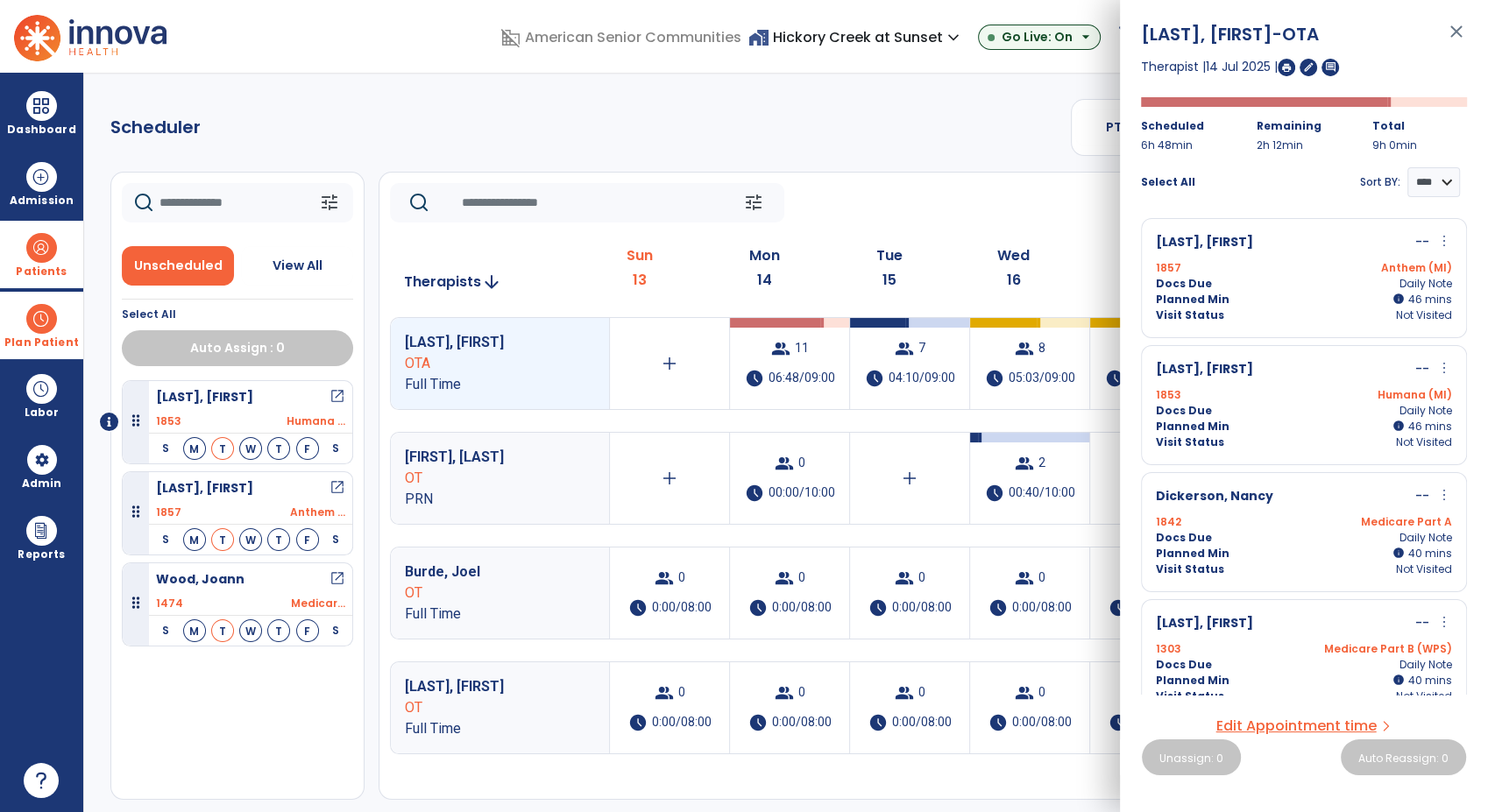click on "Planned Min  info   46 I 46 mins" at bounding box center [1304, 300] 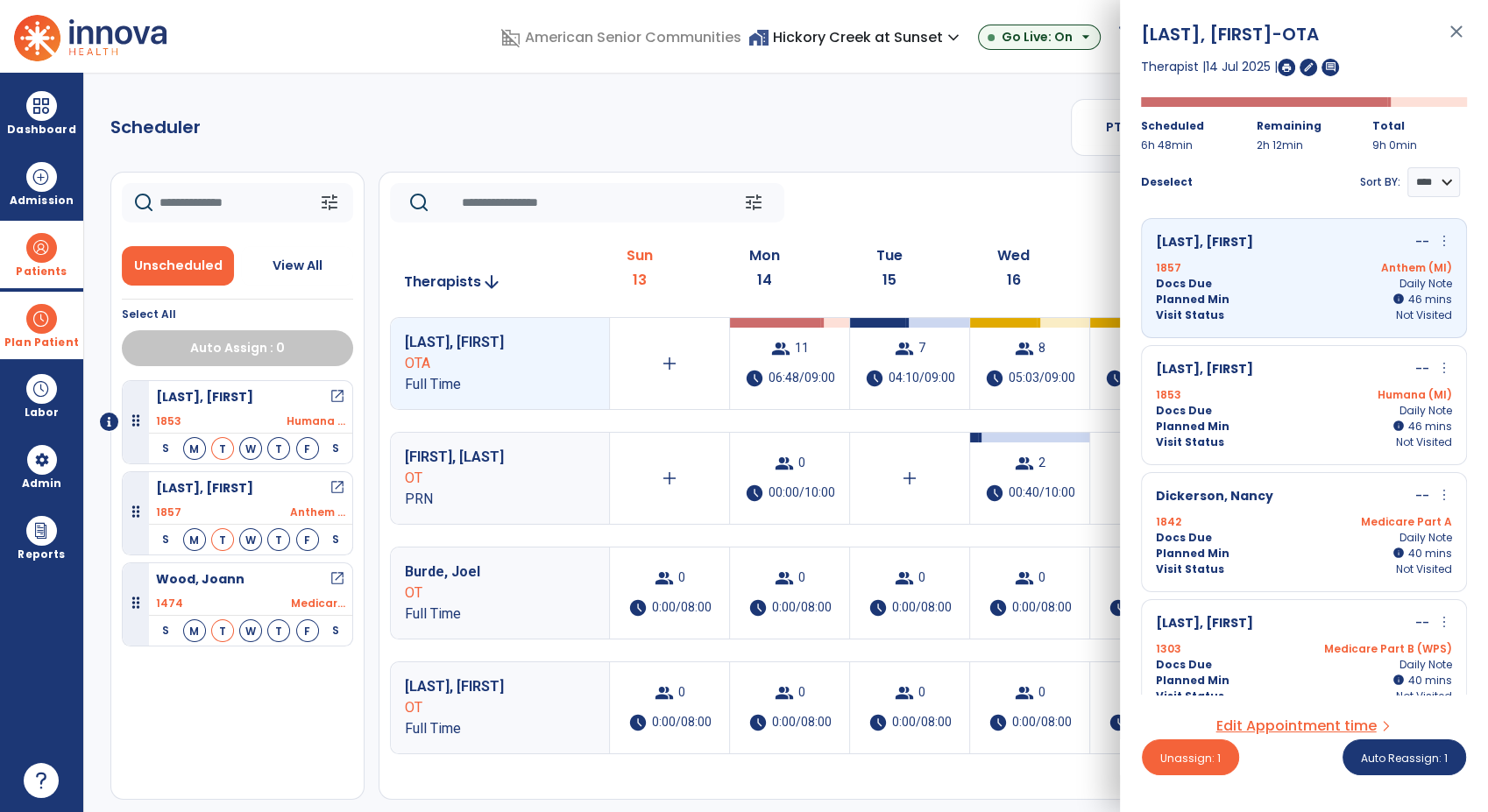click on "[LAST], [FIRST]" at bounding box center (1204, 370) 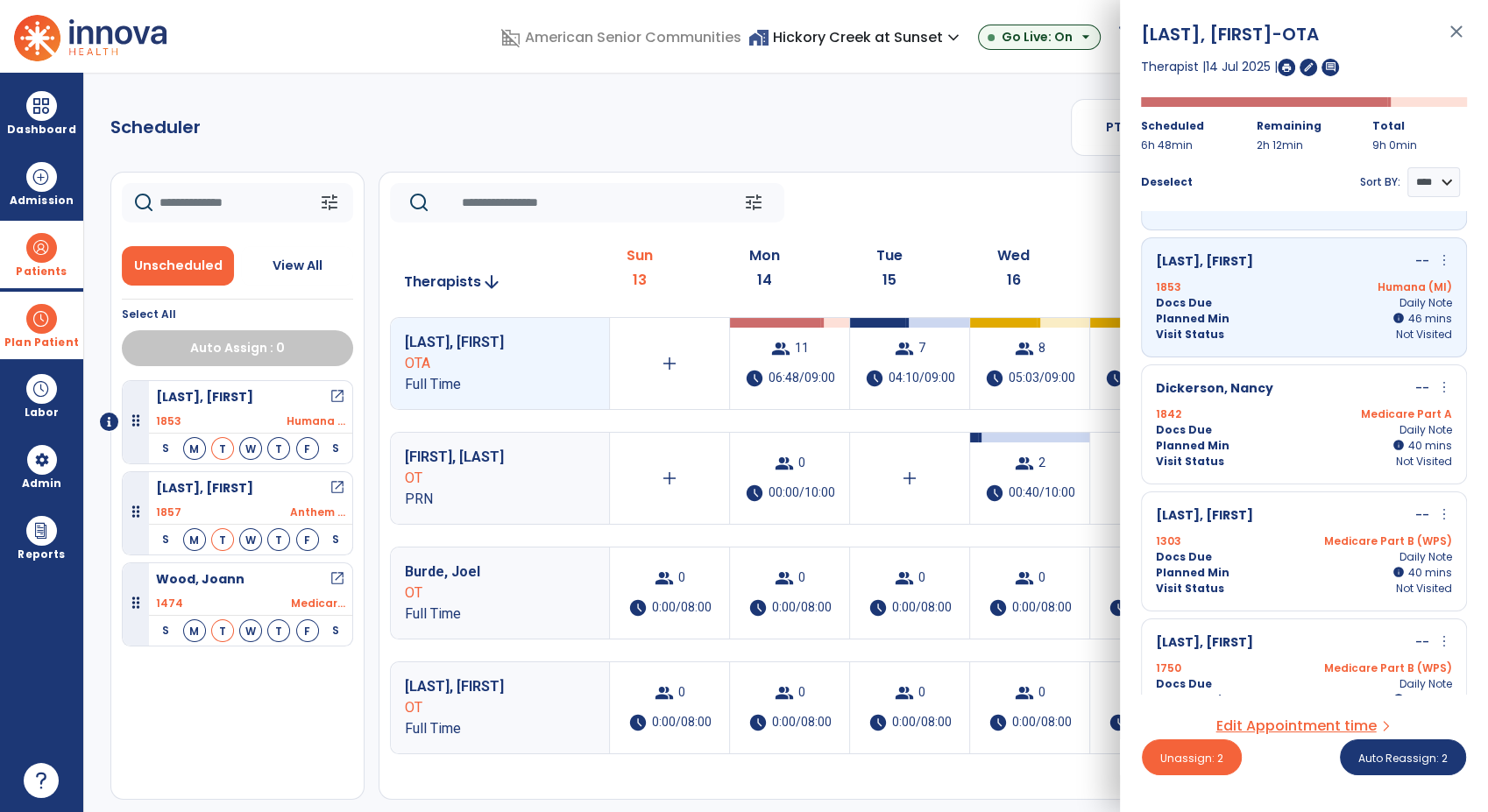 click on "Dickerson, Nancy" at bounding box center (1215, 389) 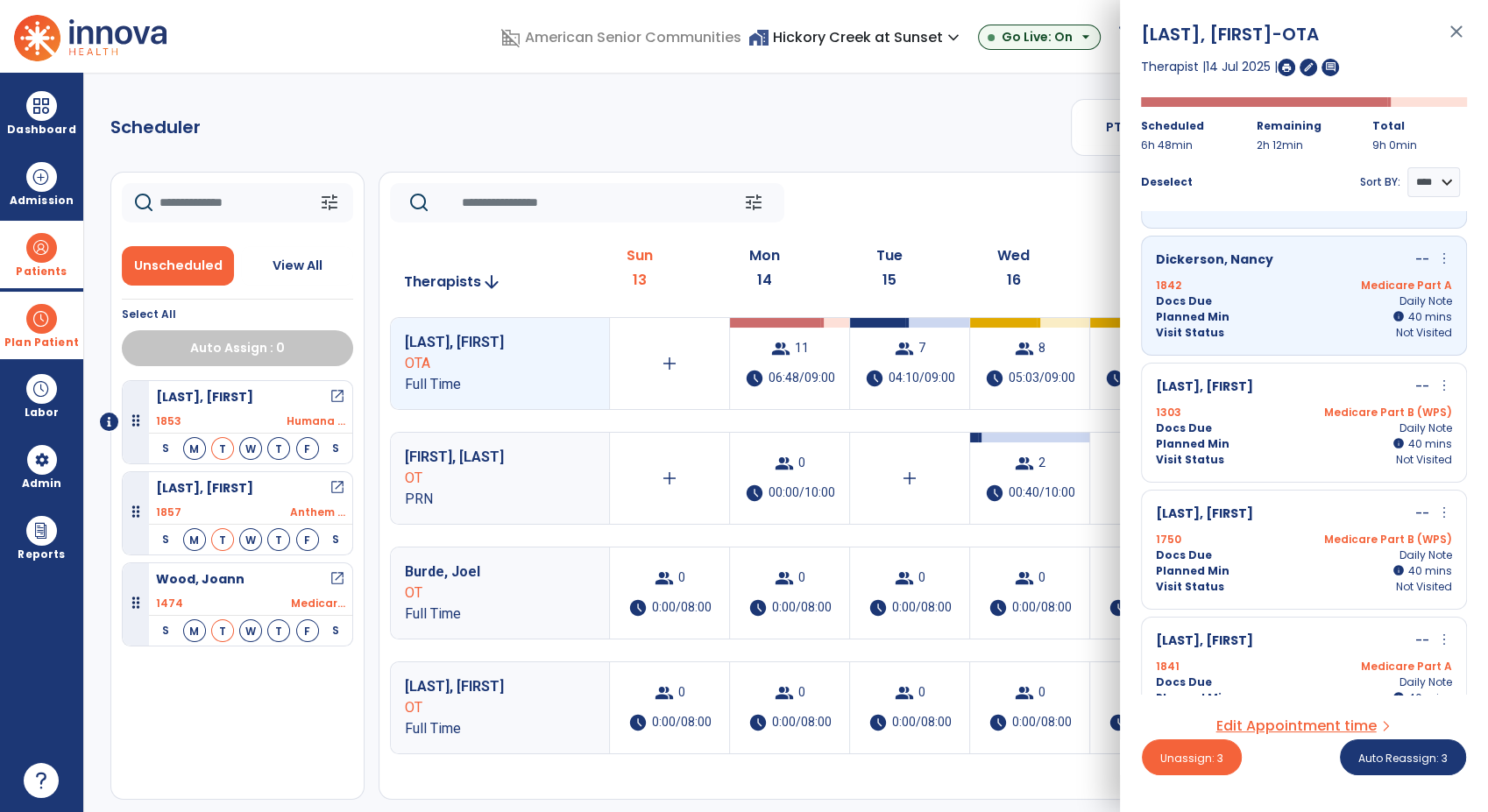 click on "[LAST], [FIRST]" at bounding box center [1204, 387] 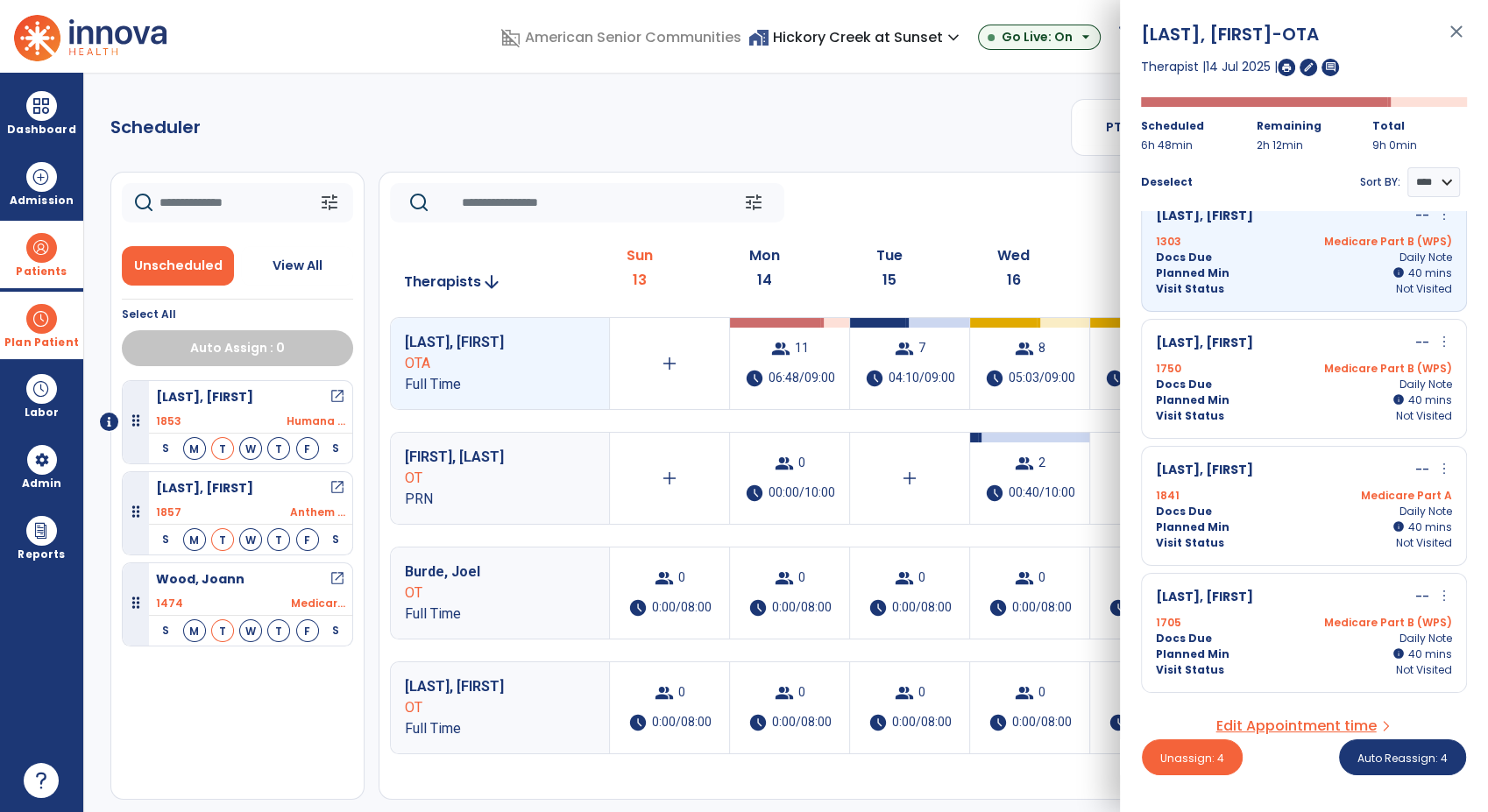 click on "Docs Due Daily Note" at bounding box center (1304, 385) 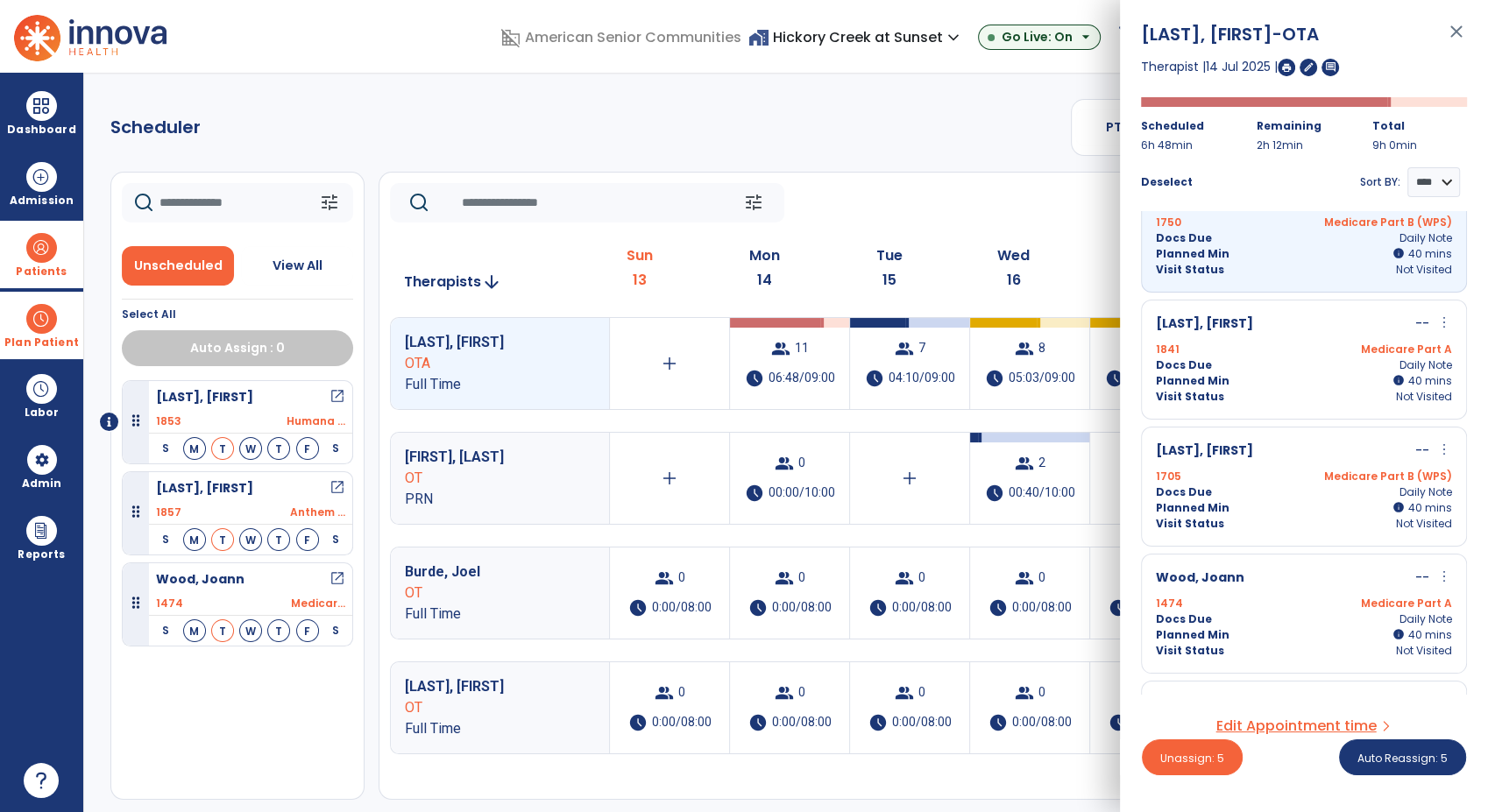 click on "Planned Min" at bounding box center [1193, 381] 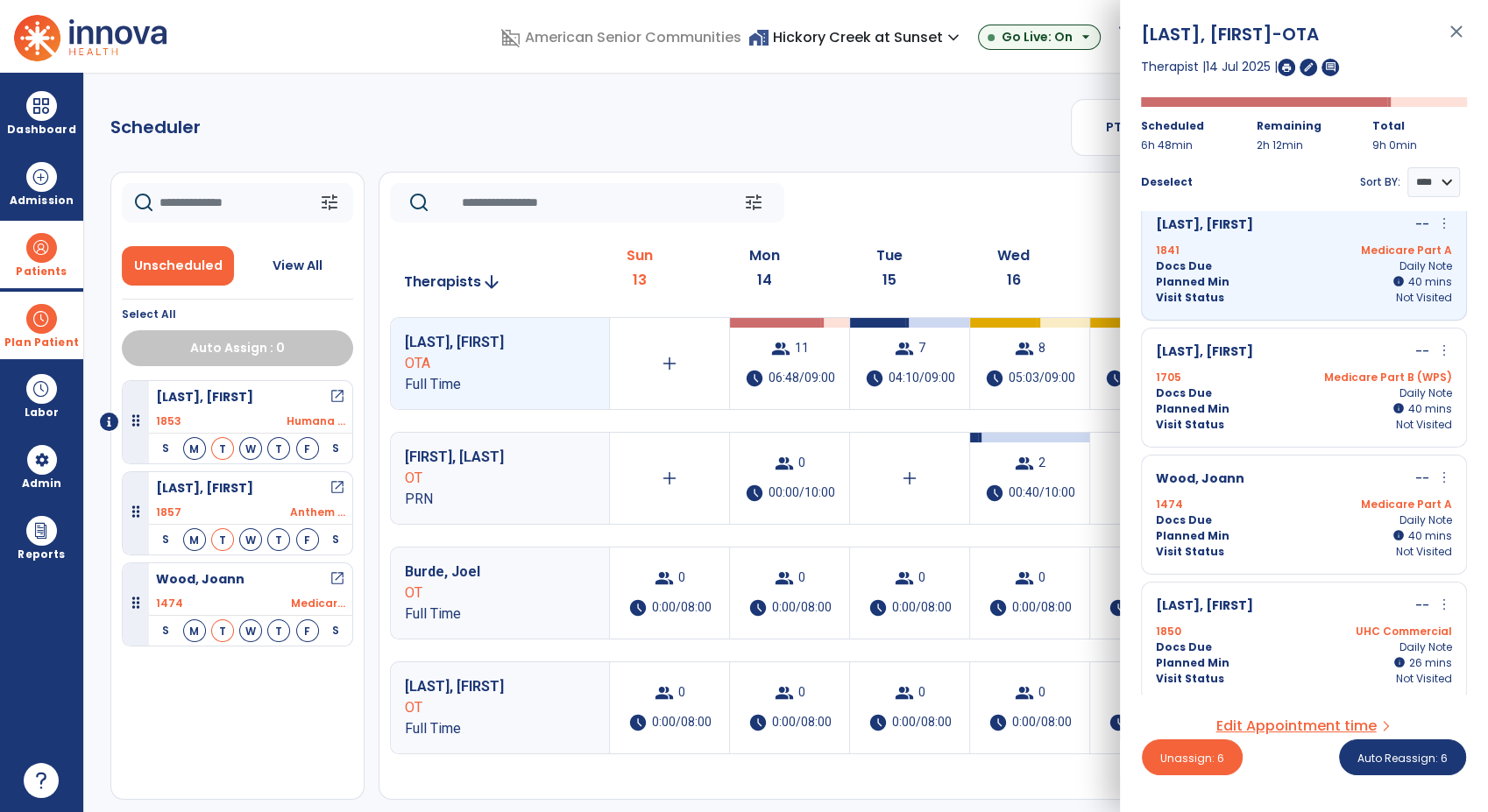 click on "1705 Medicare Part B (WPS)" at bounding box center [1304, 378] 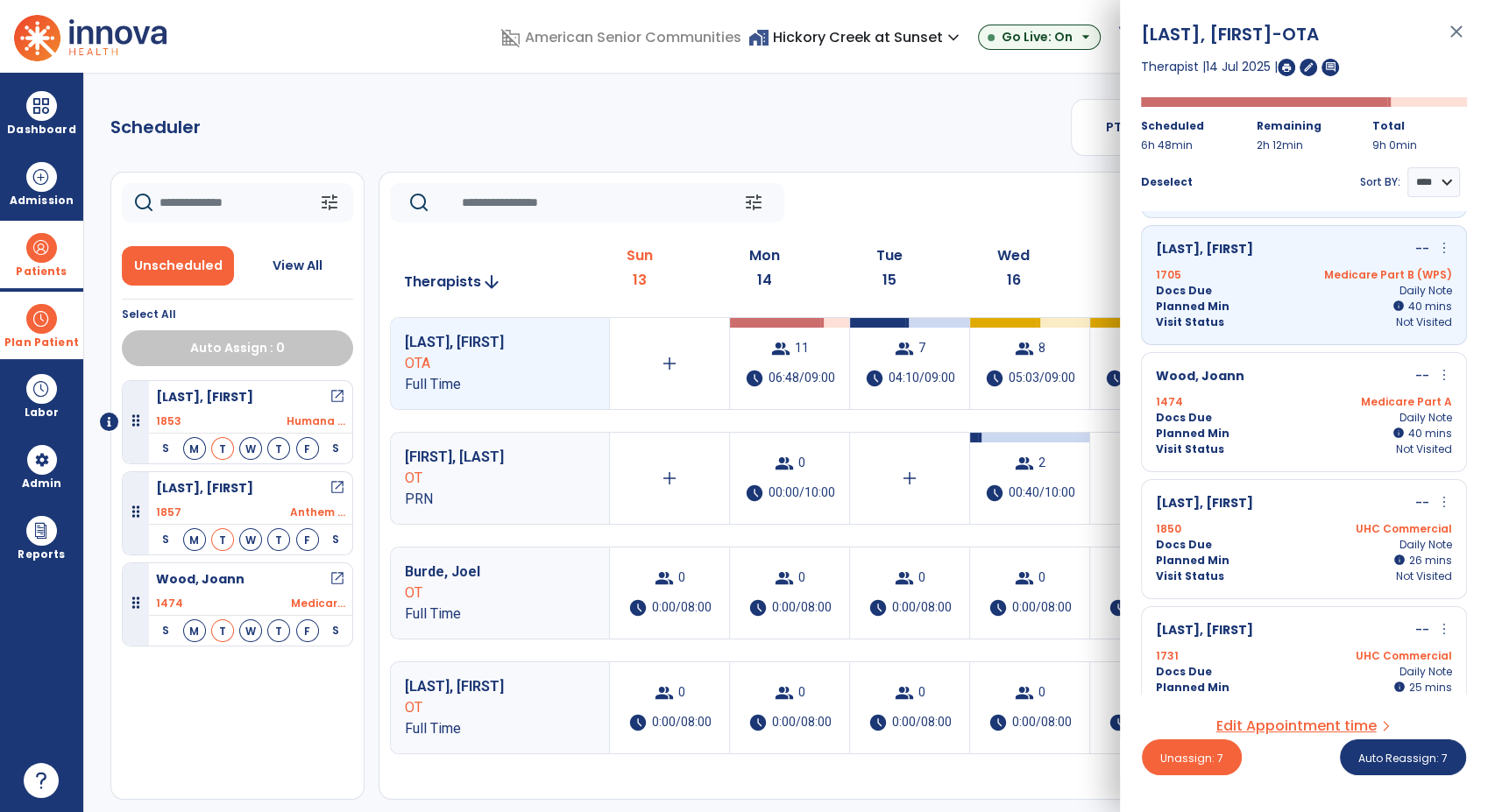 click on "Wood, Joann" at bounding box center (1200, 377) 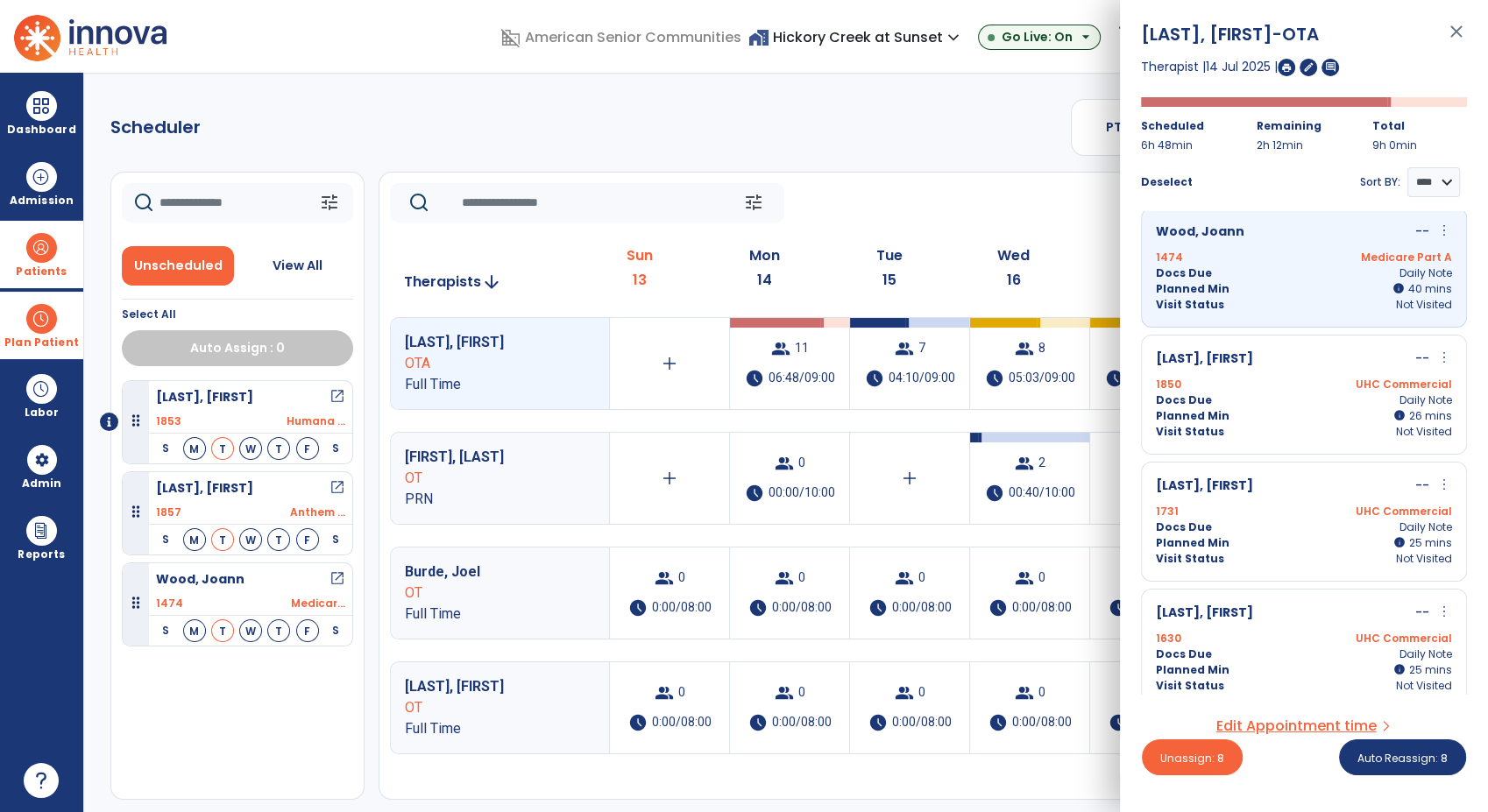 click on "1850 UHC Commercial" at bounding box center (1304, 385) 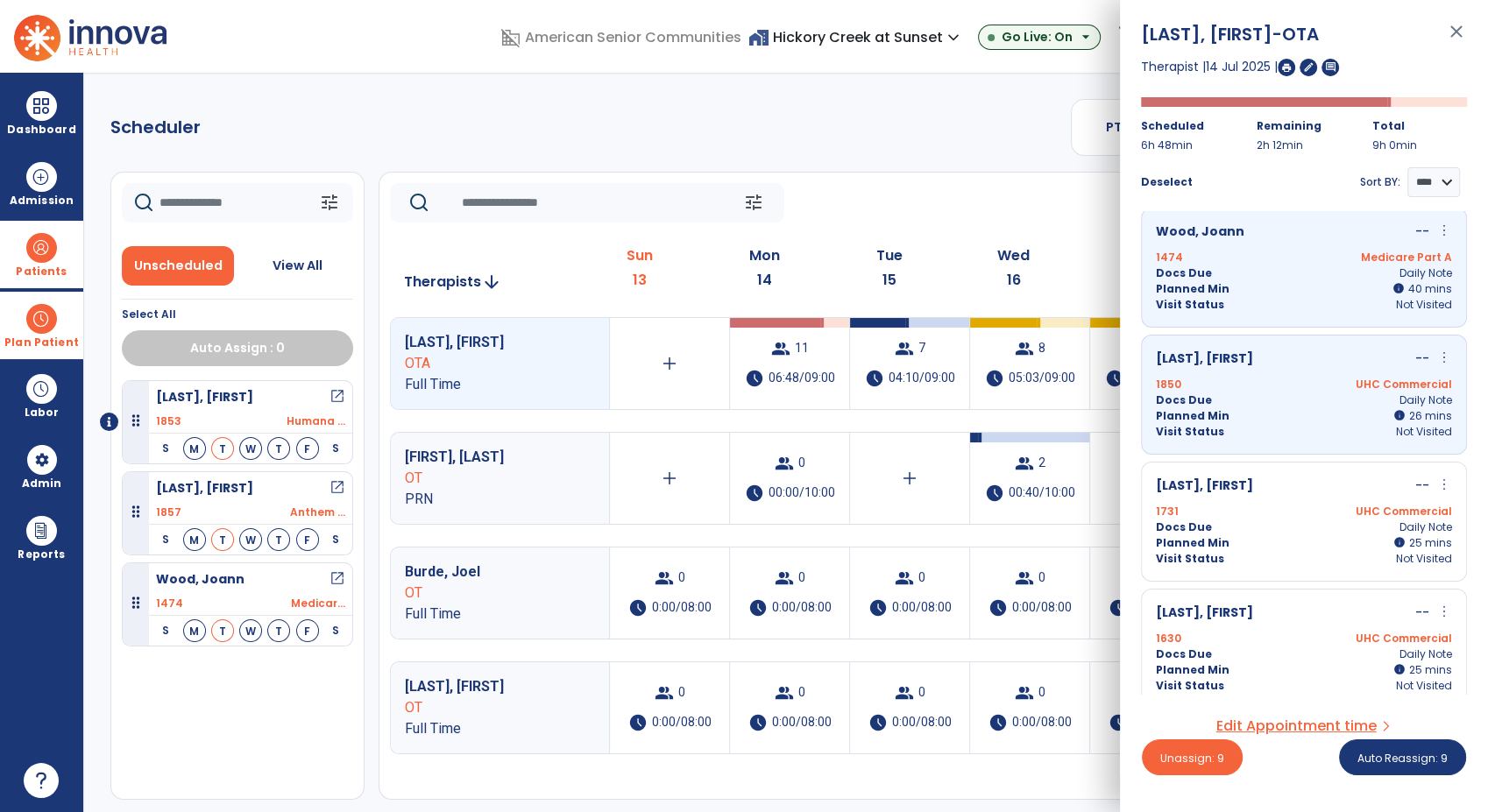 scroll, scrollTop: 914, scrollLeft: 0, axis: vertical 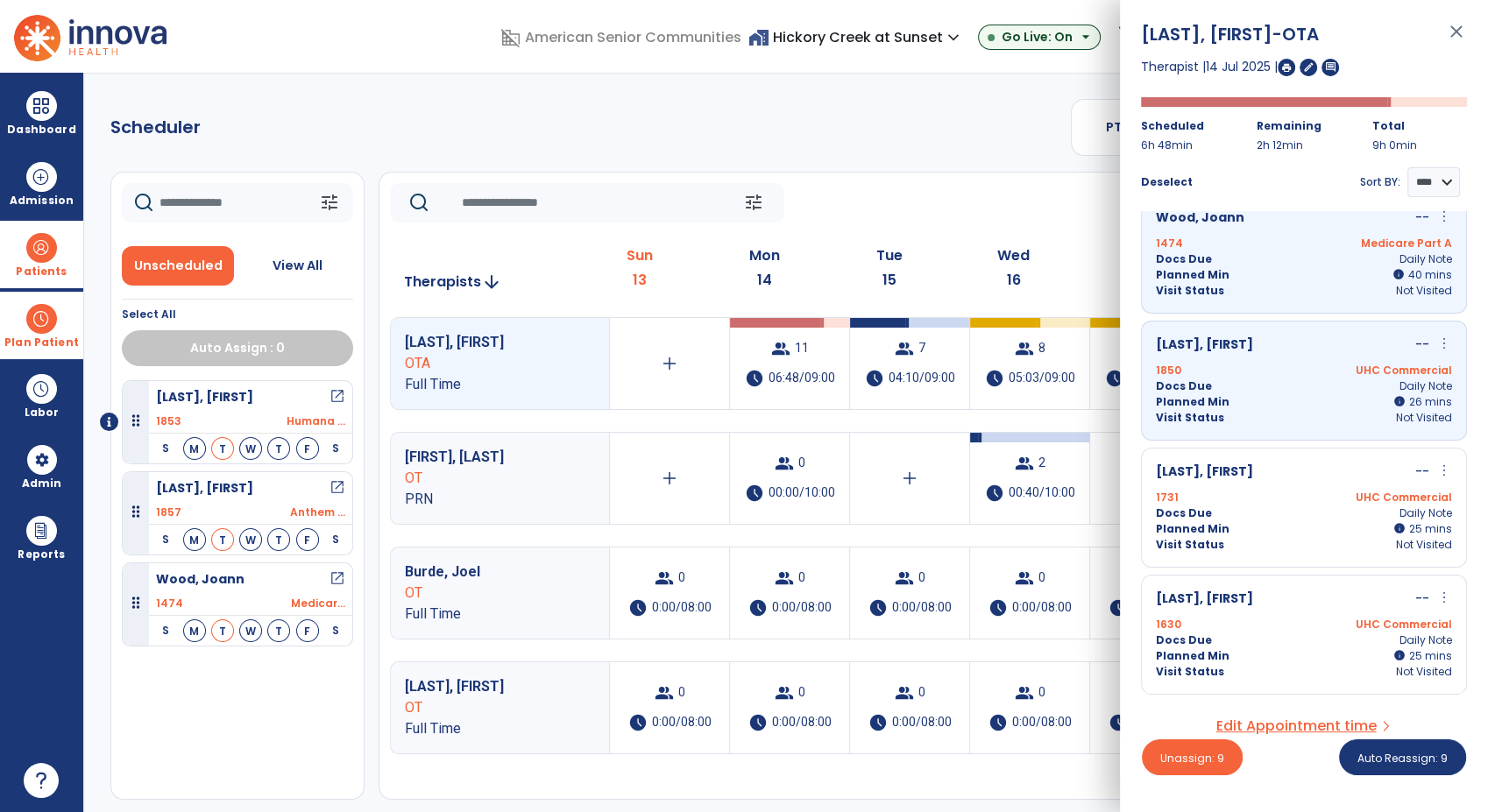 click on "1731 UHC Commercial" at bounding box center (1304, 498) 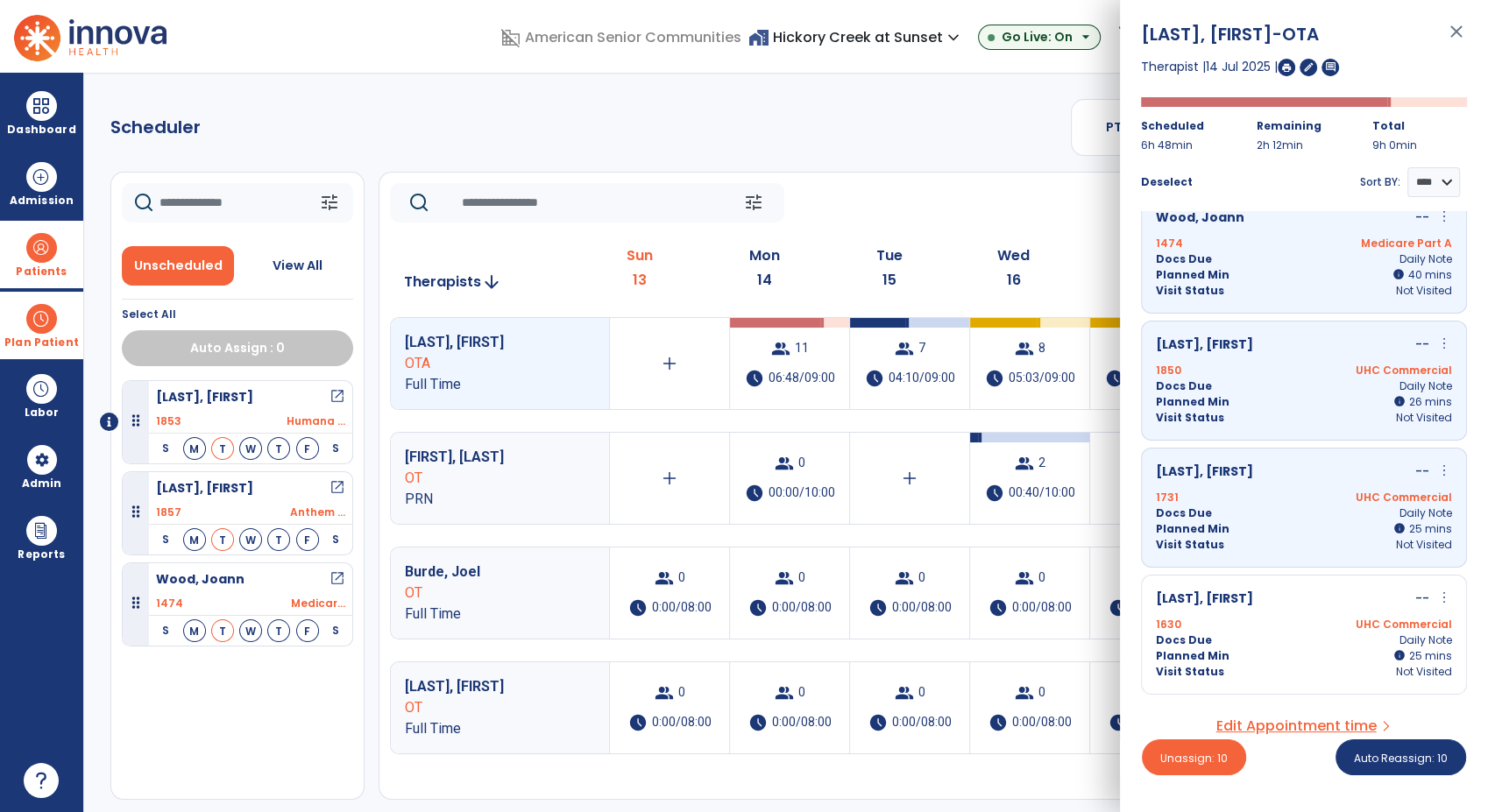 click on "Docs Due Daily Note" at bounding box center (1304, 640) 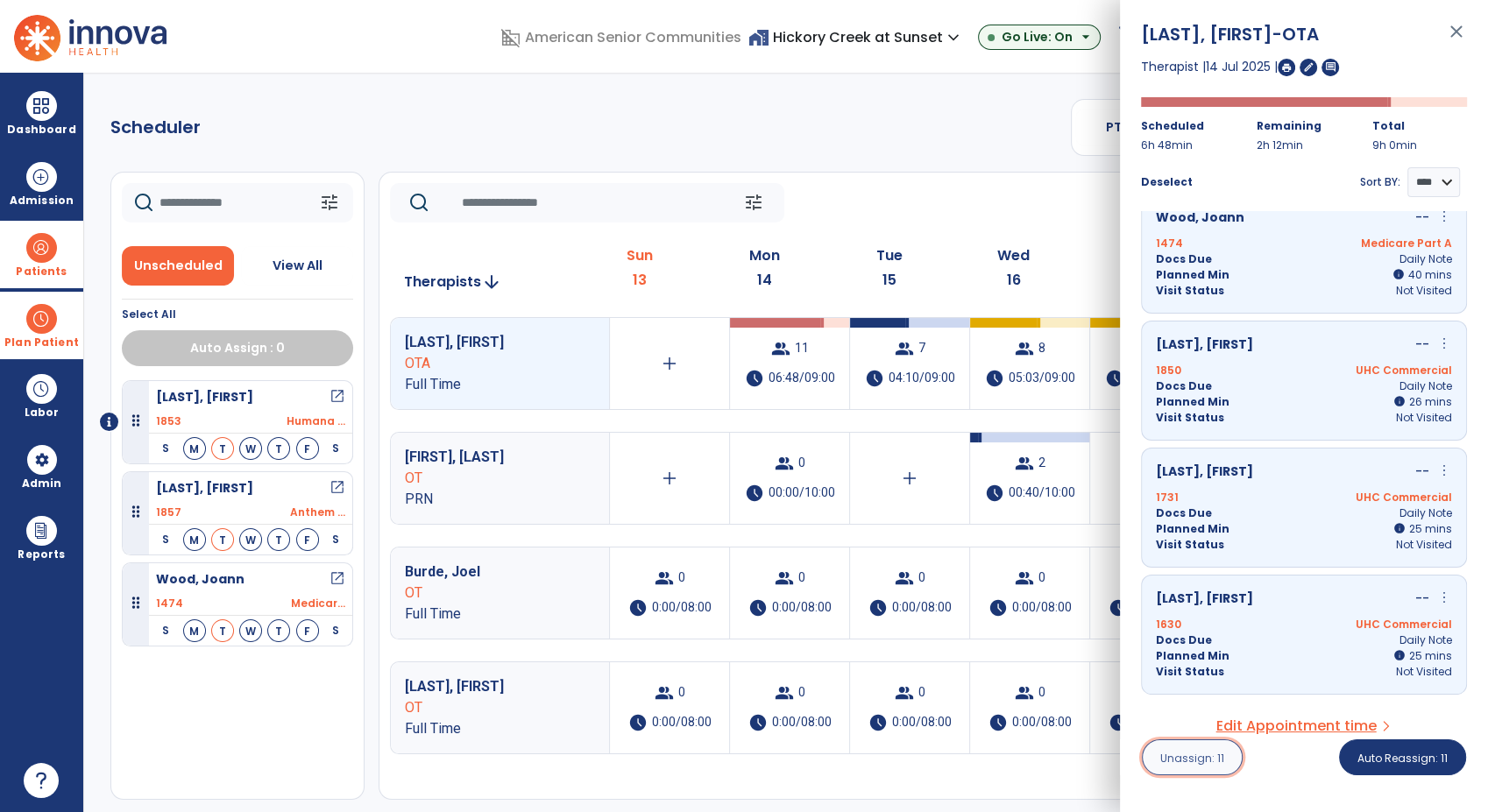 click on "Unassign: 11" at bounding box center [1192, 758] 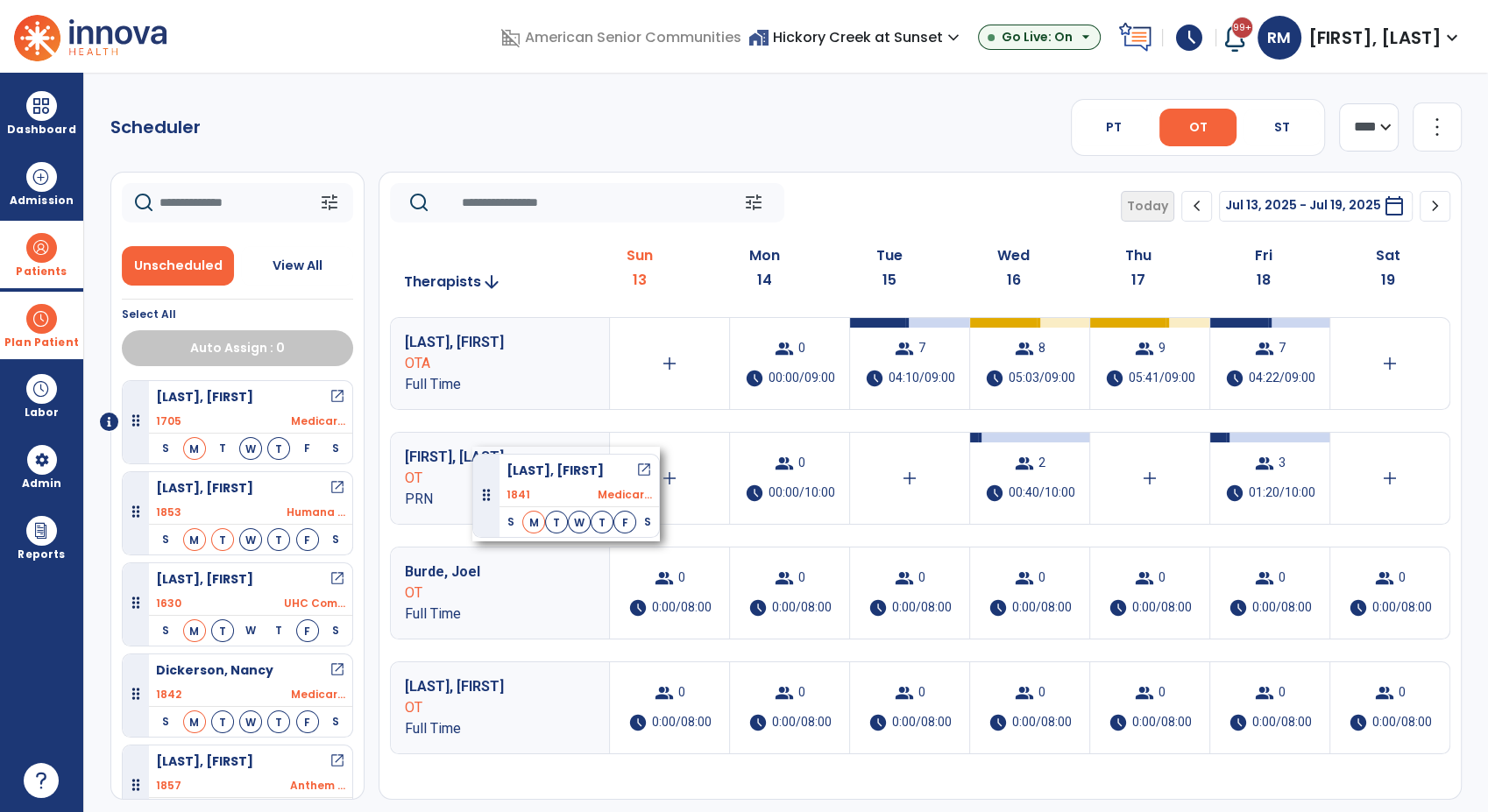 drag, startPoint x: 233, startPoint y: 423, endPoint x: 471, endPoint y: 447, distance: 239.207 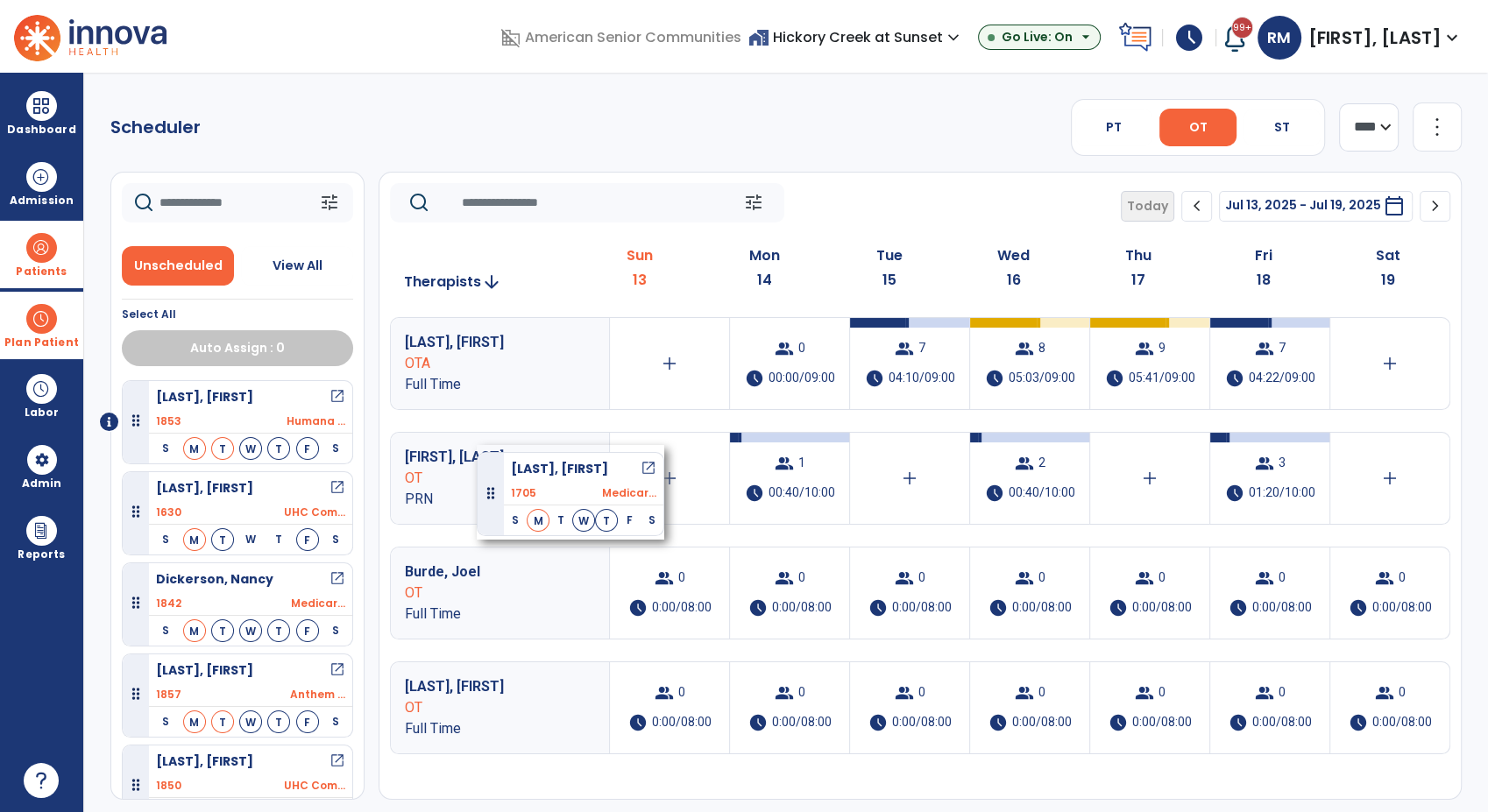 drag, startPoint x: 199, startPoint y: 406, endPoint x: 477, endPoint y: 445, distance: 280.72228 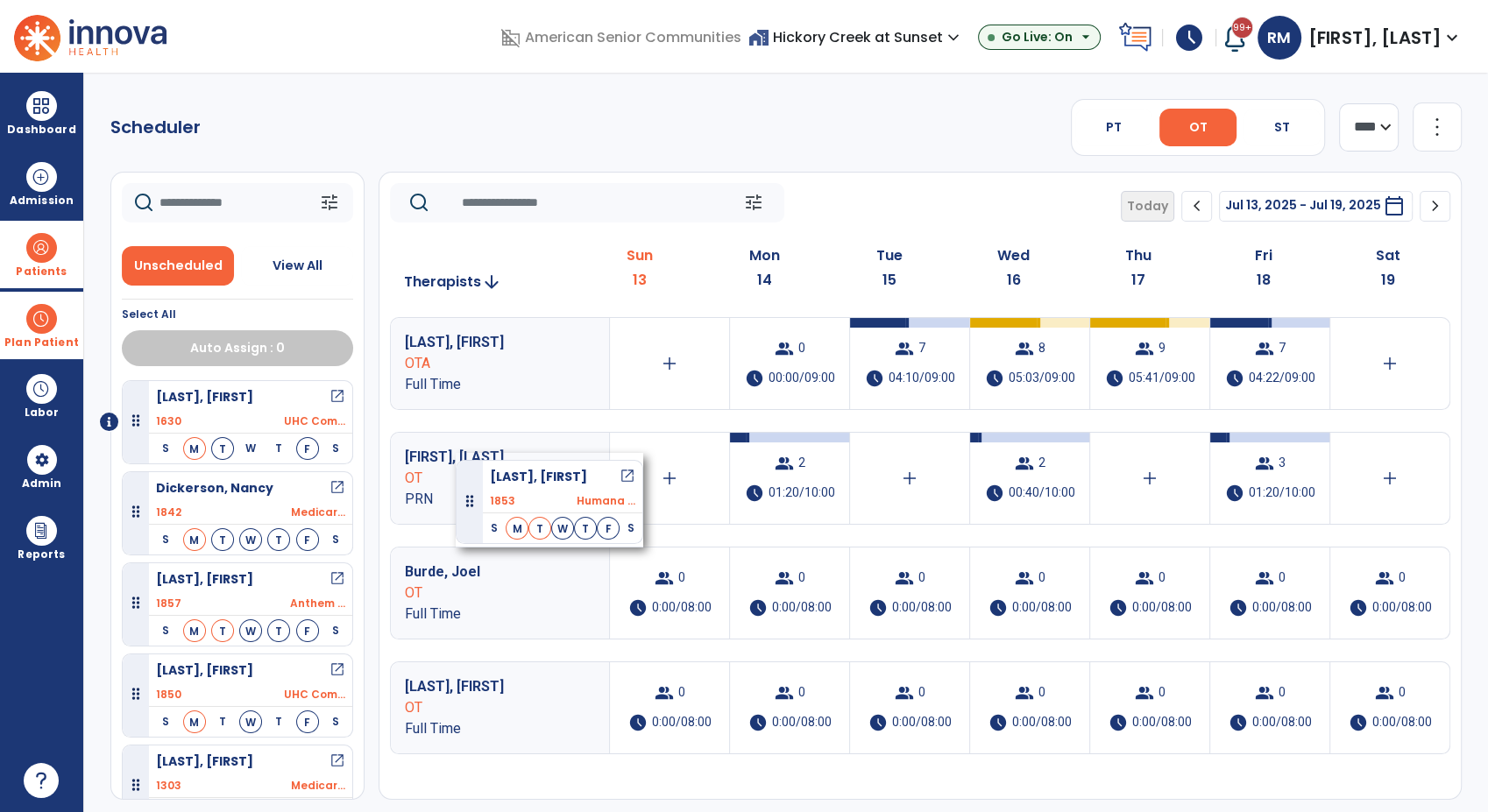 drag, startPoint x: 203, startPoint y: 411, endPoint x: 456, endPoint y: 452, distance: 256.3006 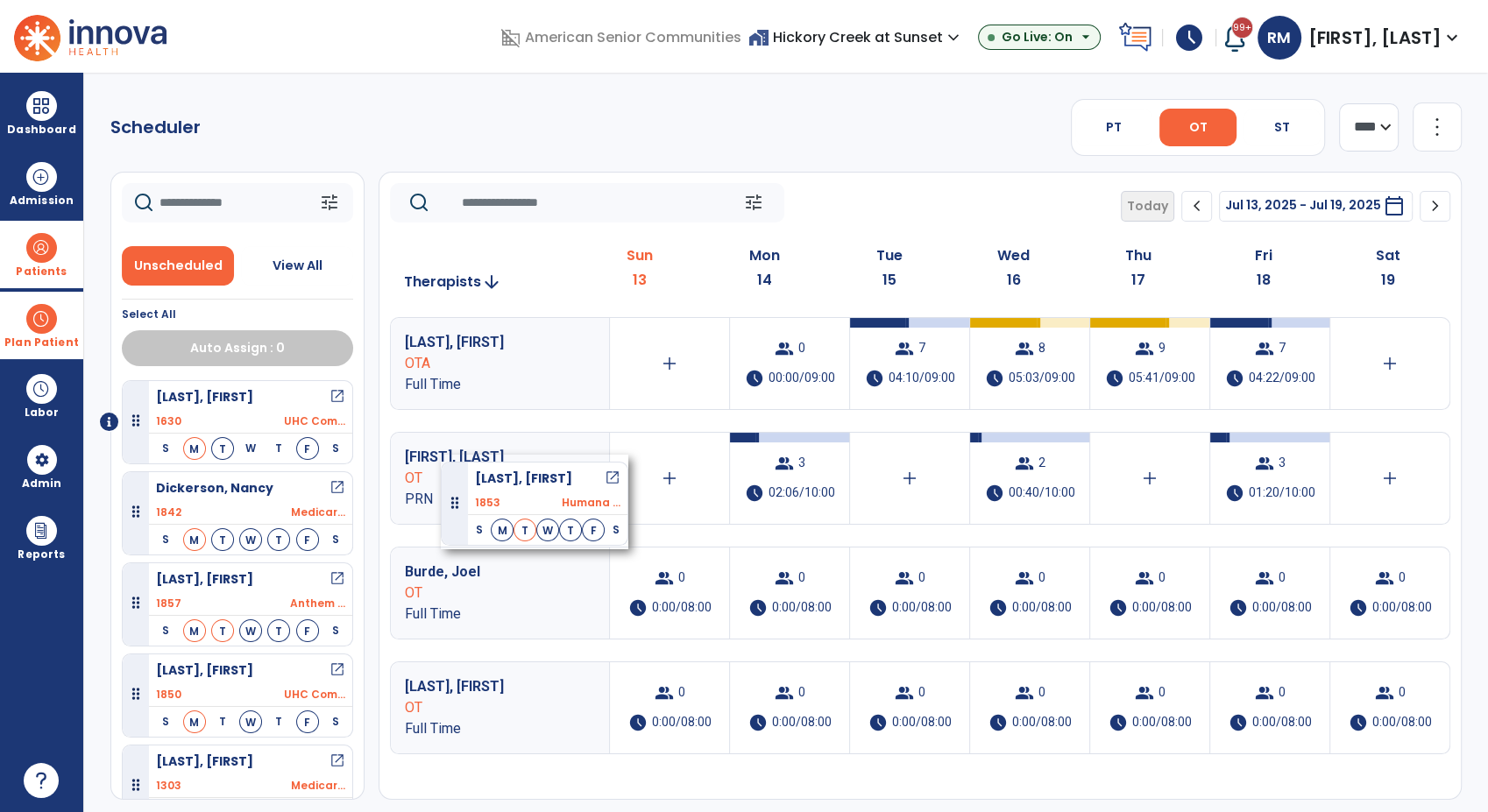 drag, startPoint x: 198, startPoint y: 407, endPoint x: 441, endPoint y: 450, distance: 246.7752 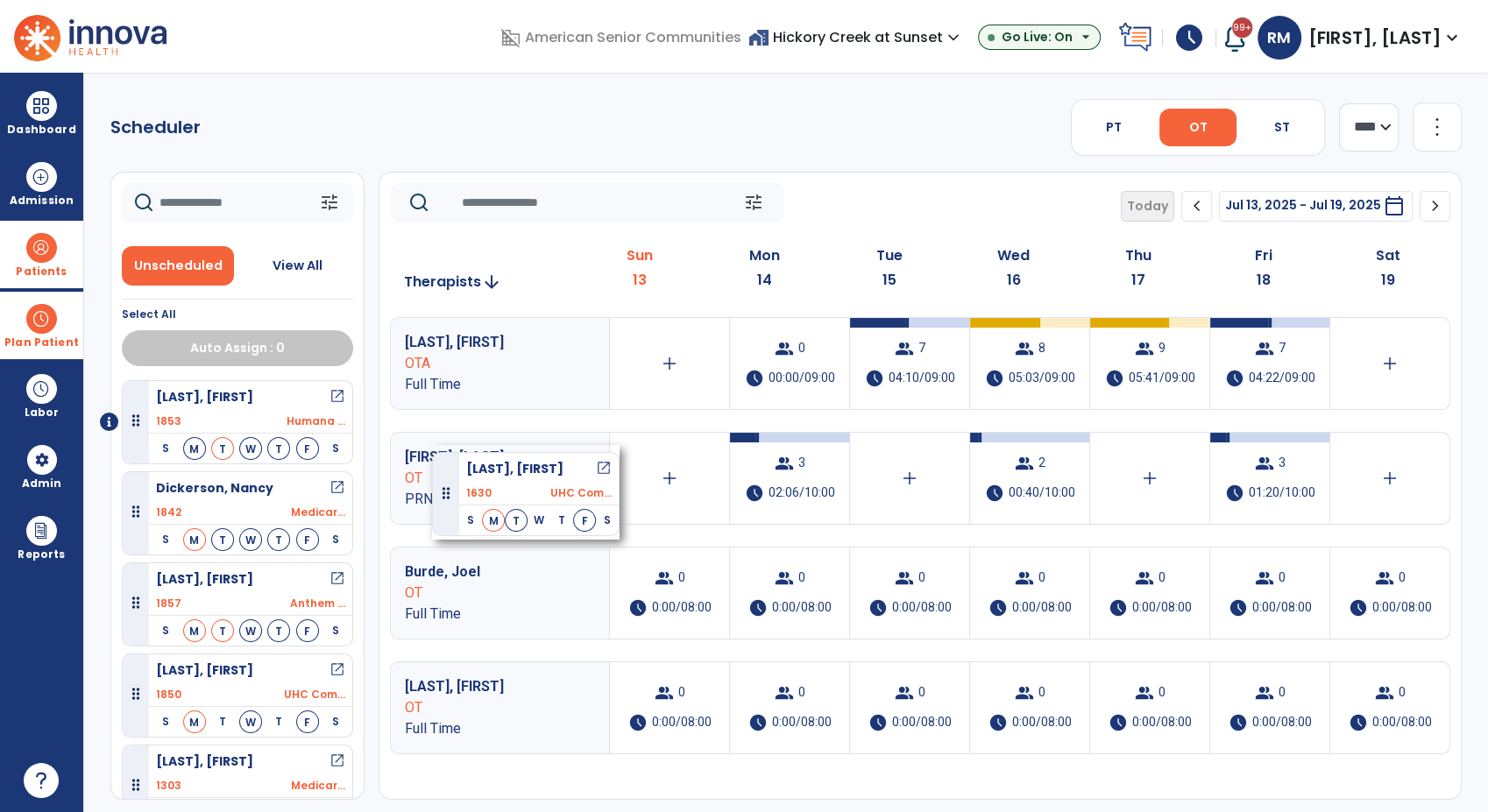 drag, startPoint x: 188, startPoint y: 483, endPoint x: 432, endPoint y: 445, distance: 246.94129 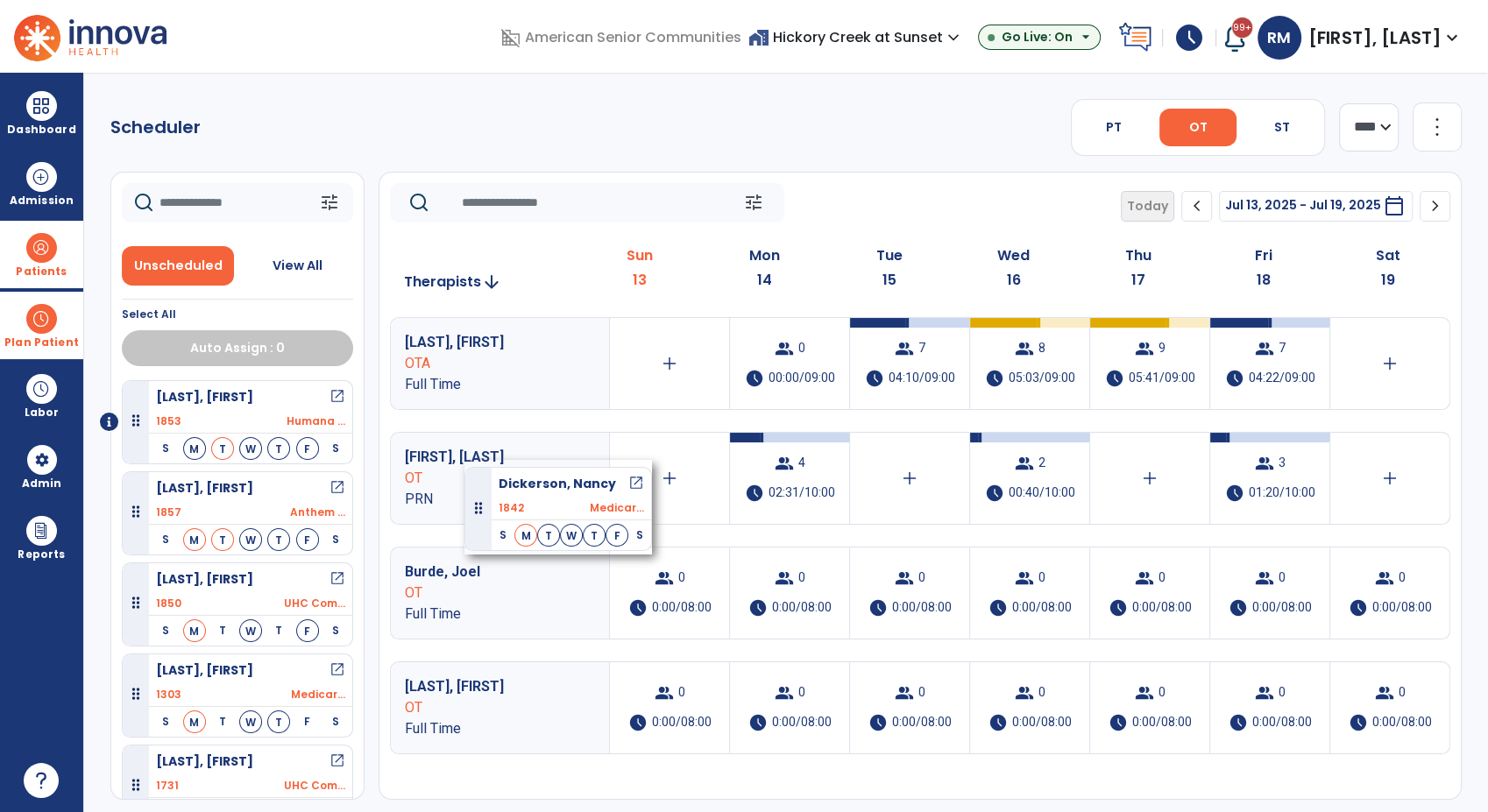 drag, startPoint x: 230, startPoint y: 491, endPoint x: 464, endPoint y: 459, distance: 236.1779 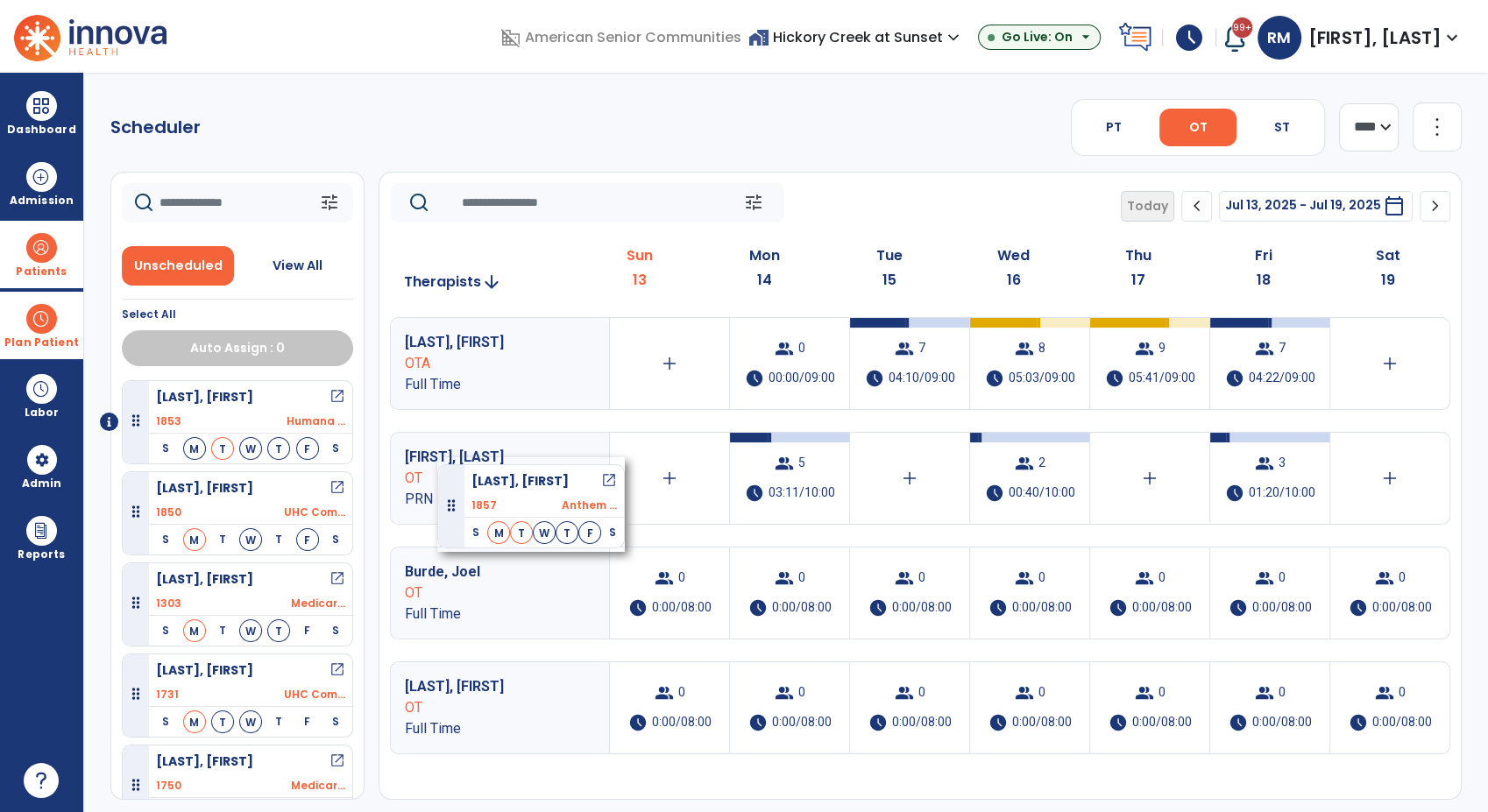 drag, startPoint x: 217, startPoint y: 505, endPoint x: 437, endPoint y: 457, distance: 225.17549 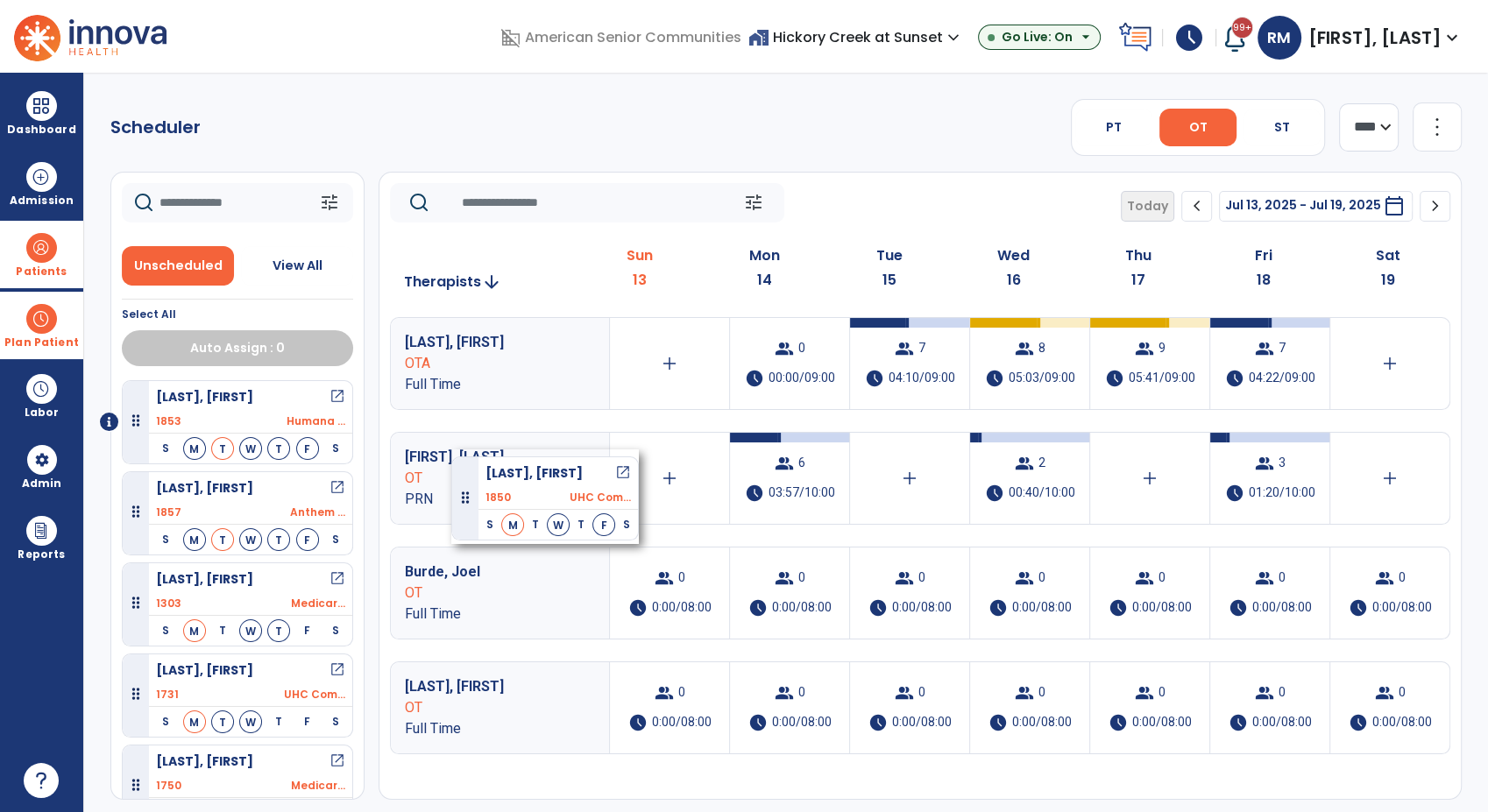 drag, startPoint x: 197, startPoint y: 614, endPoint x: 451, endPoint y: 449, distance: 302.88777 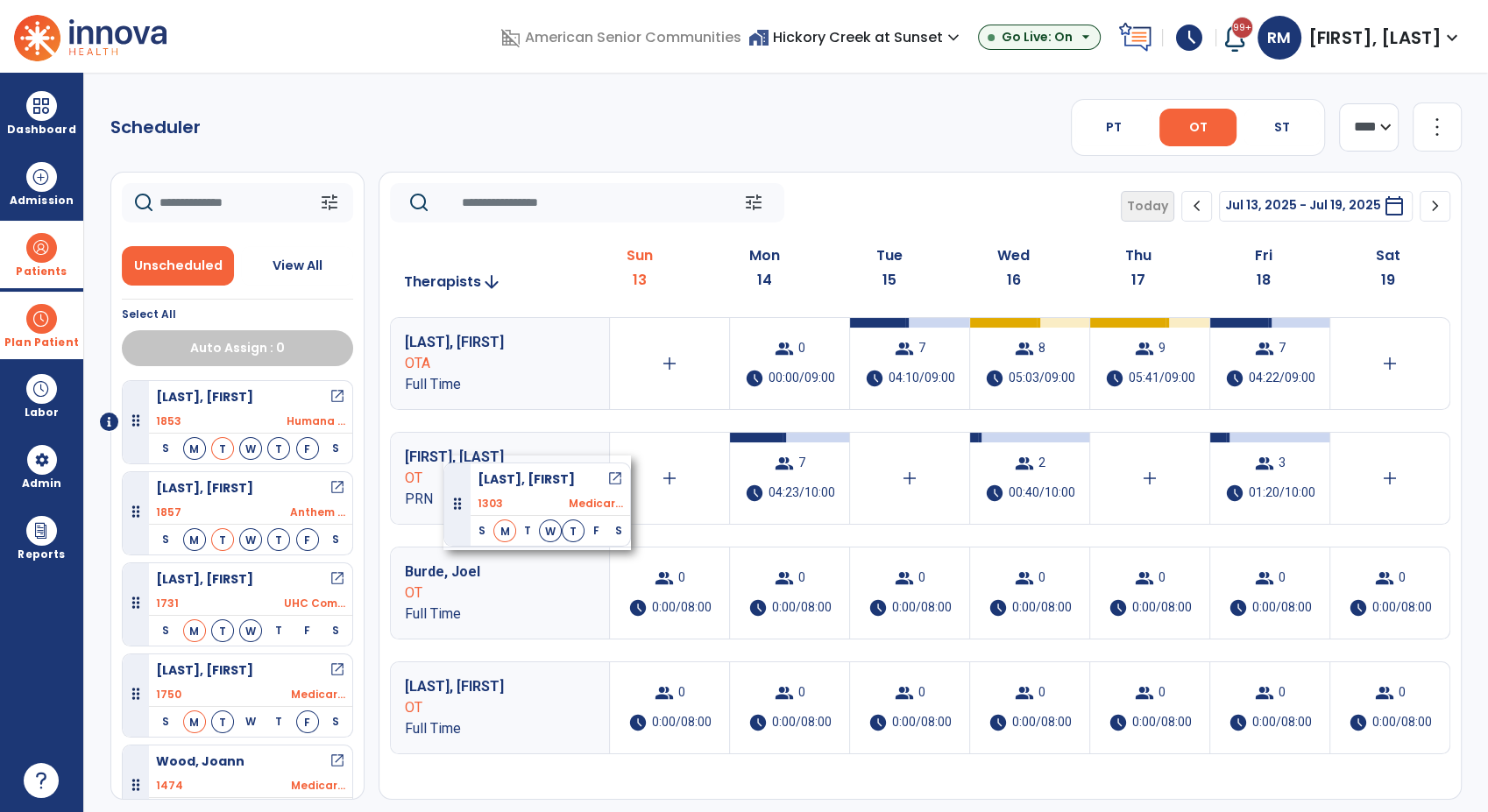 drag, startPoint x: 235, startPoint y: 586, endPoint x: 443, endPoint y: 454, distance: 246.3493 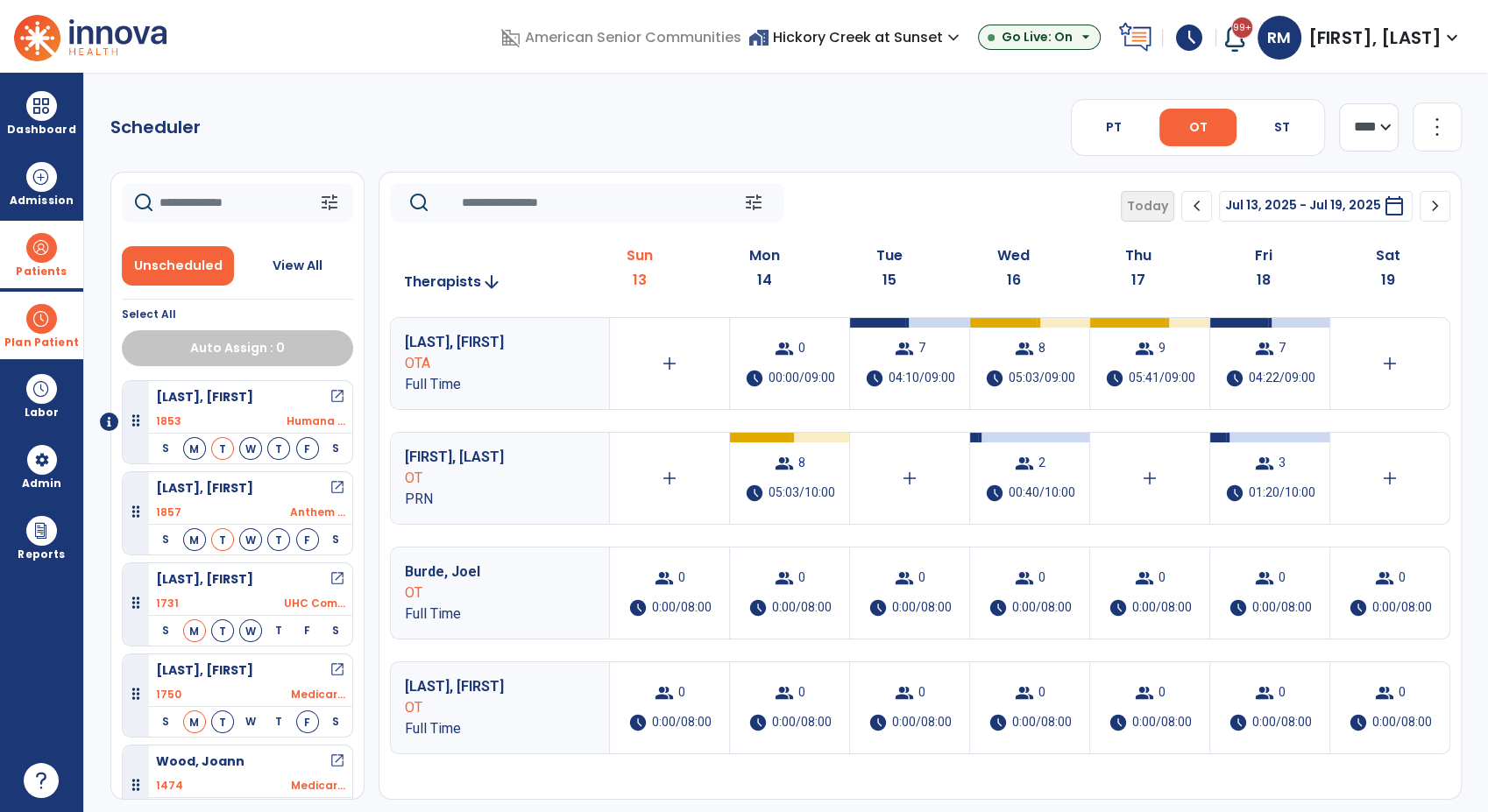 drag, startPoint x: 224, startPoint y: 583, endPoint x: 463, endPoint y: 455, distance: 271.11806 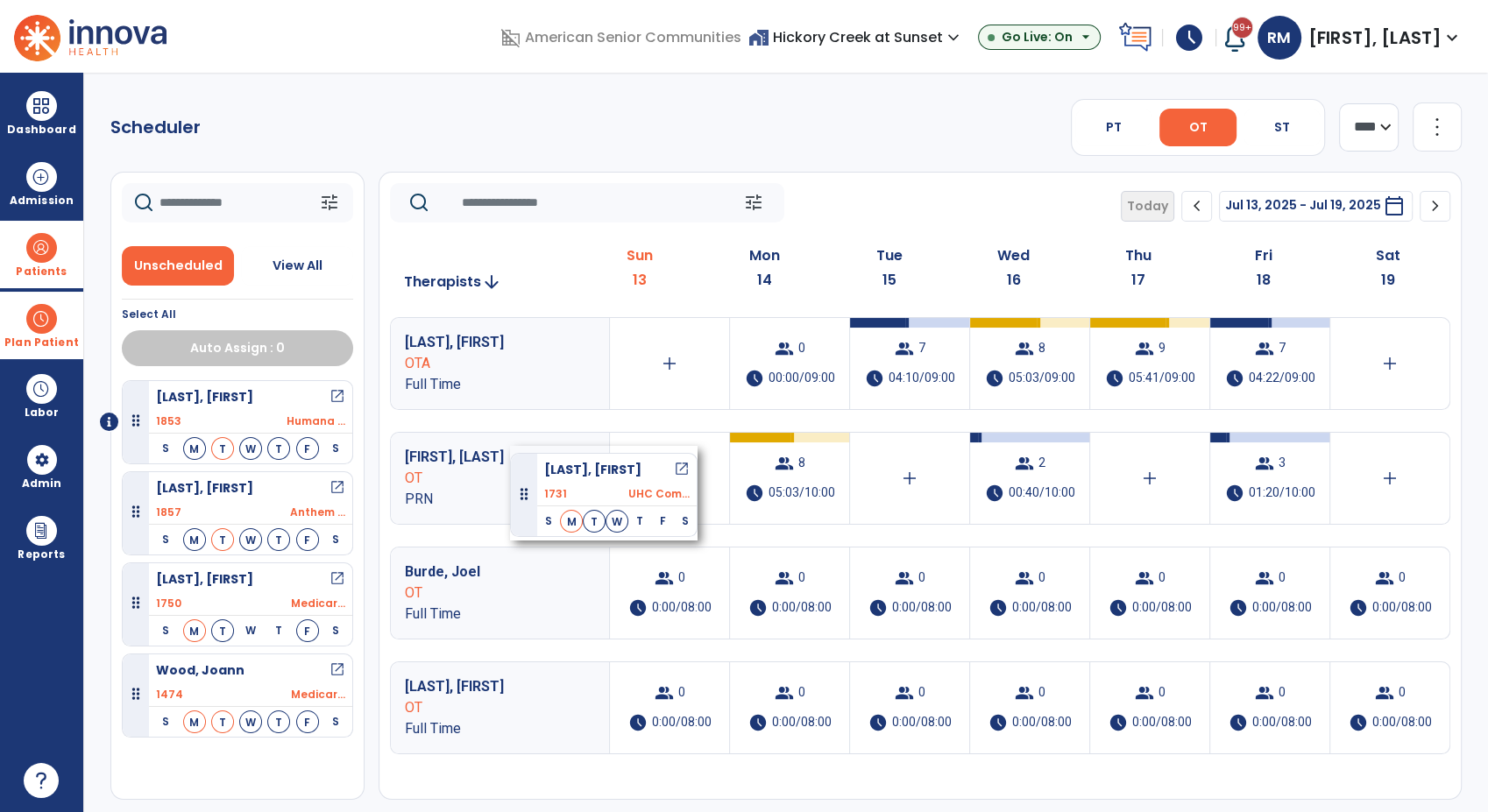 drag, startPoint x: 237, startPoint y: 585, endPoint x: 484, endPoint y: 447, distance: 282.936 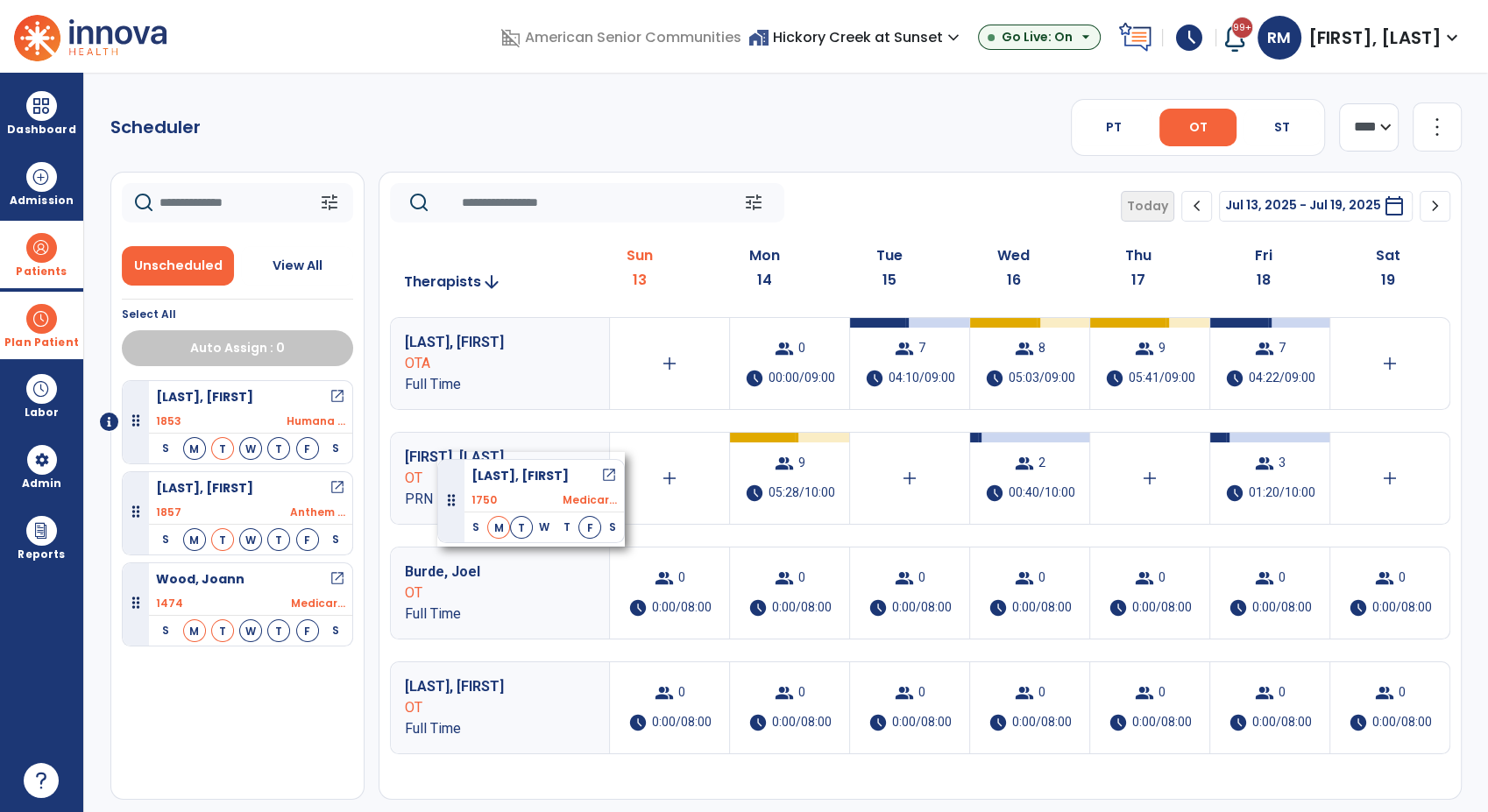 drag, startPoint x: 202, startPoint y: 599, endPoint x: 437, endPoint y: 451, distance: 277.72108 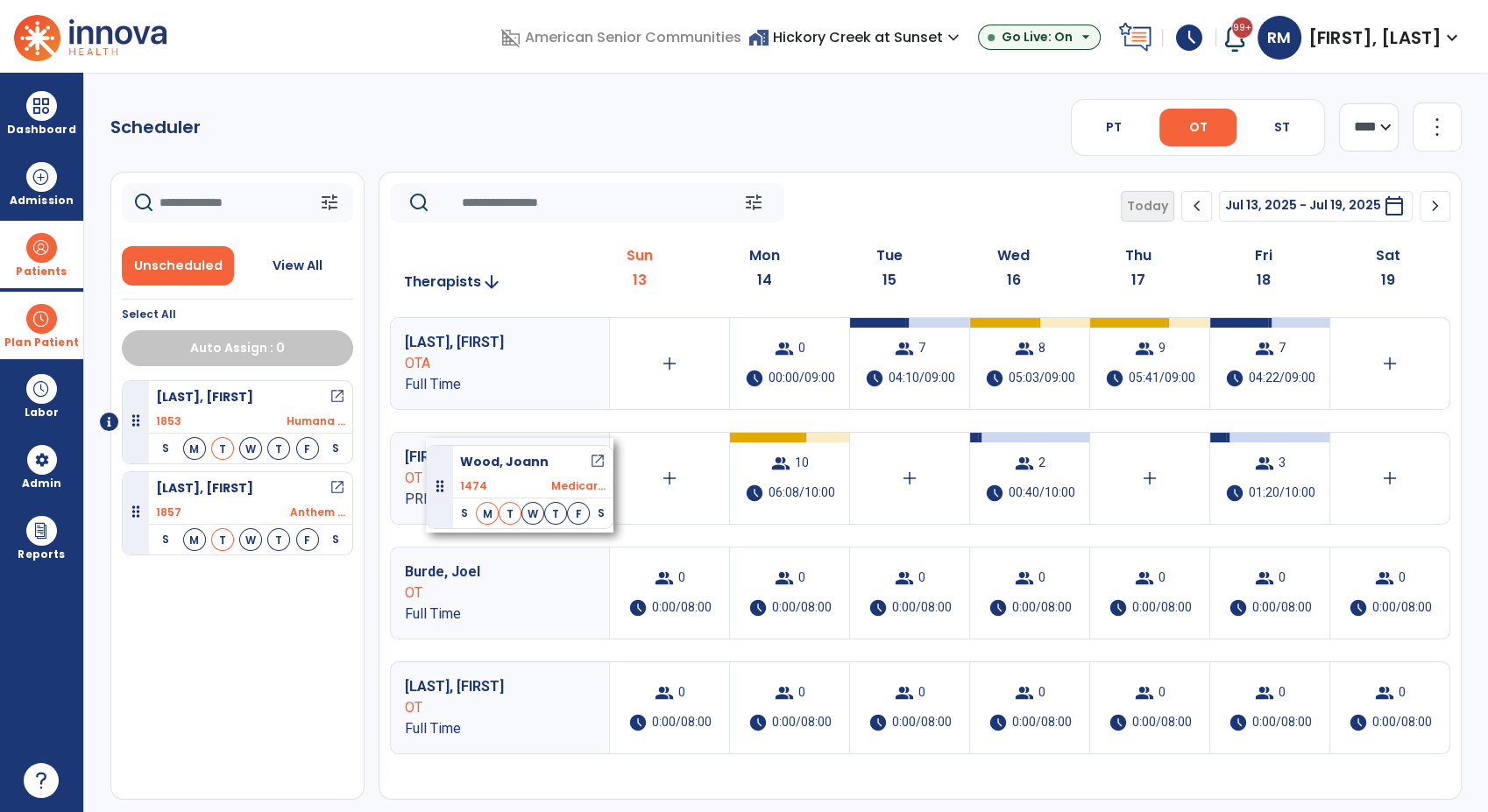 drag, startPoint x: 209, startPoint y: 586, endPoint x: 426, endPoint y: 438, distance: 262.66519 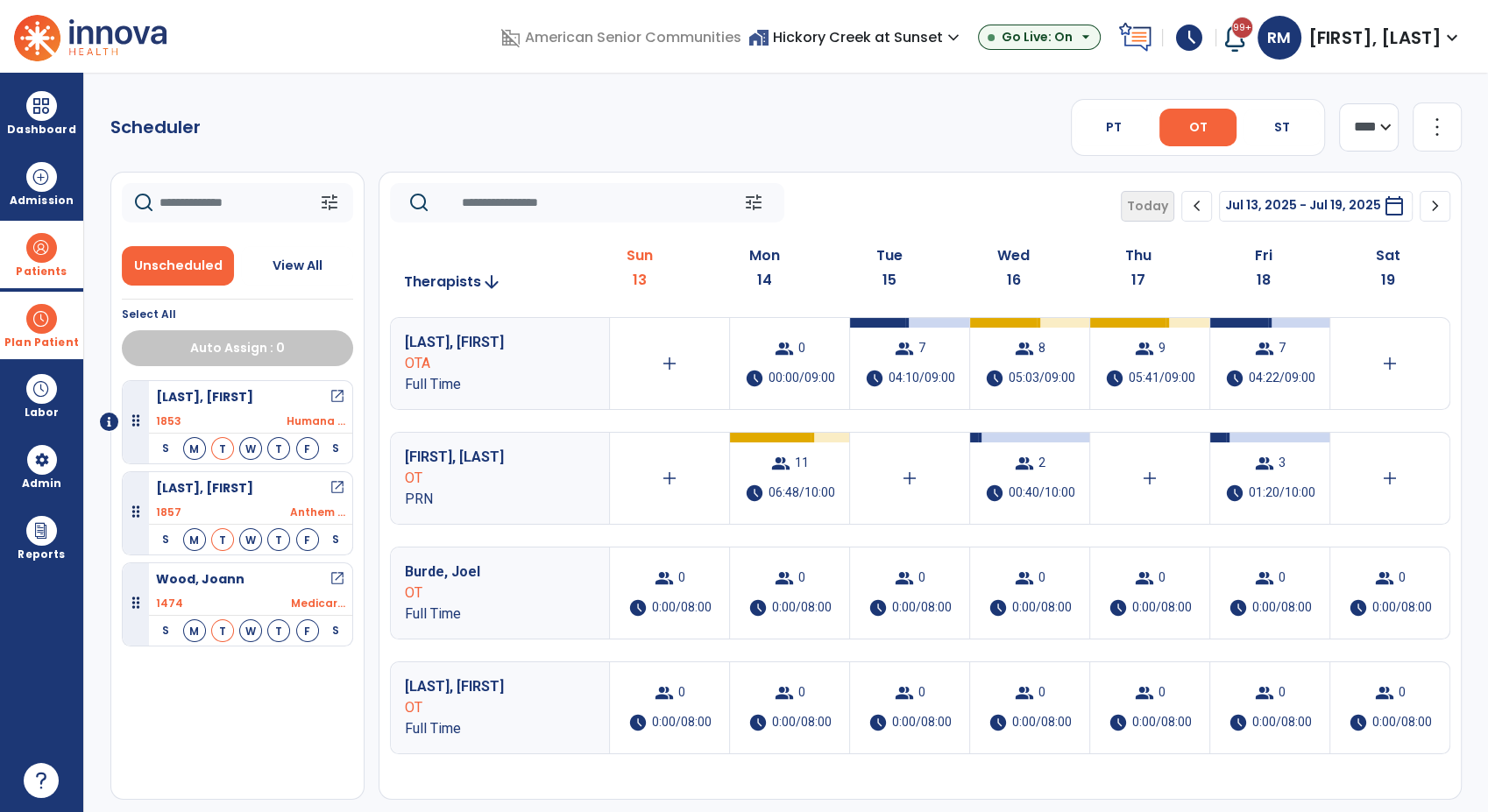 click on "more_vert" 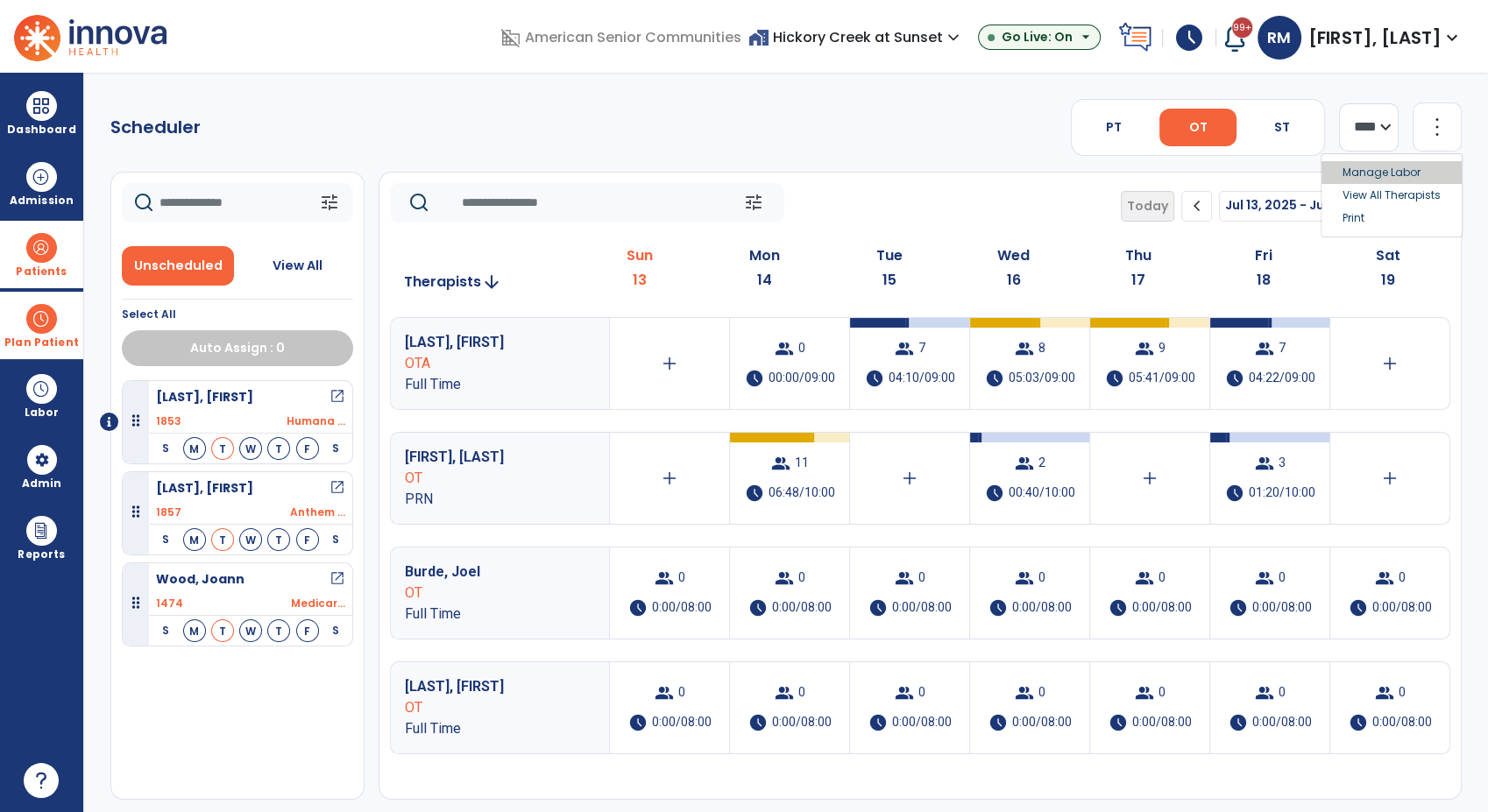 click on "Manage Labor" at bounding box center [1392, 173] 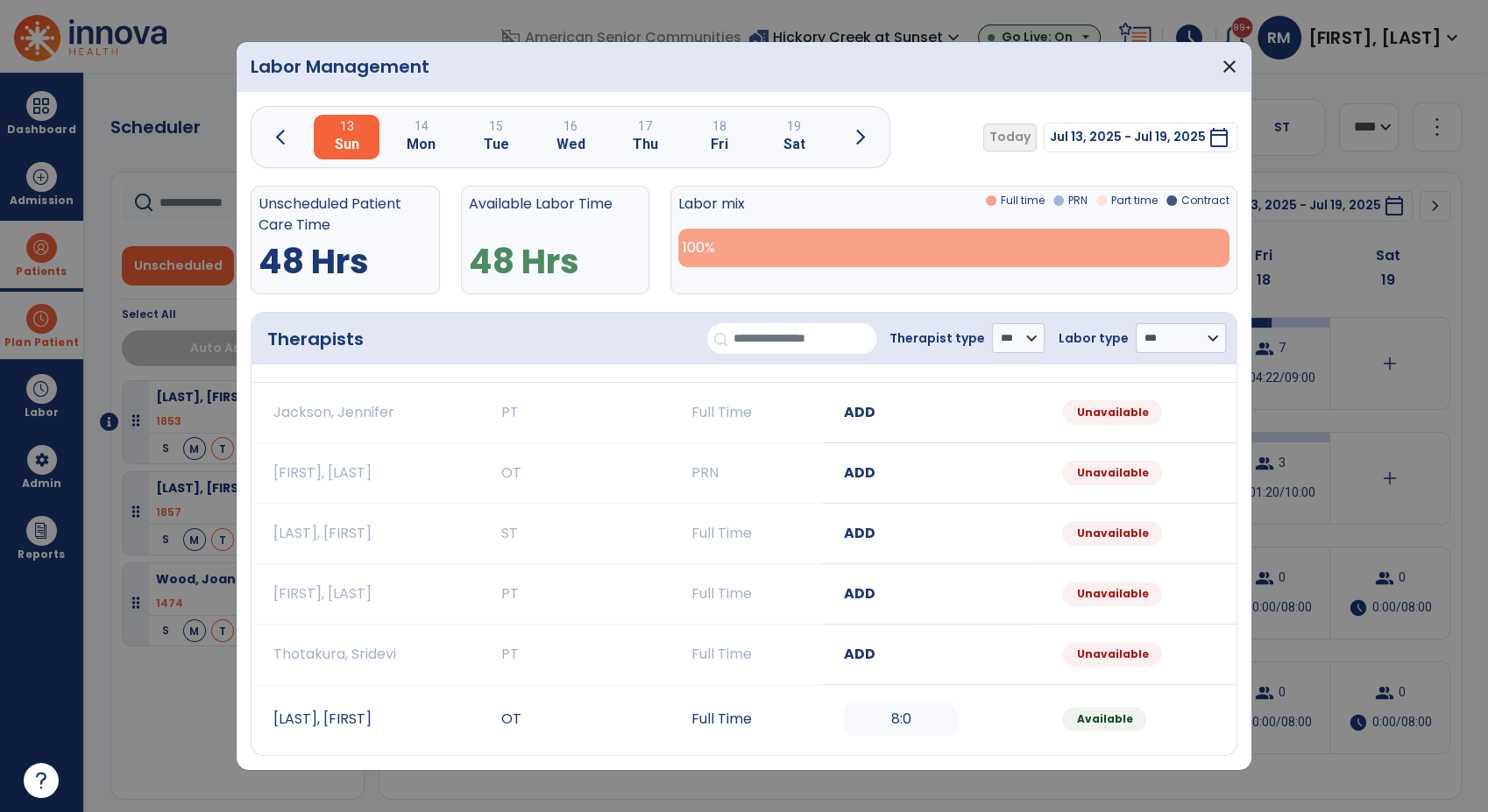 scroll, scrollTop: 681, scrollLeft: 0, axis: vertical 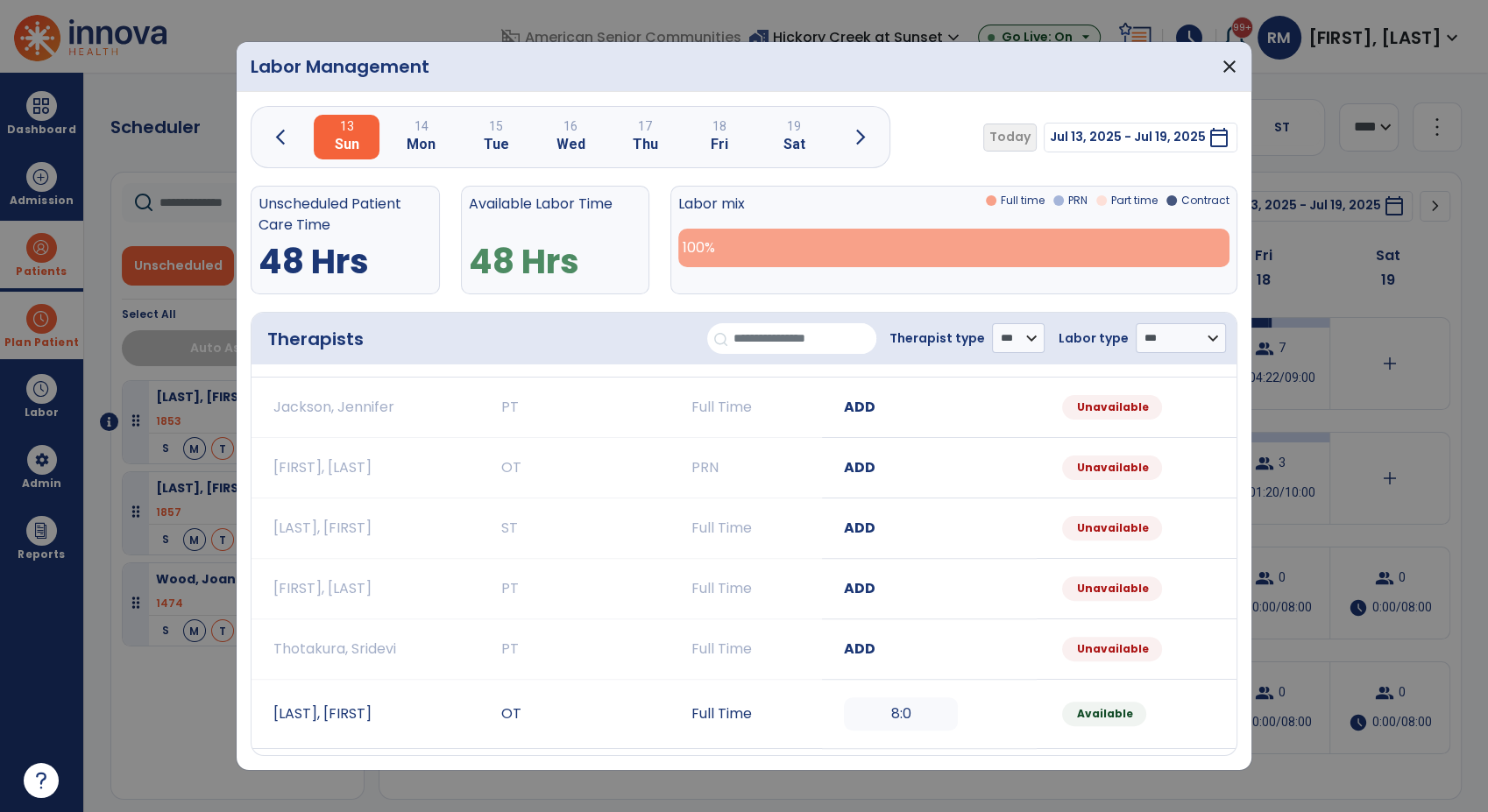 click on "ADD" at bounding box center [860, 467] 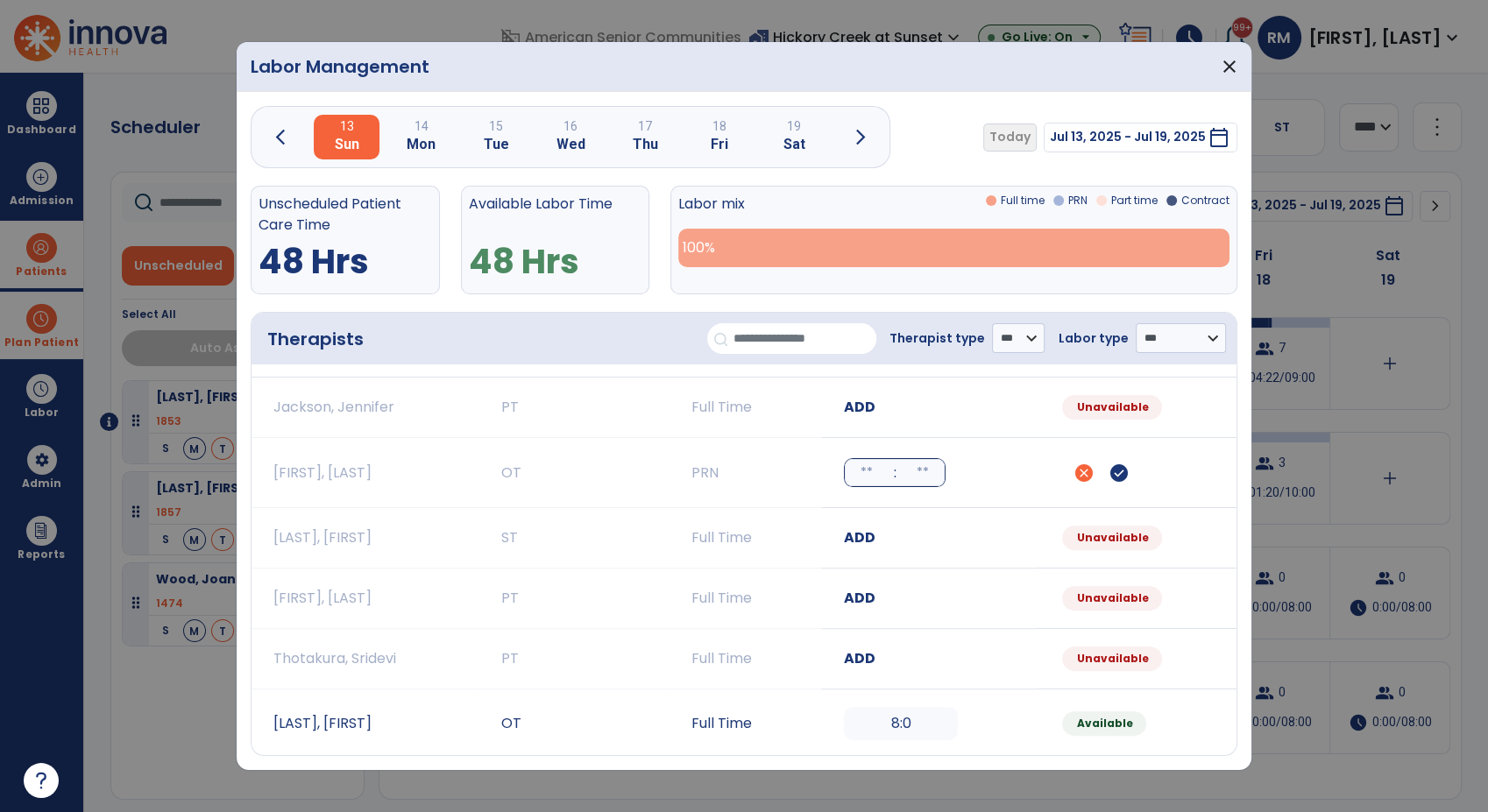 click at bounding box center (867, 472) 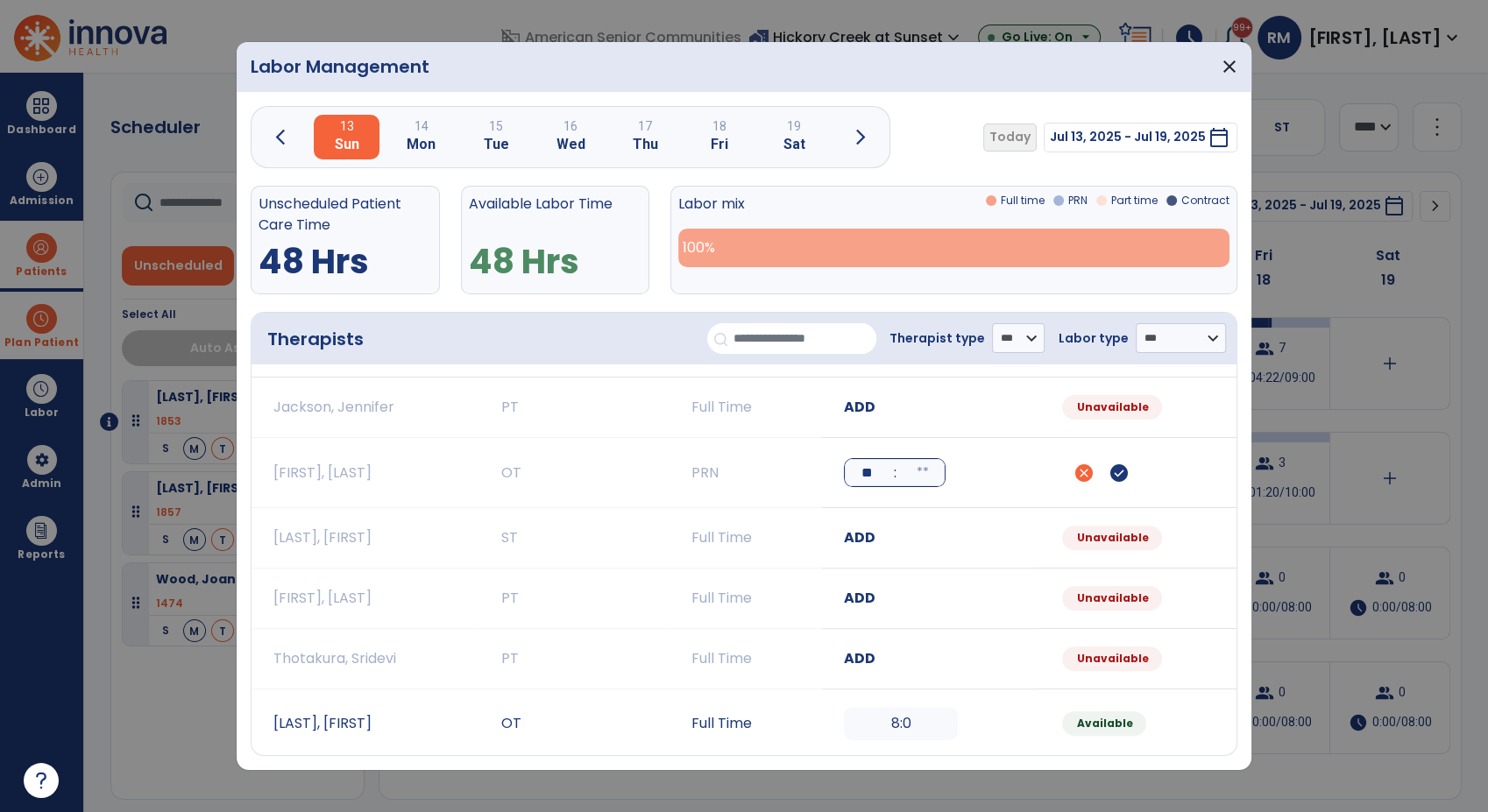 type on "**" 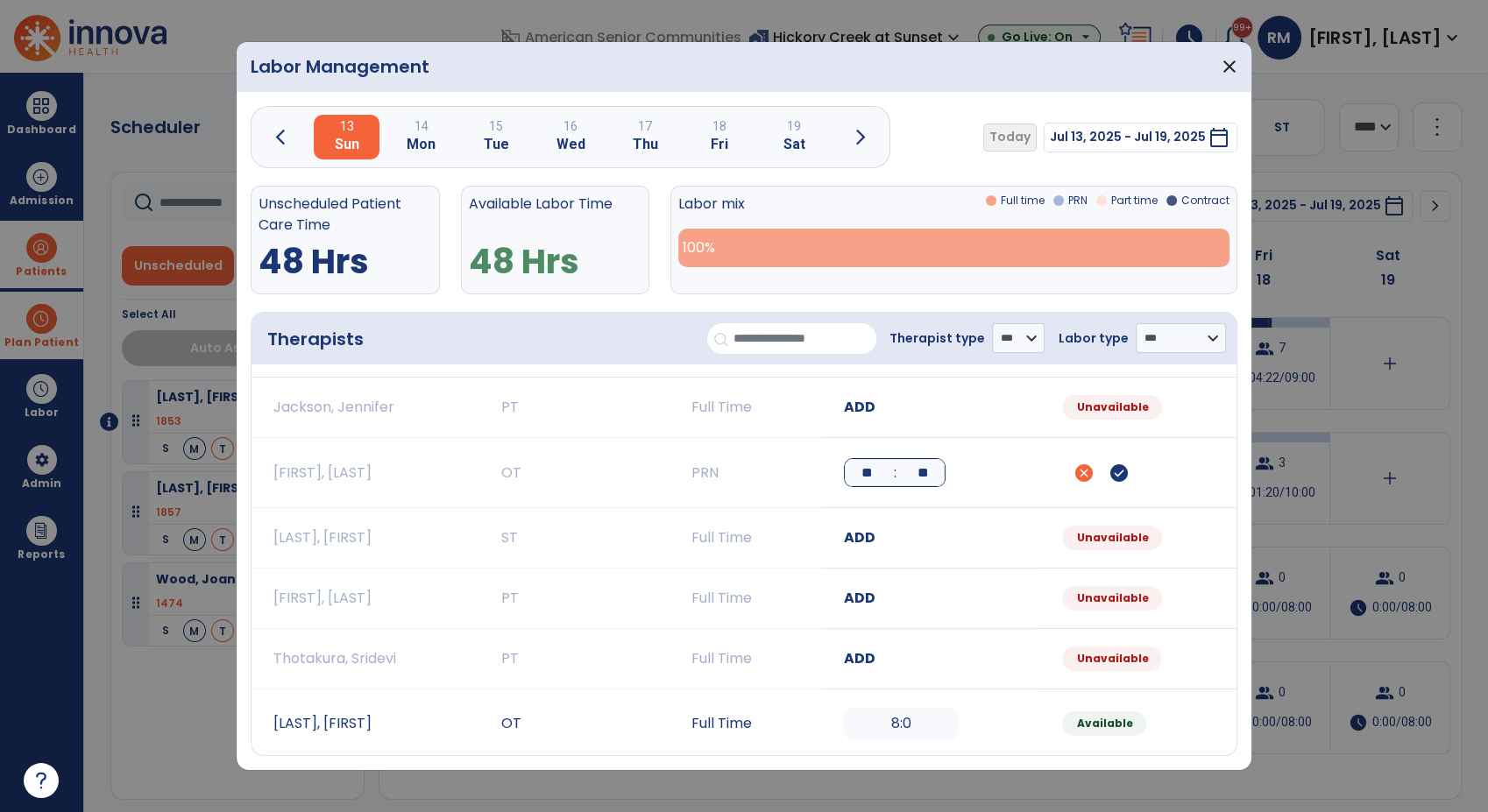 type on "**" 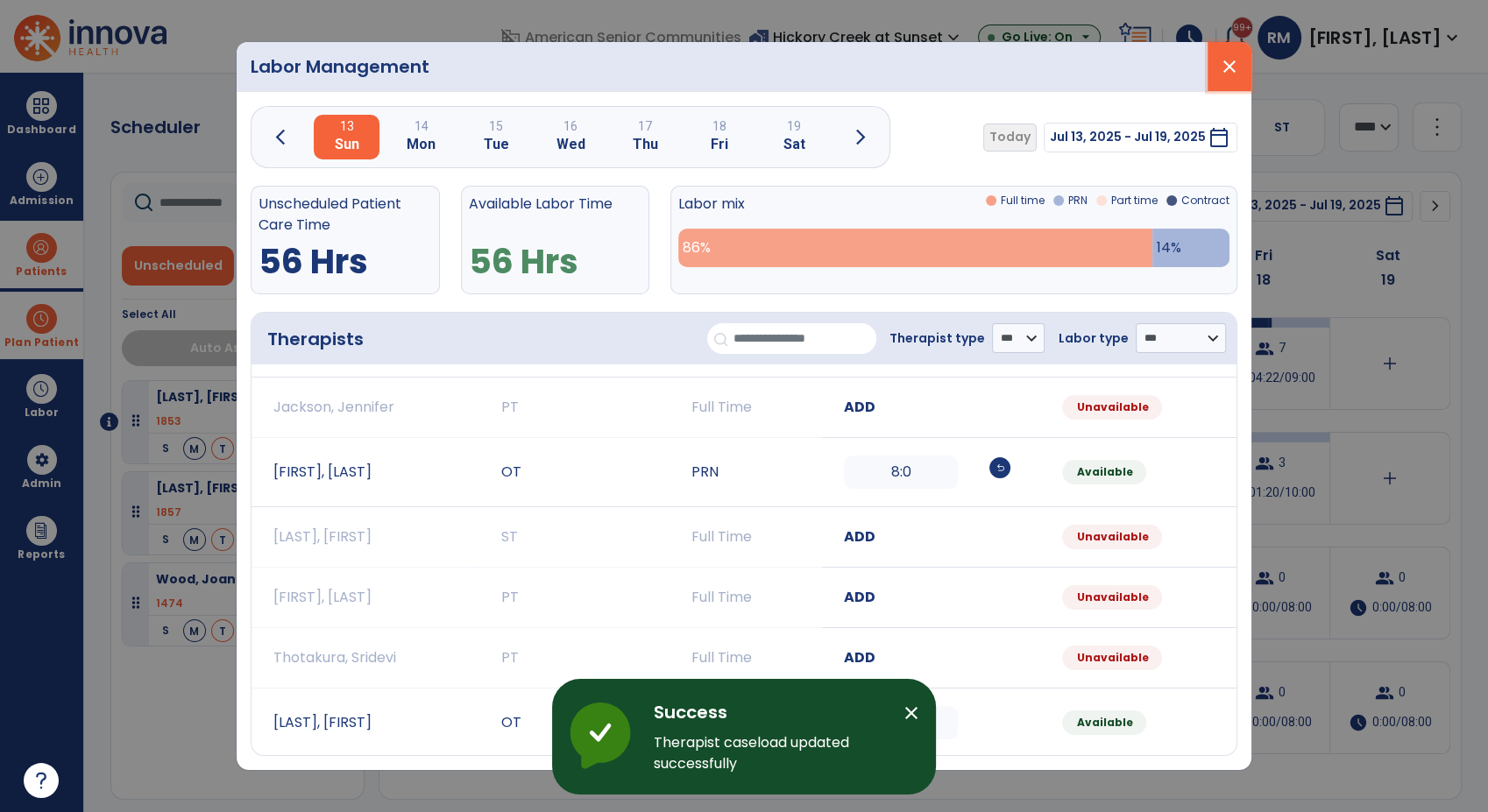 click on "close" at bounding box center (1229, 67) 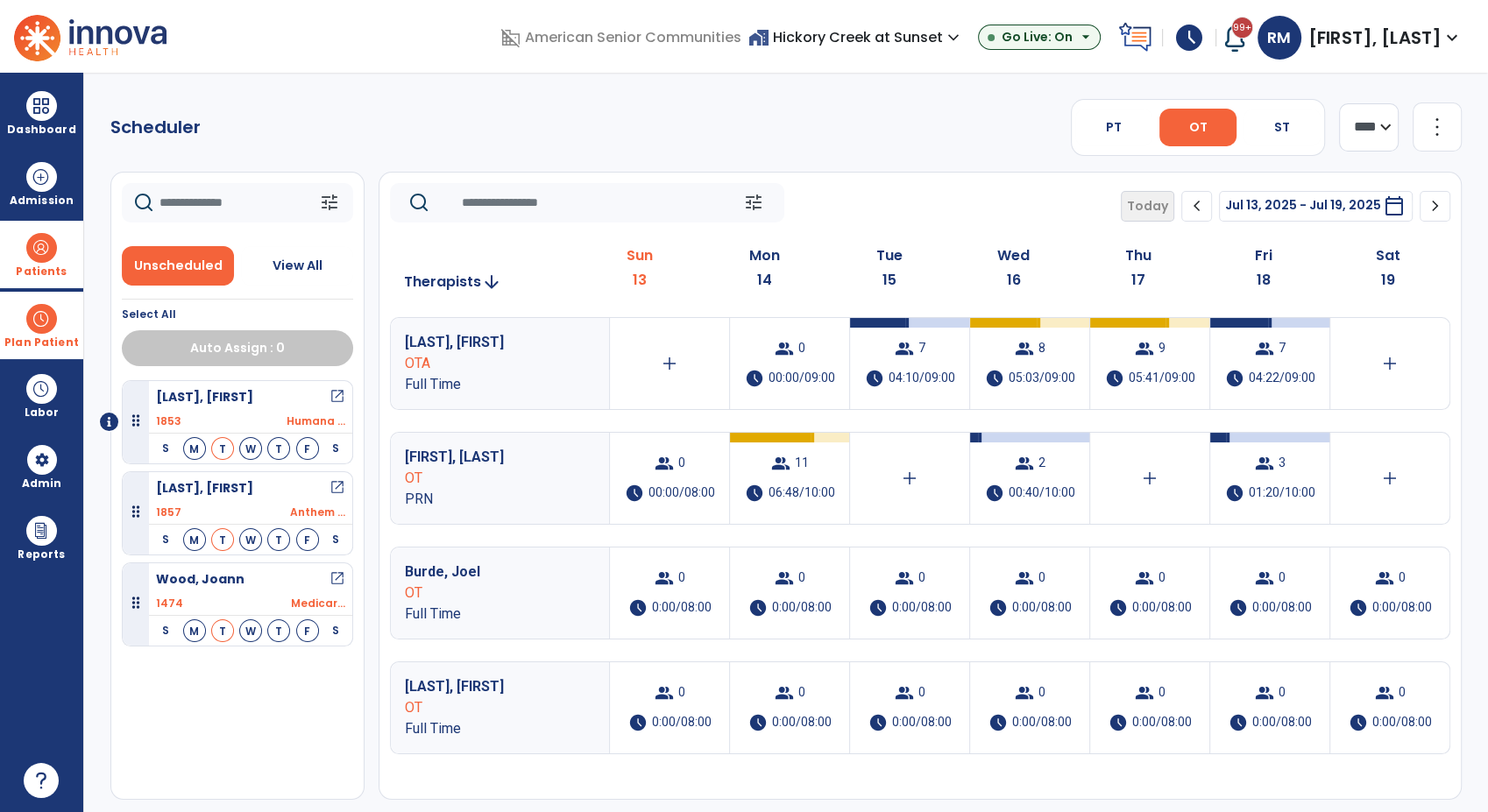 click on "more_vert" 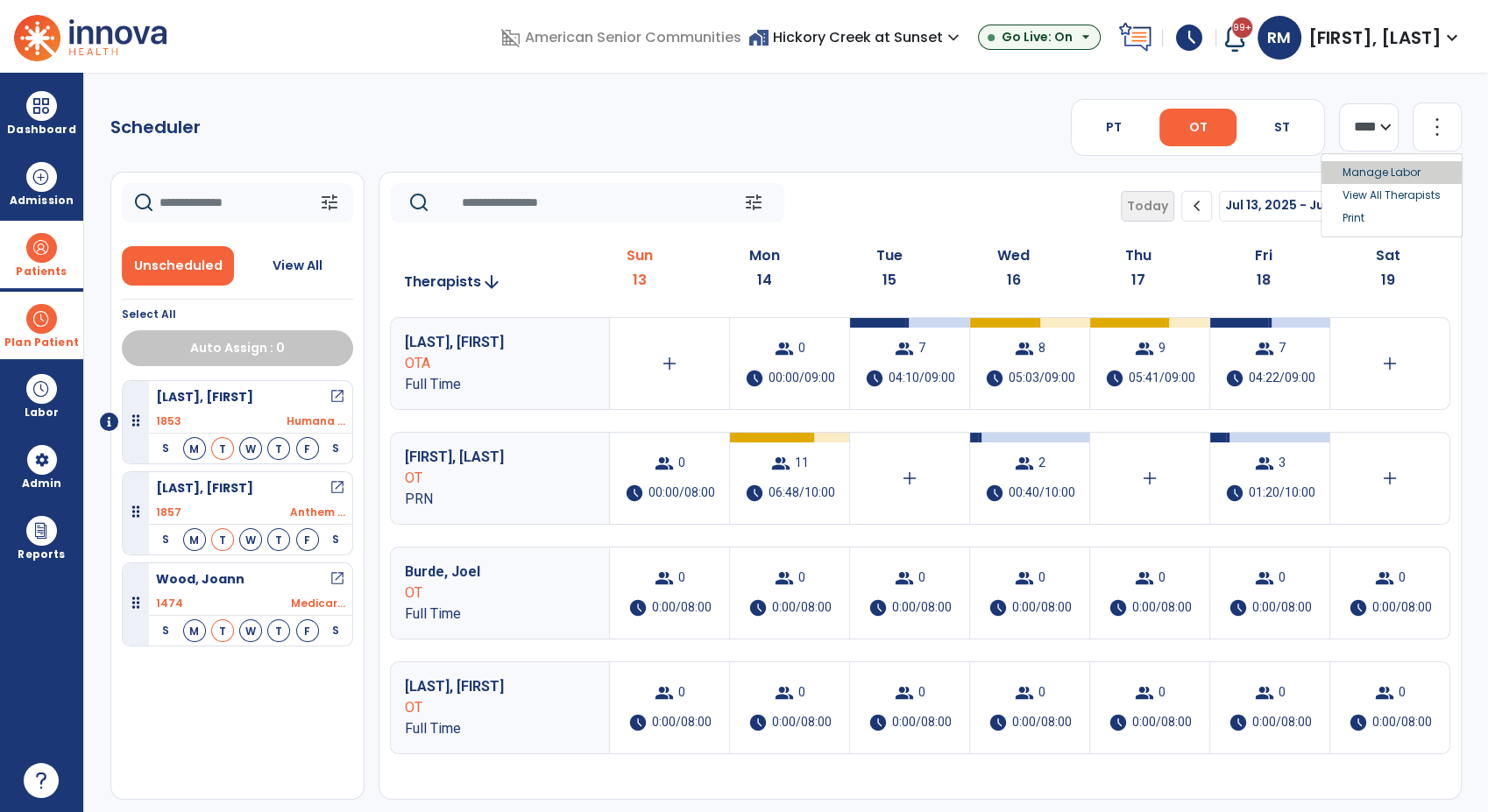 click on "Manage Labor" at bounding box center [1392, 173] 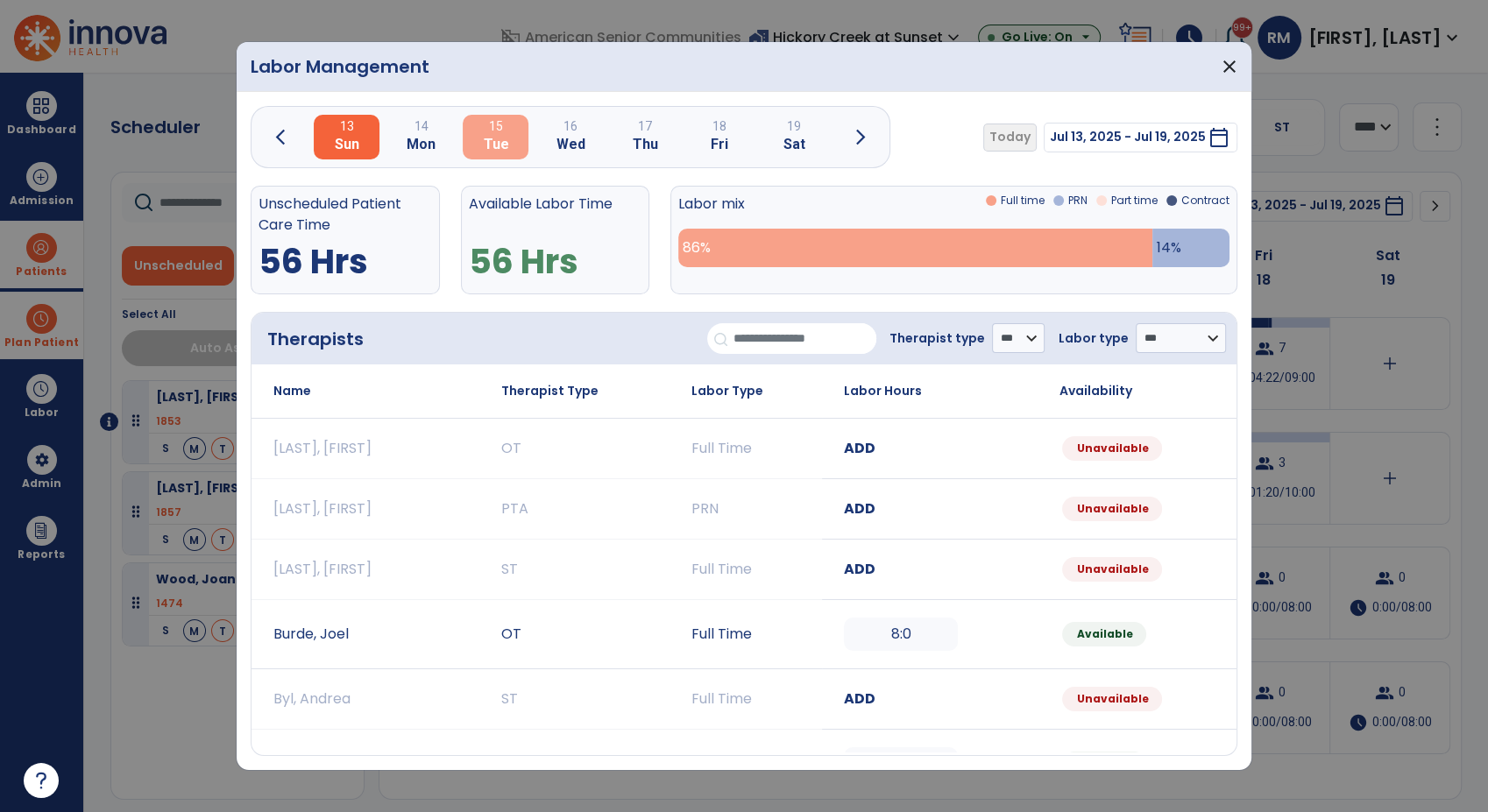click on "Tue" at bounding box center [495, 145] 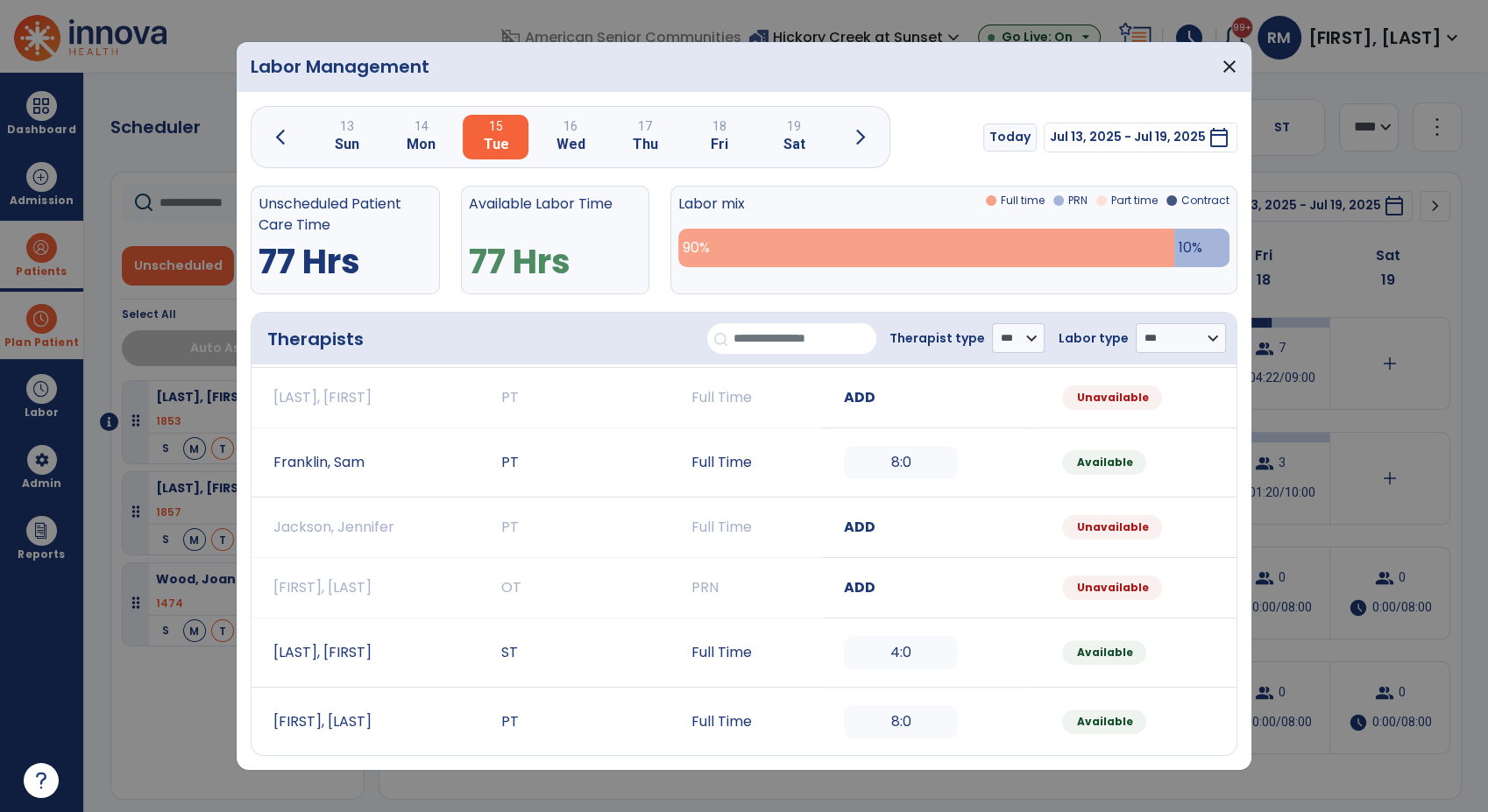 scroll, scrollTop: 579, scrollLeft: 0, axis: vertical 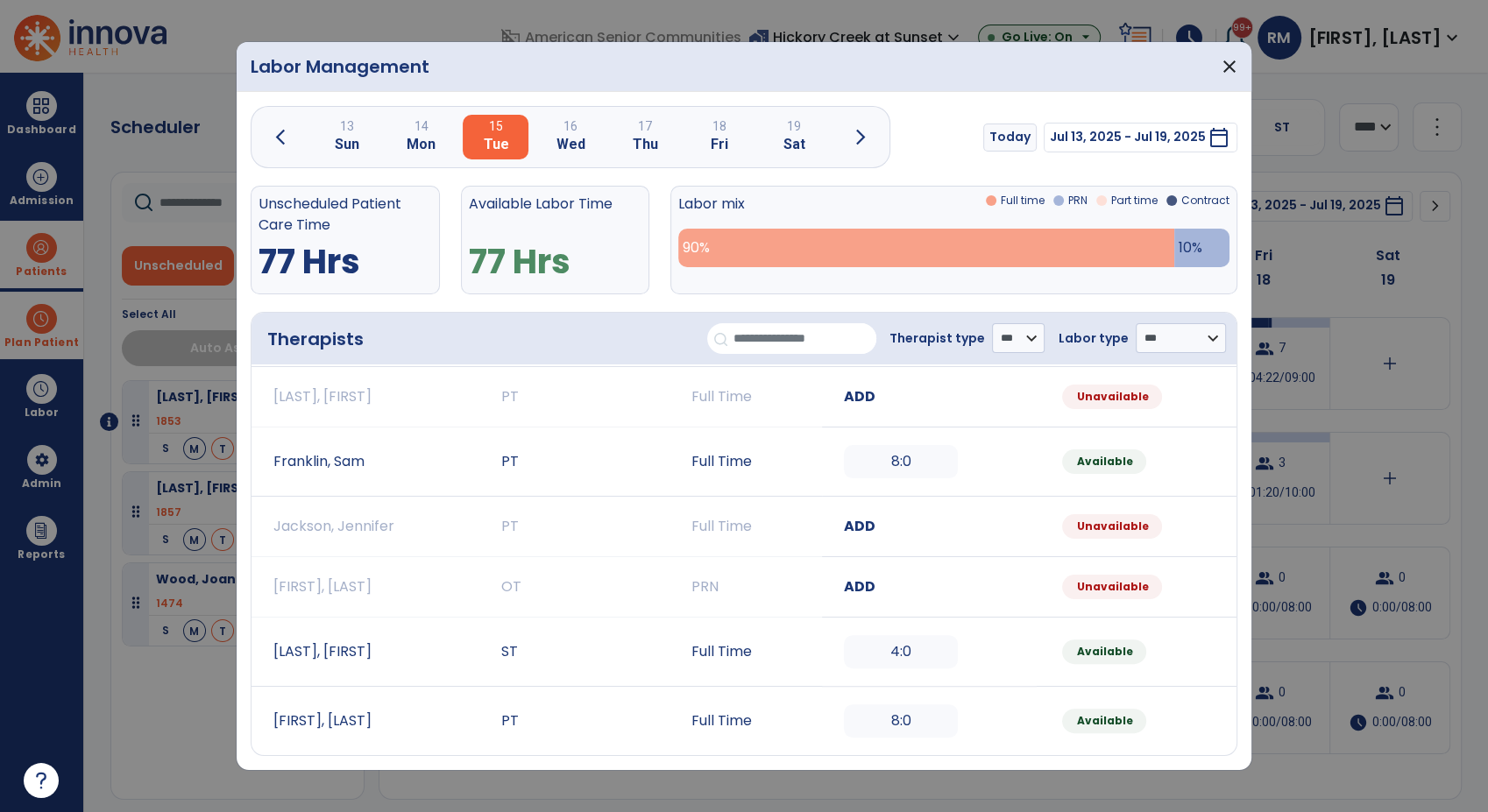 click on "ADD" at bounding box center (860, 586) 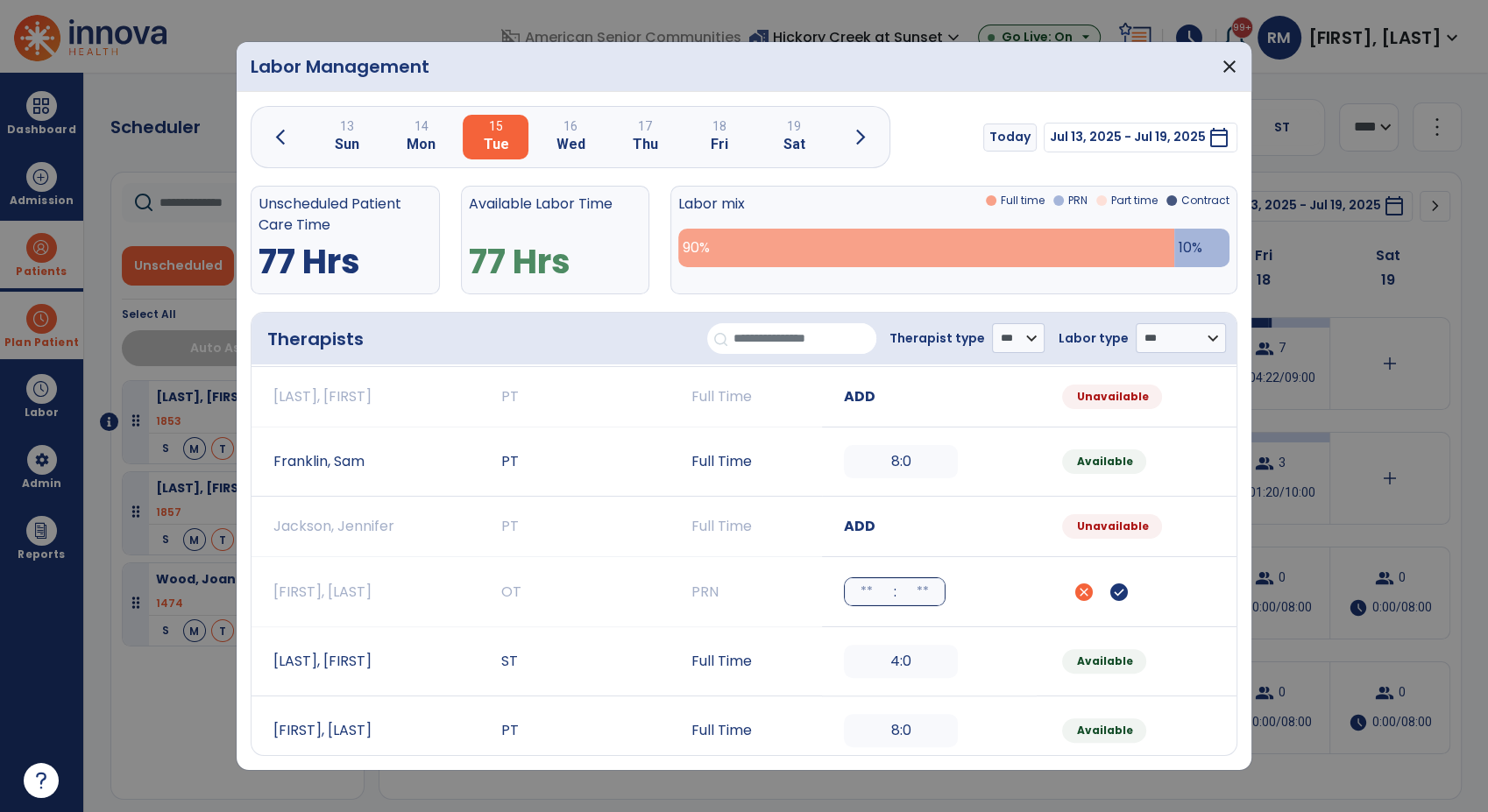 click at bounding box center (867, 591) 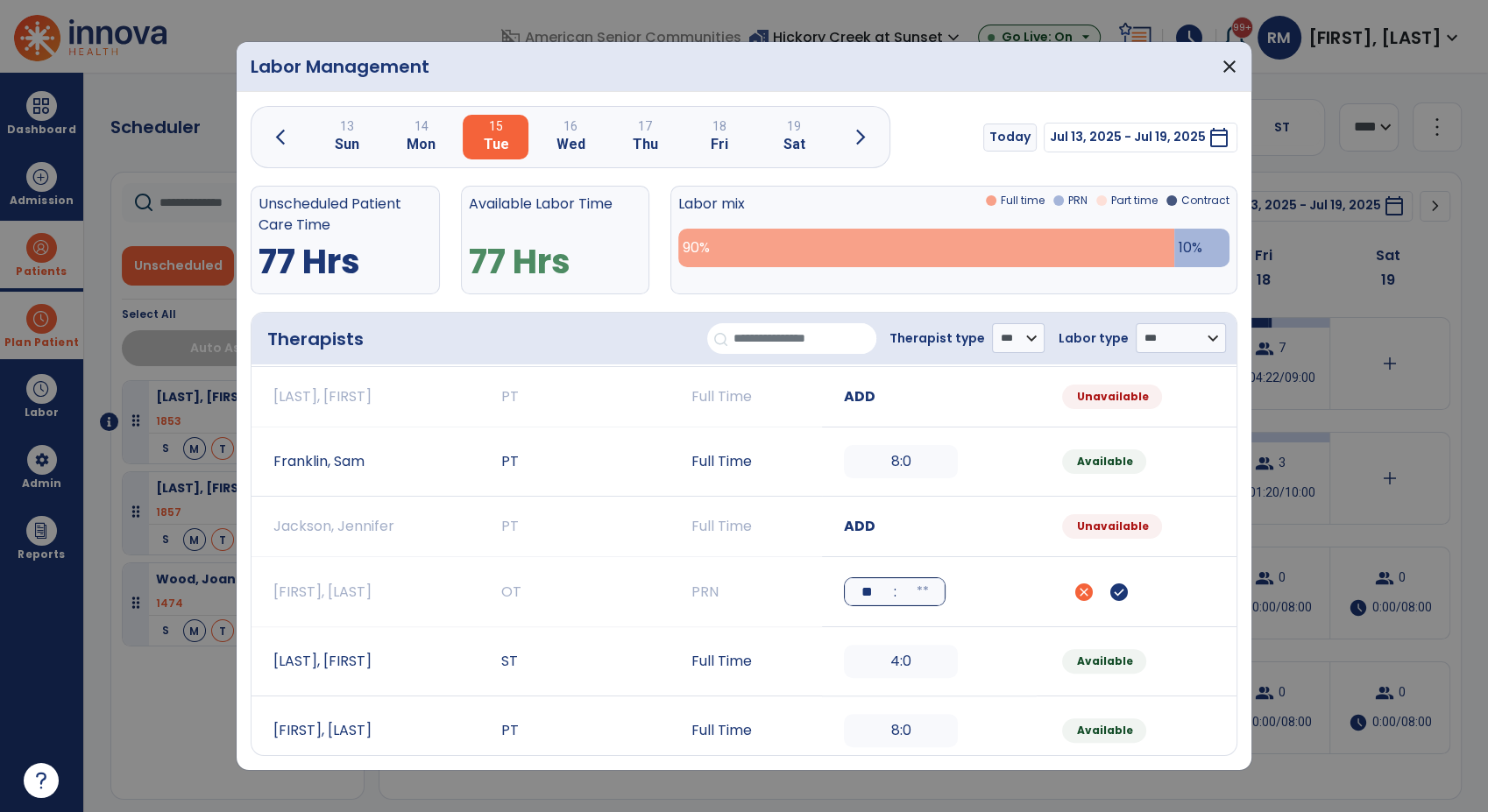 type on "**" 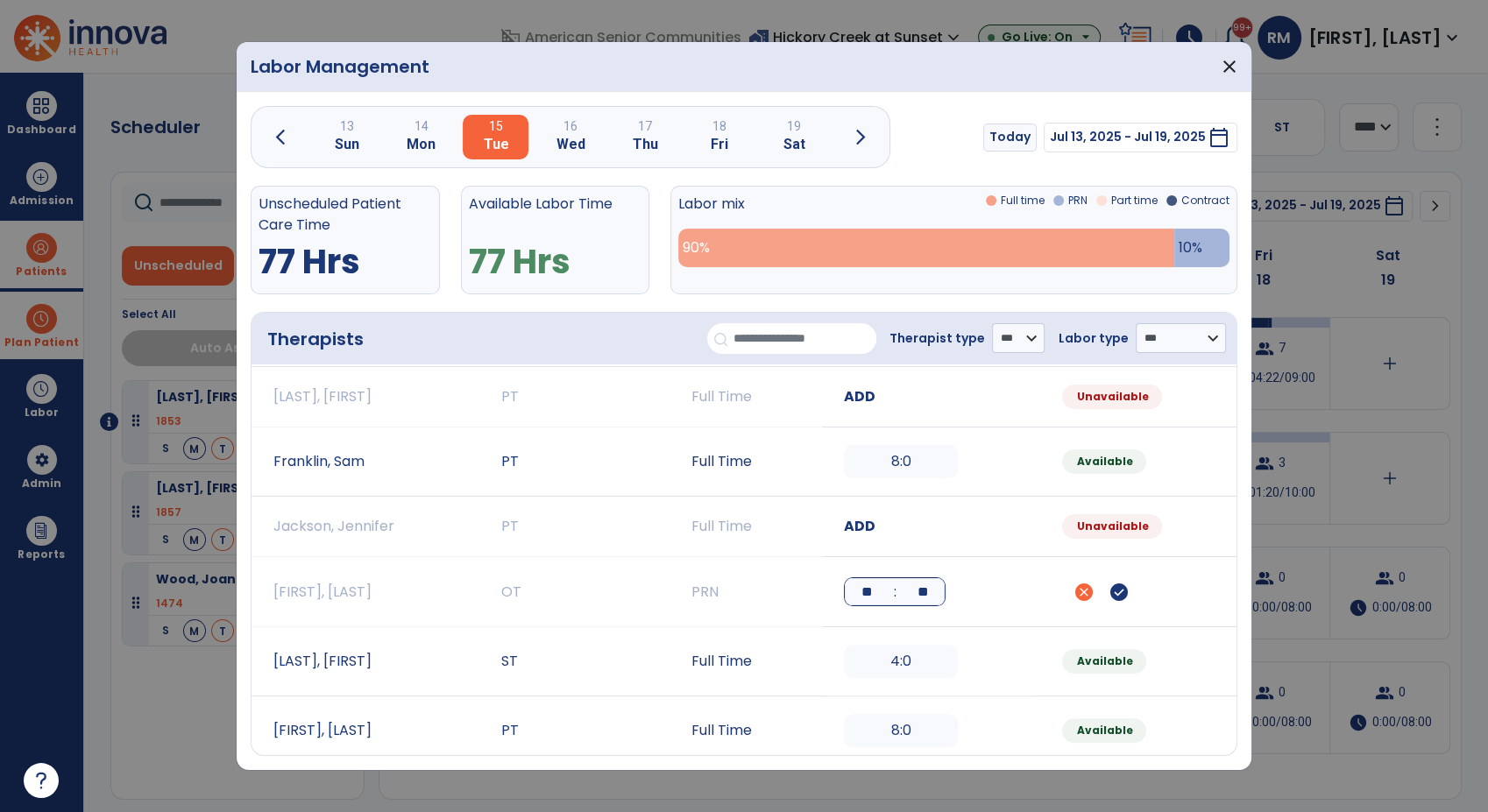 type on "**" 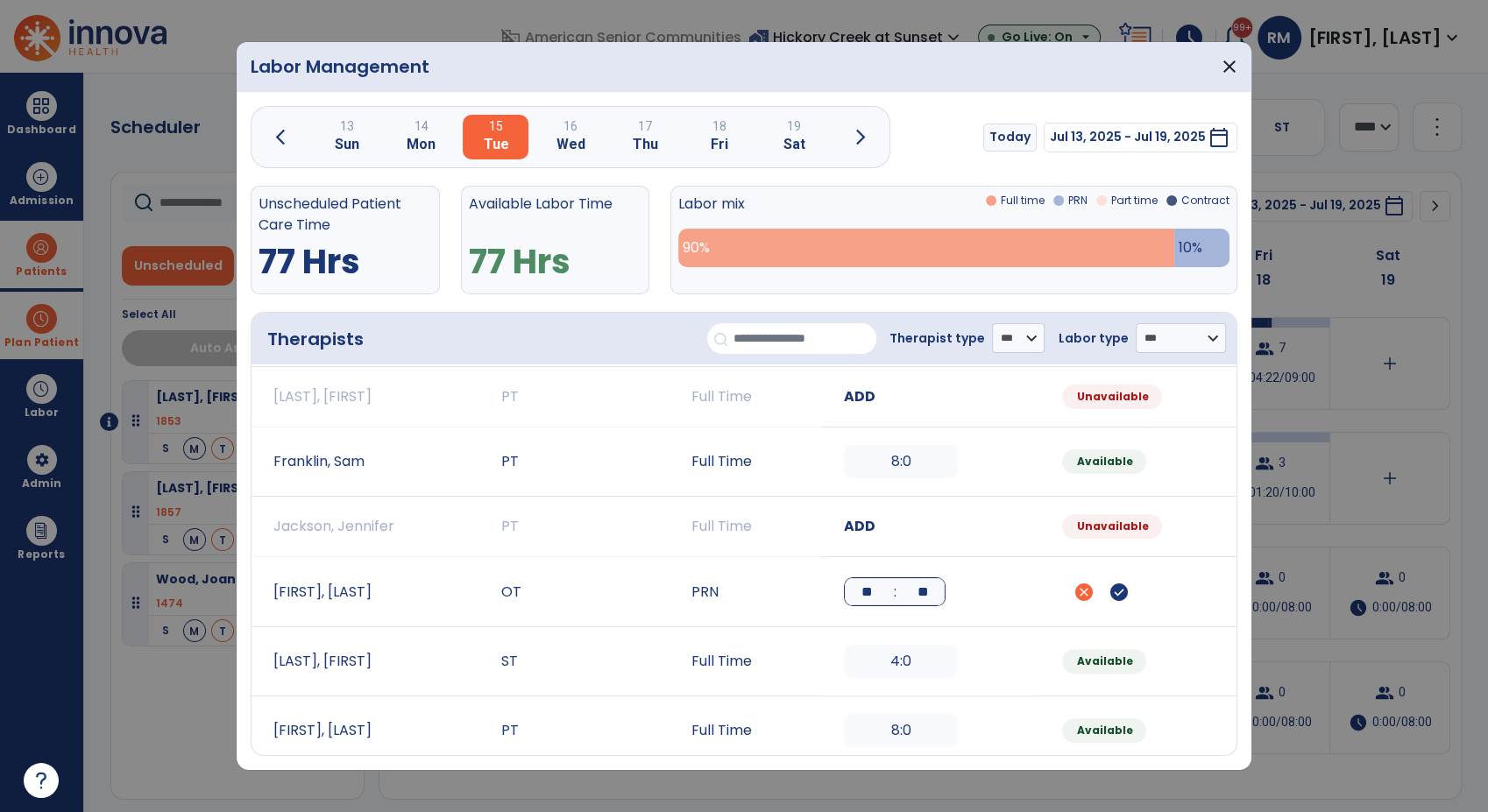 click on "check_circle" at bounding box center [1118, 592] 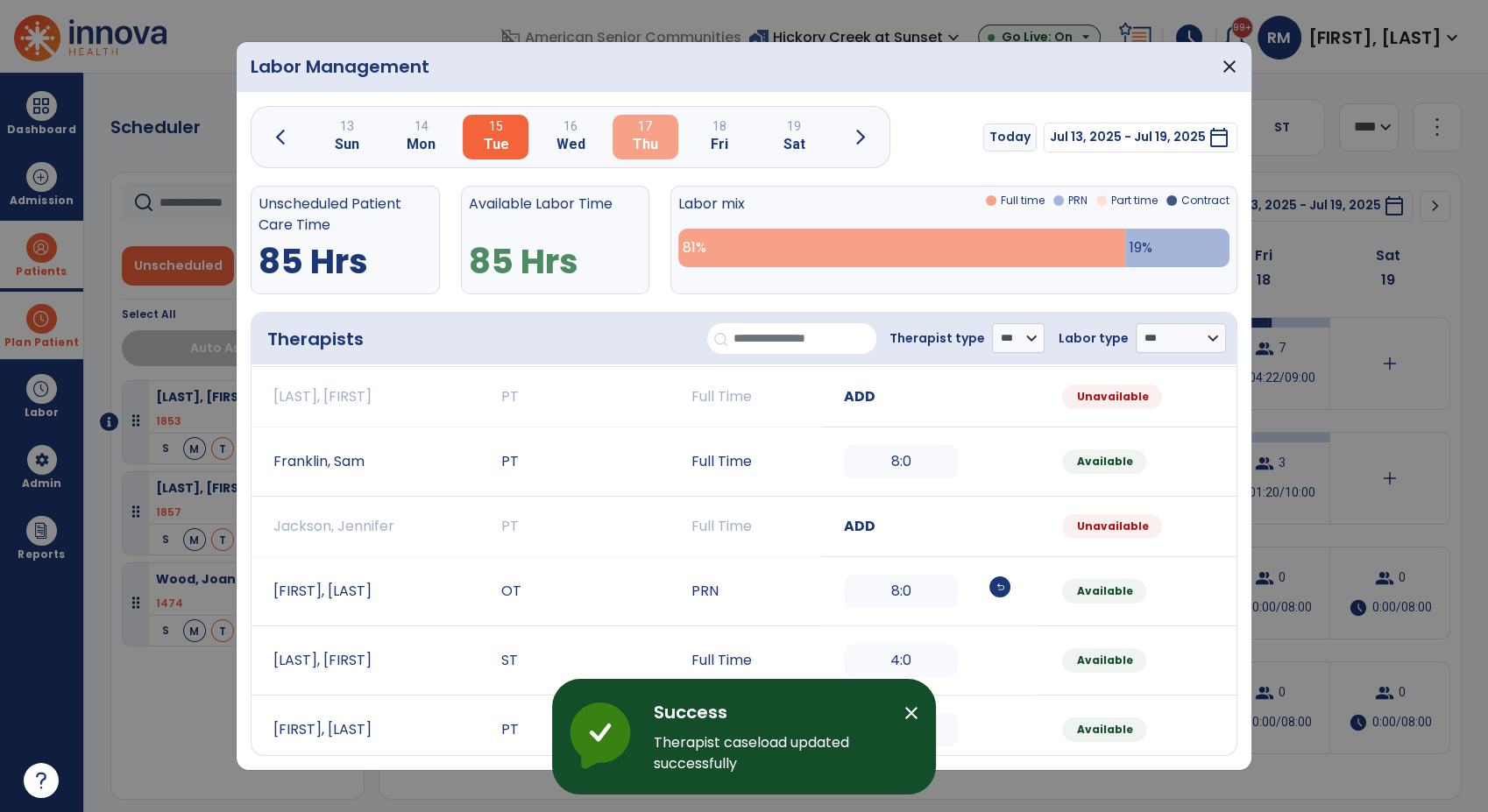 click on "17" at bounding box center (645, 126) 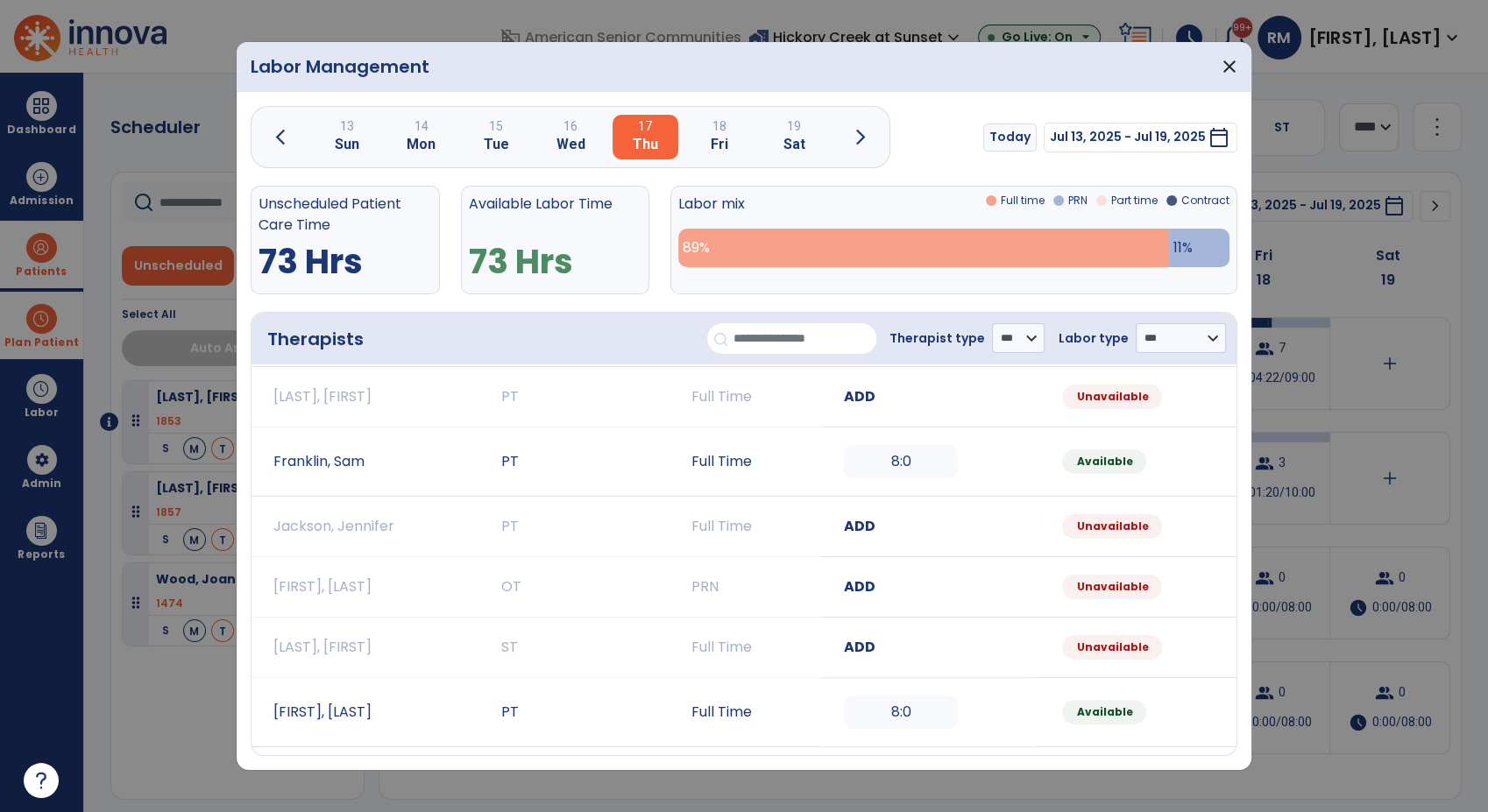 click on "ADD" at bounding box center [860, 586] 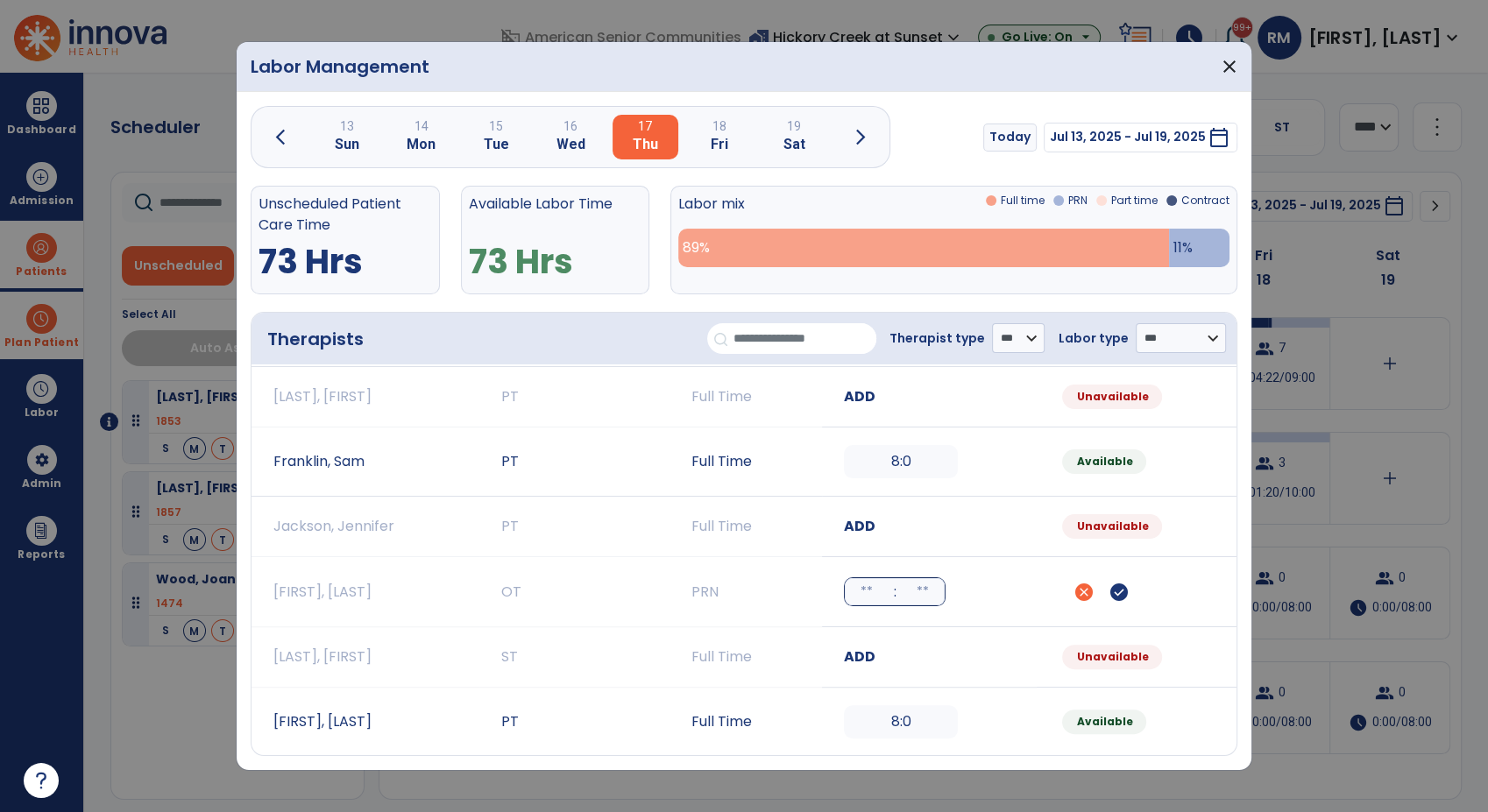 click at bounding box center [867, 591] 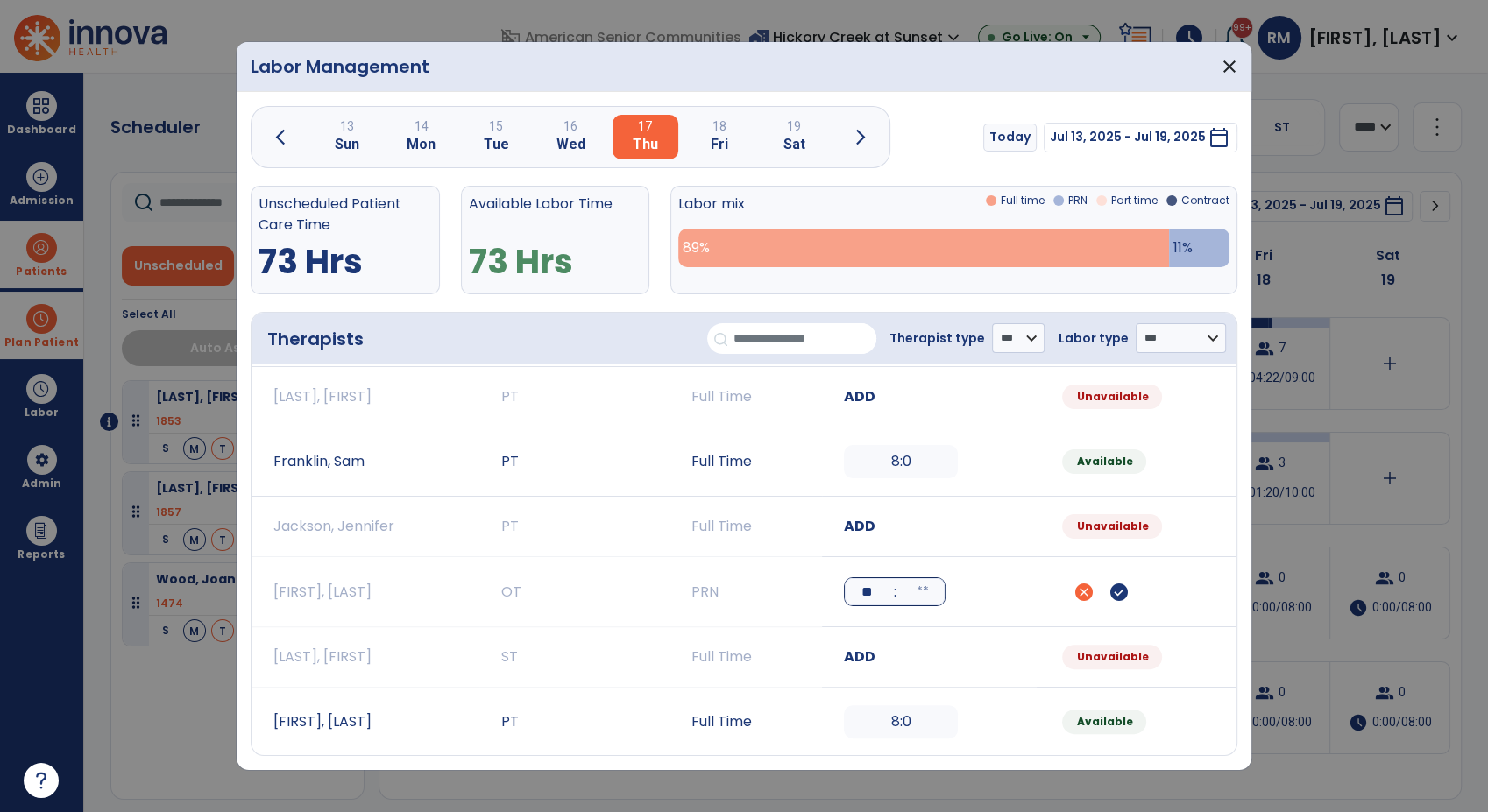 type on "**" 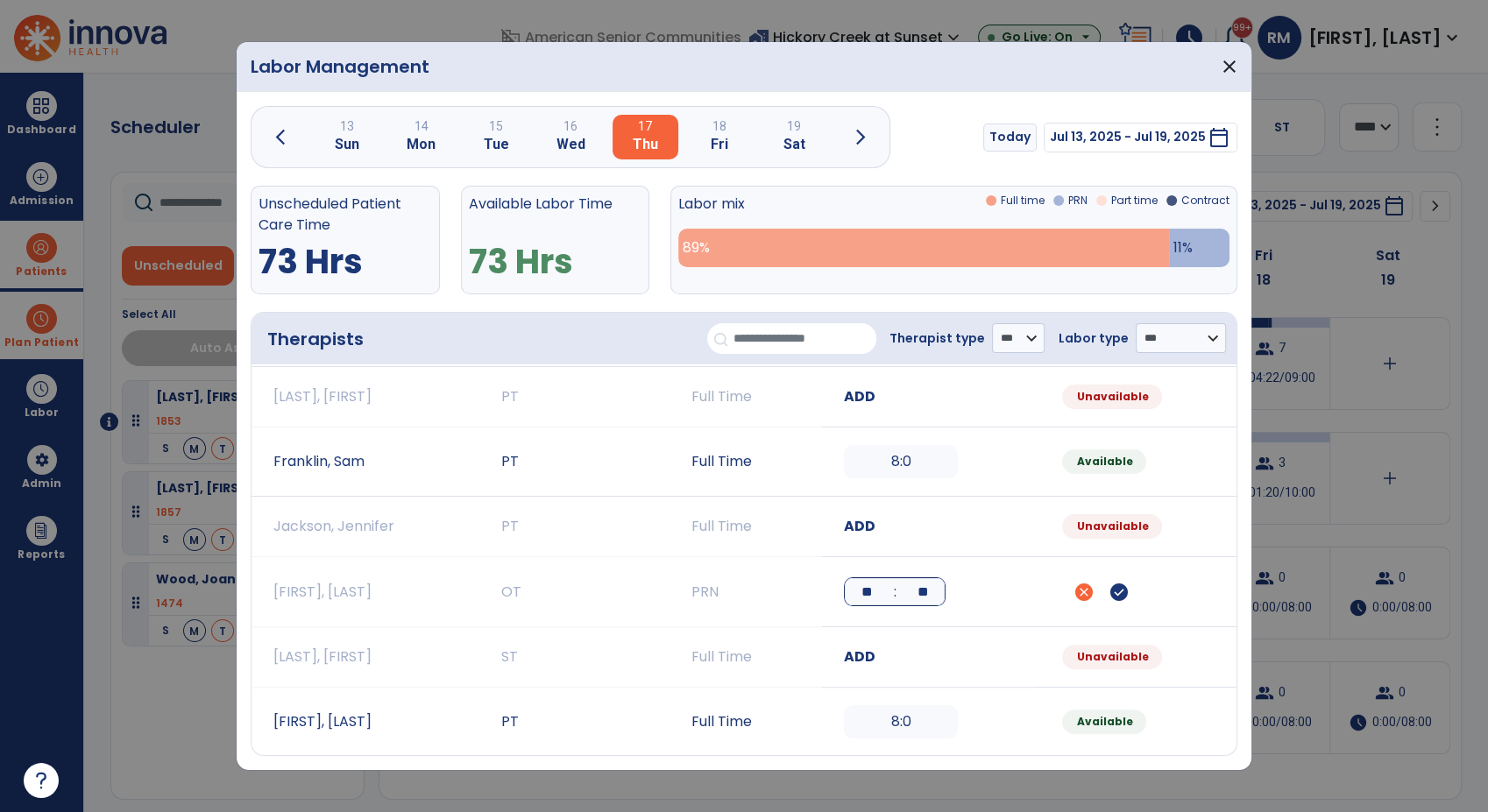 type on "**" 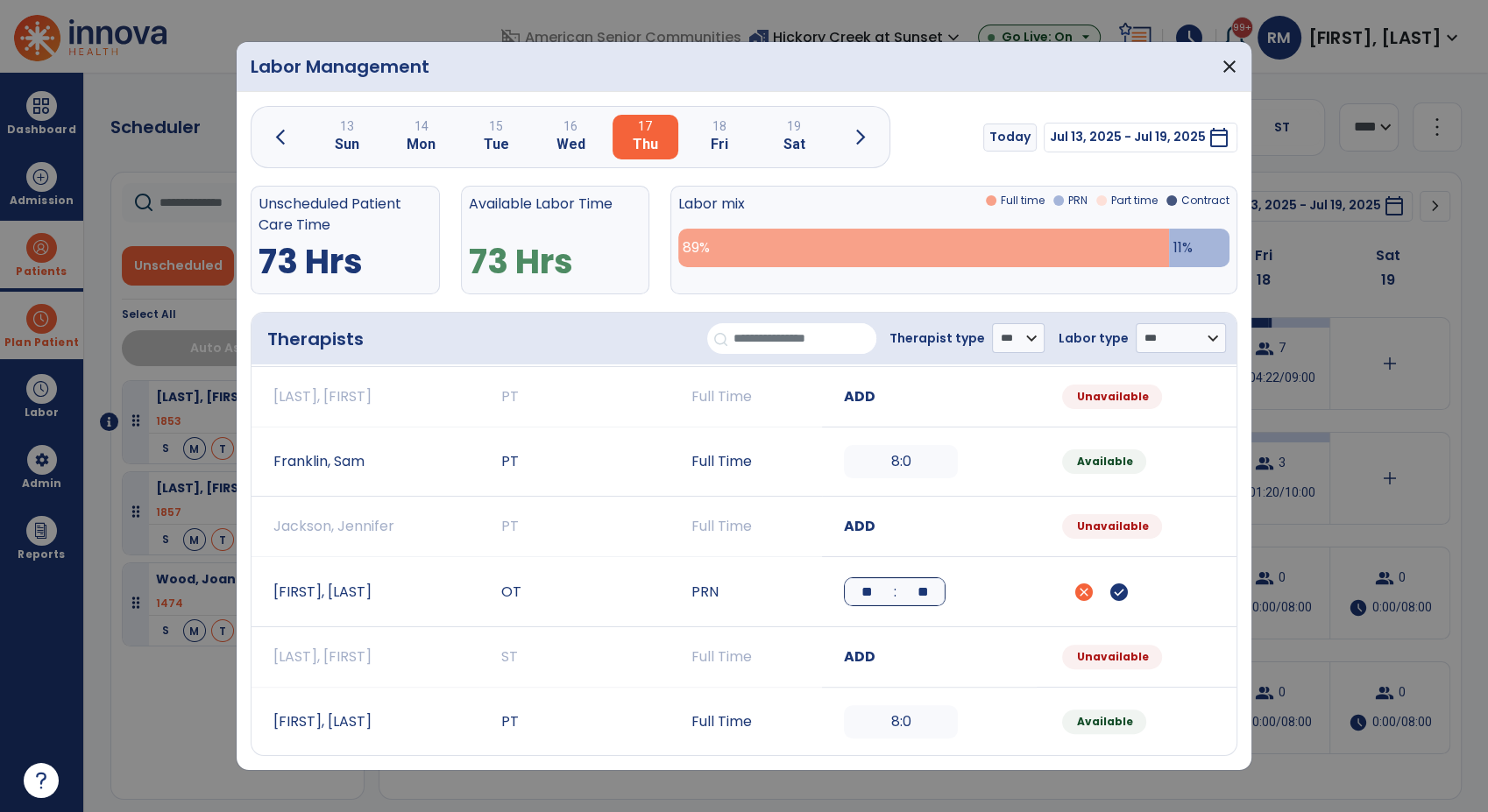 click on "check_circle" at bounding box center (1118, 592) 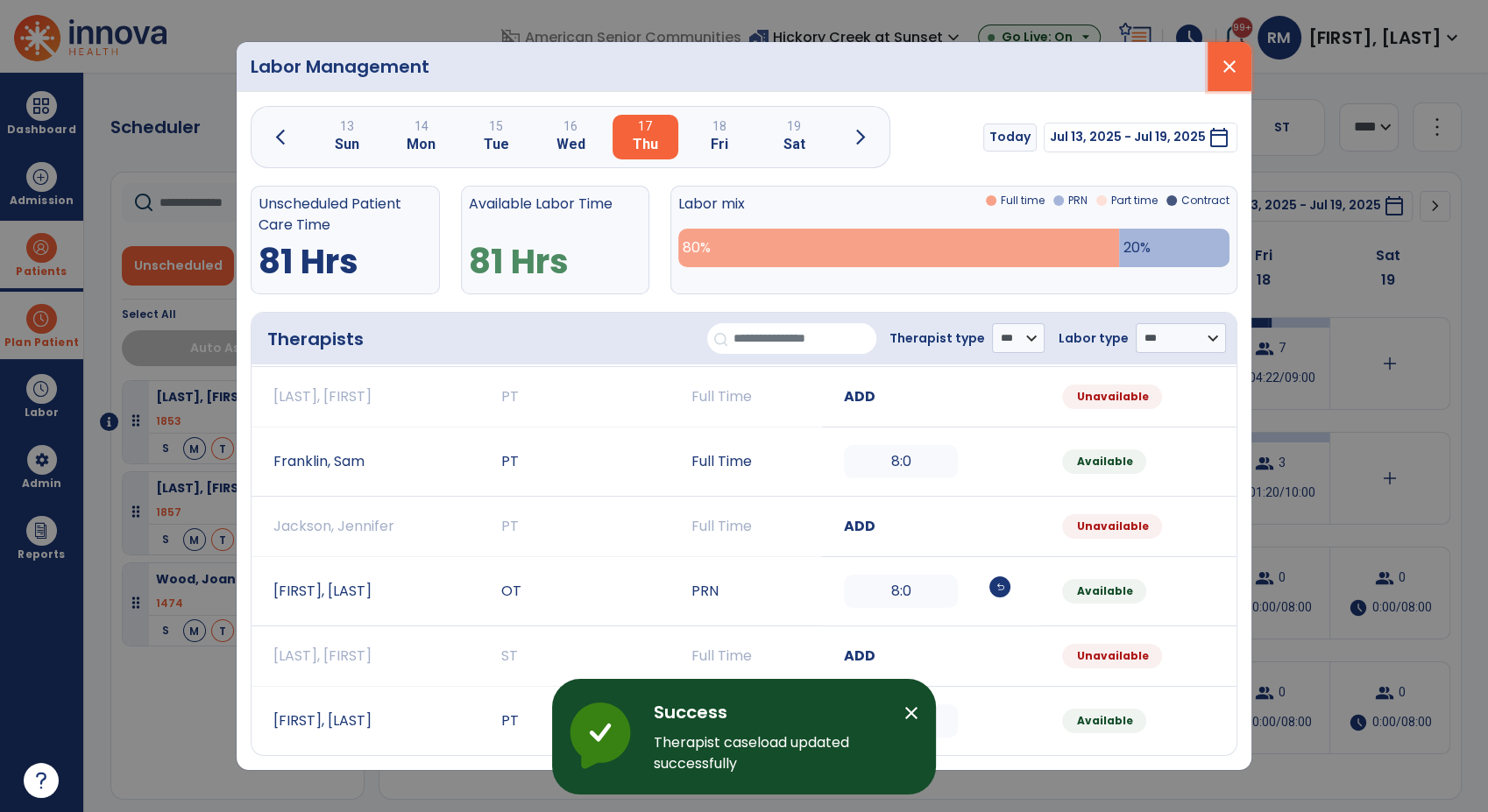 click on "close" at bounding box center [1229, 67] 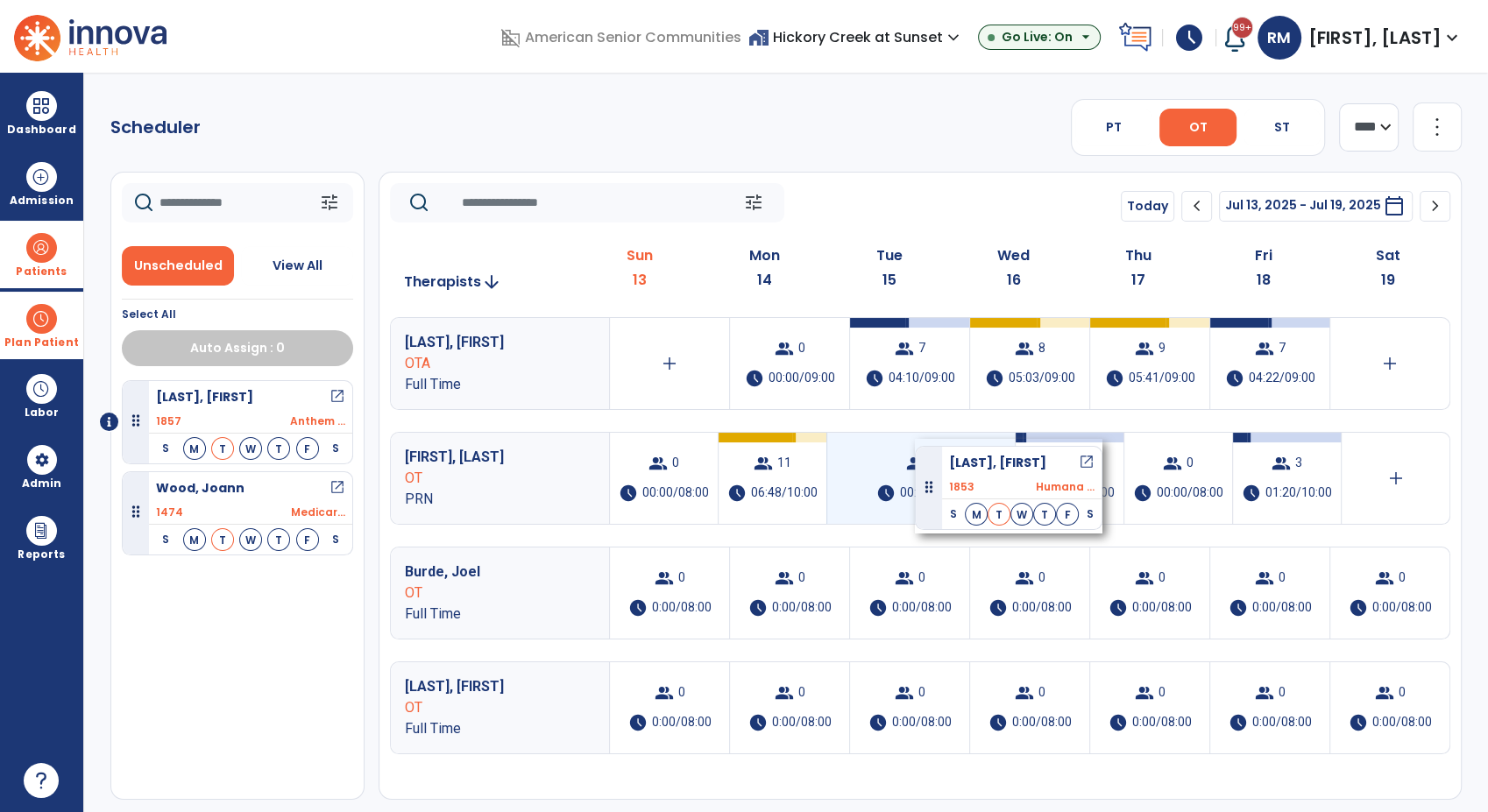 drag, startPoint x: 207, startPoint y: 417, endPoint x: 947, endPoint y: 446, distance: 740.568 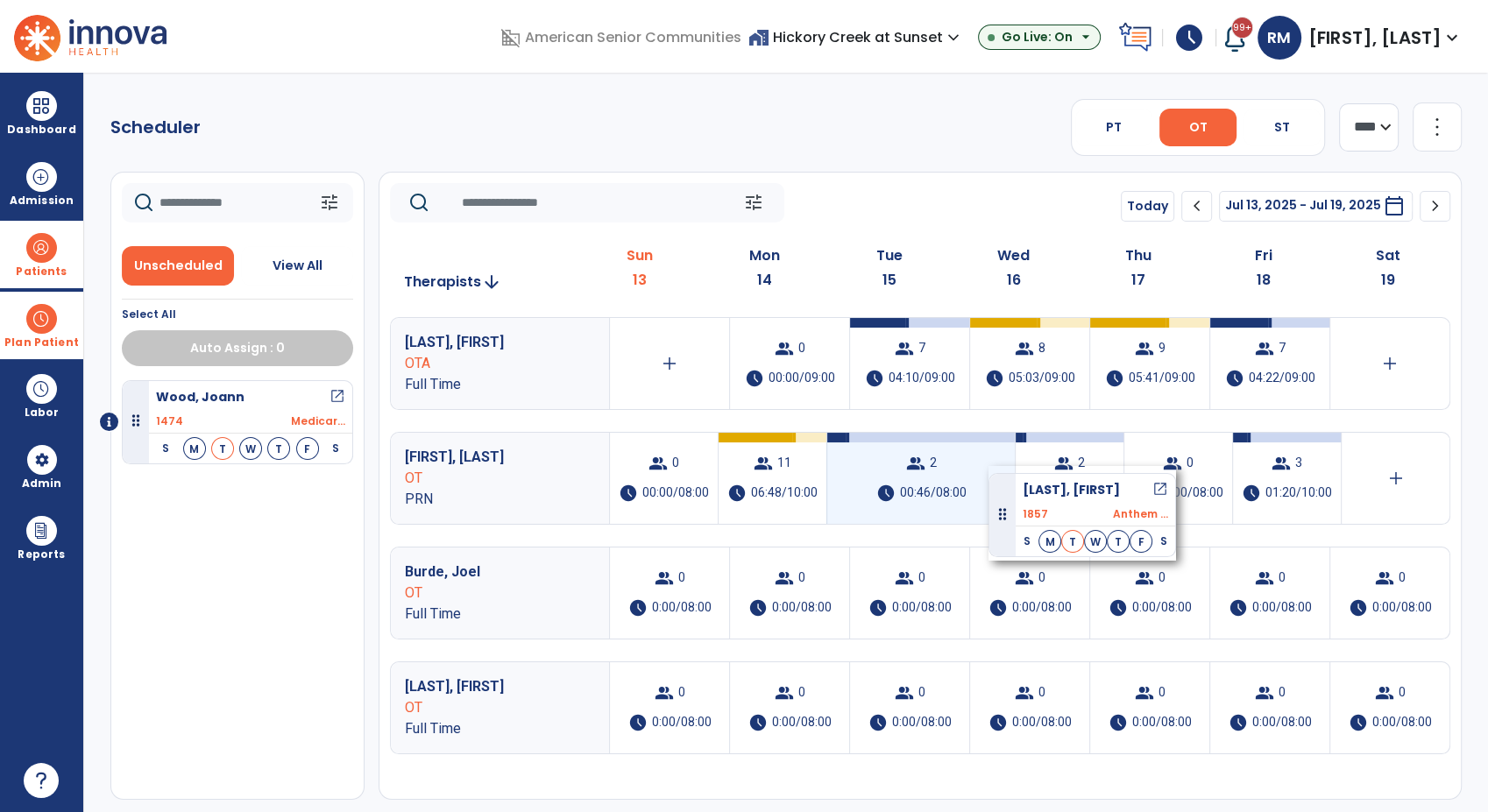 drag, startPoint x: 230, startPoint y: 410, endPoint x: 963, endPoint y: 463, distance: 734.9136 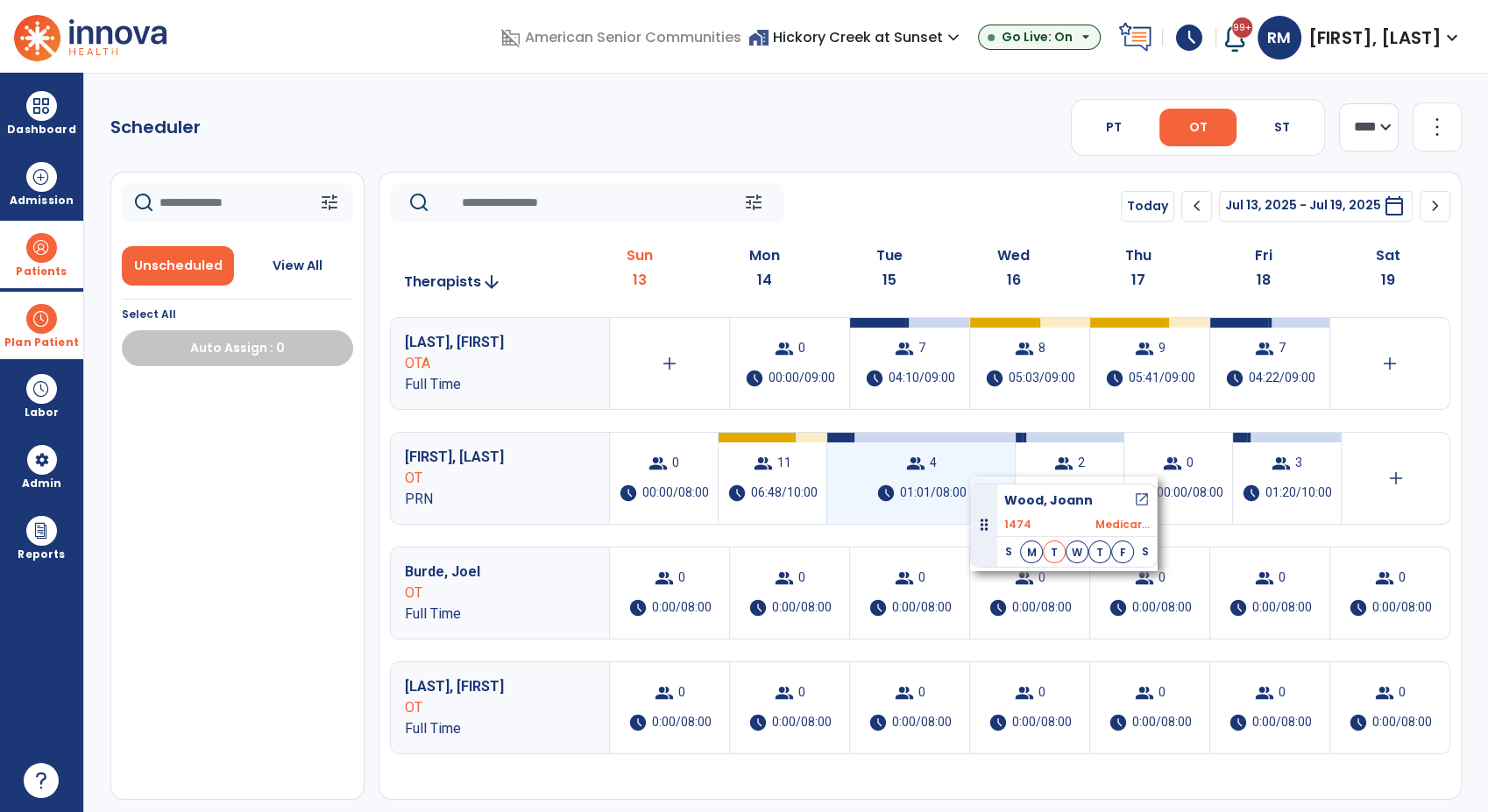 drag, startPoint x: 232, startPoint y: 403, endPoint x: 970, endPoint y: 477, distance: 741.7007 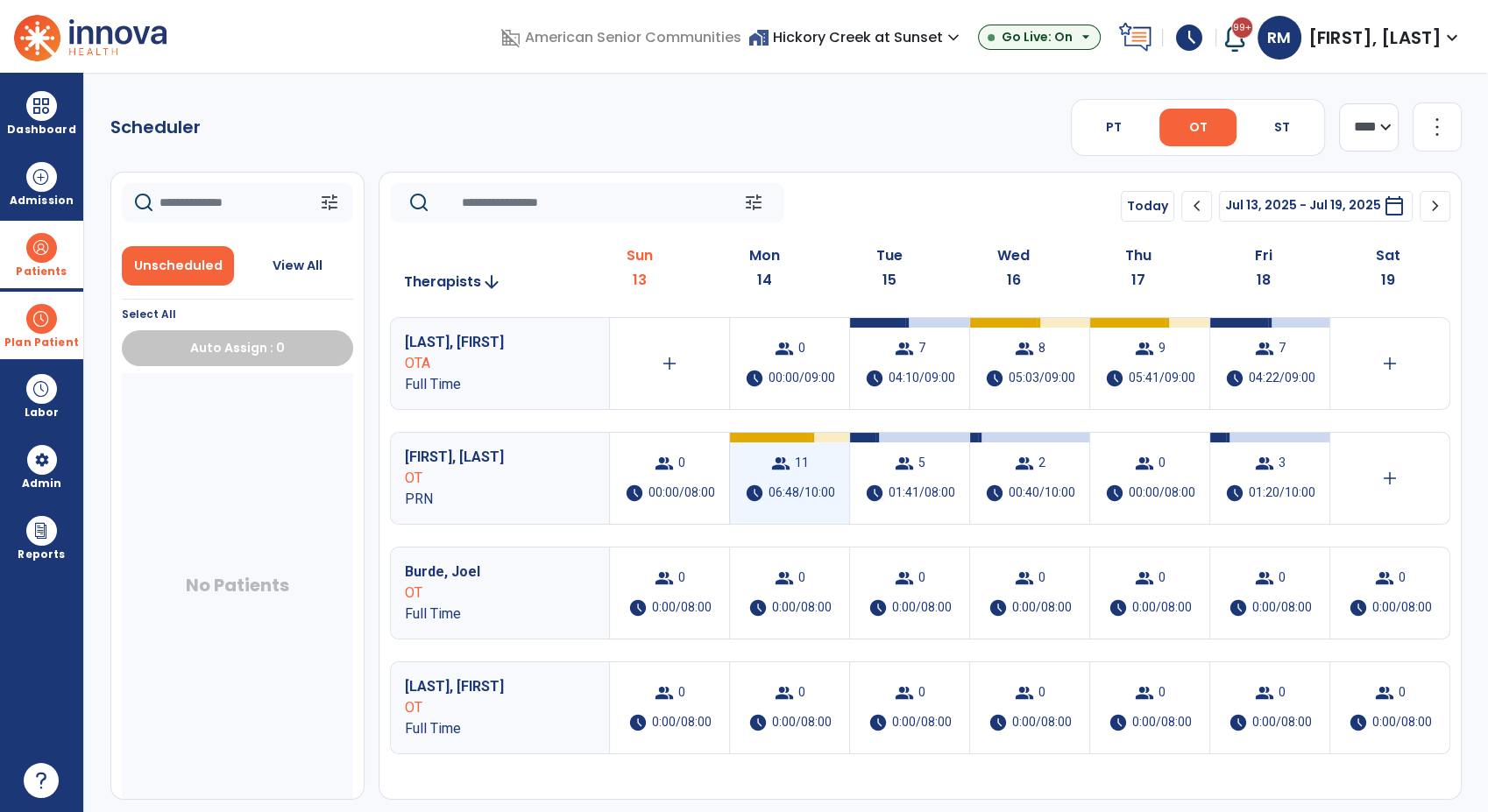 click on "06:48/10:00" at bounding box center [802, 493] 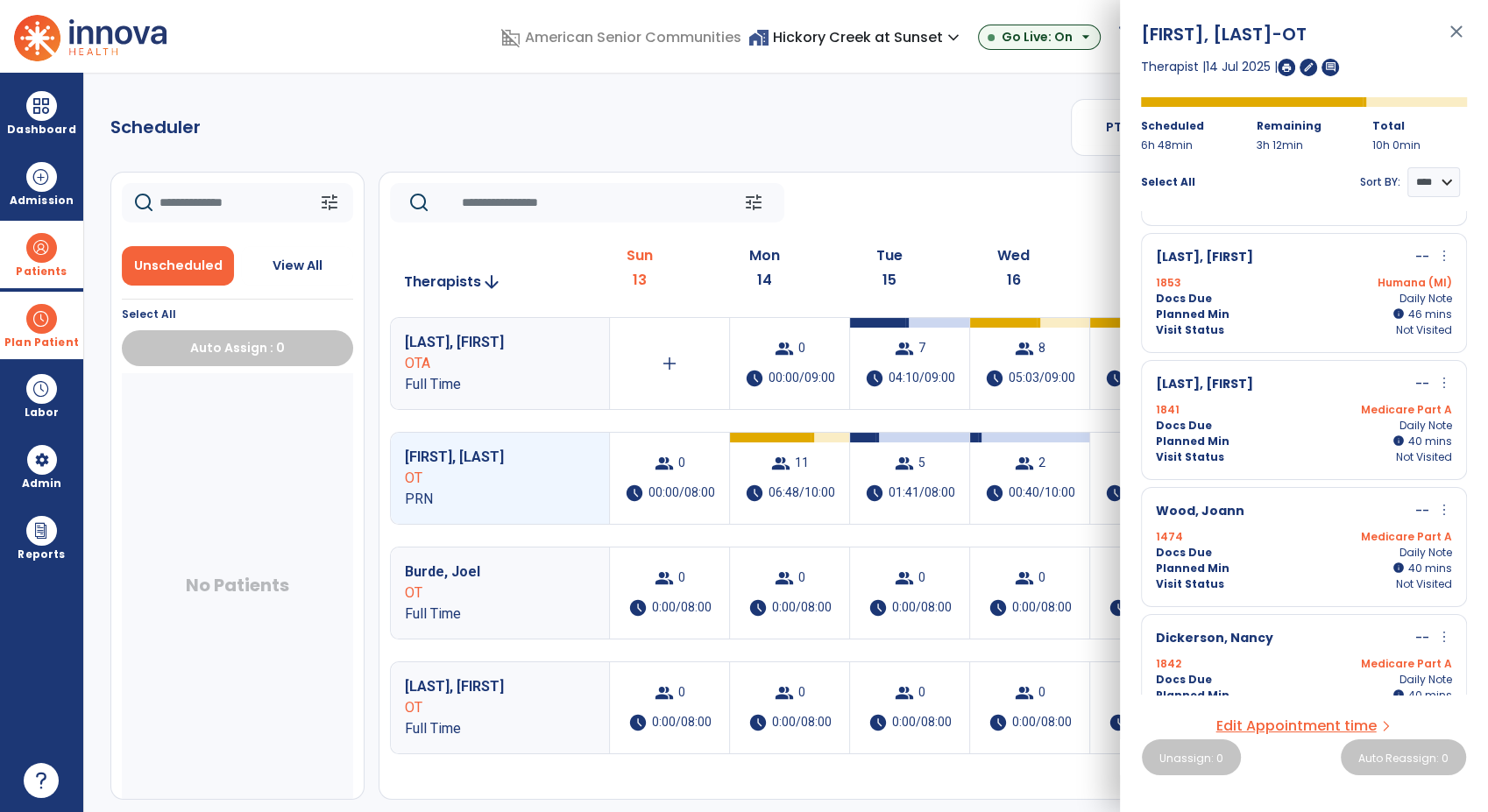 scroll, scrollTop: 113, scrollLeft: 0, axis: vertical 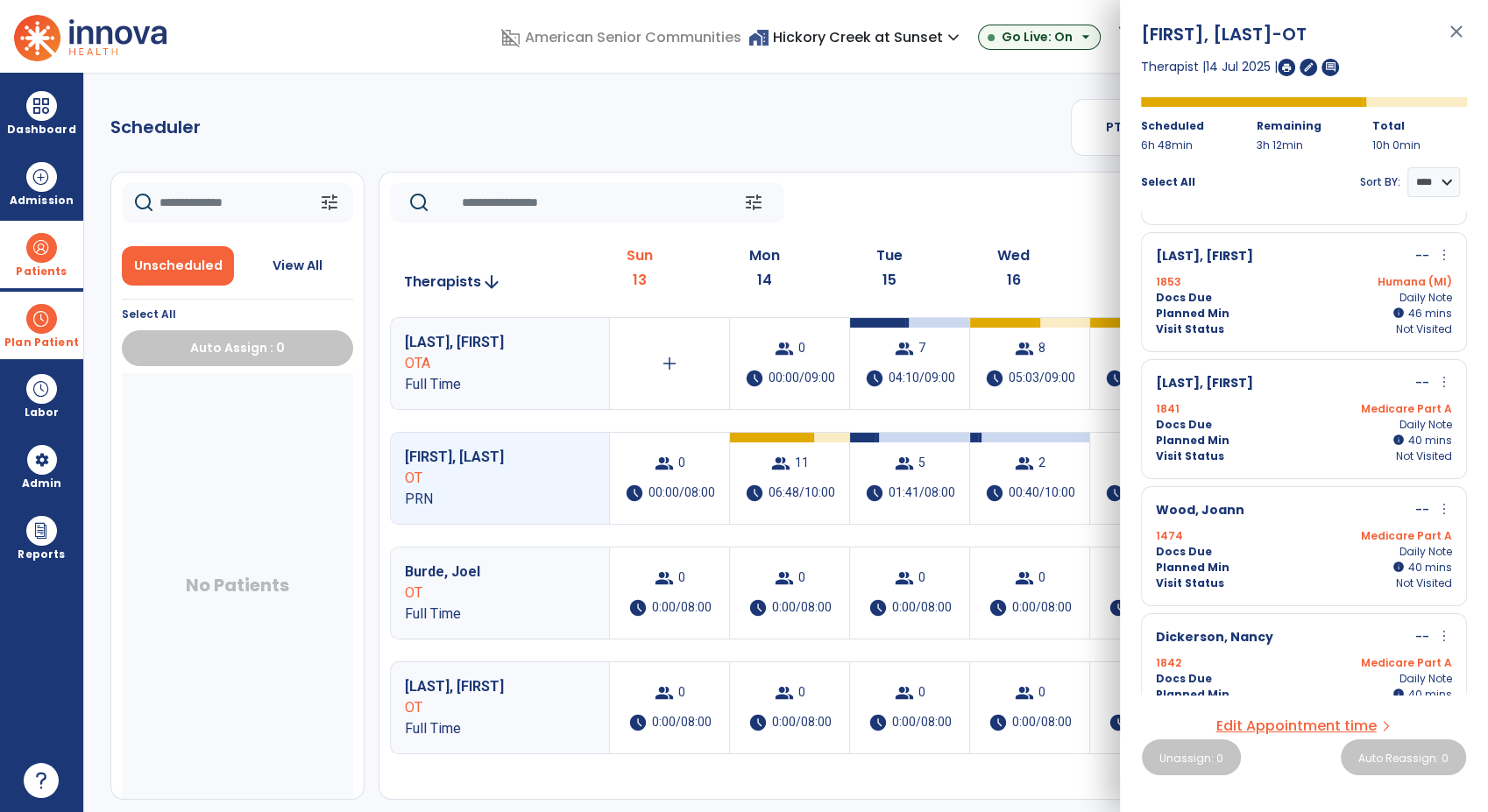 click on "more_vert" at bounding box center (1444, 382) 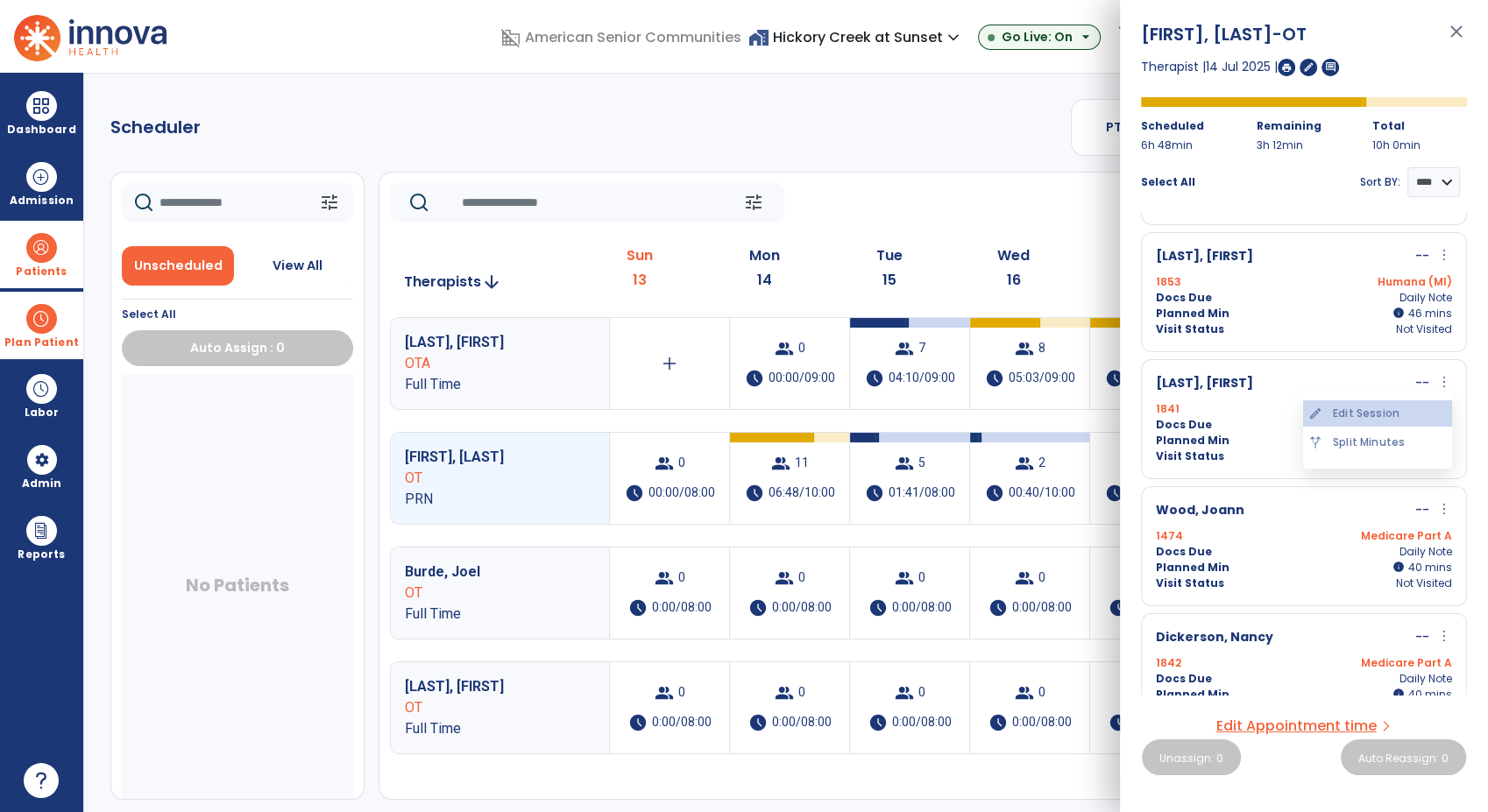click on "edit   Edit Session" at bounding box center (1378, 413) 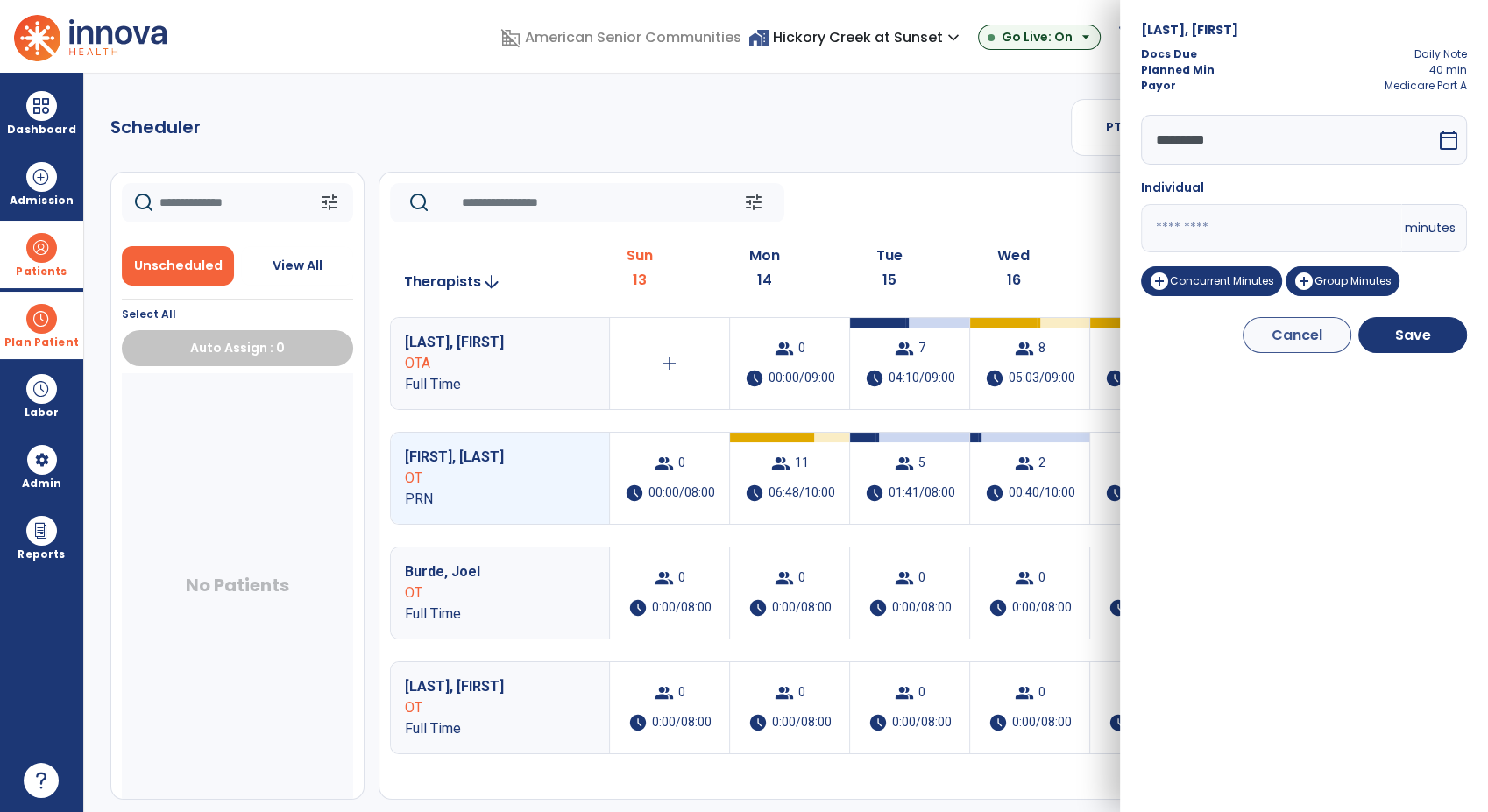 drag, startPoint x: 1162, startPoint y: 231, endPoint x: 1125, endPoint y: 230, distance: 37.0135 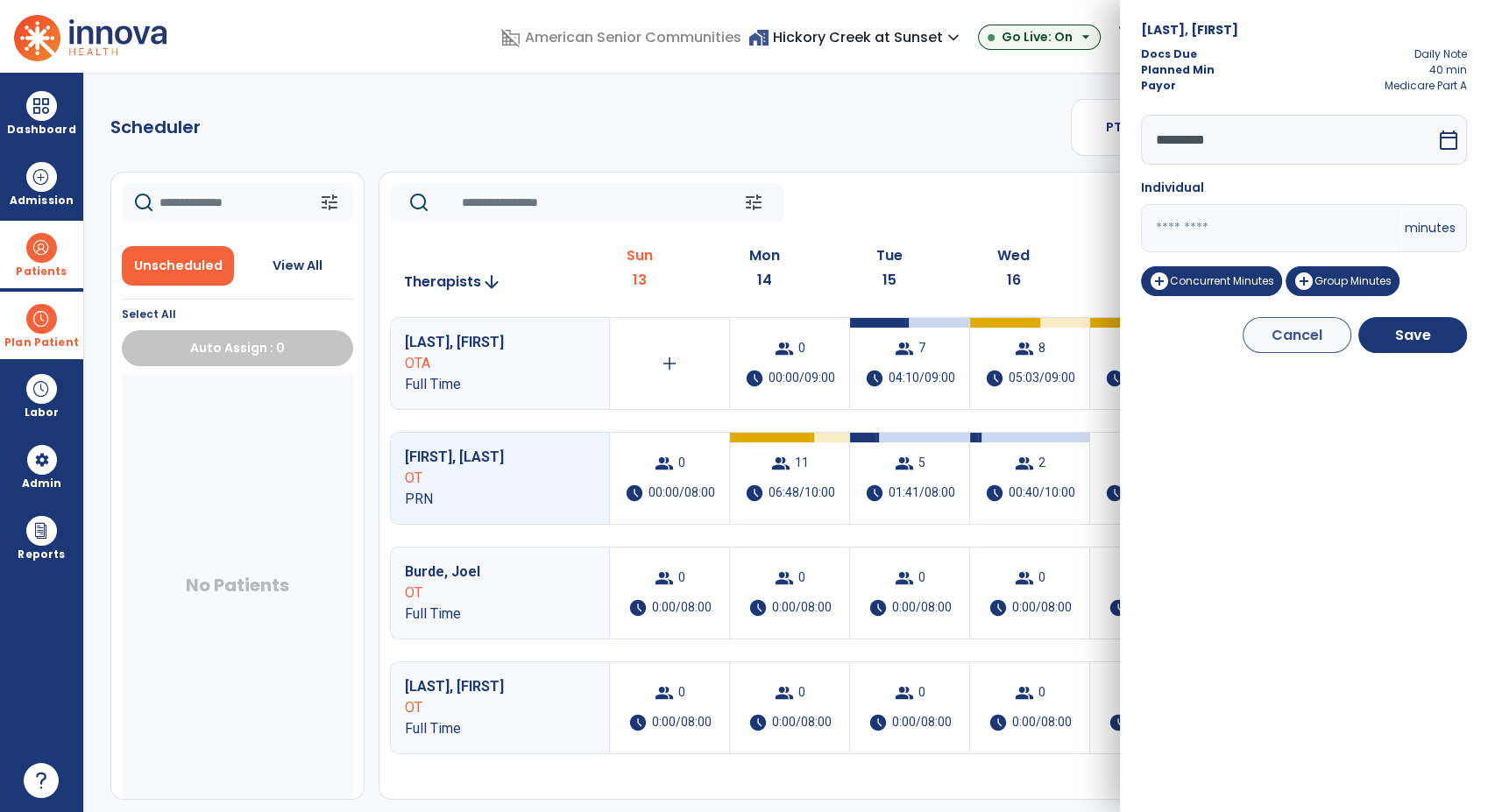 click on "Bass, Kentland   Docs Due Daily Note   Planned Min  40 min   Payor  Medicare Part A  *********  calendar_today  Individual  ** minutes  add_circle   Concurrent Minutes  add_circle   Group Minutes  Cancel   Save" at bounding box center [1304, 406] 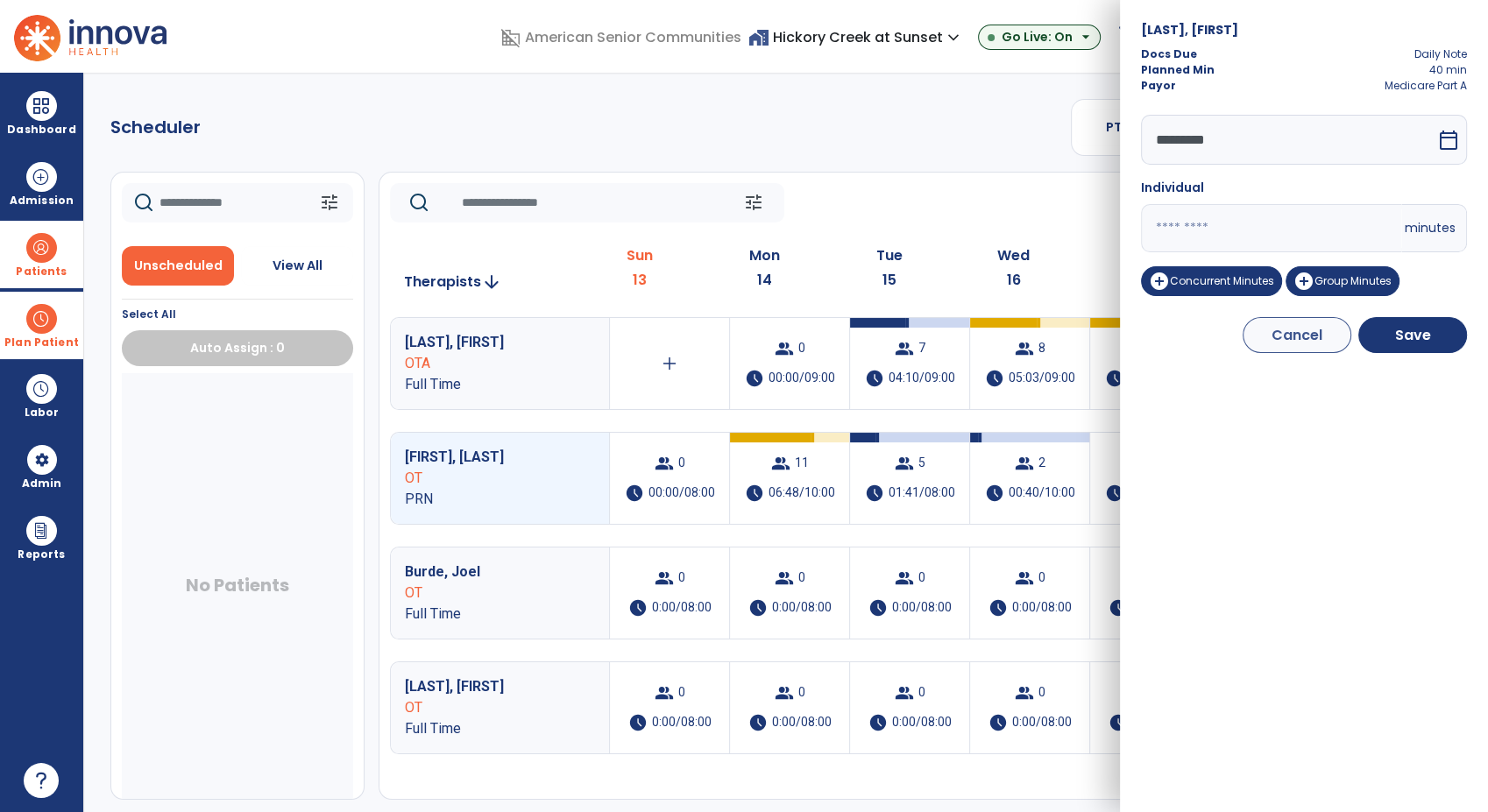 drag, startPoint x: 1201, startPoint y: 228, endPoint x: 1036, endPoint y: 212, distance: 165.77394 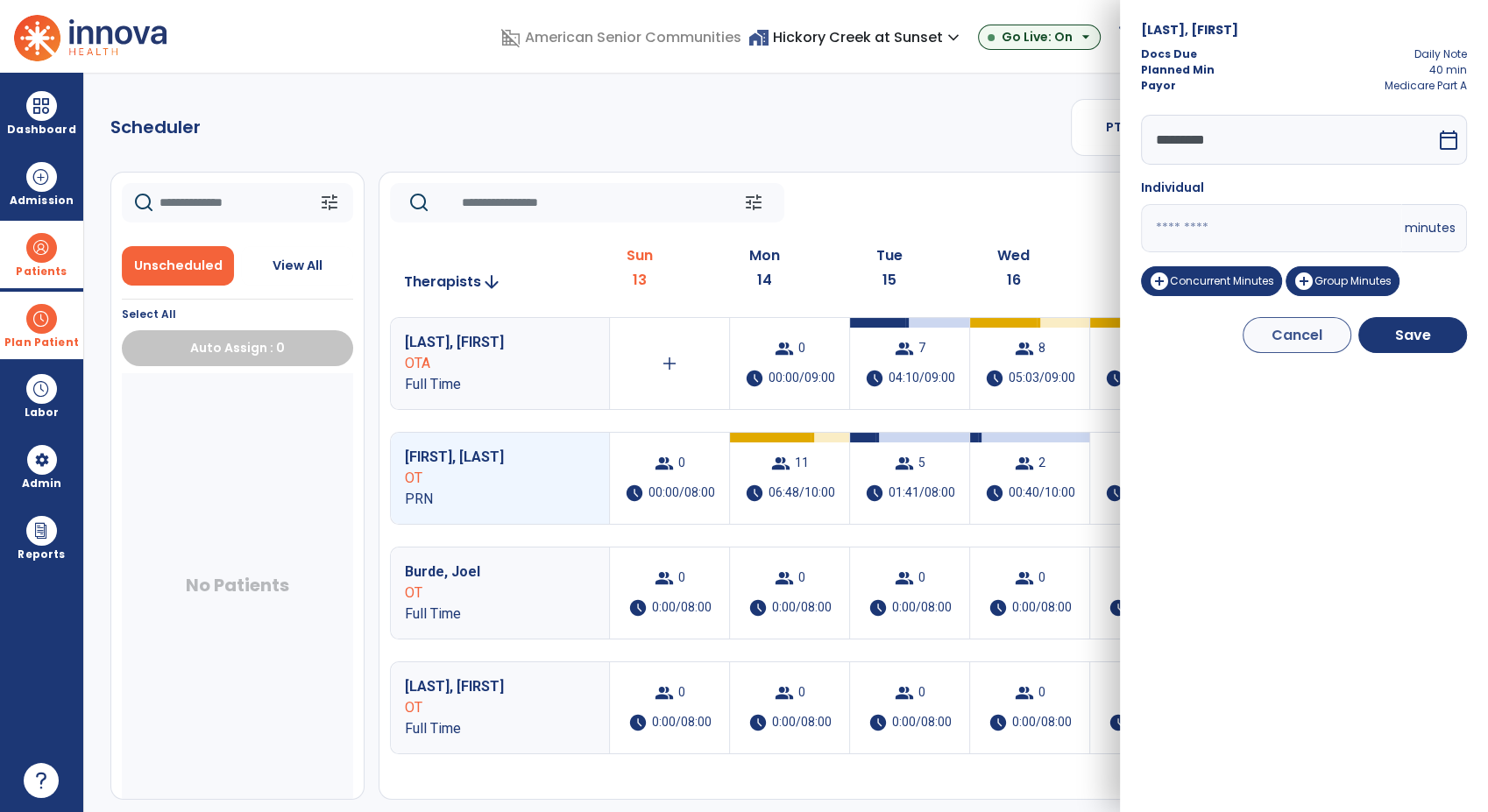 click on "domain_disabled   American Senior Communities   home_work   Hickory Creek at Sunset   expand_more   ASC-Sandbox   Hickory Creek at Sunset  Go Live: On  arrow_drop_down  schedule My Time:   Sunday, Jul 13   Open your timecard  arrow_right 99+ Notifications Mark as read Census Alert - A22 Fri Jul 11 2025 at 10:47 PM | Hickory Creek at Sunset Census Alert - A21 Fri Jul 11 2025 at 3:42 PM | Hickory Creek at Sunset Census Alert - A08 Fri Jul 11 2025 at 2:52 PM | Hickory Creek at Sunset Census Alert - A08 Fri Jul 11 2025 at 10:57 AM | Hickory Creek at Sunset Census Alert - A21 Thu Jul 10 2025 at 4:37 PM | Hickory Creek at Sunset See all Notifications  RM   Munas, Rachell   expand_more   home   Home   person   Profile   manage_accounts   Admin   help   Help   logout   Log out  Dashboard  dashboard  Therapist Dashboard  view_quilt  Operations Dashboard Admission Patients  format_list_bulleted  Patient List  space_dashboard  Patient Board  insert_chart  PDPM Board Plan Patient  event_note  Planner Scheduler" at bounding box center [744, 406] 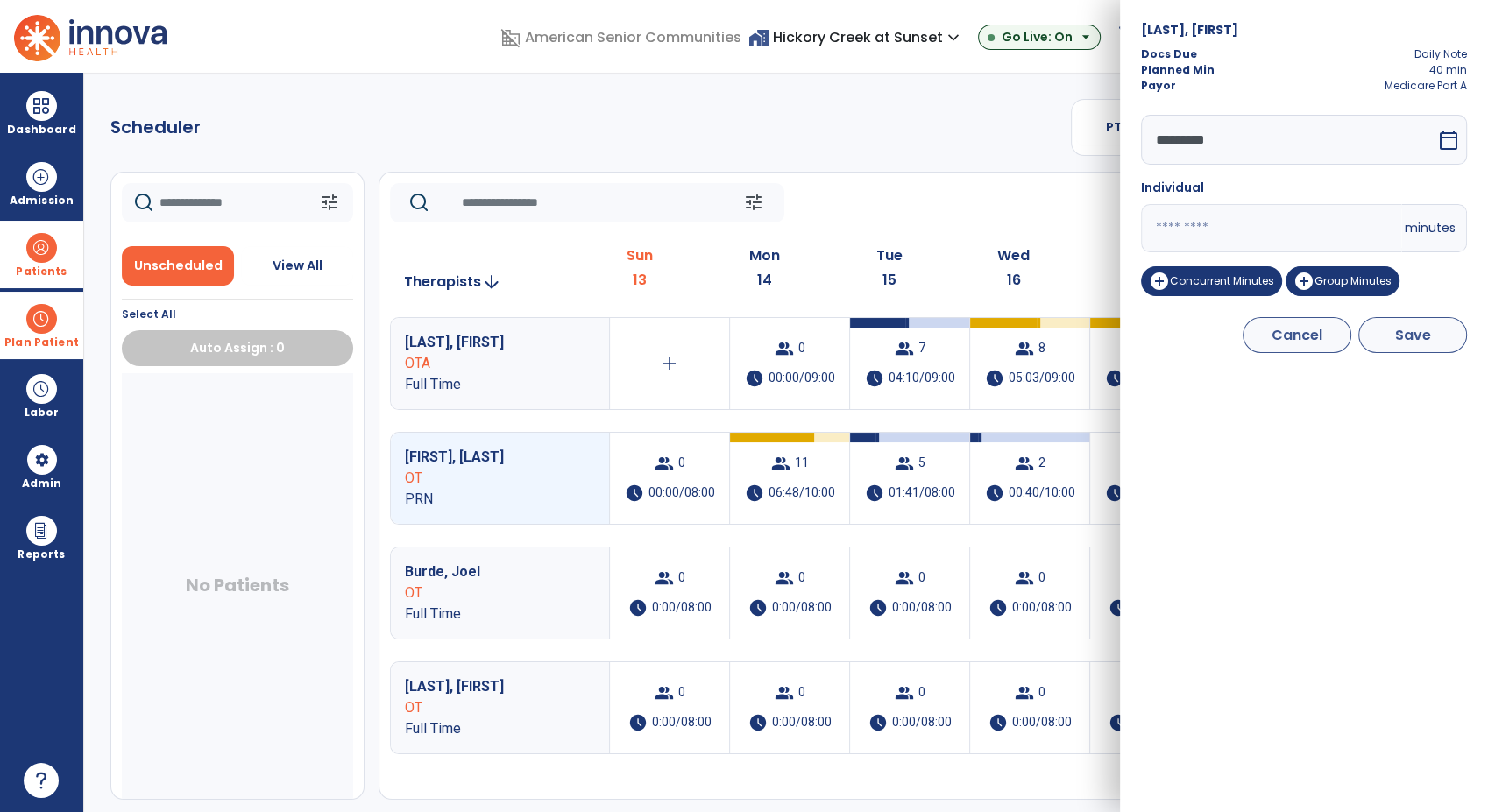 type on "**" 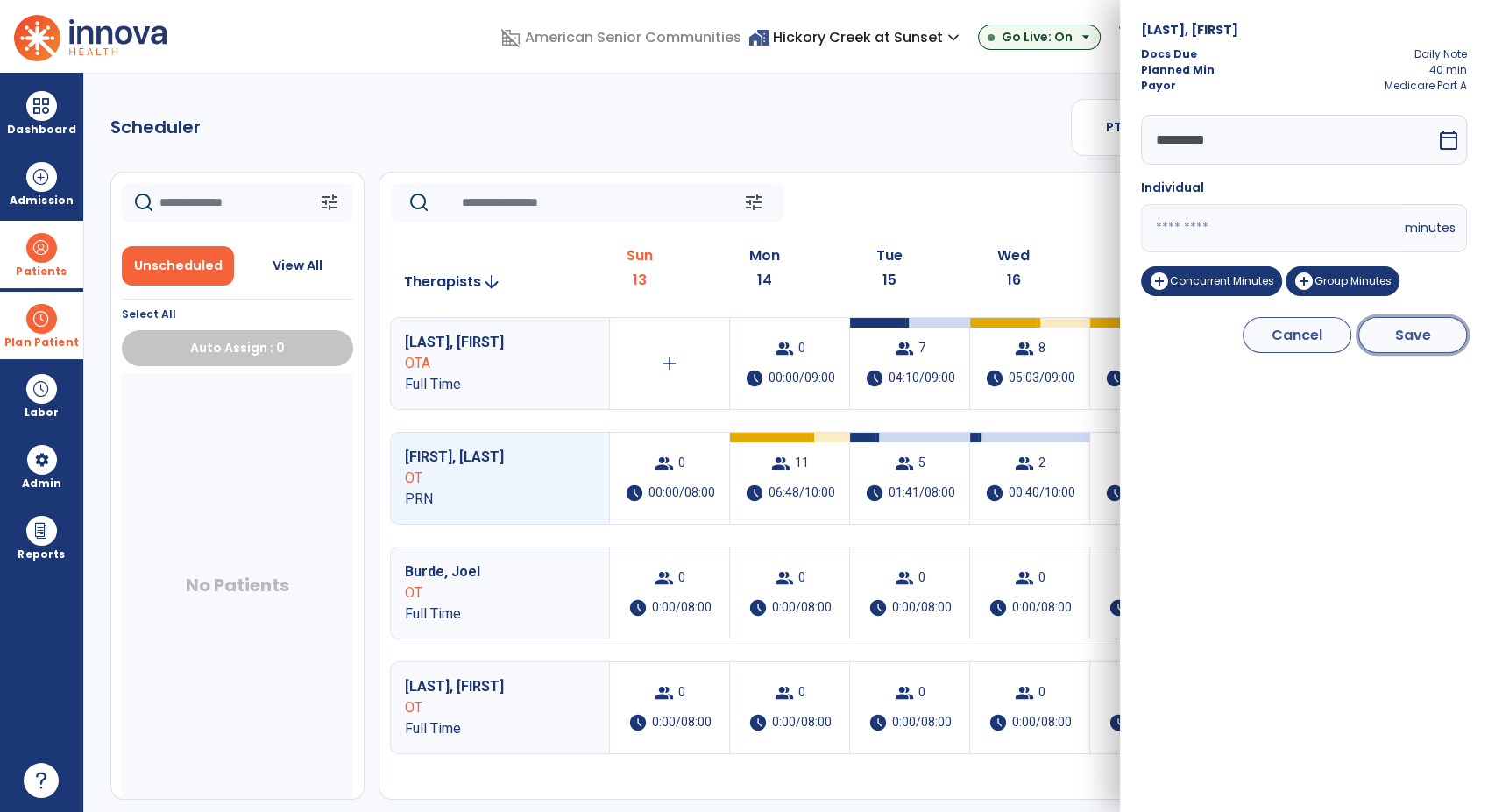 click on "Save" at bounding box center (1413, 335) 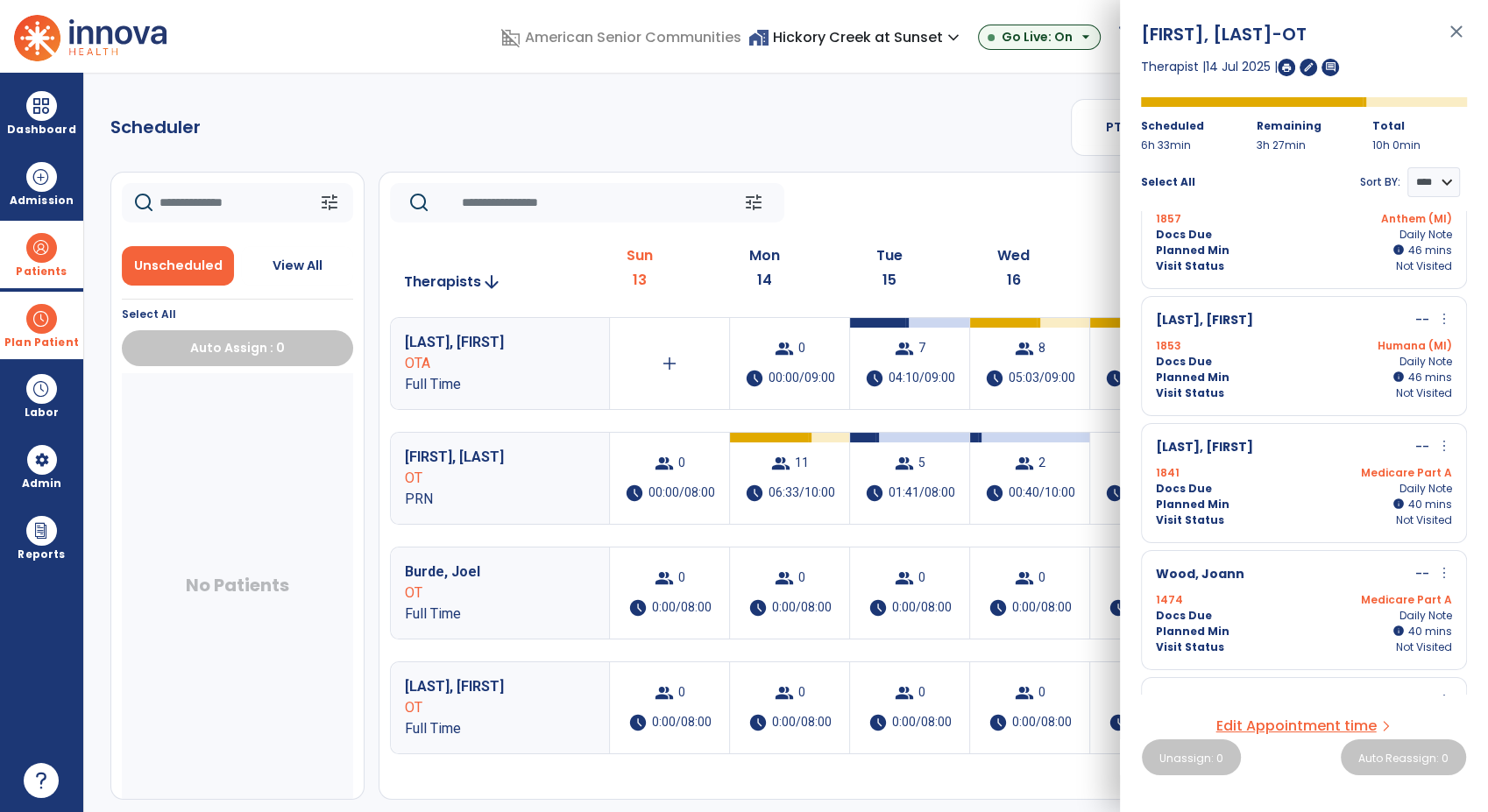 scroll, scrollTop: 49, scrollLeft: 0, axis: vertical 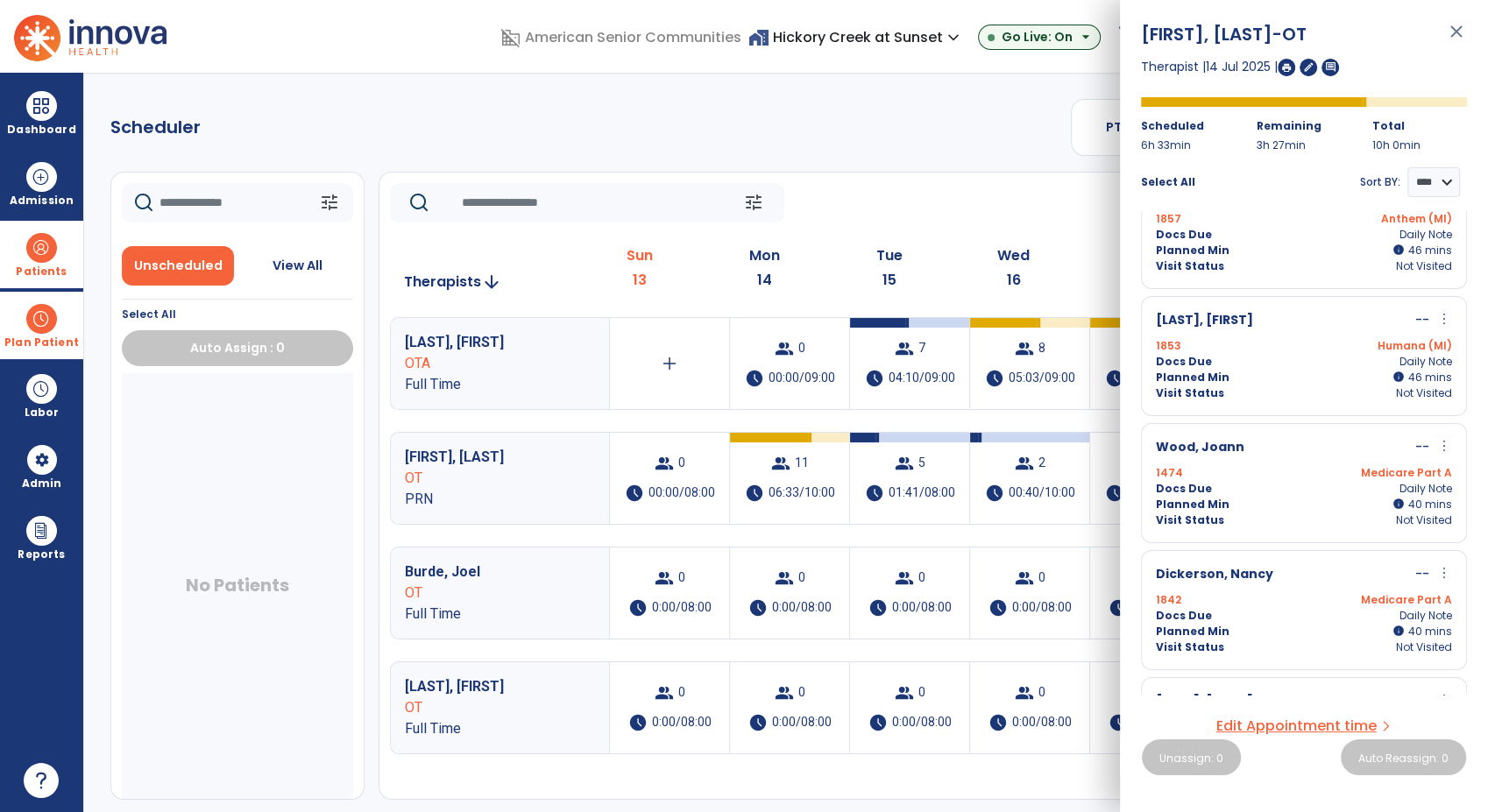 click on "more_vert" at bounding box center [1444, 446] 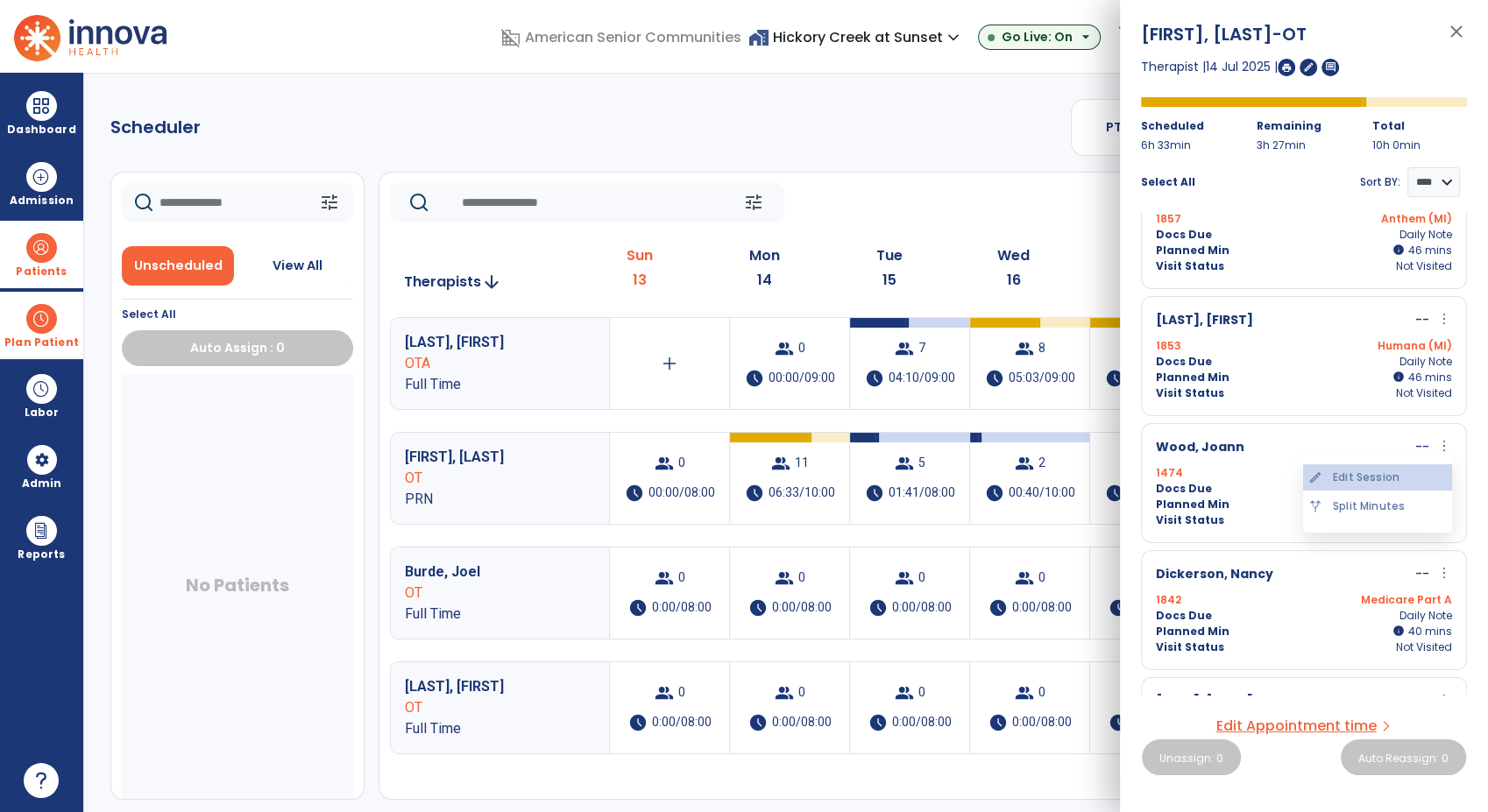 click on "edit   Edit Session" at bounding box center [1378, 477] 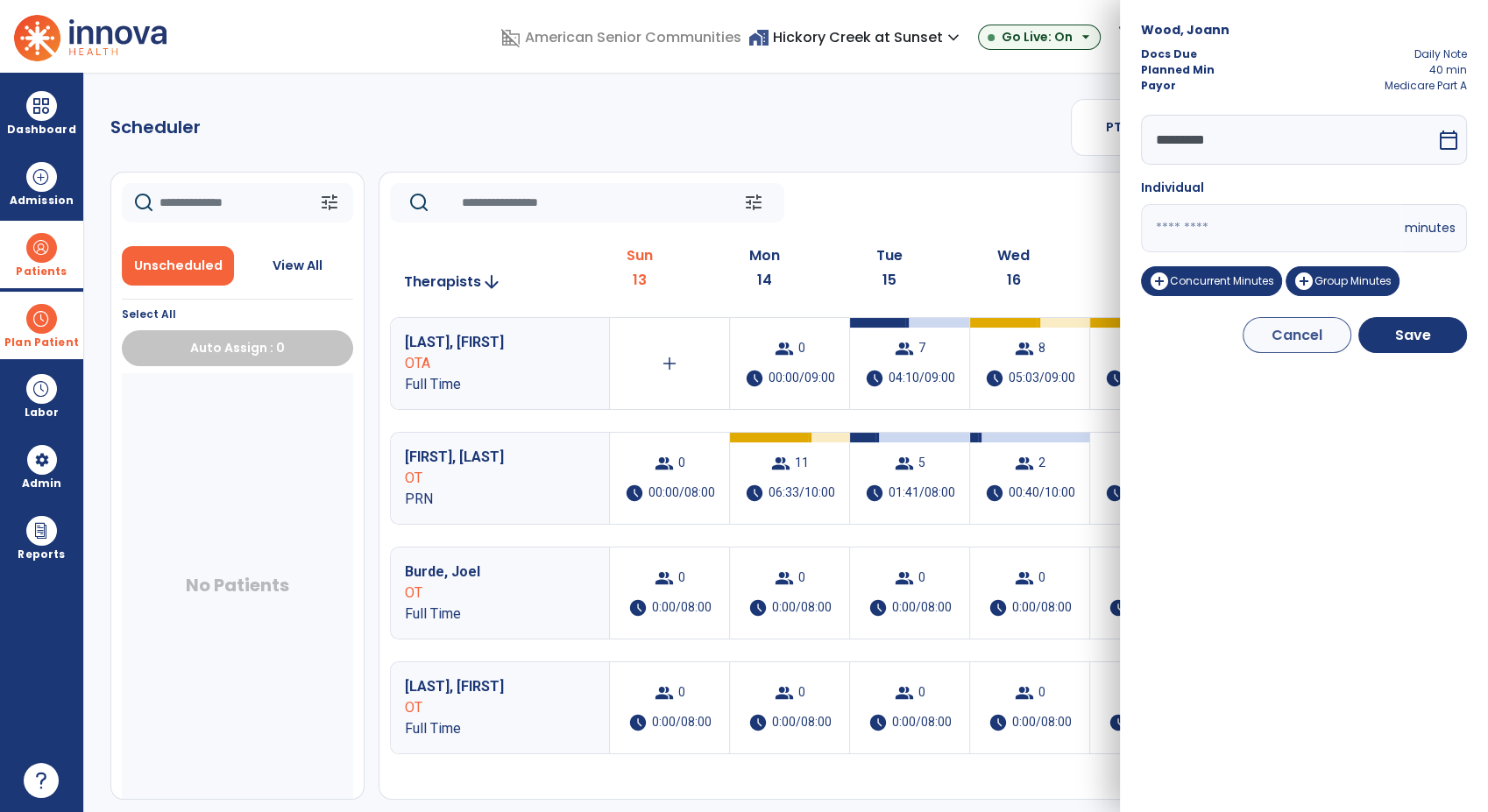 drag, startPoint x: 1206, startPoint y: 207, endPoint x: 1059, endPoint y: 202, distance: 147.08501 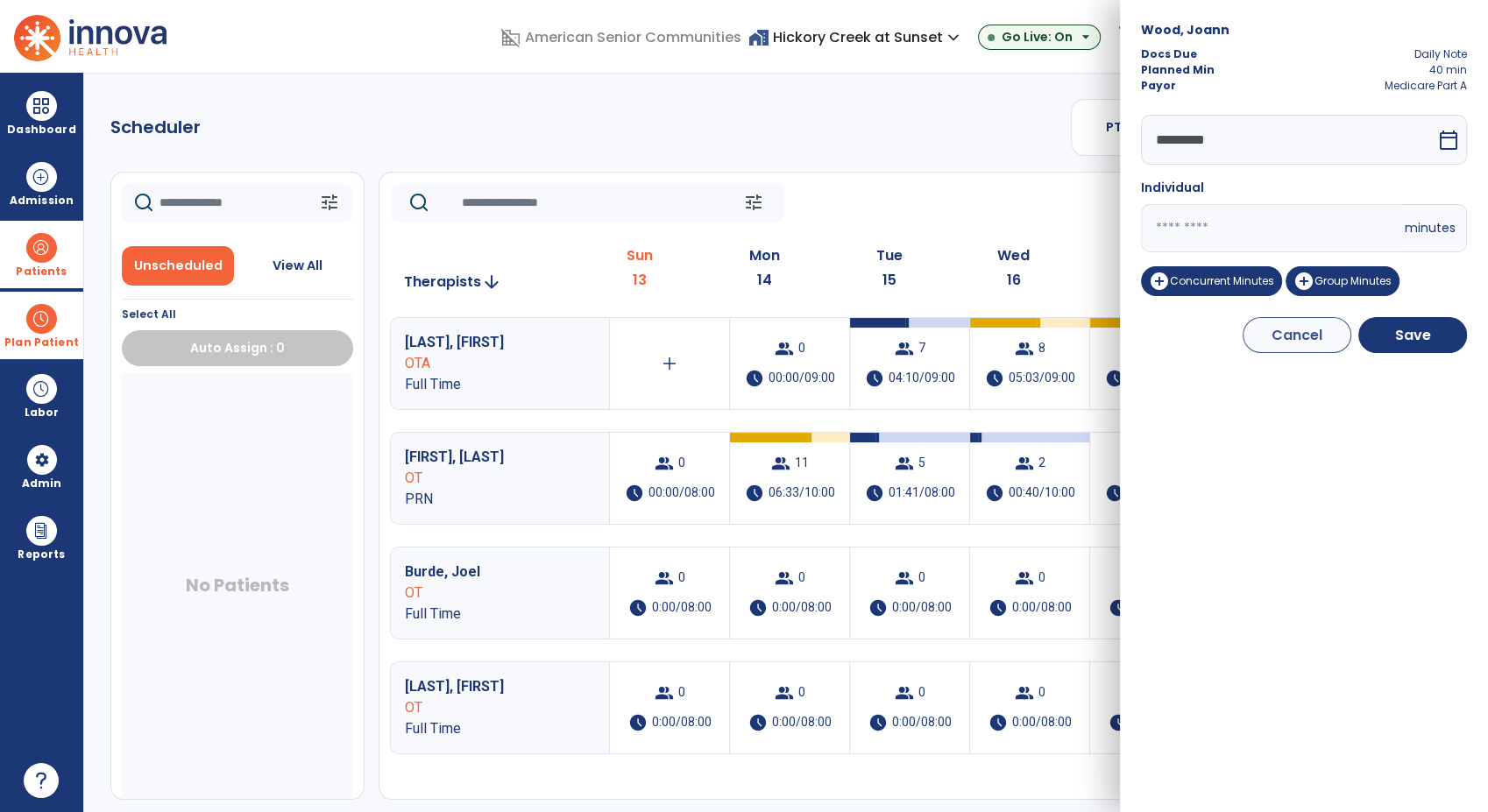 click on "domain_disabled   American Senior Communities   home_work   Hickory Creek at Sunset   expand_more   ASC-Sandbox   Hickory Creek at Sunset  Go Live: On  arrow_drop_down  schedule My Time:   Sunday, Jul 13   Open your timecard  arrow_right 99+ Notifications Mark as read Census Alert - A22 Fri Jul 11 2025 at 10:47 PM | Hickory Creek at Sunset Census Alert - A21 Fri Jul 11 2025 at 3:42 PM | Hickory Creek at Sunset Census Alert - A08 Fri Jul 11 2025 at 2:52 PM | Hickory Creek at Sunset Census Alert - A08 Fri Jul 11 2025 at 10:57 AM | Hickory Creek at Sunset Census Alert - A21 Thu Jul 10 2025 at 4:37 PM | Hickory Creek at Sunset See all Notifications  RM   Munas, Rachell   expand_more   home   Home   person   Profile   manage_accounts   Admin   help   Help   logout   Log out  Dashboard  dashboard  Therapist Dashboard  view_quilt  Operations Dashboard Admission Patients  format_list_bulleted  Patient List  space_dashboard  Patient Board  insert_chart  PDPM Board Plan Patient  event_note  Planner Scheduler" at bounding box center [744, 406] 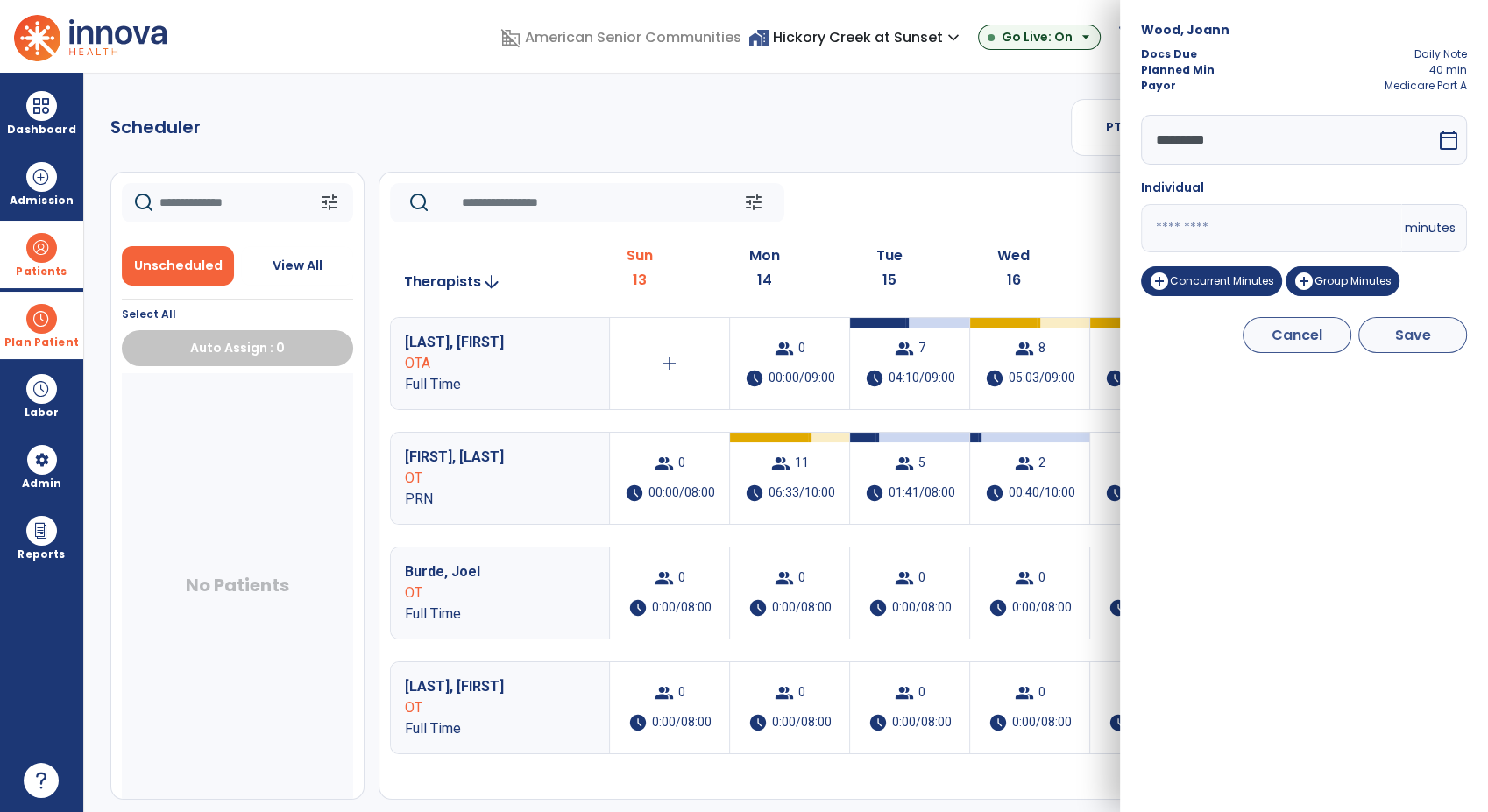 type on "**" 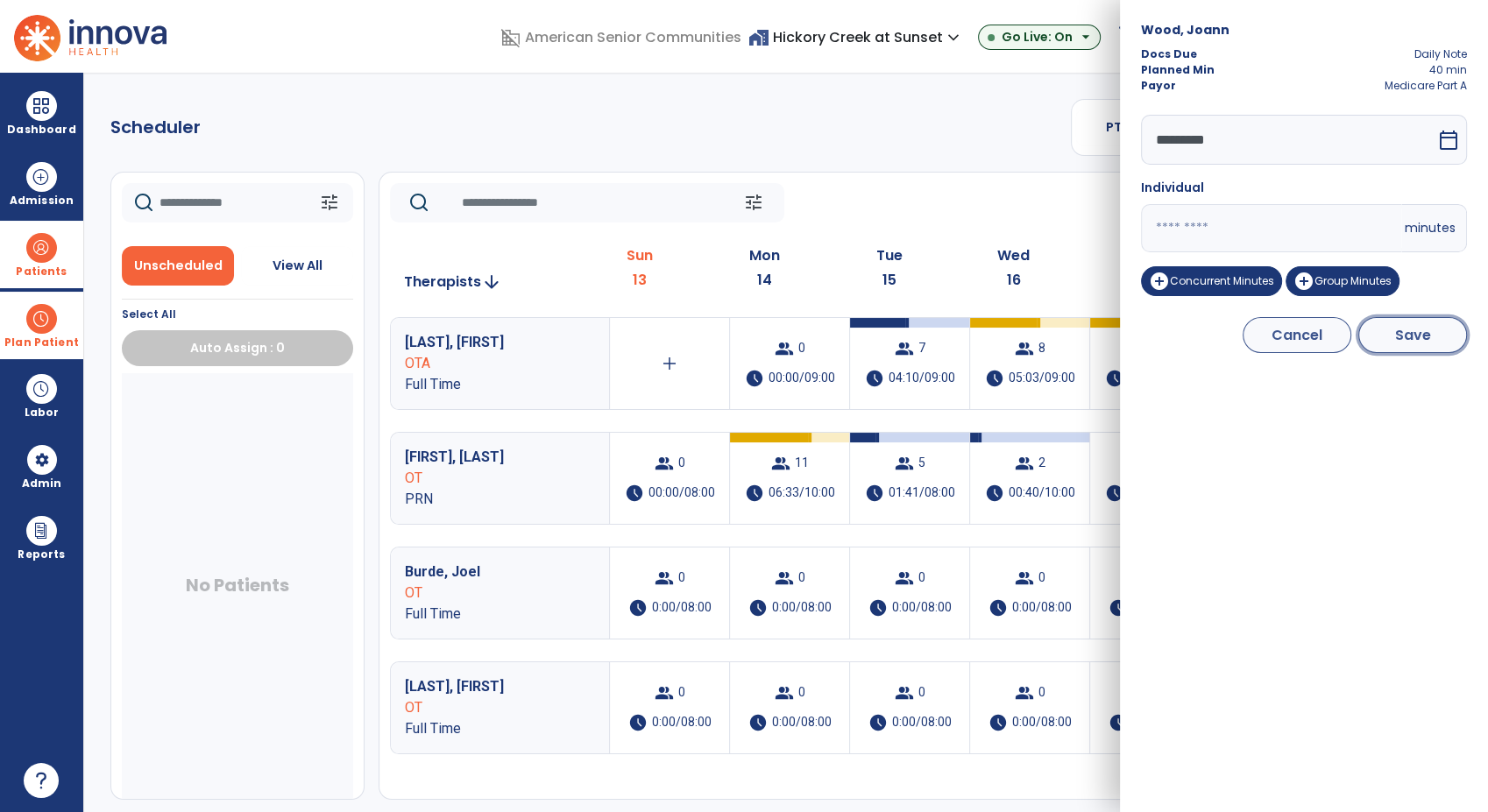 click on "Save" at bounding box center (1413, 335) 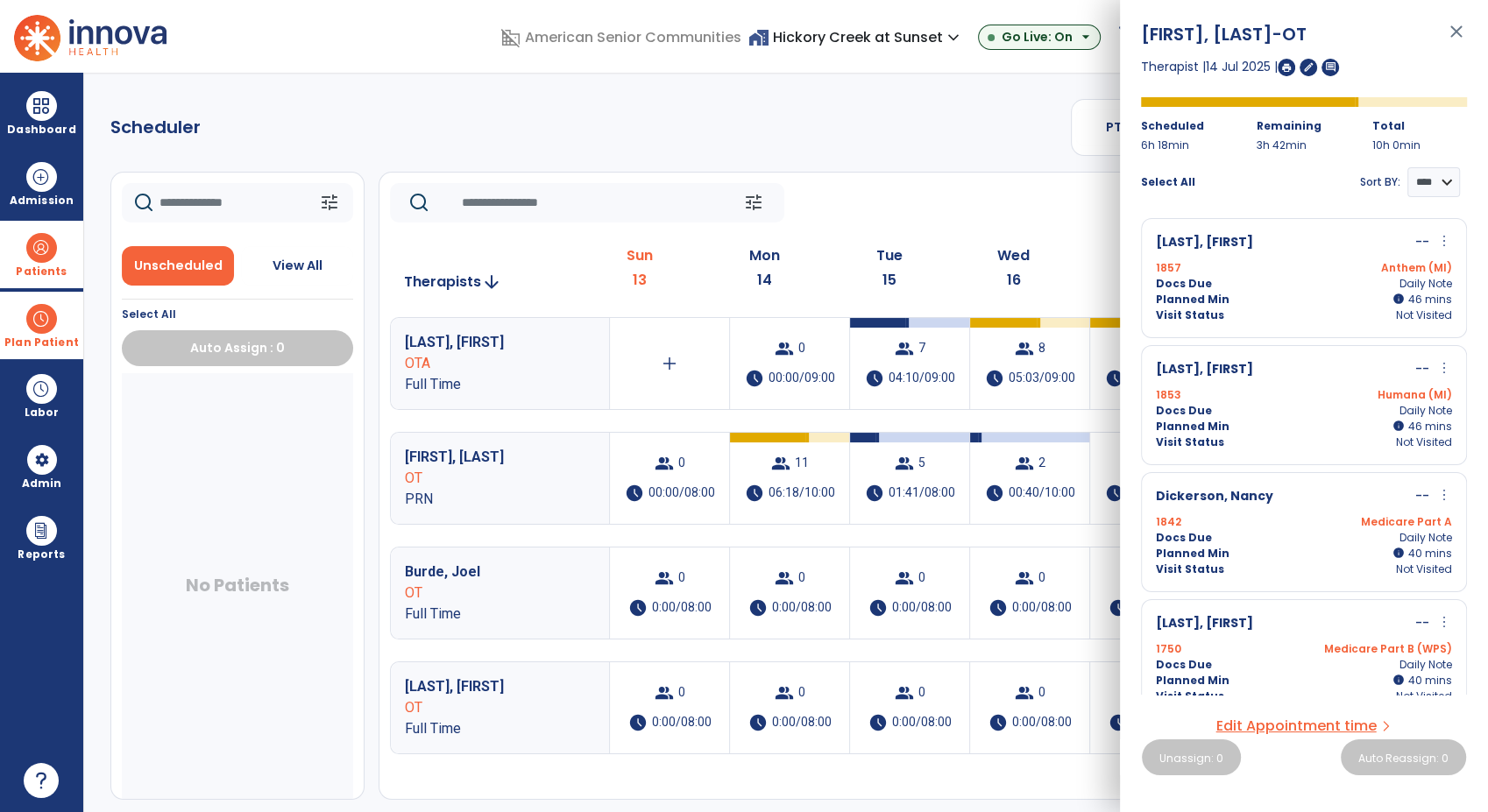 click on "more_vert" at bounding box center [1444, 495] 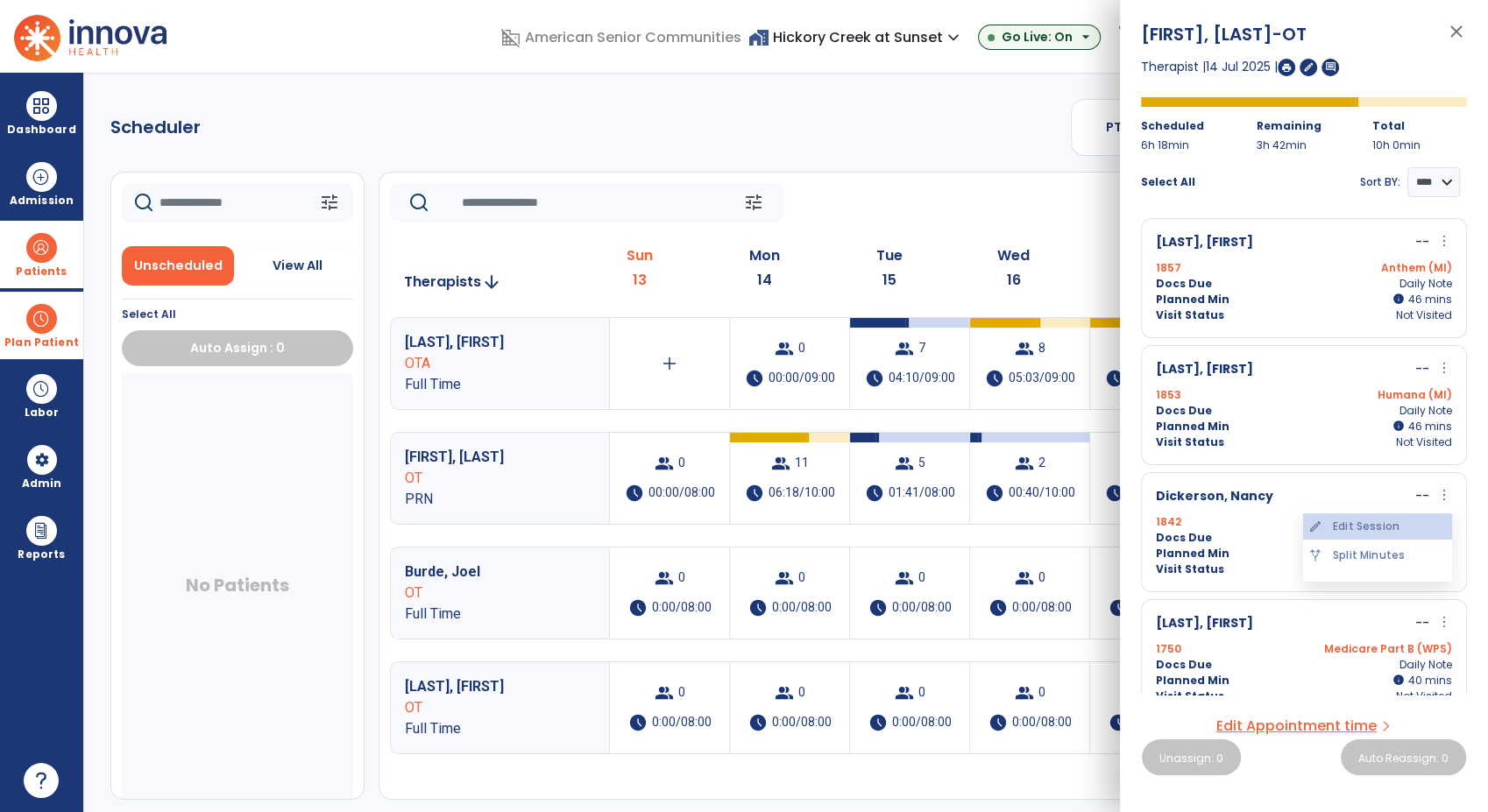 click on "edit   Edit Session" at bounding box center [1378, 526] 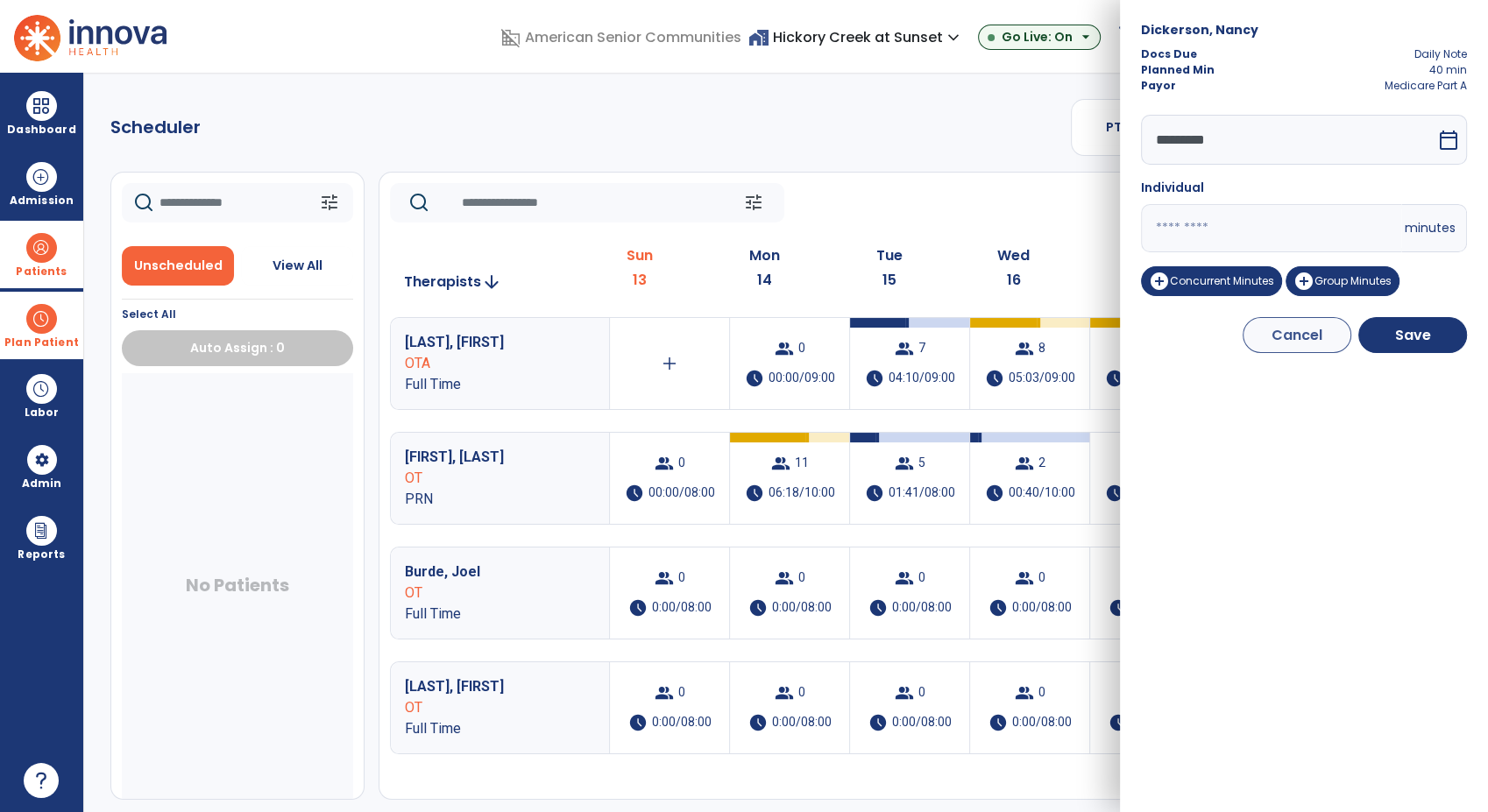 drag, startPoint x: 1185, startPoint y: 216, endPoint x: 1090, endPoint y: 211, distance: 95.13149 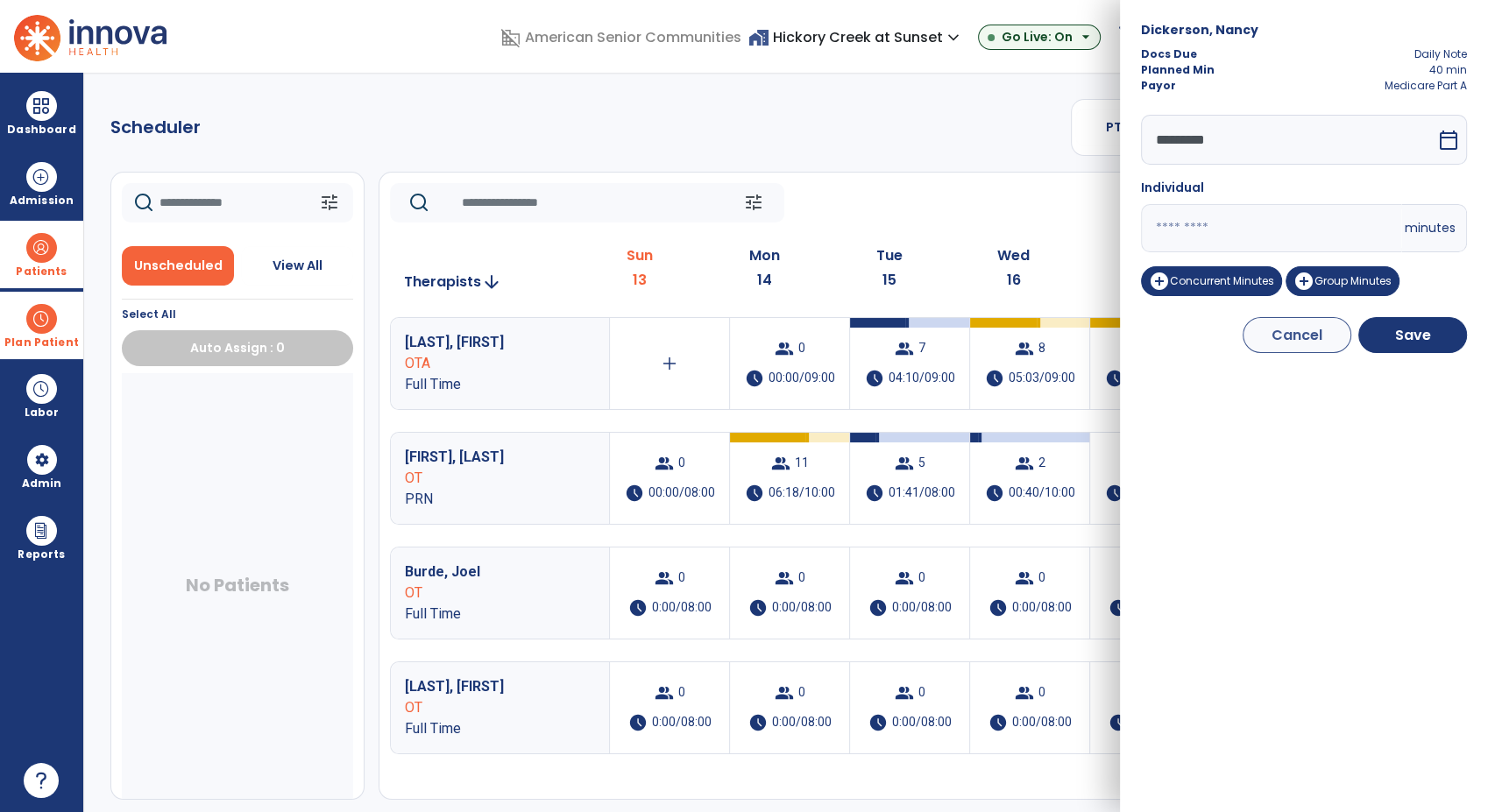 click on "domain_disabled   American Senior Communities   home_work   Hickory Creek at Sunset   expand_more   ASC-Sandbox   Hickory Creek at Sunset  Go Live: On  arrow_drop_down  schedule My Time:   Sunday, Jul 13   Open your timecard  arrow_right 99+ Notifications Mark as read Census Alert - A22 Fri Jul 11 2025 at 10:47 PM | Hickory Creek at Sunset Census Alert - A21 Fri Jul 11 2025 at 3:42 PM | Hickory Creek at Sunset Census Alert - A08 Fri Jul 11 2025 at 2:52 PM | Hickory Creek at Sunset Census Alert - A08 Fri Jul 11 2025 at 10:57 AM | Hickory Creek at Sunset Census Alert - A21 Thu Jul 10 2025 at 4:37 PM | Hickory Creek at Sunset See all Notifications  RM   Munas, Rachell   expand_more   home   Home   person   Profile   manage_accounts   Admin   help   Help   logout   Log out  Dashboard  dashboard  Therapist Dashboard  view_quilt  Operations Dashboard Admission Patients  format_list_bulleted  Patient List  space_dashboard  Patient Board  insert_chart  PDPM Board Plan Patient  event_note  Planner Scheduler" at bounding box center [744, 406] 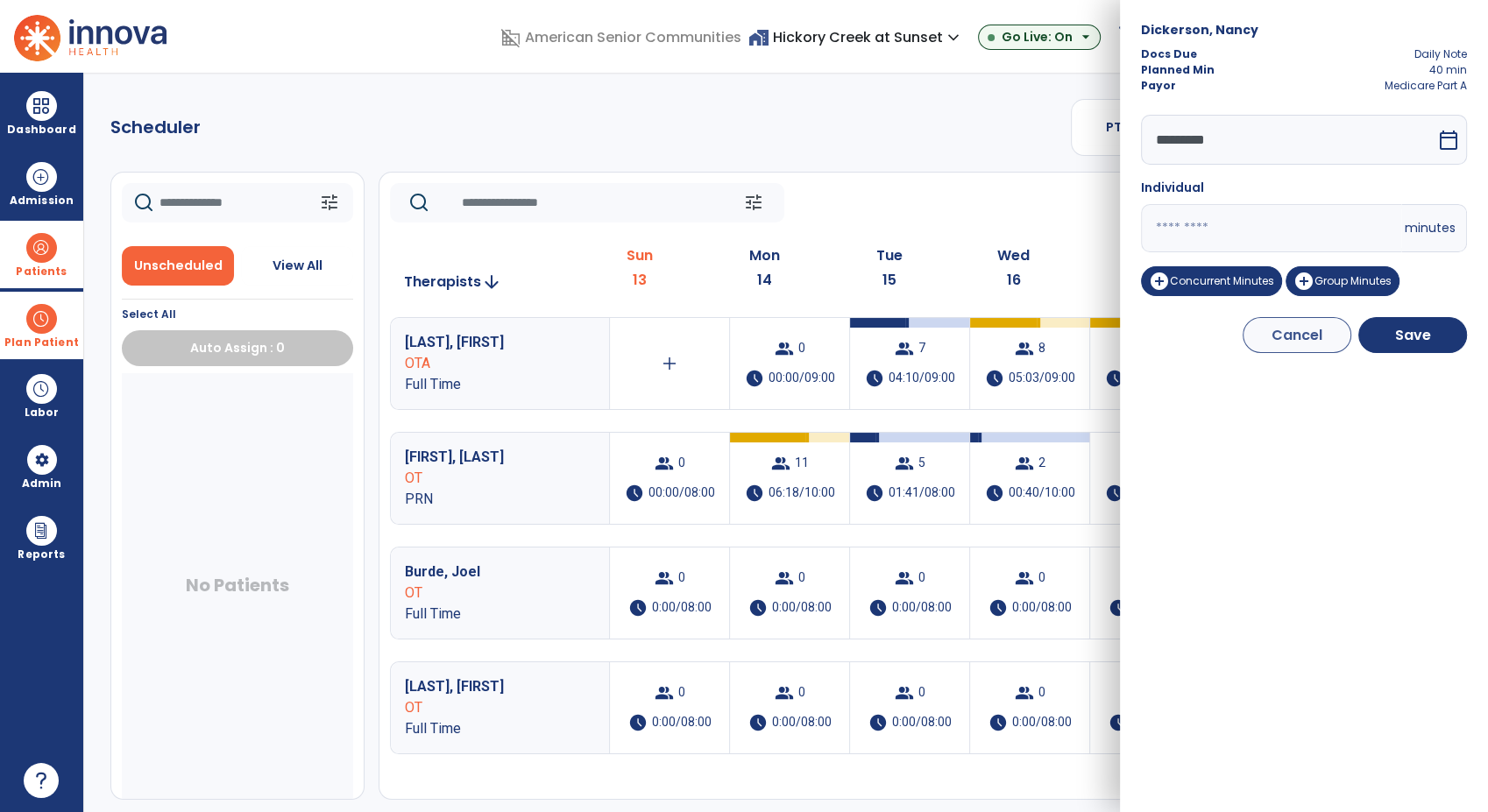 paste 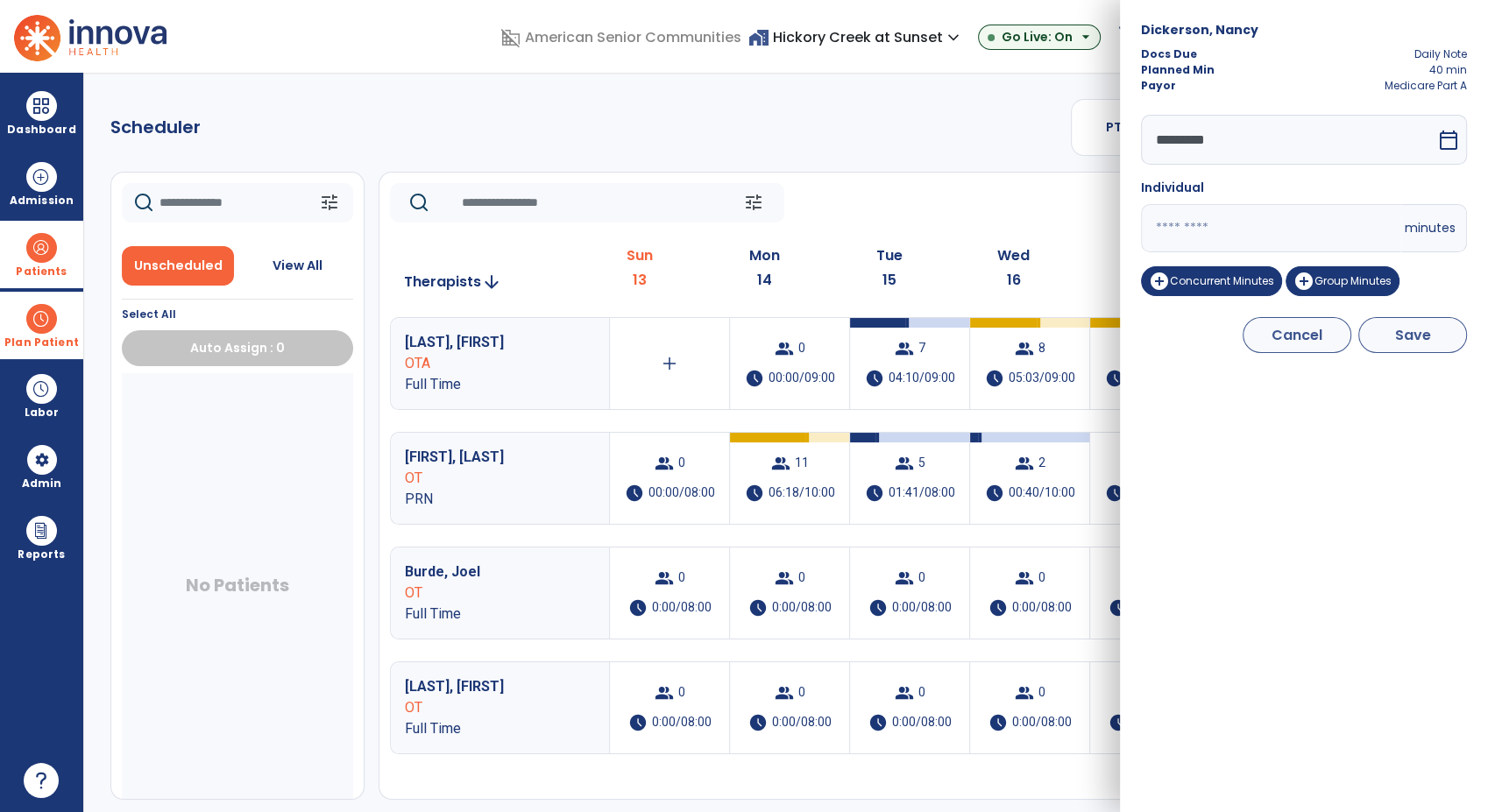 type on "**" 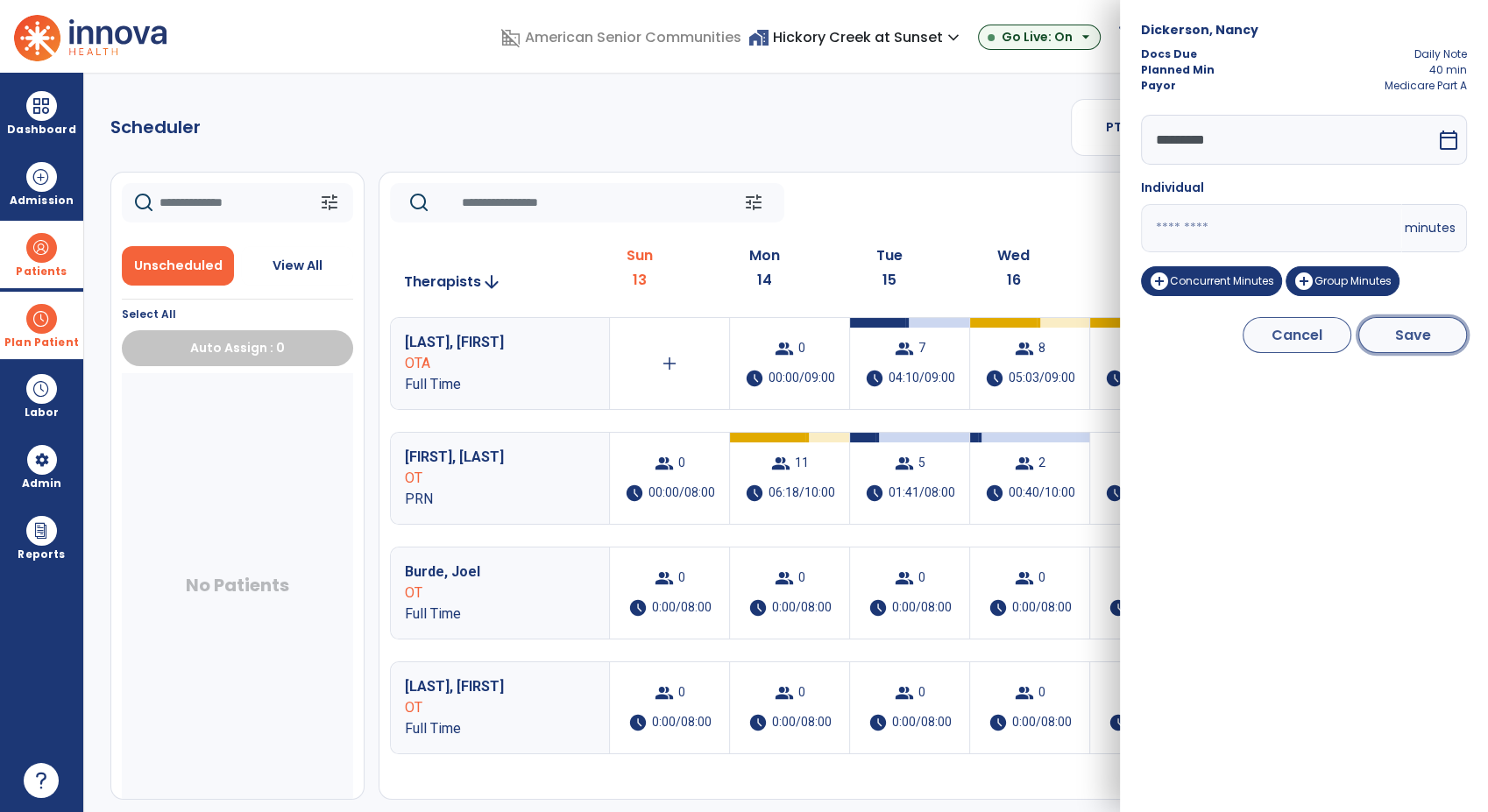 click on "Save" at bounding box center (1413, 335) 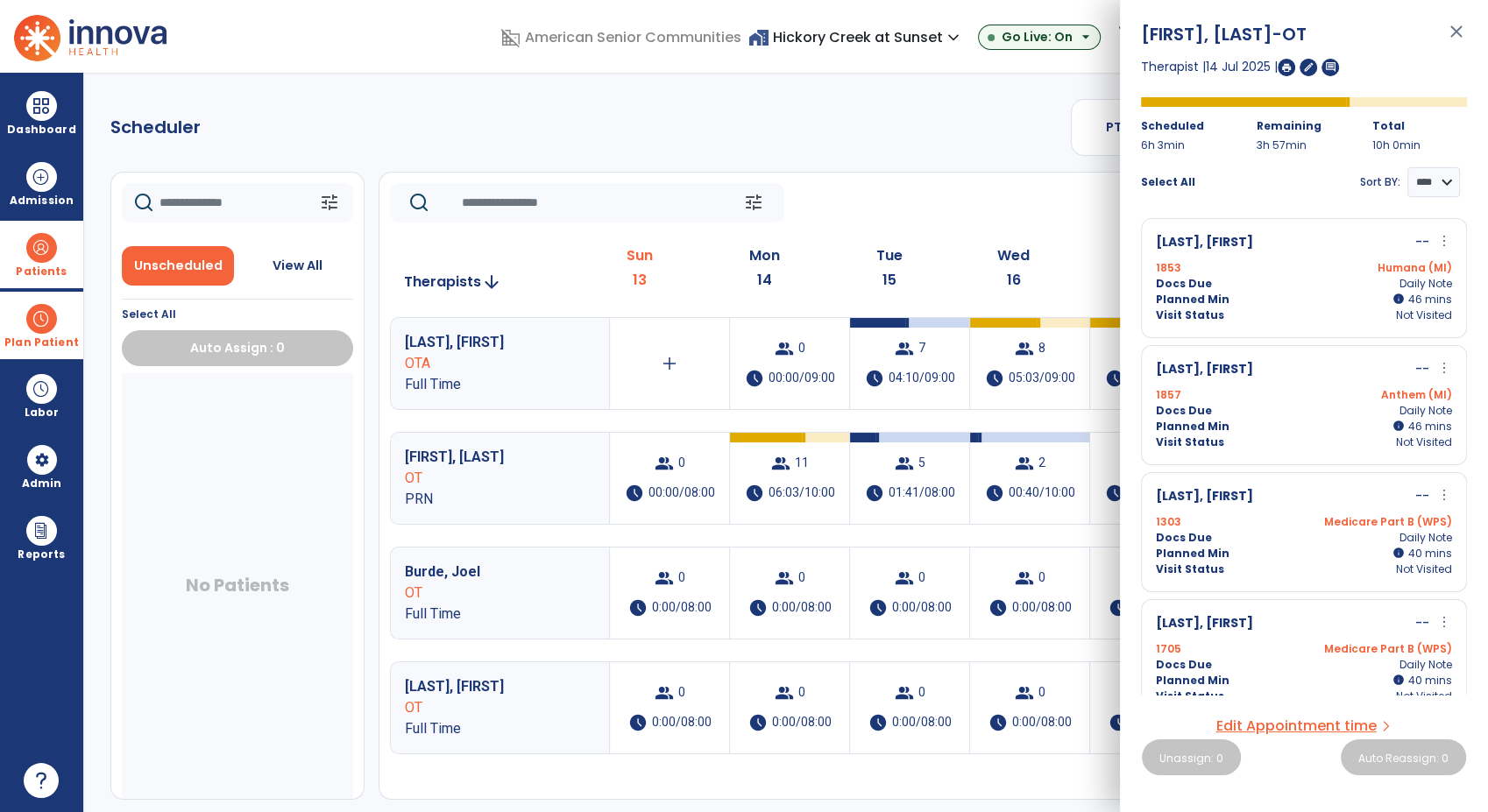click on "more_vert" at bounding box center (1444, 495) 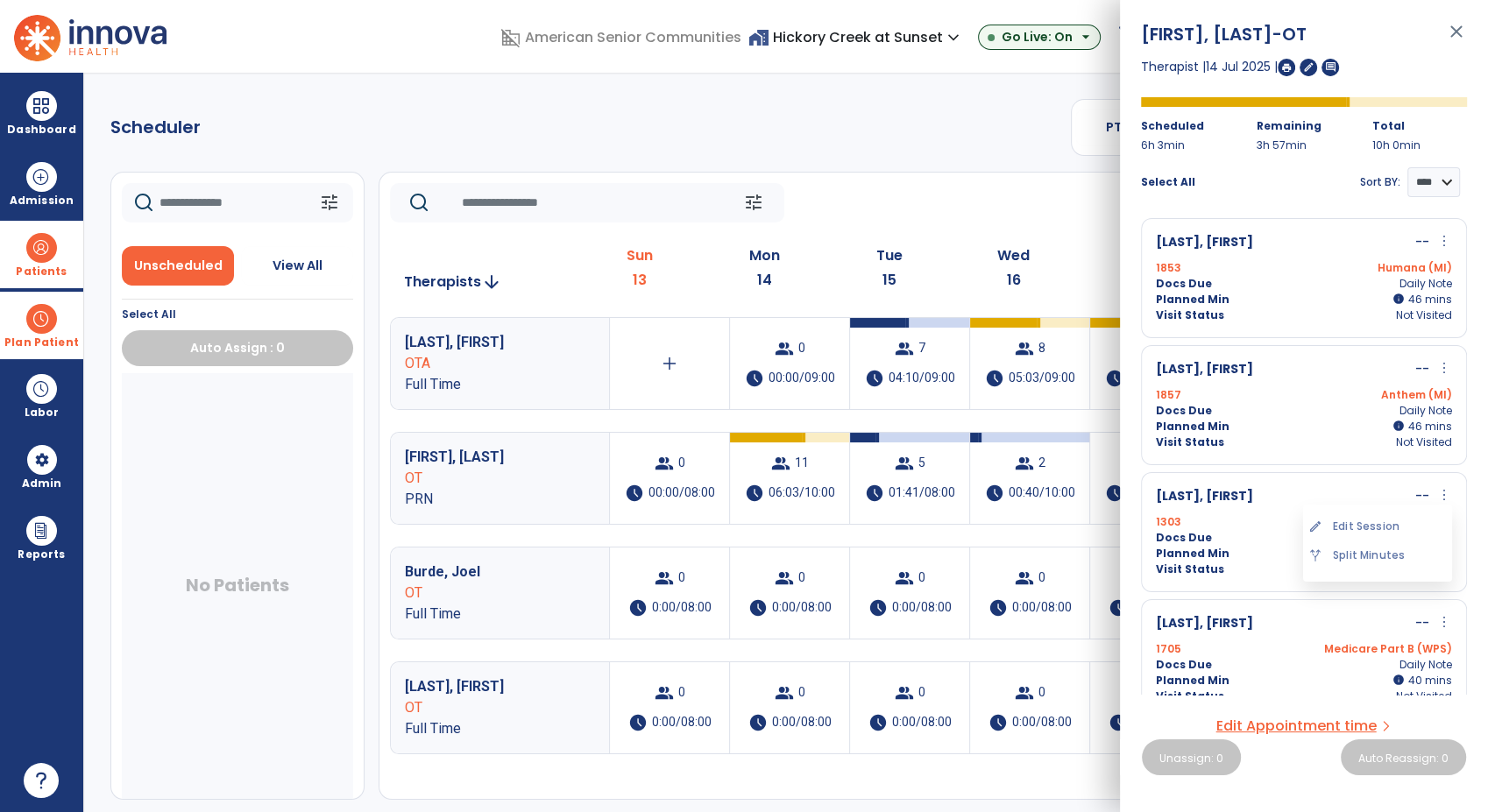 drag, startPoint x: 1294, startPoint y: 179, endPoint x: 1385, endPoint y: 40, distance: 166.1385 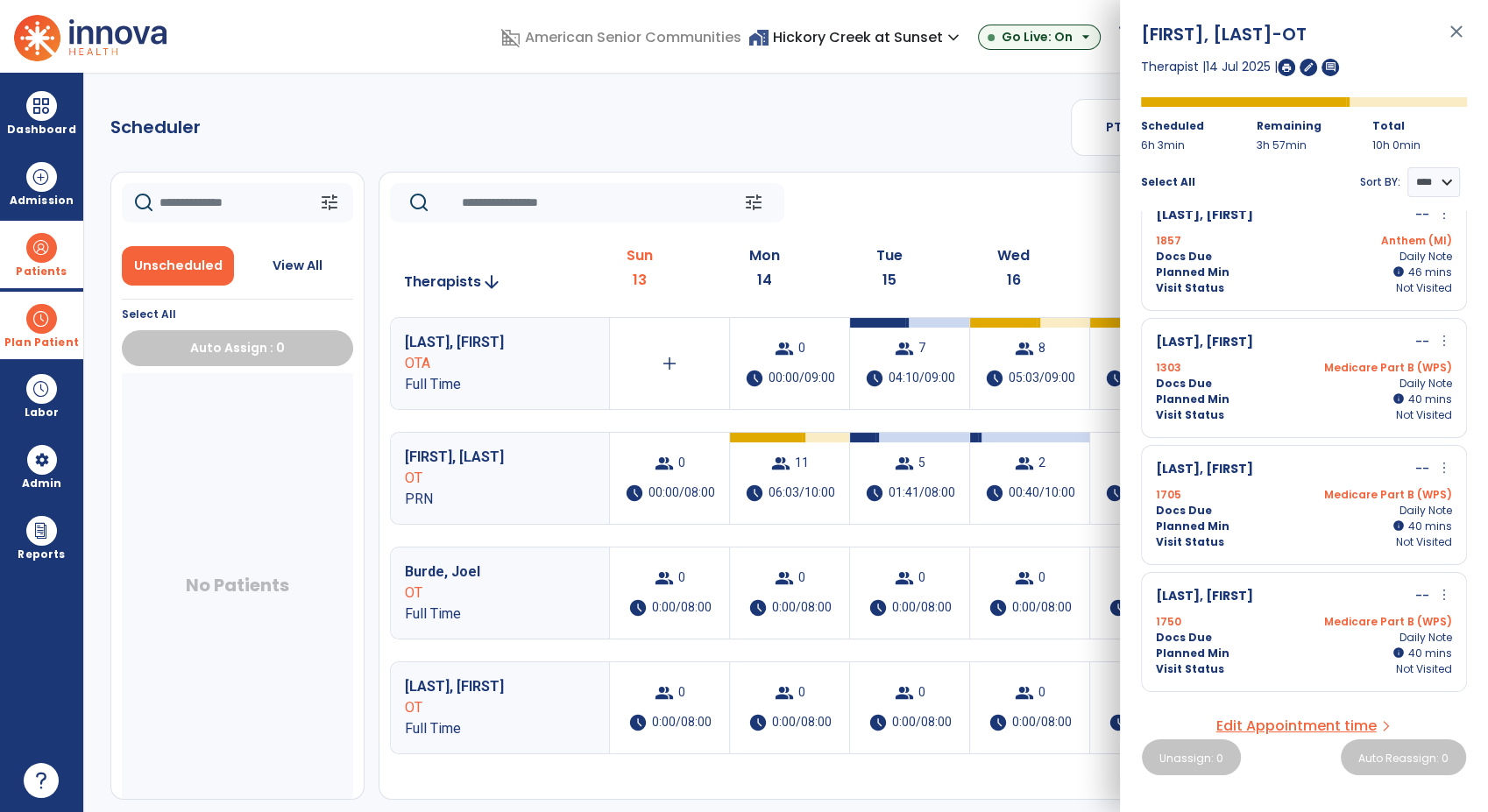 scroll, scrollTop: 0, scrollLeft: 0, axis: both 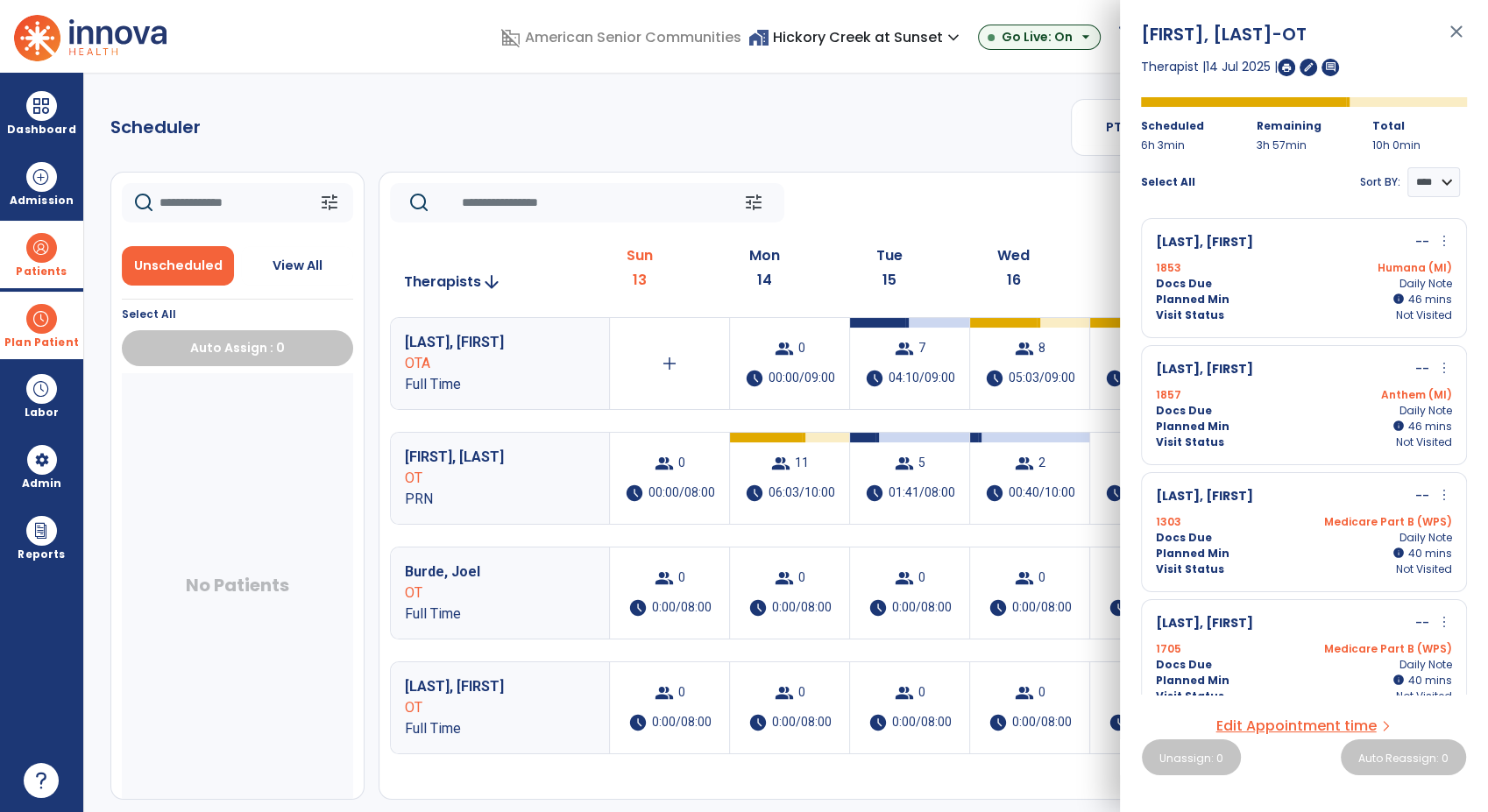click on "more_vert" at bounding box center [1444, 495] 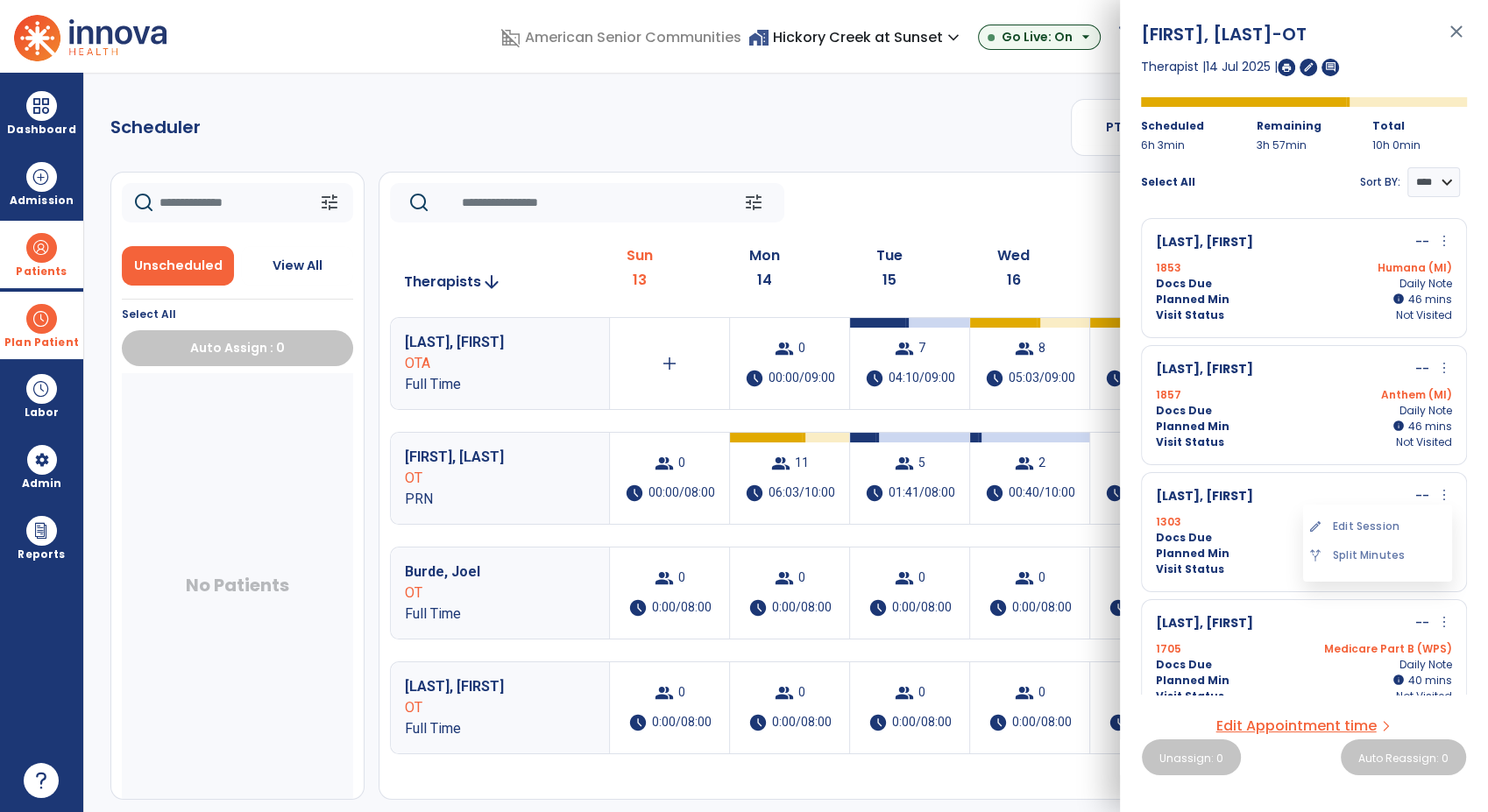 drag, startPoint x: 1373, startPoint y: 525, endPoint x: 1359, endPoint y: 625, distance: 100.97524 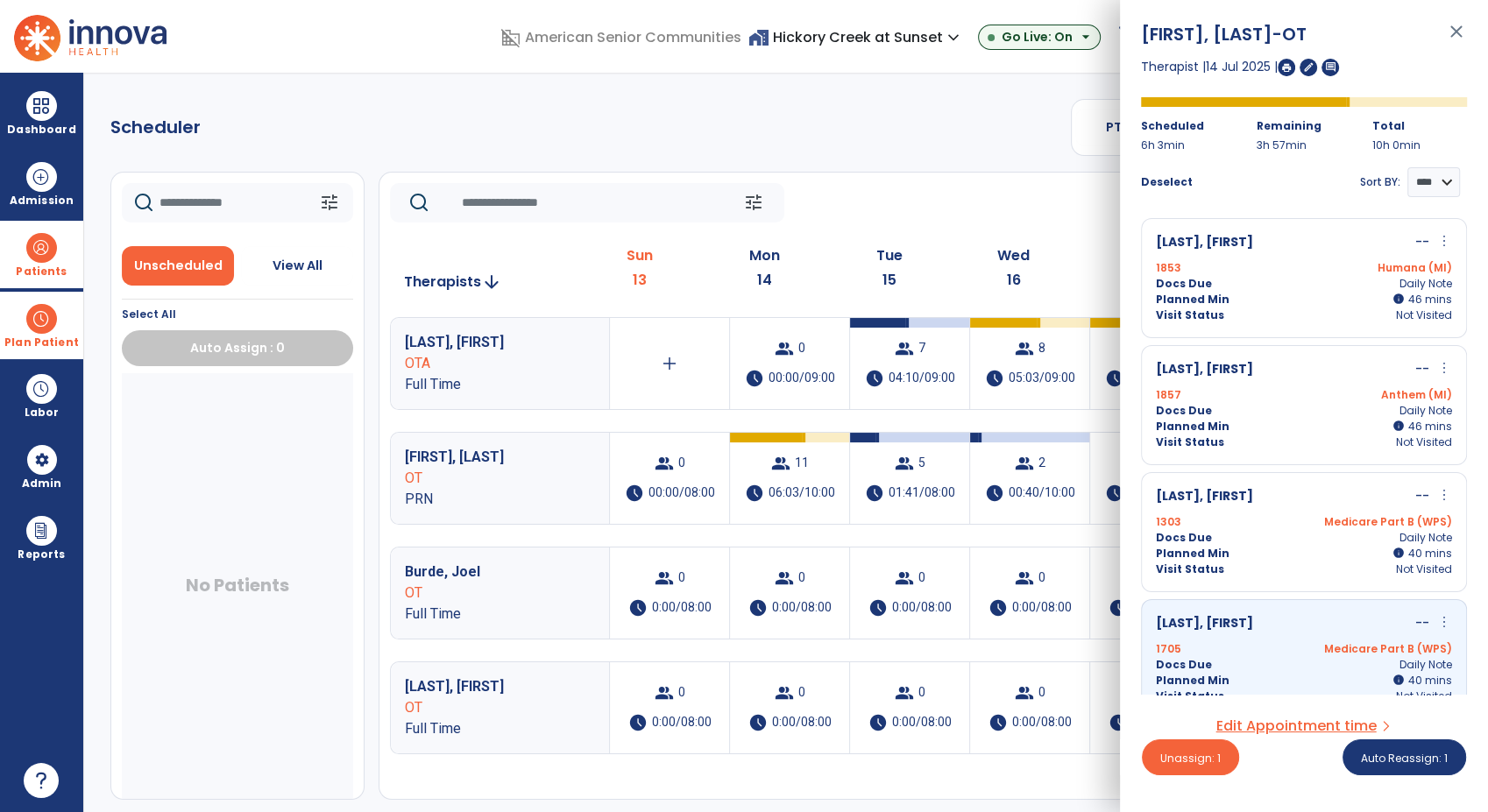 click on "more_vert" at bounding box center (1444, 495) 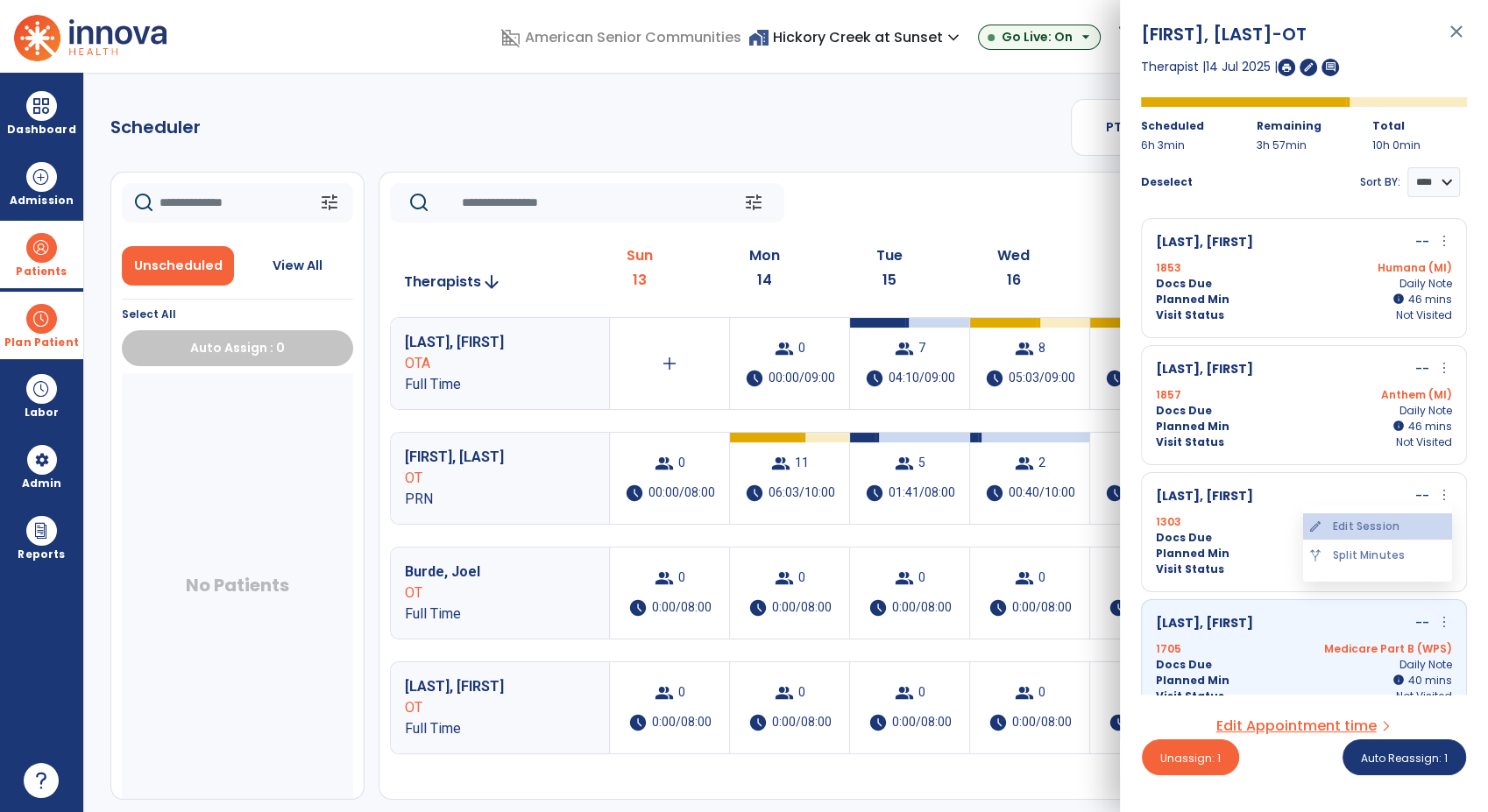 click on "edit   Edit Session" at bounding box center [1378, 526] 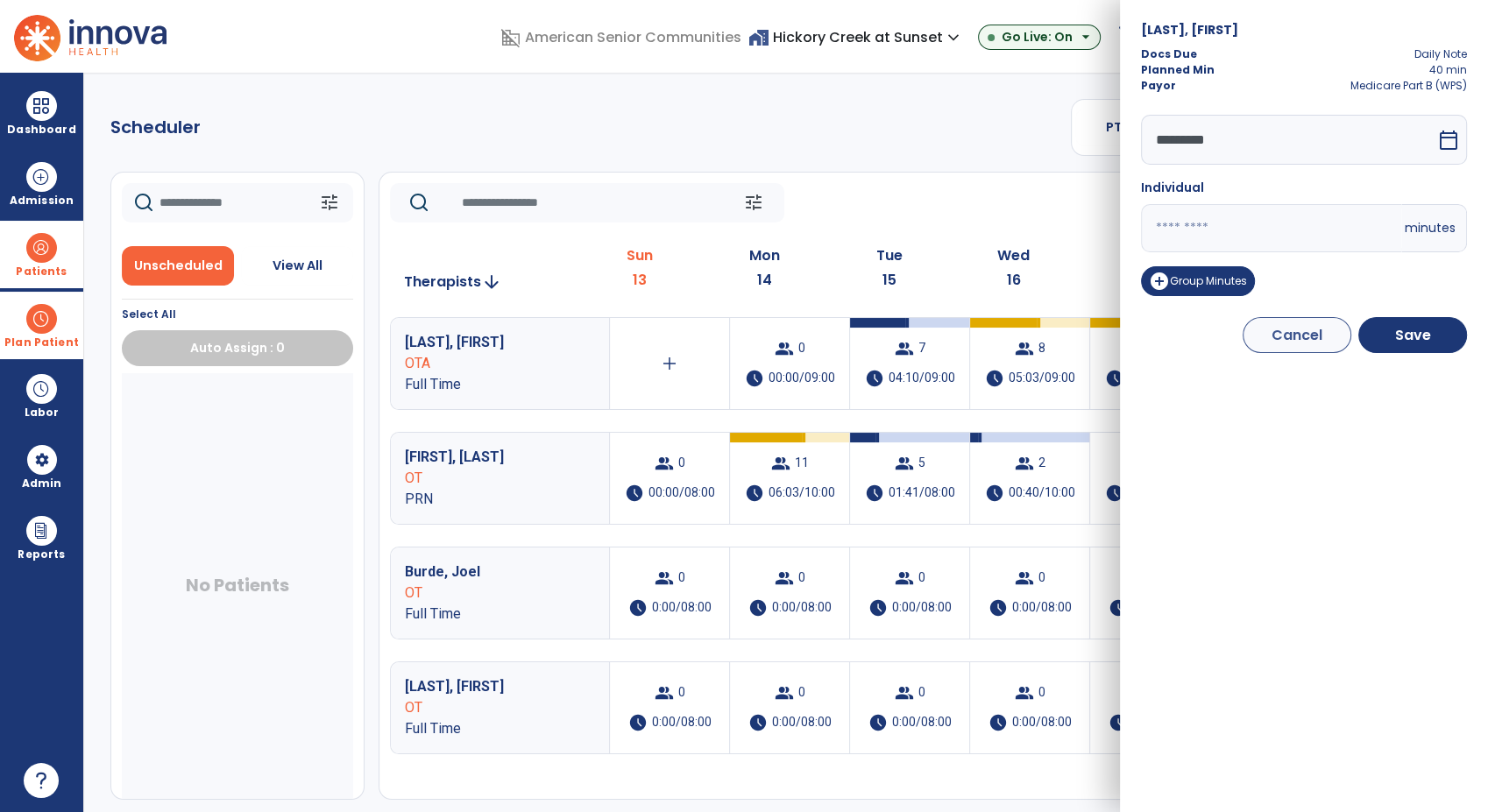 drag, startPoint x: 1181, startPoint y: 229, endPoint x: 1099, endPoint y: 224, distance: 82.1523 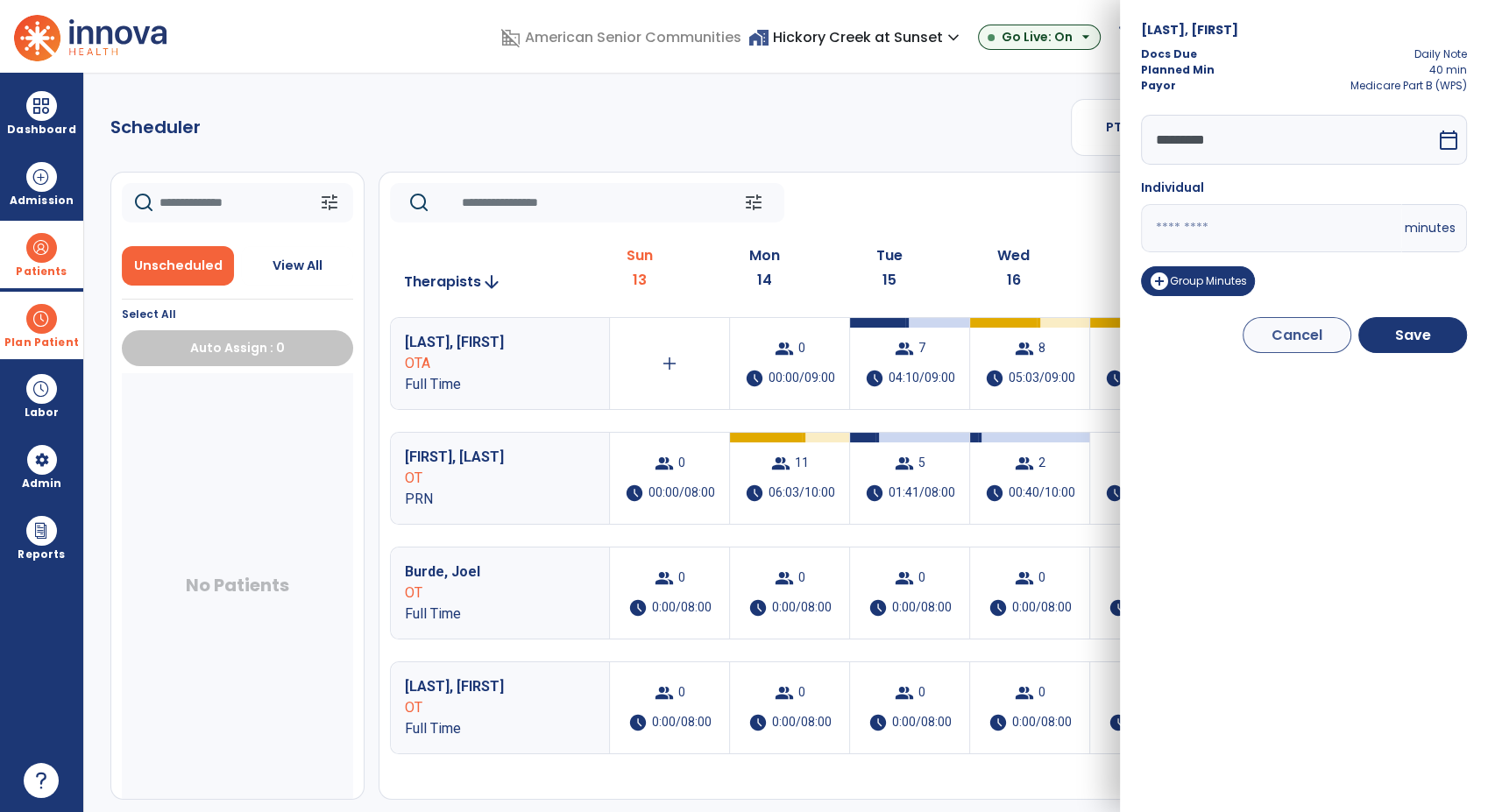 click on "domain_disabled   American Senior Communities   home_work   Hickory Creek at Sunset   expand_more   ASC-Sandbox   Hickory Creek at Sunset  Go Live: On  arrow_drop_down  schedule My Time:   Sunday, Jul 13   Open your timecard  arrow_right 99+ Notifications Mark as read Census Alert - A22 Fri Jul 11 2025 at 10:47 PM | Hickory Creek at Sunset Census Alert - A21 Fri Jul 11 2025 at 3:42 PM | Hickory Creek at Sunset Census Alert - A08 Fri Jul 11 2025 at 2:52 PM | Hickory Creek at Sunset Census Alert - A08 Fri Jul 11 2025 at 10:57 AM | Hickory Creek at Sunset Census Alert - A21 Thu Jul 10 2025 at 4:37 PM | Hickory Creek at Sunset See all Notifications  RM   Munas, Rachell   expand_more   home   Home   person   Profile   manage_accounts   Admin   help   Help   logout   Log out  Dashboard  dashboard  Therapist Dashboard  view_quilt  Operations Dashboard Admission Patients  format_list_bulleted  Patient List  space_dashboard  Patient Board  insert_chart  PDPM Board Plan Patient  event_note  Planner Scheduler" at bounding box center (744, 406) 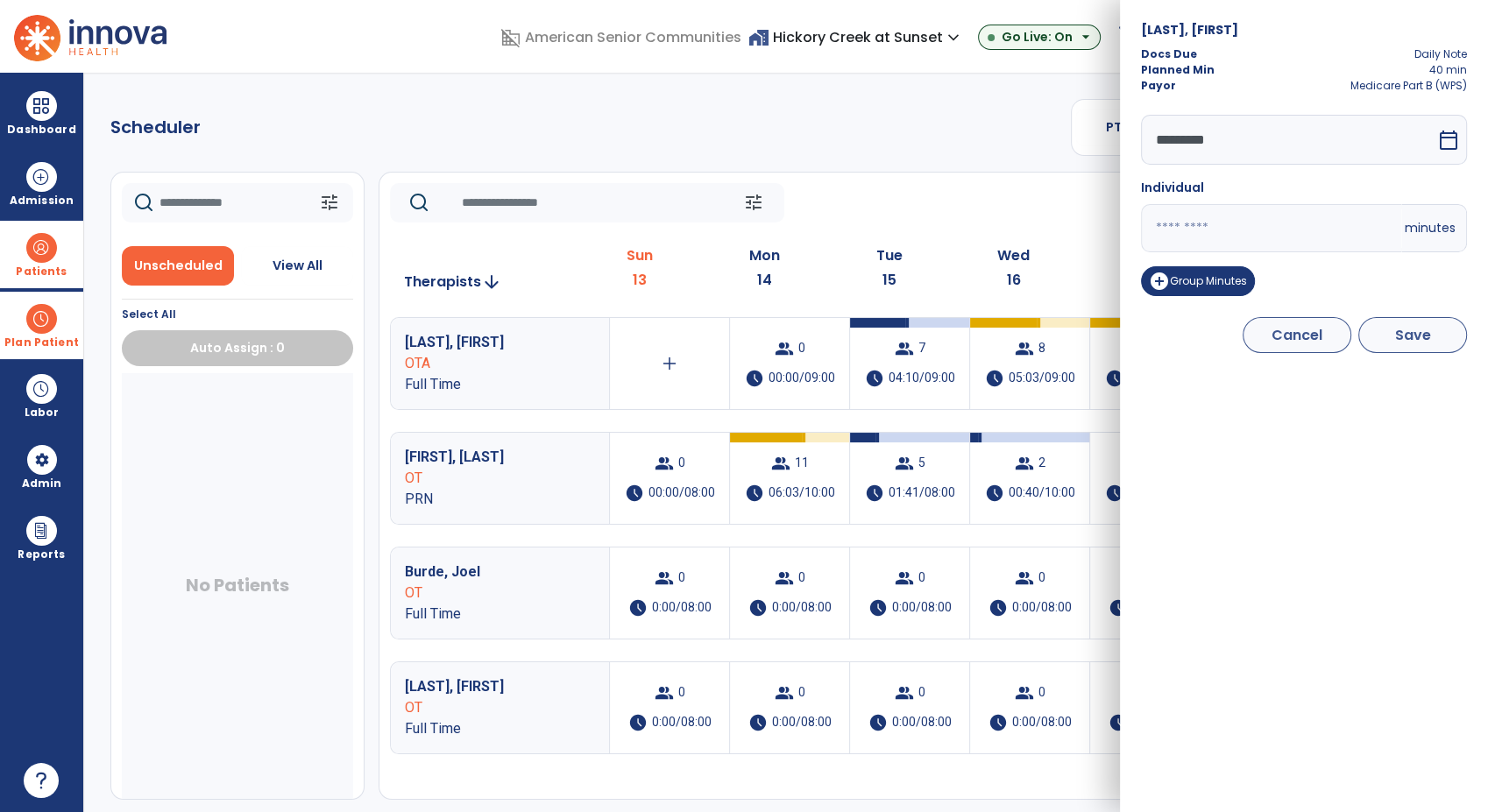 type on "**" 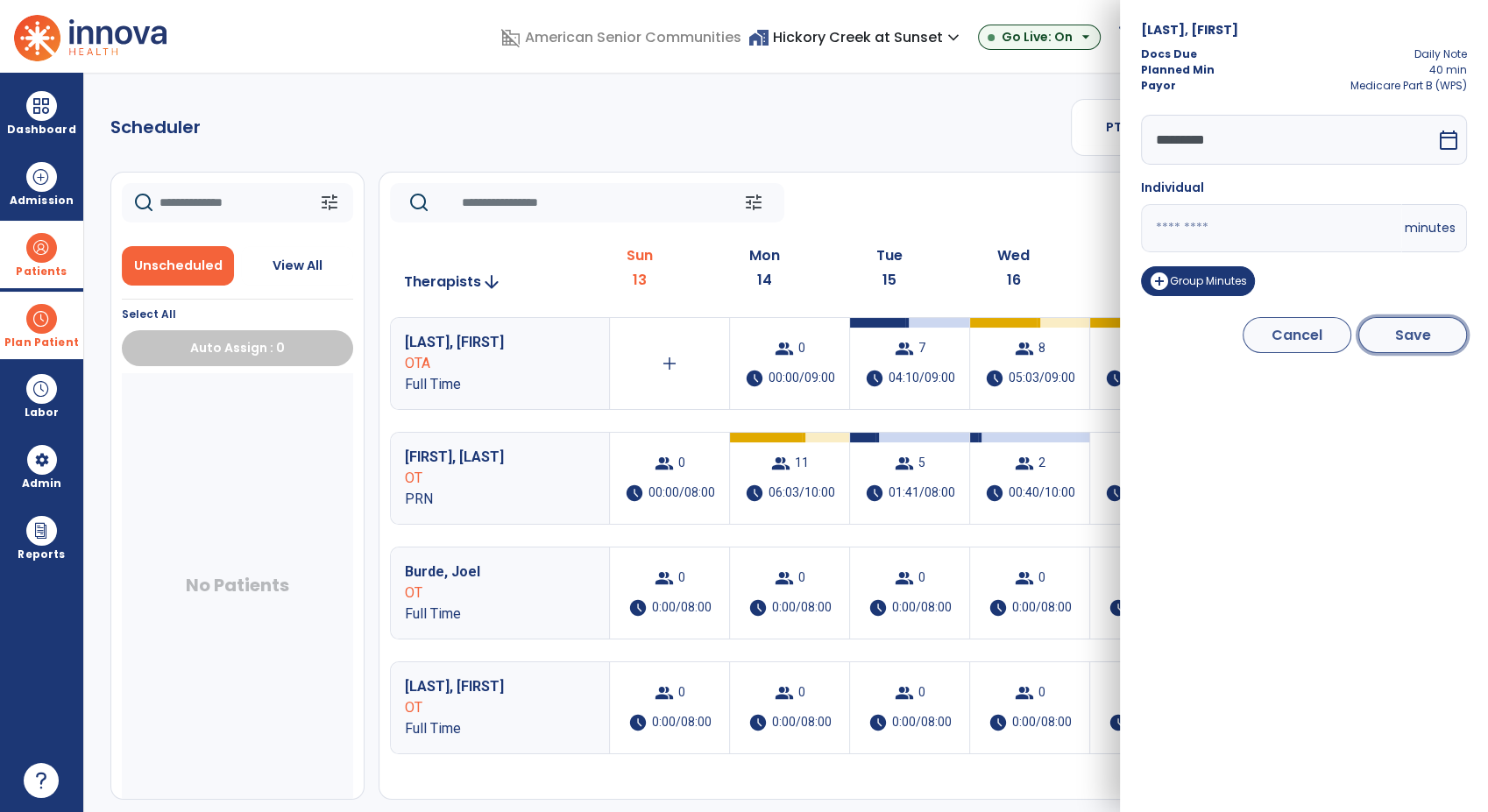 drag, startPoint x: 1414, startPoint y: 348, endPoint x: 1435, endPoint y: 333, distance: 25.806976 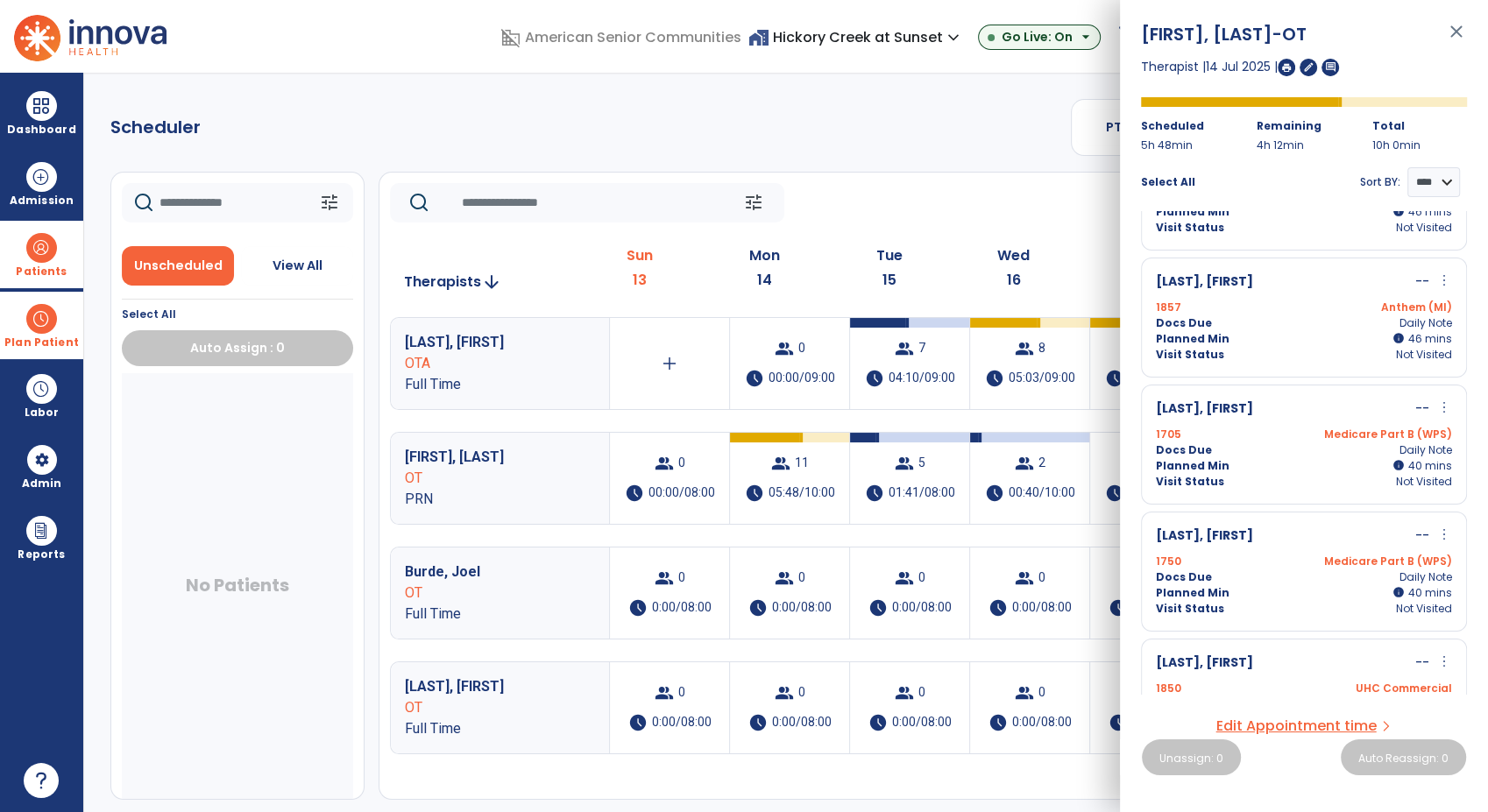 scroll, scrollTop: 89, scrollLeft: 0, axis: vertical 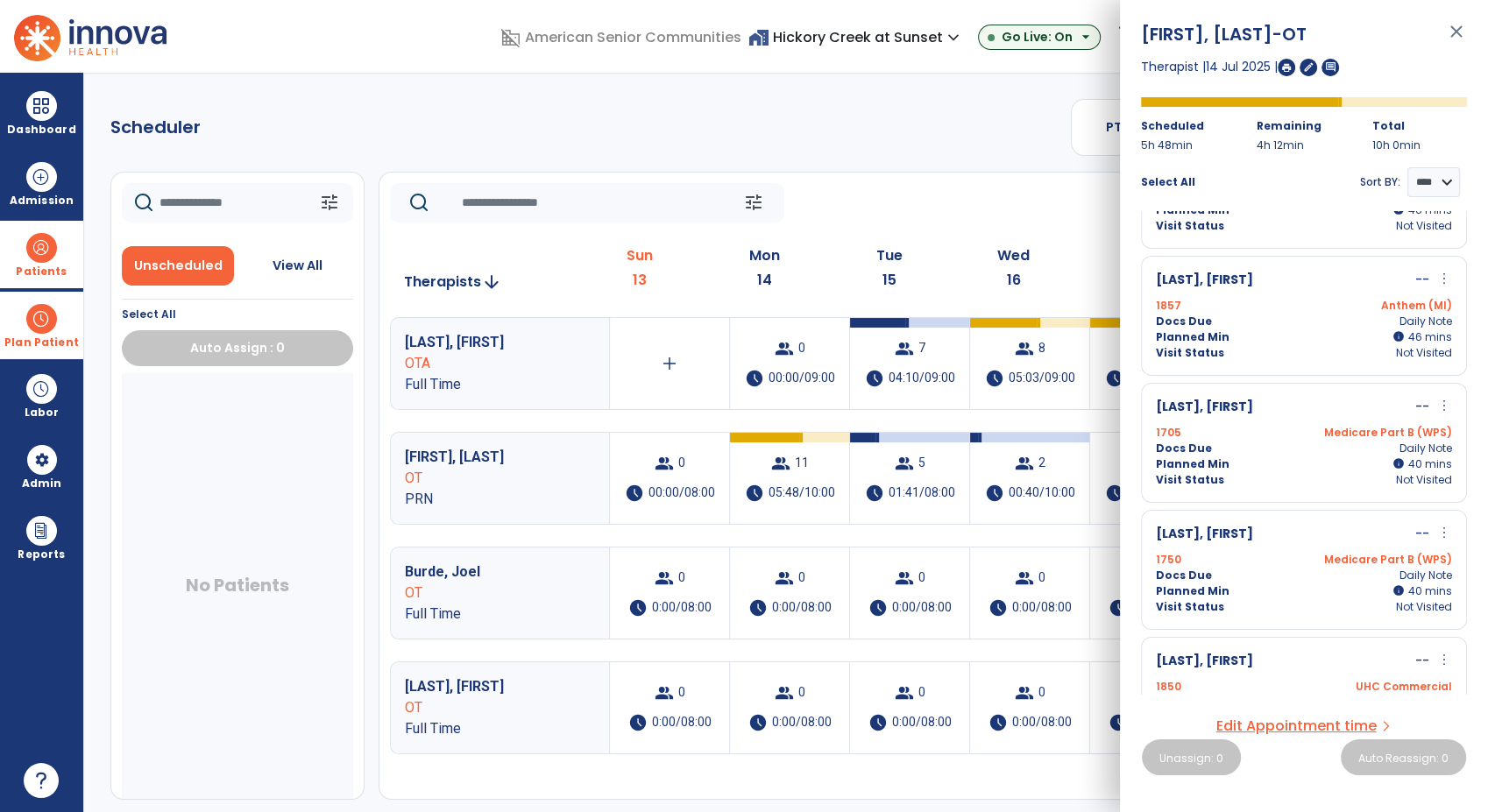 click on "more_vert" at bounding box center (1444, 406) 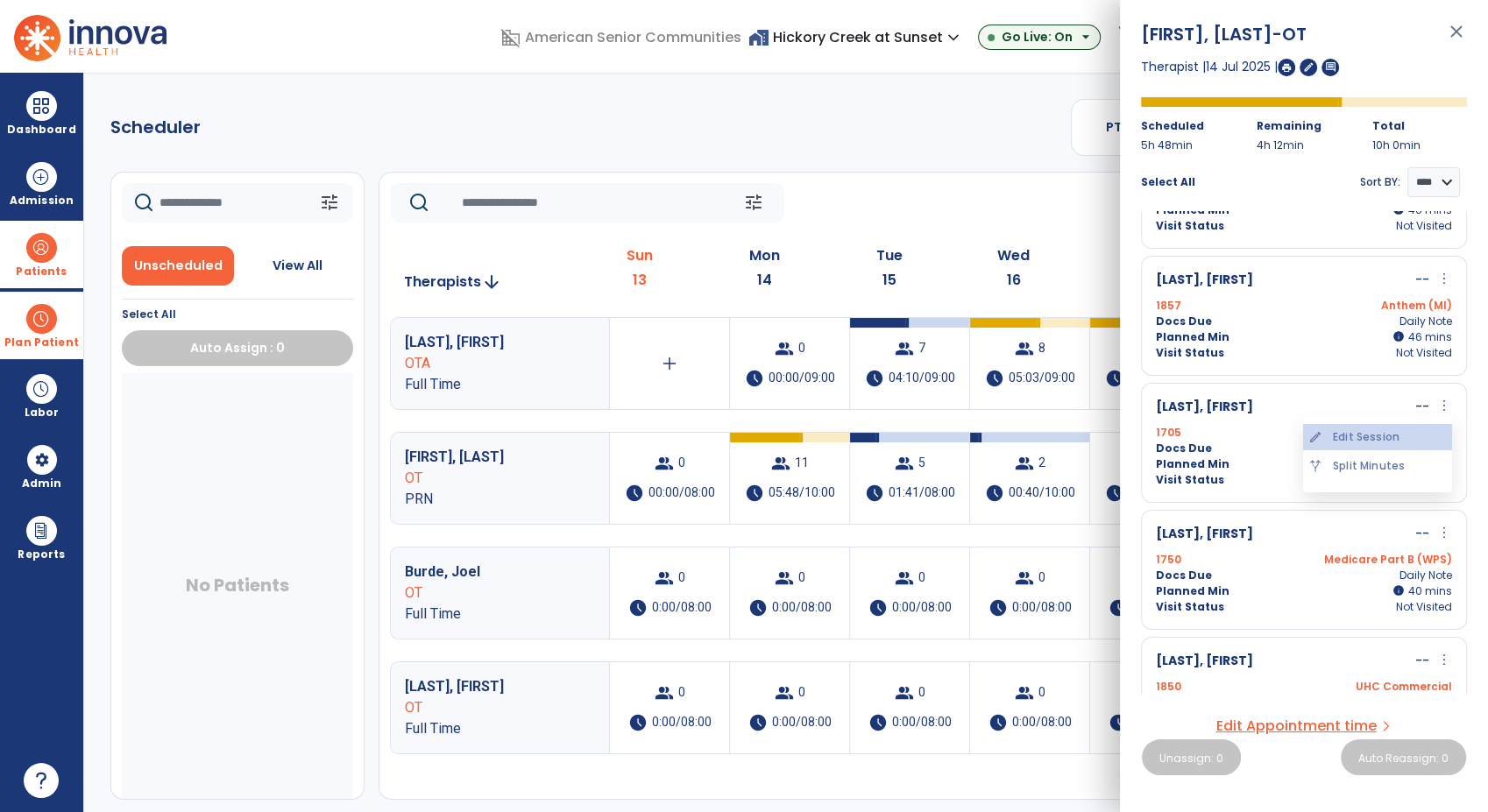 click on "edit   Edit Session" at bounding box center [1378, 437] 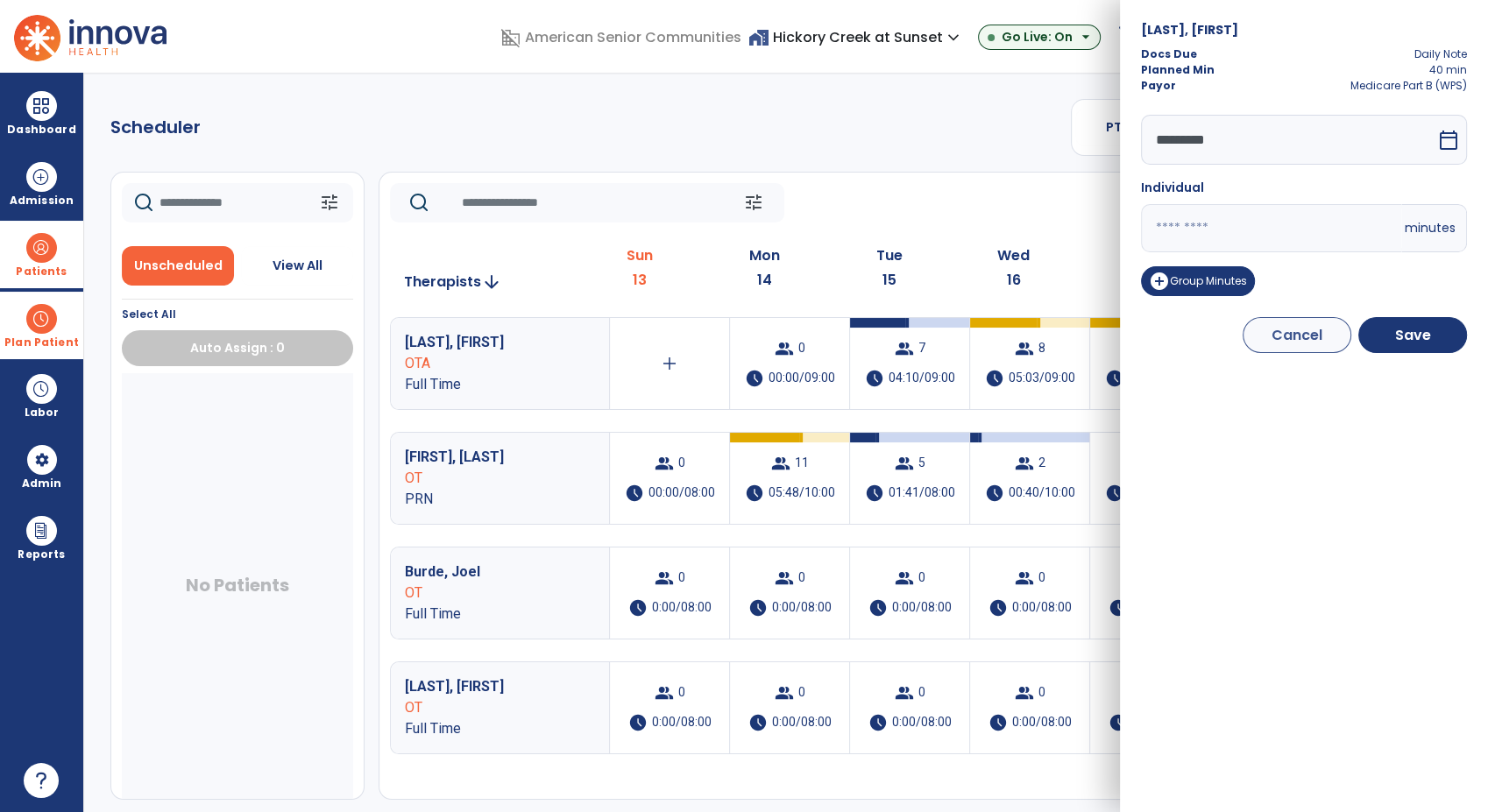 drag, startPoint x: 1190, startPoint y: 230, endPoint x: 1069, endPoint y: 228, distance: 121.01653 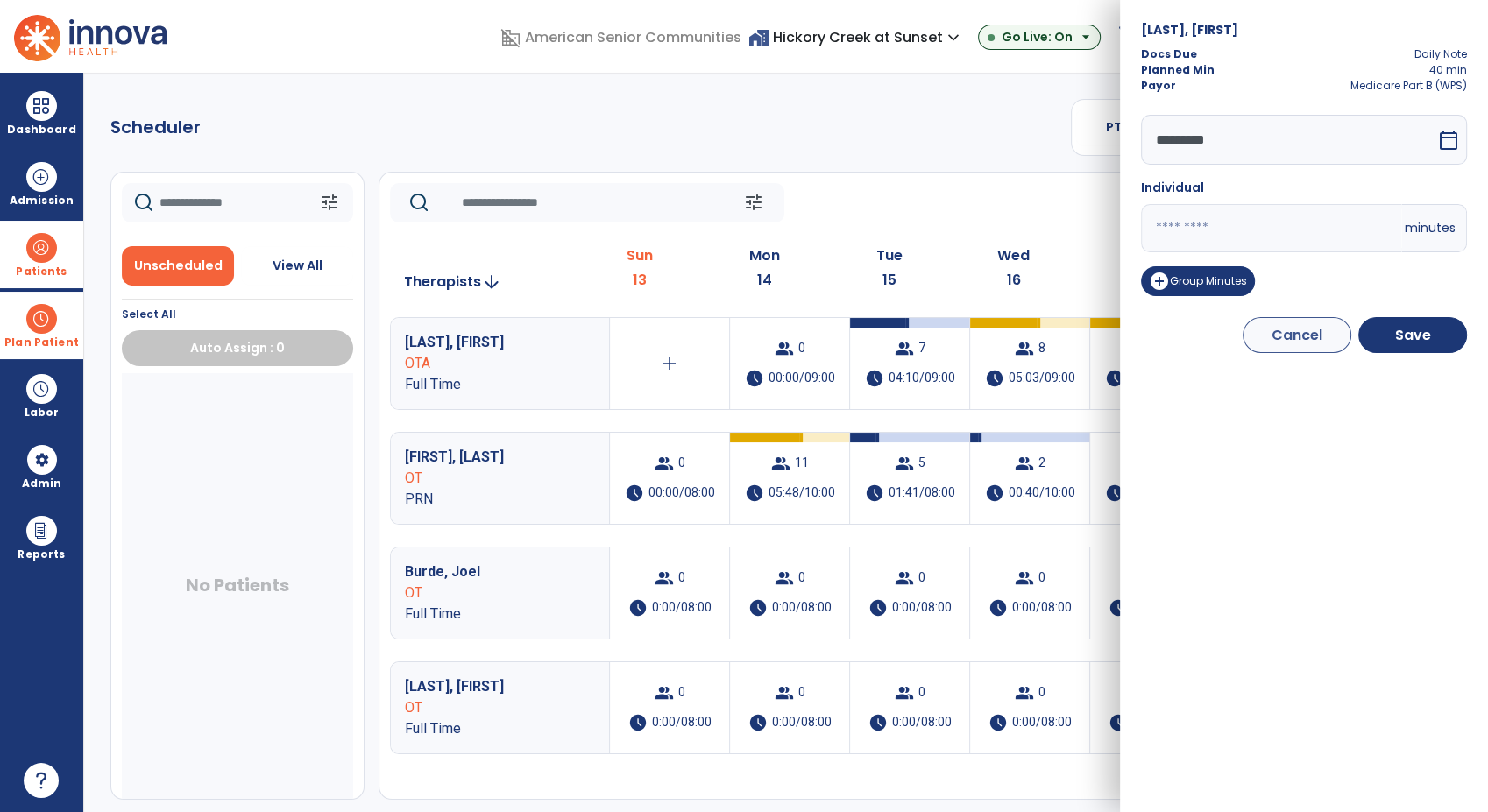 click on "domain_disabled   American Senior Communities   home_work   Hickory Creek at Sunset   expand_more   ASC-Sandbox   Hickory Creek at Sunset  Go Live: On  arrow_drop_down  schedule My Time:   Sunday, Jul 13   Open your timecard  arrow_right 99+ Notifications Mark as read Census Alert - A22 Fri Jul 11 2025 at 10:47 PM | Hickory Creek at Sunset Census Alert - A21 Fri Jul 11 2025 at 3:42 PM | Hickory Creek at Sunset Census Alert - A08 Fri Jul 11 2025 at 2:52 PM | Hickory Creek at Sunset Census Alert - A08 Fri Jul 11 2025 at 10:57 AM | Hickory Creek at Sunset Census Alert - A21 Thu Jul 10 2025 at 4:37 PM | Hickory Creek at Sunset See all Notifications  RM   Munas, Rachell   expand_more   home   Home   person   Profile   manage_accounts   Admin   help   Help   logout   Log out  Dashboard  dashboard  Therapist Dashboard  view_quilt  Operations Dashboard Admission Patients  format_list_bulleted  Patient List  space_dashboard  Patient Board  insert_chart  PDPM Board Plan Patient  event_note  Planner Scheduler" at bounding box center [744, 406] 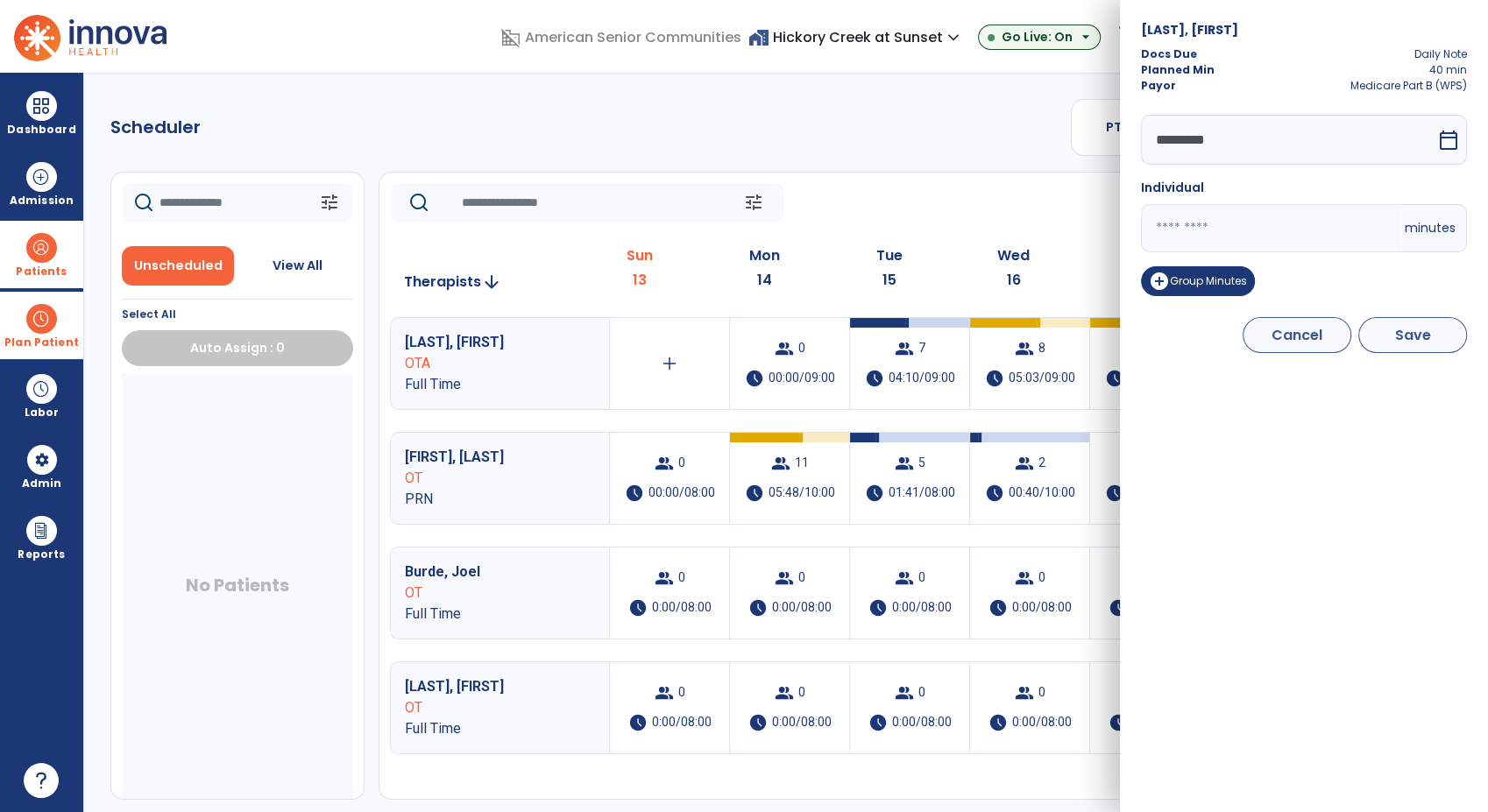 type on "**" 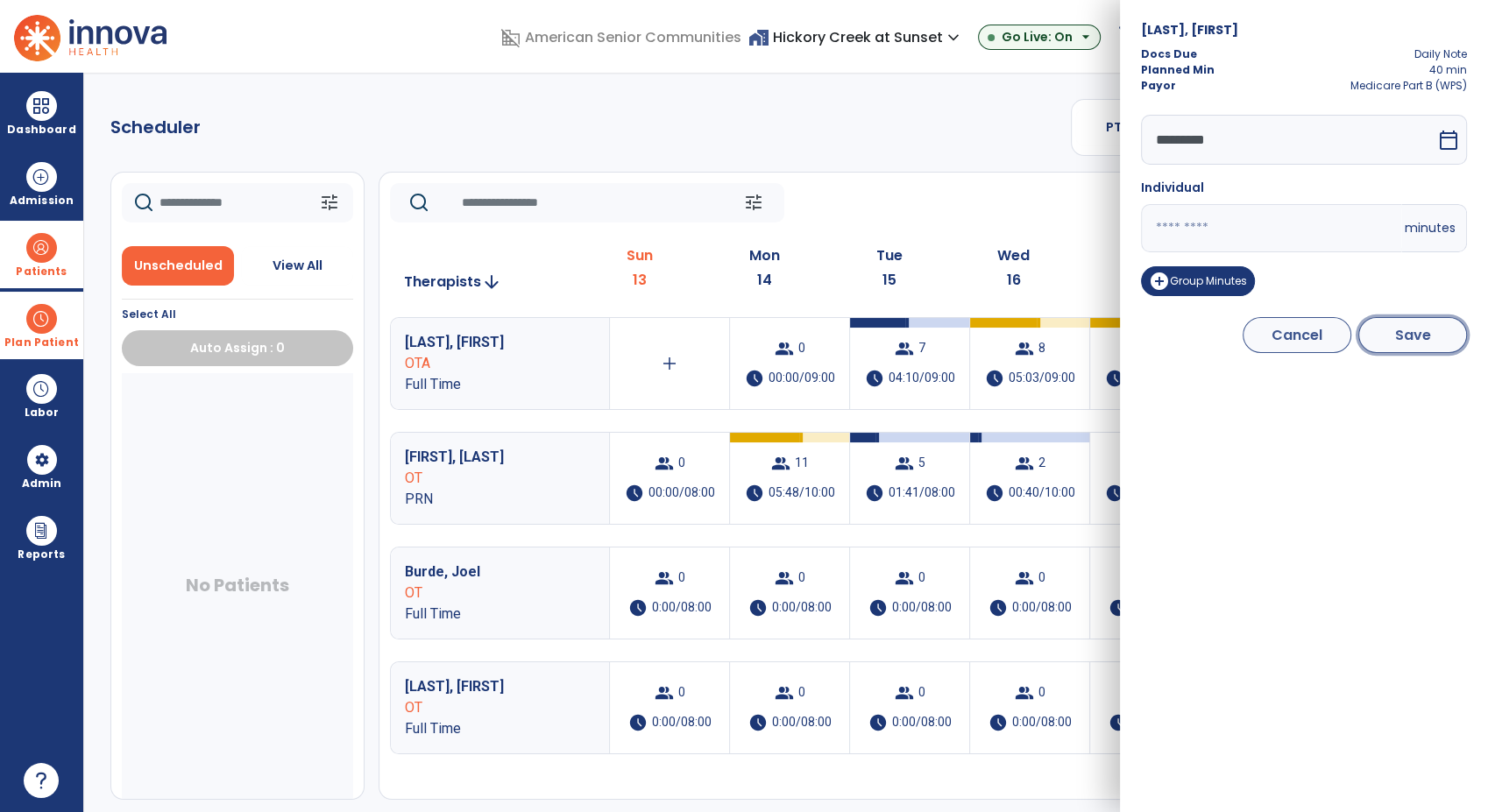 click on "Save" at bounding box center [1413, 335] 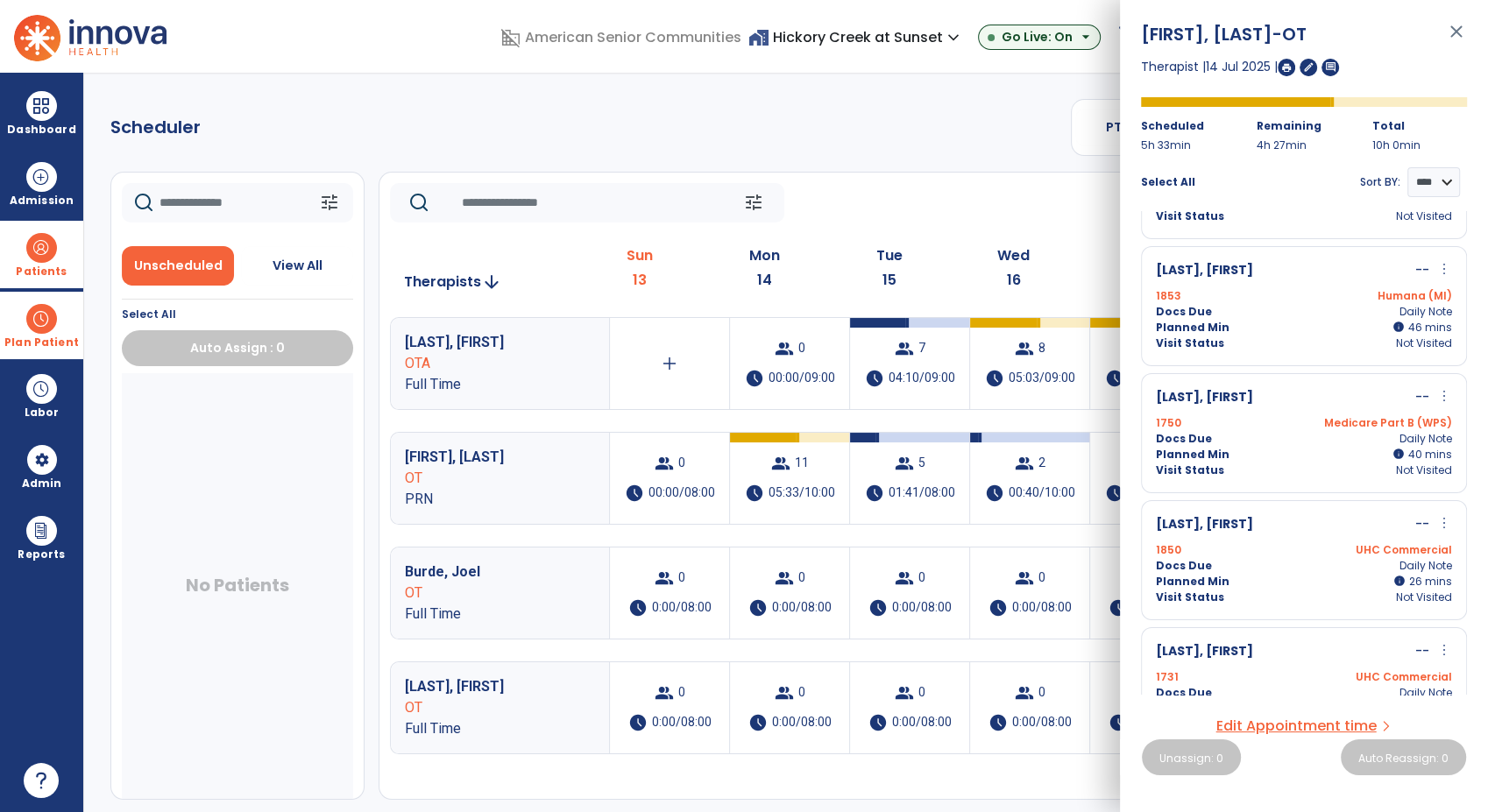 scroll, scrollTop: 100, scrollLeft: 0, axis: vertical 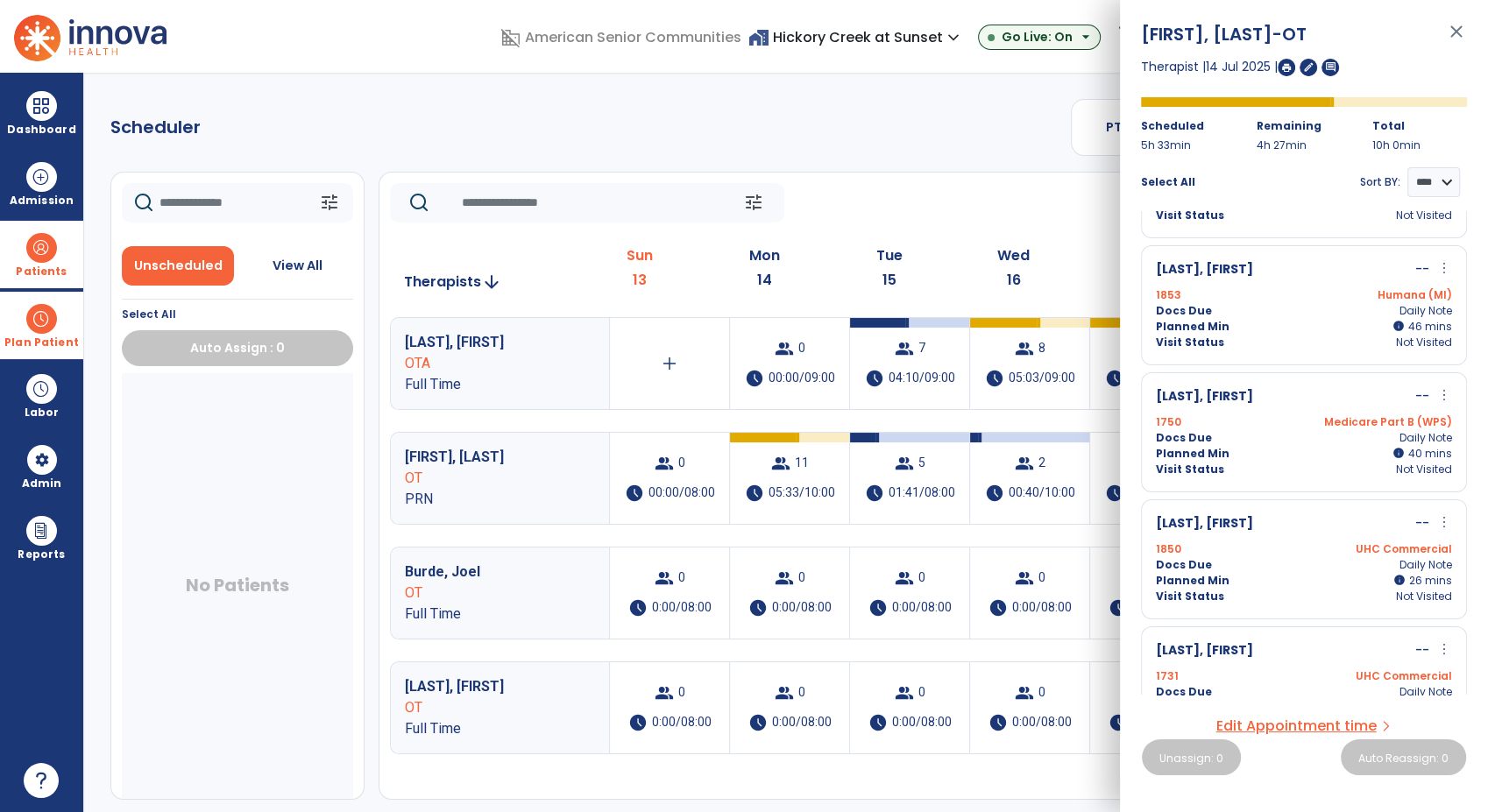click on "more_vert" at bounding box center (1444, 395) 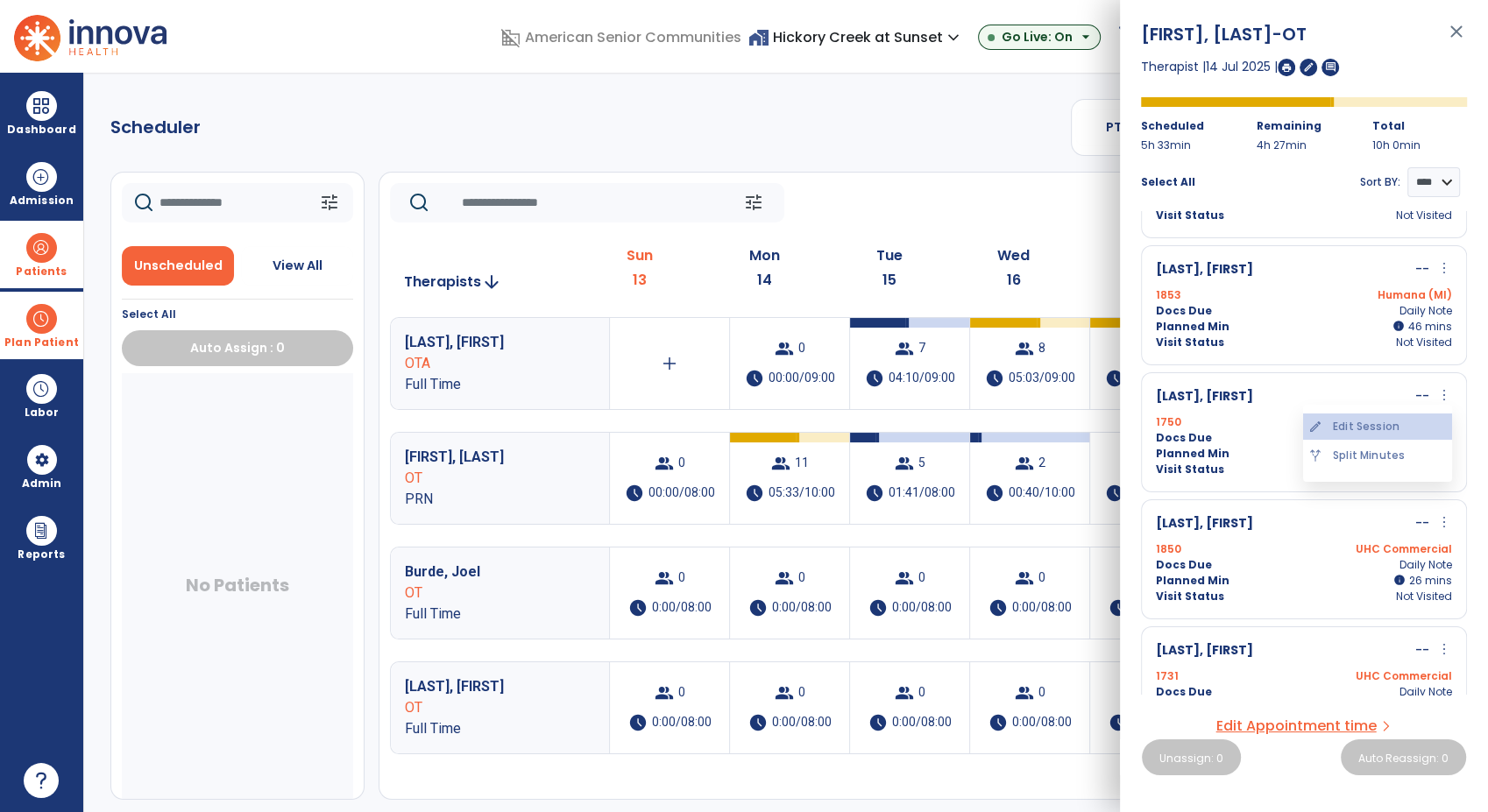 click on "edit   Edit Session" at bounding box center (1378, 427) 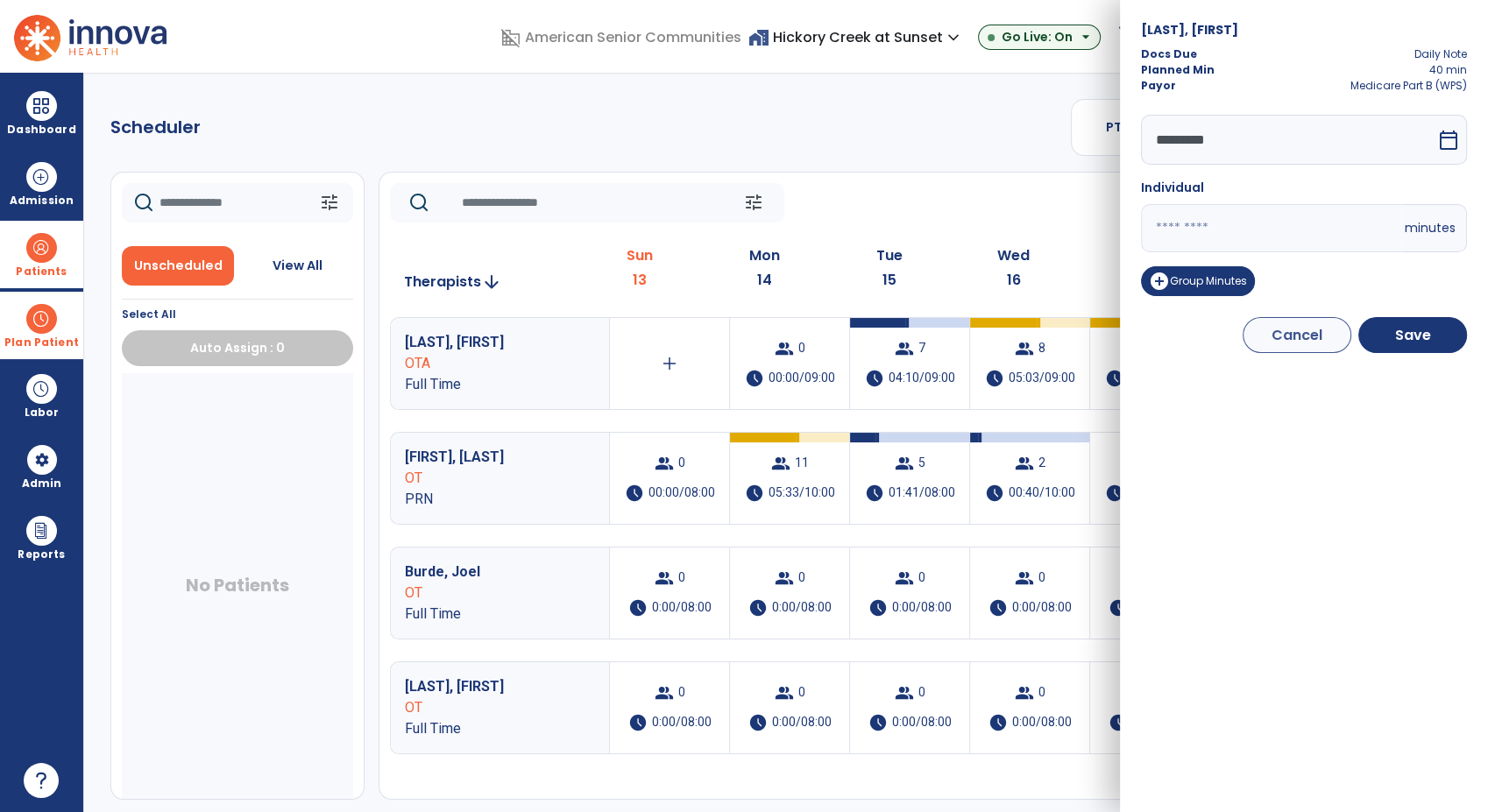 drag, startPoint x: 1183, startPoint y: 223, endPoint x: 1010, endPoint y: 236, distance: 173.48775 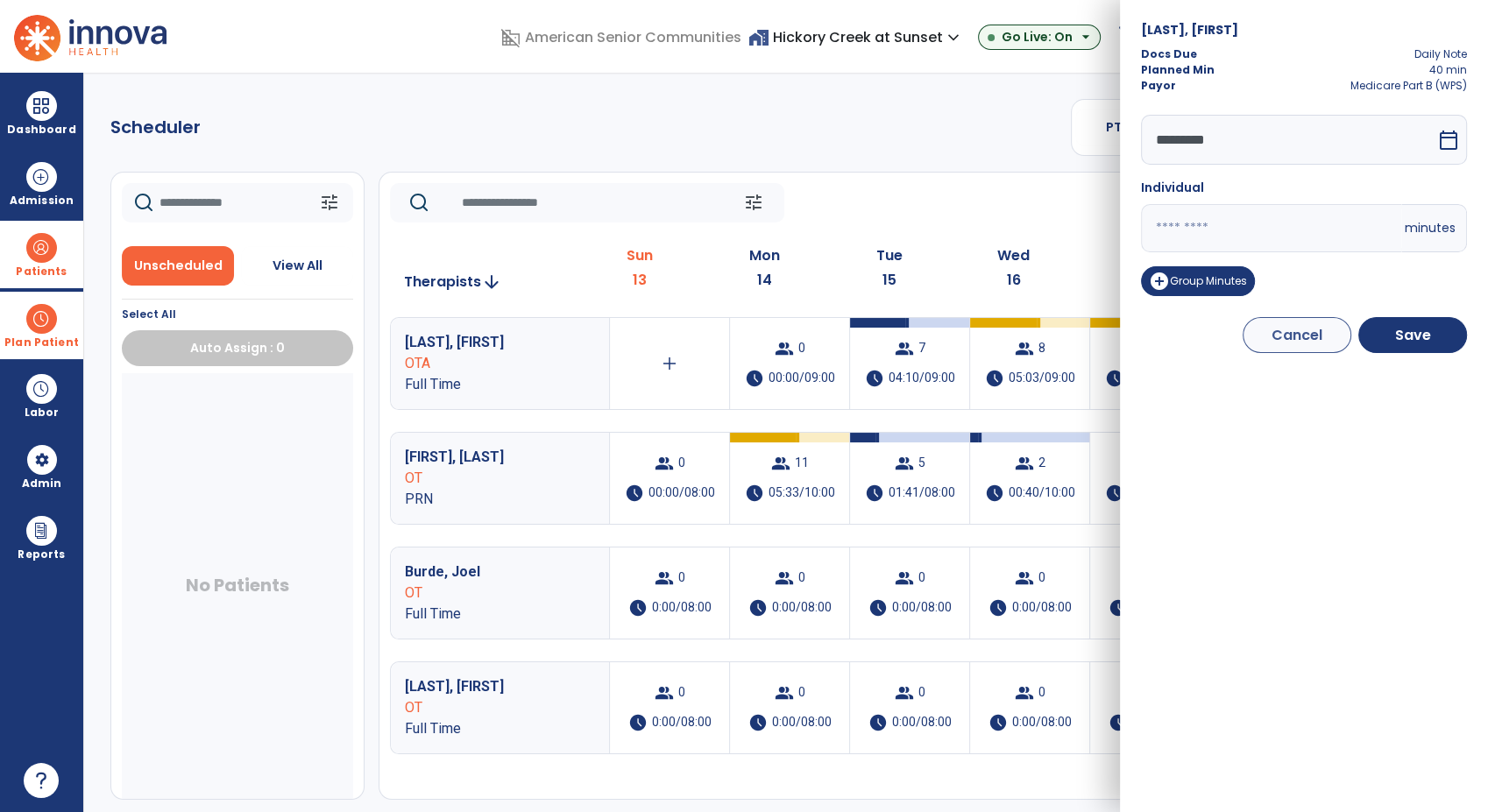 click on "domain_disabled   American Senior Communities   home_work   Hickory Creek at Sunset   expand_more   ASC-Sandbox   Hickory Creek at Sunset  Go Live: On  arrow_drop_down  schedule My Time:   Sunday, Jul 13   Open your timecard  arrow_right 99+ Notifications Mark as read Census Alert - A22 Fri Jul 11 2025 at 10:47 PM | Hickory Creek at Sunset Census Alert - A21 Fri Jul 11 2025 at 3:42 PM | Hickory Creek at Sunset Census Alert - A08 Fri Jul 11 2025 at 2:52 PM | Hickory Creek at Sunset Census Alert - A08 Fri Jul 11 2025 at 10:57 AM | Hickory Creek at Sunset Census Alert - A21 Thu Jul 10 2025 at 4:37 PM | Hickory Creek at Sunset See all Notifications  RM   Munas, Rachell   expand_more   home   Home   person   Profile   manage_accounts   Admin   help   Help   logout   Log out  Dashboard  dashboard  Therapist Dashboard  view_quilt  Operations Dashboard Admission Patients  format_list_bulleted  Patient List  space_dashboard  Patient Board  insert_chart  PDPM Board Plan Patient  event_note  Planner Scheduler" at bounding box center [744, 406] 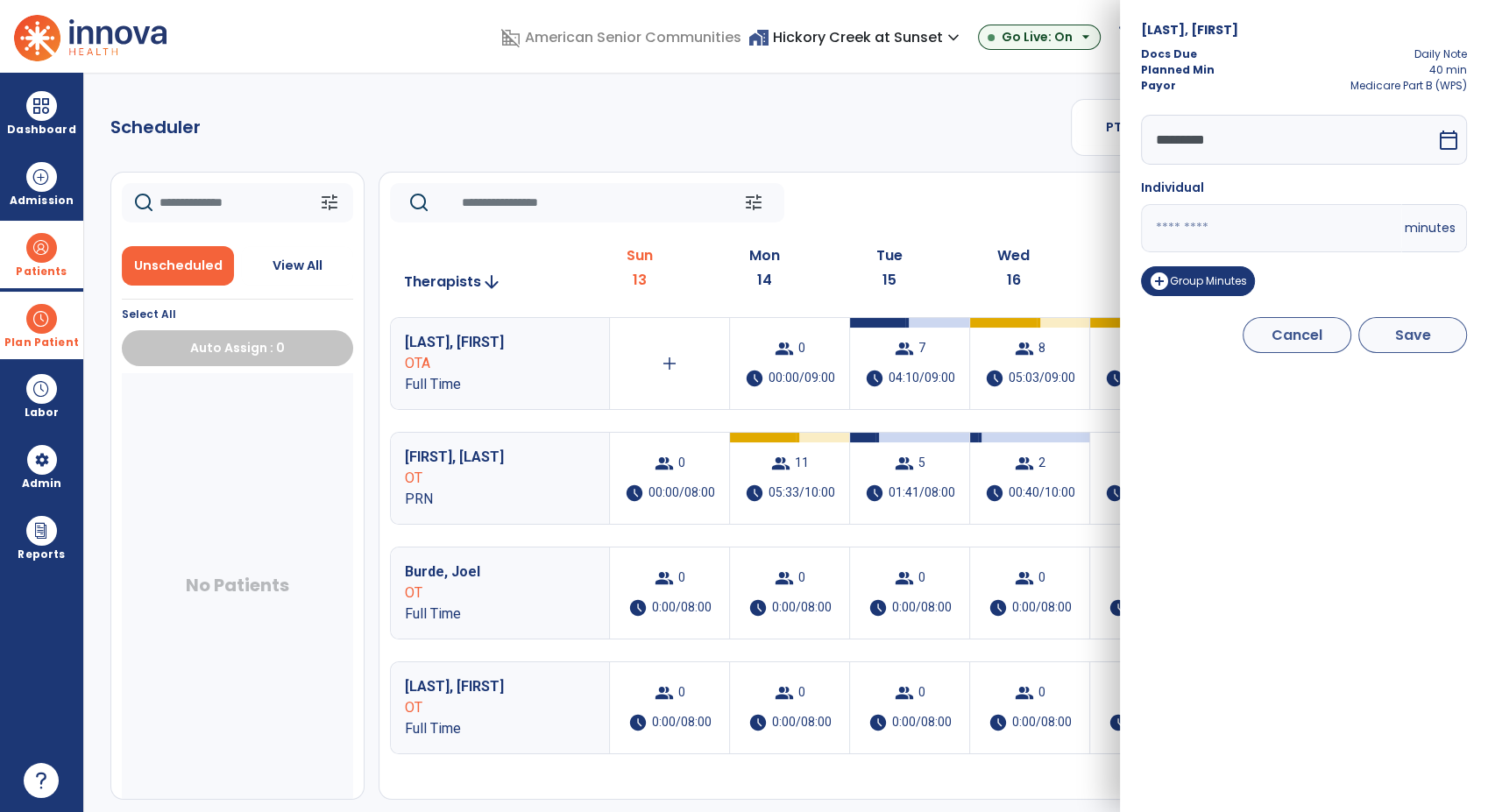 type on "**" 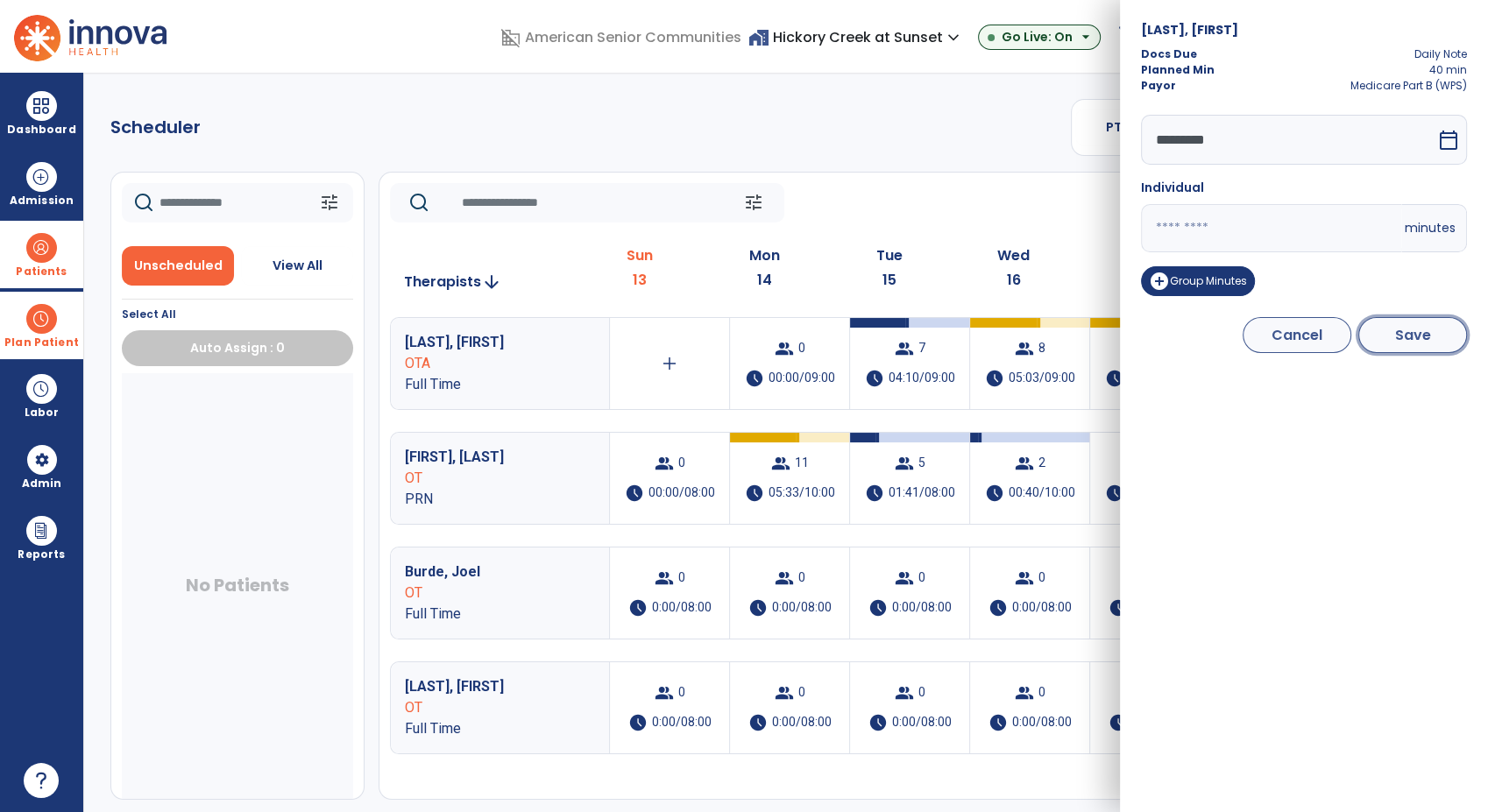 click on "Save" at bounding box center (1413, 335) 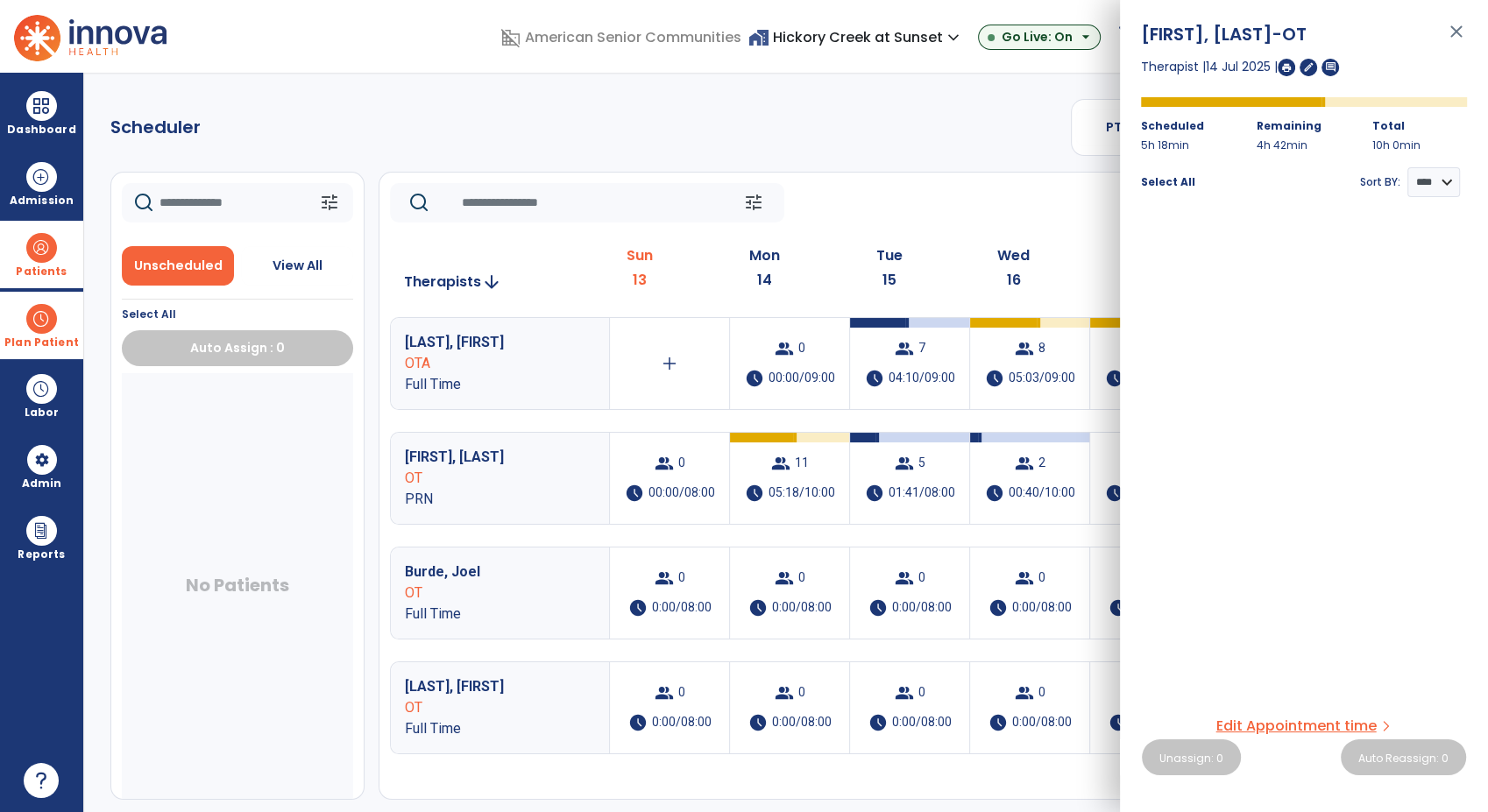 click on "tune   Today  chevron_left Jul 13, 2025 - Jul 19, 2025  *********  calendar_today  chevron_right" 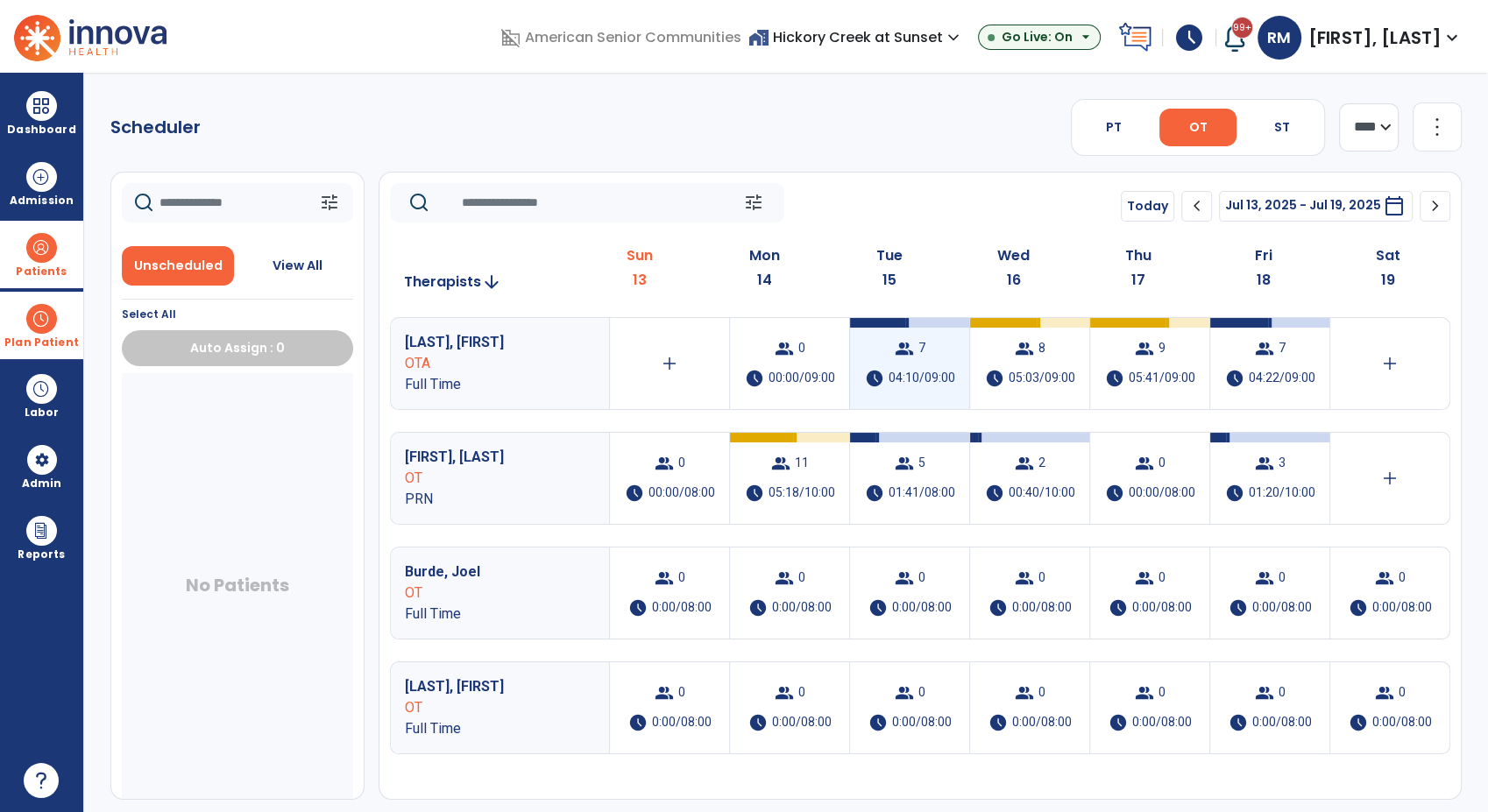 click on "group  7  schedule  04:10/09:00" at bounding box center [910, 364] 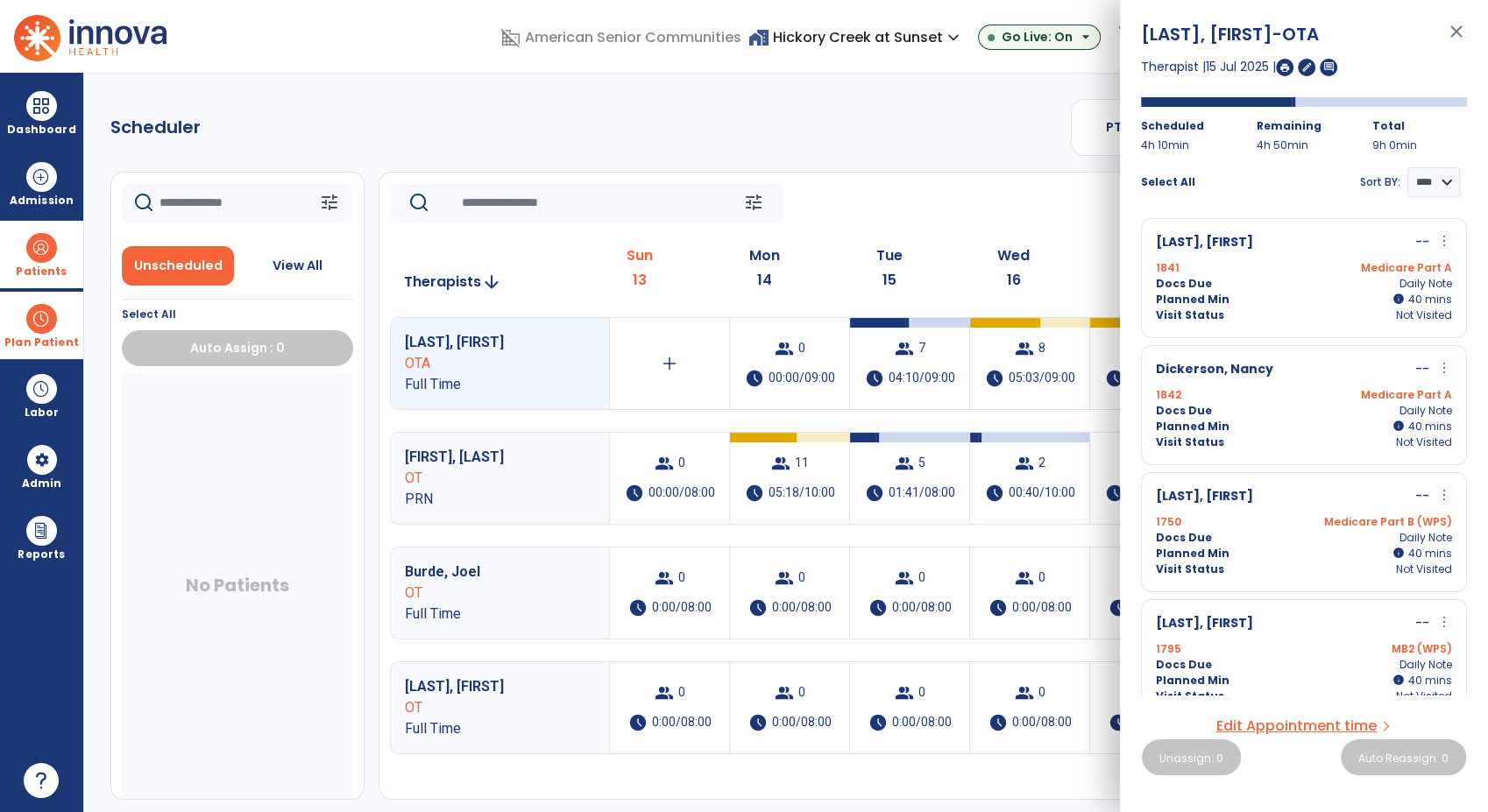 click on "Docs Due Daily Note" at bounding box center [1304, 284] 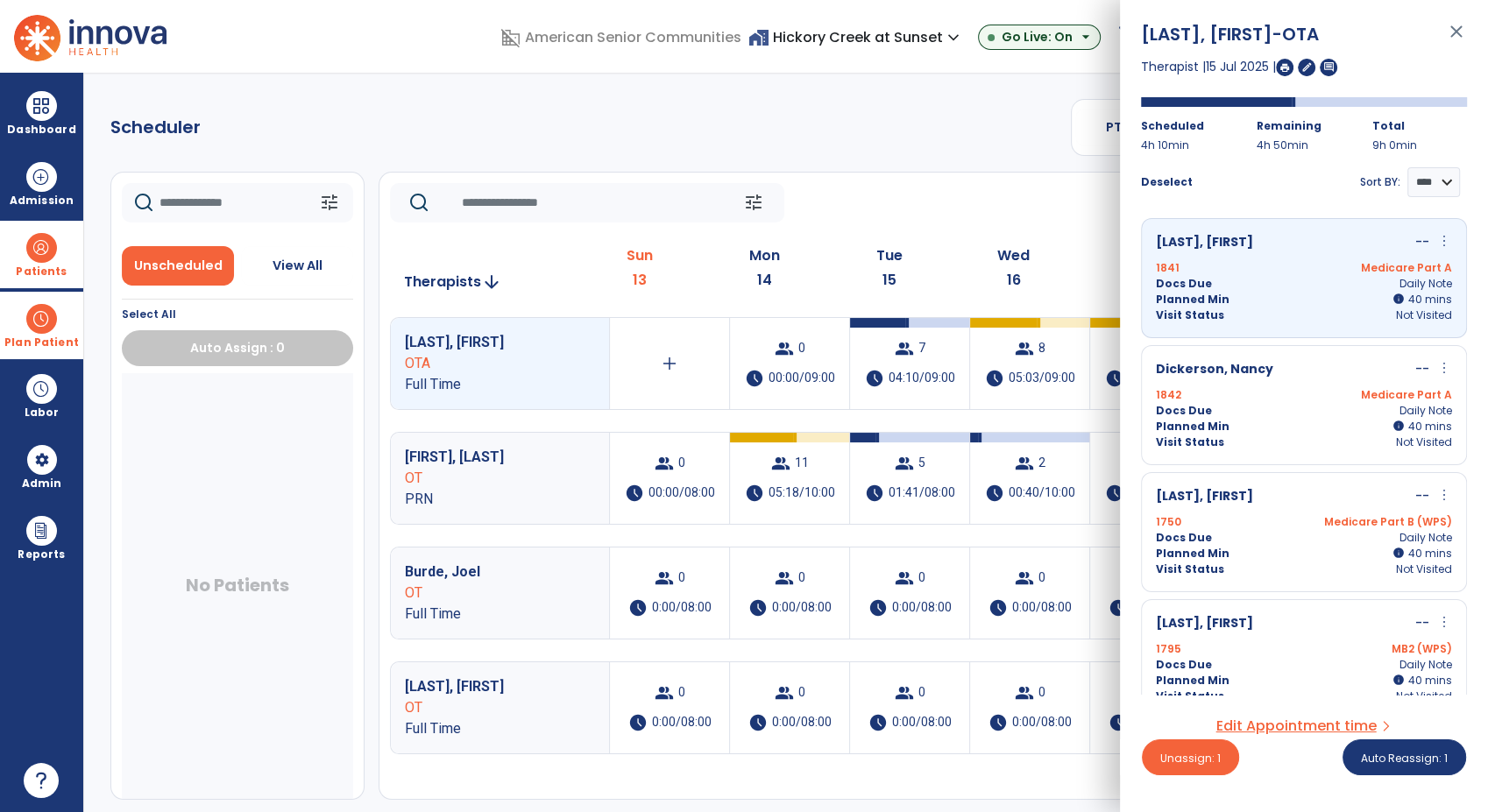 click on "Docs Due Daily Note" at bounding box center [1304, 411] 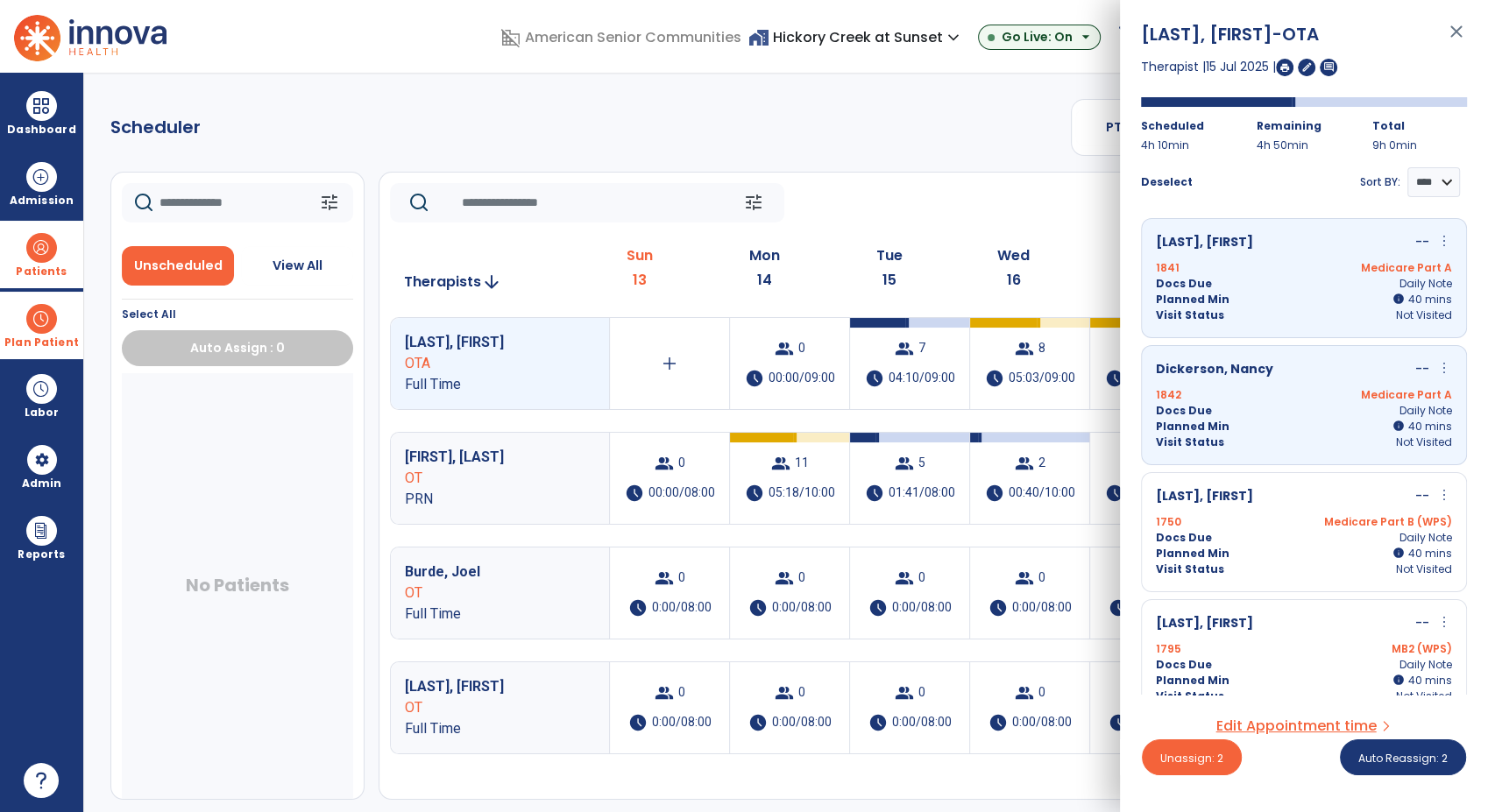 click on "Docs Due Daily Note" at bounding box center (1304, 538) 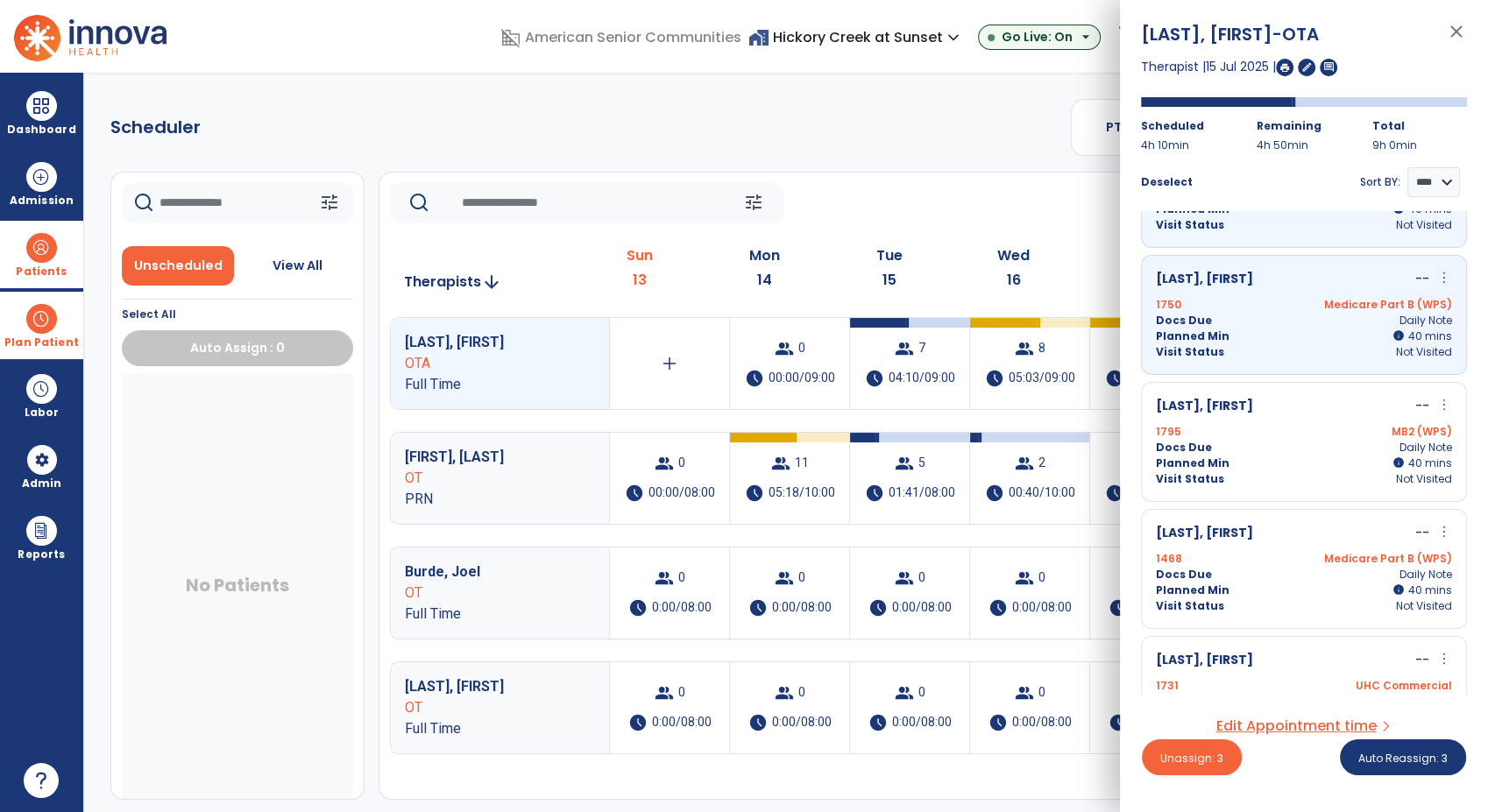 scroll, scrollTop: 224, scrollLeft: 0, axis: vertical 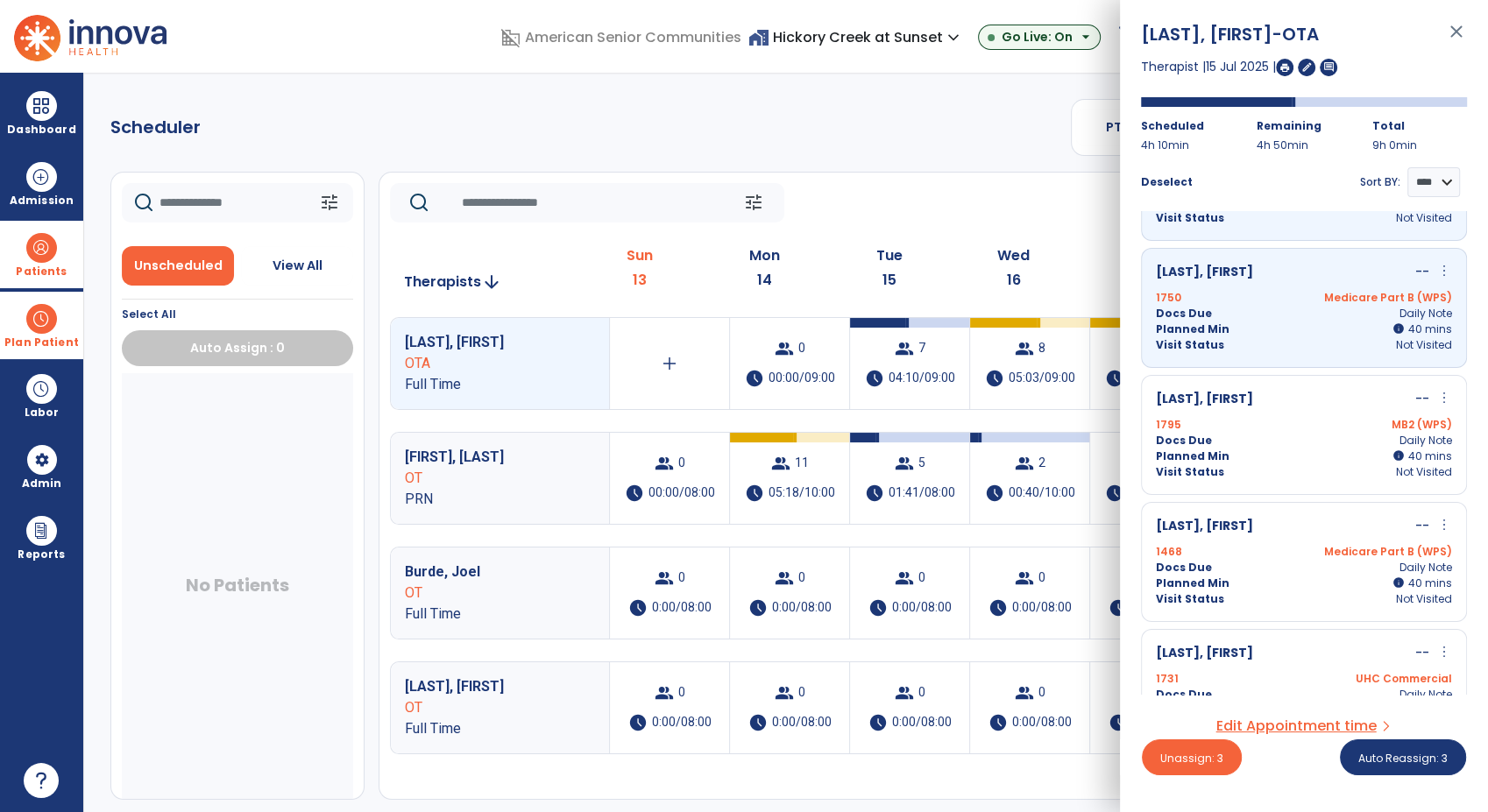 click on "1795 MB2 (WPS)" at bounding box center [1304, 425] 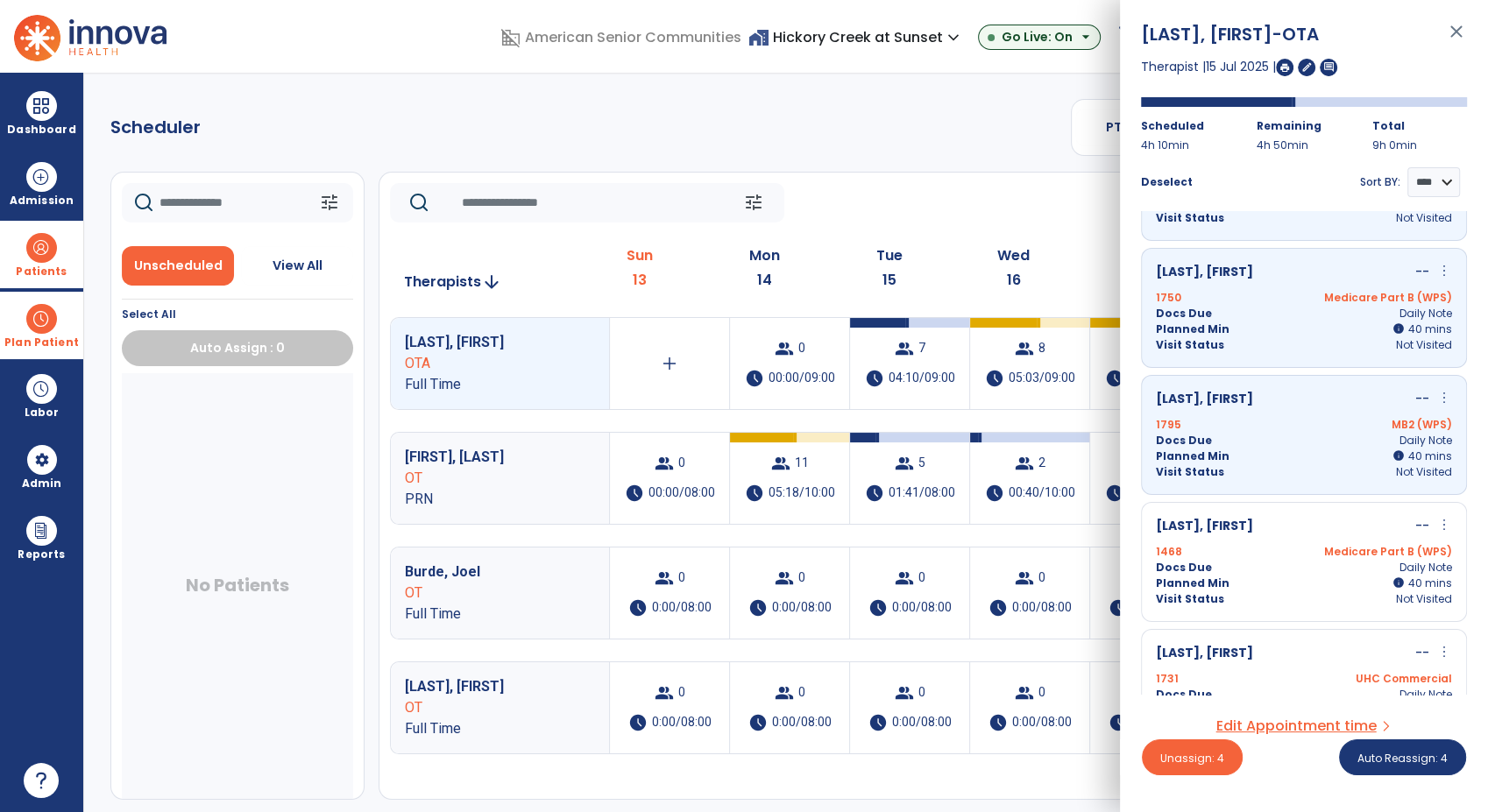 click on "Kincaid, Donald   --  more_vert  edit   Edit Session   alt_route   Split Minutes  1468 Medicare Part B (WPS)  Docs Due Daily Note   Planned Min  info   40 I 40 mins  Visit Status  Not Visited" at bounding box center (1304, 561) 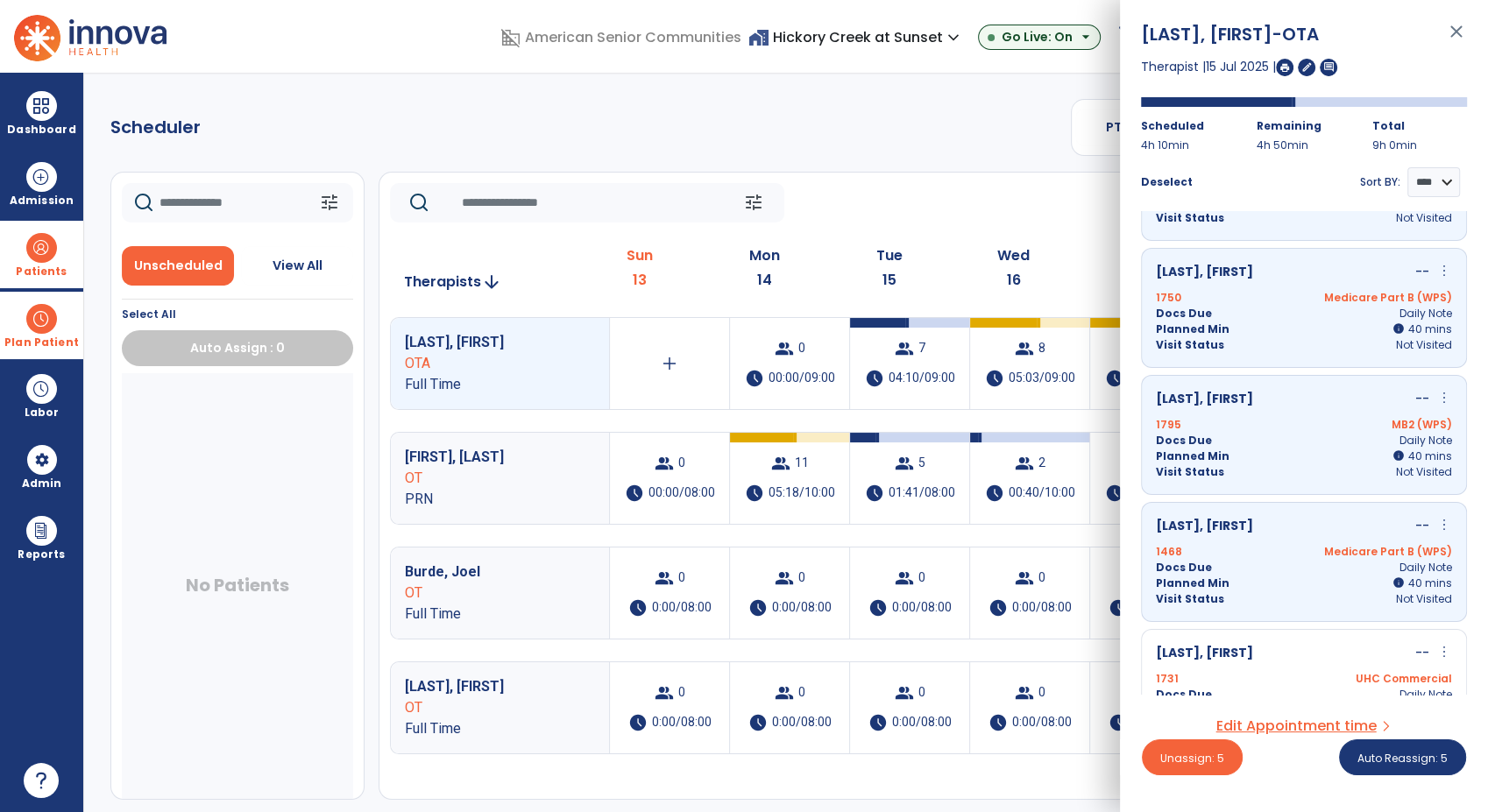 scroll, scrollTop: 406, scrollLeft: 0, axis: vertical 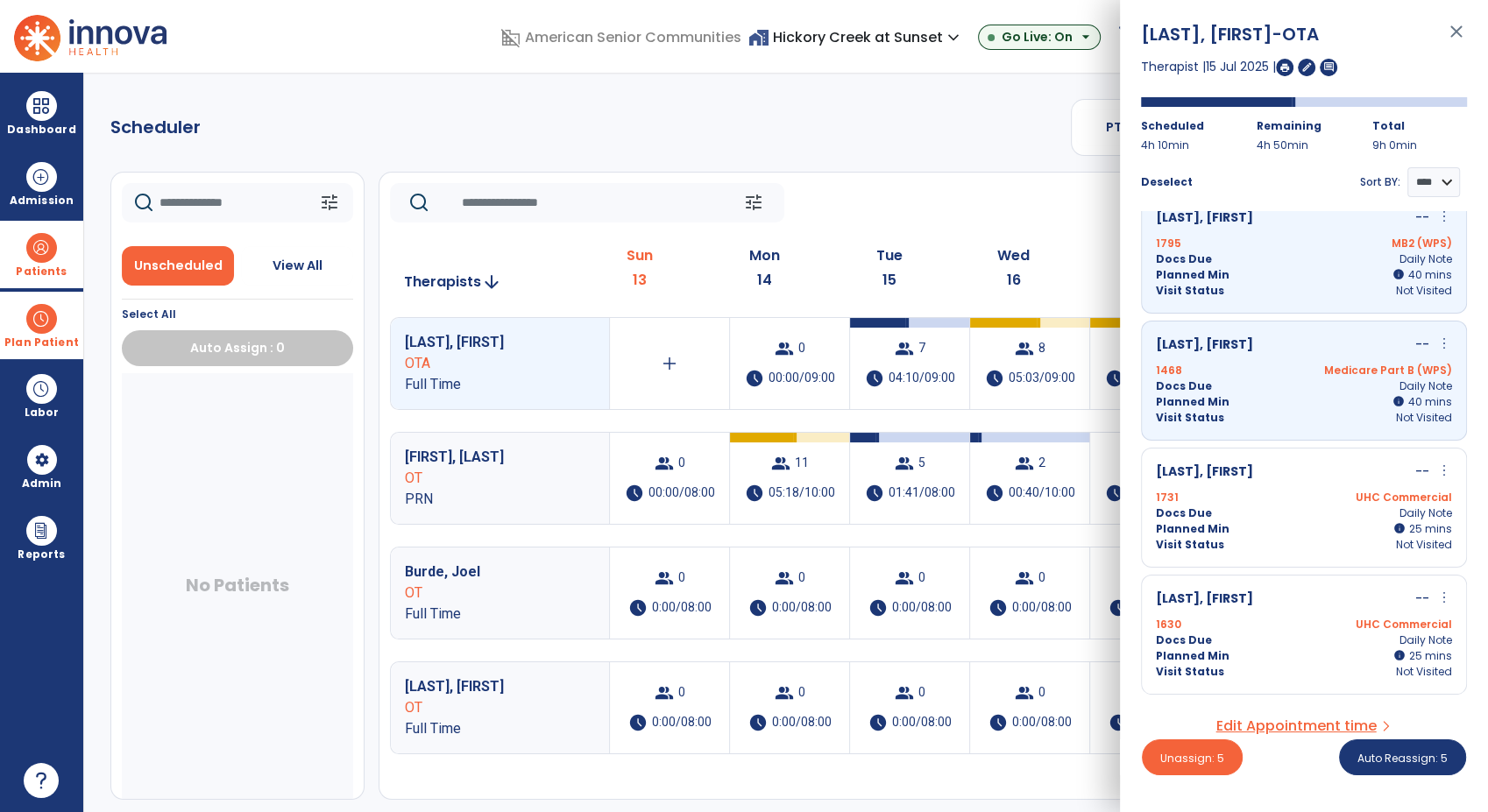 click on "Visit Status  Not Visited" at bounding box center [1304, 545] 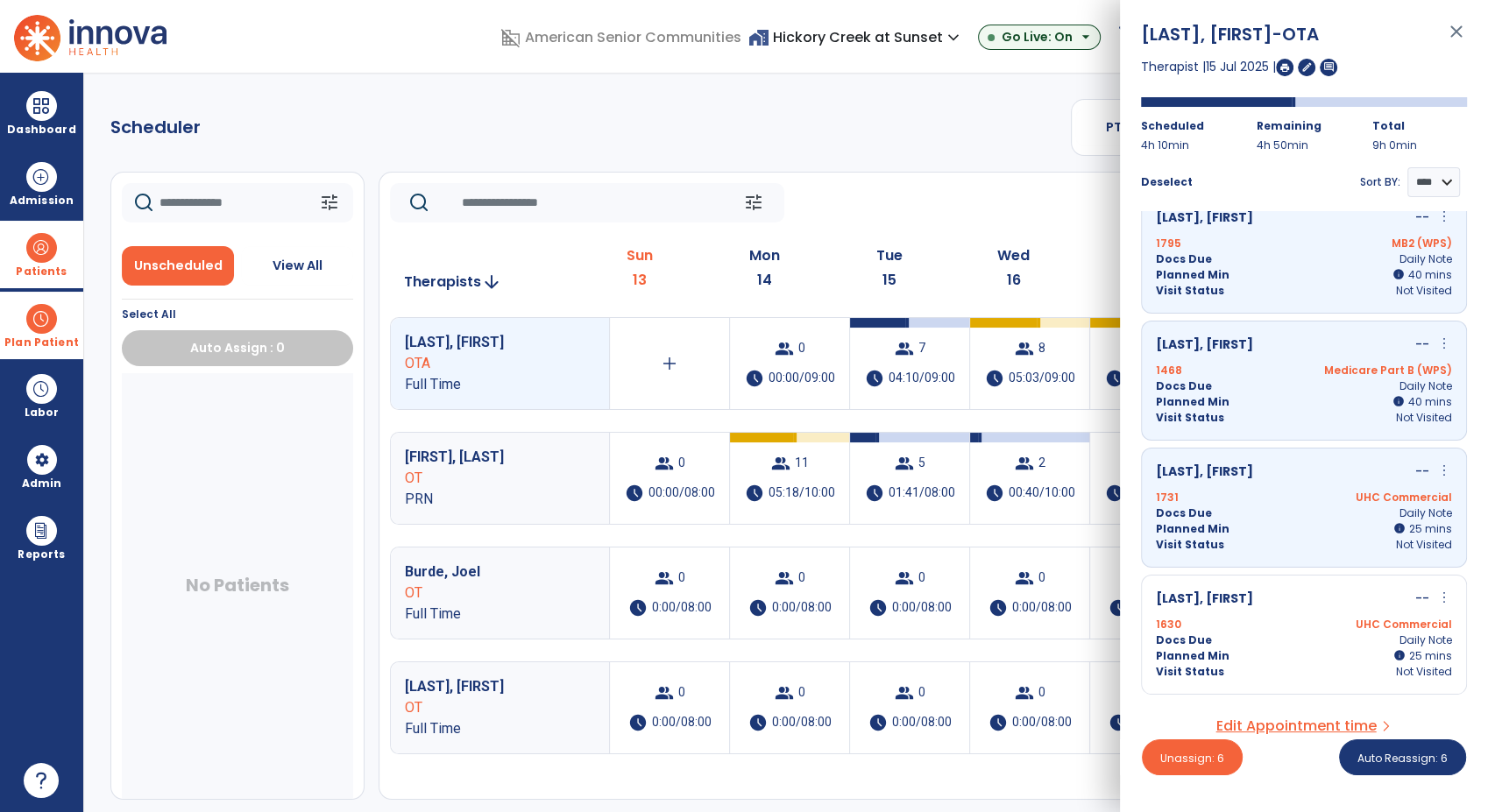 click on "Docs Due Daily Note" at bounding box center (1304, 640) 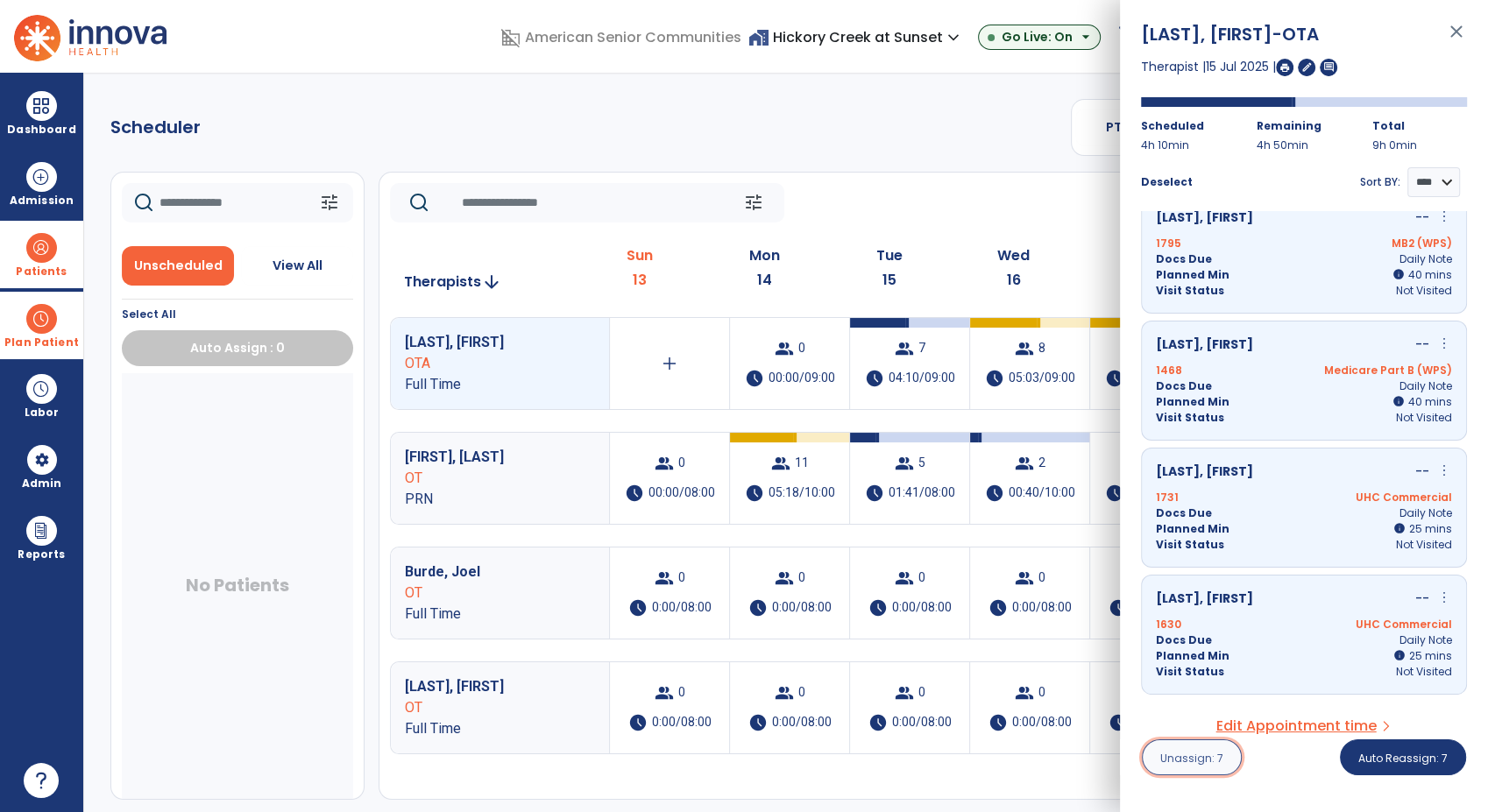 click on "Unassign: 7" at bounding box center (1192, 757) 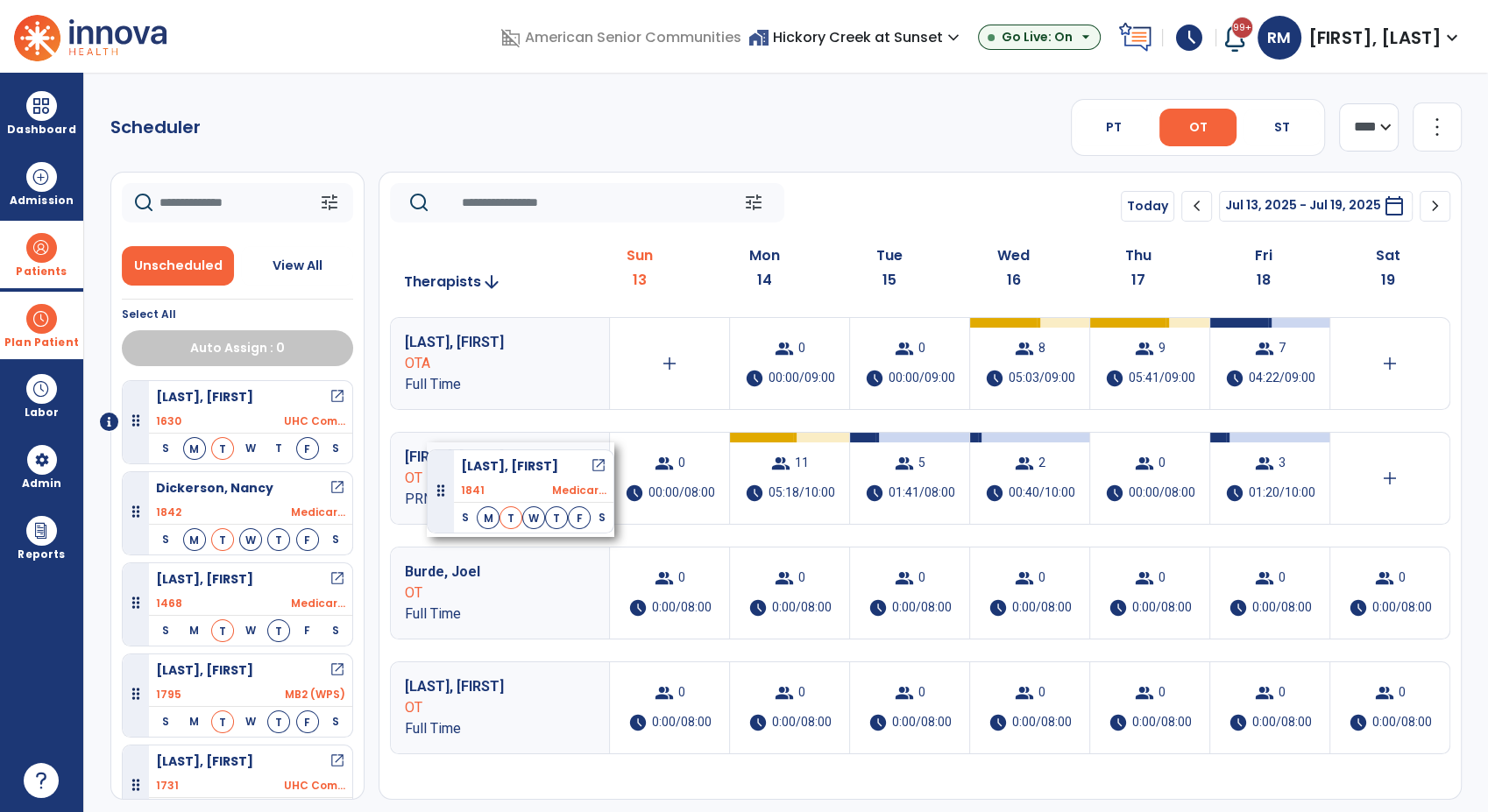 drag, startPoint x: 234, startPoint y: 403, endPoint x: 427, endPoint y: 442, distance: 196.90099 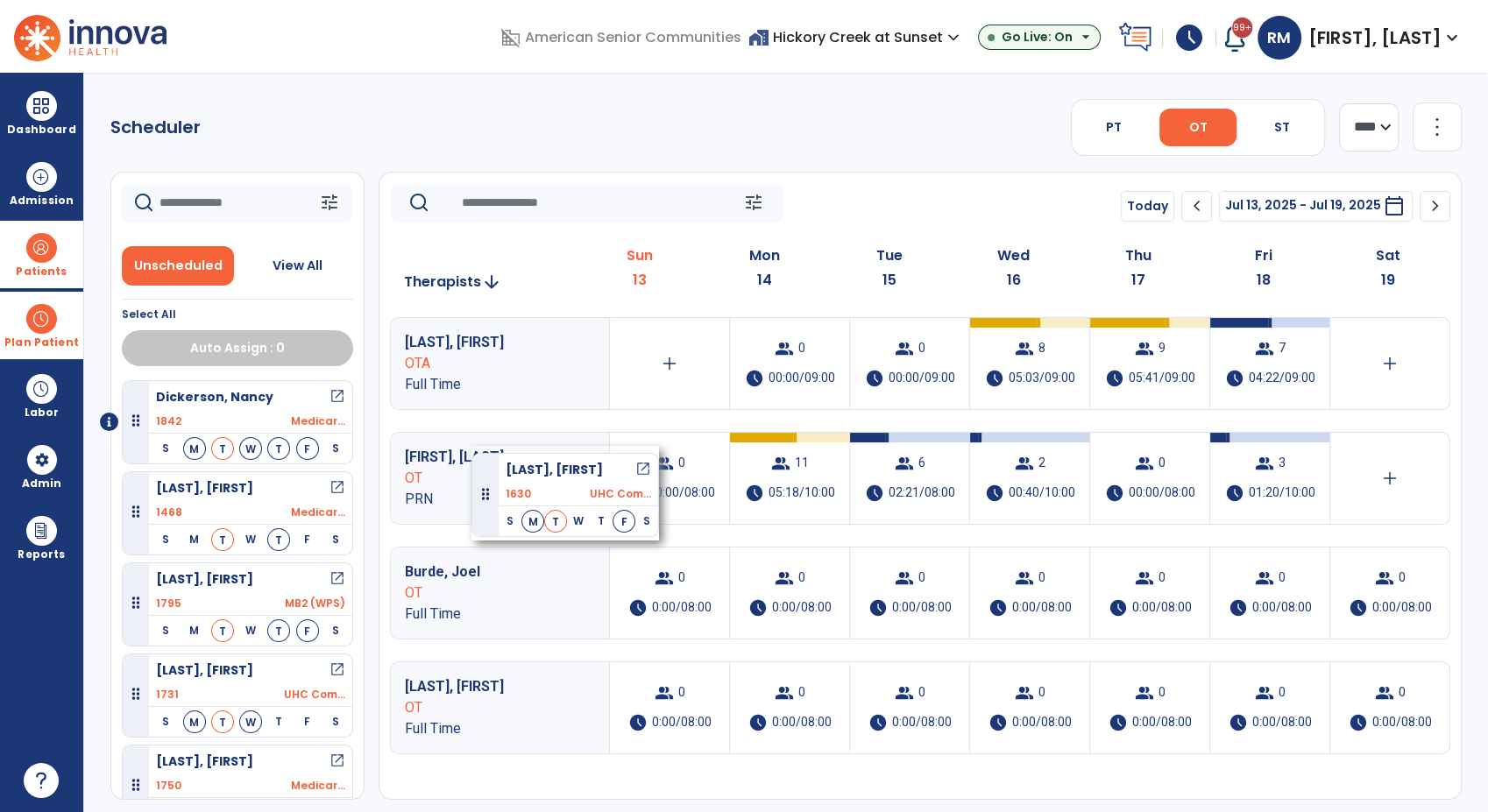drag, startPoint x: 204, startPoint y: 416, endPoint x: 471, endPoint y: 446, distance: 268.68011 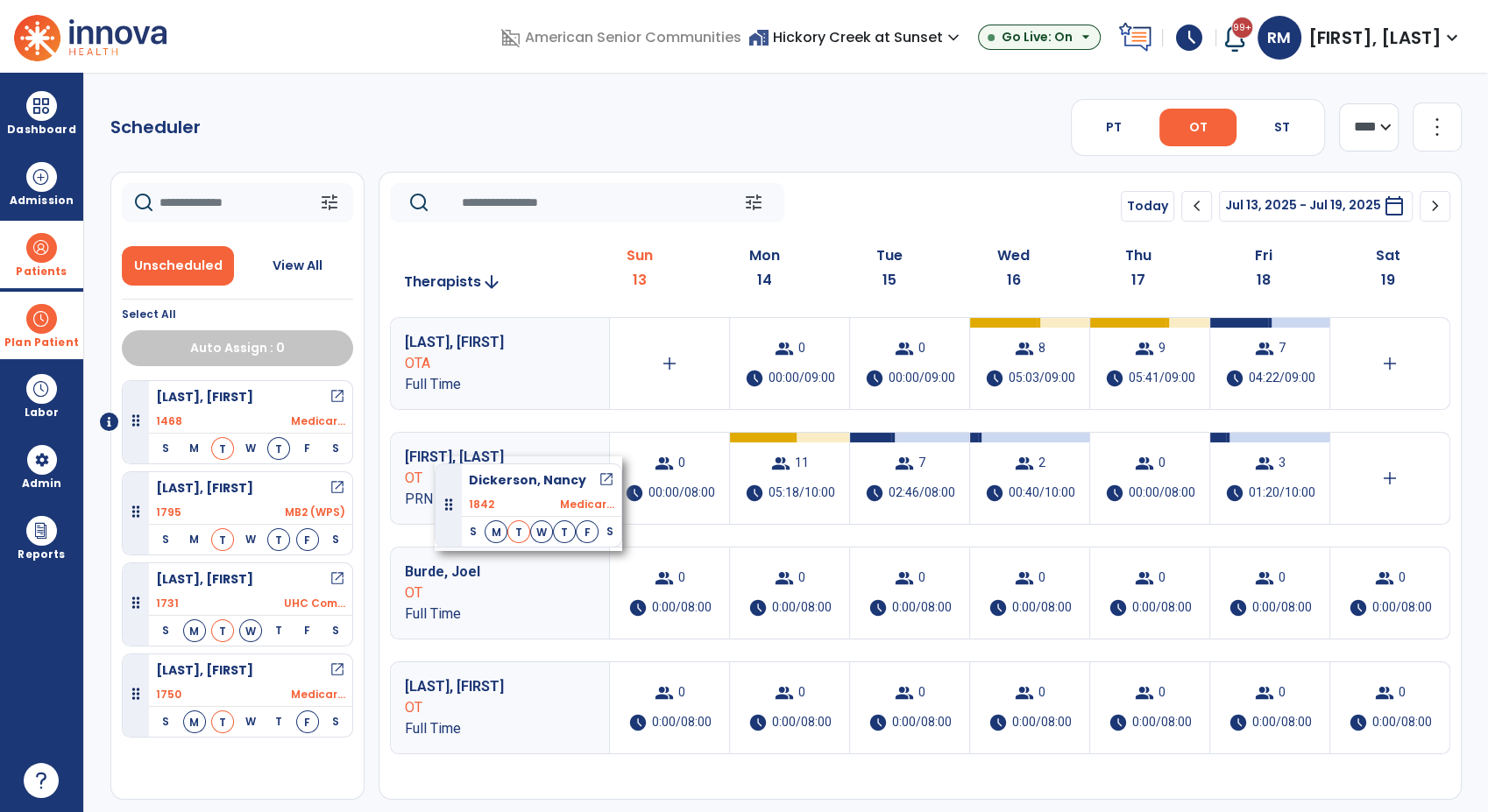 drag, startPoint x: 189, startPoint y: 413, endPoint x: 434, endPoint y: 455, distance: 248.5739 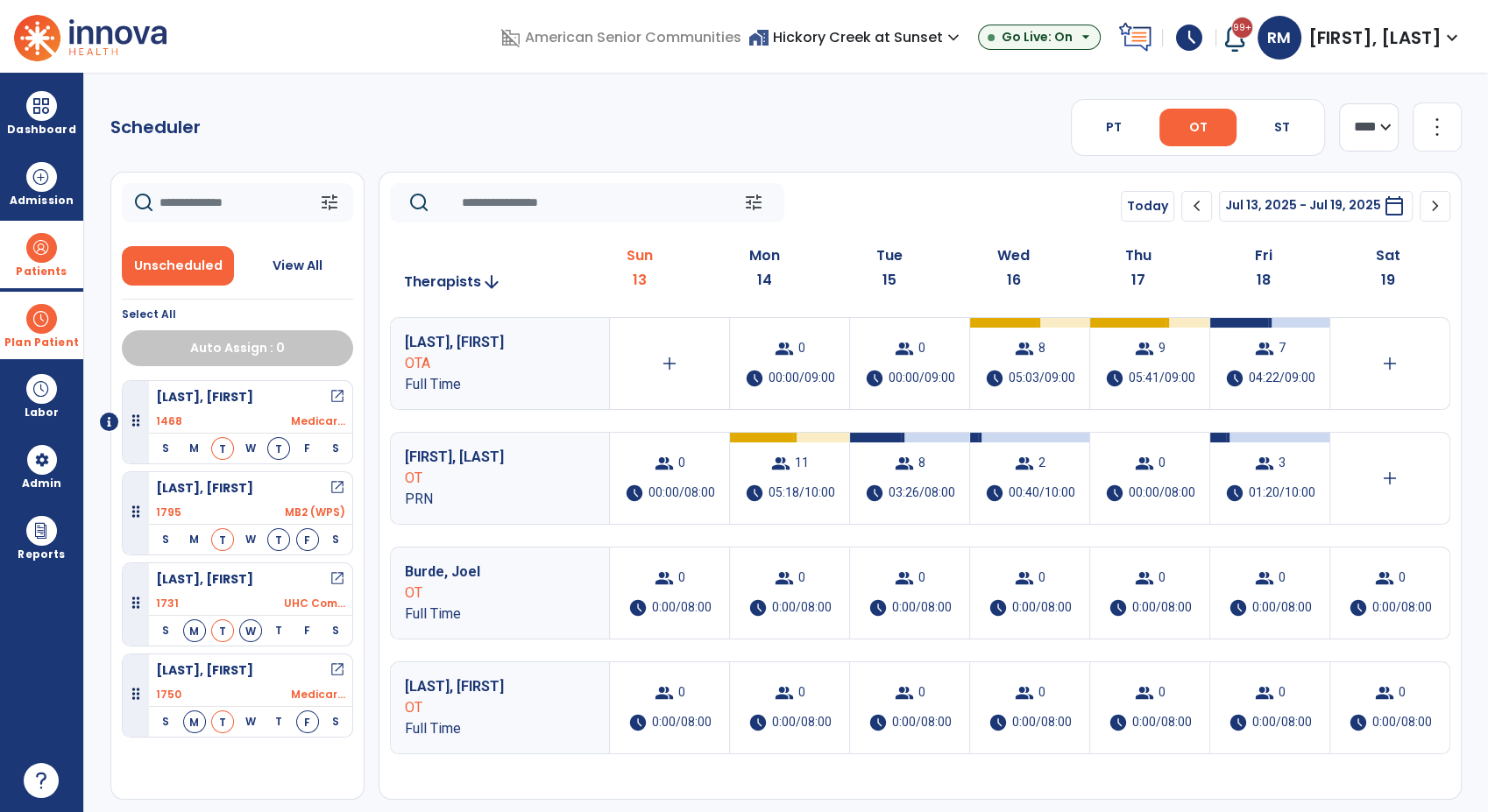click on "[LAST], [FIRST]" at bounding box center (204, 397) 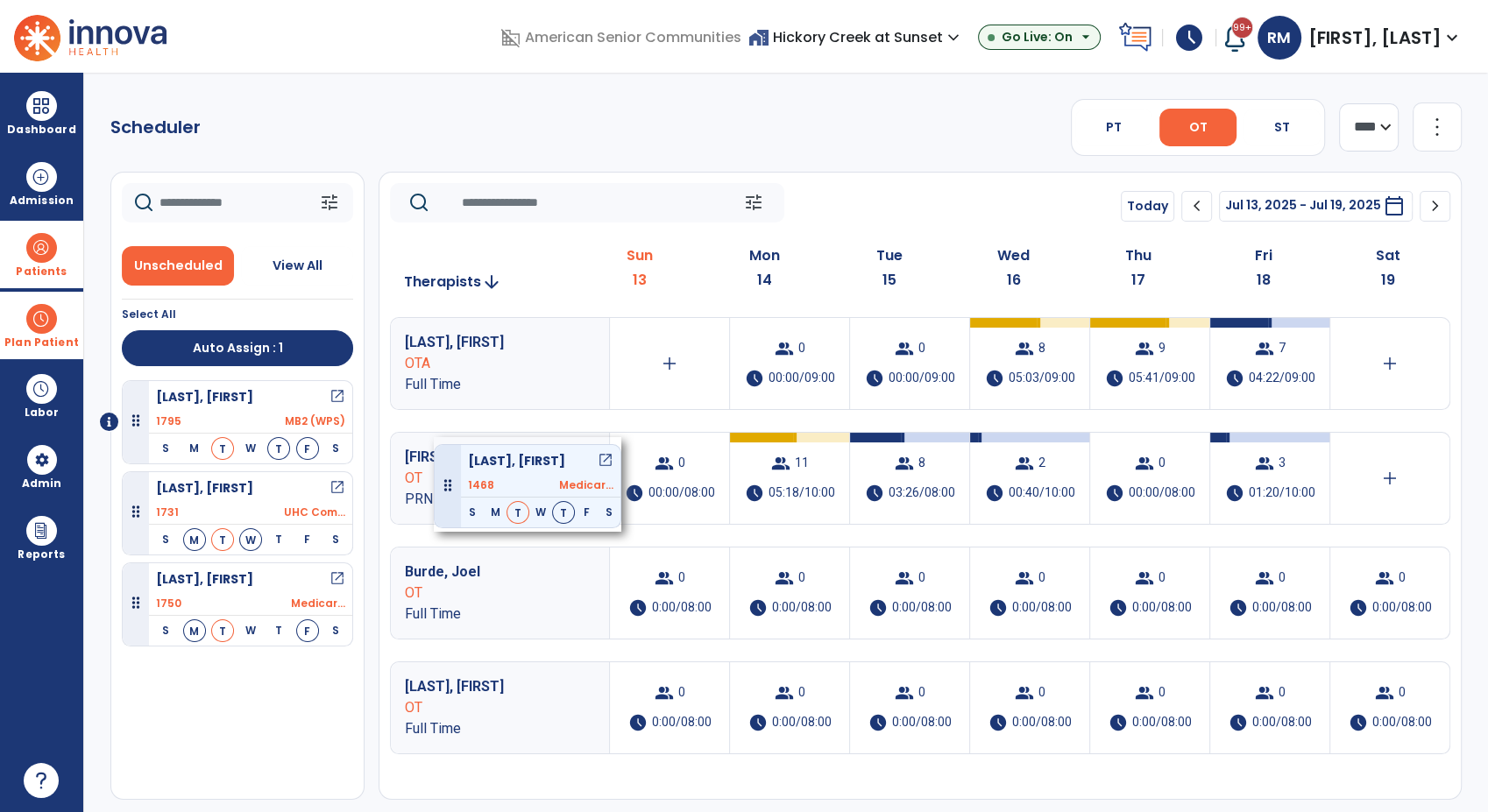 drag, startPoint x: 199, startPoint y: 399, endPoint x: 444, endPoint y: 437, distance: 247.92943 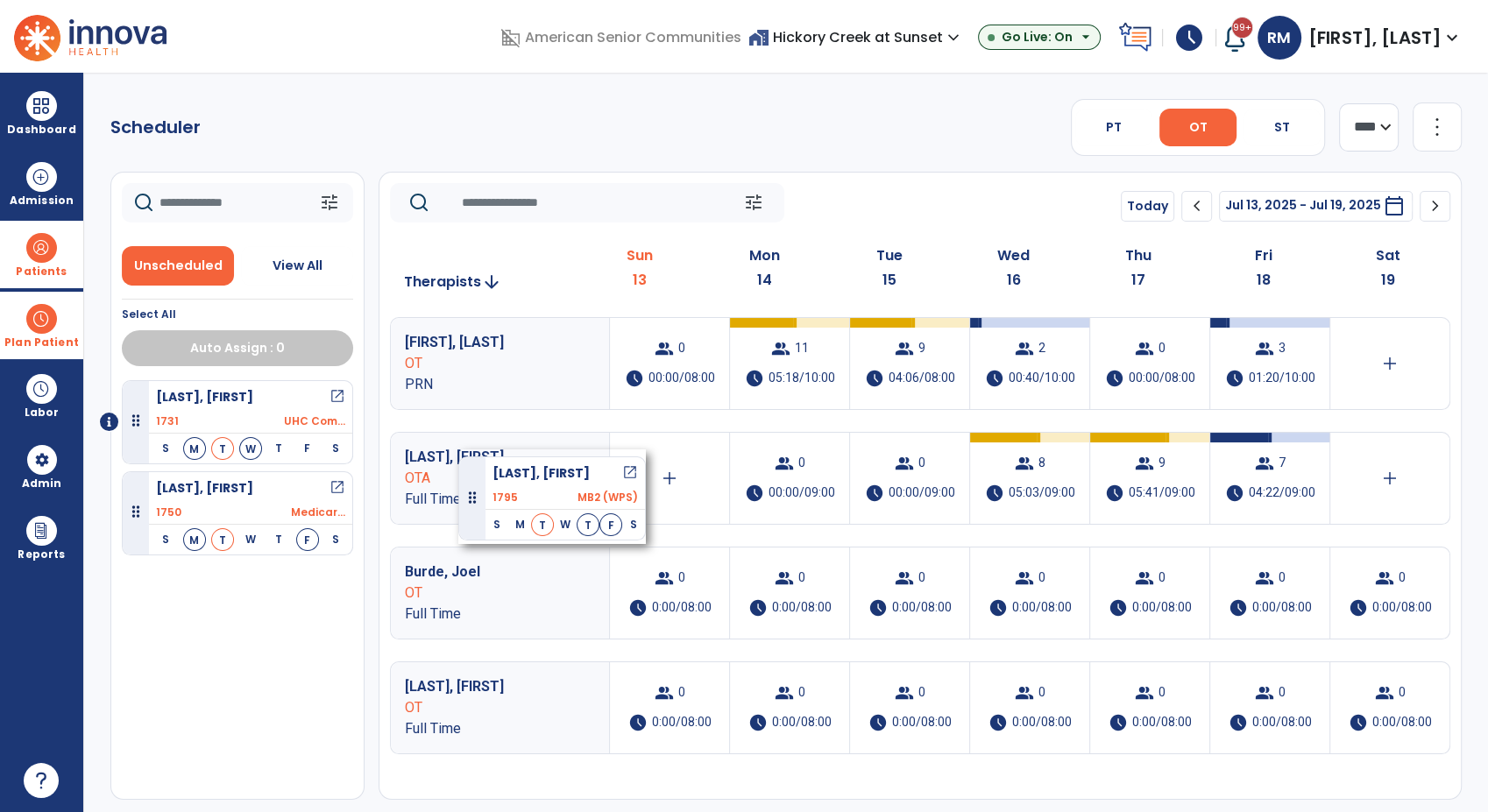 drag, startPoint x: 227, startPoint y: 396, endPoint x: 451, endPoint y: 449, distance: 230.18471 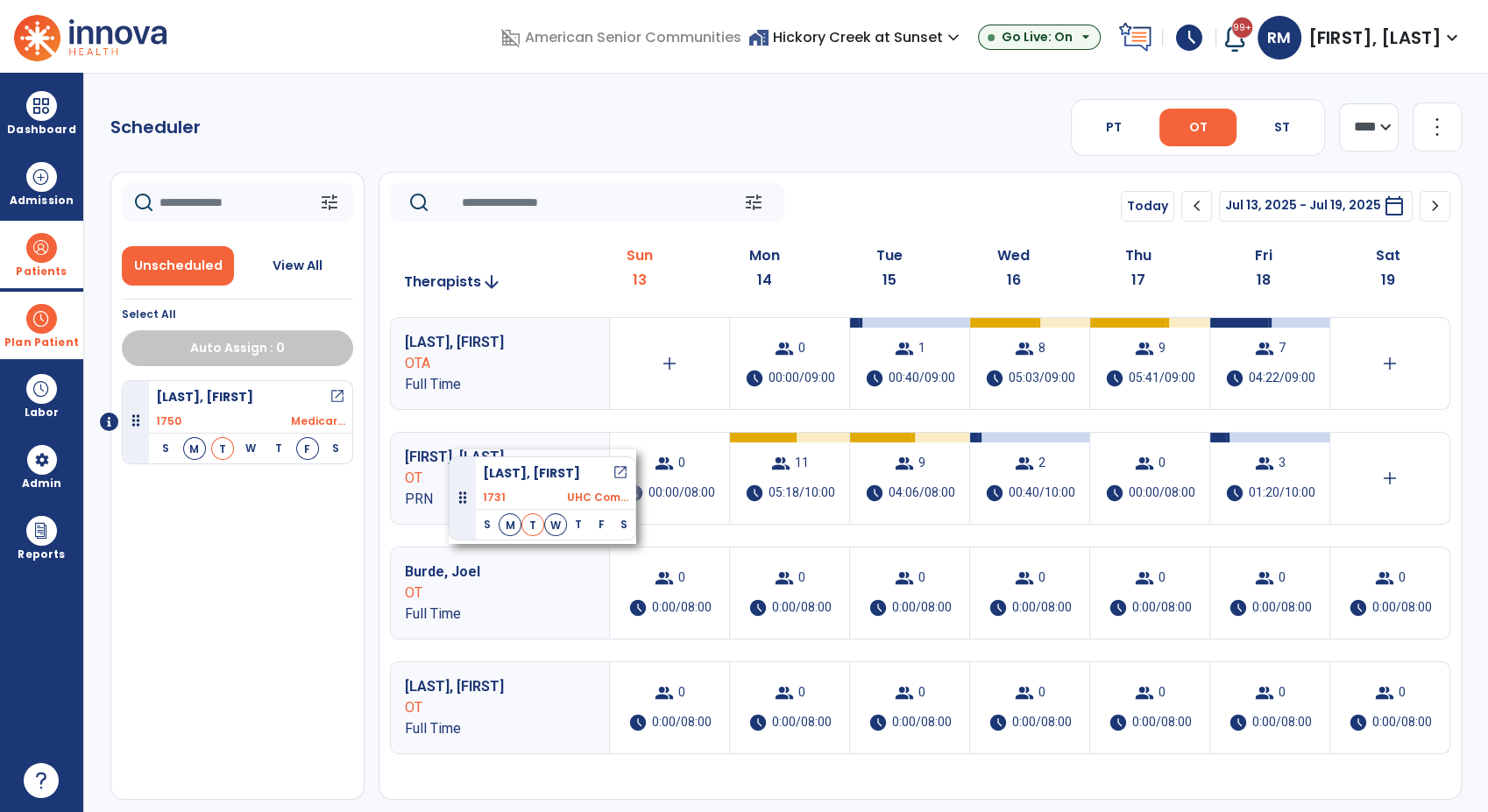 drag, startPoint x: 203, startPoint y: 408, endPoint x: 449, endPoint y: 447, distance: 249.07228 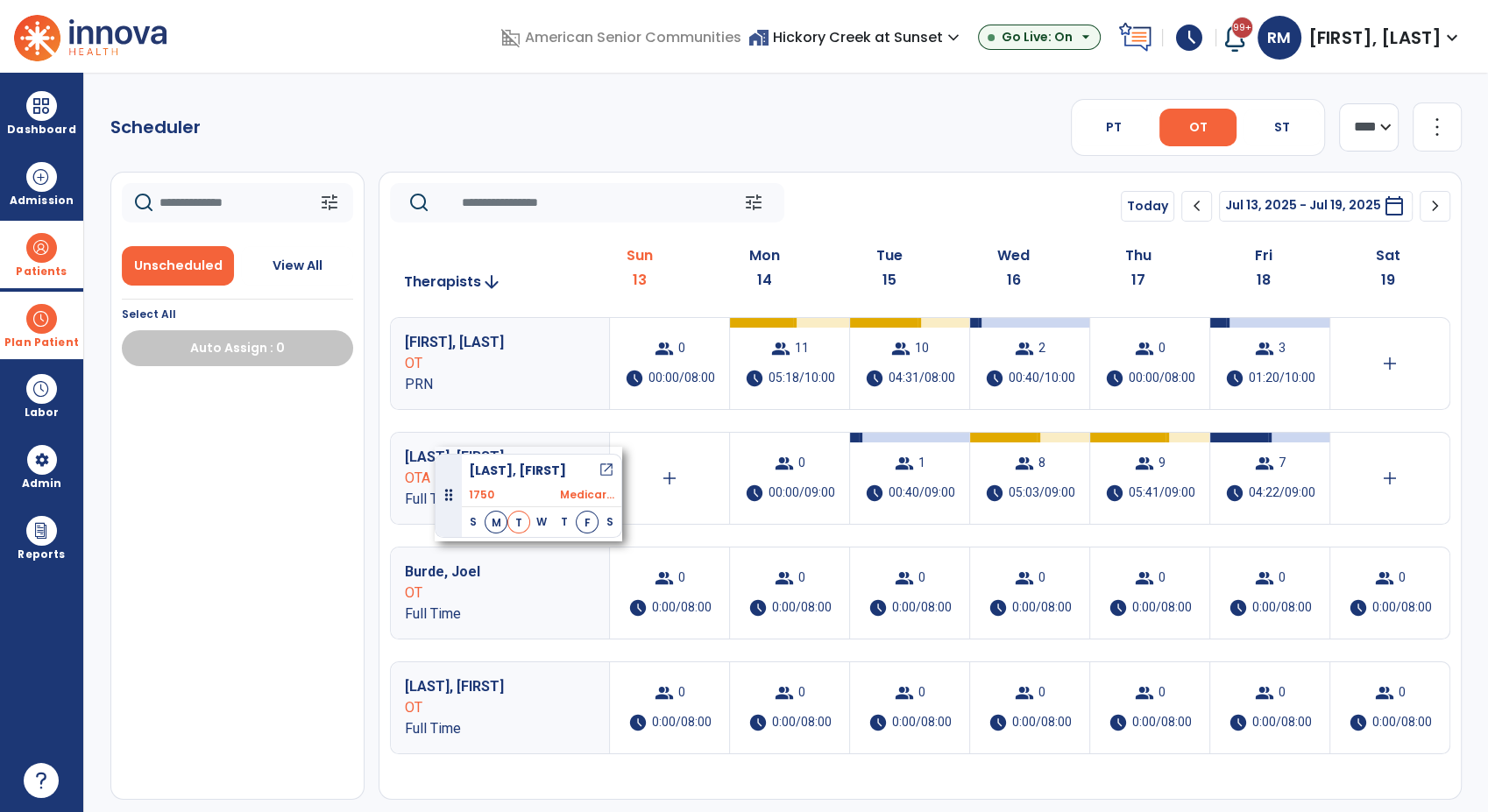 drag, startPoint x: 215, startPoint y: 403, endPoint x: 435, endPoint y: 447, distance: 224.35686 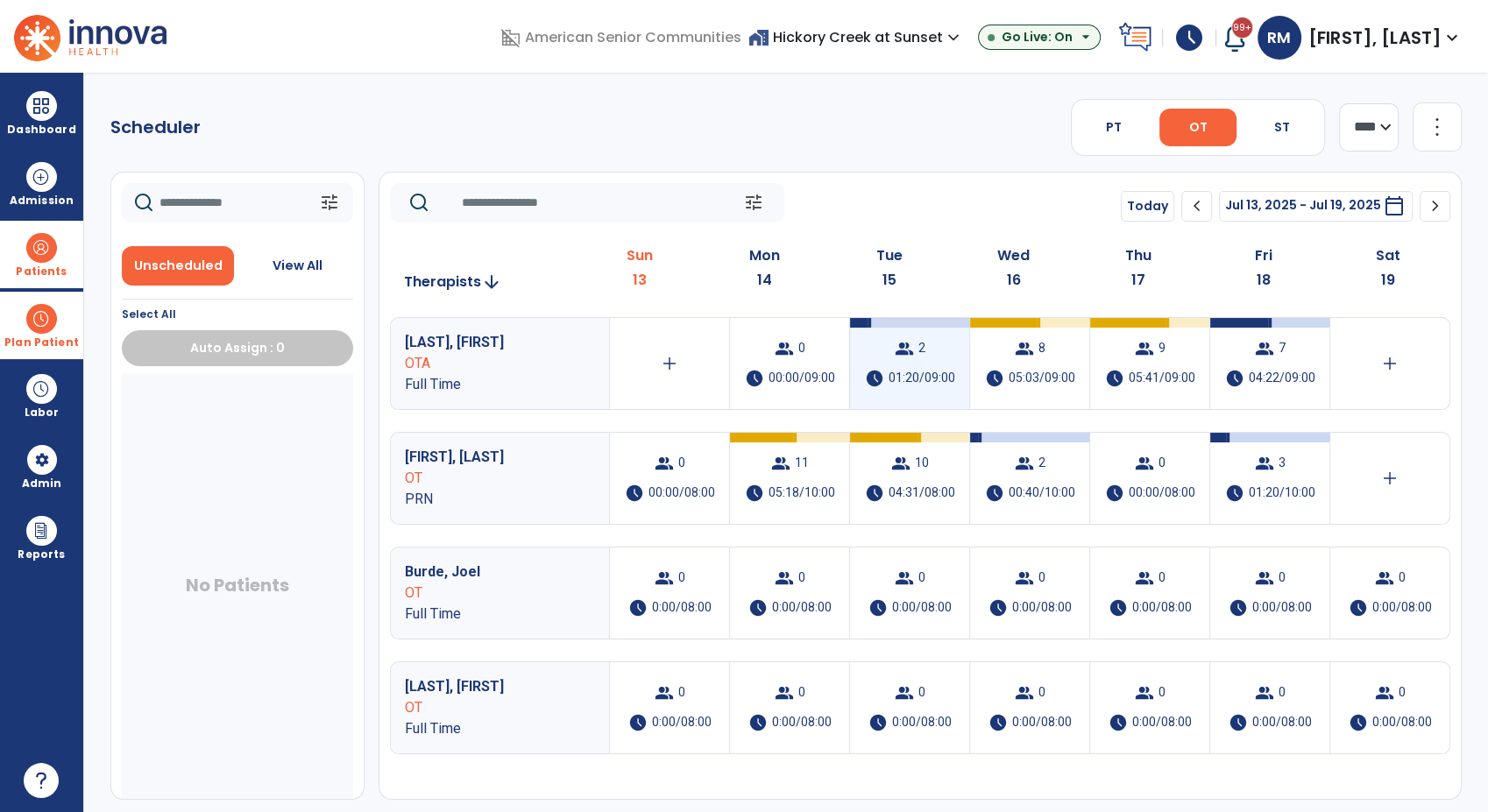 click on "group  2  schedule  01:20/09:00" at bounding box center [910, 364] 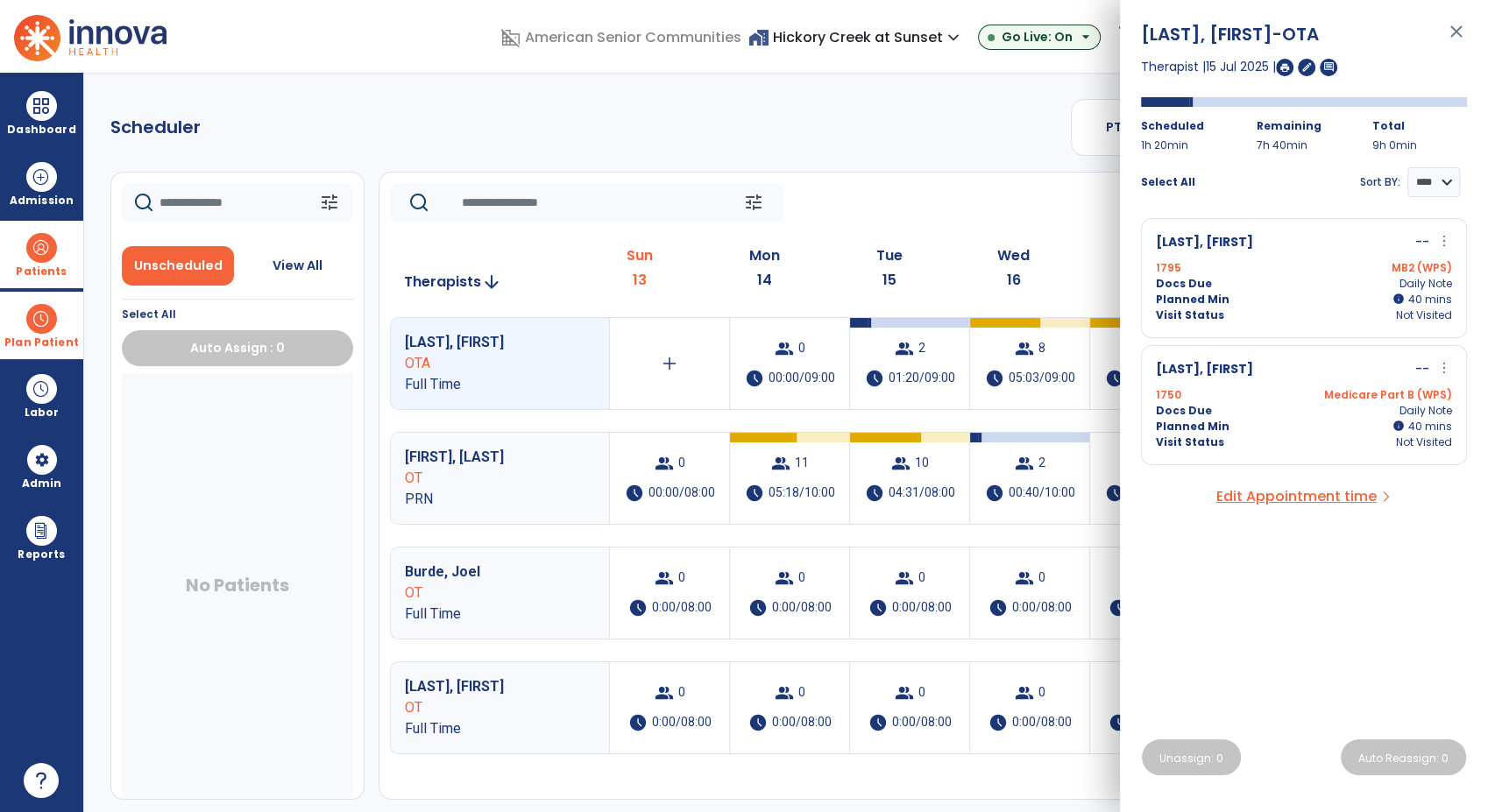 click on "1795 MB2 (WPS)" at bounding box center [1304, 268] 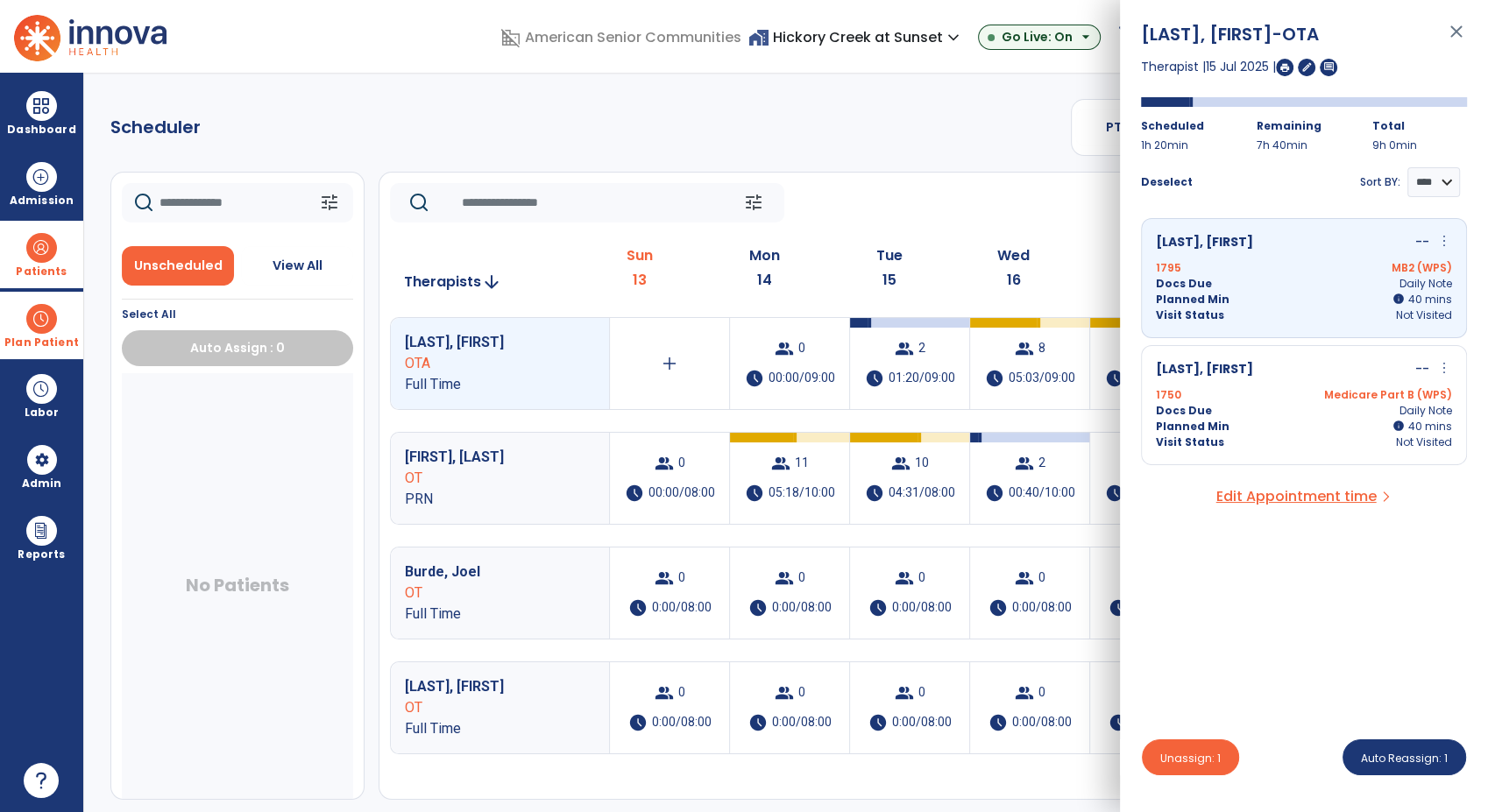 click on "1750 Medicare Part B (WPS)" at bounding box center (1304, 395) 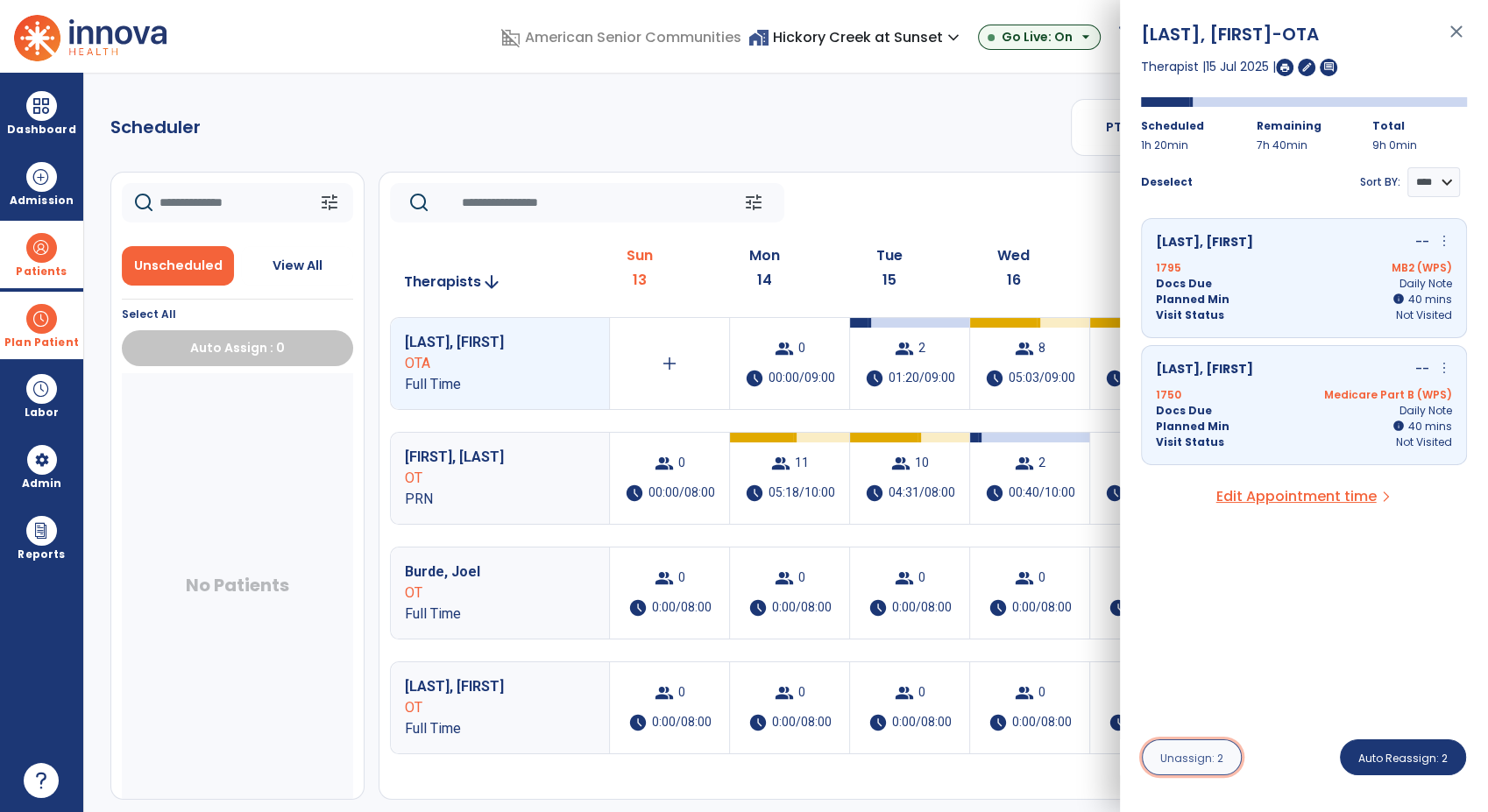 click on "Unassign: 2" at bounding box center [1192, 758] 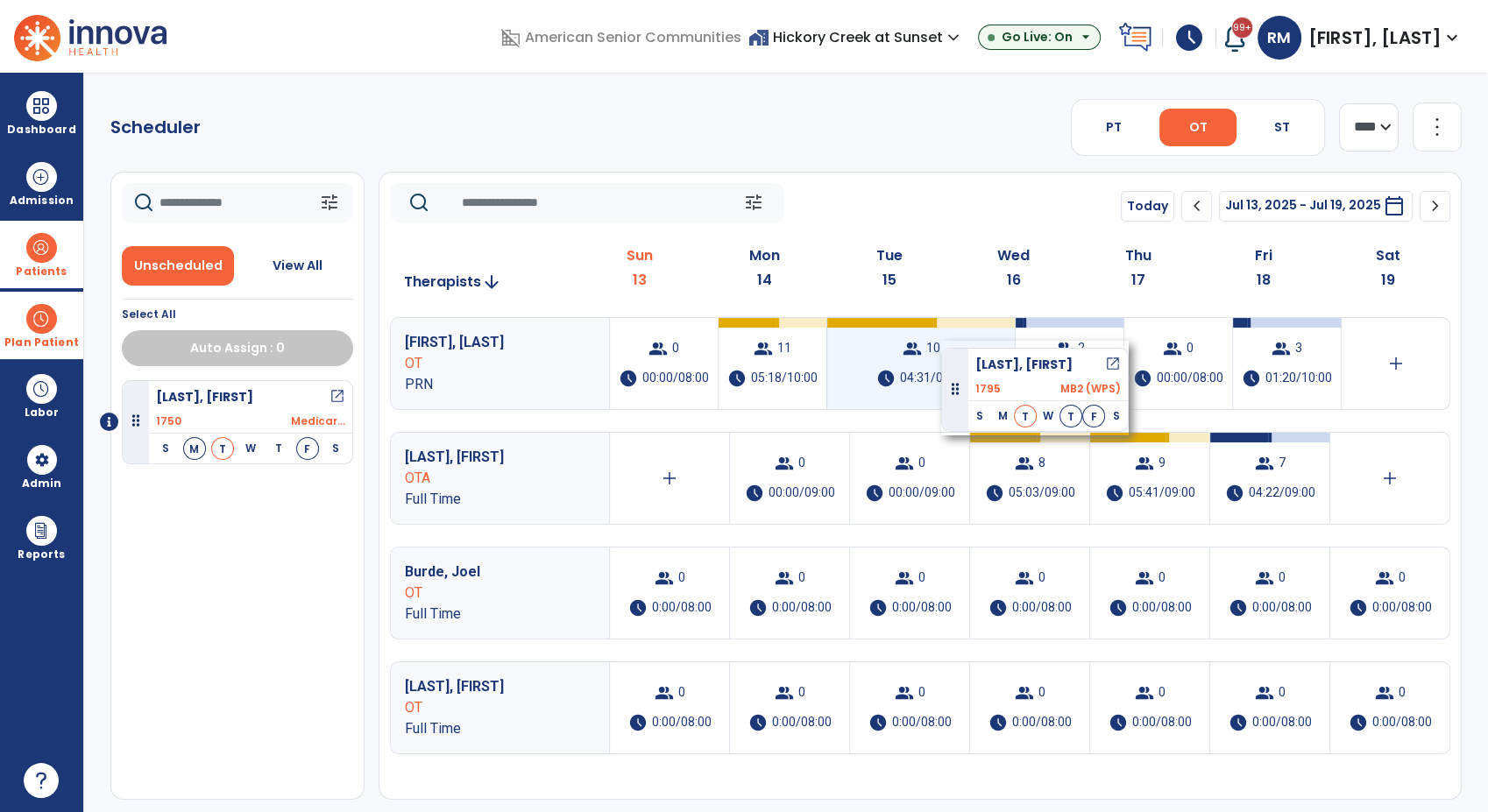 drag, startPoint x: 228, startPoint y: 410, endPoint x: 941, endPoint y: 341, distance: 716.3309 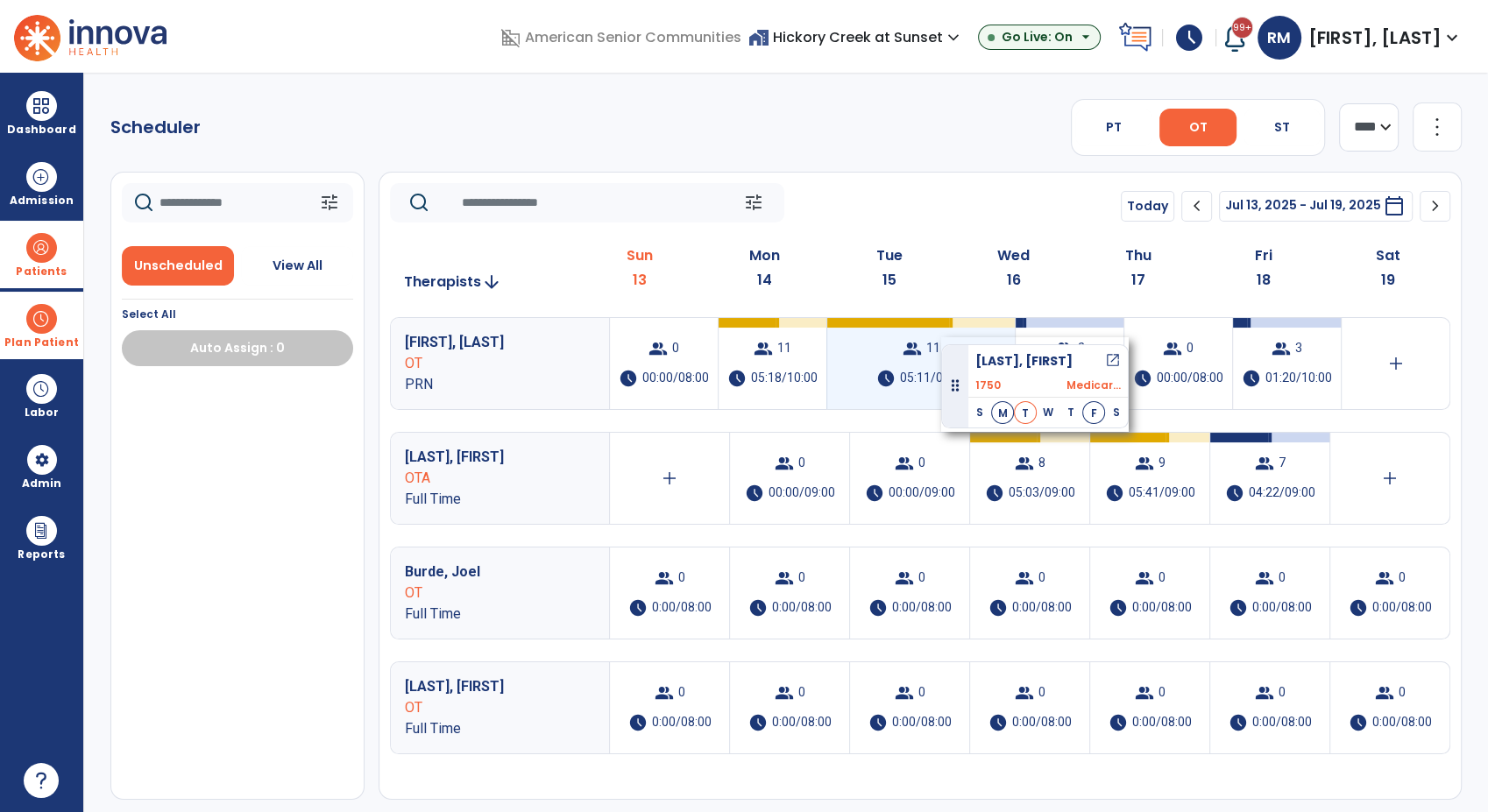 drag, startPoint x: 186, startPoint y: 407, endPoint x: 939, endPoint y: 338, distance: 756.15475 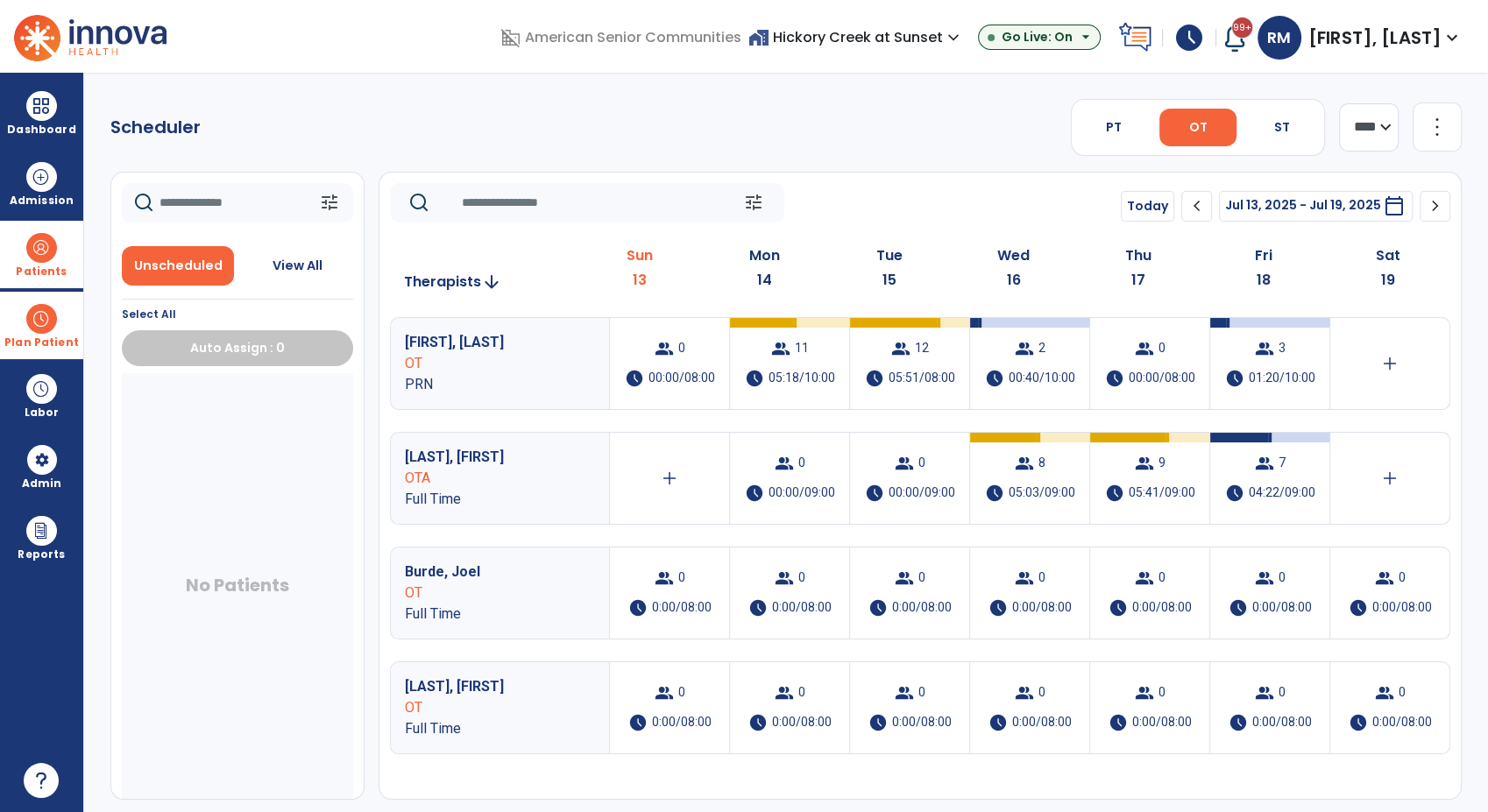 click on "group  12  schedule  05:51/08:00" at bounding box center [910, 364] 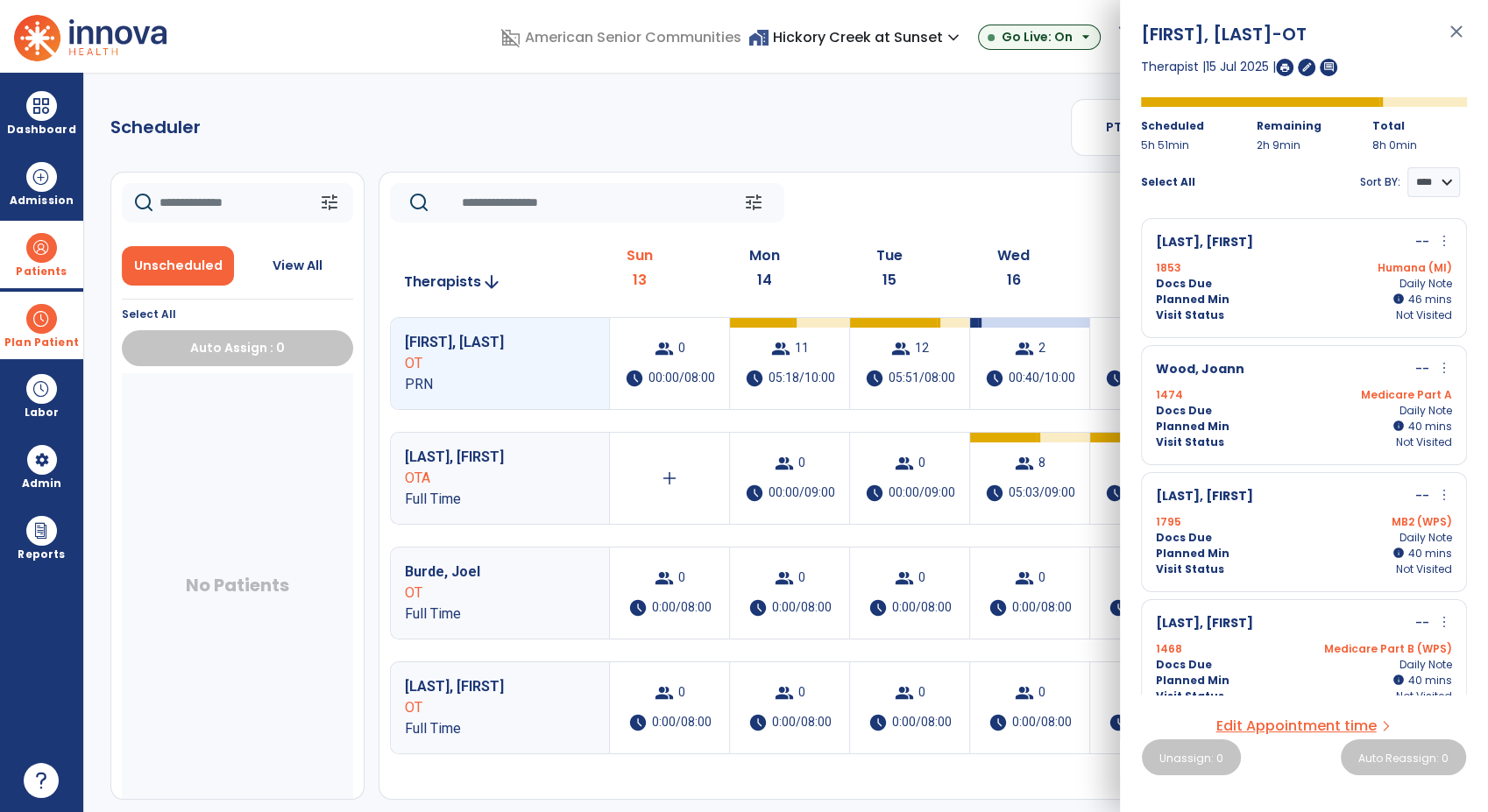 click on "more_vert" at bounding box center [1444, 368] 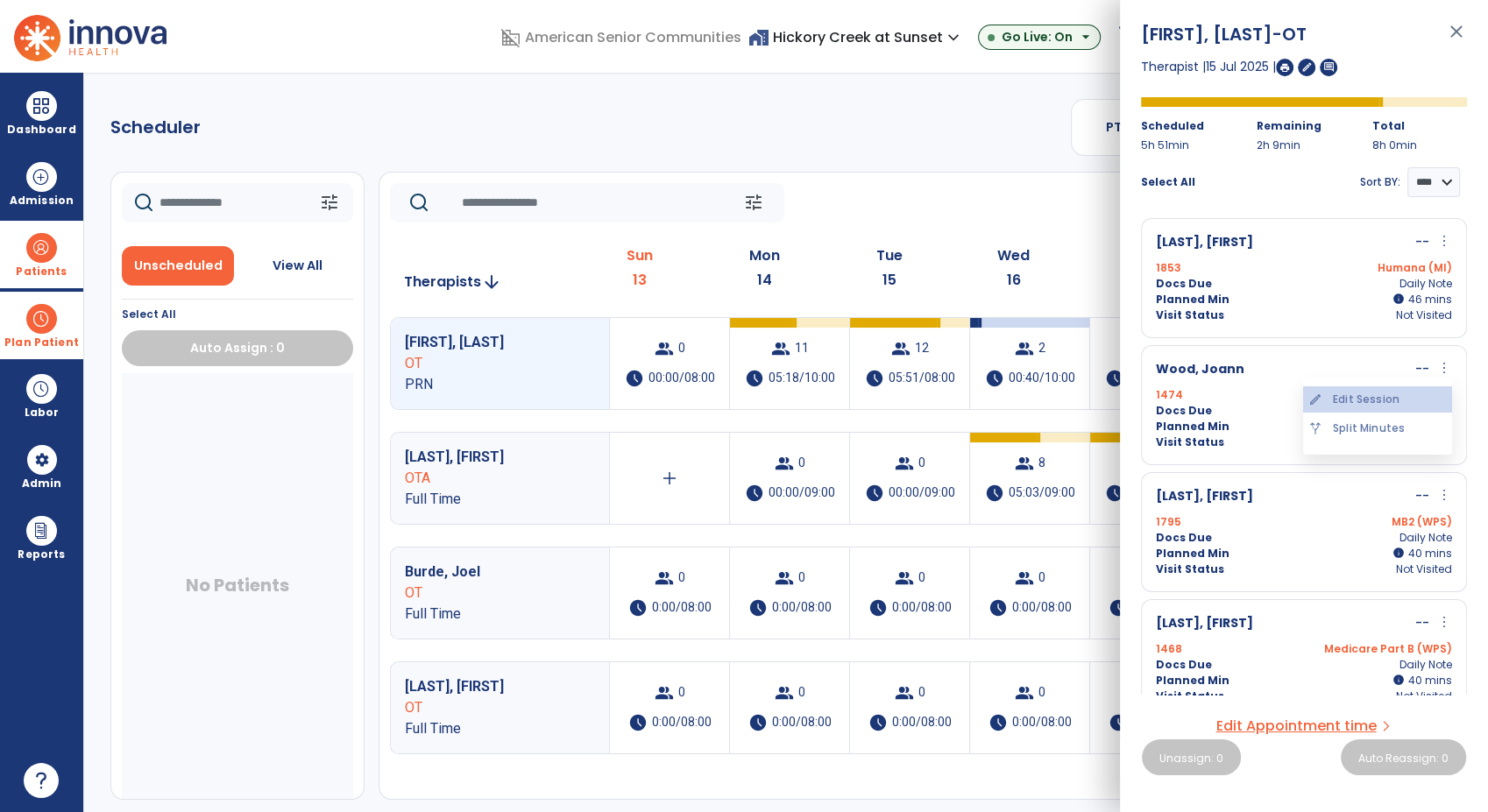 click on "edit   Edit Session" at bounding box center (1378, 399) 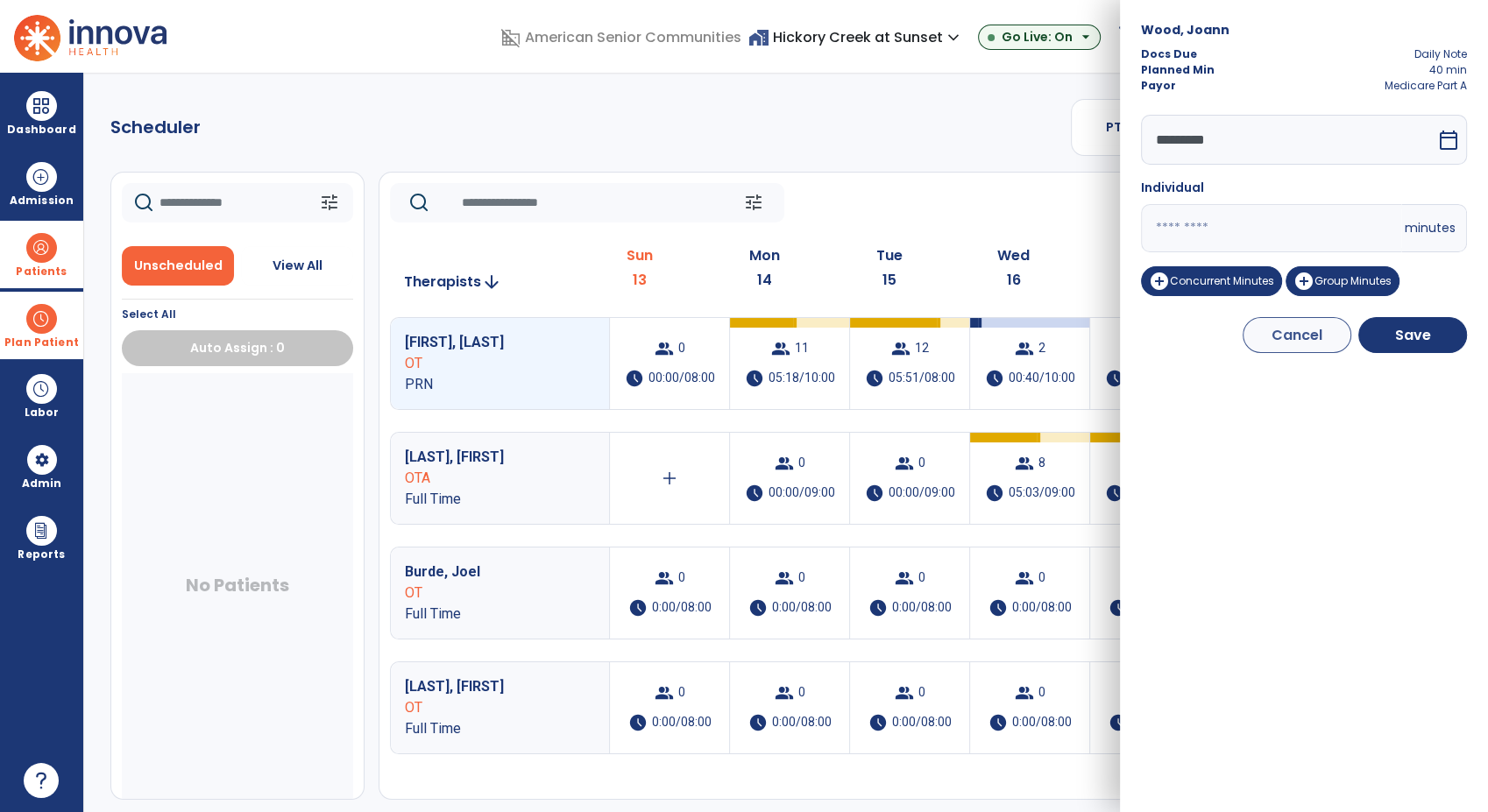 drag, startPoint x: 1188, startPoint y: 222, endPoint x: 1047, endPoint y: 235, distance: 141.59802 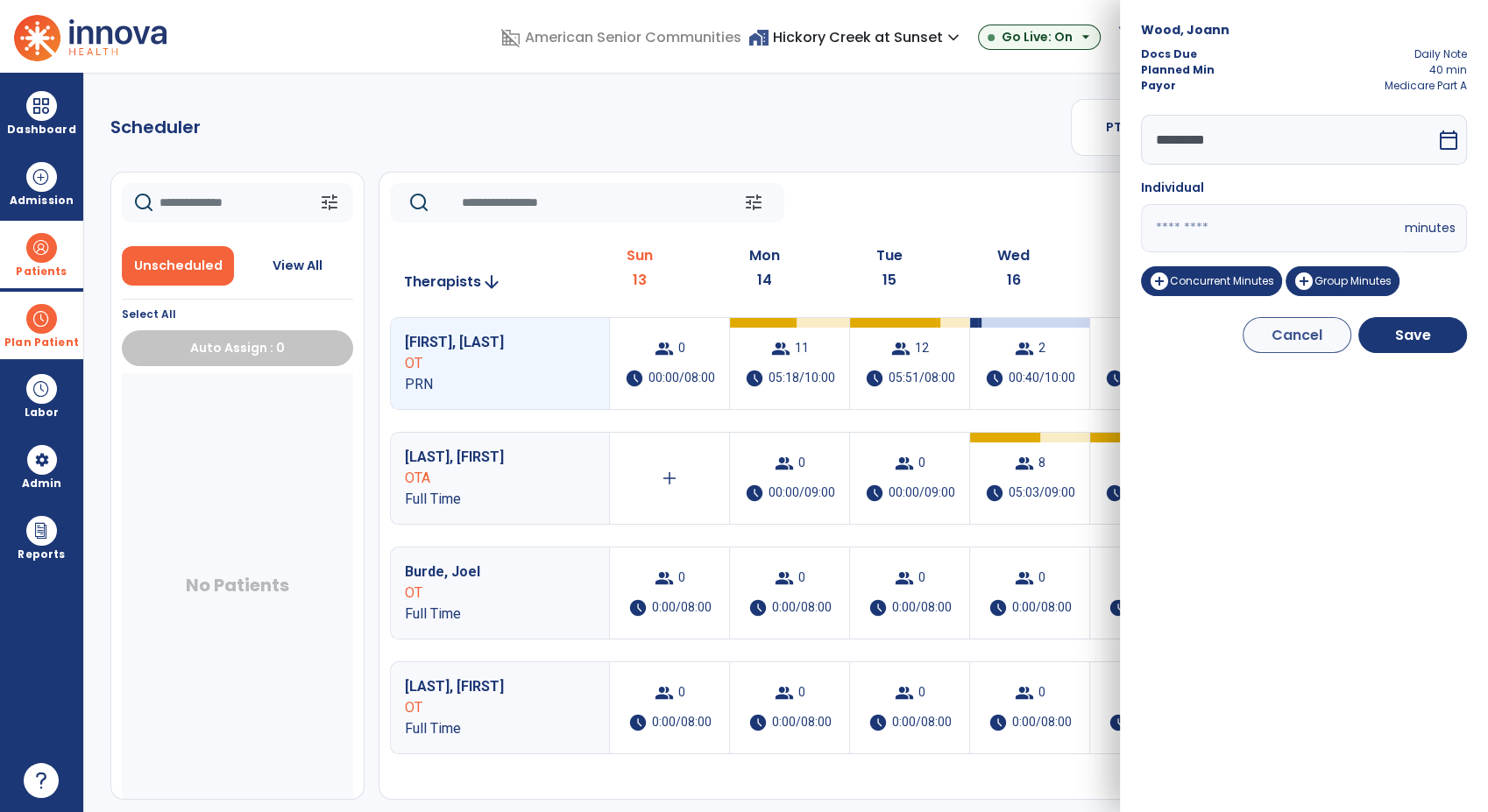 click on "domain_disabled   American Senior Communities   home_work   Hickory Creek at Sunset   expand_more   ASC-Sandbox   Hickory Creek at Sunset  Go Live: On  arrow_drop_down  schedule My Time:   Sunday, Jul 13   Open your timecard  arrow_right 99+ Notifications Mark as read Census Alert - A22 Fri Jul 11 2025 at 10:47 PM | Hickory Creek at Sunset Census Alert - A21 Fri Jul 11 2025 at 3:42 PM | Hickory Creek at Sunset Census Alert - A08 Fri Jul 11 2025 at 2:52 PM | Hickory Creek at Sunset Census Alert - A08 Fri Jul 11 2025 at 10:57 AM | Hickory Creek at Sunset Census Alert - A21 Thu Jul 10 2025 at 4:37 PM | Hickory Creek at Sunset See all Notifications  RM   Munas, Rachell   expand_more   home   Home   person   Profile   manage_accounts   Admin   help   Help   logout   Log out  Dashboard  dashboard  Therapist Dashboard  view_quilt  Operations Dashboard Admission Patients  format_list_bulleted  Patient List  space_dashboard  Patient Board  insert_chart  PDPM Board Plan Patient  event_note  Planner Scheduler" at bounding box center [744, 406] 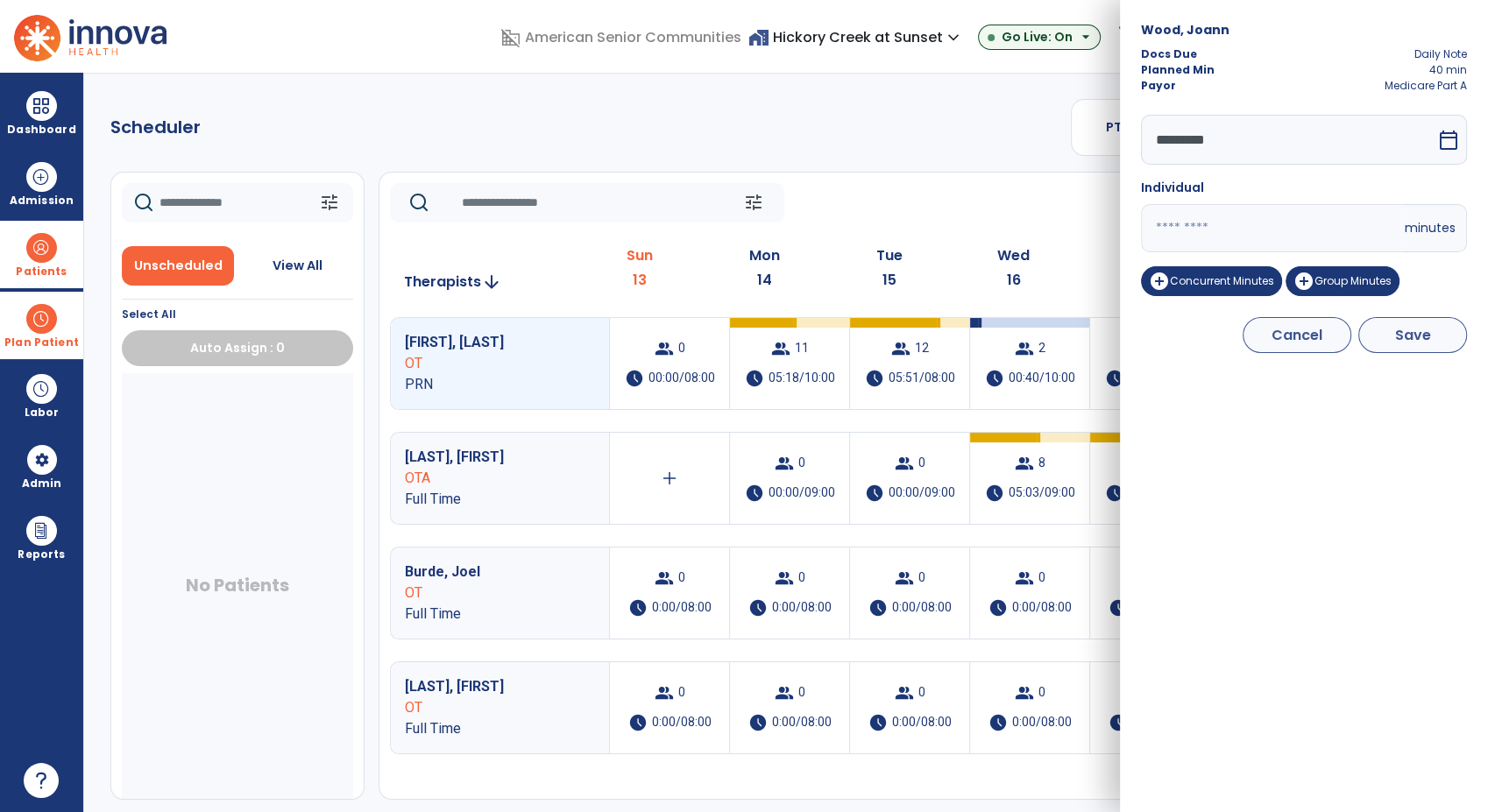 type on "**" 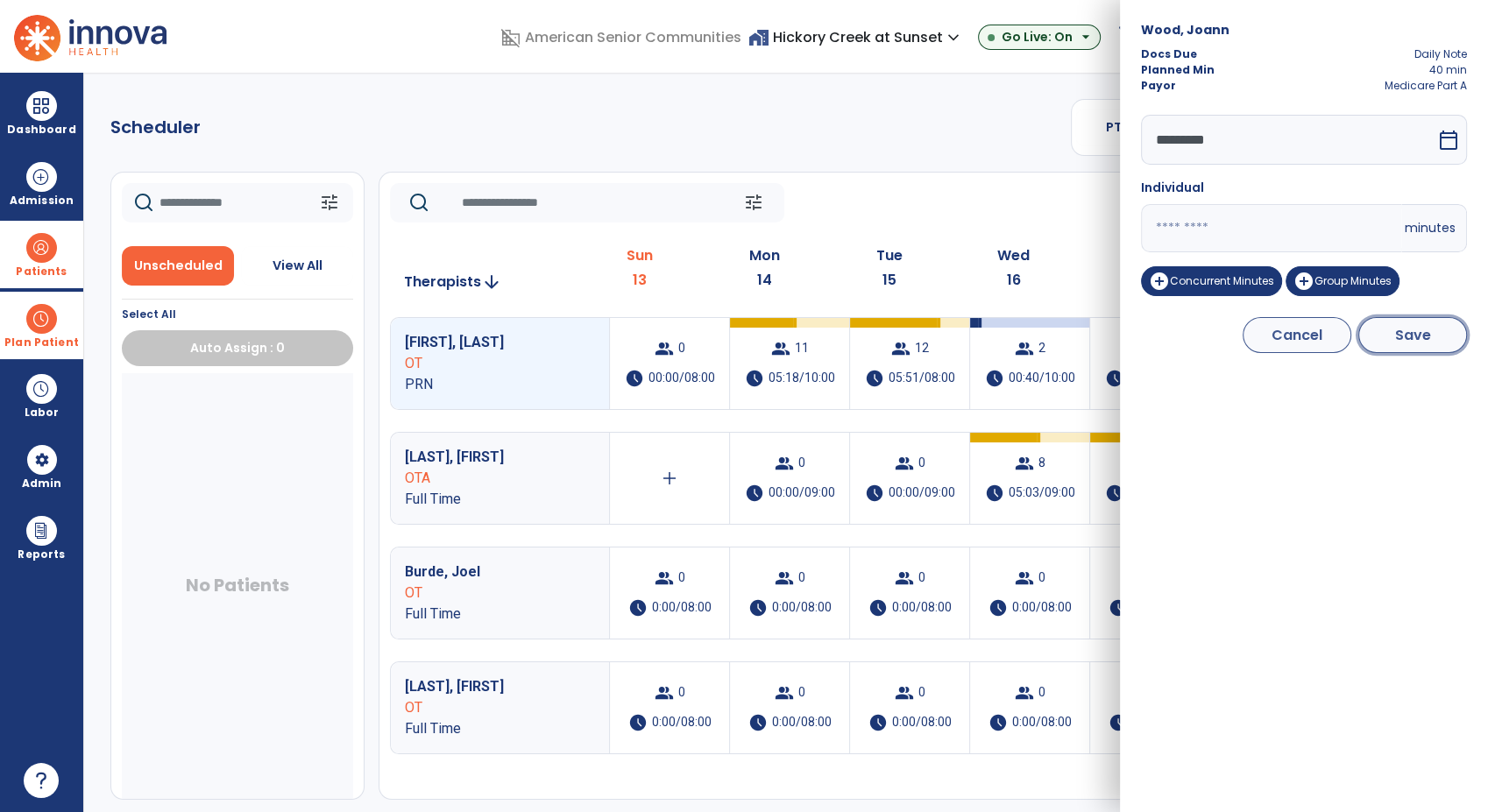 click on "Save" at bounding box center (1413, 335) 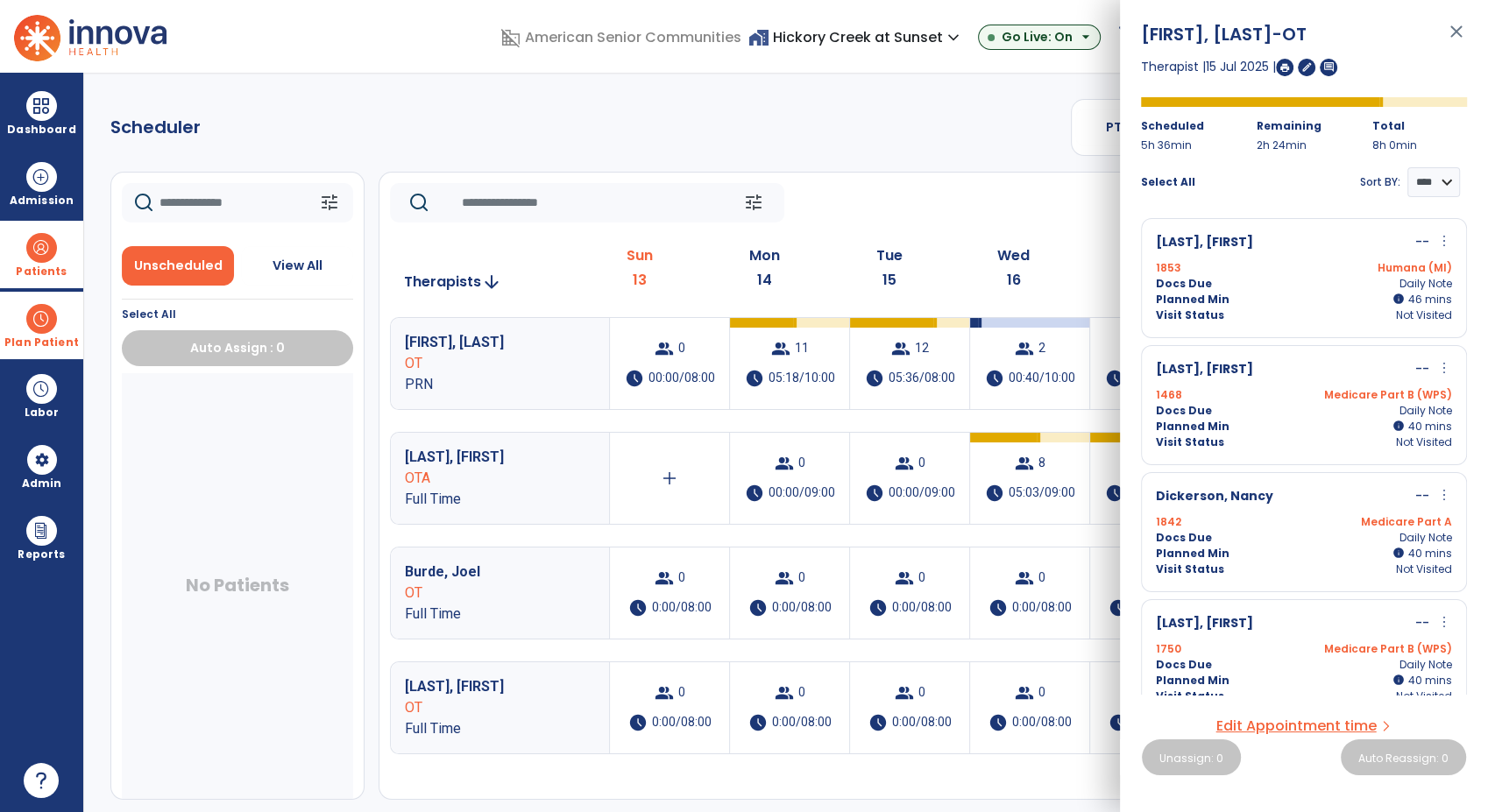 click on "more_vert" at bounding box center [1444, 368] 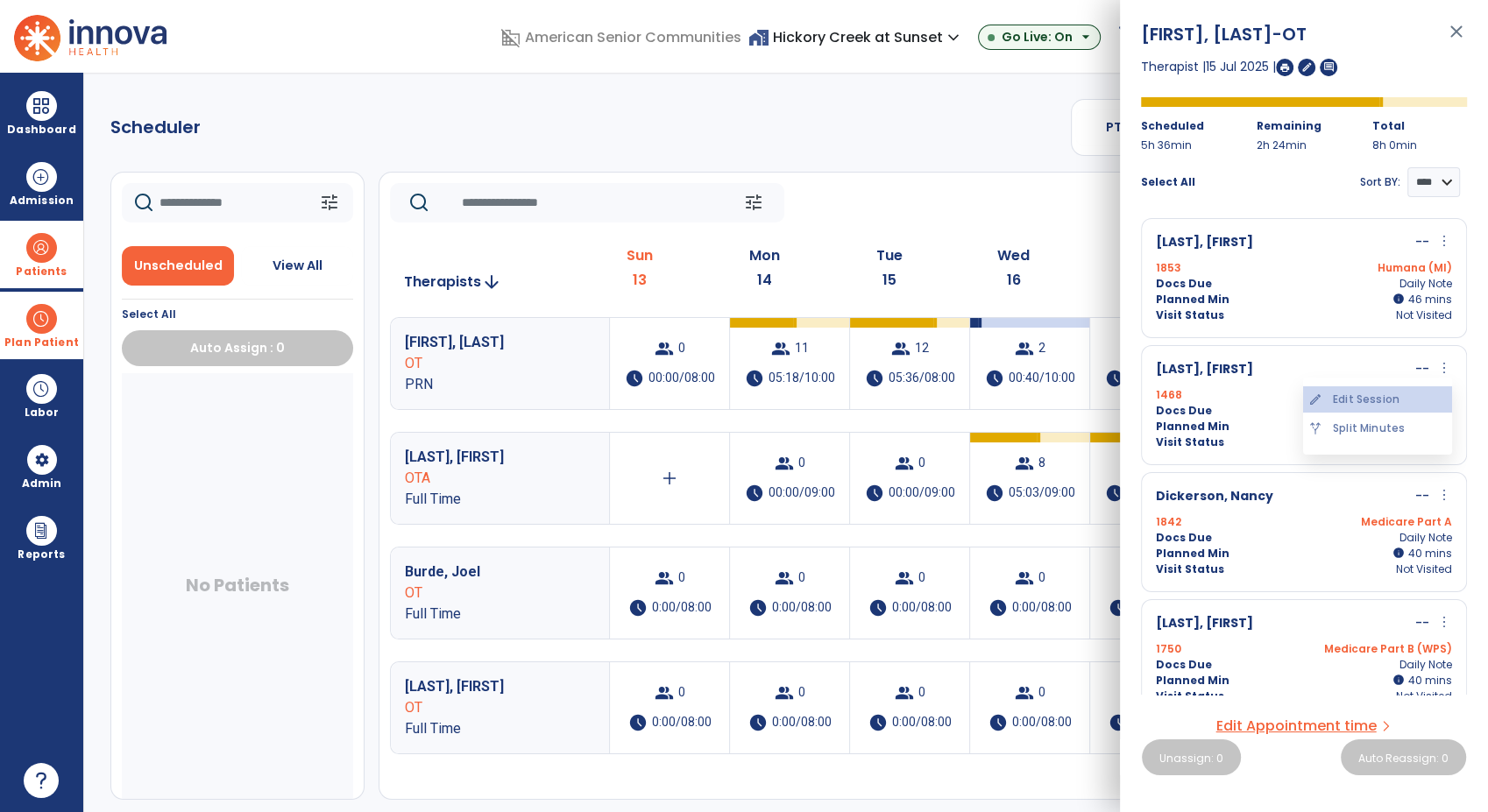 click on "edit   Edit Session" at bounding box center [1378, 399] 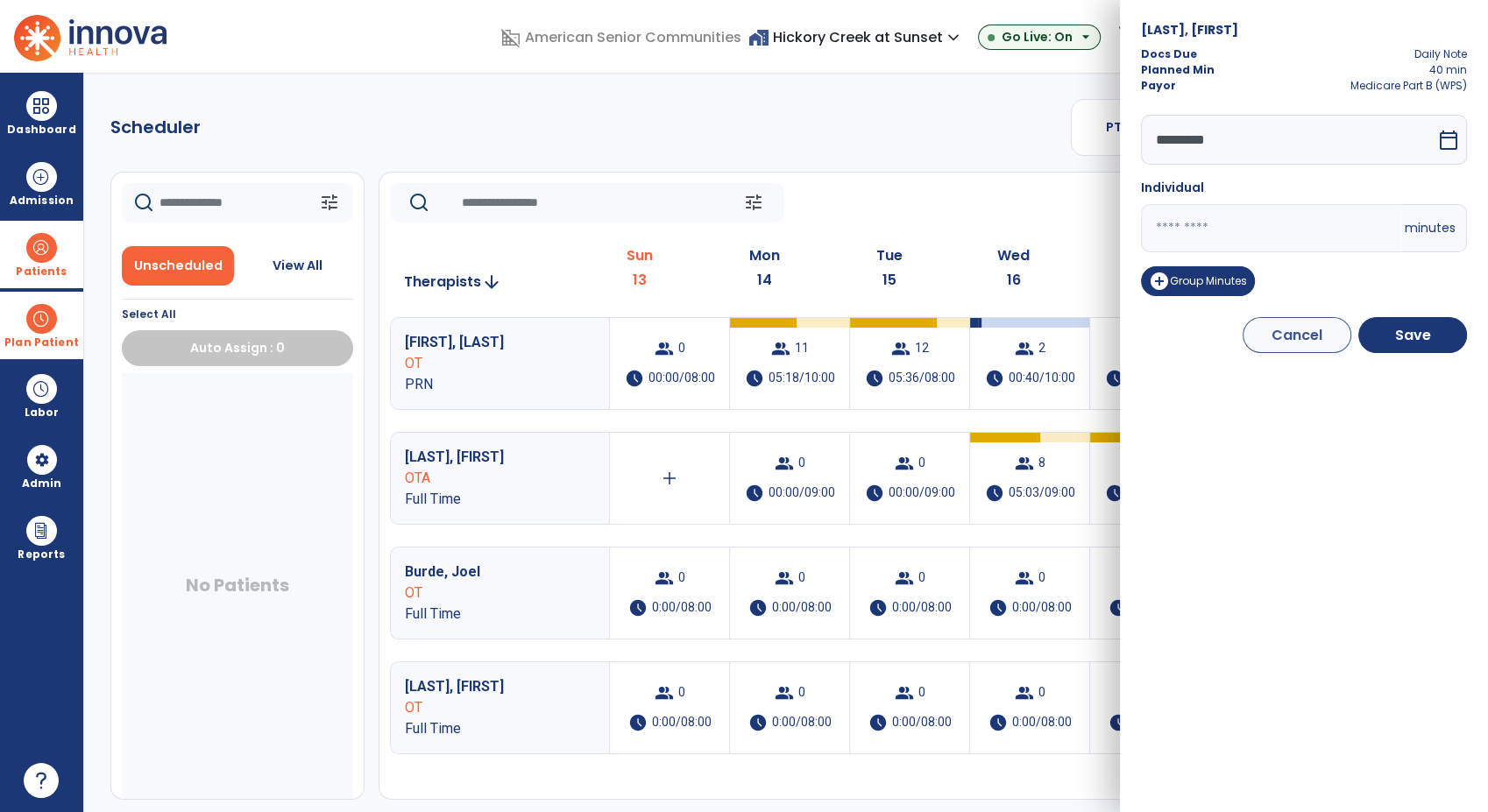 drag, startPoint x: 1200, startPoint y: 227, endPoint x: 1054, endPoint y: 228, distance: 146.003 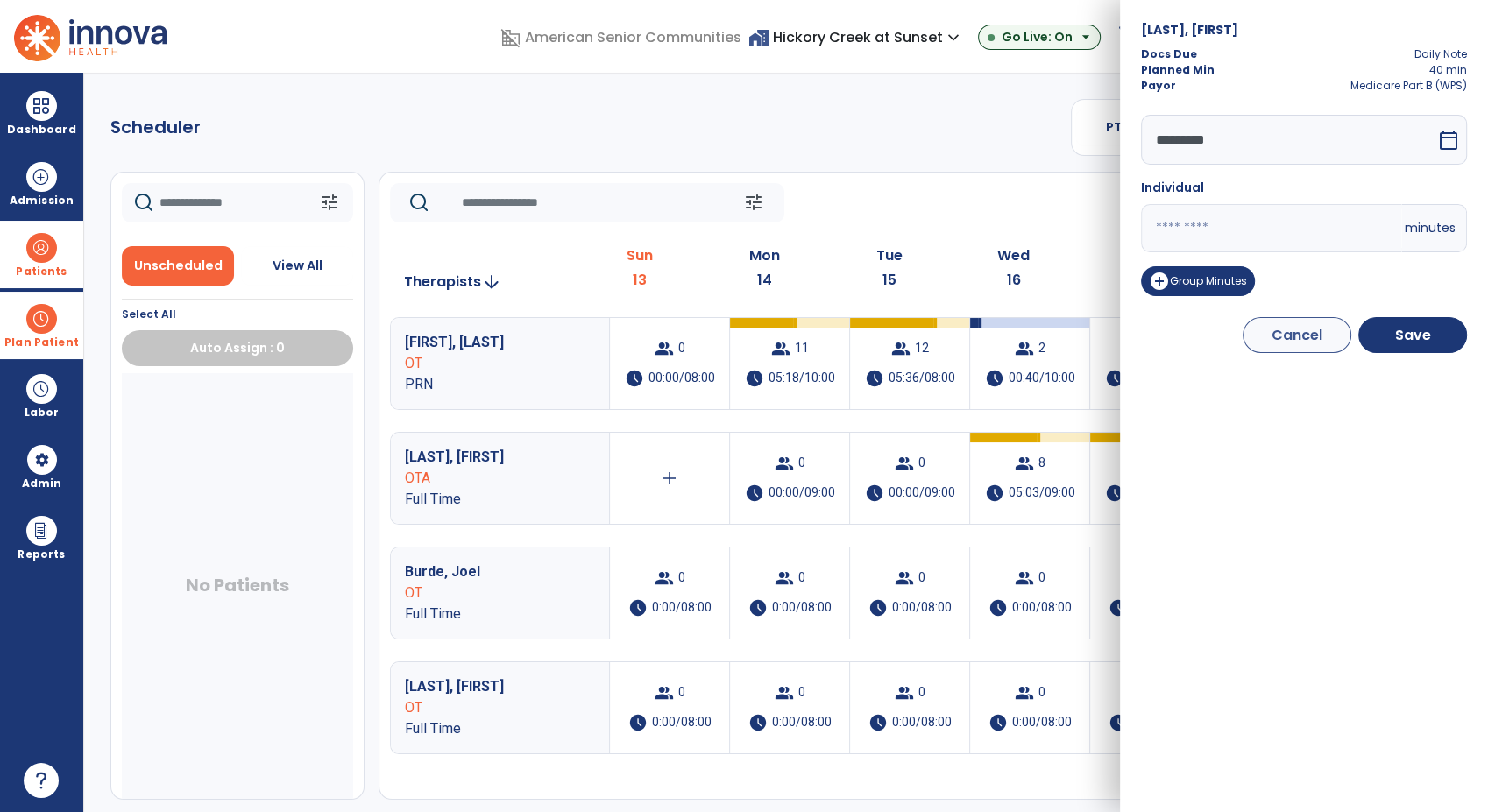 click on "domain_disabled   American Senior Communities   home_work   Hickory Creek at Sunset   expand_more   ASC-Sandbox   Hickory Creek at Sunset  Go Live: On  arrow_drop_down  schedule My Time:   Sunday, Jul 13   Open your timecard  arrow_right 99+ Notifications Mark as read Census Alert - A22 Fri Jul 11 2025 at 10:47 PM | Hickory Creek at Sunset Census Alert - A21 Fri Jul 11 2025 at 3:42 PM | Hickory Creek at Sunset Census Alert - A08 Fri Jul 11 2025 at 2:52 PM | Hickory Creek at Sunset Census Alert - A08 Fri Jul 11 2025 at 10:57 AM | Hickory Creek at Sunset Census Alert - A21 Thu Jul 10 2025 at 4:37 PM | Hickory Creek at Sunset See all Notifications  RM   Munas, Rachell   expand_more   home   Home   person   Profile   manage_accounts   Admin   help   Help   logout   Log out  Dashboard  dashboard  Therapist Dashboard  view_quilt  Operations Dashboard Admission Patients  format_list_bulleted  Patient List  space_dashboard  Patient Board  insert_chart  PDPM Board Plan Patient  event_note  Planner Scheduler" at bounding box center [744, 406] 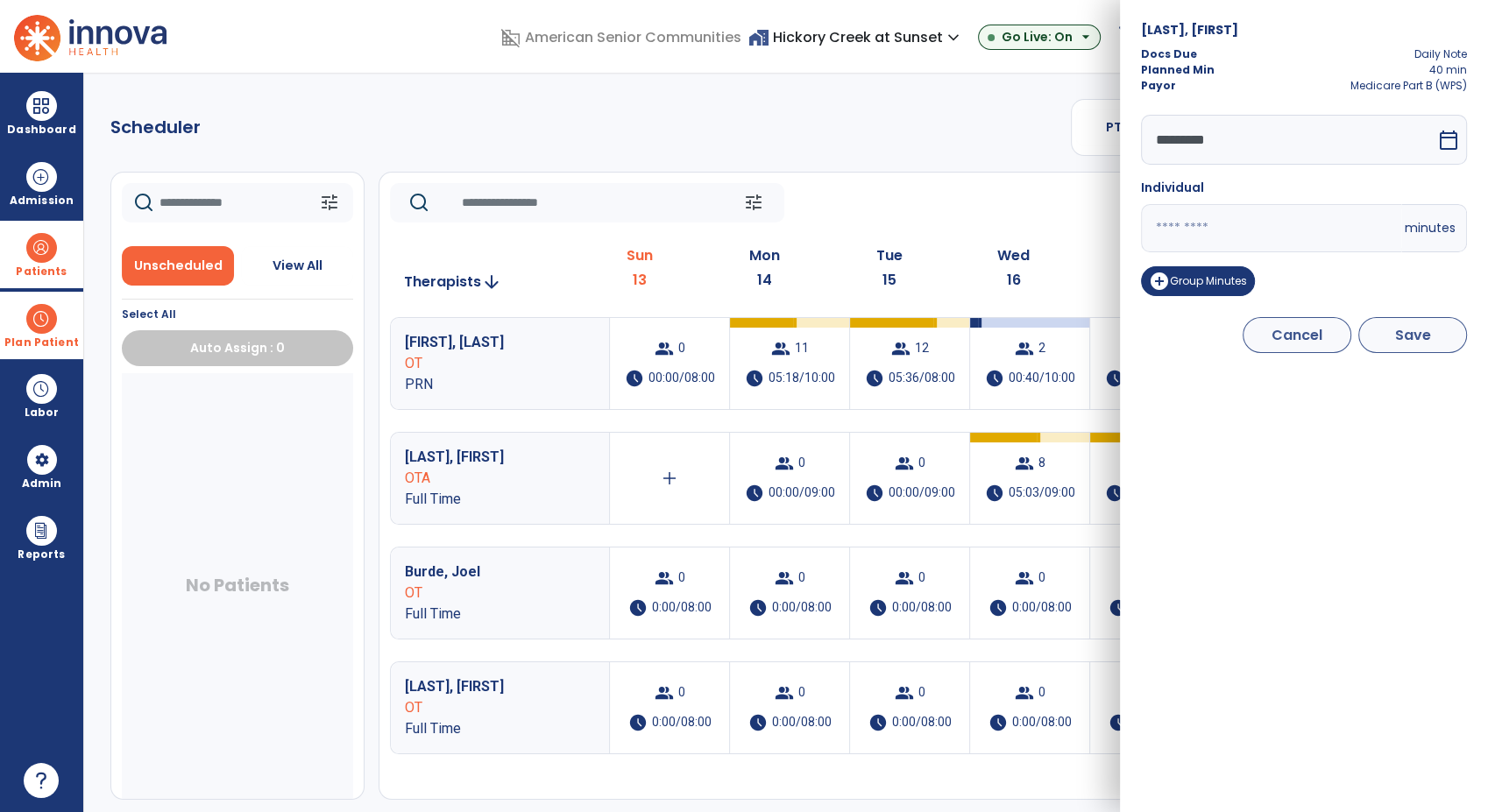 type on "**" 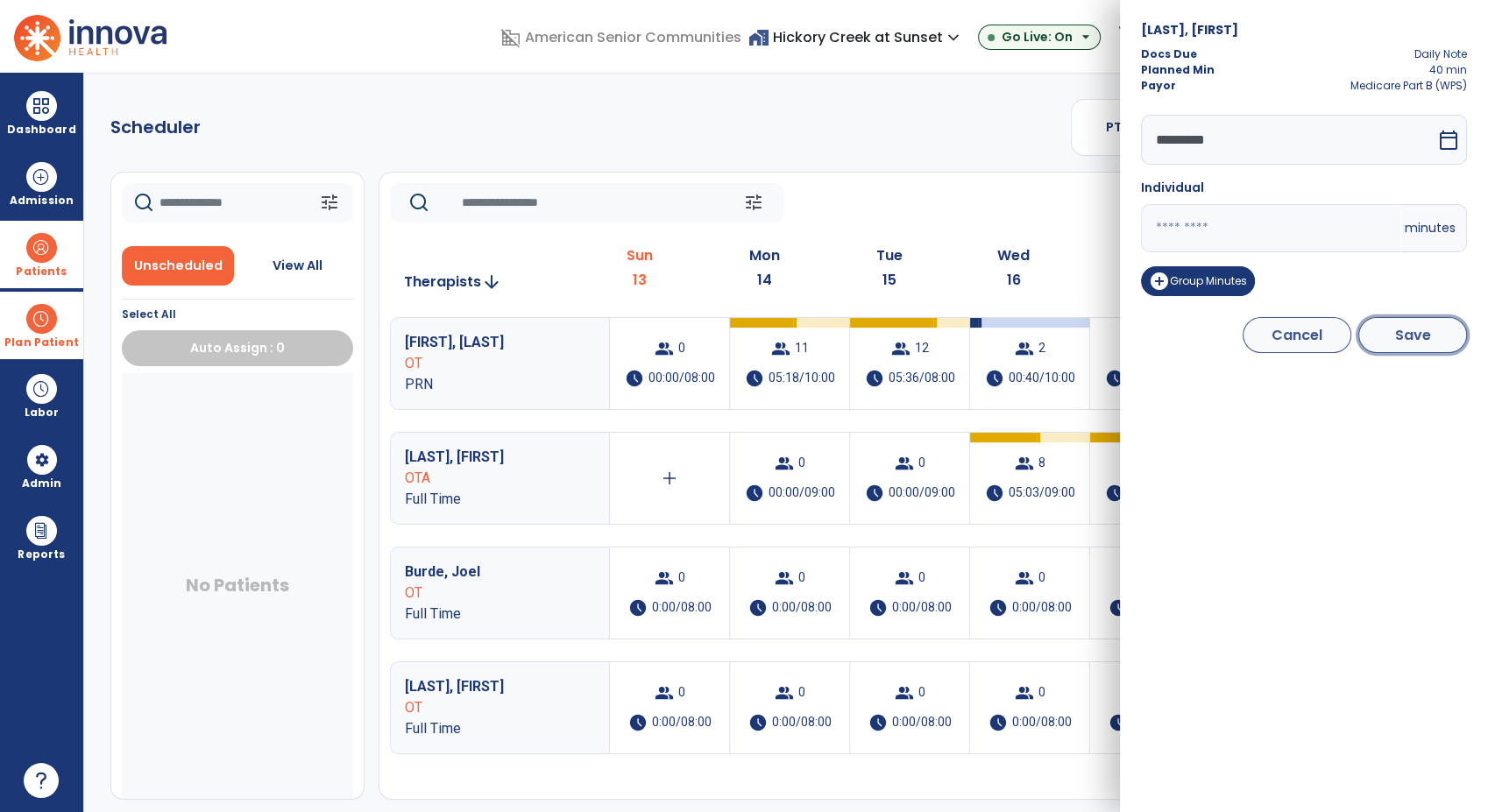 click on "Save" at bounding box center (1413, 335) 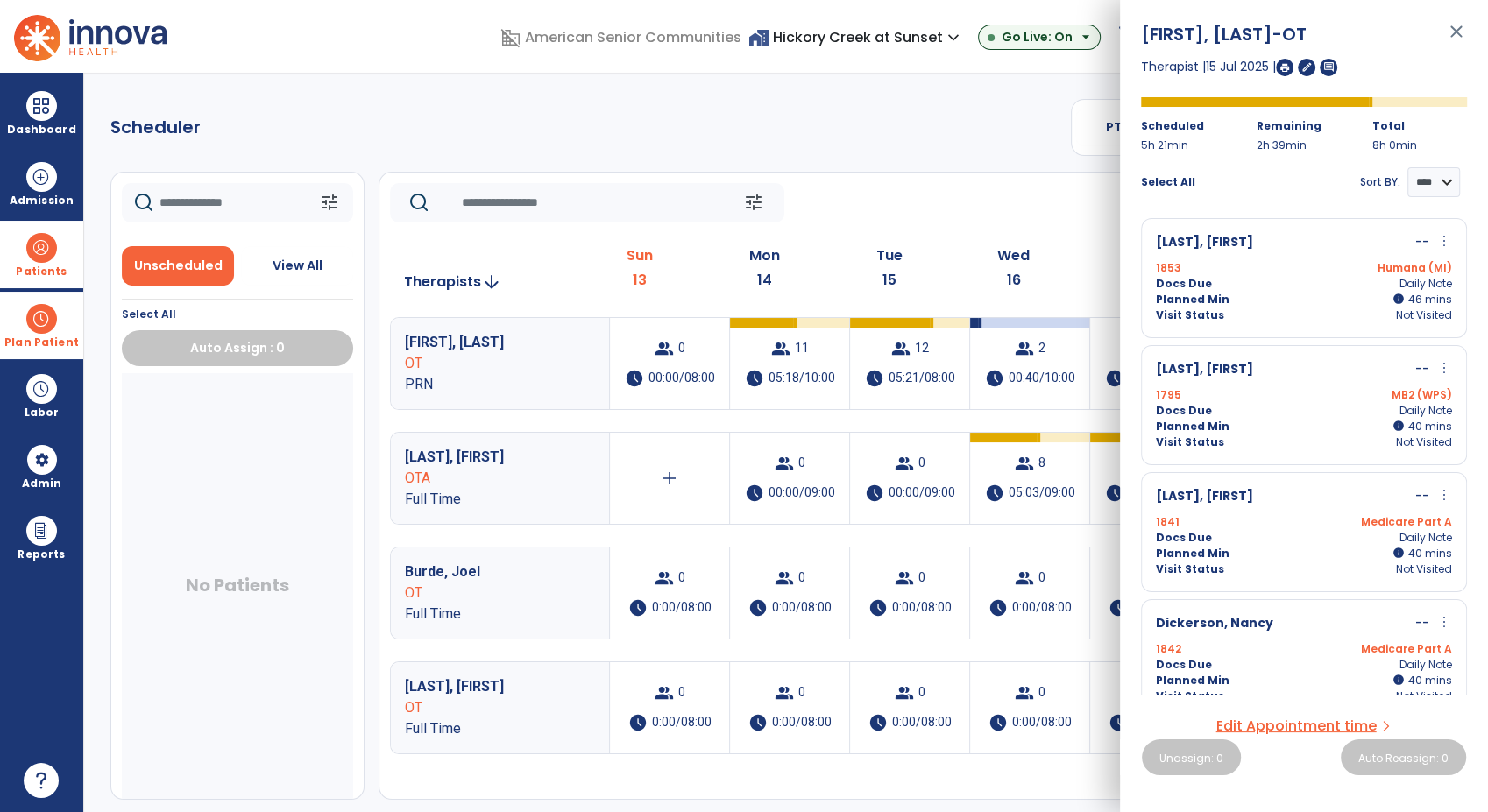 click on "more_vert" at bounding box center [1444, 368] 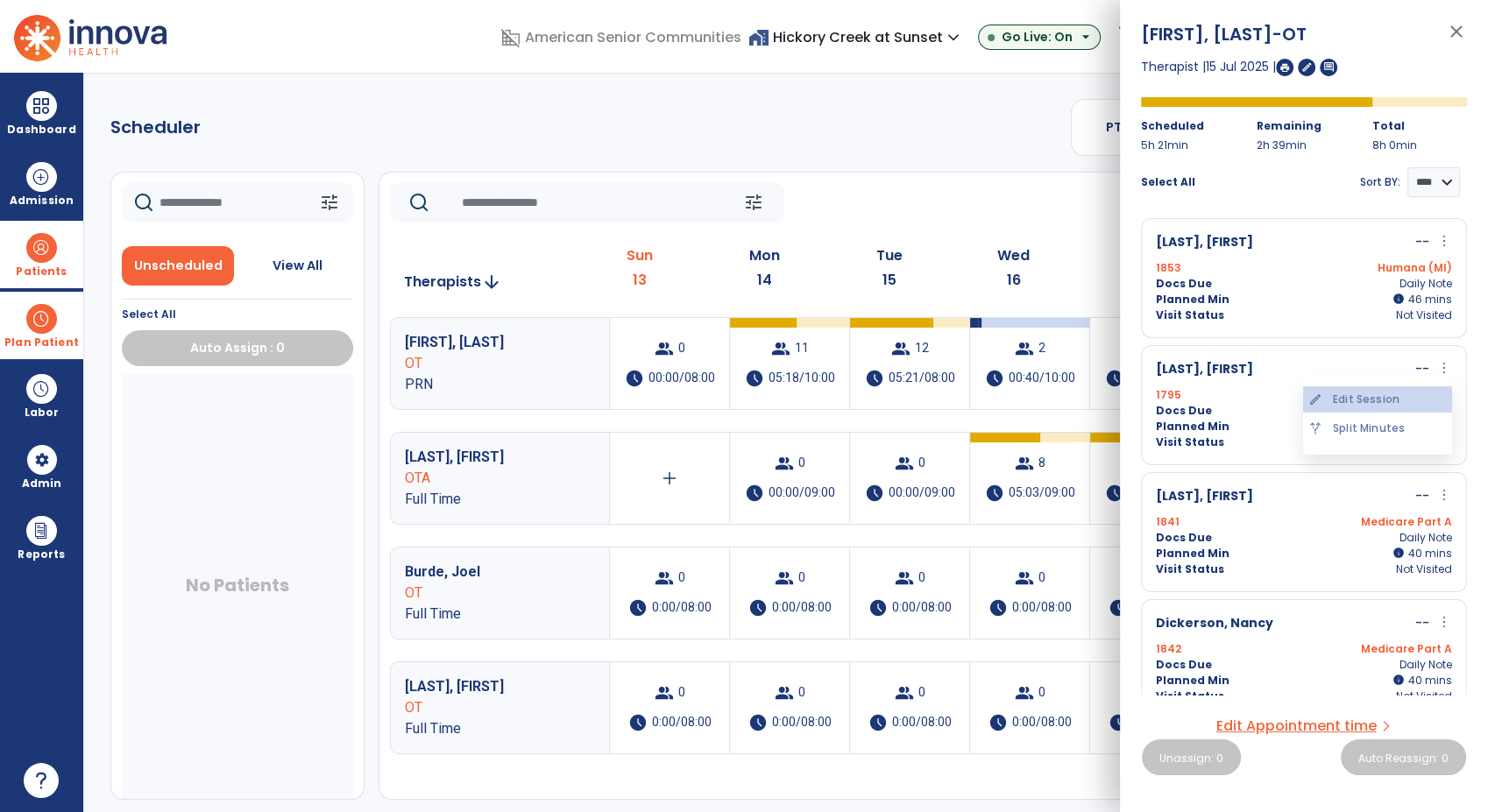 click on "edit   Edit Session" at bounding box center (1378, 399) 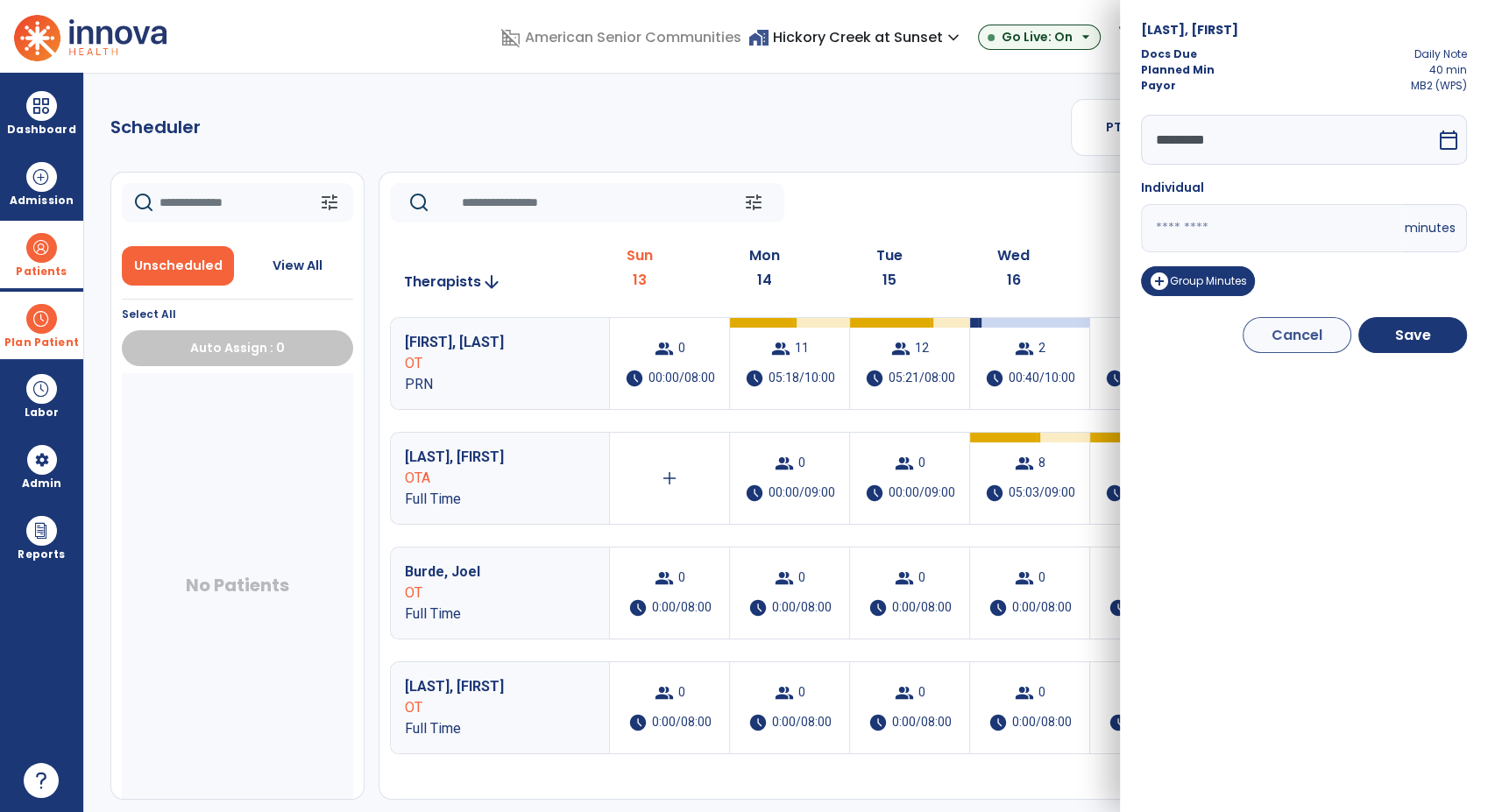drag, startPoint x: 1187, startPoint y: 226, endPoint x: 1066, endPoint y: 208, distance: 122.33152 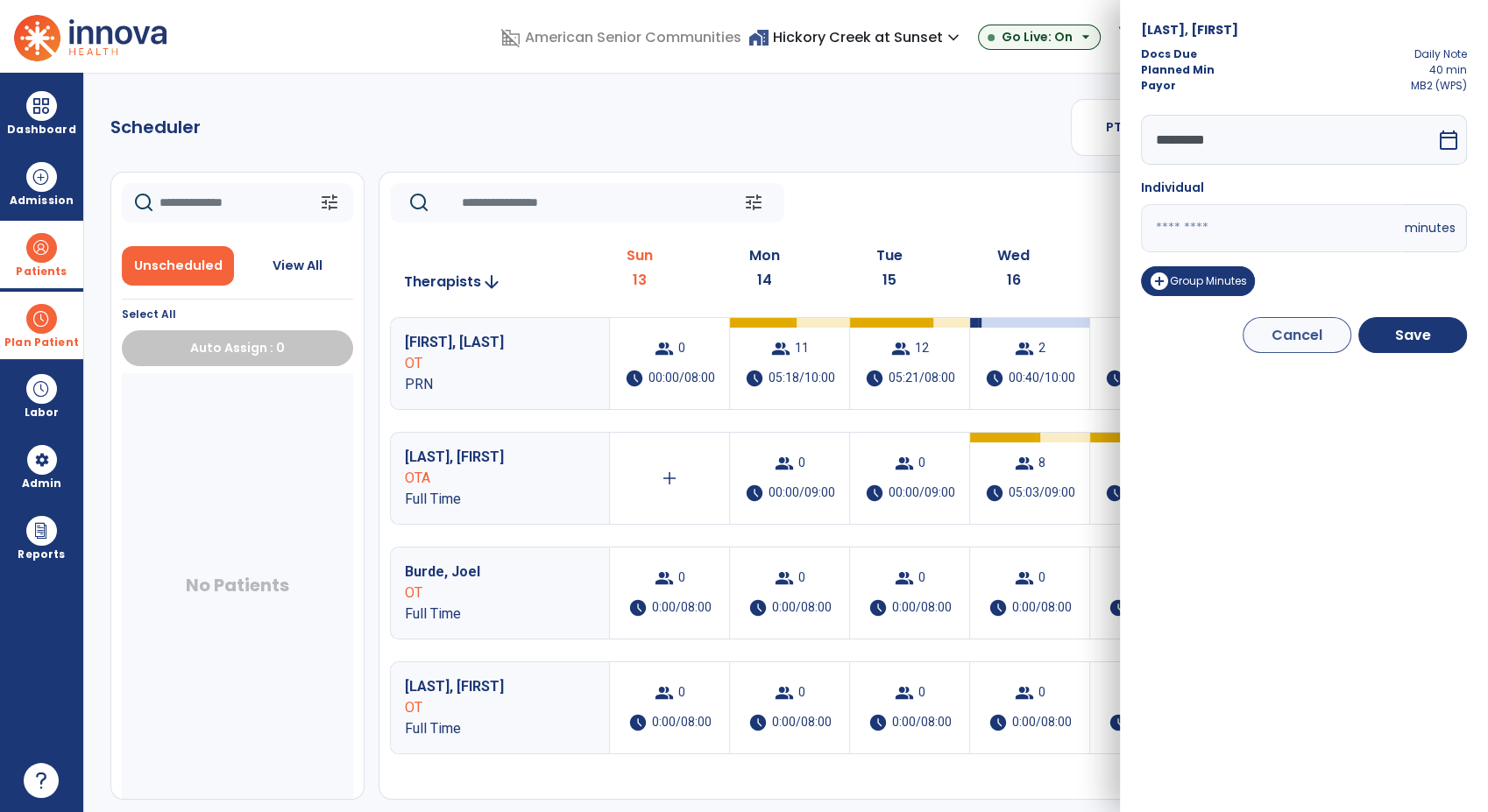 click on "domain_disabled   American Senior Communities   home_work   Hickory Creek at Sunset   expand_more   ASC-Sandbox   Hickory Creek at Sunset  Go Live: On  arrow_drop_down  schedule My Time:   Sunday, Jul 13   Open your timecard  arrow_right 99+ Notifications Mark as read Census Alert - A22 Fri Jul 11 2025 at 10:47 PM | Hickory Creek at Sunset Census Alert - A21 Fri Jul 11 2025 at 3:42 PM | Hickory Creek at Sunset Census Alert - A08 Fri Jul 11 2025 at 2:52 PM | Hickory Creek at Sunset Census Alert - A08 Fri Jul 11 2025 at 10:57 AM | Hickory Creek at Sunset Census Alert - A21 Thu Jul 10 2025 at 4:37 PM | Hickory Creek at Sunset See all Notifications  RM   Munas, Rachell   expand_more   home   Home   person   Profile   manage_accounts   Admin   help   Help   logout   Log out  Dashboard  dashboard  Therapist Dashboard  view_quilt  Operations Dashboard Admission Patients  format_list_bulleted  Patient List  space_dashboard  Patient Board  insert_chart  PDPM Board Plan Patient  event_note  Planner Scheduler" at bounding box center (744, 406) 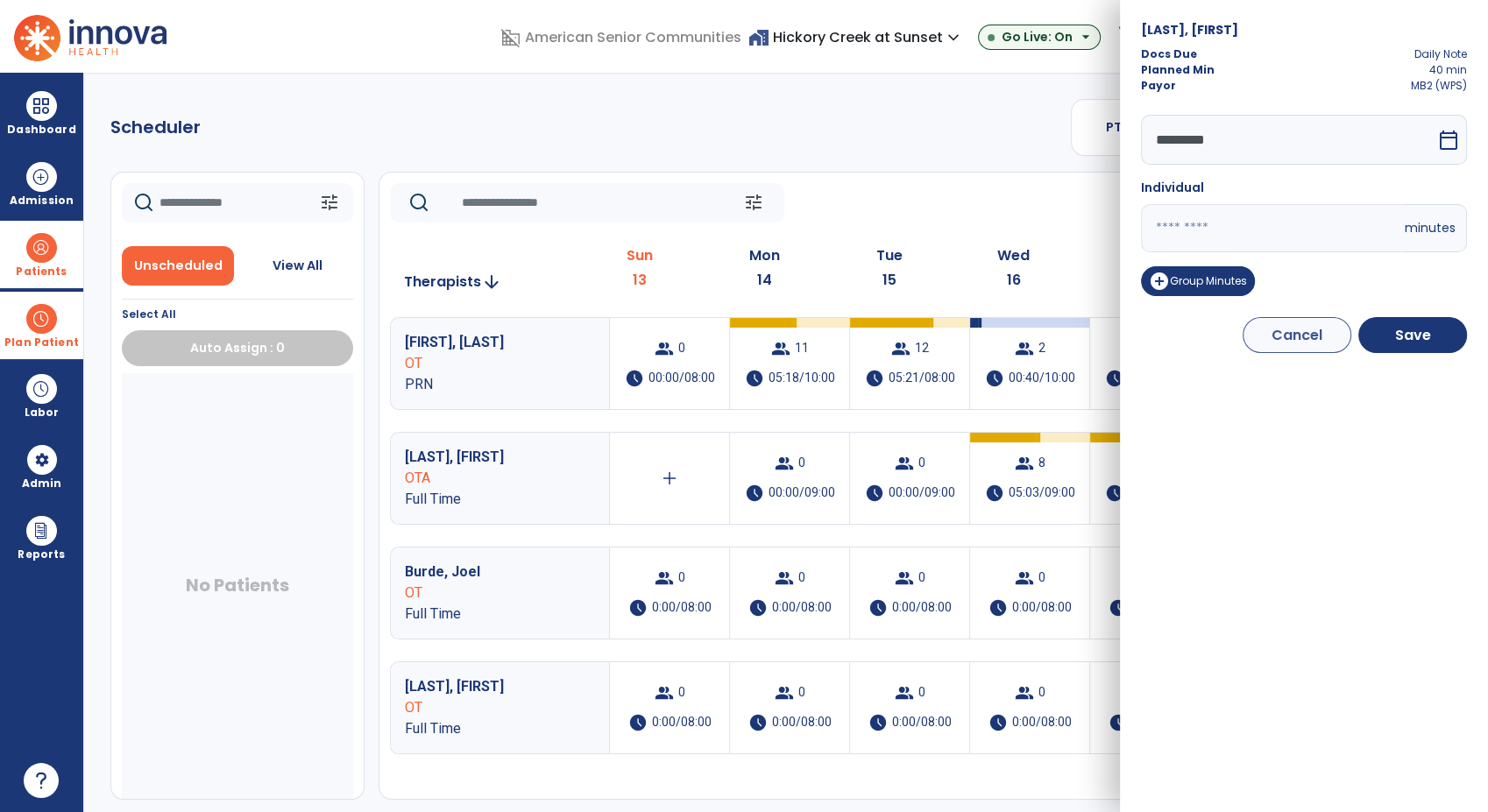 paste on "**" 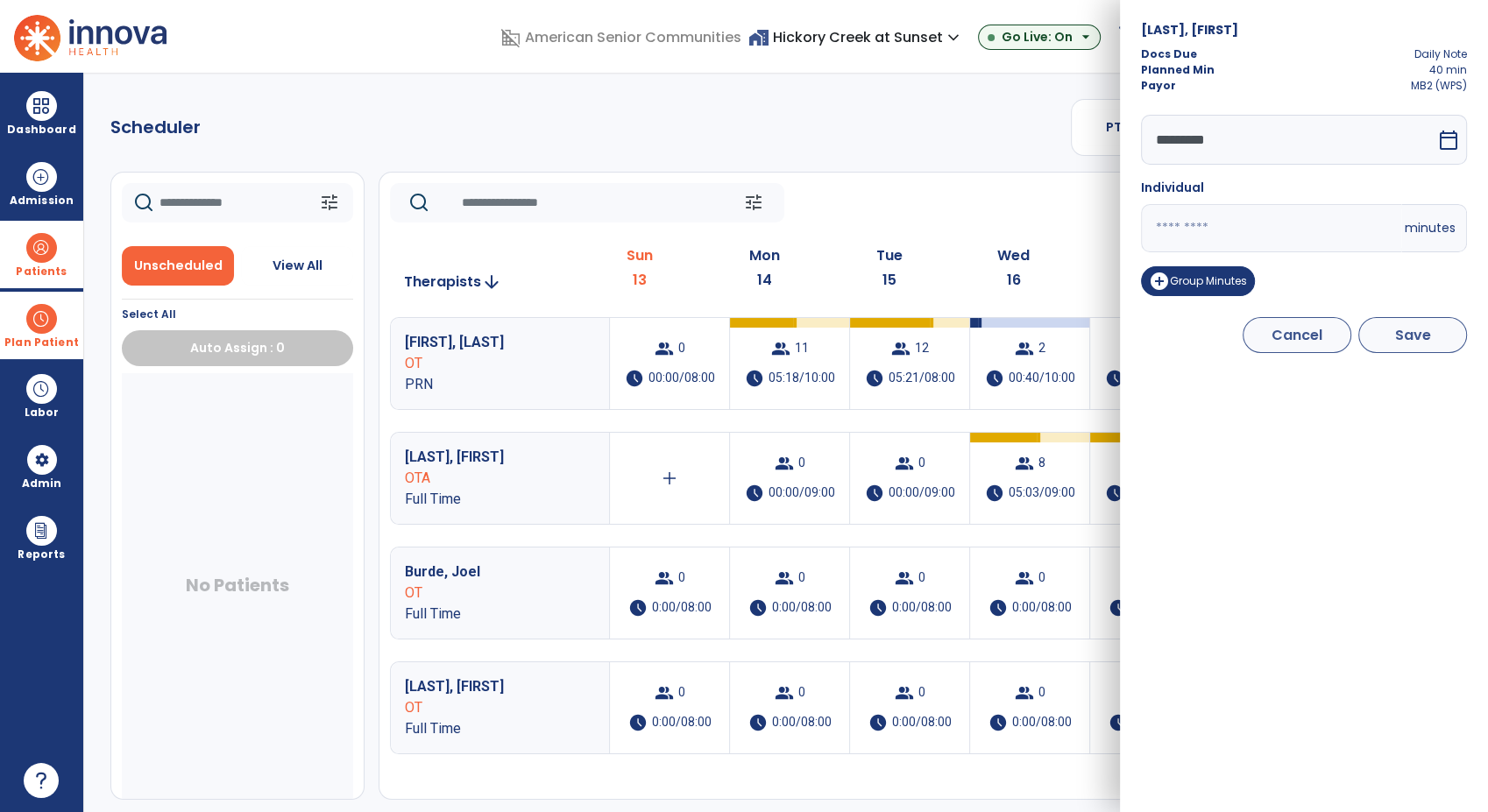 type on "**" 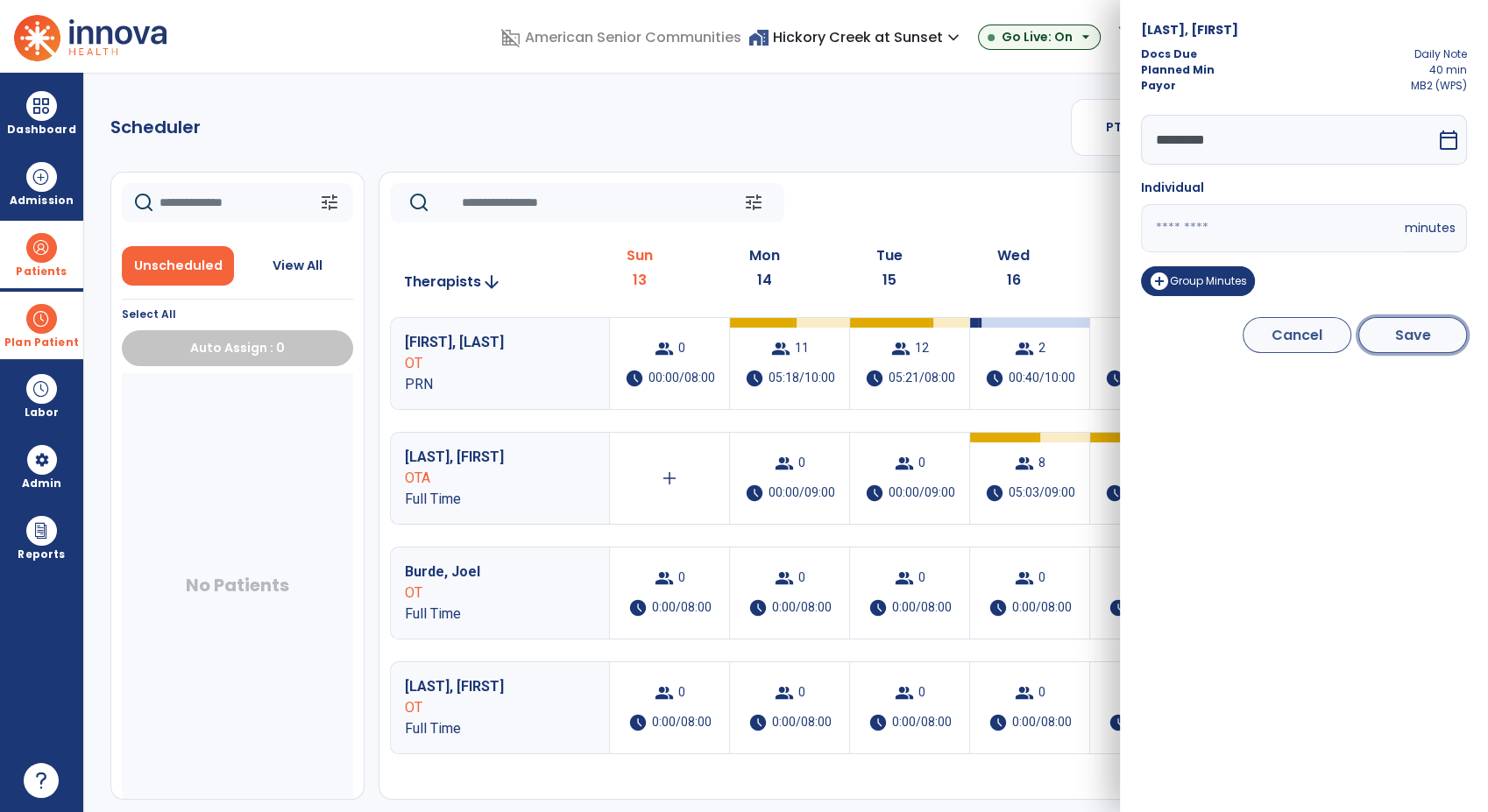 click on "Save" at bounding box center (1413, 335) 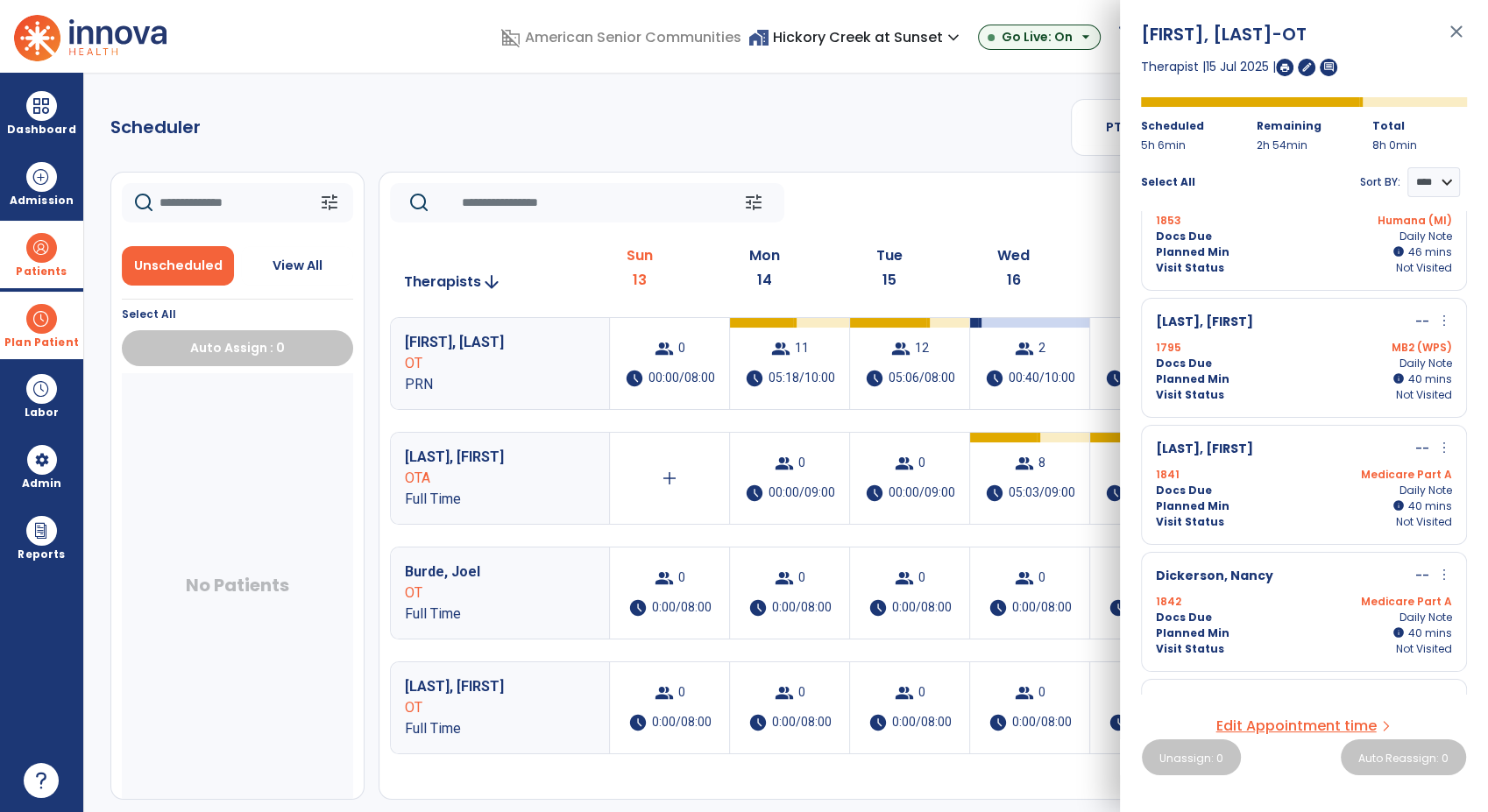 scroll, scrollTop: 49, scrollLeft: 0, axis: vertical 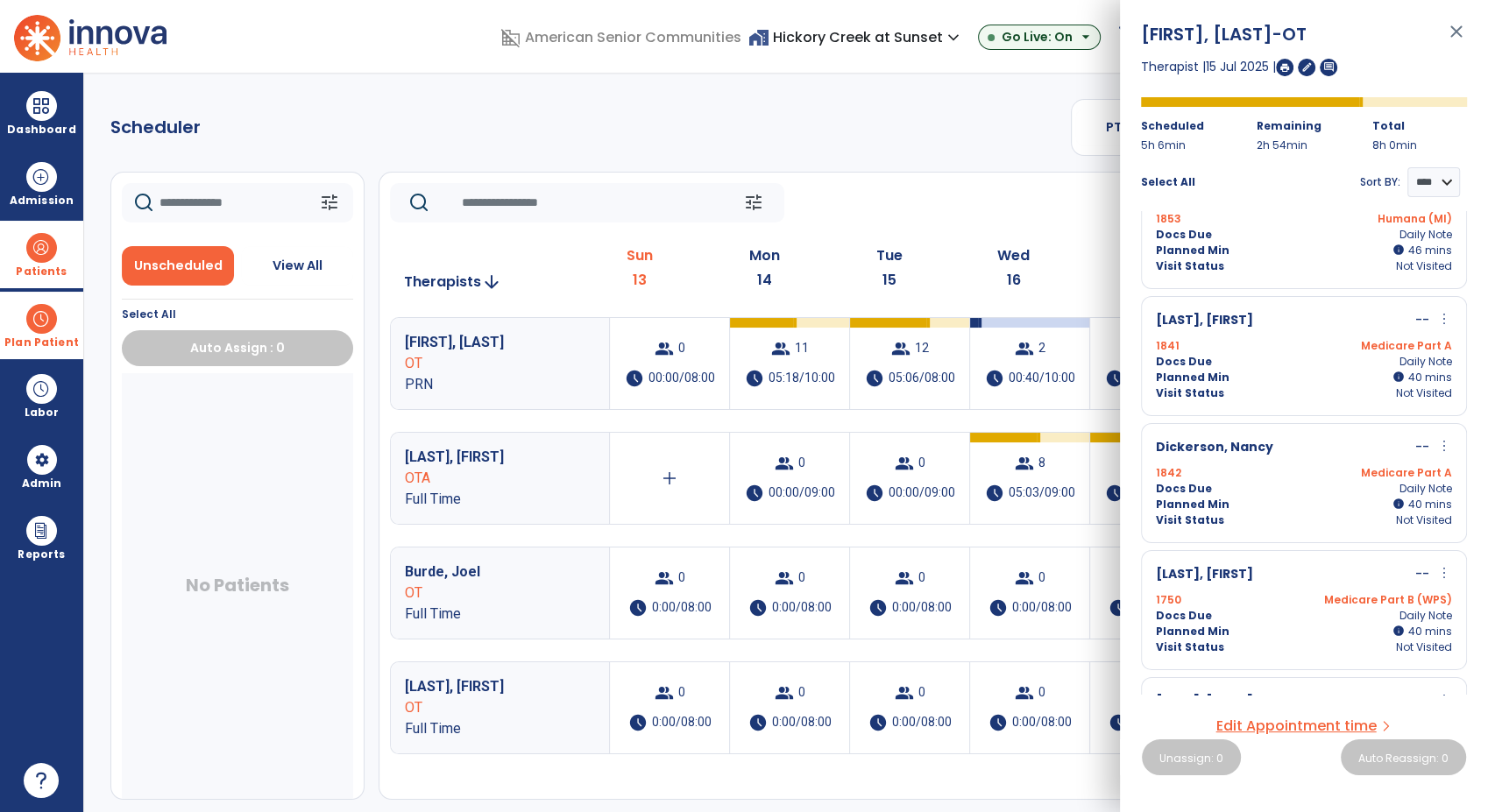 click on "more_vert" at bounding box center (1444, 319) 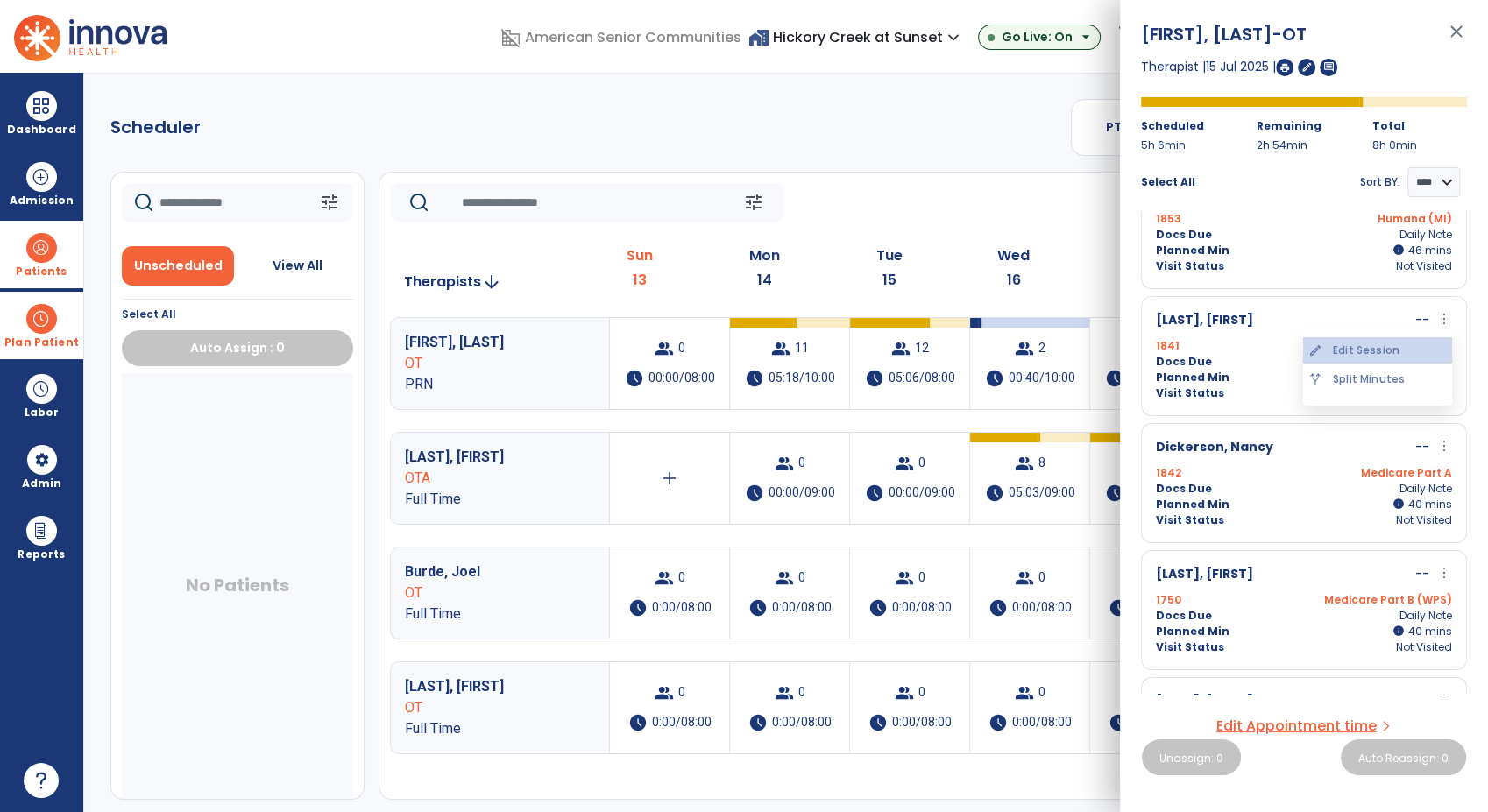 click on "edit   Edit Session" at bounding box center [1378, 350] 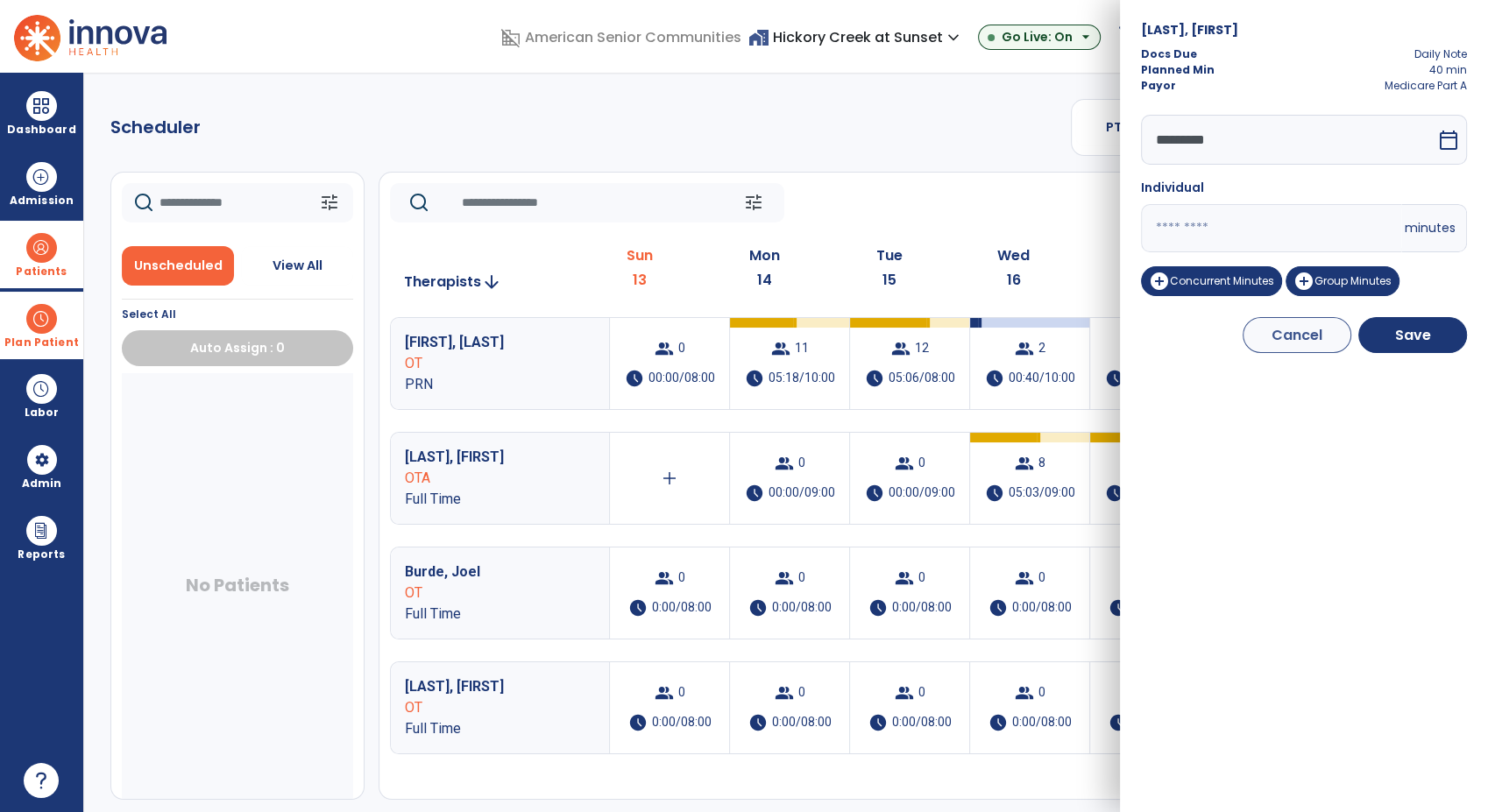 drag, startPoint x: 1171, startPoint y: 229, endPoint x: 1081, endPoint y: 231, distance: 90.022219 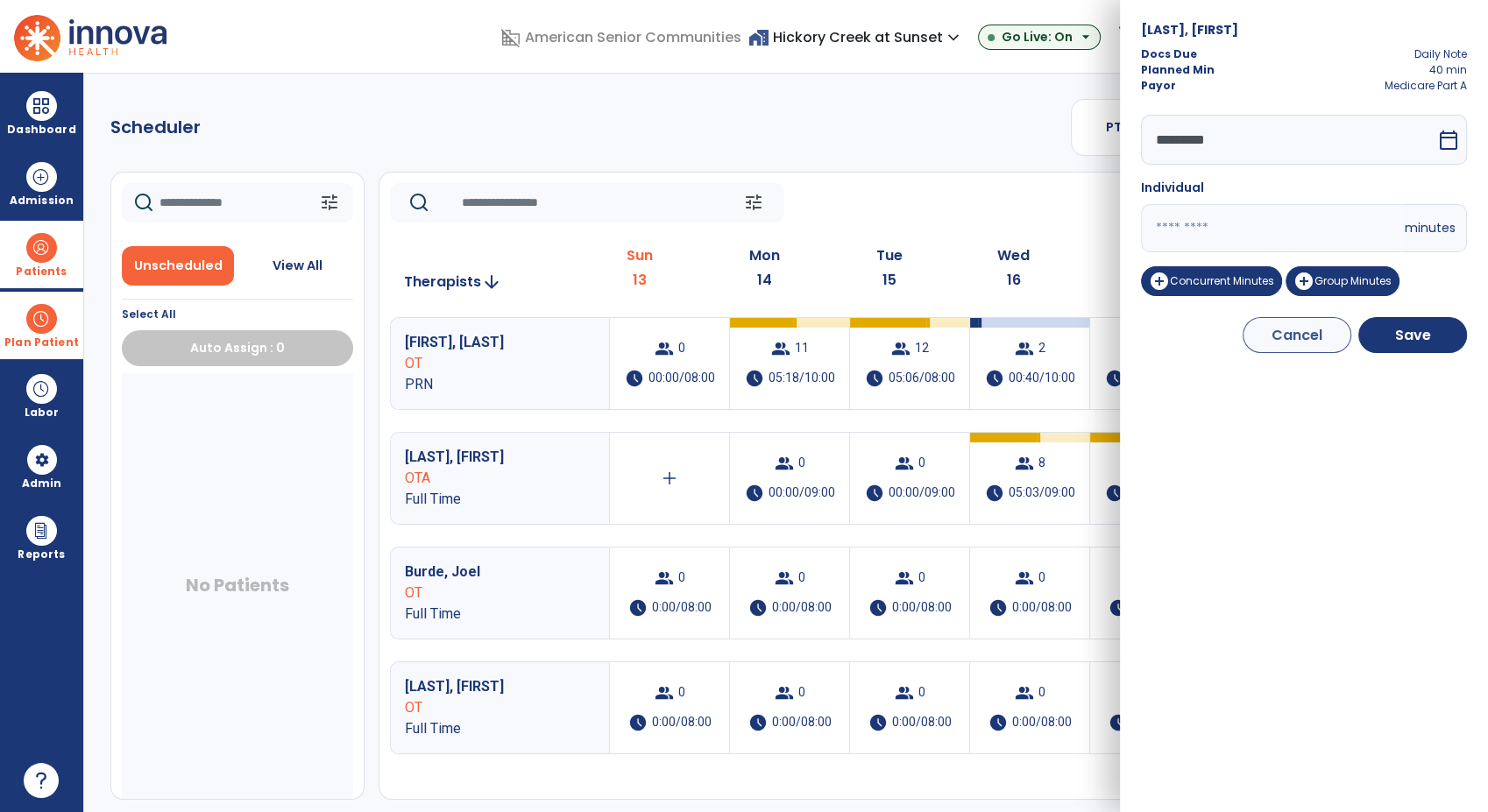 click on "domain_disabled   American Senior Communities   home_work   Hickory Creek at Sunset   expand_more   ASC-Sandbox   Hickory Creek at Sunset  Go Live: On  arrow_drop_down  schedule My Time:   Sunday, Jul 13   Open your timecard  arrow_right 99+ Notifications Mark as read Census Alert - A22 Fri Jul 11 2025 at 10:47 PM | Hickory Creek at Sunset Census Alert - A21 Fri Jul 11 2025 at 3:42 PM | Hickory Creek at Sunset Census Alert - A08 Fri Jul 11 2025 at 2:52 PM | Hickory Creek at Sunset Census Alert - A08 Fri Jul 11 2025 at 10:57 AM | Hickory Creek at Sunset Census Alert - A21 Thu Jul 10 2025 at 4:37 PM | Hickory Creek at Sunset See all Notifications  RM   Munas, Rachell   expand_more   home   Home   person   Profile   manage_accounts   Admin   help   Help   logout   Log out  Dashboard  dashboard  Therapist Dashboard  view_quilt  Operations Dashboard Admission Patients  format_list_bulleted  Patient List  space_dashboard  Patient Board  insert_chart  PDPM Board Plan Patient  event_note  Planner Scheduler" at bounding box center [744, 406] 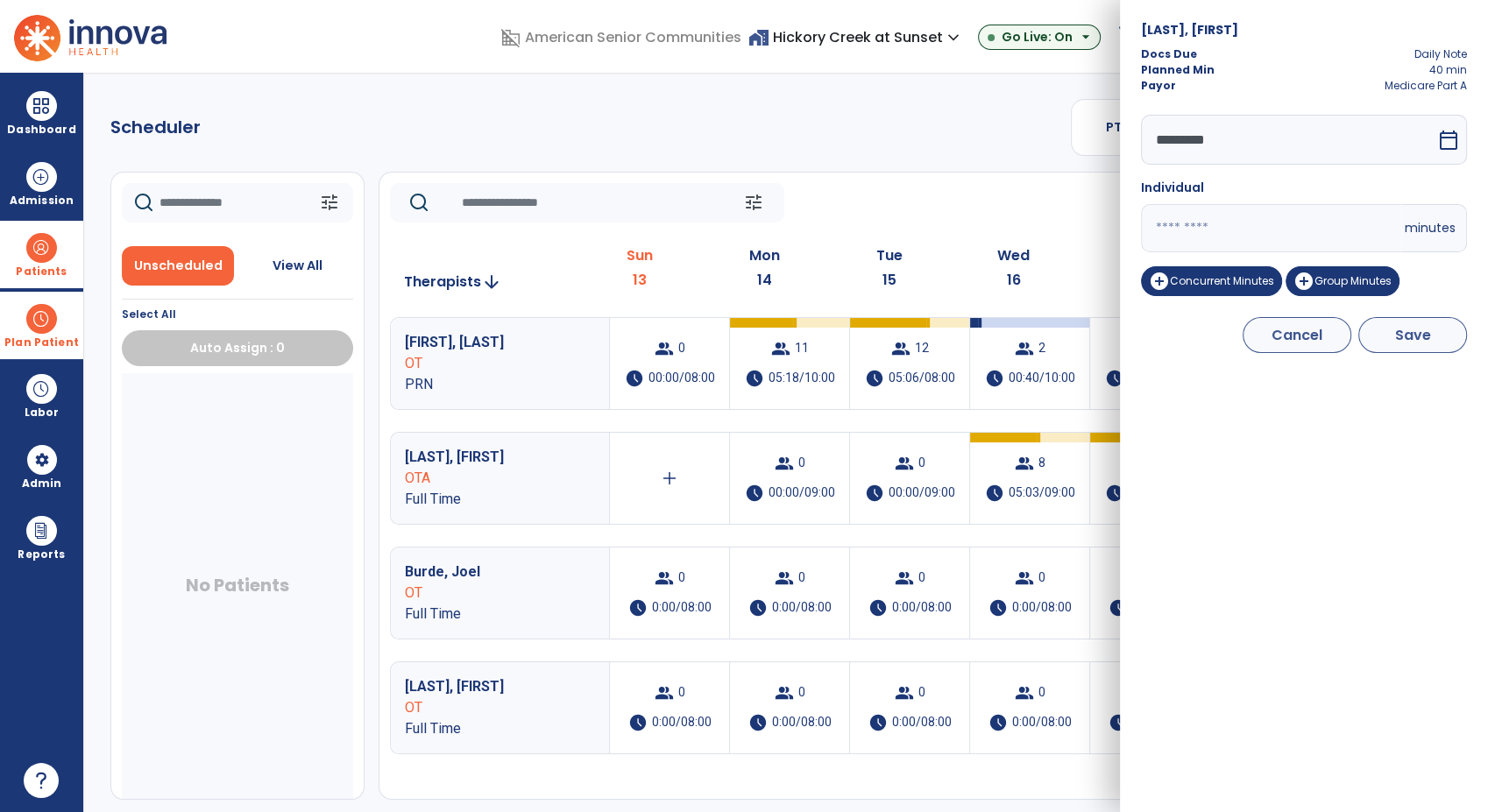 type on "**" 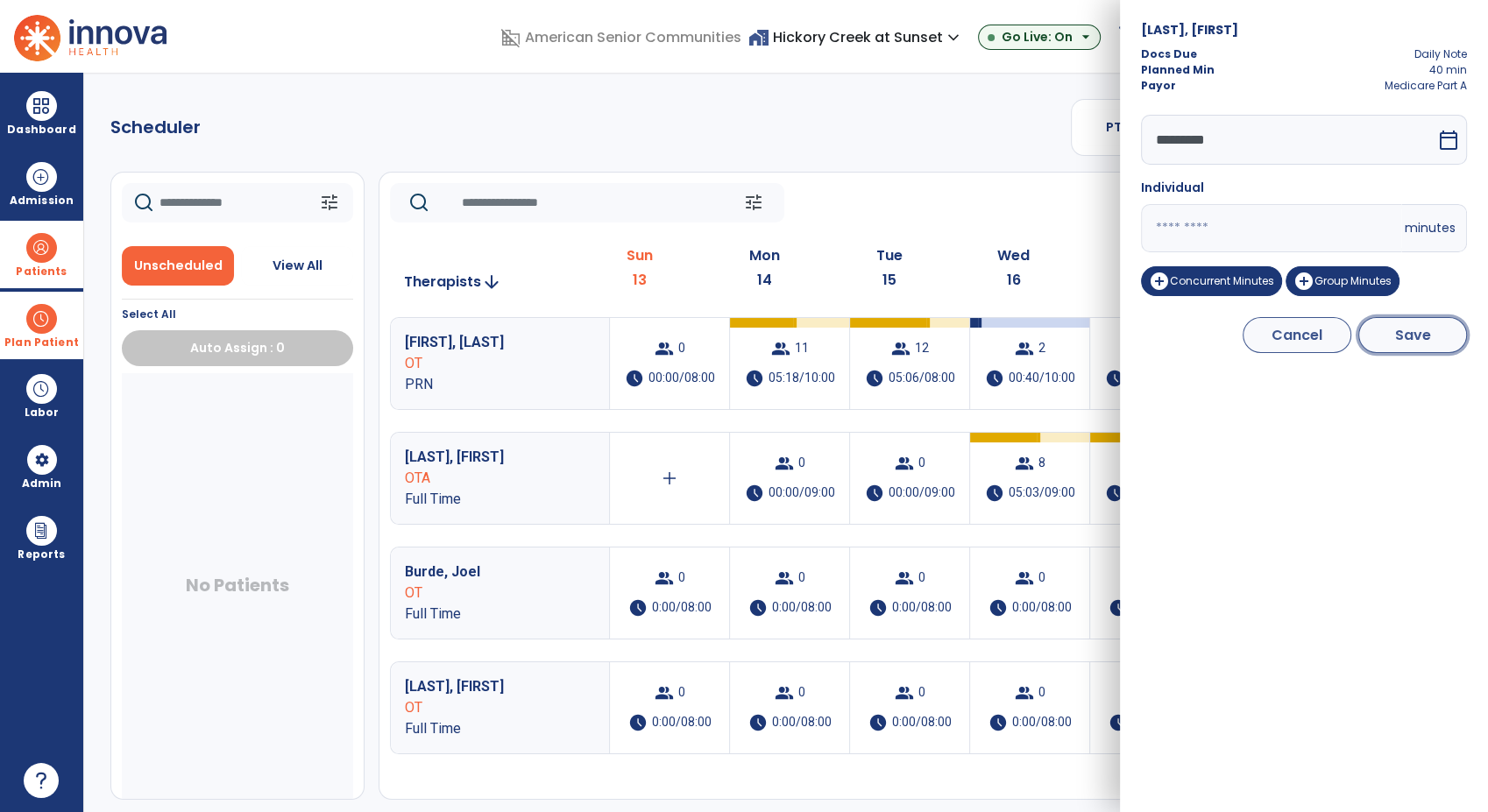 click on "Save" at bounding box center (1413, 335) 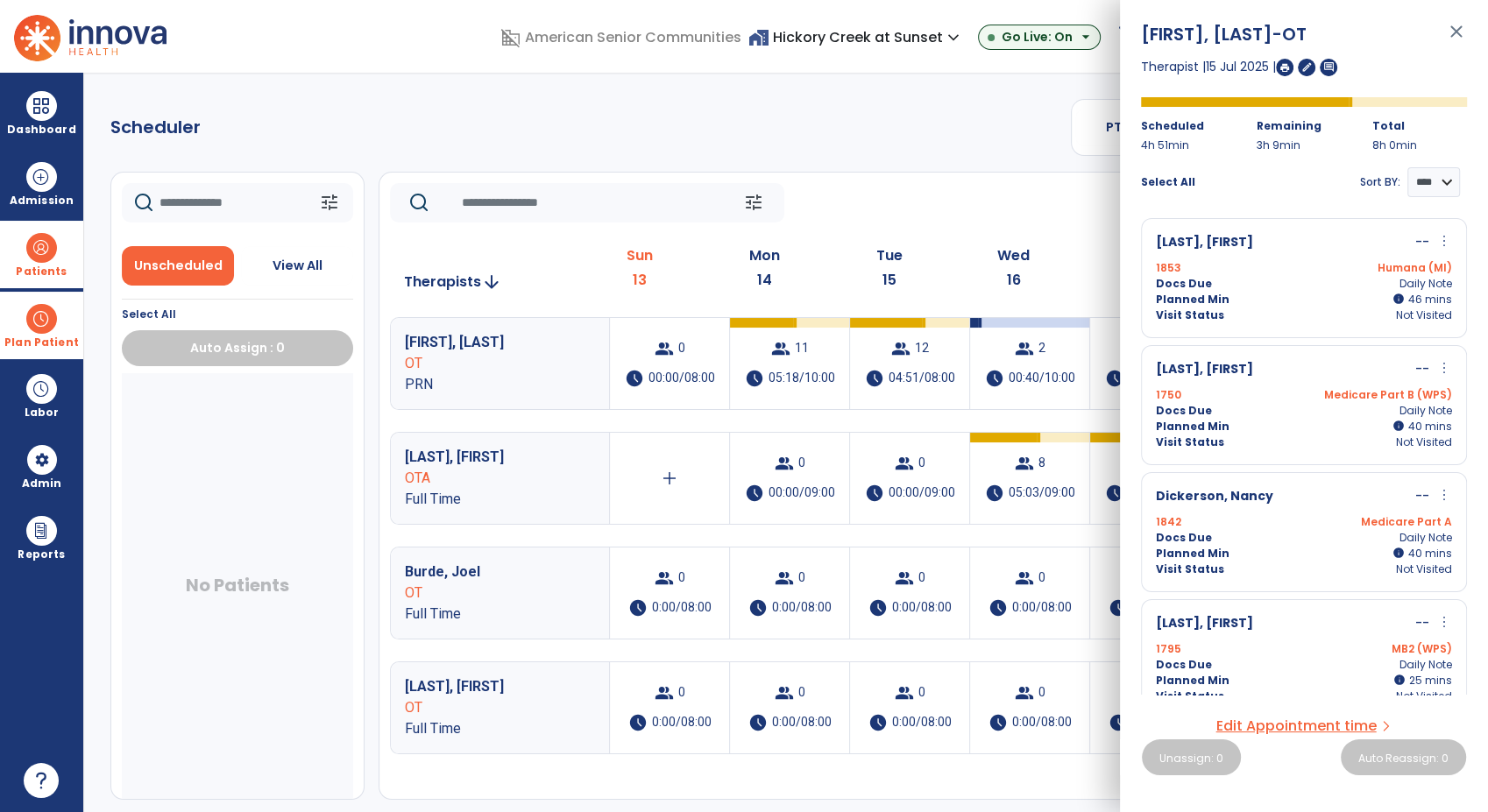 click on "more_vert" at bounding box center (1444, 368) 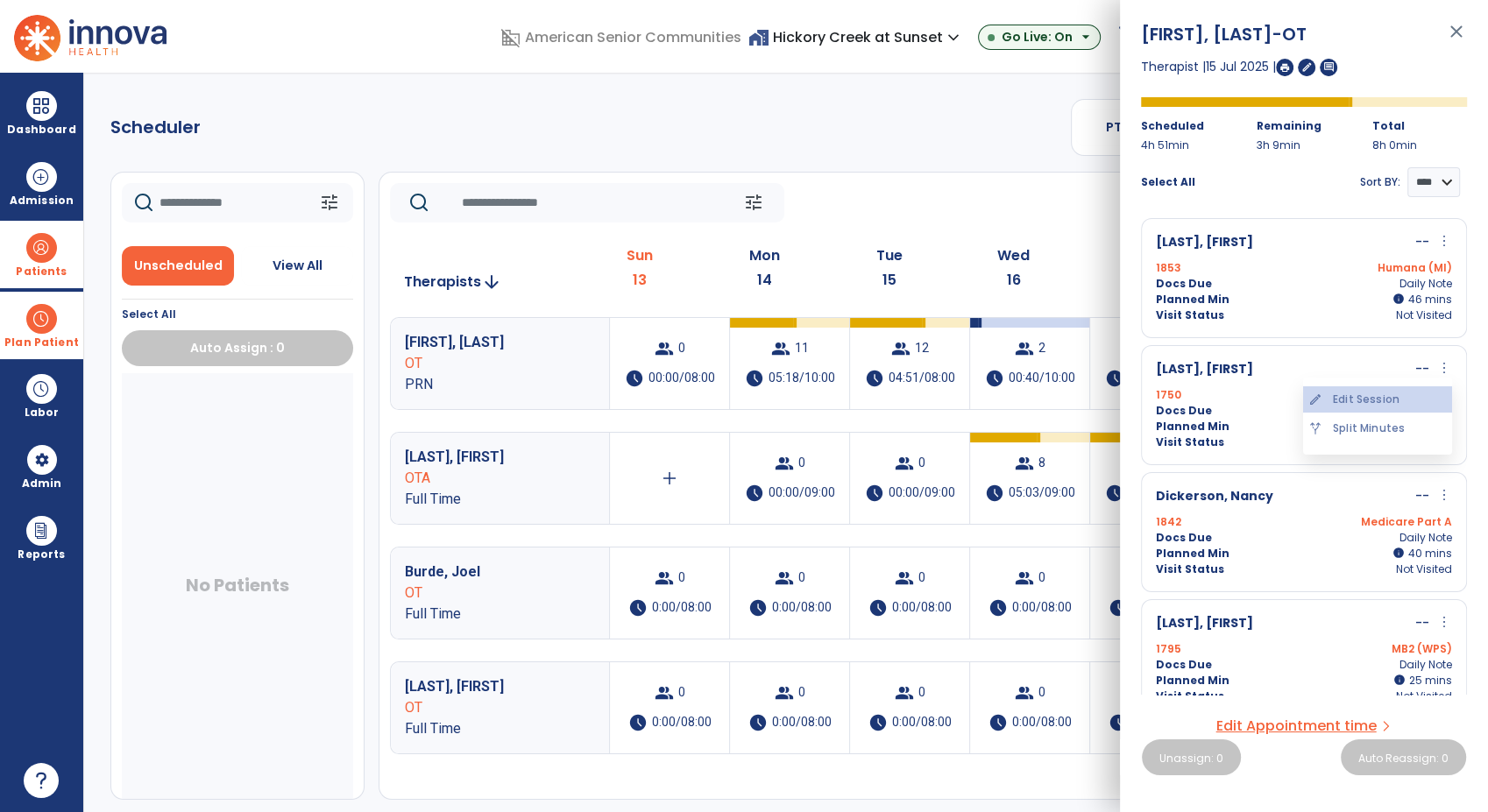 click on "edit   Edit Session" at bounding box center [1378, 399] 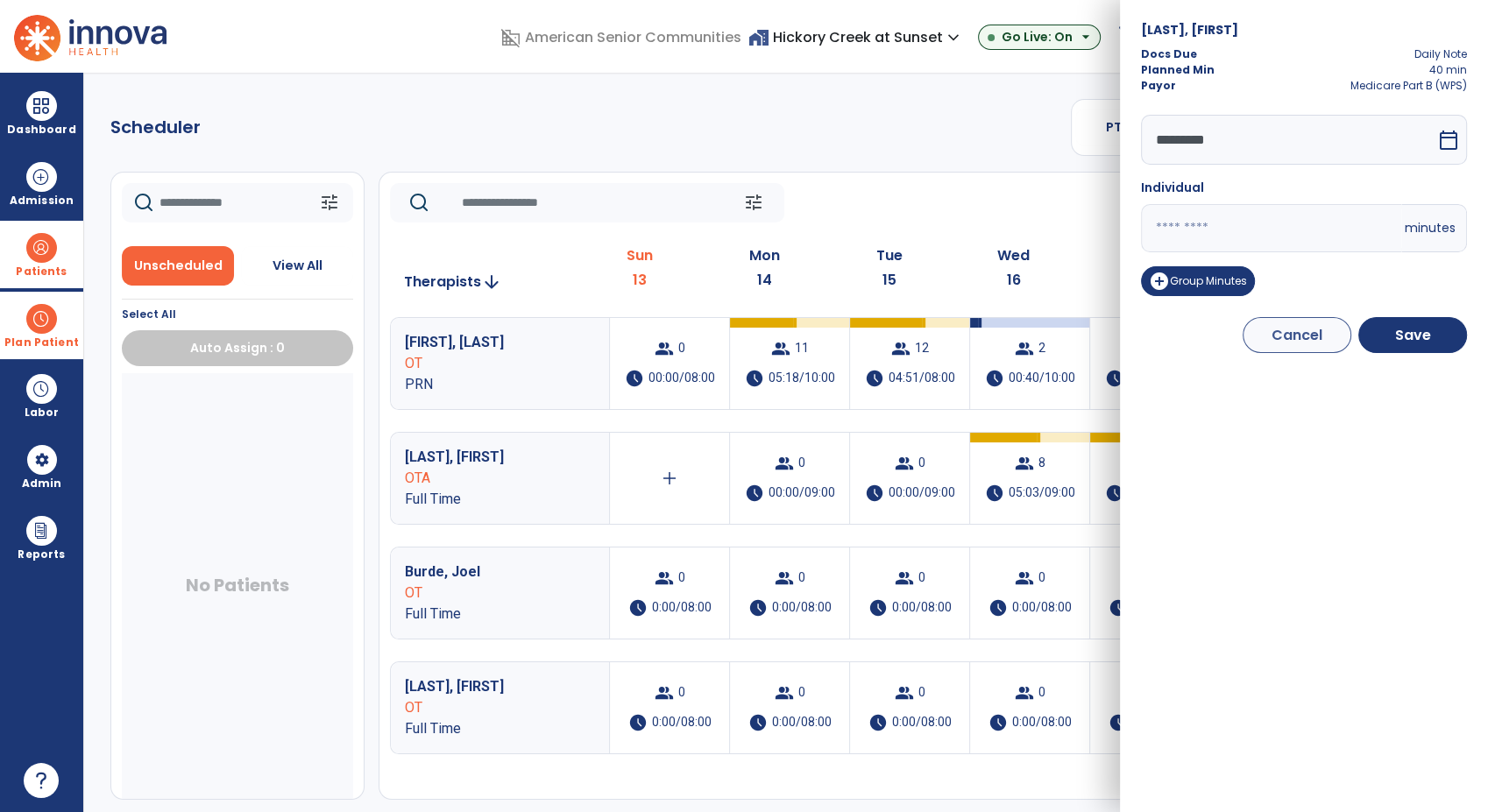drag, startPoint x: 1181, startPoint y: 219, endPoint x: 1082, endPoint y: 218, distance: 99.00505 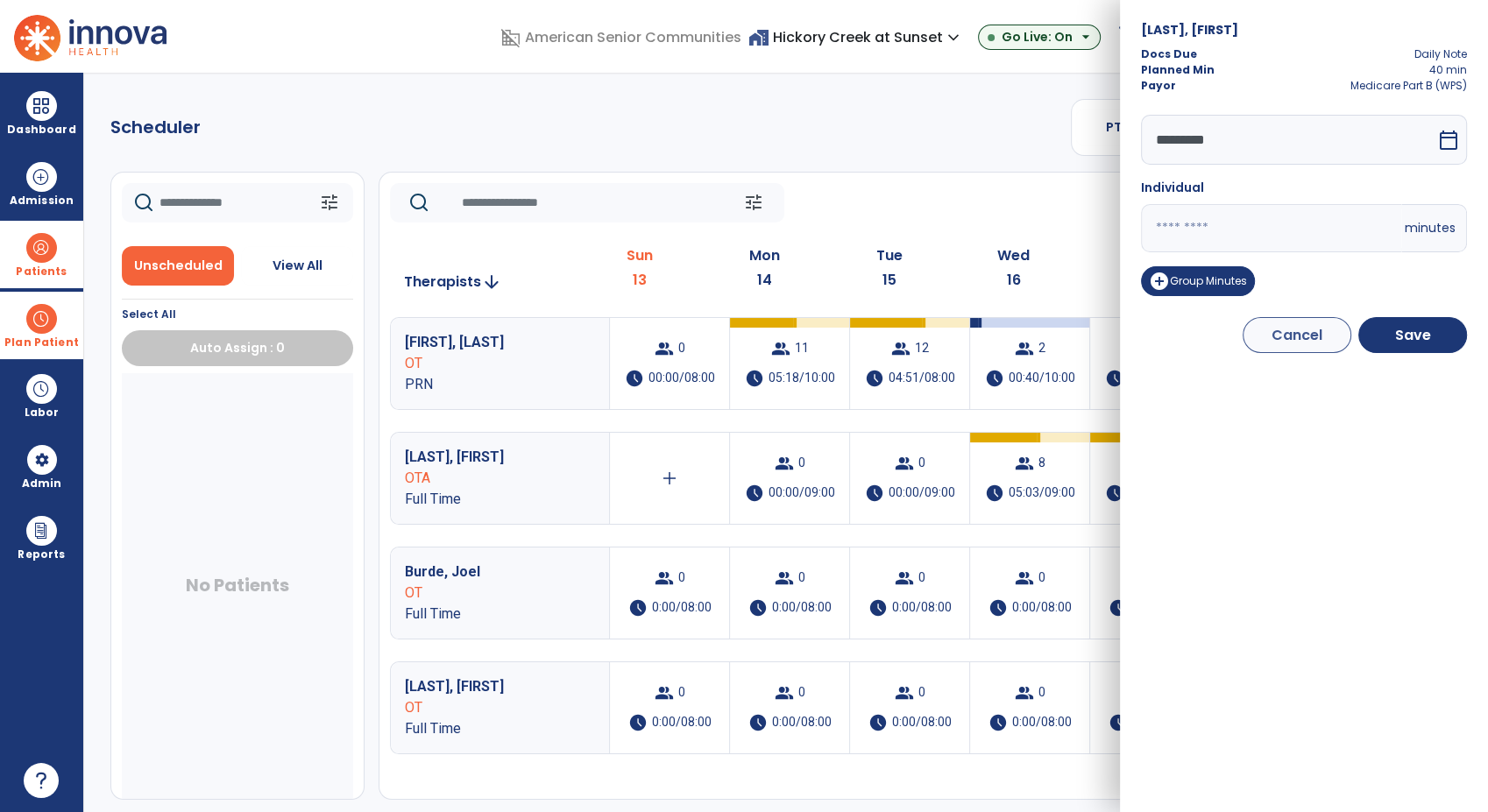 click on "domain_disabled   American Senior Communities   home_work   Hickory Creek at Sunset   expand_more   ASC-Sandbox   Hickory Creek at Sunset  Go Live: On  arrow_drop_down  schedule My Time:   Sunday, Jul 13   Open your timecard  arrow_right 99+ Notifications Mark as read Census Alert - A22 Fri Jul 11 2025 at 10:47 PM | Hickory Creek at Sunset Census Alert - A21 Fri Jul 11 2025 at 3:42 PM | Hickory Creek at Sunset Census Alert - A08 Fri Jul 11 2025 at 2:52 PM | Hickory Creek at Sunset Census Alert - A08 Fri Jul 11 2025 at 10:57 AM | Hickory Creek at Sunset Census Alert - A21 Thu Jul 10 2025 at 4:37 PM | Hickory Creek at Sunset See all Notifications  RM   Munas, Rachell   expand_more   home   Home   person   Profile   manage_accounts   Admin   help   Help   logout   Log out  Dashboard  dashboard  Therapist Dashboard  view_quilt  Operations Dashboard Admission Patients  format_list_bulleted  Patient List  space_dashboard  Patient Board  insert_chart  PDPM Board Plan Patient  event_note  Planner Scheduler" at bounding box center [744, 406] 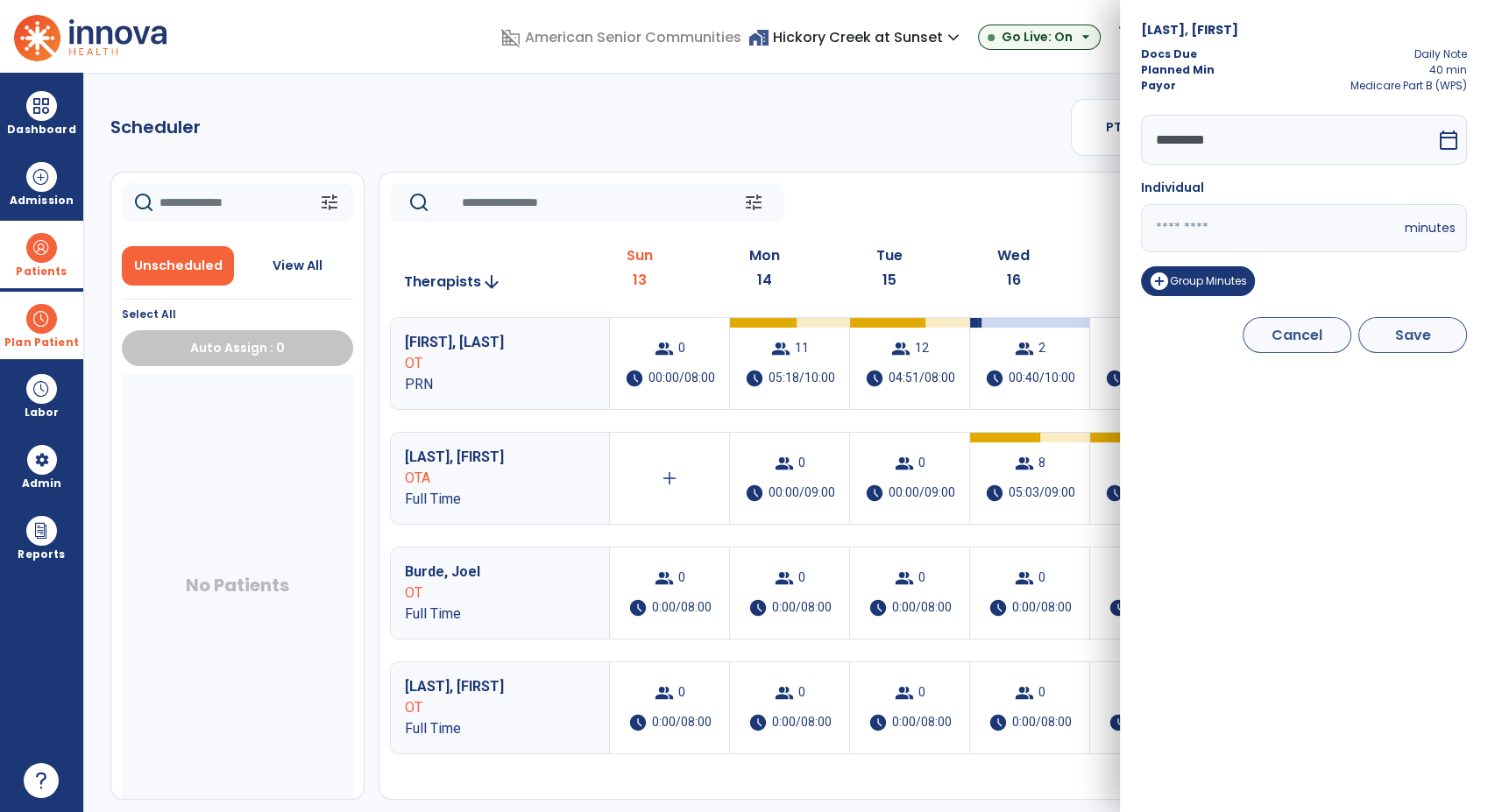 type on "**" 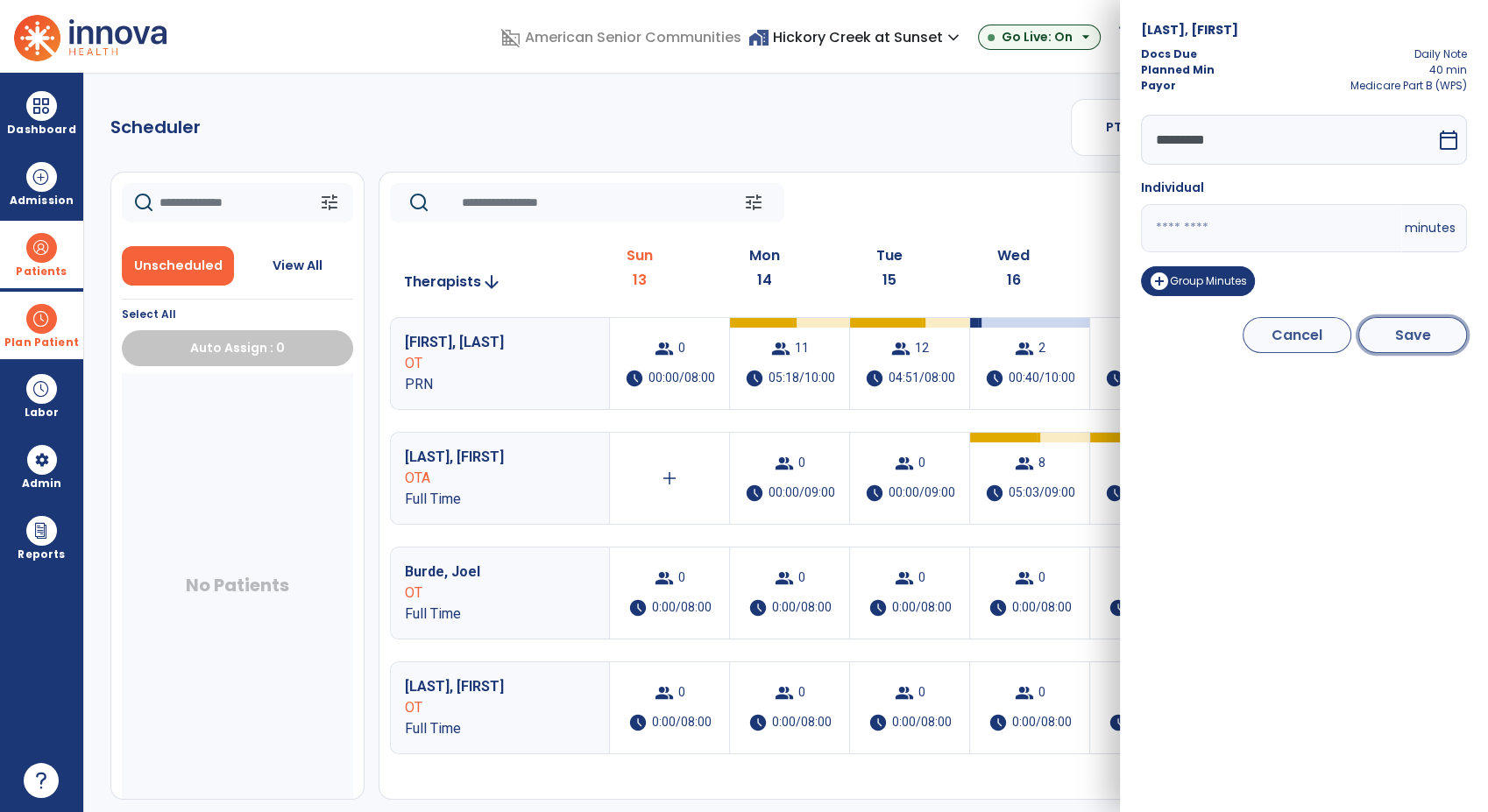click on "Save" at bounding box center (1413, 335) 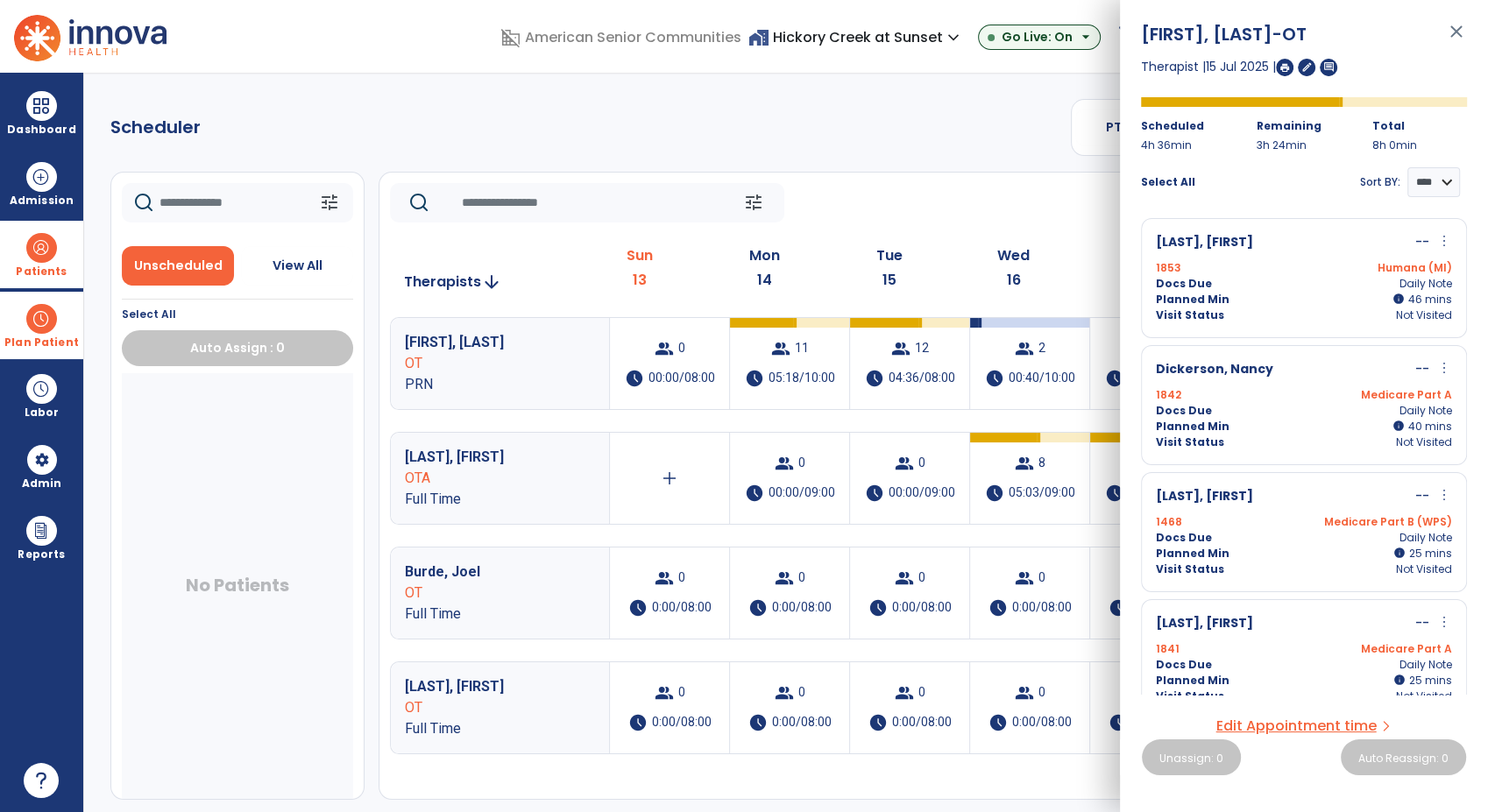 click on "more_vert" at bounding box center [1444, 368] 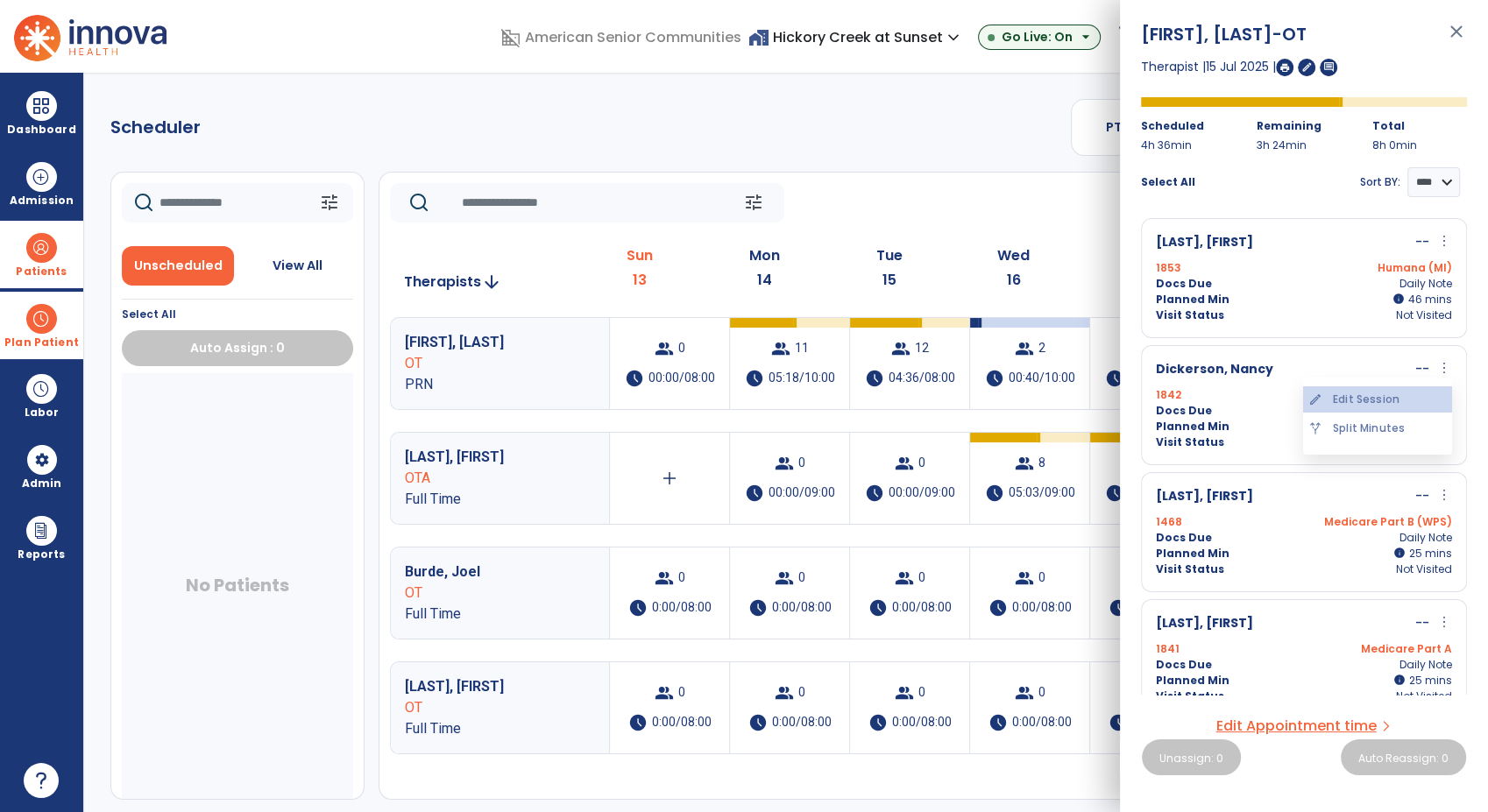 click on "edit   Edit Session" at bounding box center [1378, 399] 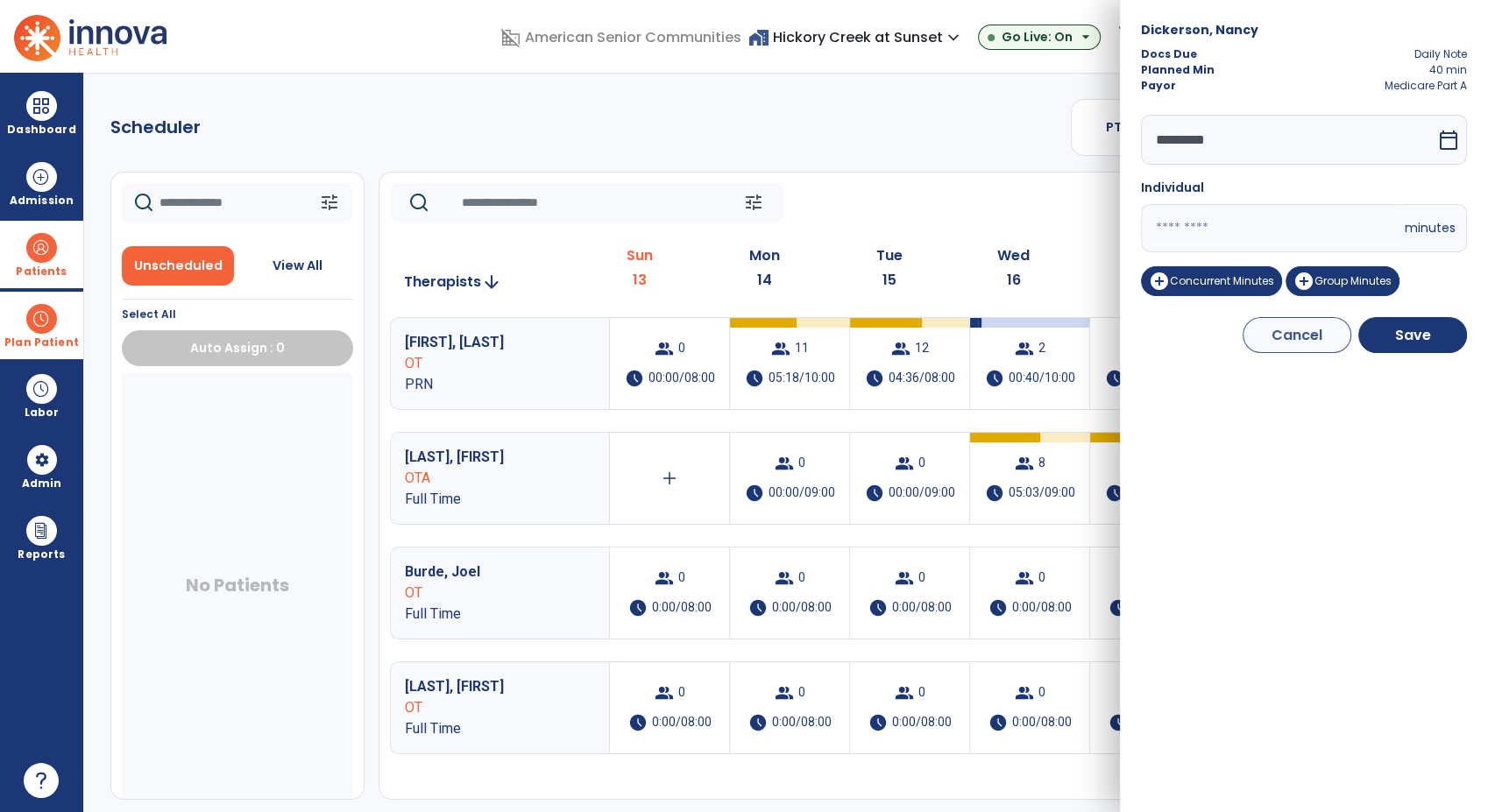 drag, startPoint x: 1208, startPoint y: 220, endPoint x: 1076, endPoint y: 182, distance: 137.36084 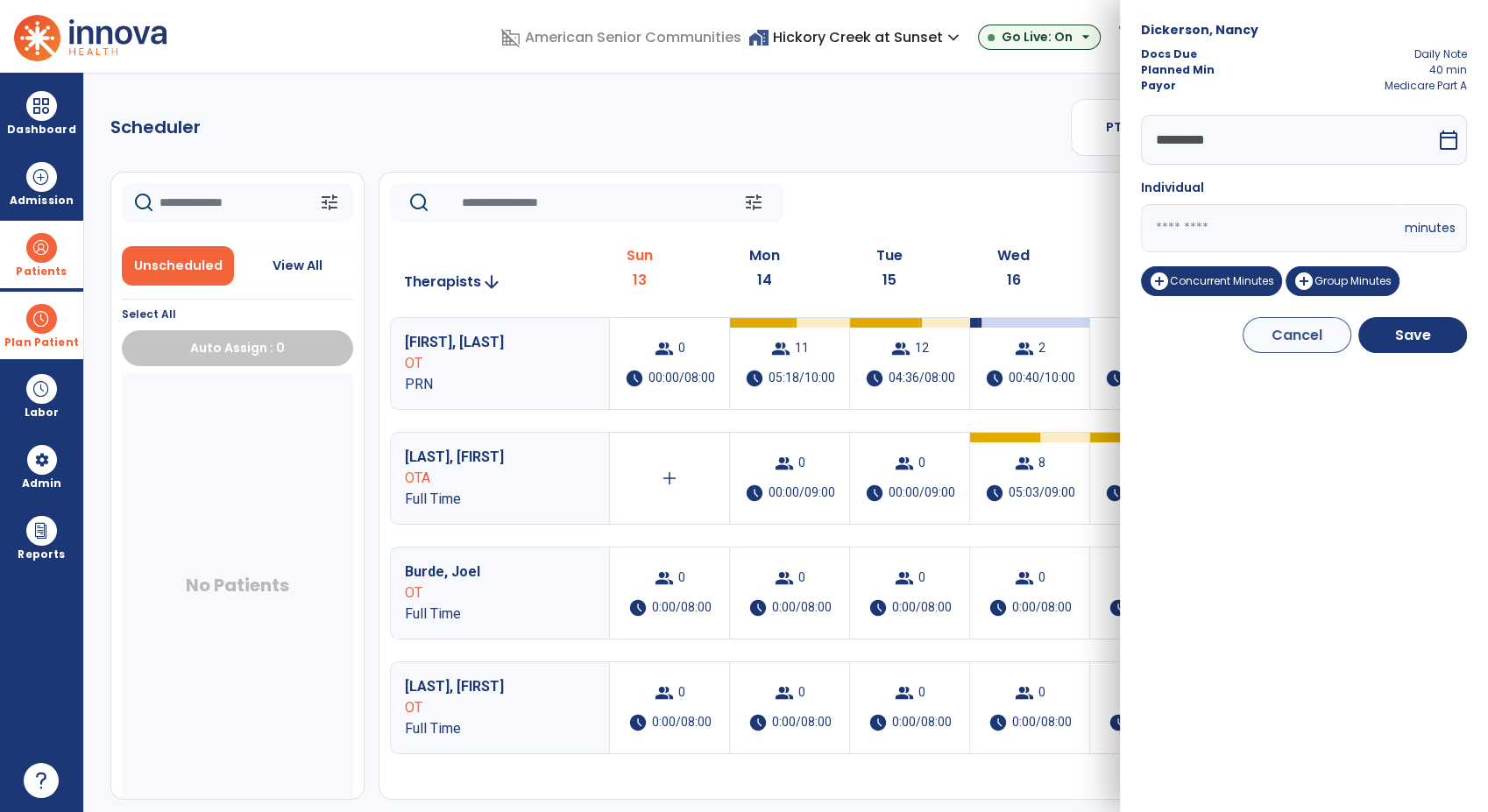 click on "domain_disabled   American Senior Communities   home_work   Hickory Creek at Sunset   expand_more   ASC-Sandbox   Hickory Creek at Sunset  Go Live: On  arrow_drop_down  schedule My Time:   Sunday, Jul 13   Open your timecard  arrow_right 99+ Notifications Mark as read Census Alert - A22 Fri Jul 11 2025 at 10:47 PM | Hickory Creek at Sunset Census Alert - A21 Fri Jul 11 2025 at 3:42 PM | Hickory Creek at Sunset Census Alert - A08 Fri Jul 11 2025 at 2:52 PM | Hickory Creek at Sunset Census Alert - A08 Fri Jul 11 2025 at 10:57 AM | Hickory Creek at Sunset Census Alert - A21 Thu Jul 10 2025 at 4:37 PM | Hickory Creek at Sunset See all Notifications  RM   Munas, Rachell   expand_more   home   Home   person   Profile   manage_accounts   Admin   help   Help   logout   Log out  Dashboard  dashboard  Therapist Dashboard  view_quilt  Operations Dashboard Admission Patients  format_list_bulleted  Patient List  space_dashboard  Patient Board  insert_chart  PDPM Board Plan Patient  event_note  Planner Scheduler" at bounding box center (744, 406) 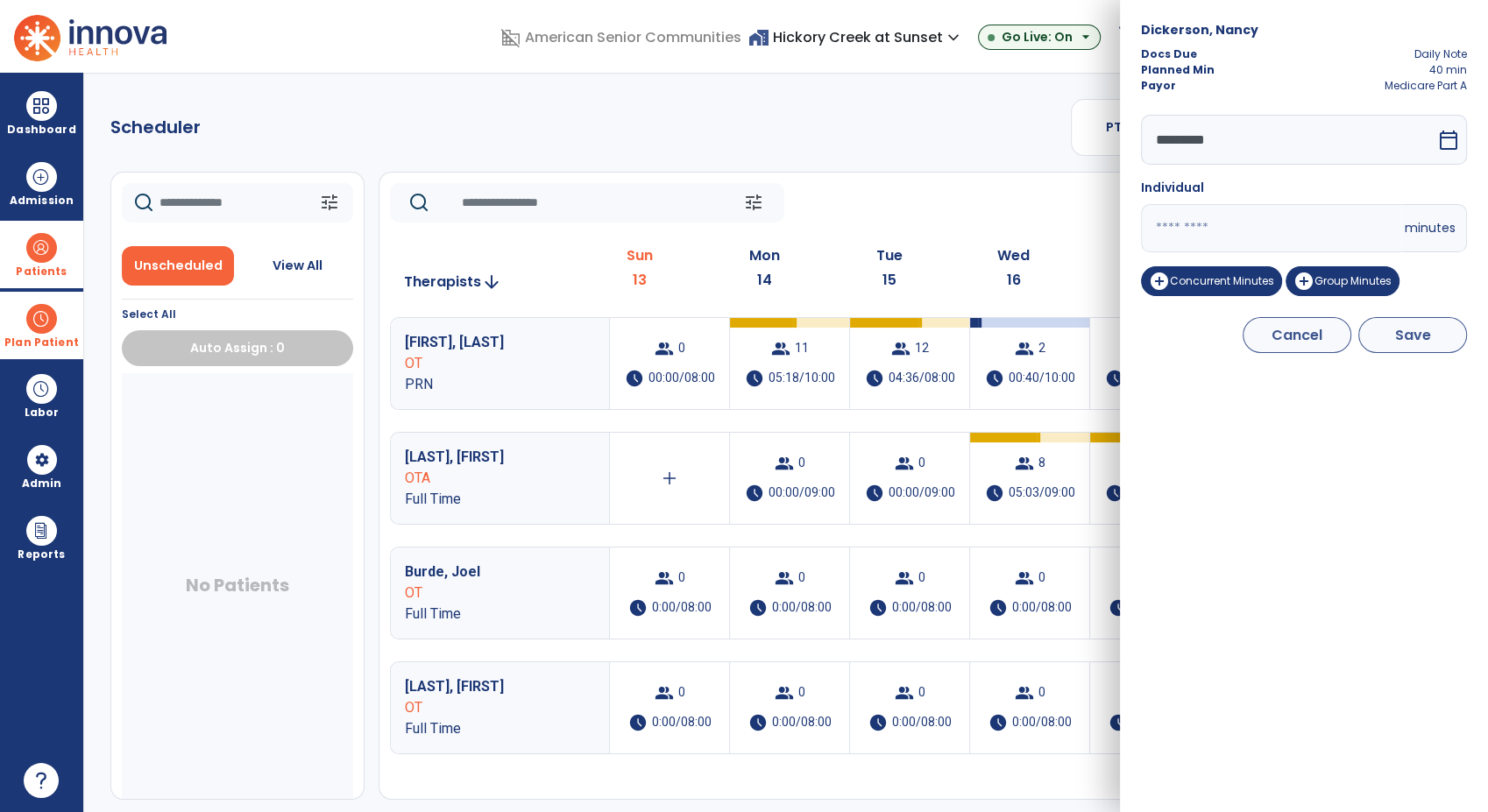 type on "**" 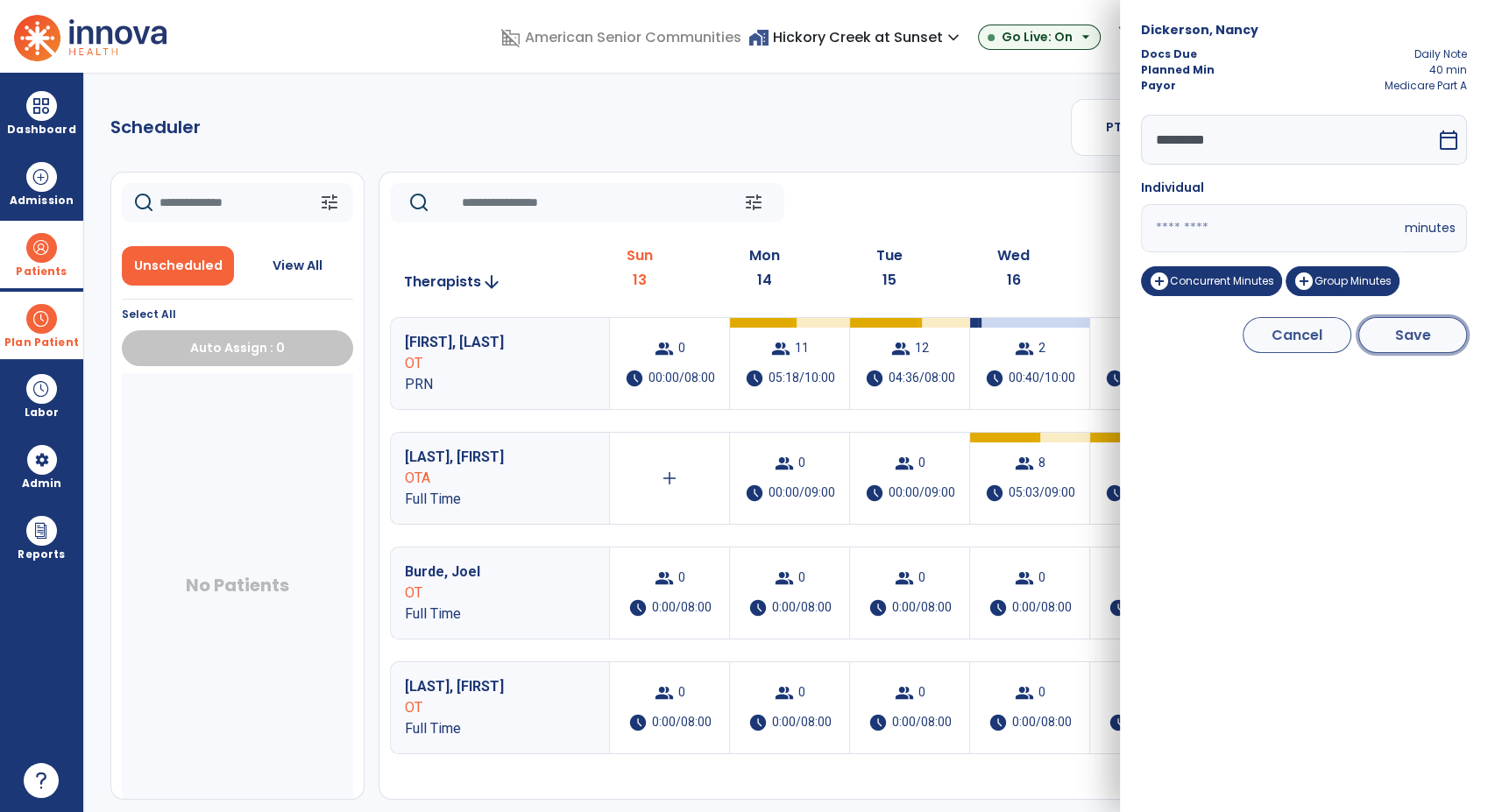 click on "Save" at bounding box center (1413, 335) 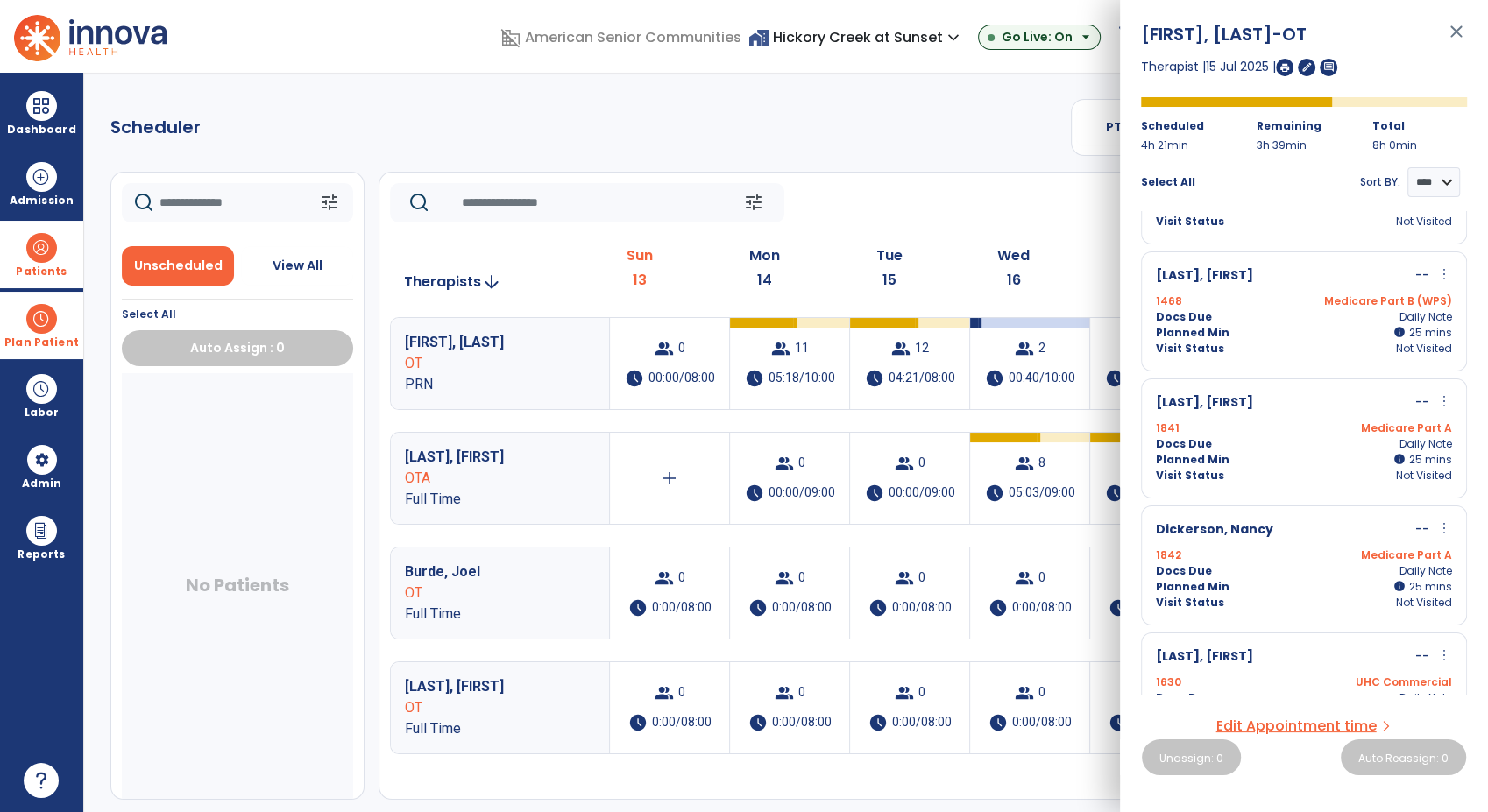 scroll, scrollTop: 0, scrollLeft: 0, axis: both 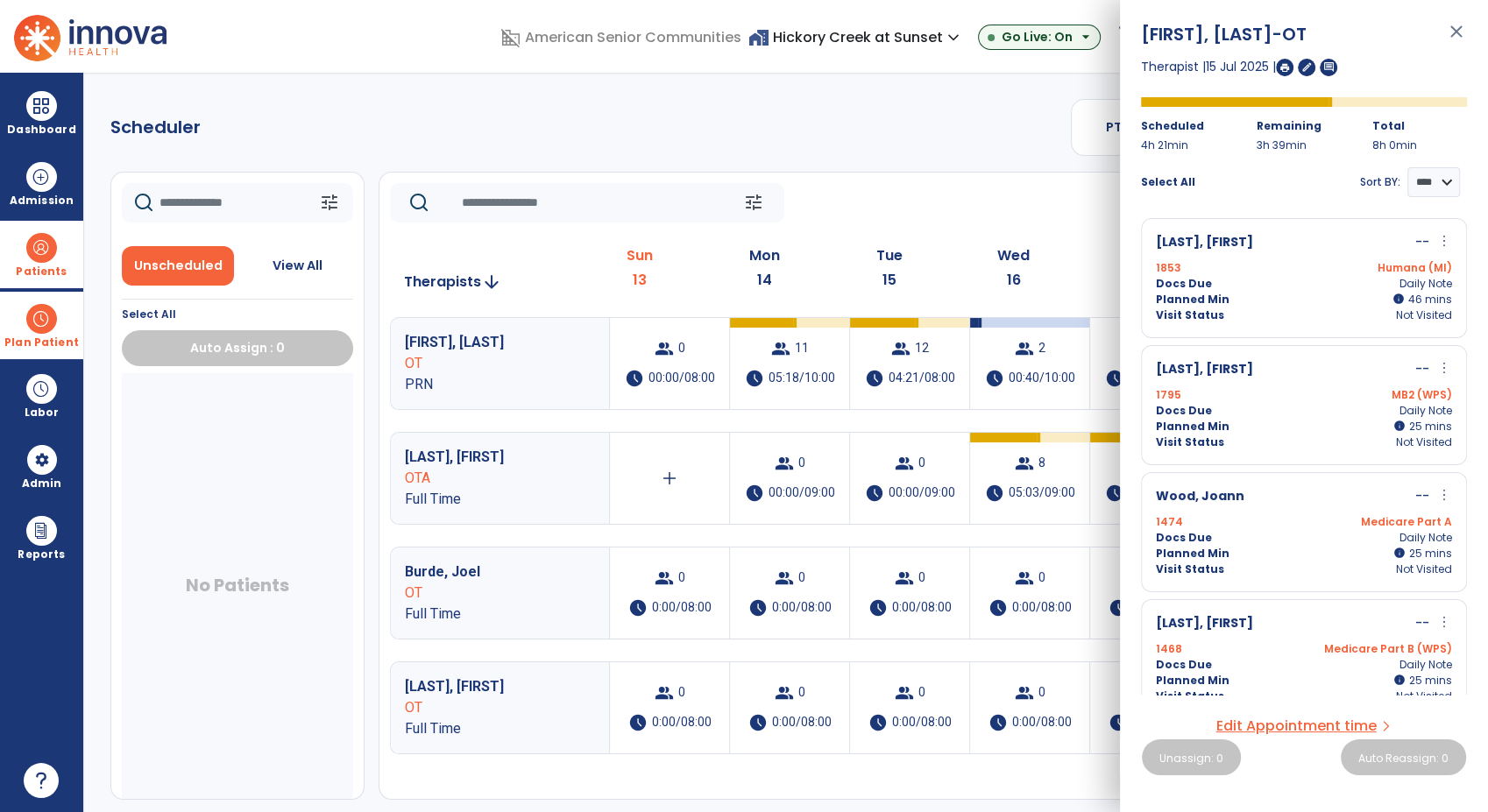 click on "tune   Today  chevron_left Jul 13, 2025 - Jul 19, 2025  *********  calendar_today  chevron_right" 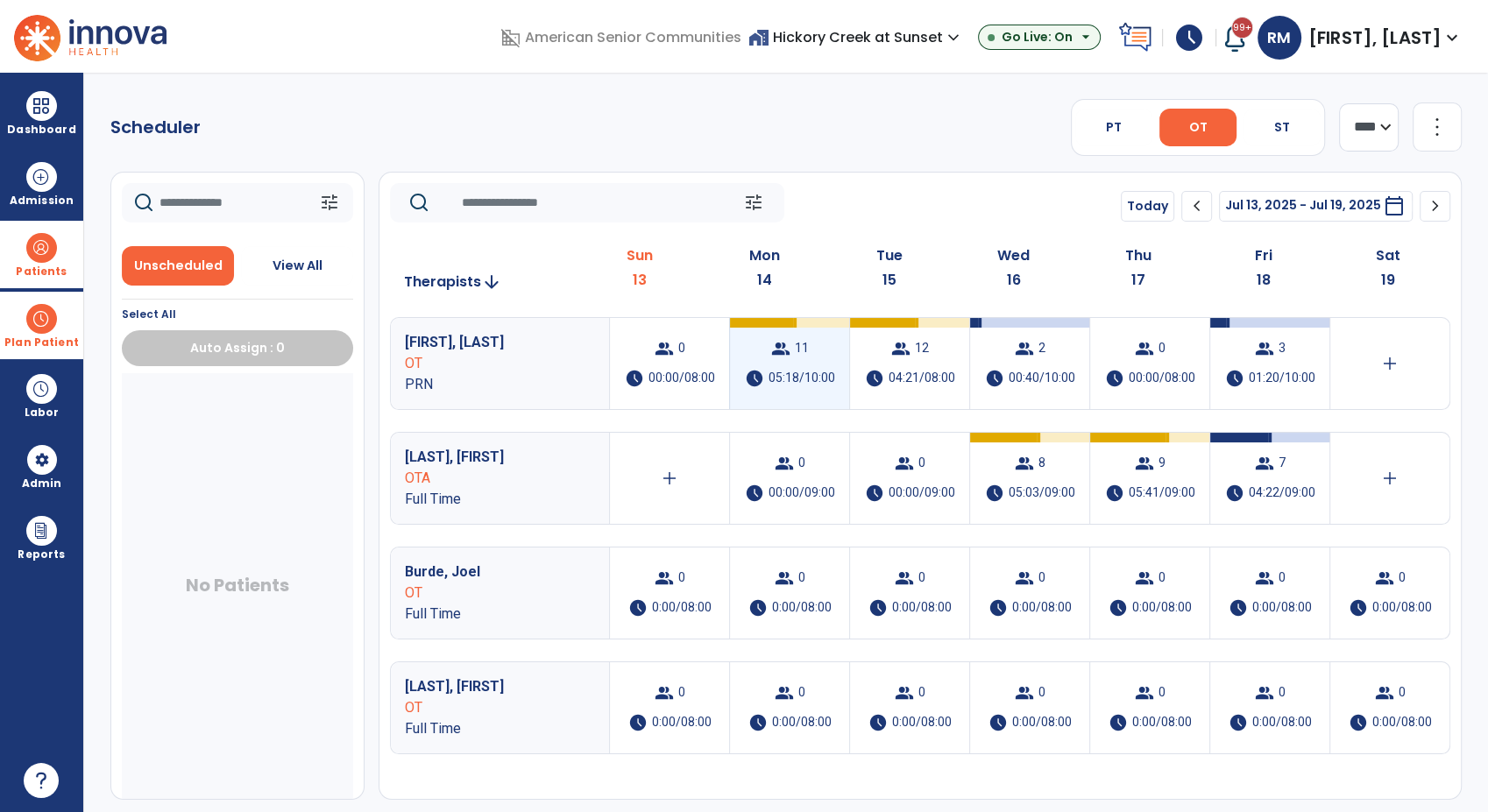 click on "05:18/10:00" at bounding box center [802, 378] 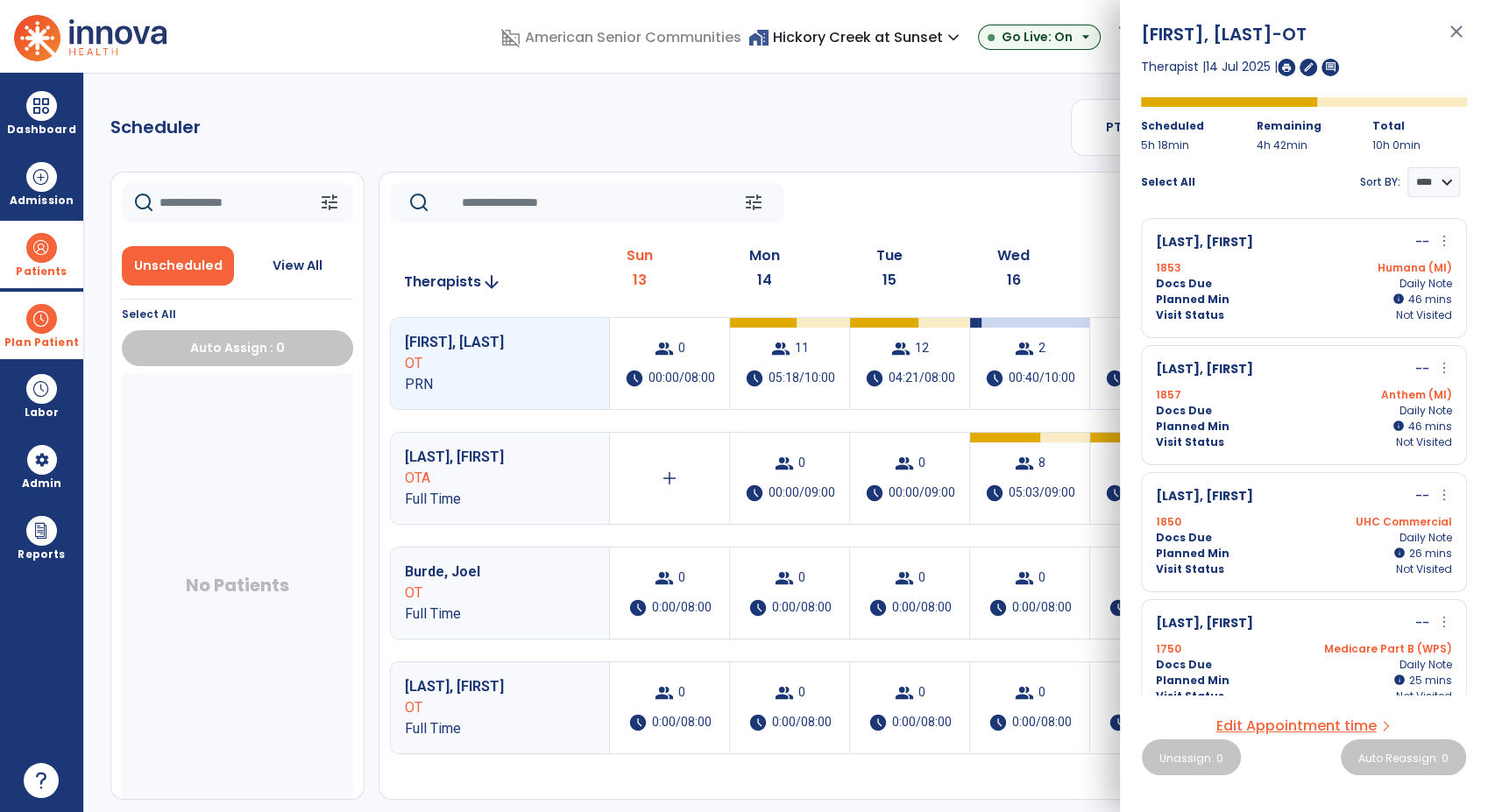 click on "Scheduler   PT   OT   ST  **** *** more_vert  Manage Labor   View All Therapists   Print" 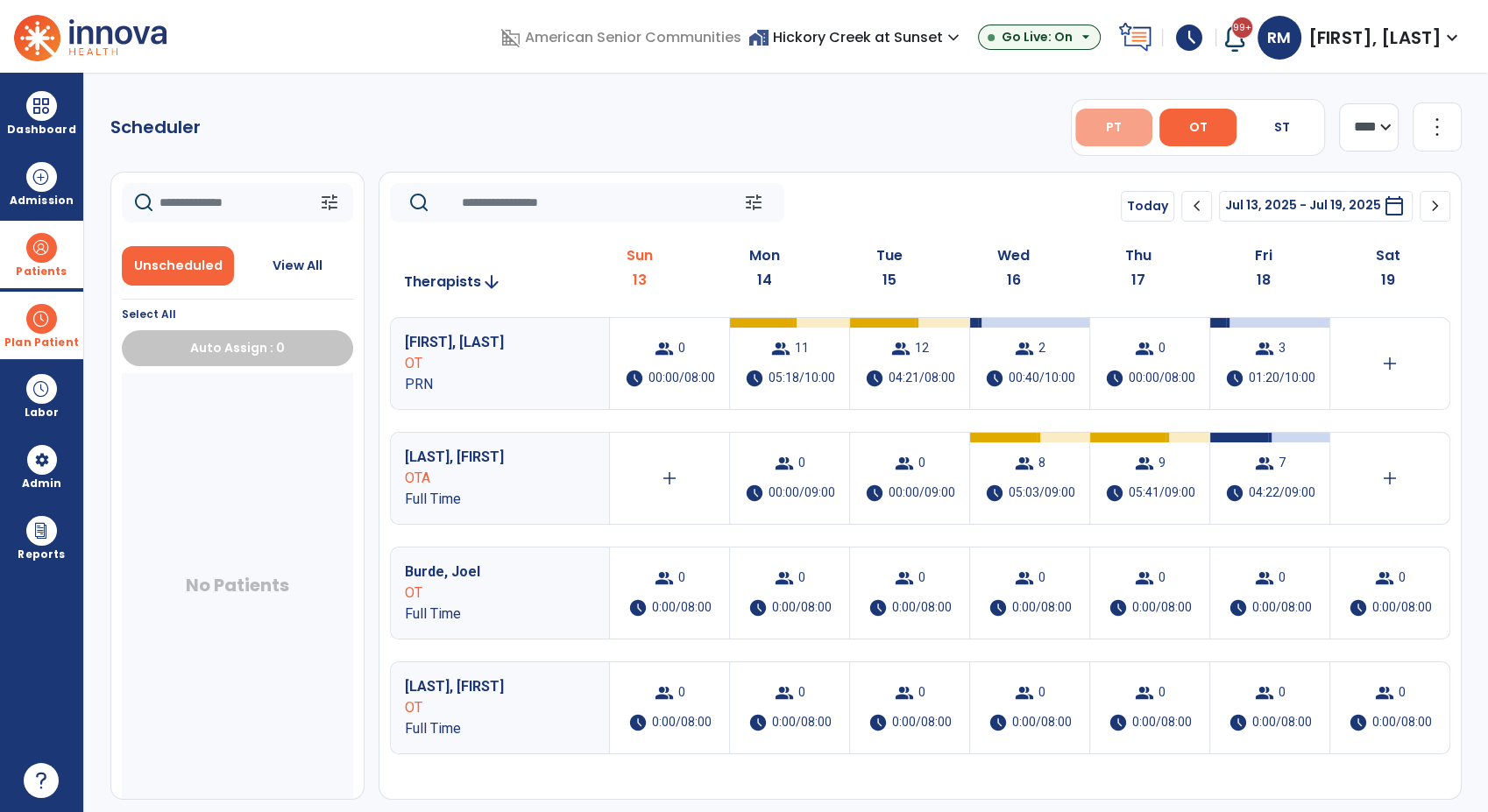 click on "PT" at bounding box center (1114, 127) 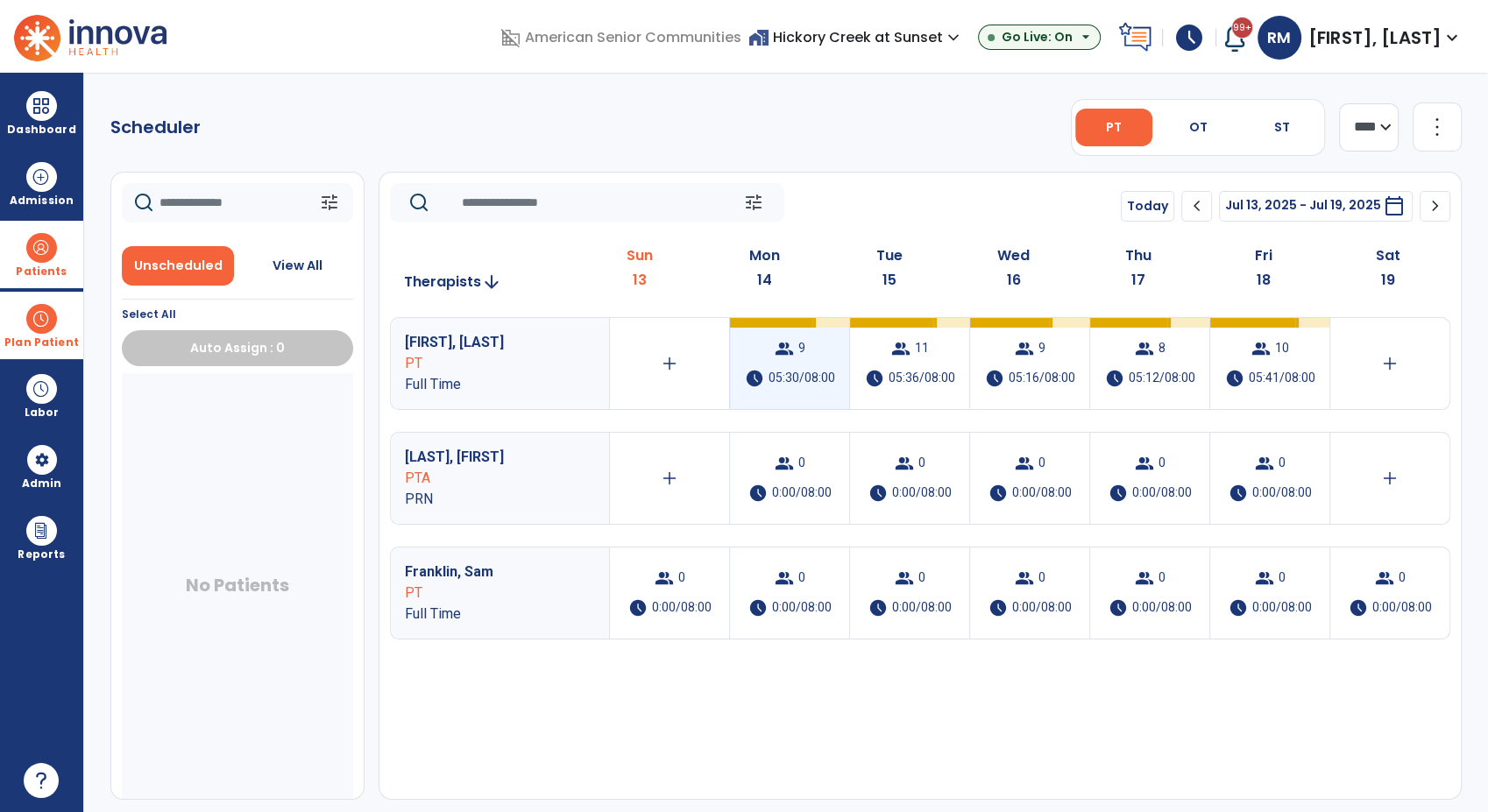 click on "group" at bounding box center (784, 349) 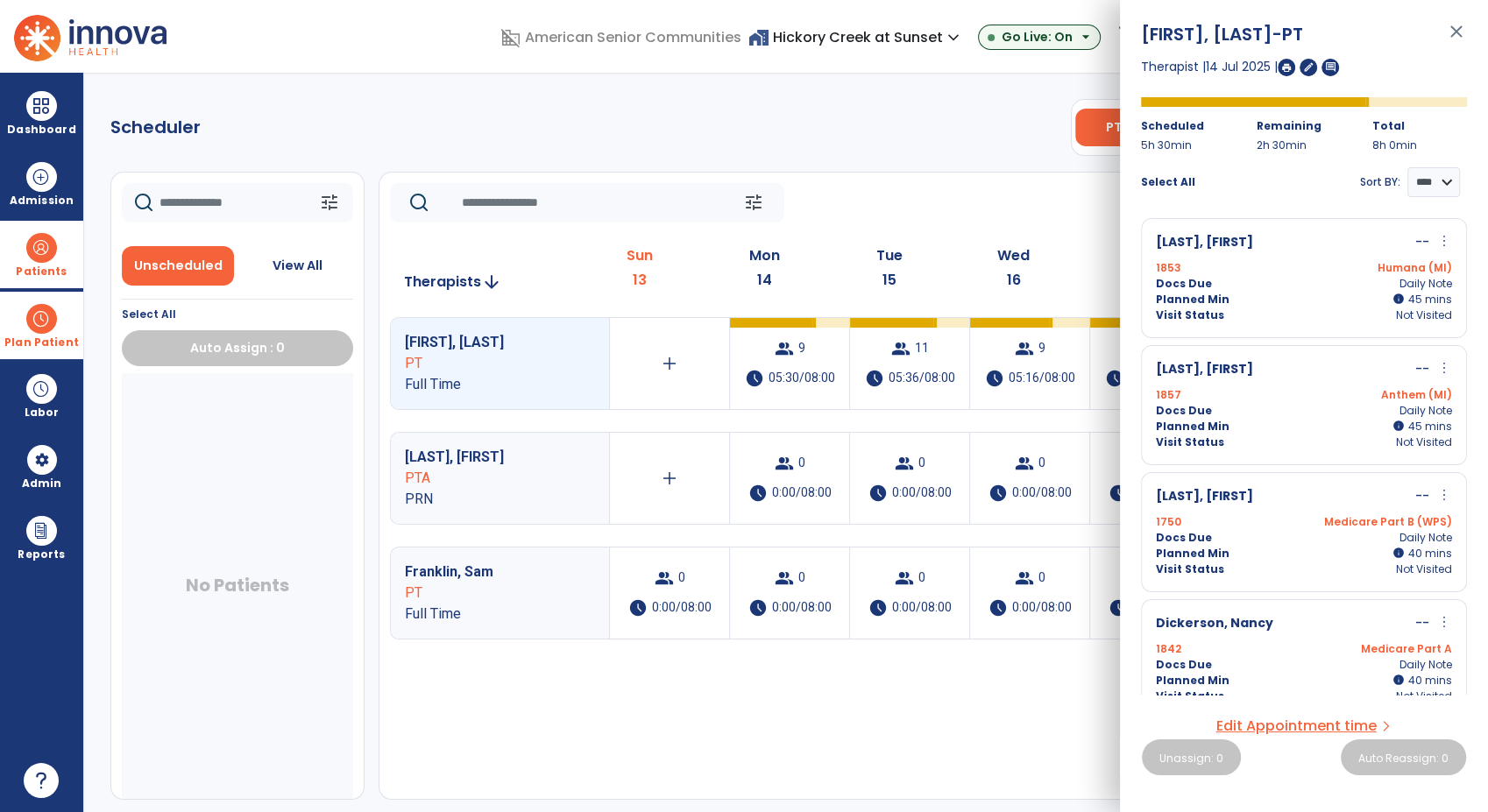 click on "Docs Due Daily Note" at bounding box center [1304, 284] 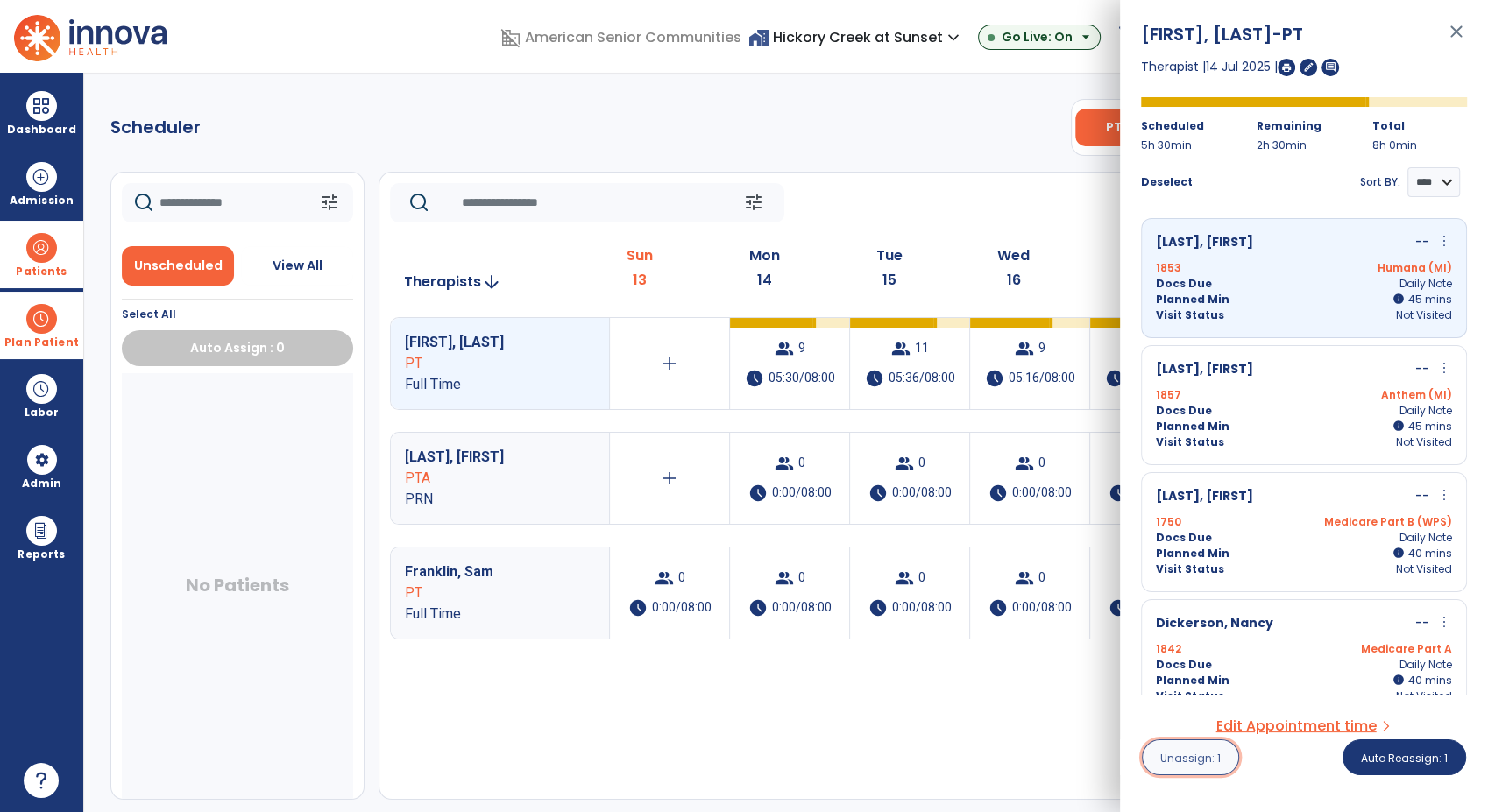 click on "Unassign: 1" at bounding box center [1190, 757] 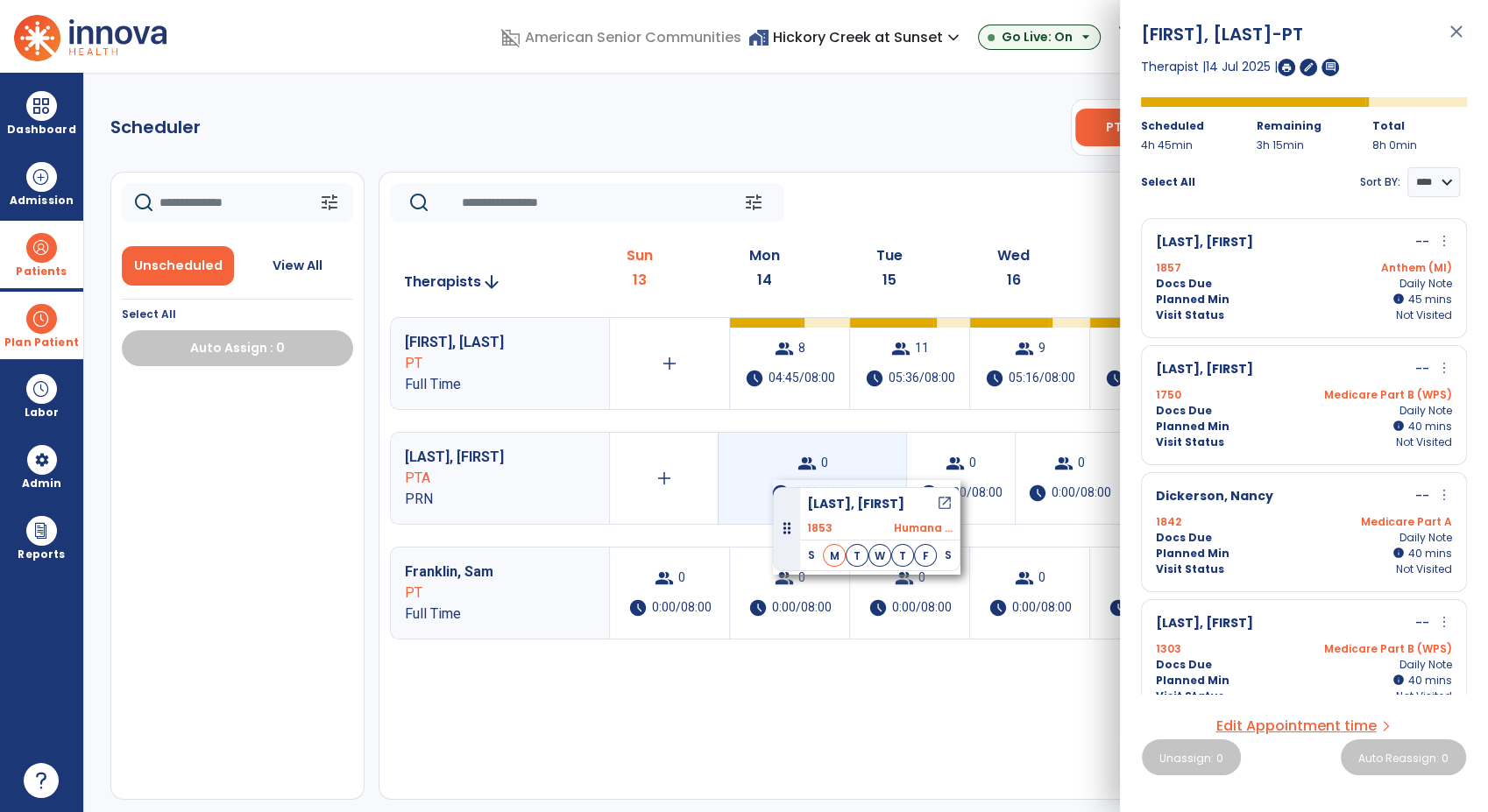 drag, startPoint x: 282, startPoint y: 414, endPoint x: 773, endPoint y: 480, distance: 495 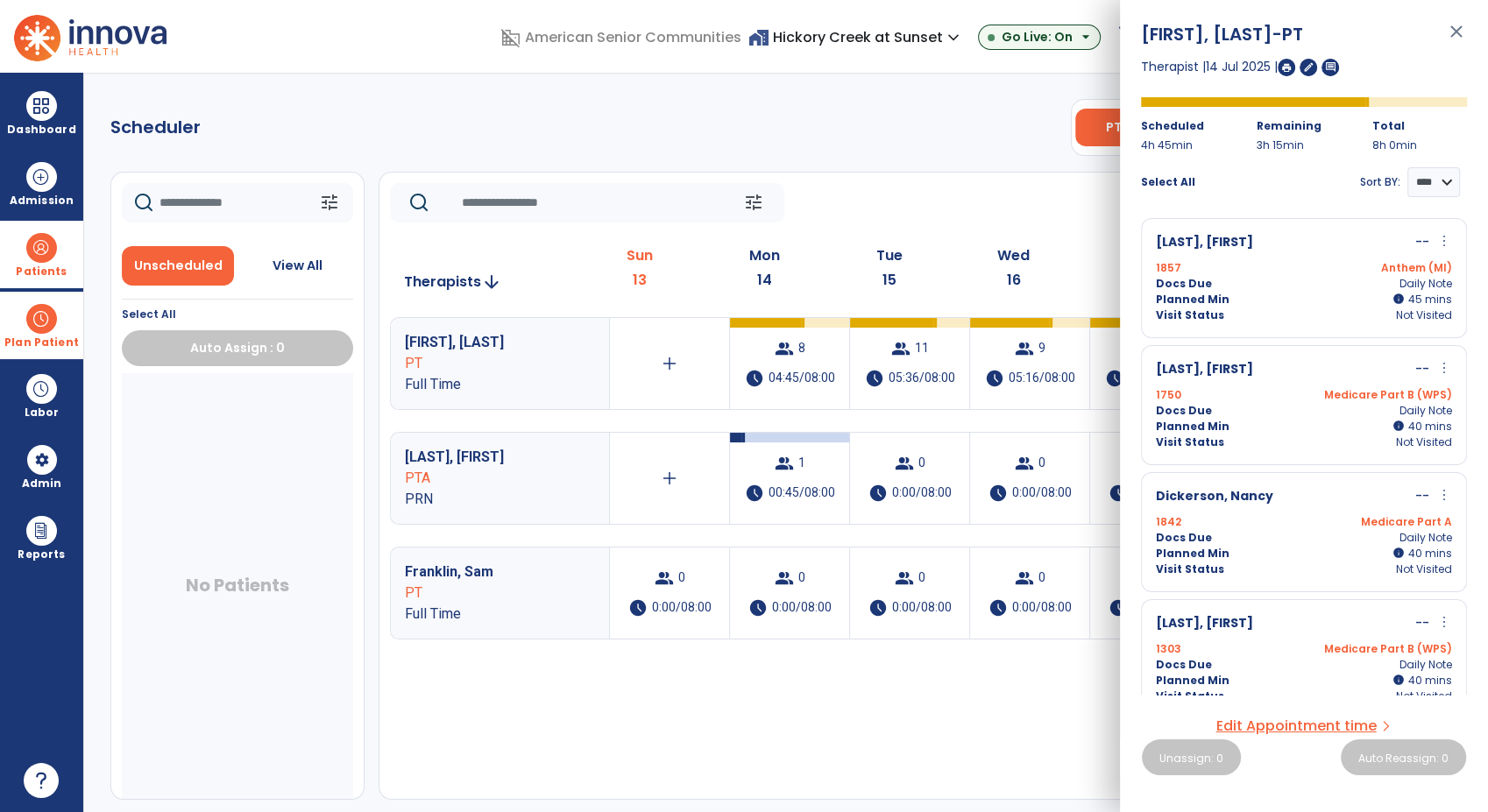 click on "group  1  schedule  00:45/08:00" at bounding box center [790, 478] 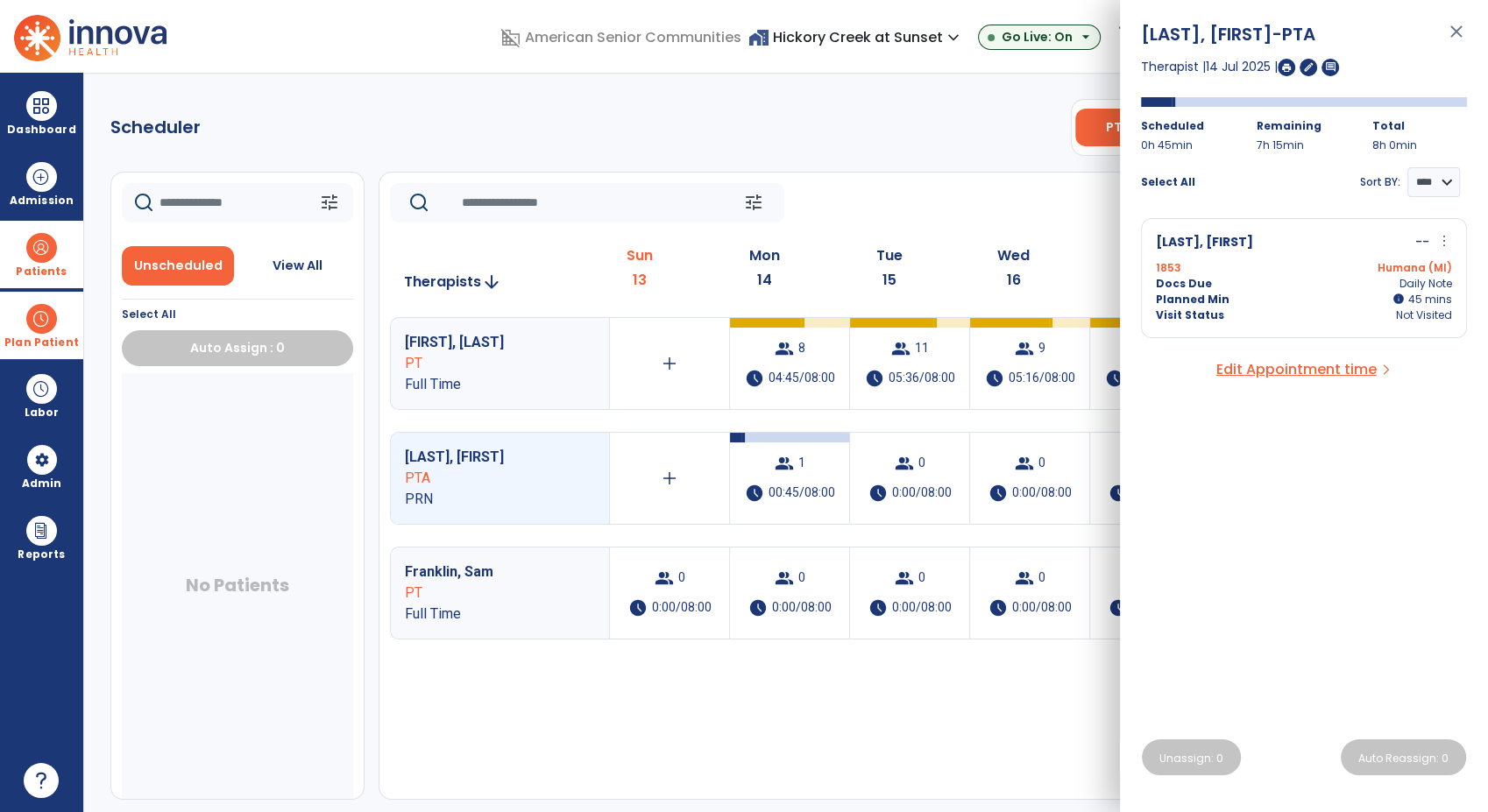 click on "more_vert" at bounding box center (1444, 241) 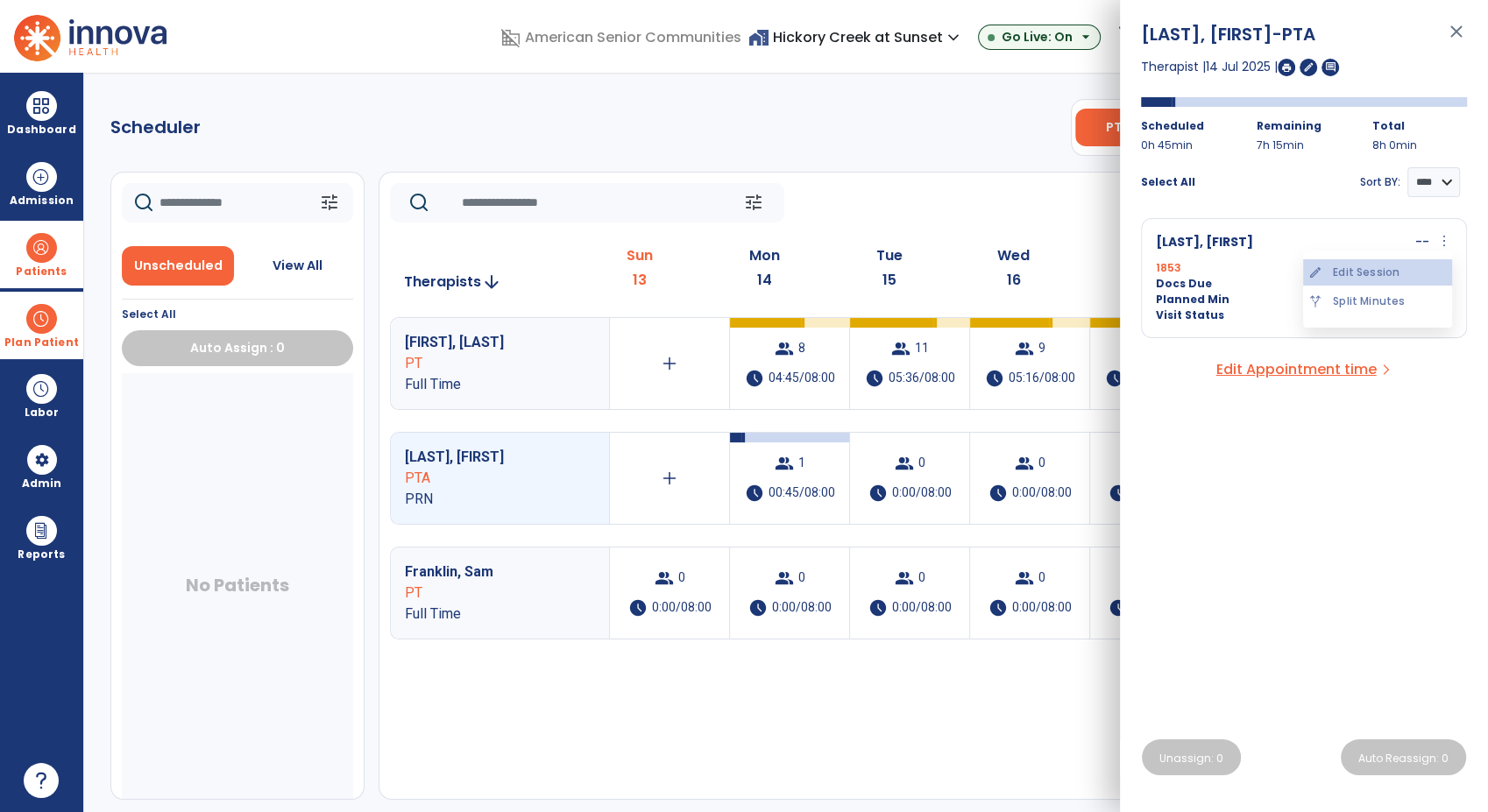 click on "edit   Edit Session" at bounding box center [1378, 272] 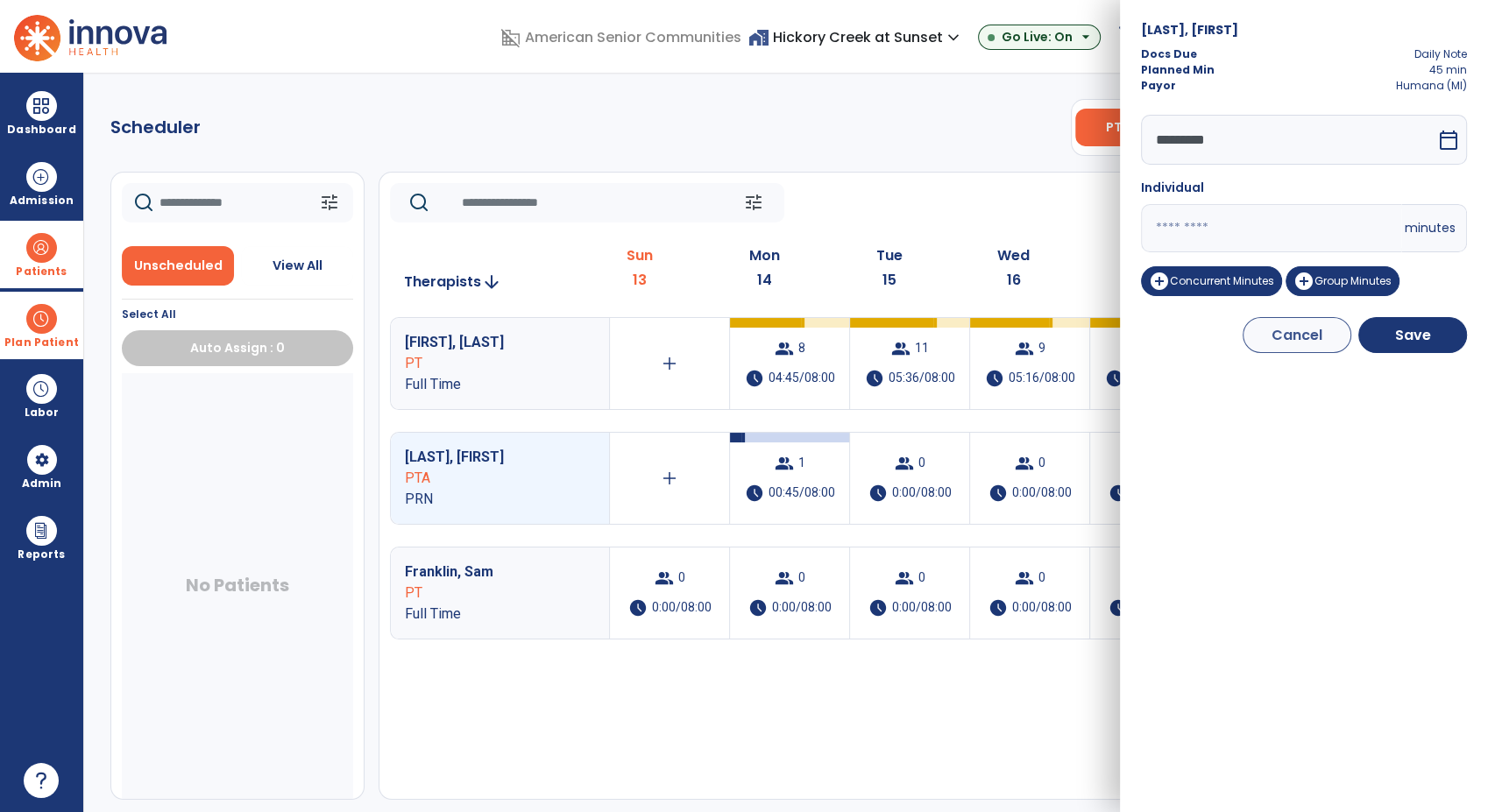 drag, startPoint x: 1184, startPoint y: 228, endPoint x: 1106, endPoint y: 236, distance: 78.409183 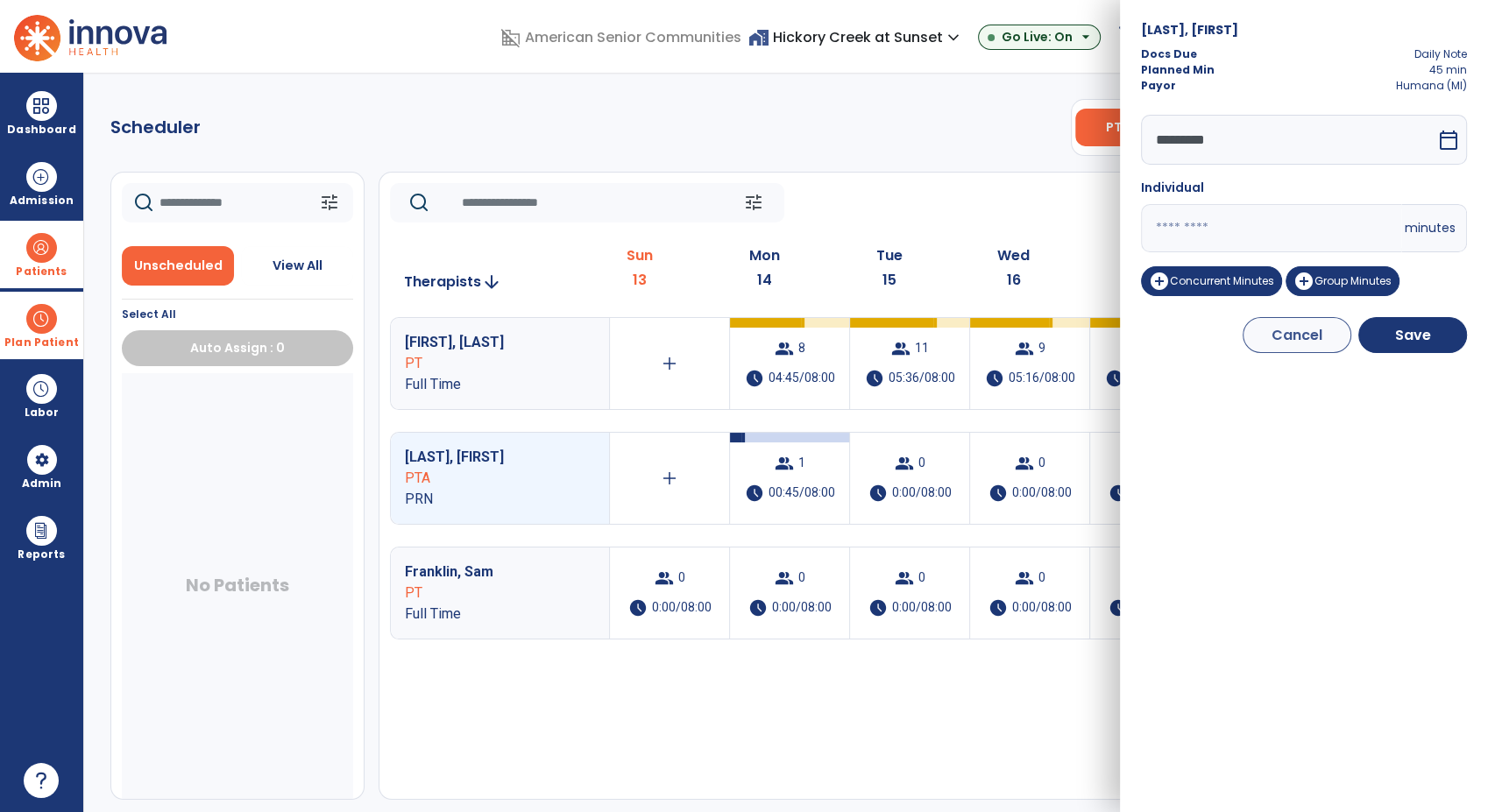click on "domain_disabled   American Senior Communities   home_work   Hickory Creek at Sunset   expand_more   ASC-Sandbox   Hickory Creek at Sunset  Go Live: On  arrow_drop_down  schedule My Time:   Sunday, Jul 13   Open your timecard  arrow_right 99+ Notifications Mark as read Census Alert - A22 Fri Jul 11 2025 at 10:47 PM | Hickory Creek at Sunset Census Alert - A21 Fri Jul 11 2025 at 3:42 PM | Hickory Creek at Sunset Census Alert - A08 Fri Jul 11 2025 at 2:52 PM | Hickory Creek at Sunset Census Alert - A08 Fri Jul 11 2025 at 10:57 AM | Hickory Creek at Sunset Census Alert - A21 Thu Jul 10 2025 at 4:37 PM | Hickory Creek at Sunset See all Notifications  RM   Munas, Rachell   expand_more   home   Home   person   Profile   manage_accounts   Admin   help   Help   logout   Log out  Dashboard  dashboard  Therapist Dashboard  view_quilt  Operations Dashboard Admission Patients  format_list_bulleted  Patient List  space_dashboard  Patient Board  insert_chart  PDPM Board Plan Patient  event_note  Planner Scheduler" at bounding box center (744, 406) 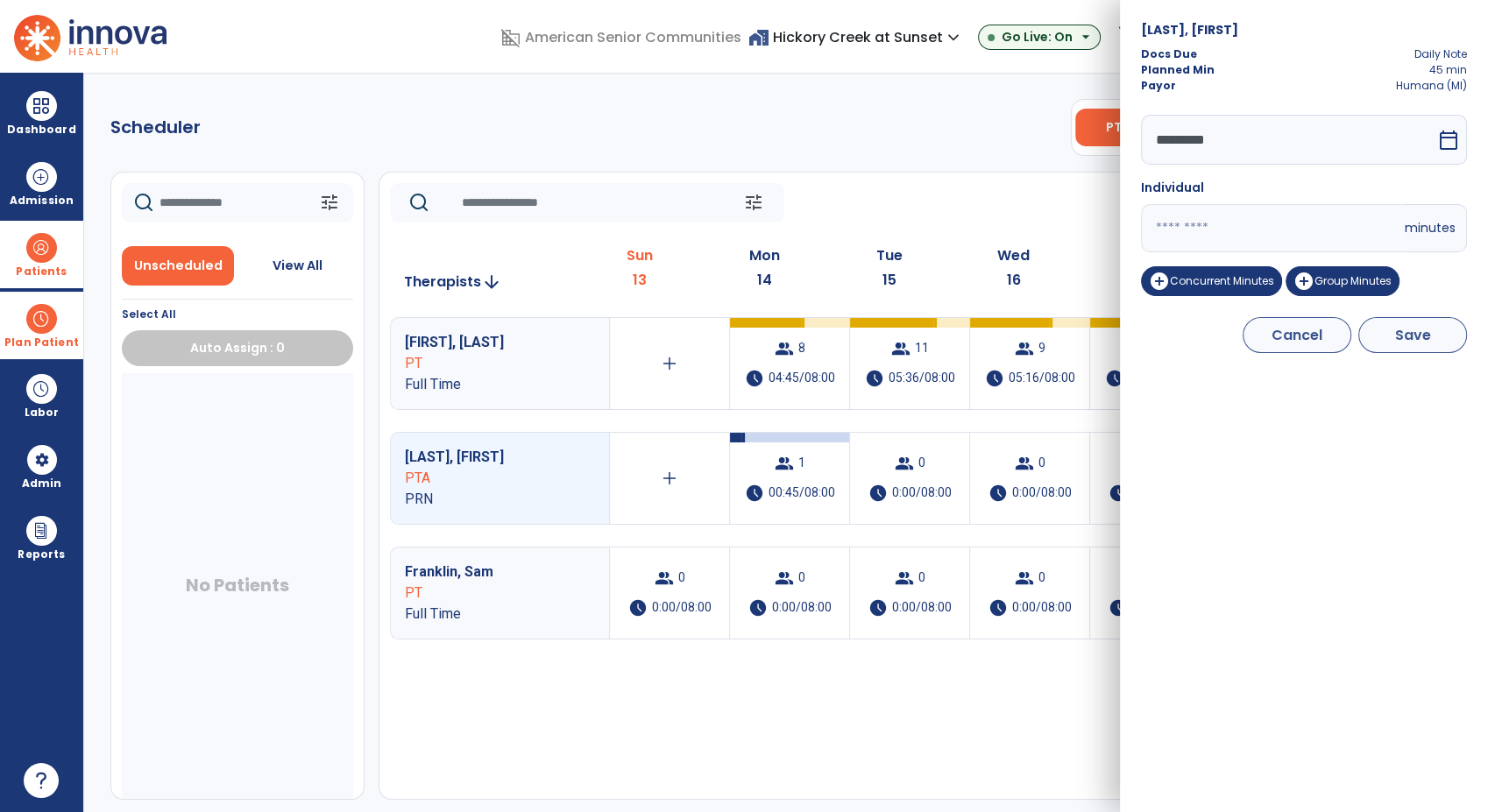 type on "**" 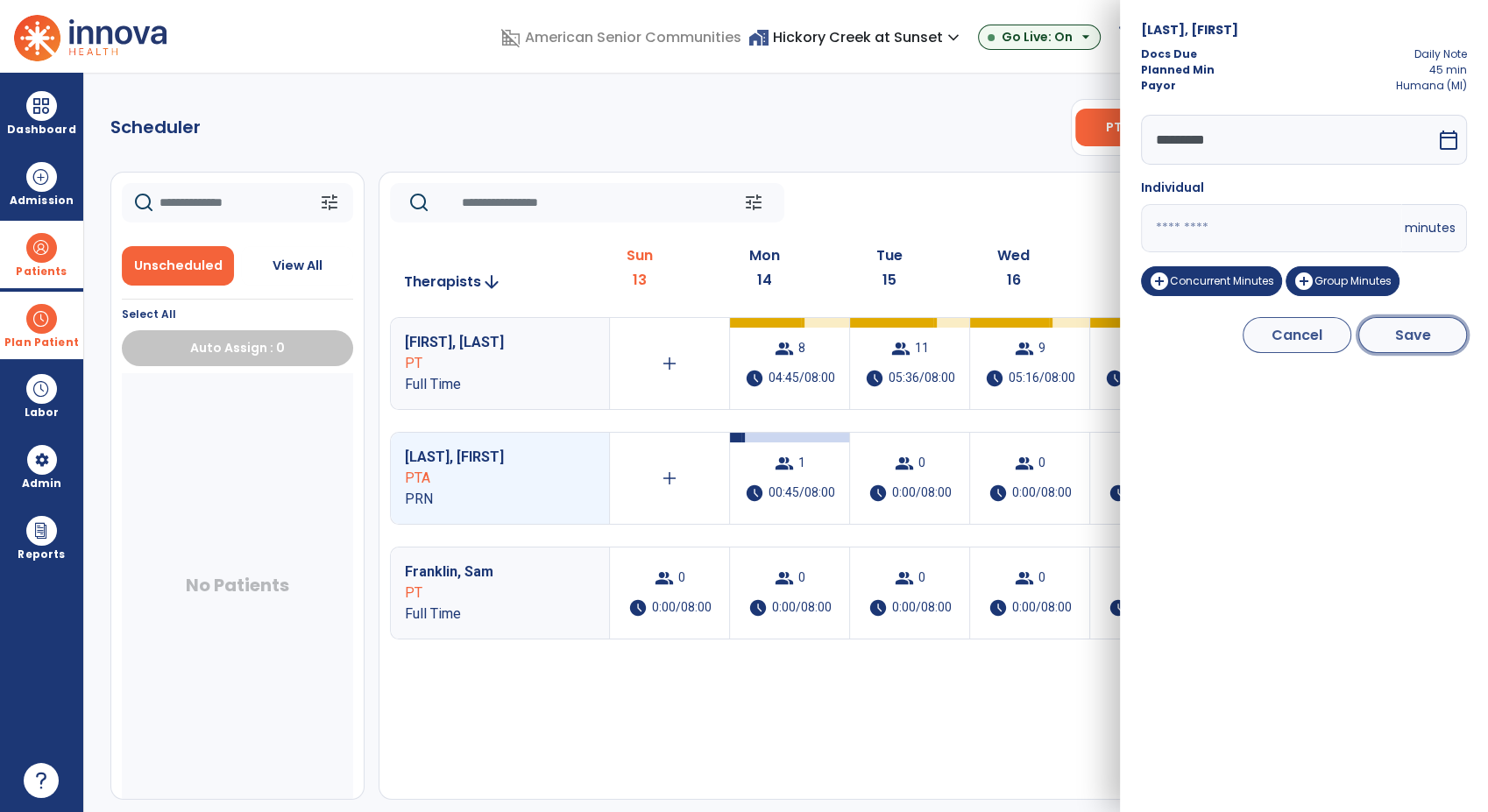click on "Save" at bounding box center (1413, 335) 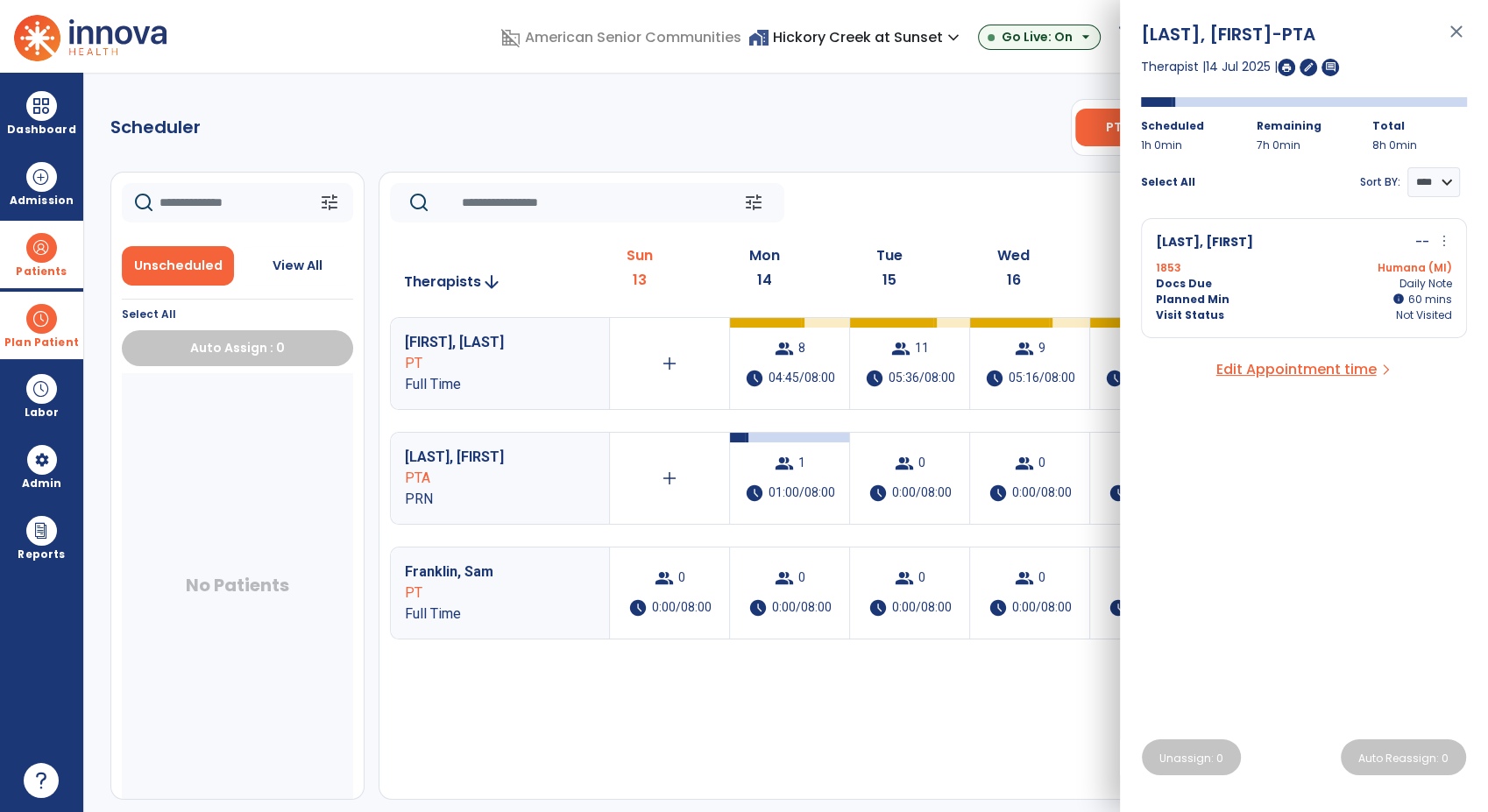 click on "Scheduler   PT   OT   ST  **** *** more_vert  Manage Labor   View All Therapists   Print" 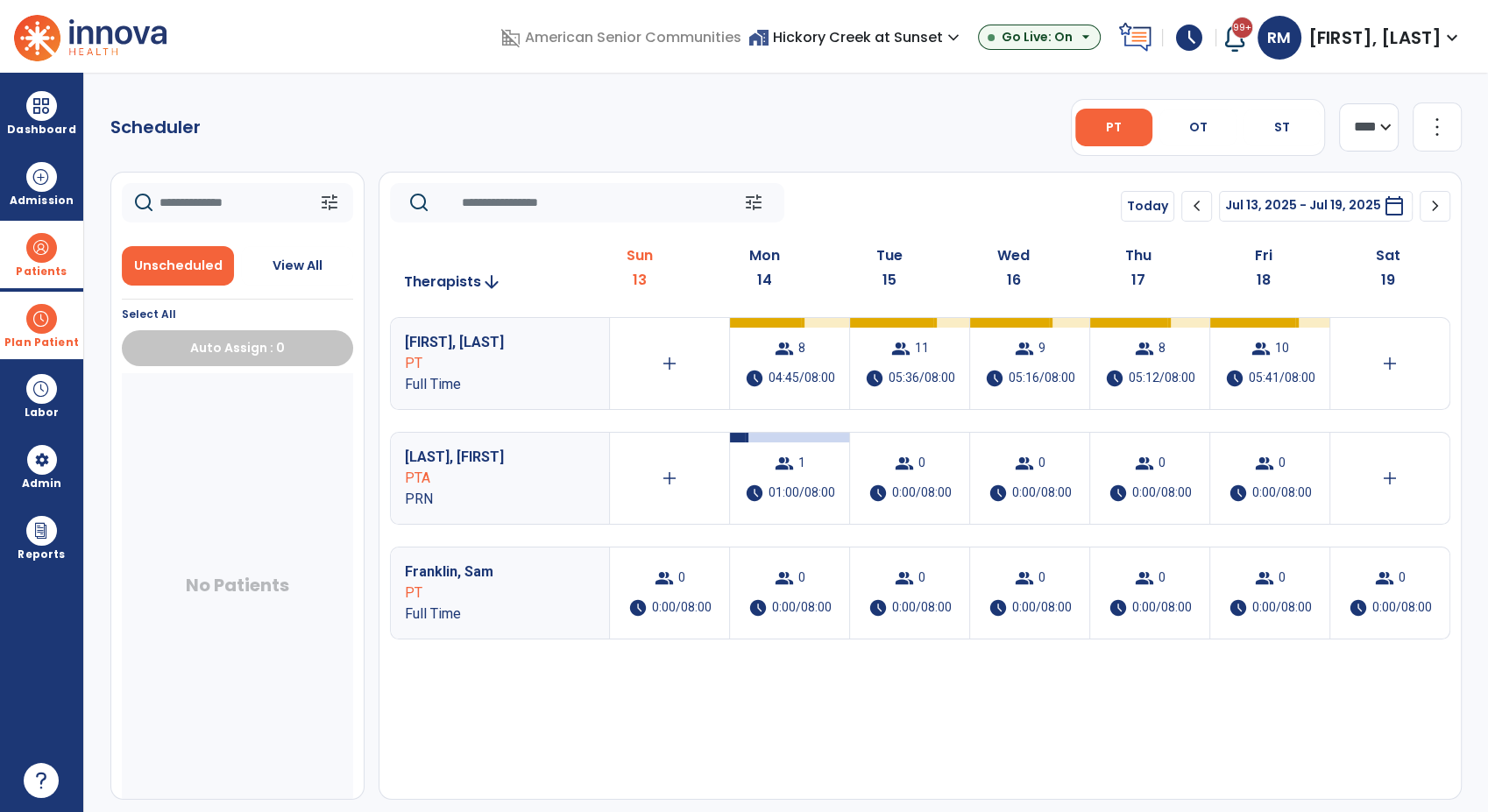 click on "PT   OT   ST" 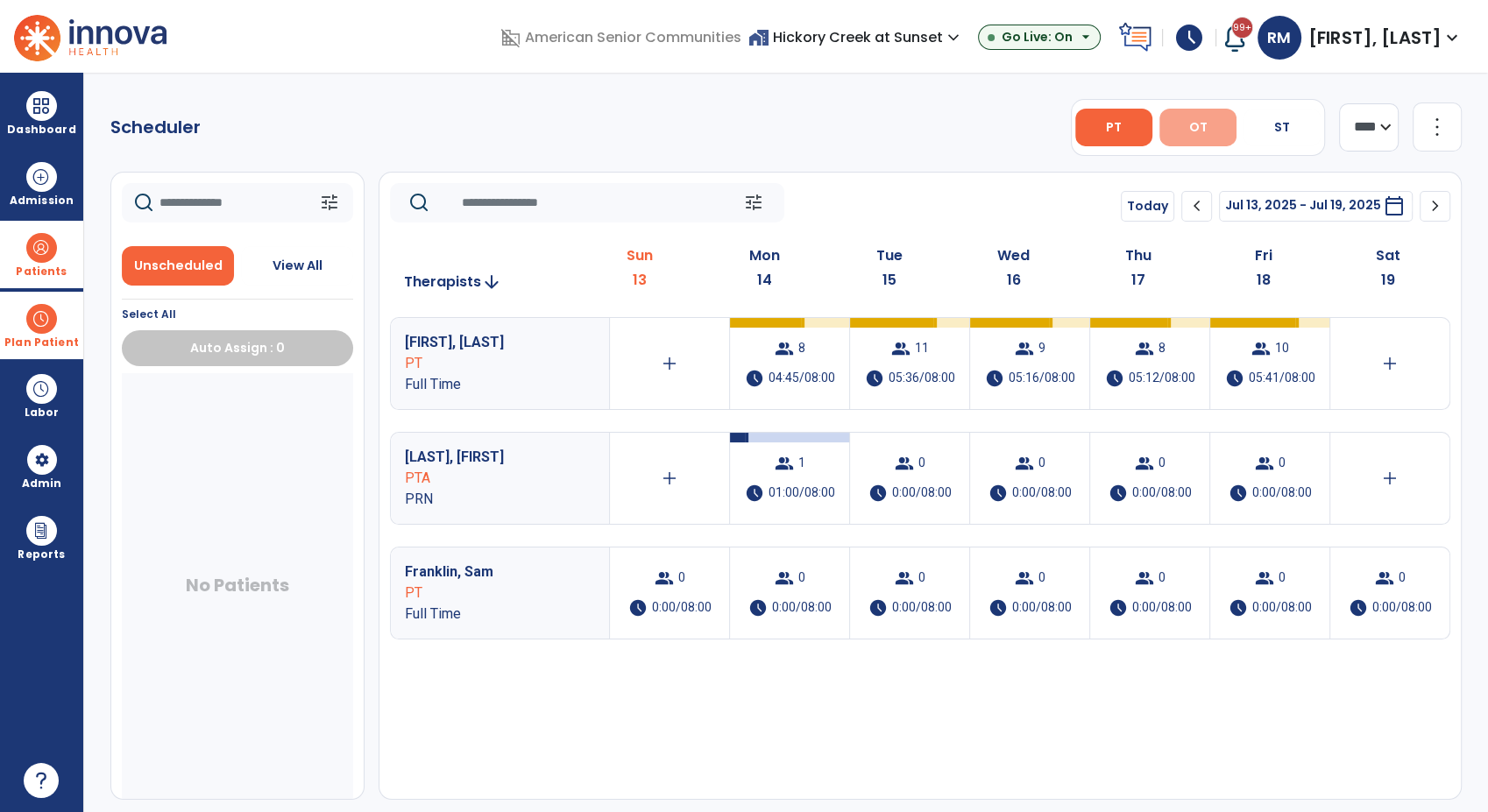 click on "OT" at bounding box center [1198, 127] 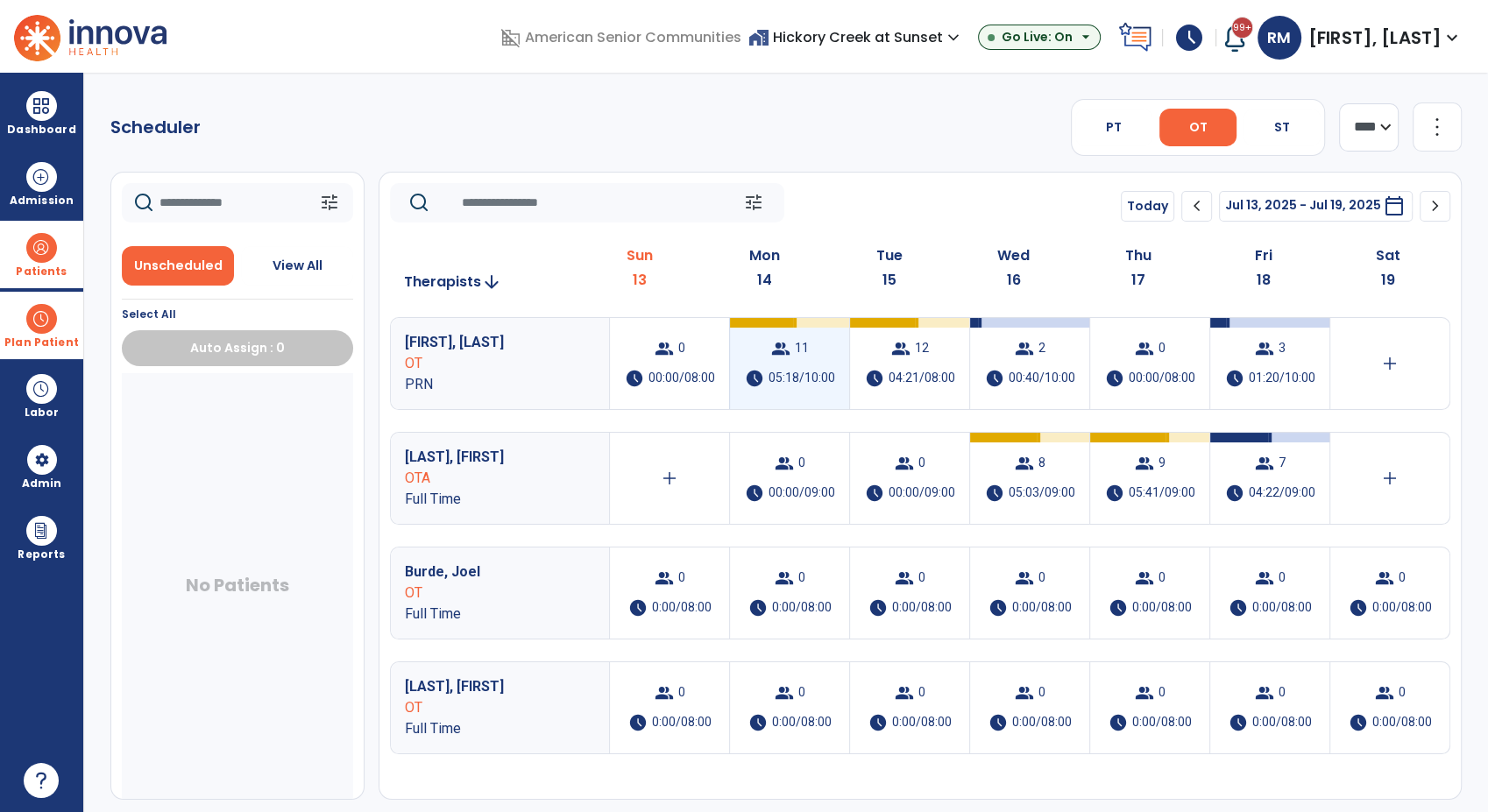 click on "group  11  schedule  05:18/10:00" at bounding box center [790, 364] 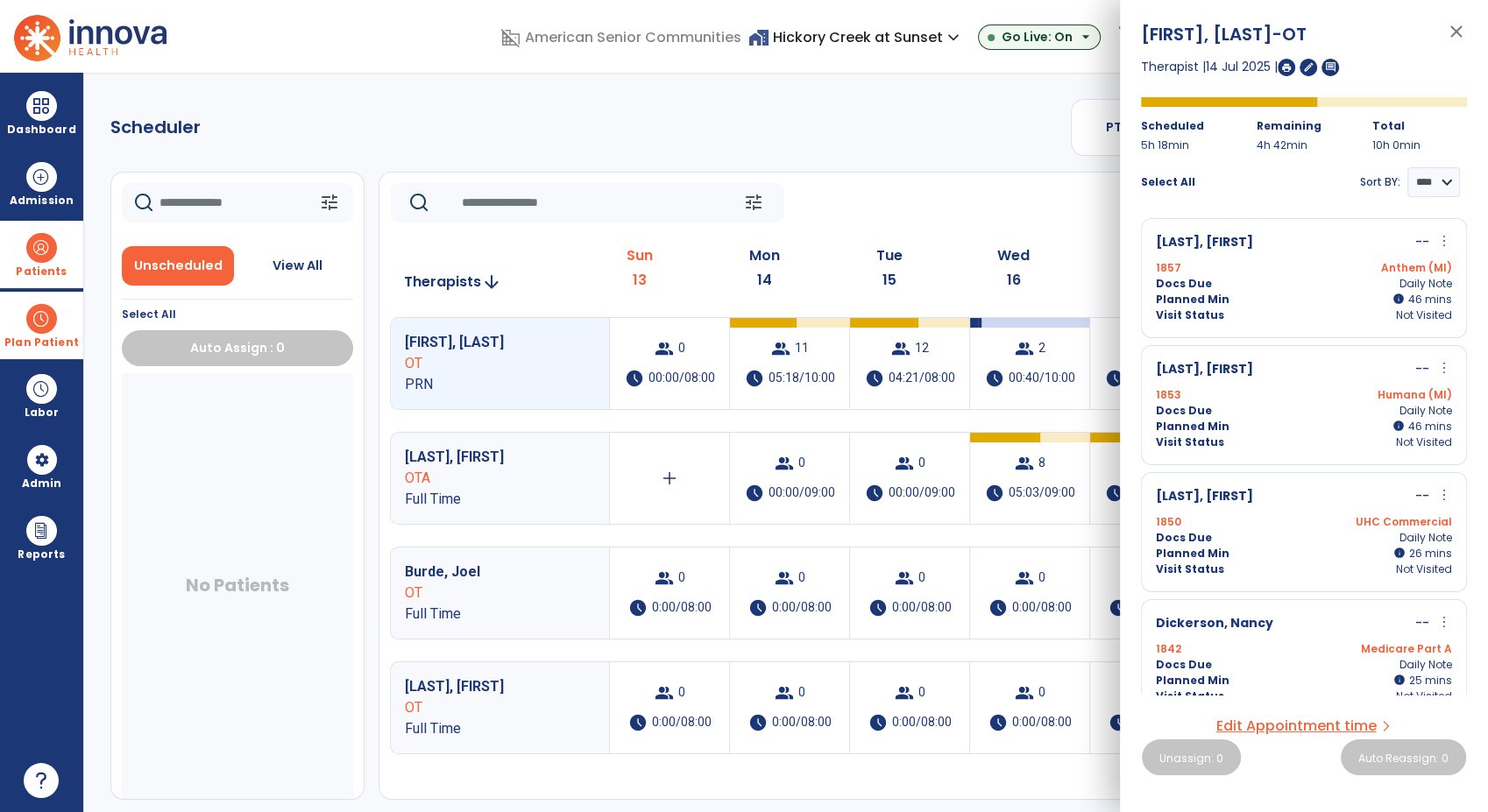 click on "more_vert" at bounding box center (1444, 368) 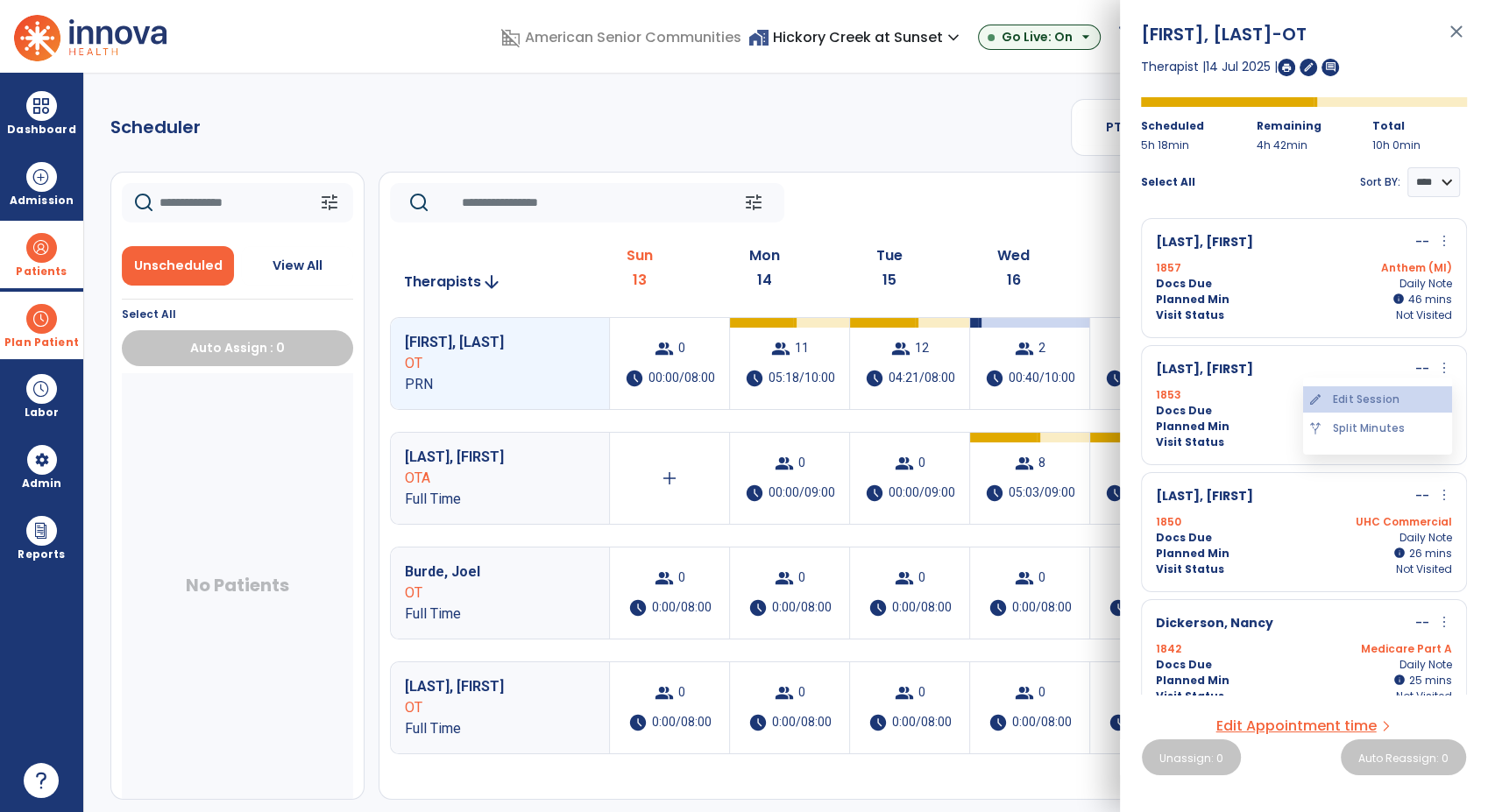 click on "edit   Edit Session" at bounding box center [1378, 399] 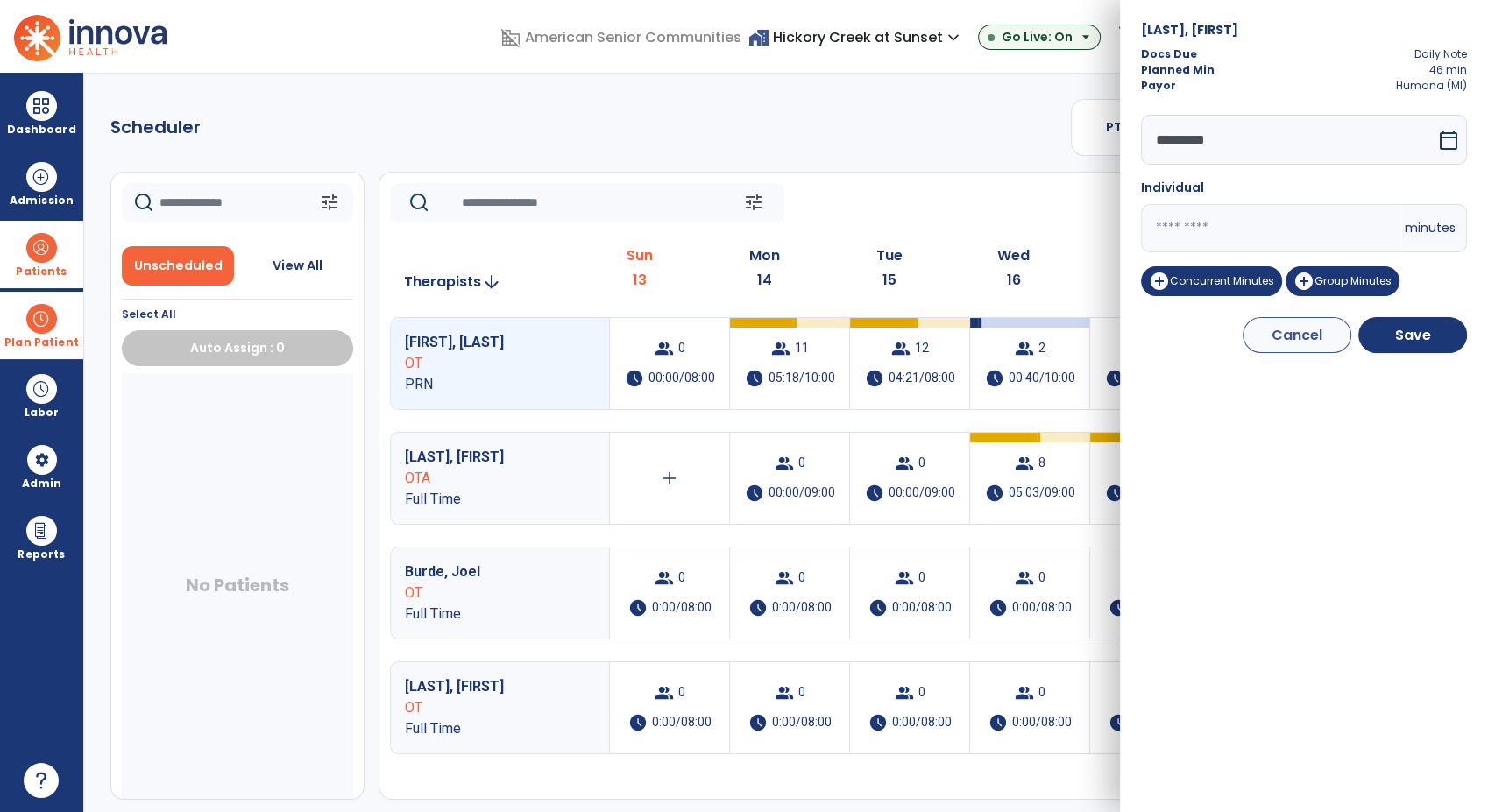 drag, startPoint x: 1193, startPoint y: 229, endPoint x: 1059, endPoint y: 228, distance: 134.00373 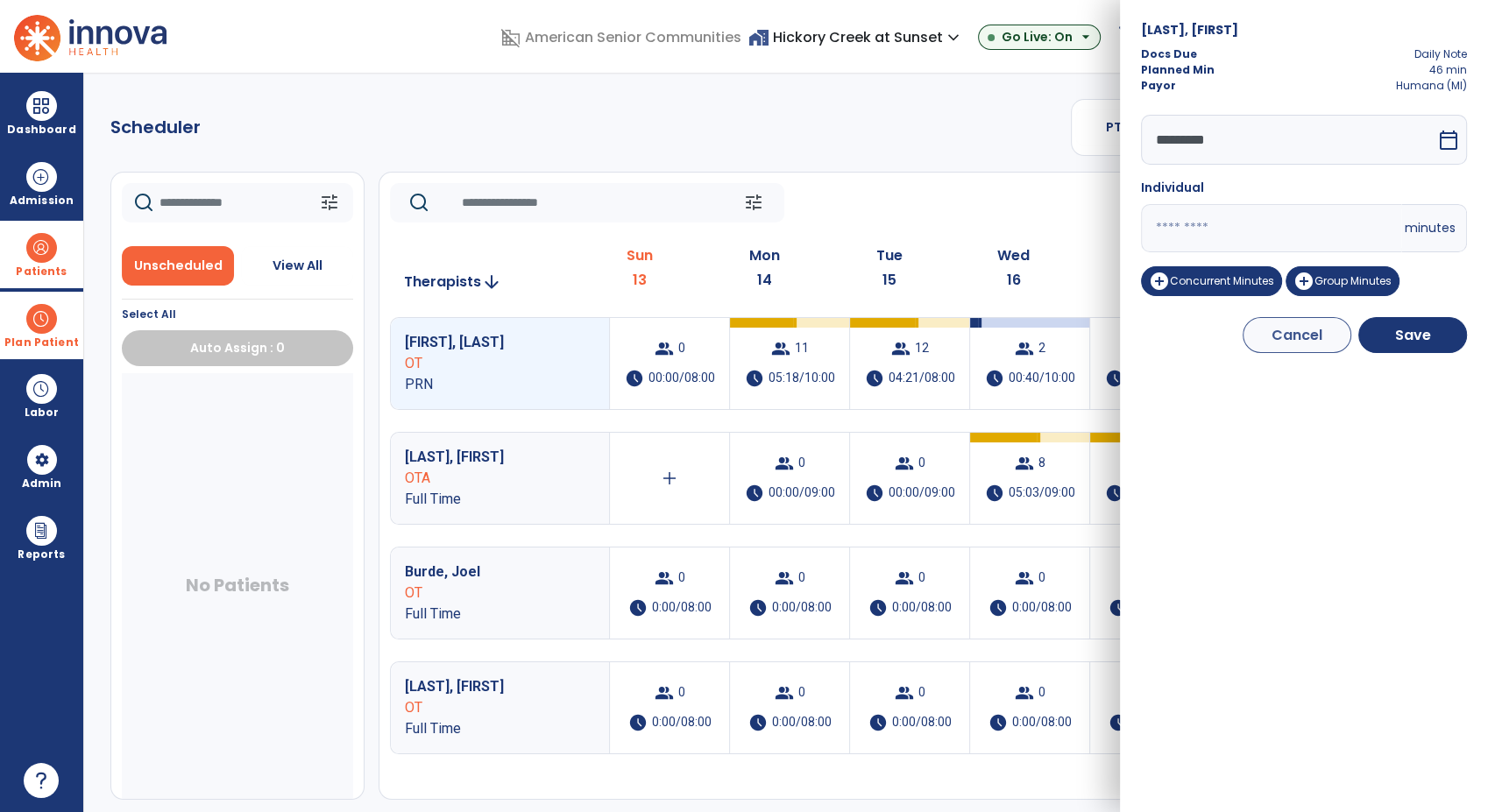 click on "domain_disabled   American Senior Communities   home_work   Hickory Creek at Sunset   expand_more   ASC-Sandbox   Hickory Creek at Sunset  Go Live: On  arrow_drop_down  schedule My Time:   Sunday, Jul 13   Open your timecard  arrow_right 99+ Notifications Mark as read Census Alert - A22 Fri Jul 11 2025 at 10:47 PM | Hickory Creek at Sunset Census Alert - A21 Fri Jul 11 2025 at 3:42 PM | Hickory Creek at Sunset Census Alert - A08 Fri Jul 11 2025 at 2:52 PM | Hickory Creek at Sunset Census Alert - A08 Fri Jul 11 2025 at 10:57 AM | Hickory Creek at Sunset Census Alert - A21 Thu Jul 10 2025 at 4:37 PM | Hickory Creek at Sunset See all Notifications  RM   Munas, Rachell   expand_more   home   Home   person   Profile   manage_accounts   Admin   help   Help   logout   Log out  Dashboard  dashboard  Therapist Dashboard  view_quilt  Operations Dashboard Admission Patients  format_list_bulleted  Patient List  space_dashboard  Patient Board  insert_chart  PDPM Board Plan Patient  event_note  Planner Scheduler" at bounding box center (744, 406) 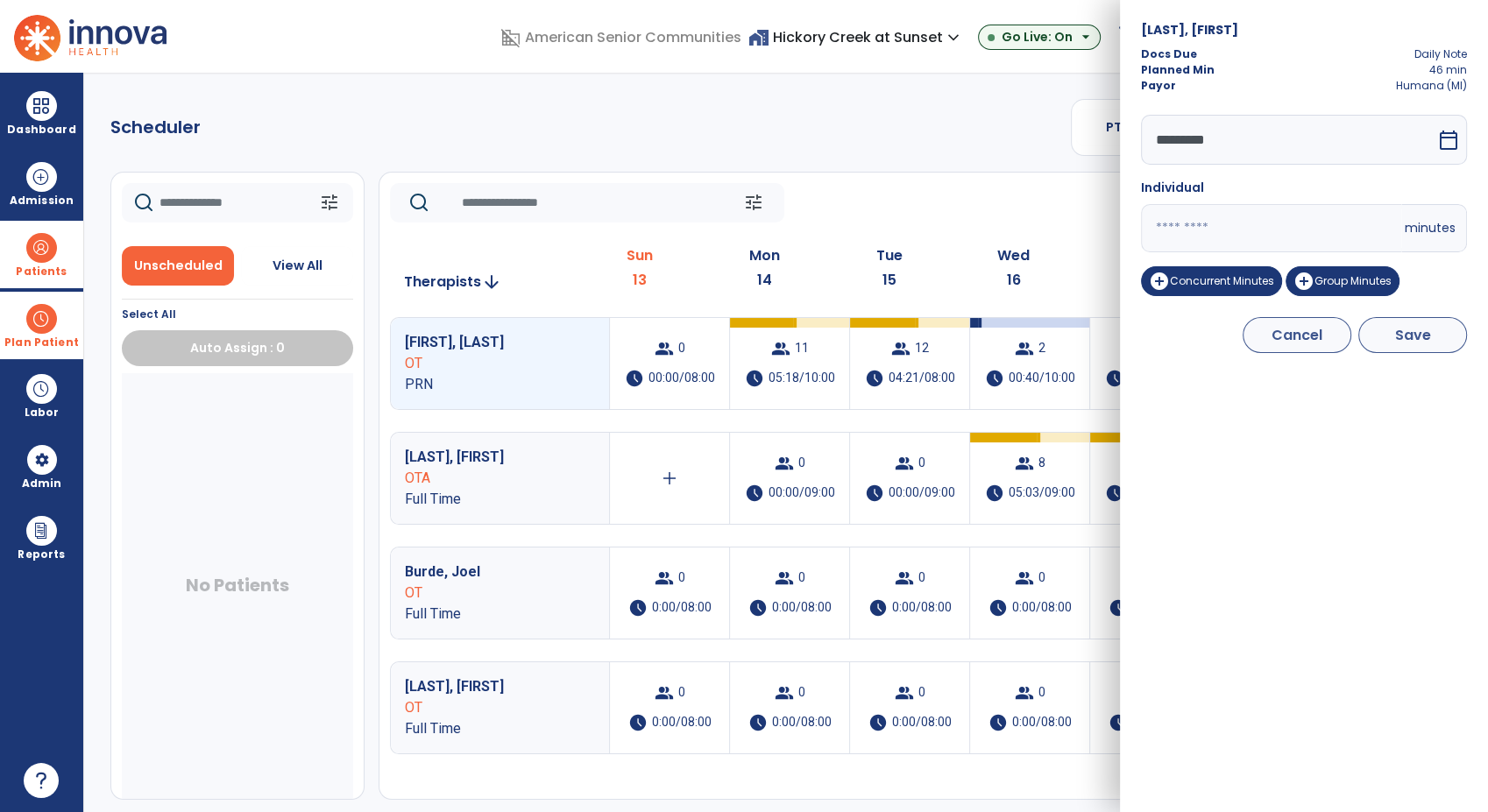 type on "**" 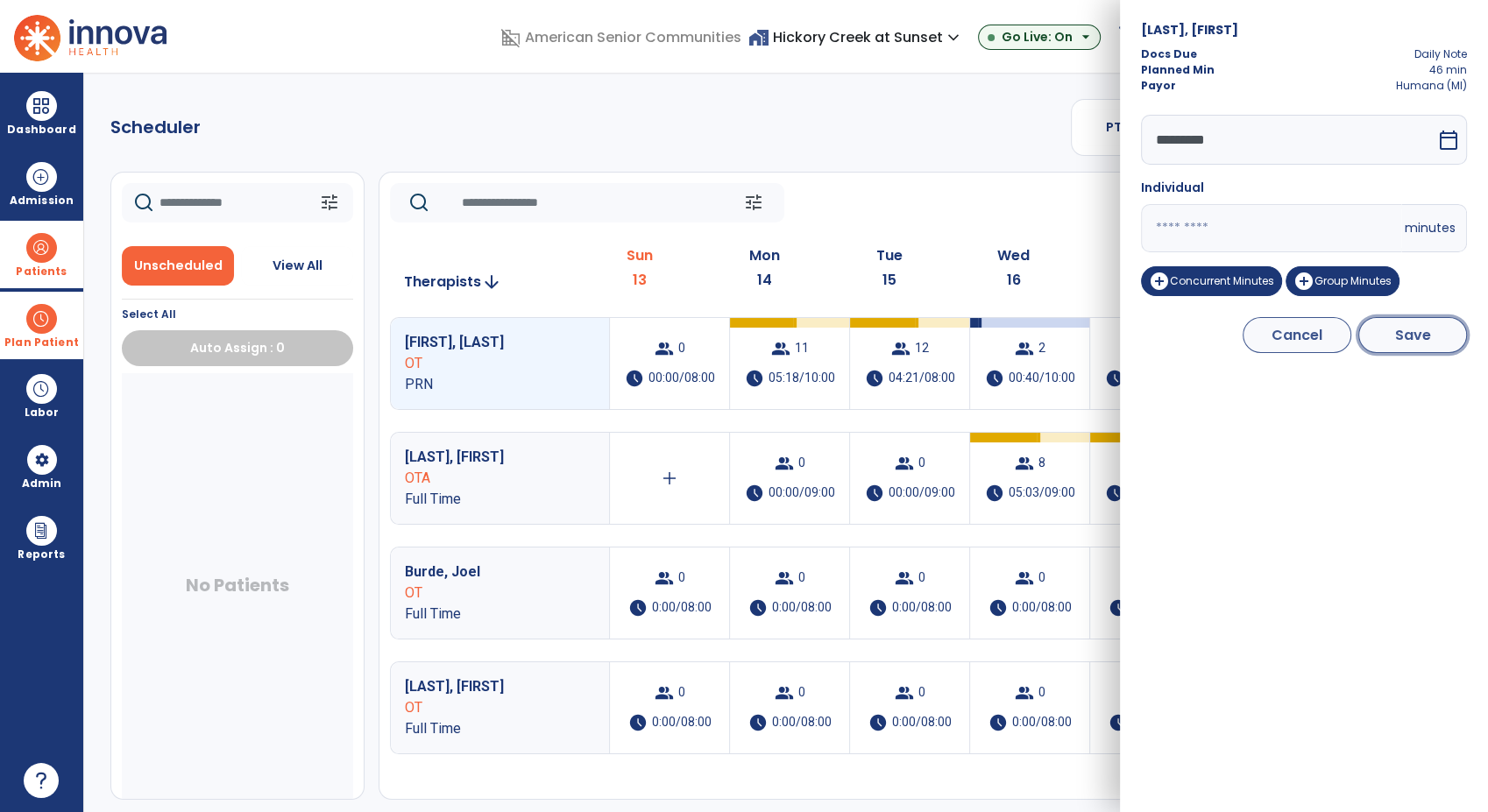 click on "Save" at bounding box center (1413, 335) 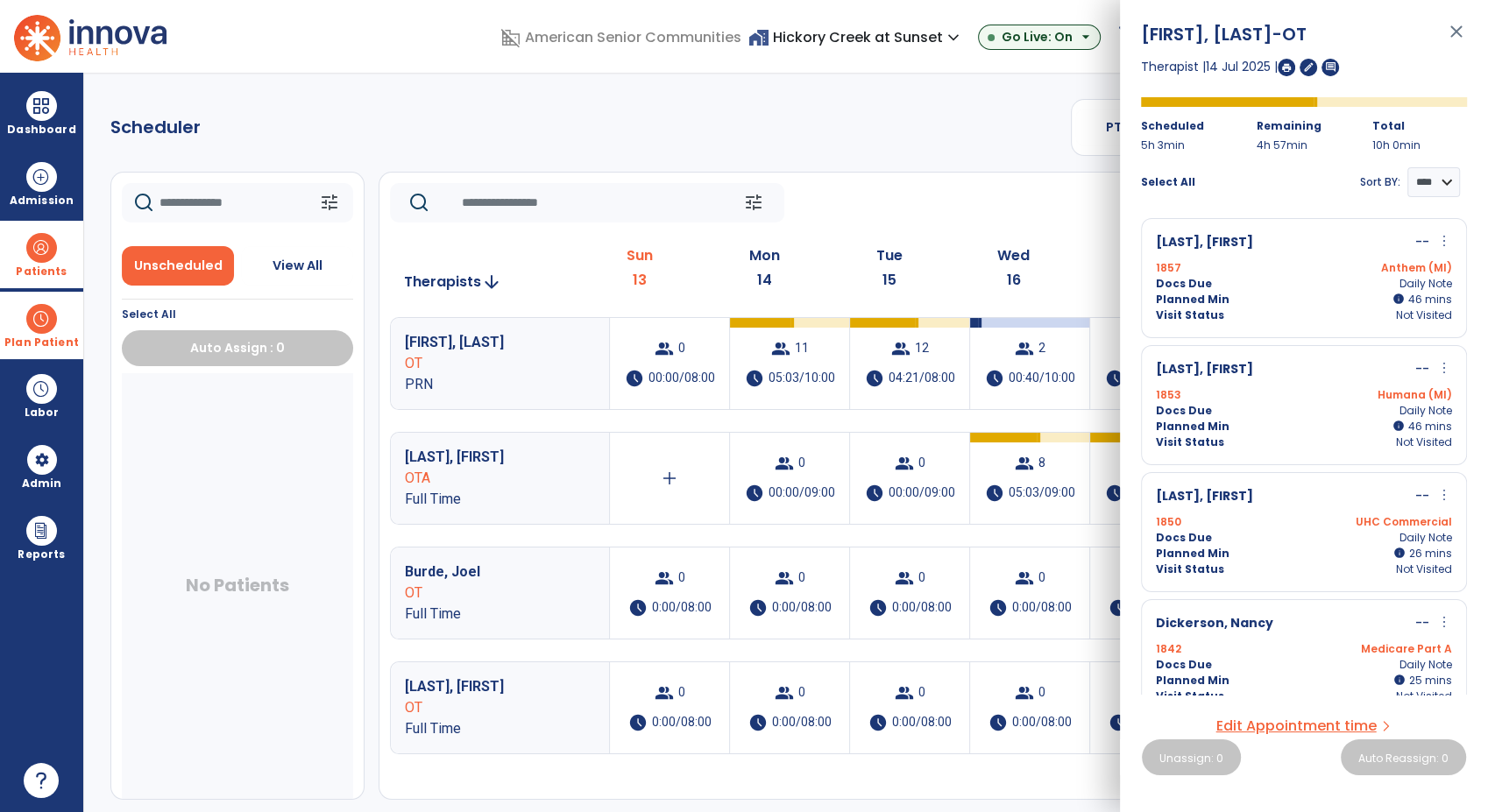 click on "tune   Today  chevron_left Jul 13, 2025 - Jul 19, 2025  *********  calendar_today  chevron_right" 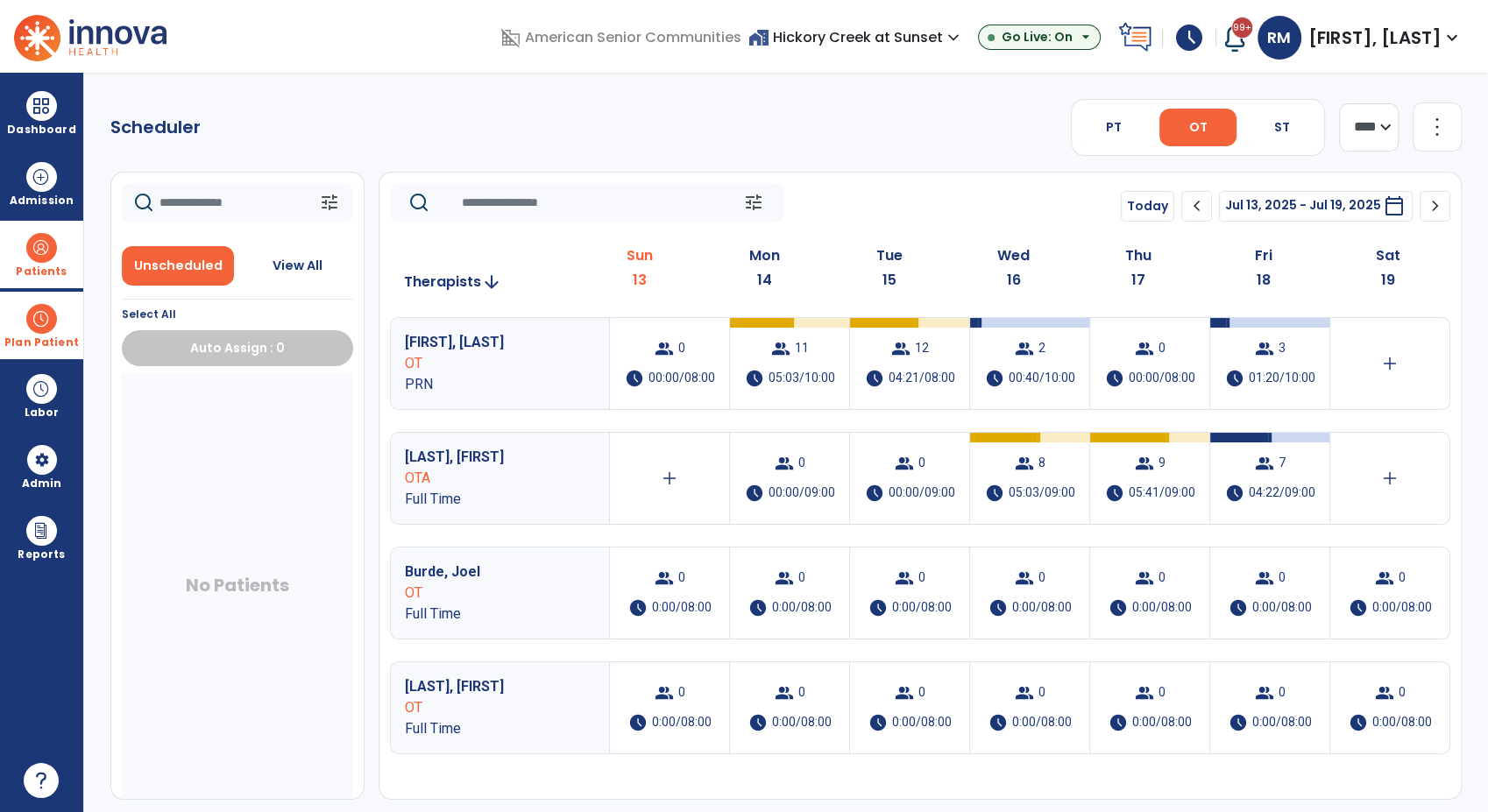 click on "Unscheduled" at bounding box center (178, 265) 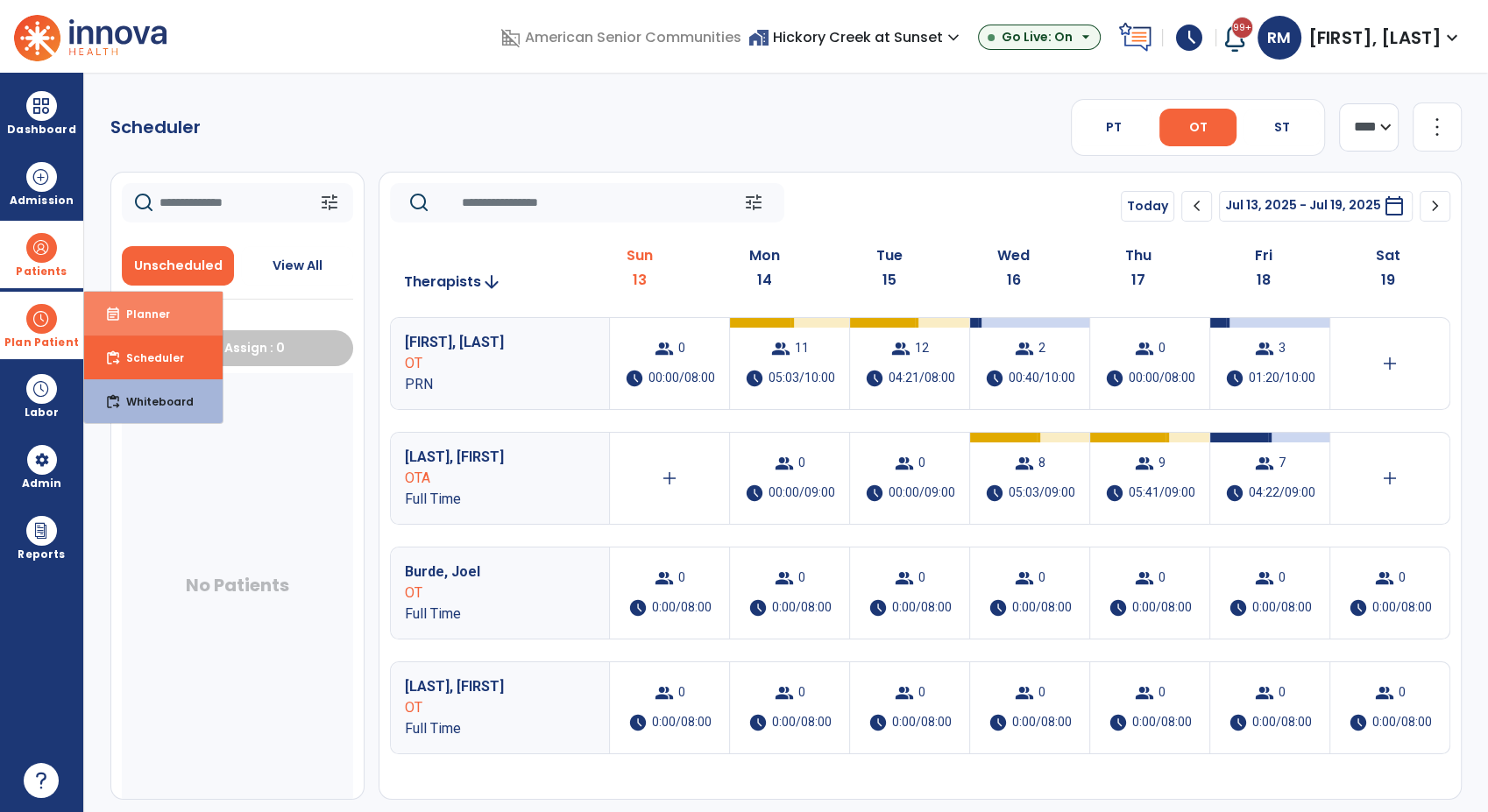 click on "Planner" at bounding box center (141, 314) 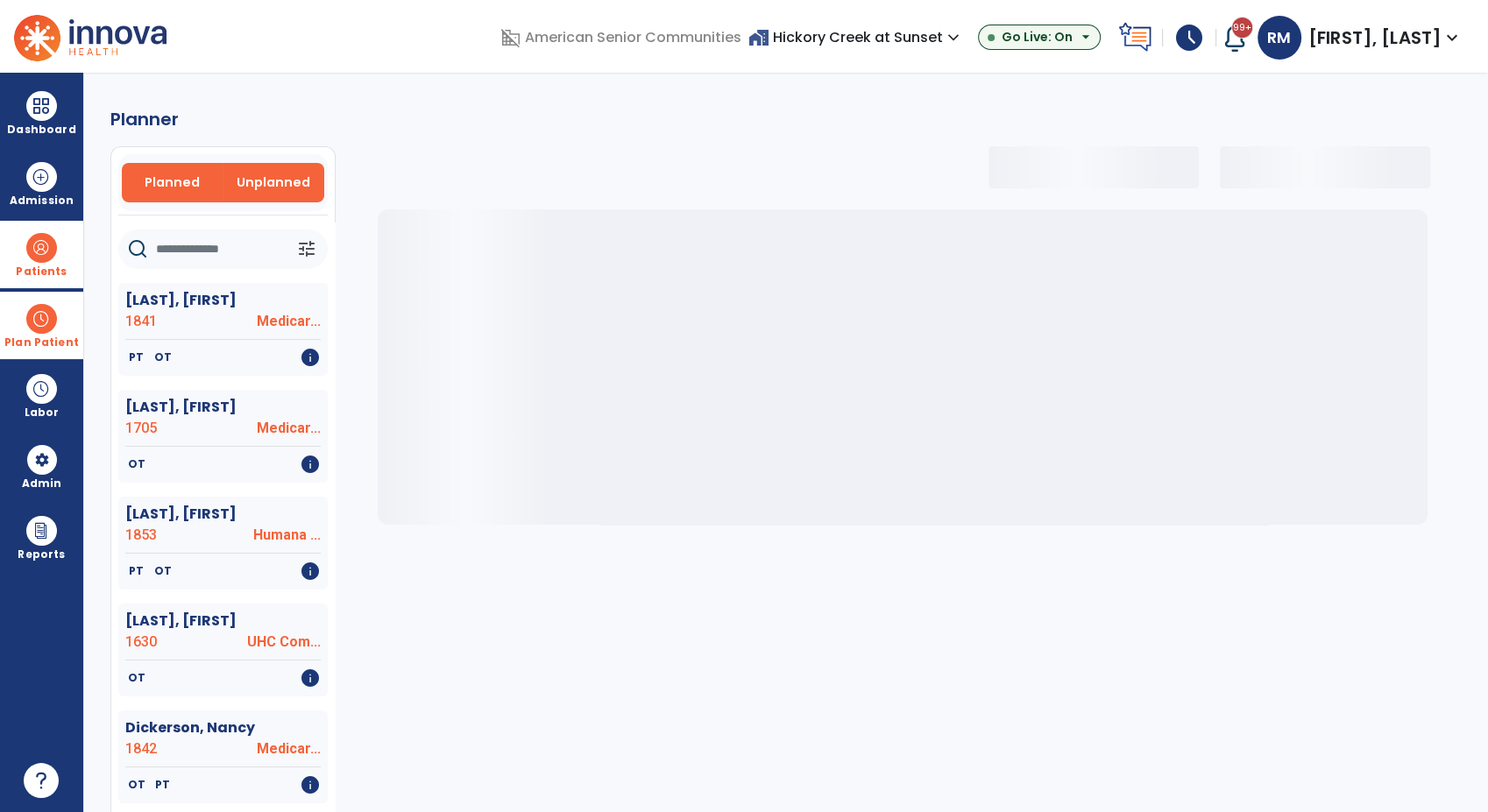 select on "***" 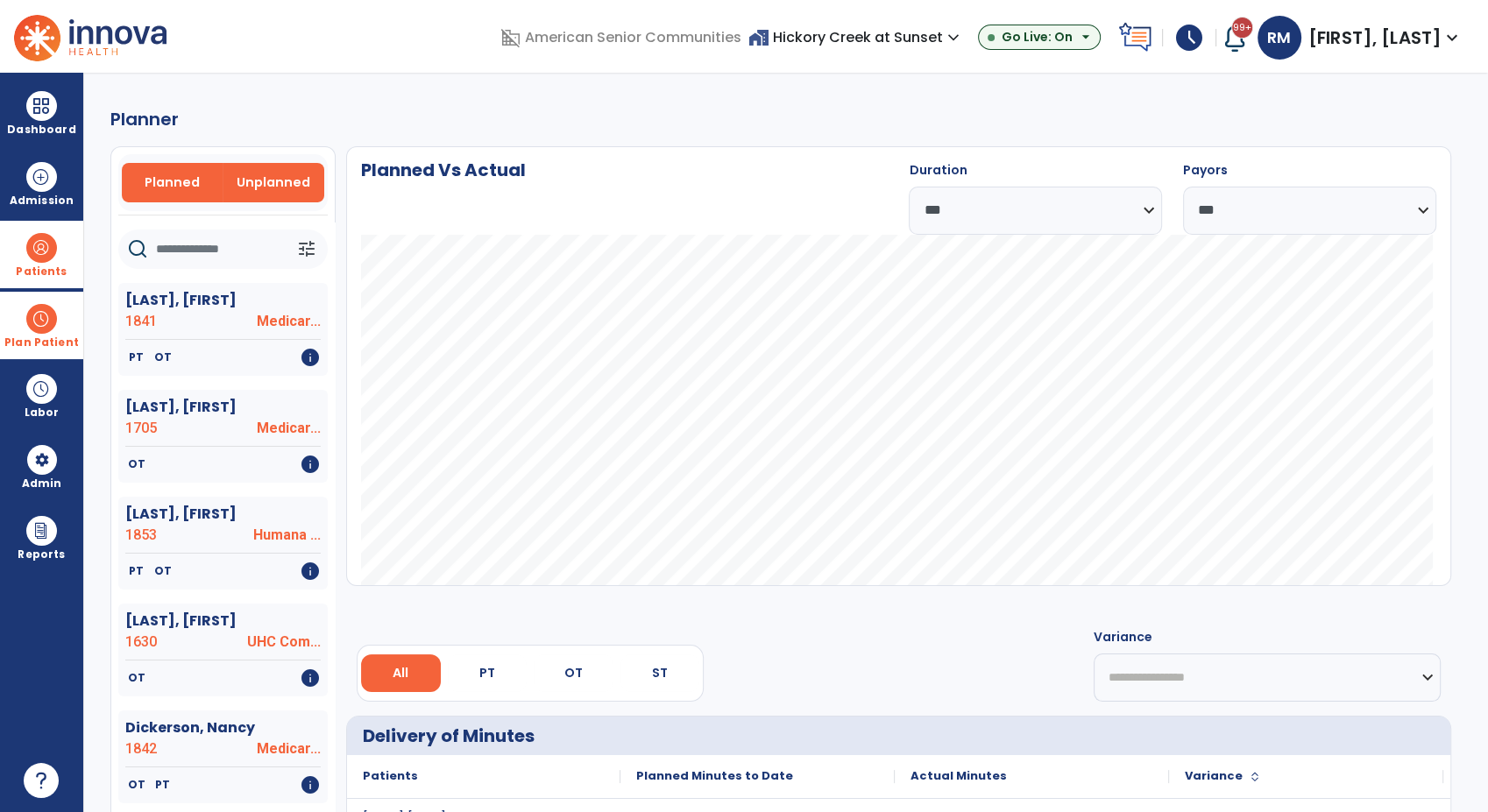 click on "Unplanned" at bounding box center (273, 182) 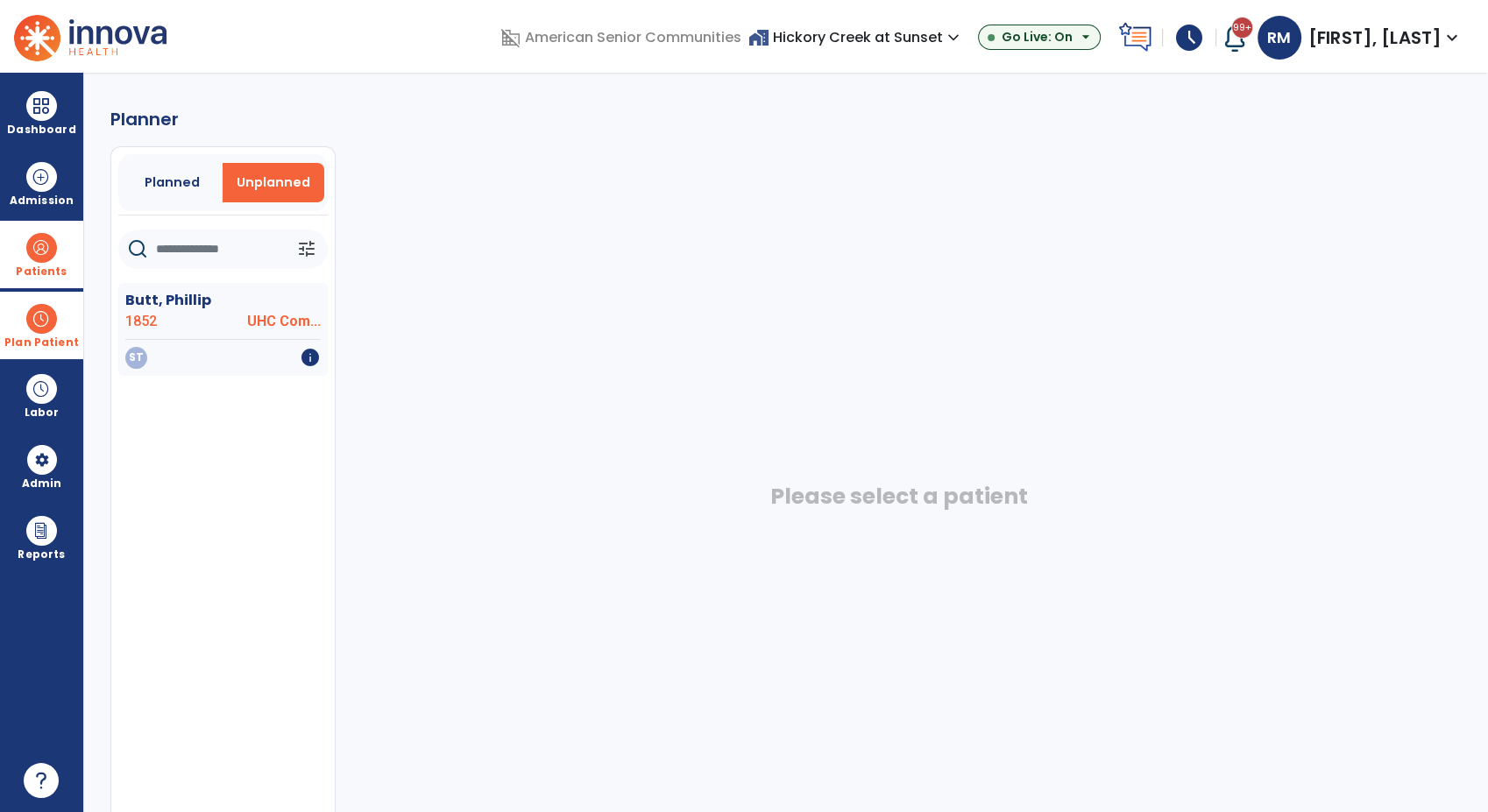 click at bounding box center (41, 319) 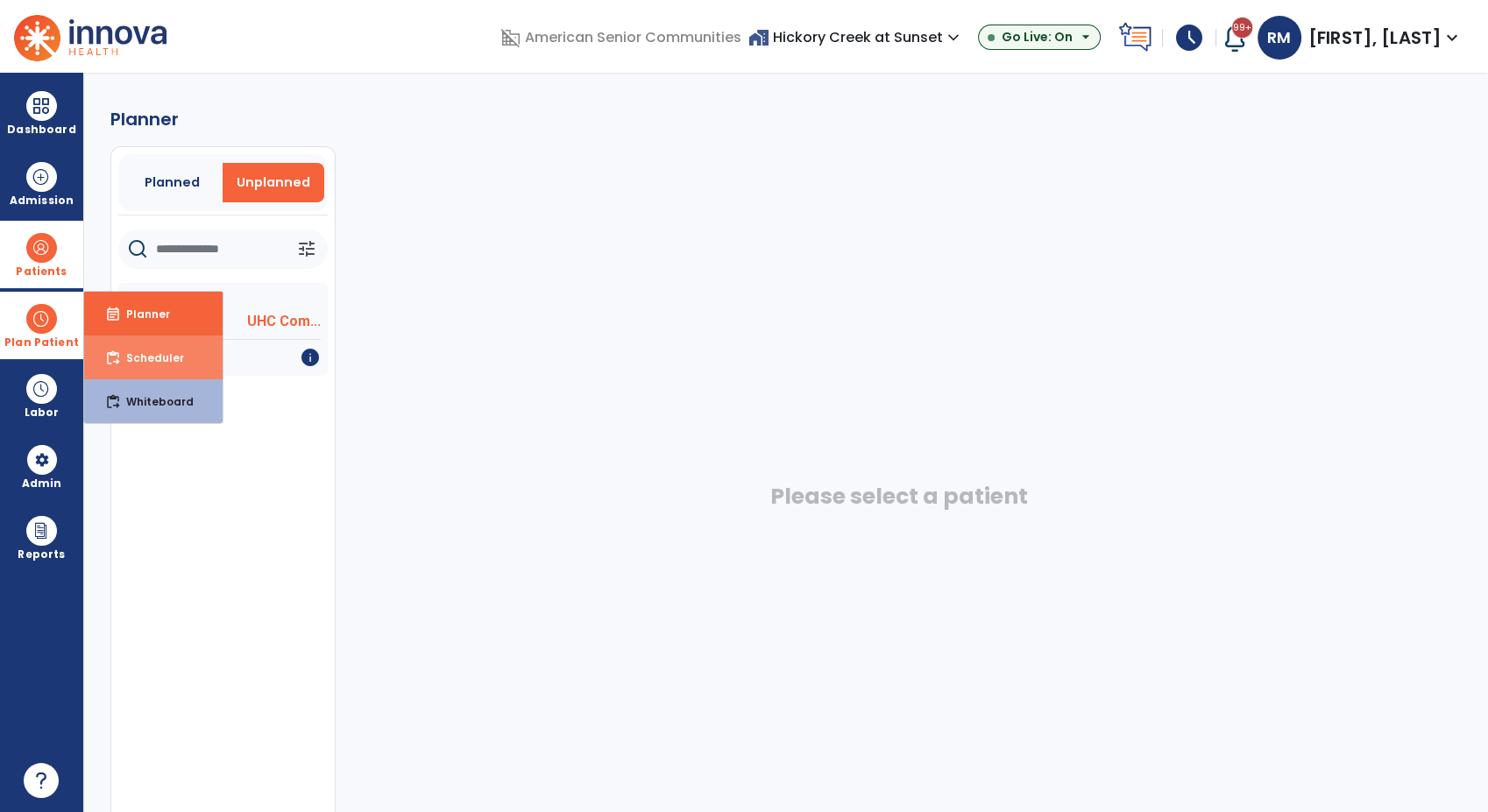 click on "content_paste_go  Scheduler" at bounding box center [153, 357] 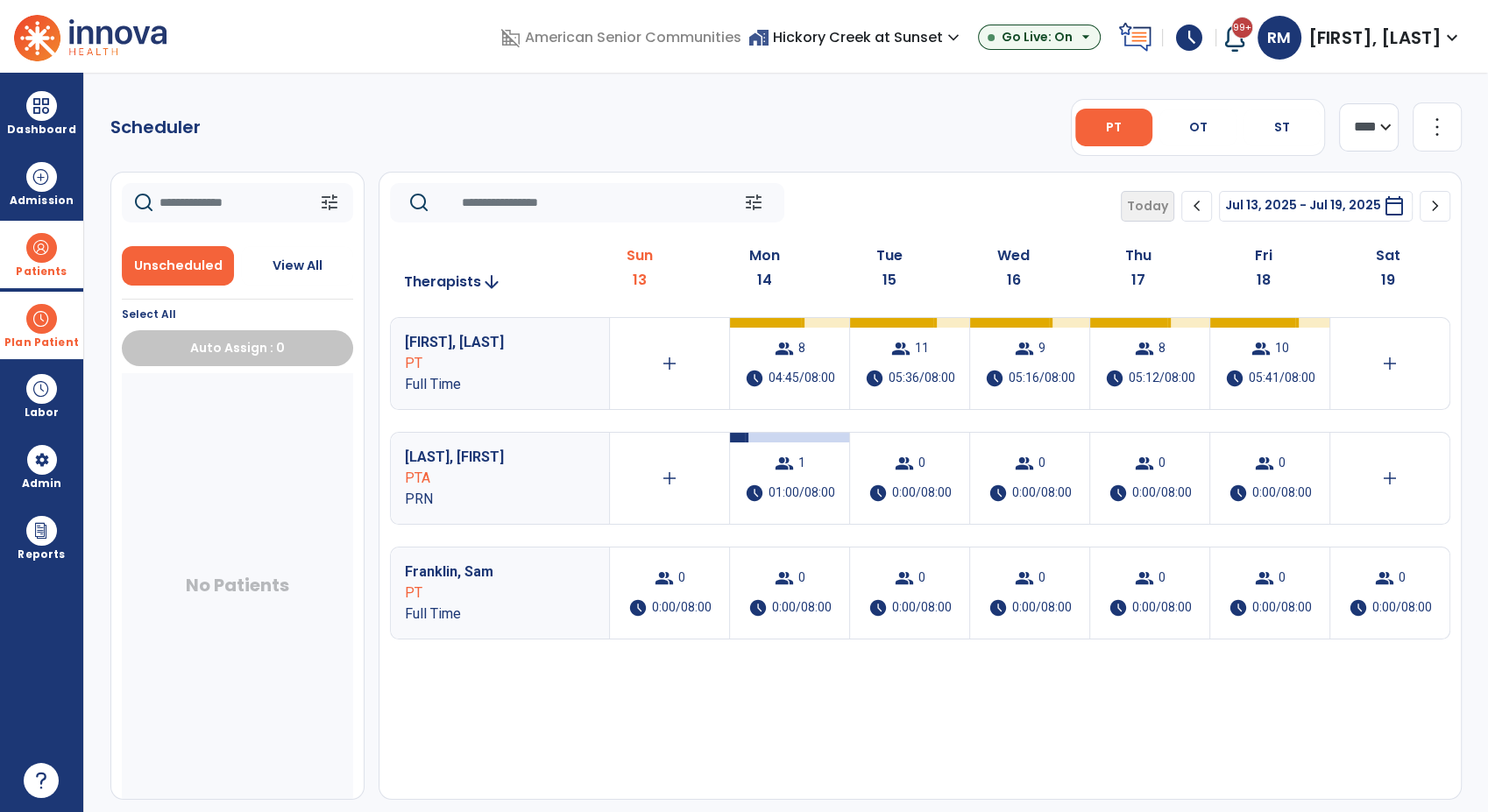 click at bounding box center (41, 319) 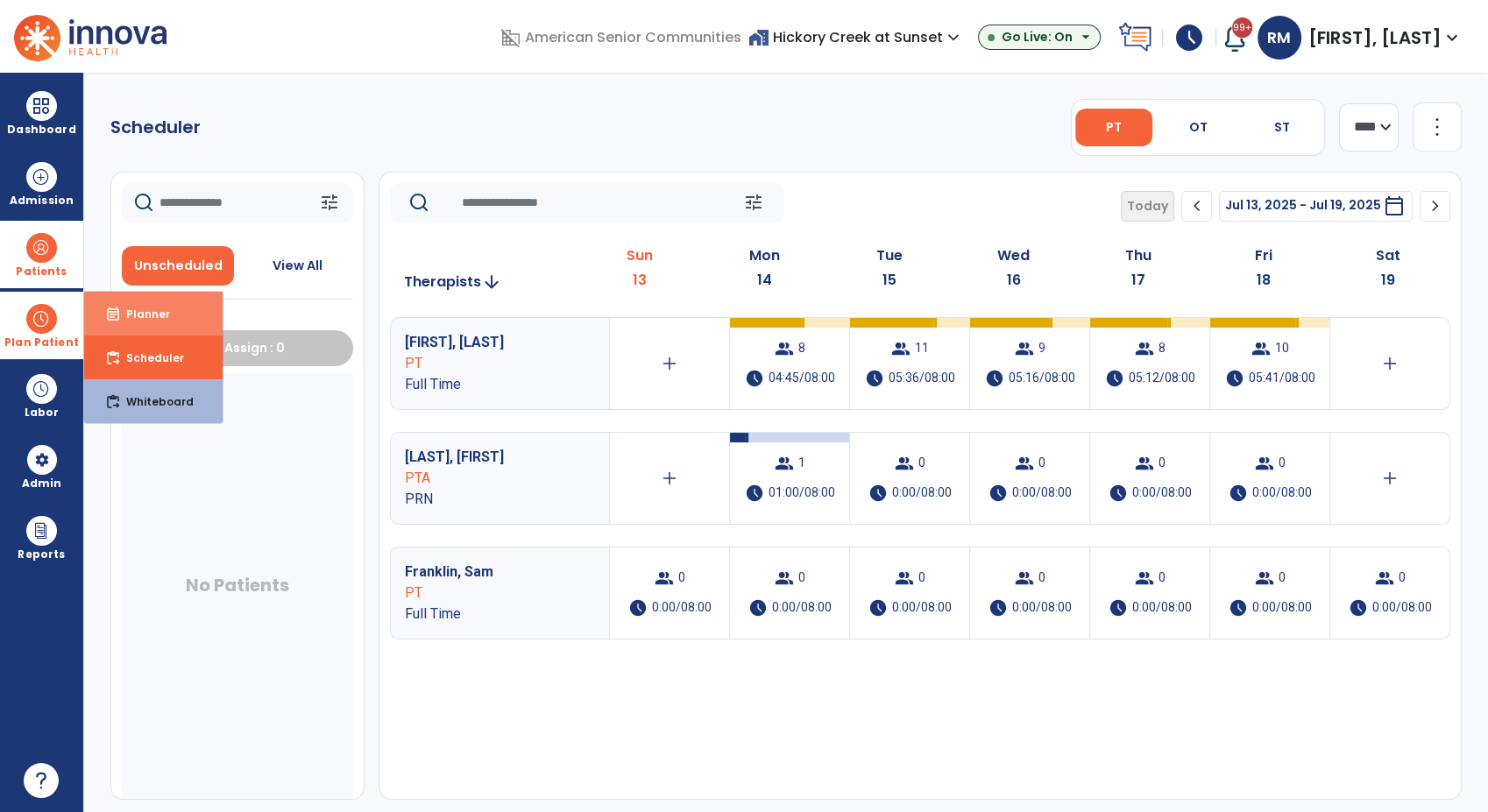 click on "event_note" at bounding box center [113, 314] 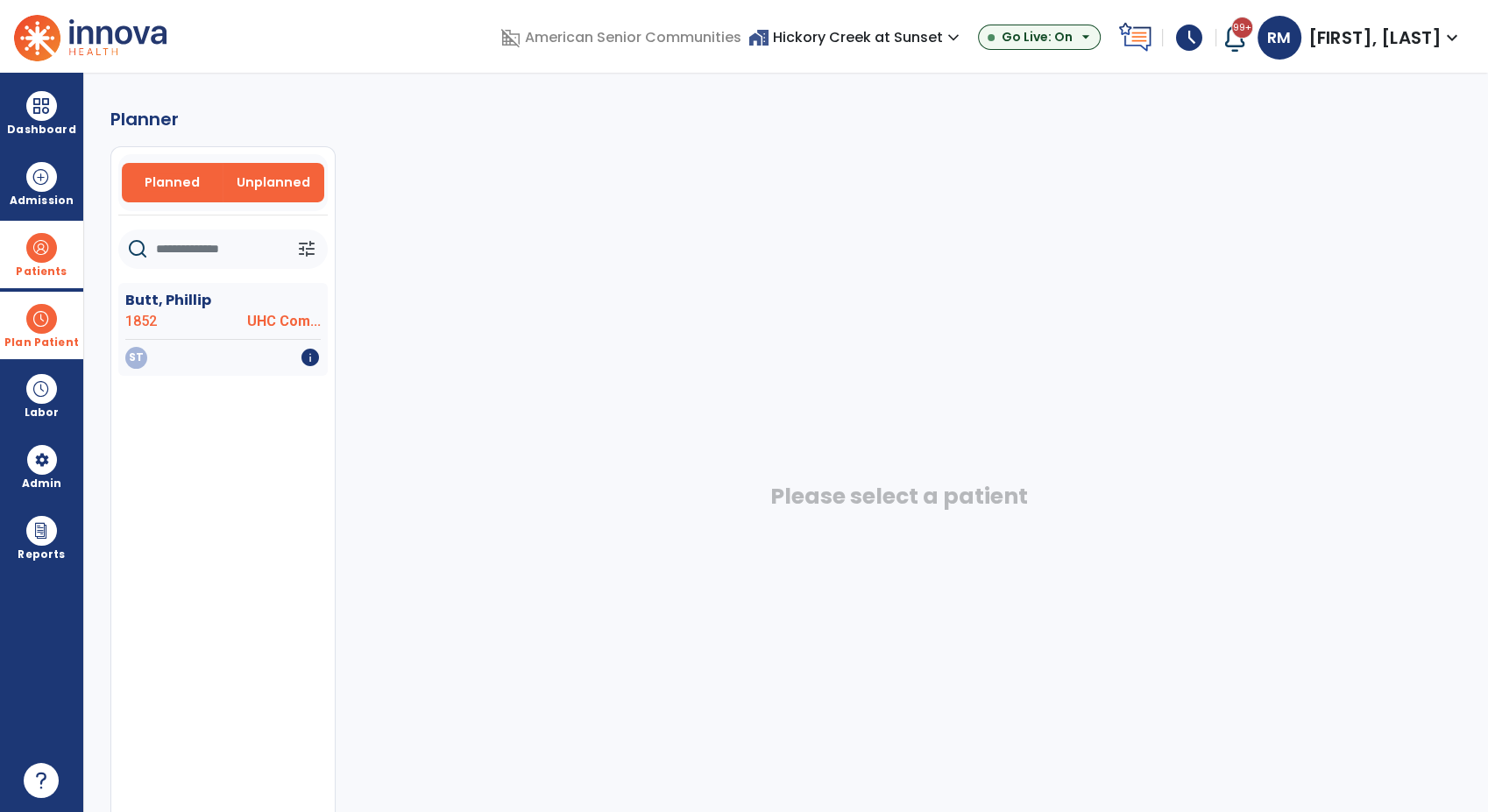 click on "Planned" at bounding box center [172, 182] 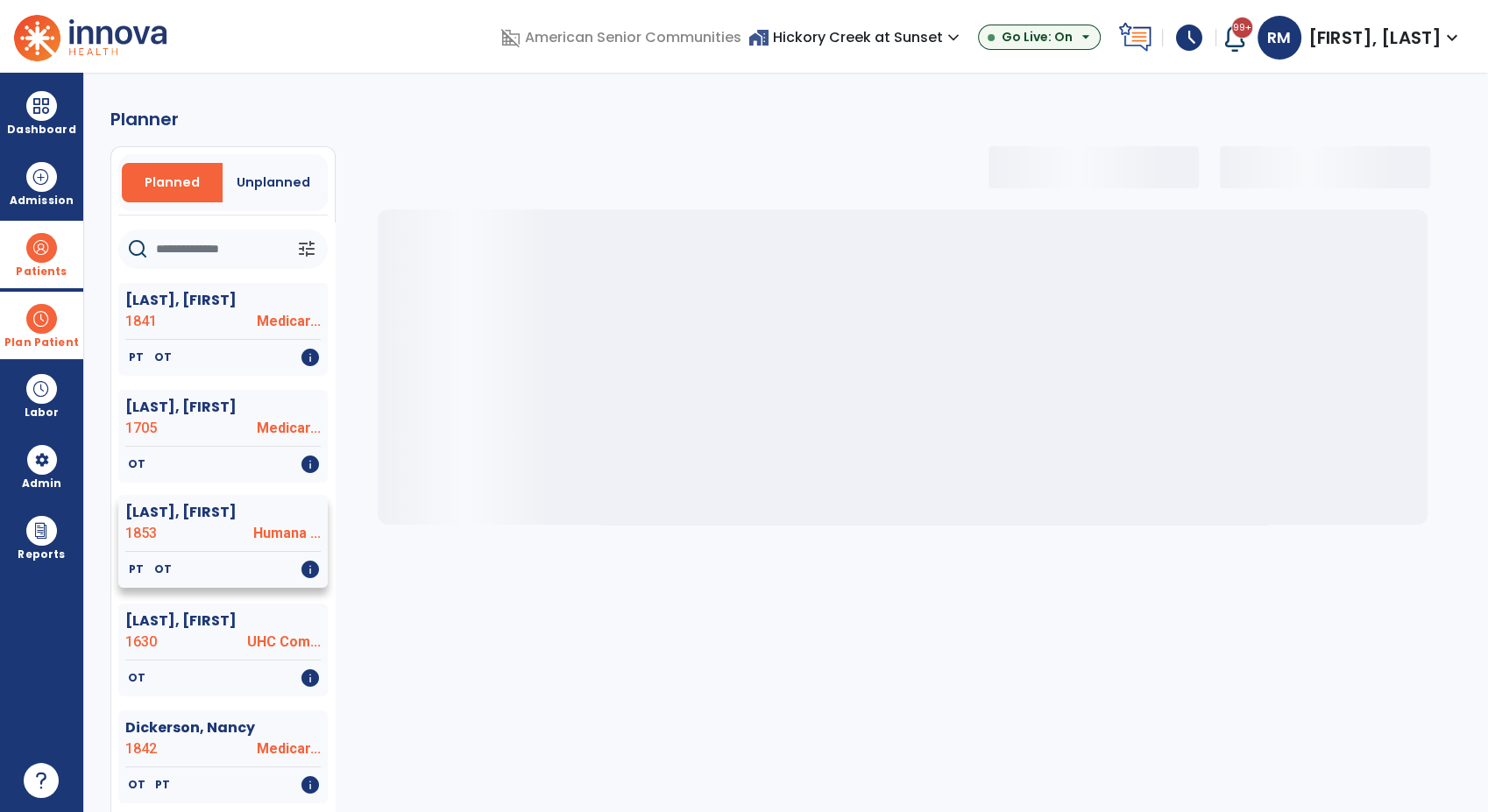 select on "***" 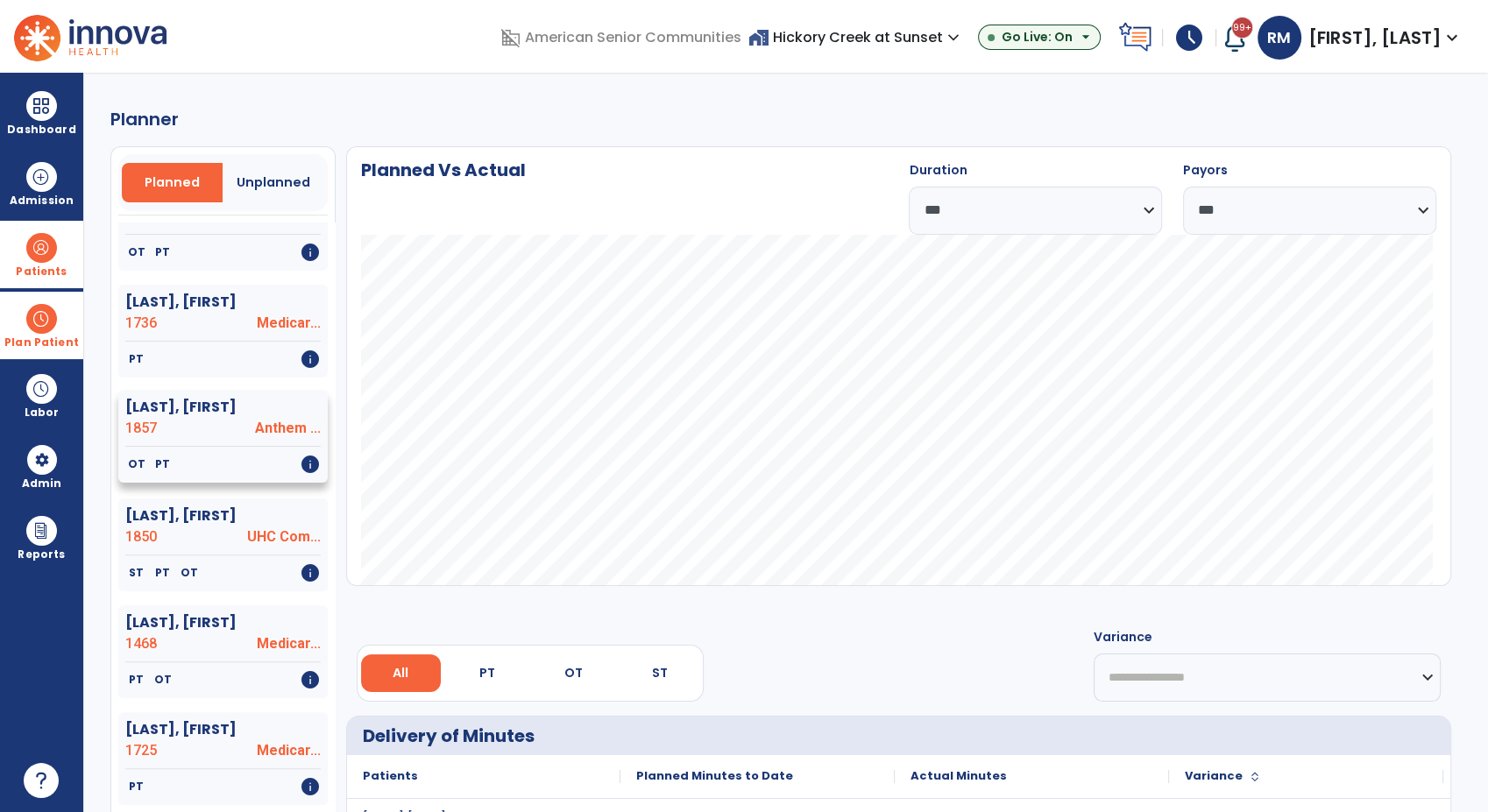 click on "1857" 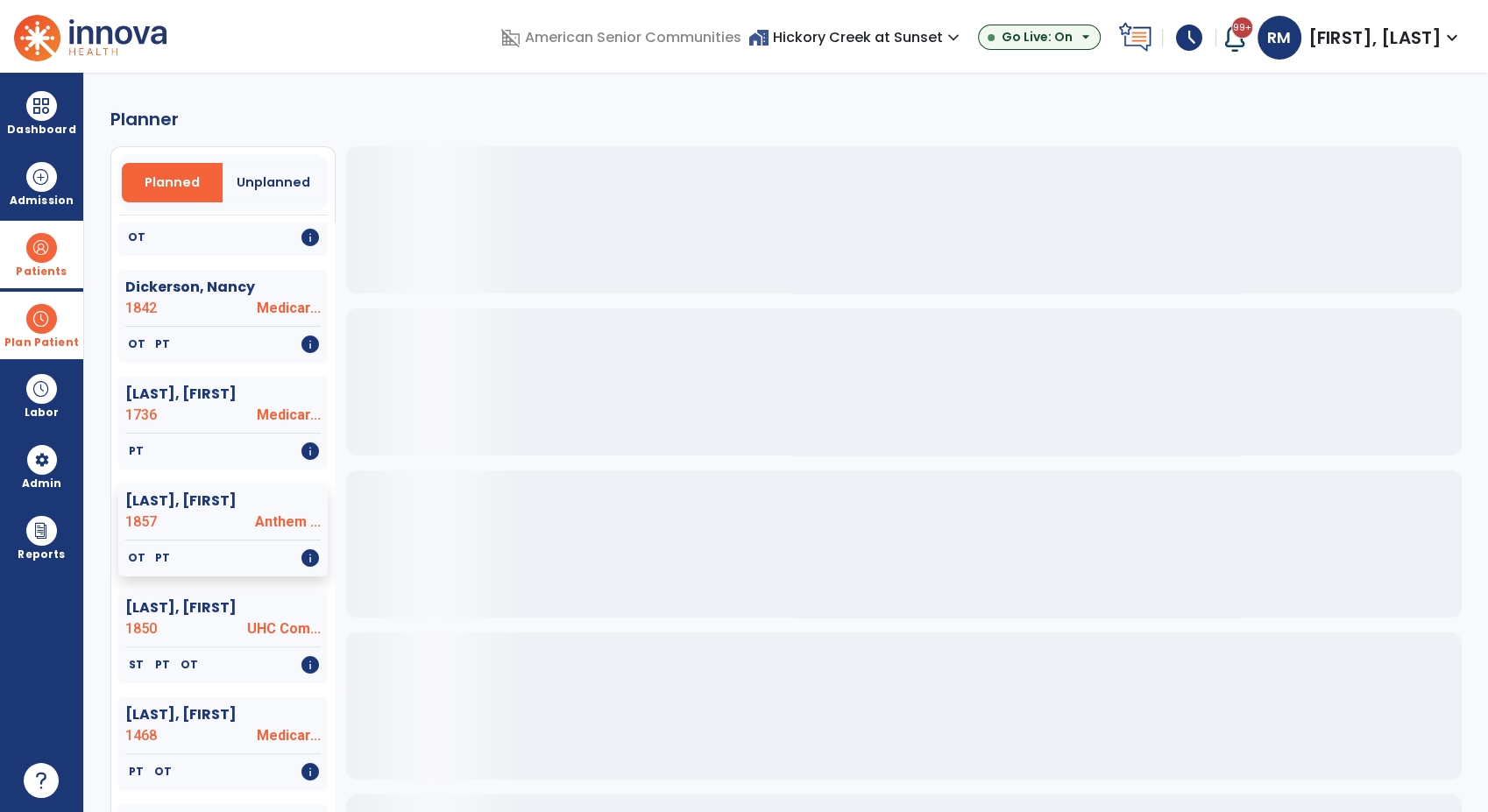 scroll, scrollTop: 533, scrollLeft: 0, axis: vertical 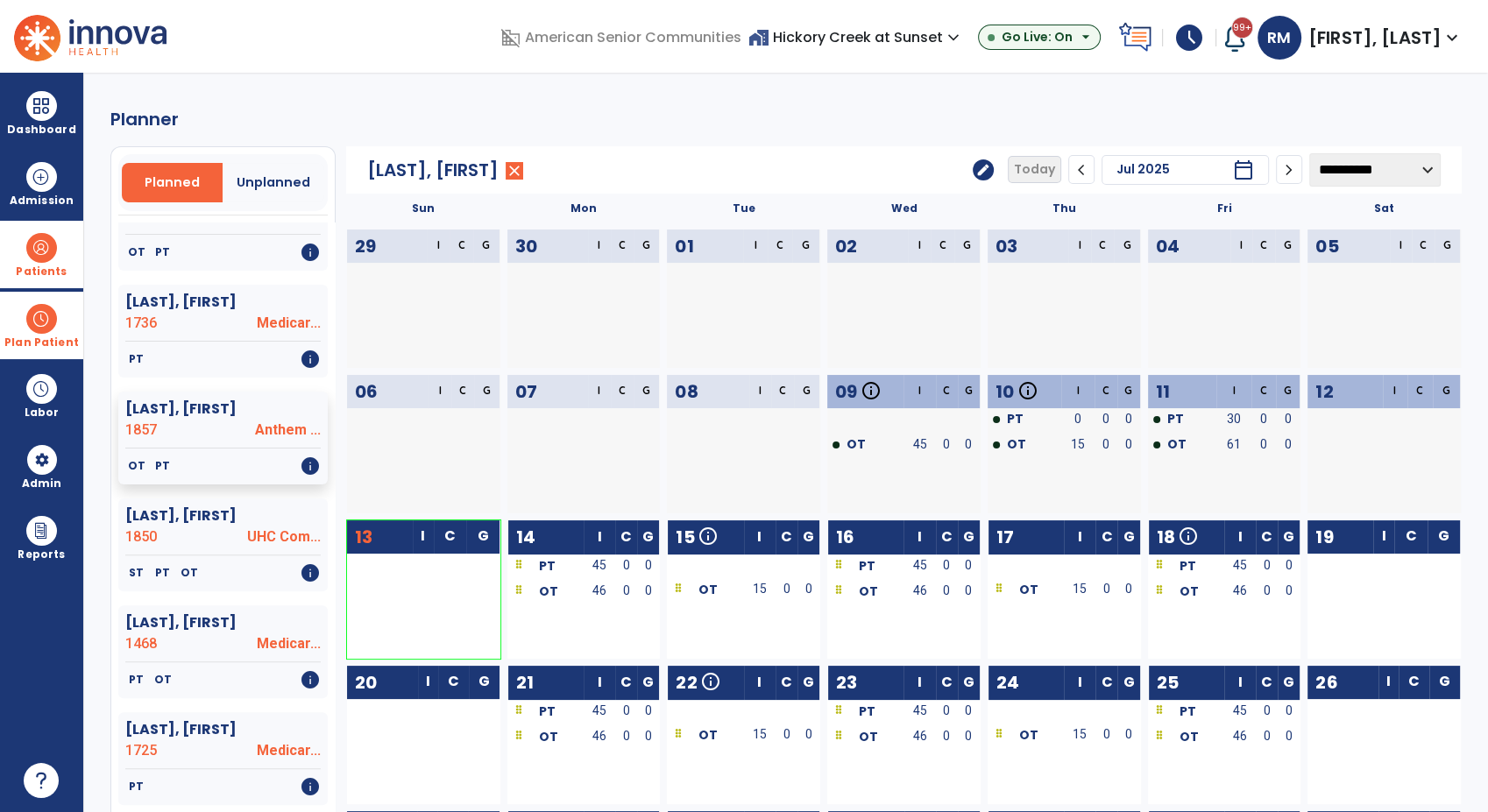 click on "edit" 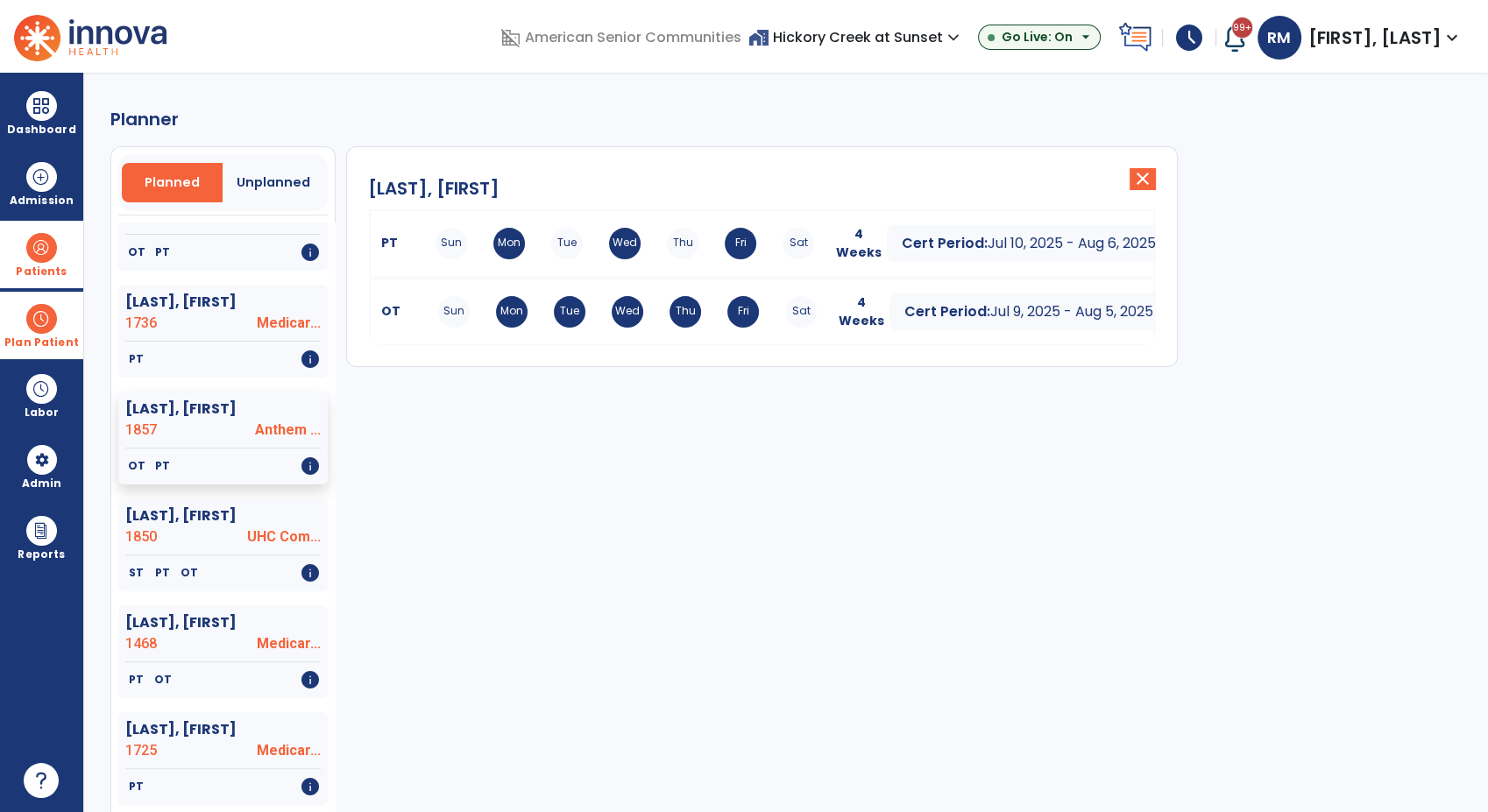 click at bounding box center [41, 319] 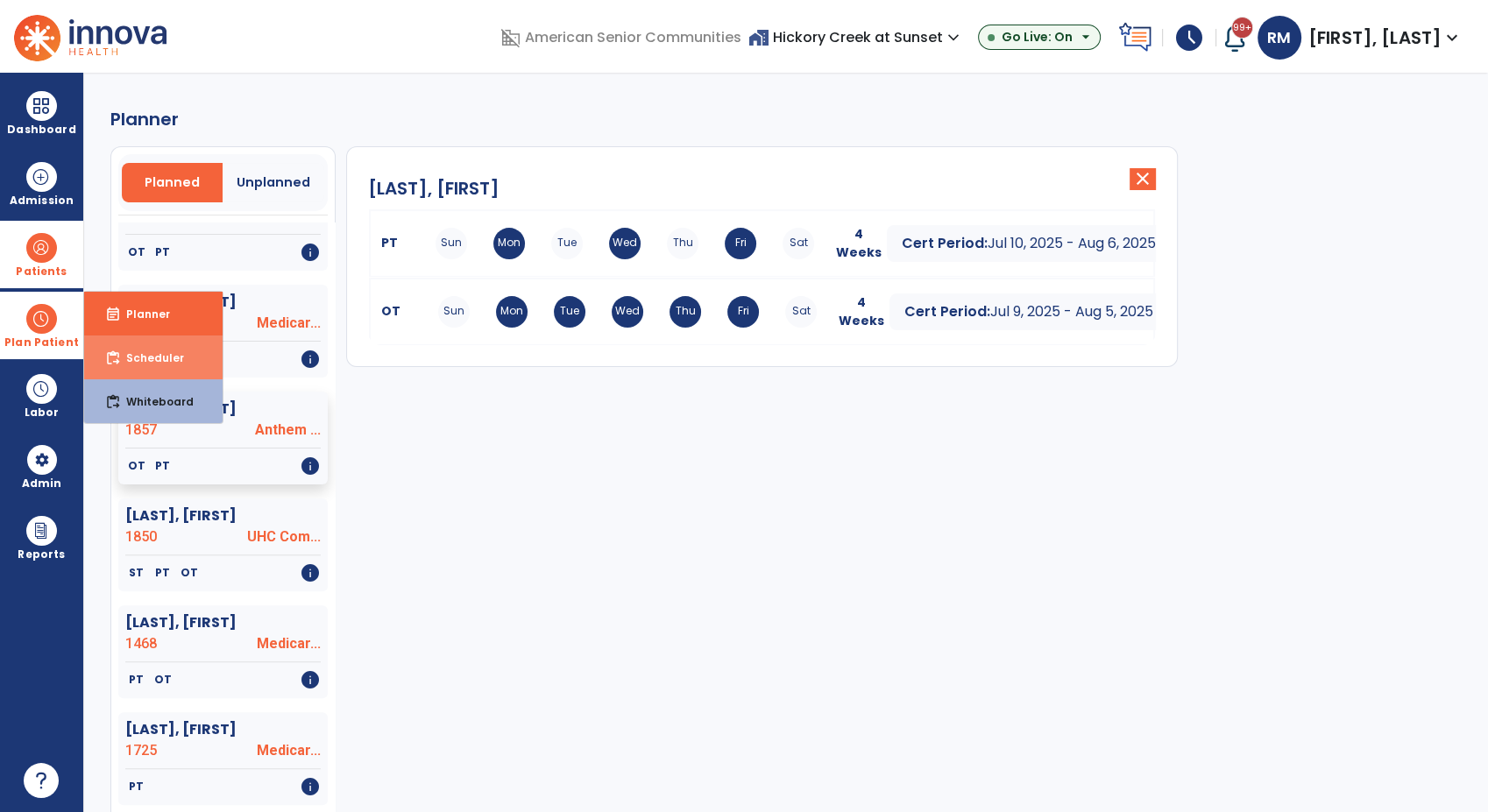 click on "content_paste_go" at bounding box center [113, 358] 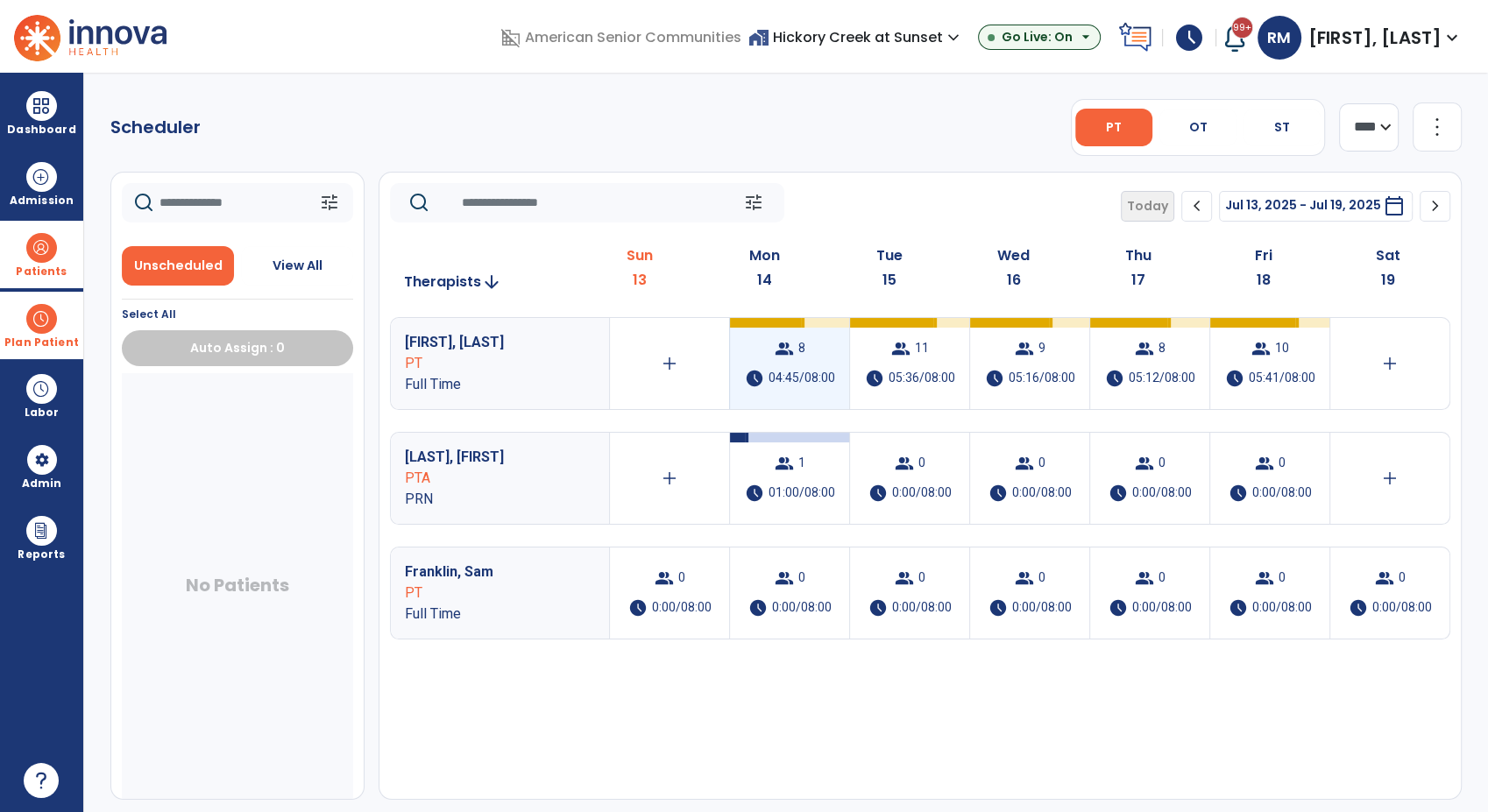 click on "04:45/08:00" at bounding box center [802, 378] 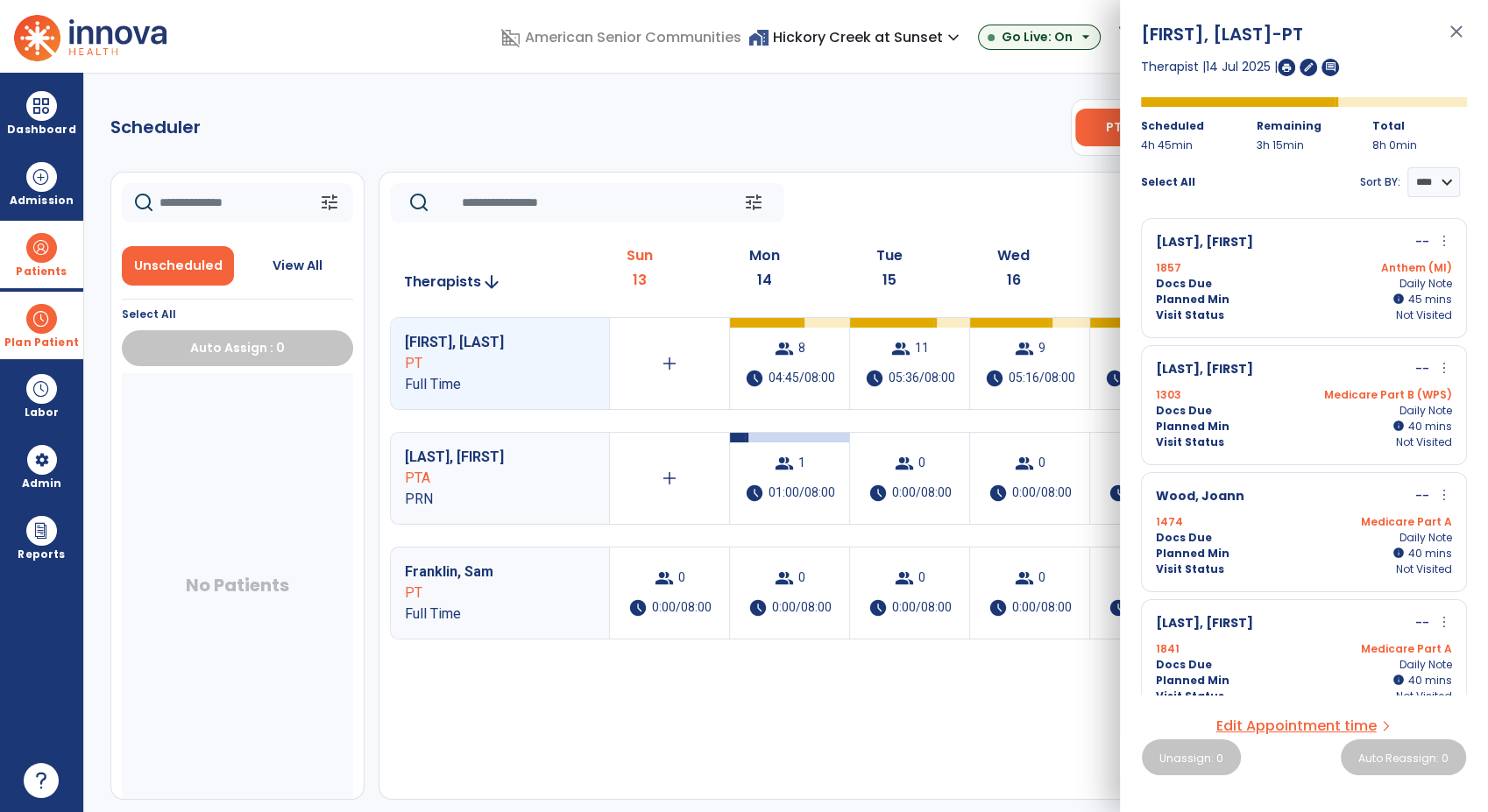 click on "more_vert" at bounding box center (1444, 241) 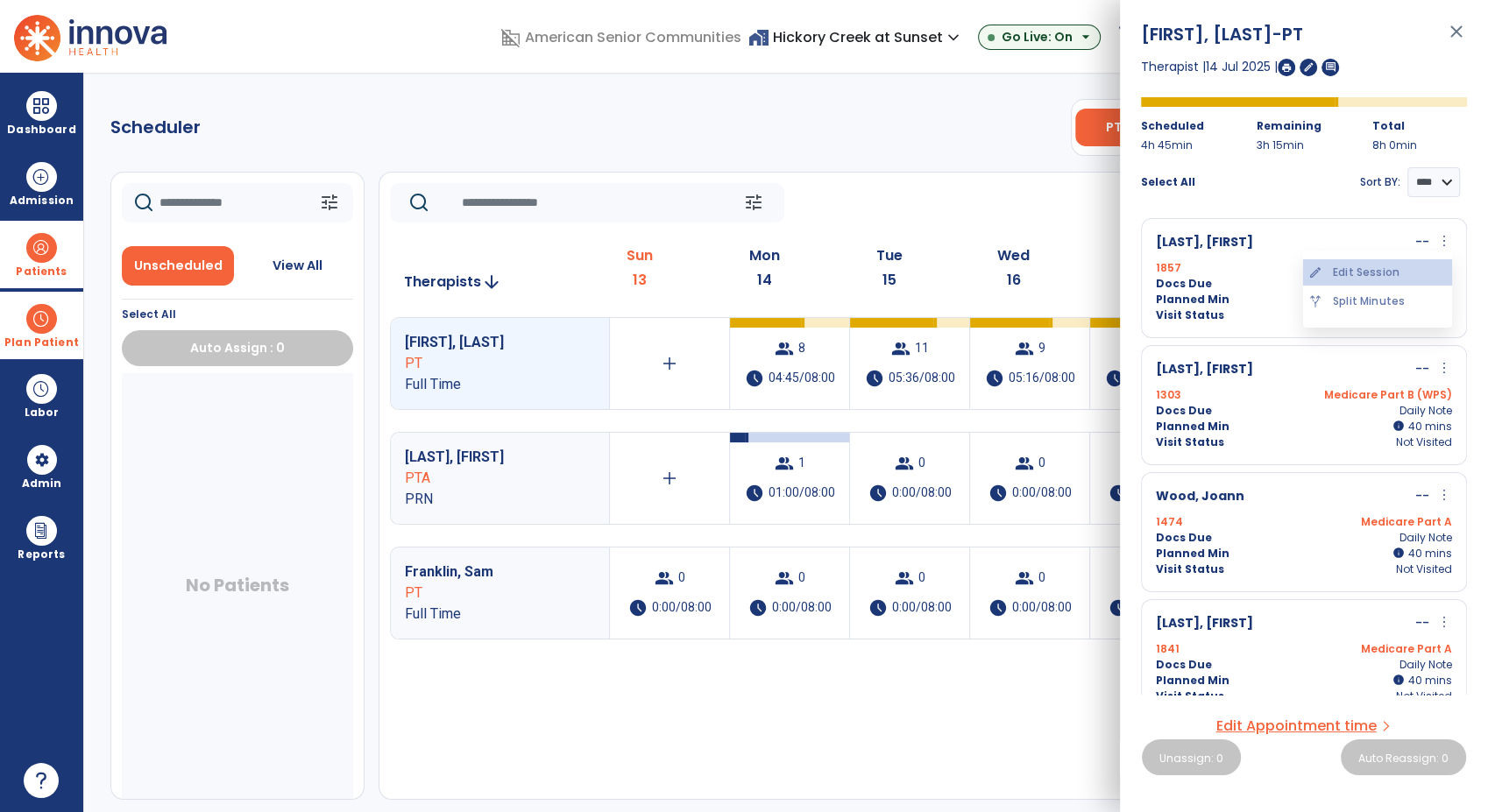 click on "edit   Edit Session" at bounding box center (1378, 272) 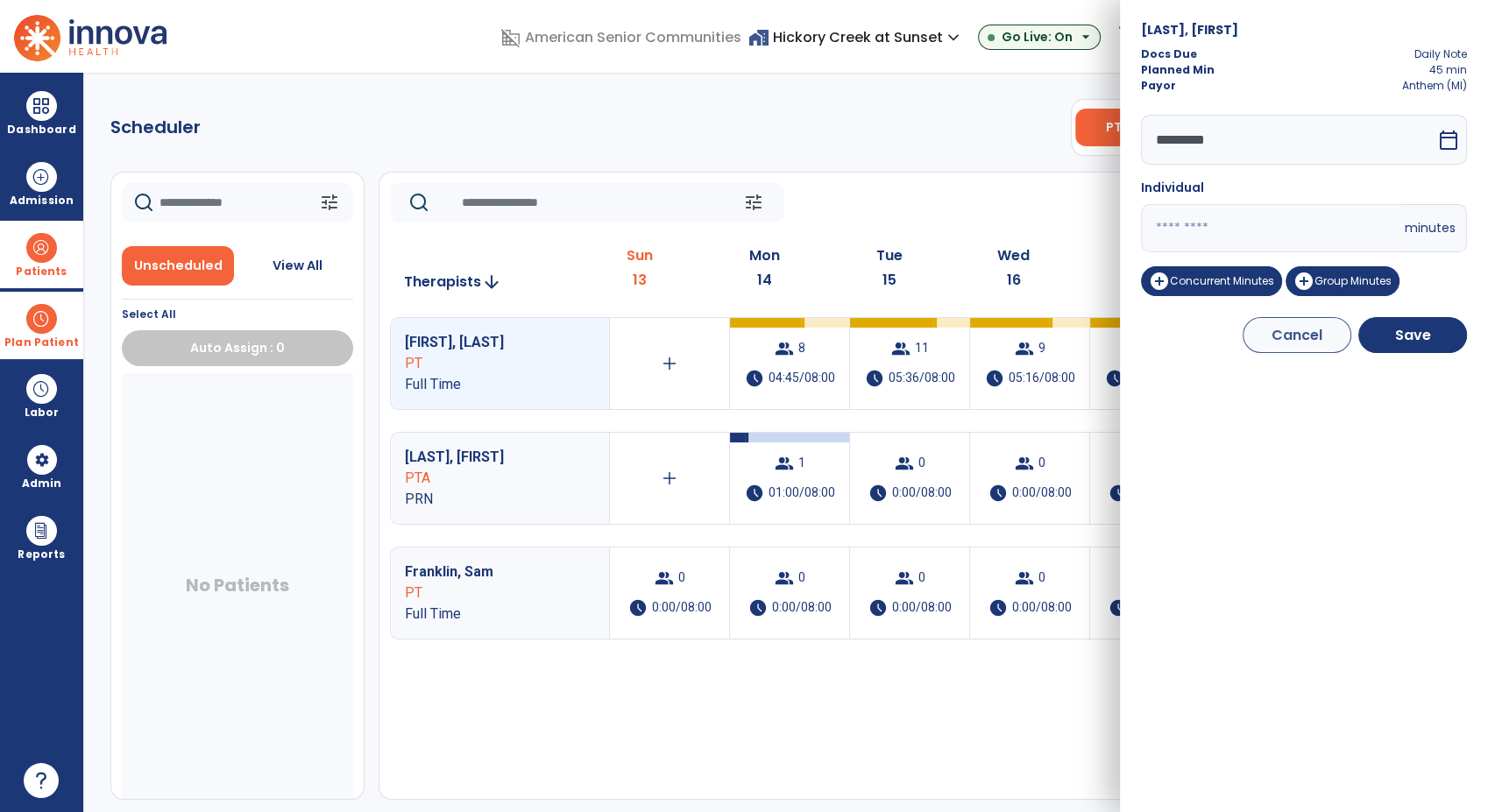drag, startPoint x: 1191, startPoint y: 234, endPoint x: 996, endPoint y: 236, distance: 195.01 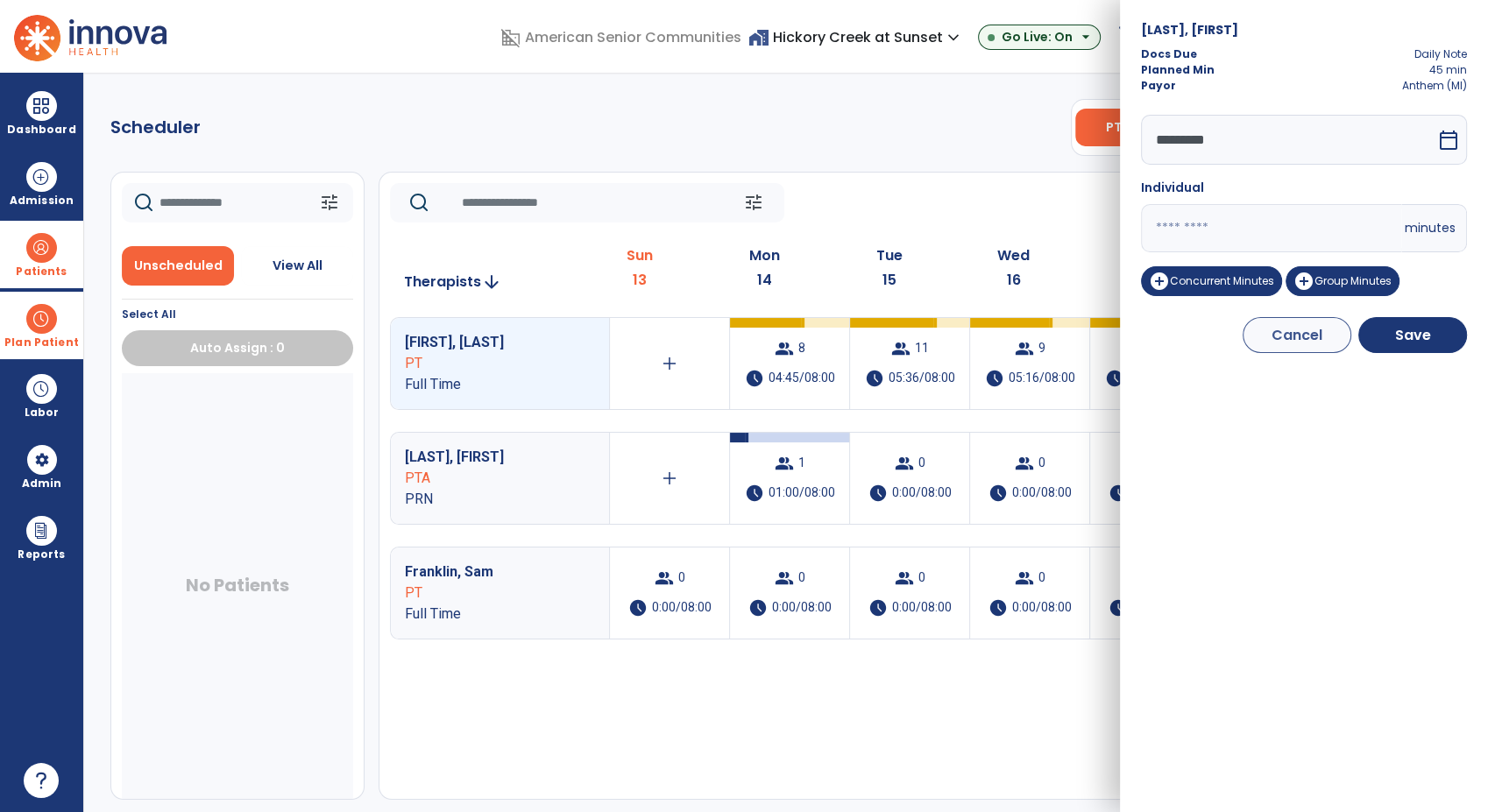 click on "domain_disabled   American Senior Communities   home_work   Hickory Creek at Sunset   expand_more   ASC-Sandbox   Hickory Creek at Sunset  Go Live: On  arrow_drop_down  schedule My Time:   Sunday, Jul 13   Open your timecard  arrow_right 99+ Notifications Mark as read Census Alert - A22 Fri Jul 11 2025 at 10:47 PM | Hickory Creek at Sunset Census Alert - A21 Fri Jul 11 2025 at 3:42 PM | Hickory Creek at Sunset Census Alert - A08 Fri Jul 11 2025 at 2:52 PM | Hickory Creek at Sunset Census Alert - A08 Fri Jul 11 2025 at 10:57 AM | Hickory Creek at Sunset Census Alert - A21 Thu Jul 10 2025 at 4:37 PM | Hickory Creek at Sunset See all Notifications  RM   Munas, Rachell   expand_more   home   Home   person   Profile   manage_accounts   Admin   help   Help   logout   Log out  Dashboard  dashboard  Therapist Dashboard  view_quilt  Operations Dashboard Admission Patients  format_list_bulleted  Patient List  space_dashboard  Patient Board  insert_chart  PDPM Board Plan Patient  event_note  Planner Scheduler" at bounding box center [744, 406] 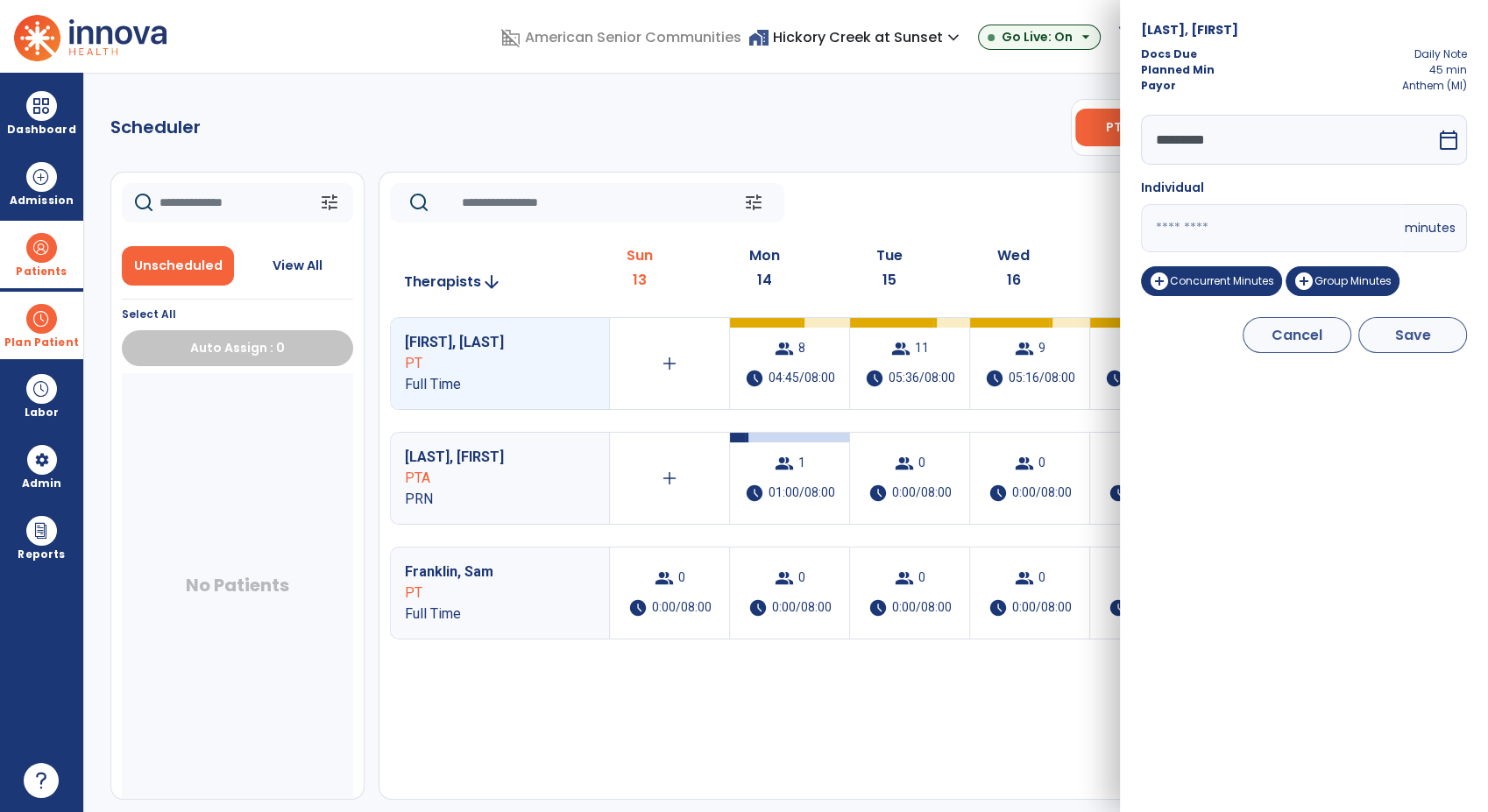 type on "**" 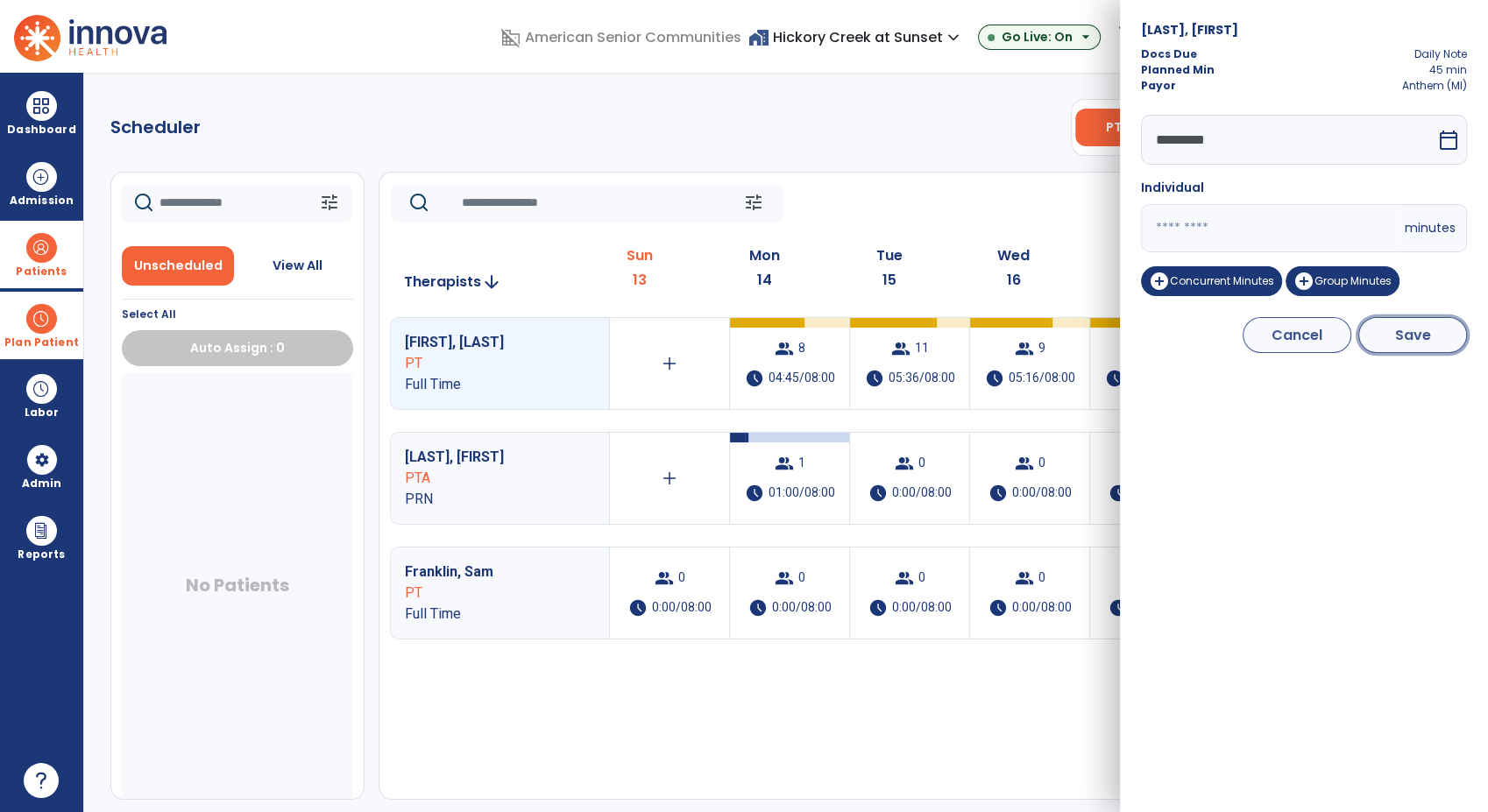 click on "Save" at bounding box center [1413, 335] 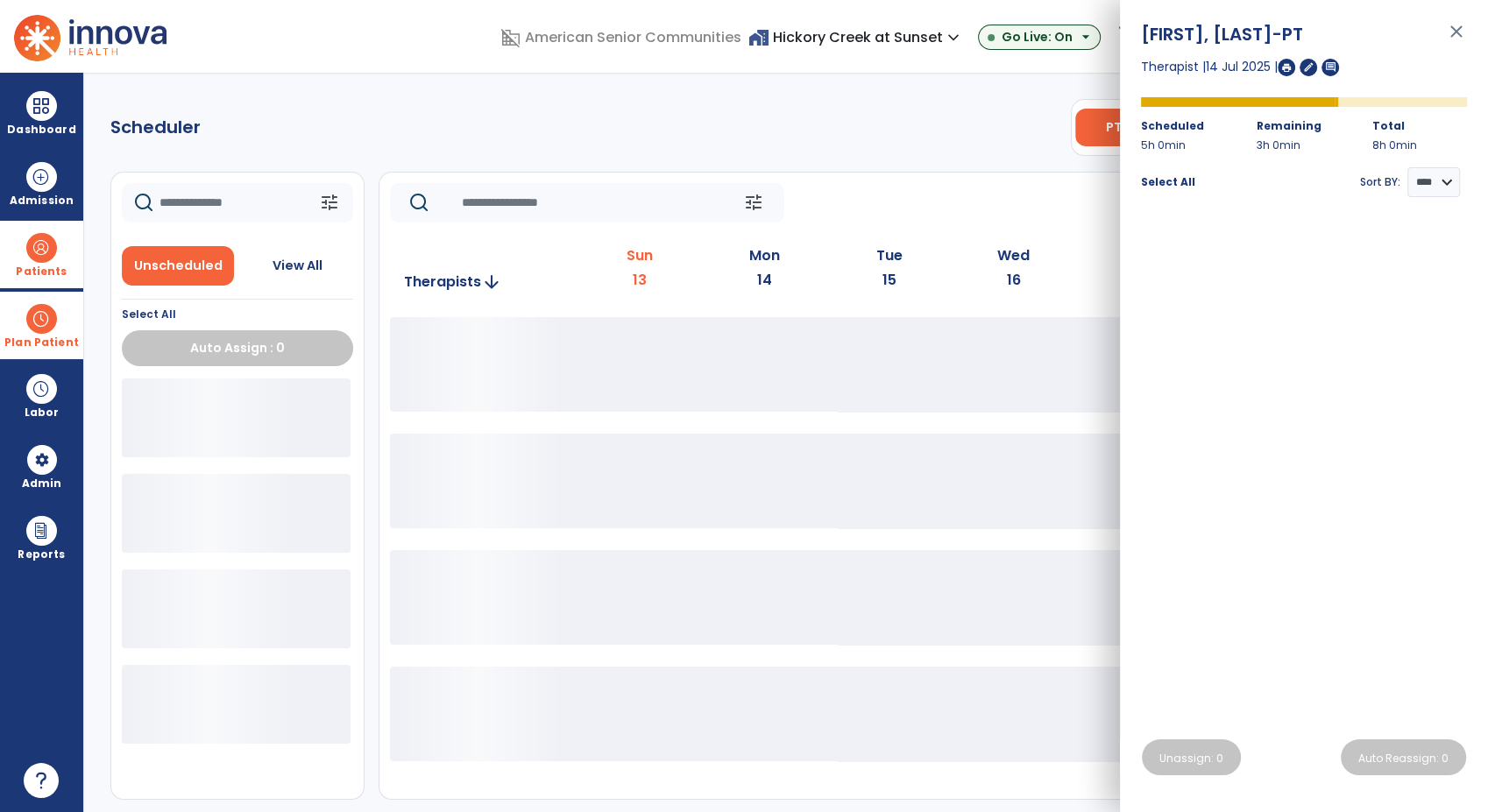 click on "Scheduler   PT   OT   ST  **** *** more_vert  Manage Labor   View All Therapists   Print" 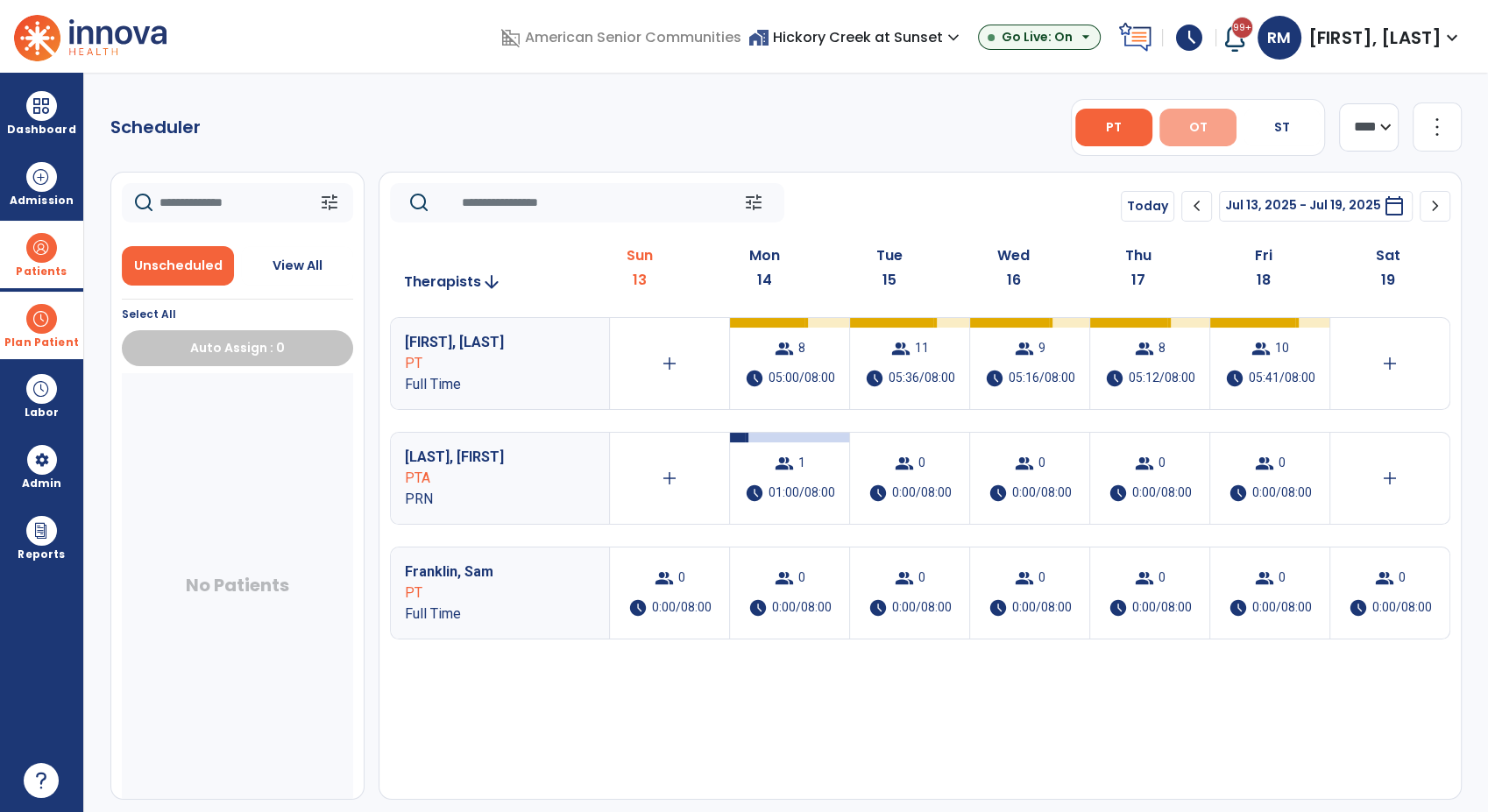 click on "OT" at bounding box center (1198, 127) 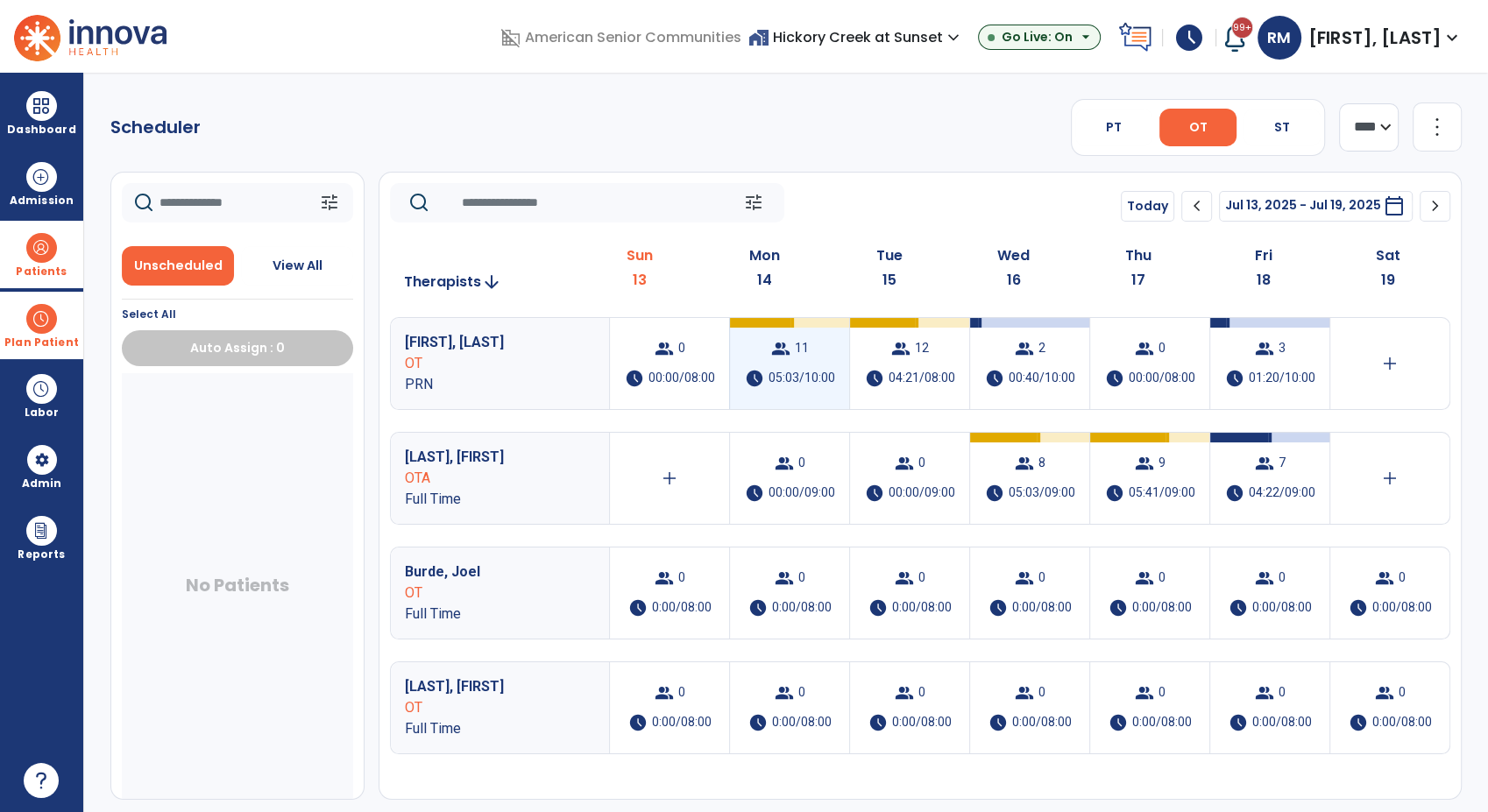 click on "05:03/10:00" at bounding box center (802, 378) 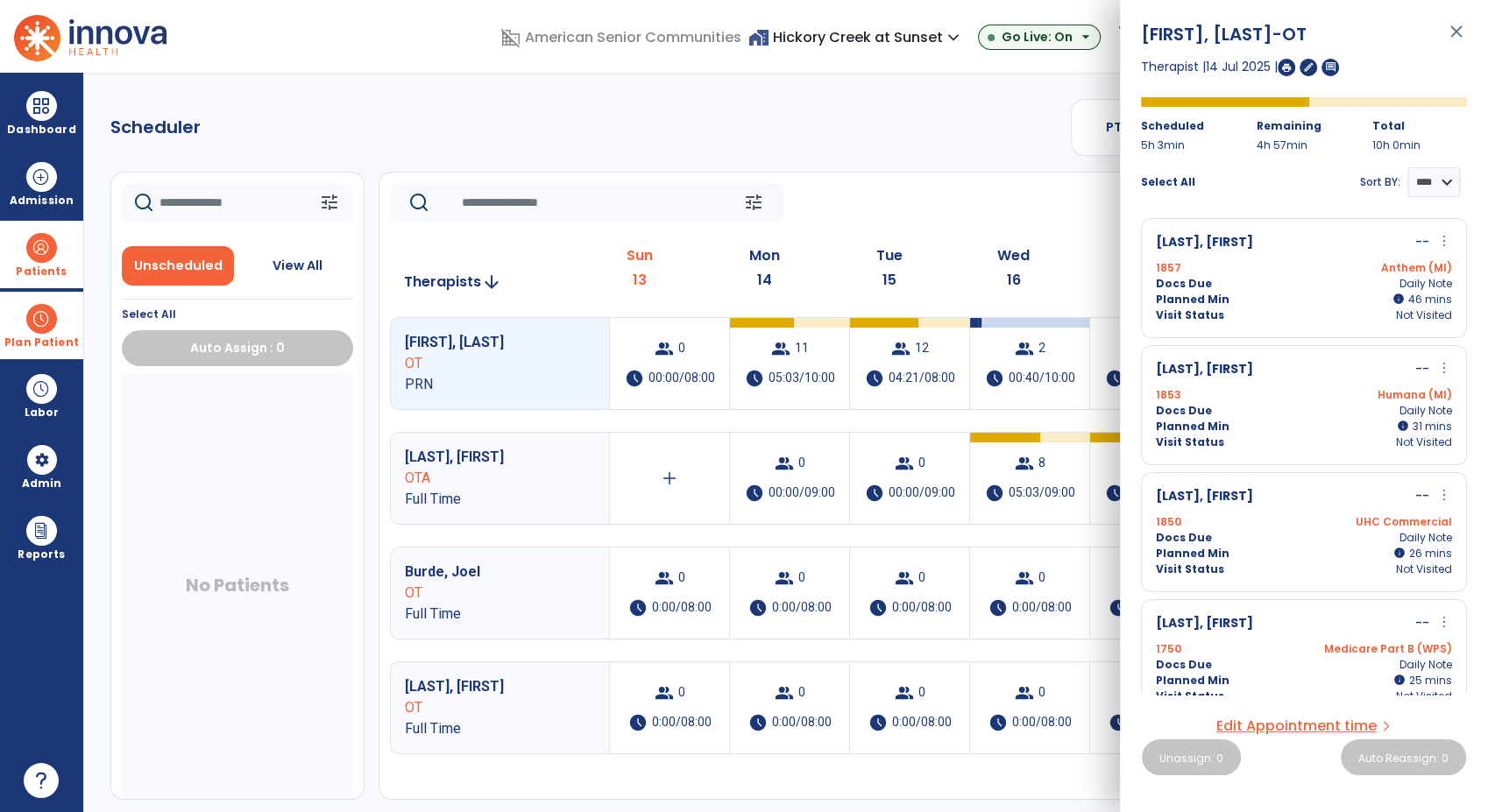 click on "more_vert" at bounding box center (1444, 241) 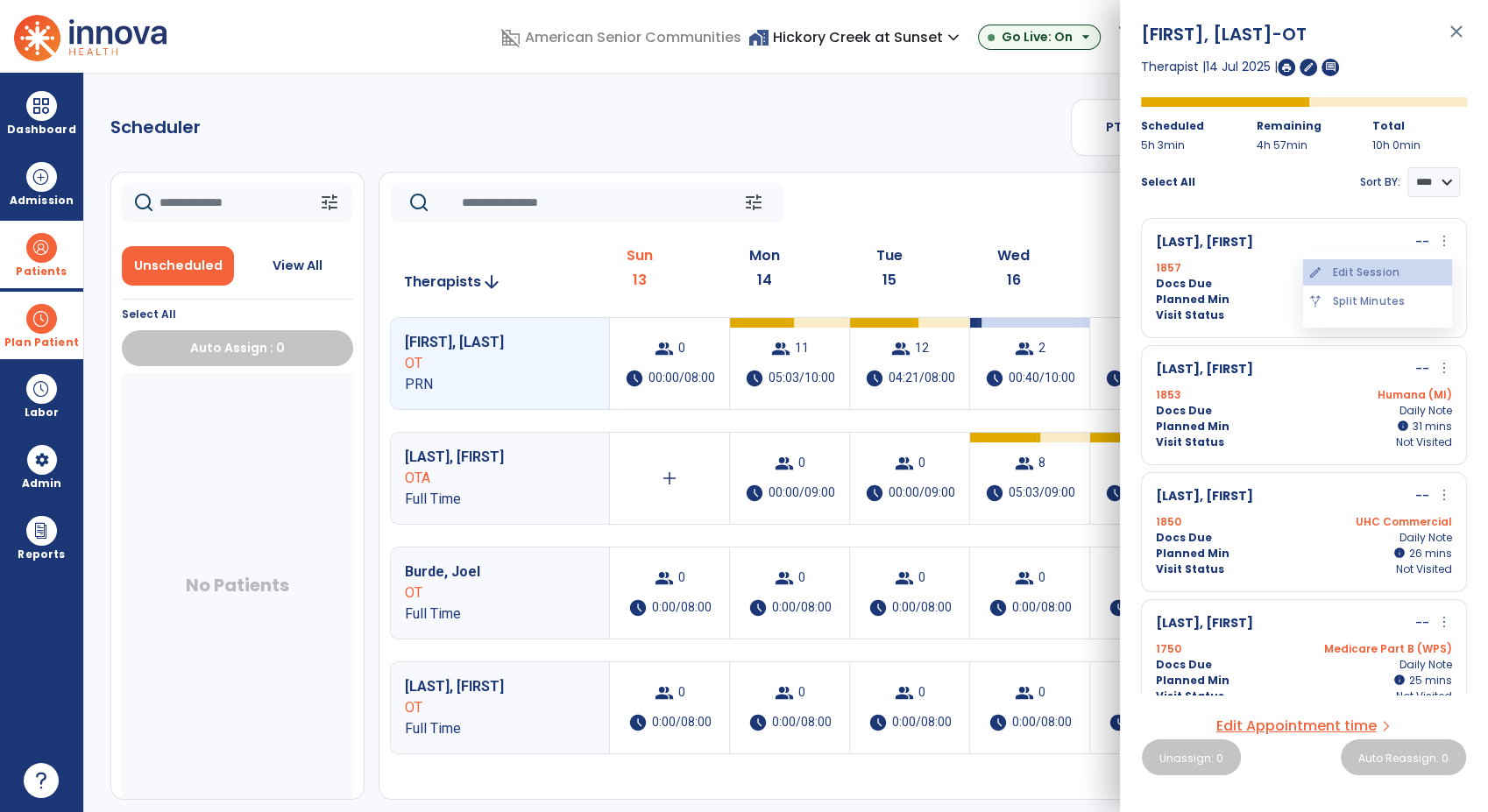 click on "edit   Edit Session" at bounding box center [1378, 272] 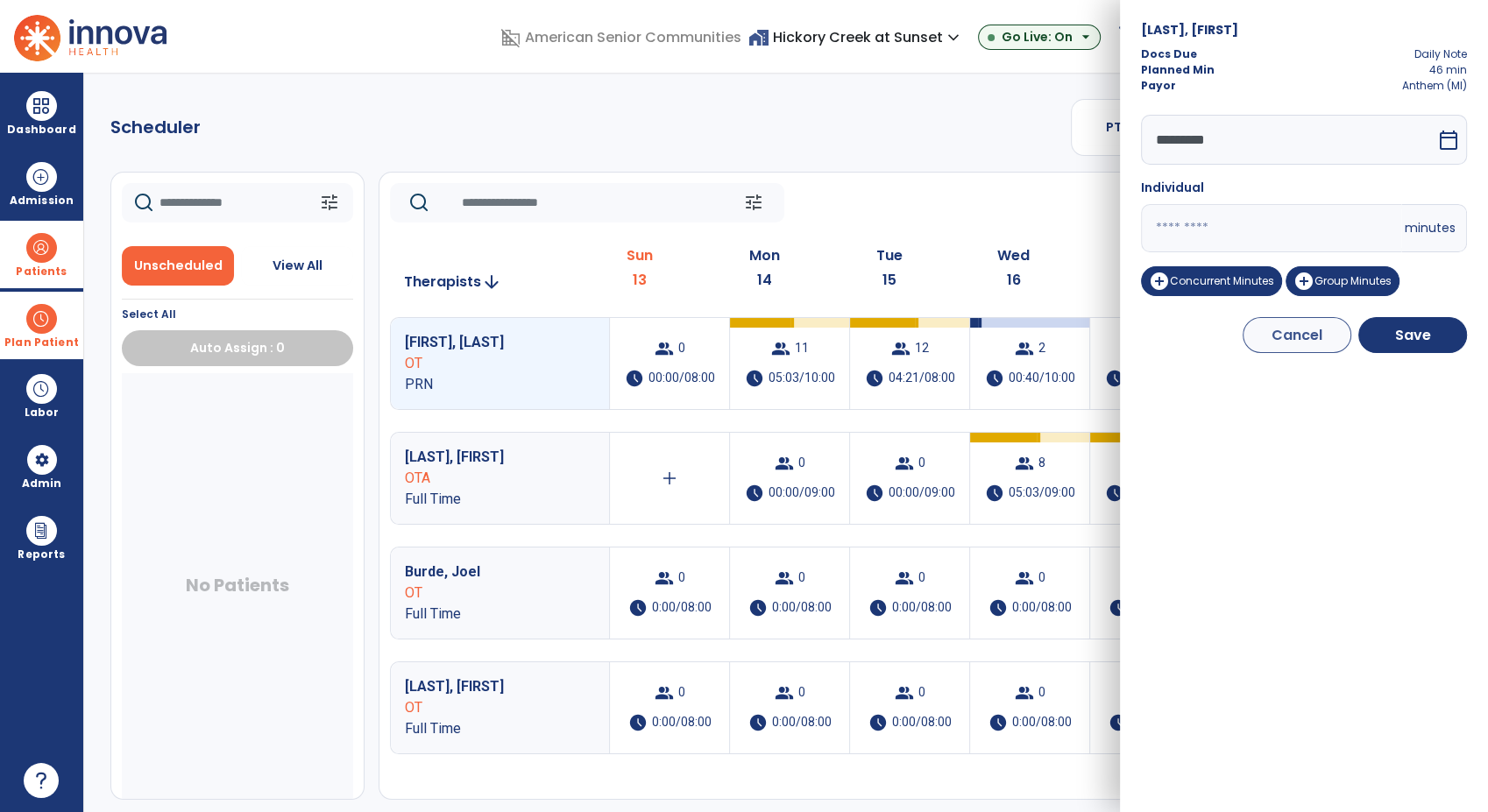 drag, startPoint x: 1181, startPoint y: 233, endPoint x: 1110, endPoint y: 227, distance: 71.2531 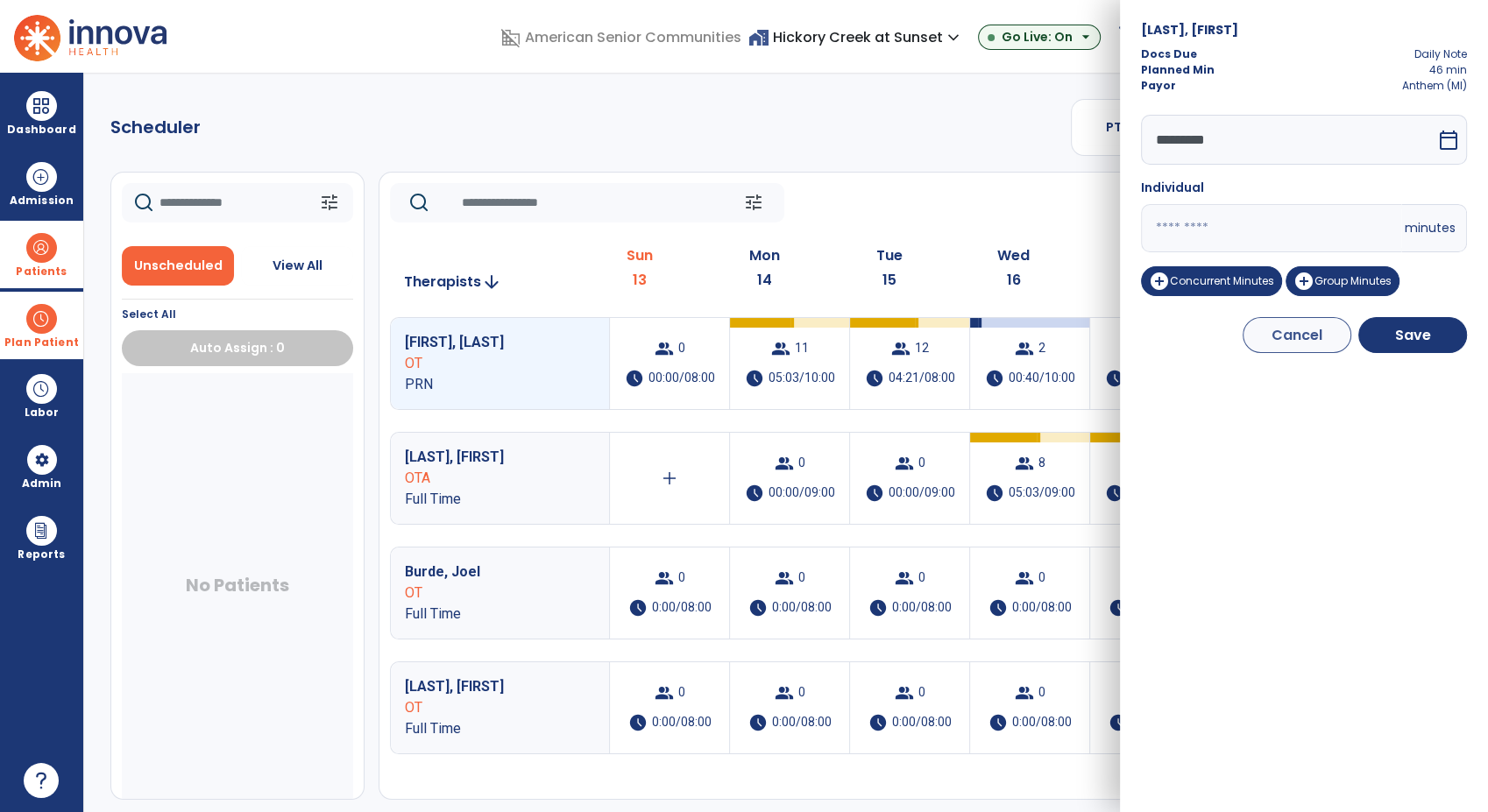 click on "domain_disabled   American Senior Communities   home_work   Hickory Creek at Sunset   expand_more   ASC-Sandbox   Hickory Creek at Sunset  Go Live: On  arrow_drop_down  schedule My Time:   Sunday, Jul 13   Open your timecard  arrow_right 99+ Notifications Mark as read Census Alert - A22 Fri Jul 11 2025 at 10:47 PM | Hickory Creek at Sunset Census Alert - A21 Fri Jul 11 2025 at 3:42 PM | Hickory Creek at Sunset Census Alert - A08 Fri Jul 11 2025 at 2:52 PM | Hickory Creek at Sunset Census Alert - A08 Fri Jul 11 2025 at 10:57 AM | Hickory Creek at Sunset Census Alert - A21 Thu Jul 10 2025 at 4:37 PM | Hickory Creek at Sunset See all Notifications  RM   Munas, Rachell   expand_more   home   Home   person   Profile   manage_accounts   Admin   help   Help   logout   Log out  Dashboard  dashboard  Therapist Dashboard  view_quilt  Operations Dashboard Admission Patients  format_list_bulleted  Patient List  space_dashboard  Patient Board  insert_chart  PDPM Board Plan Patient  event_note  Planner Scheduler" at bounding box center [744, 406] 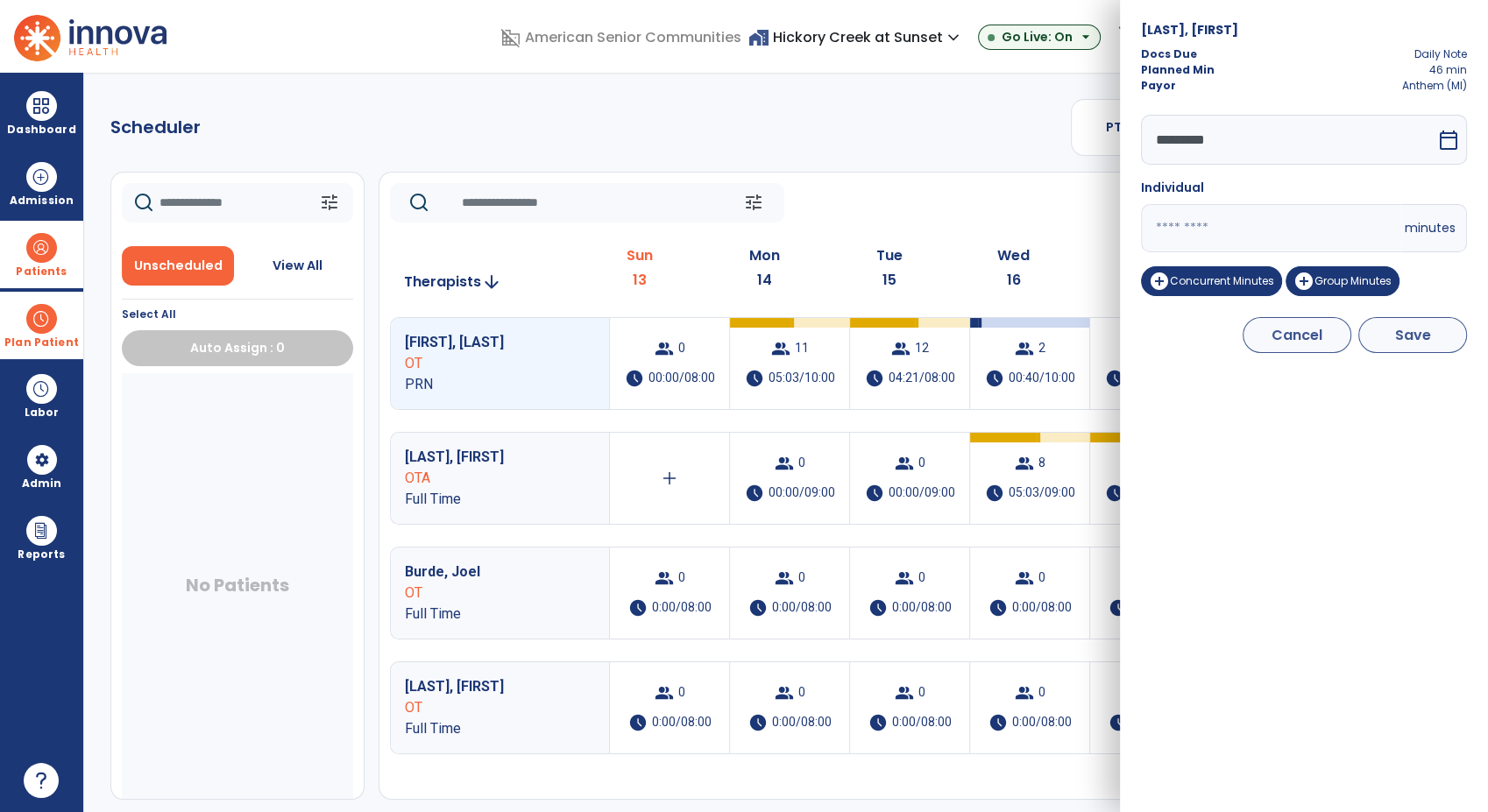 type on "**" 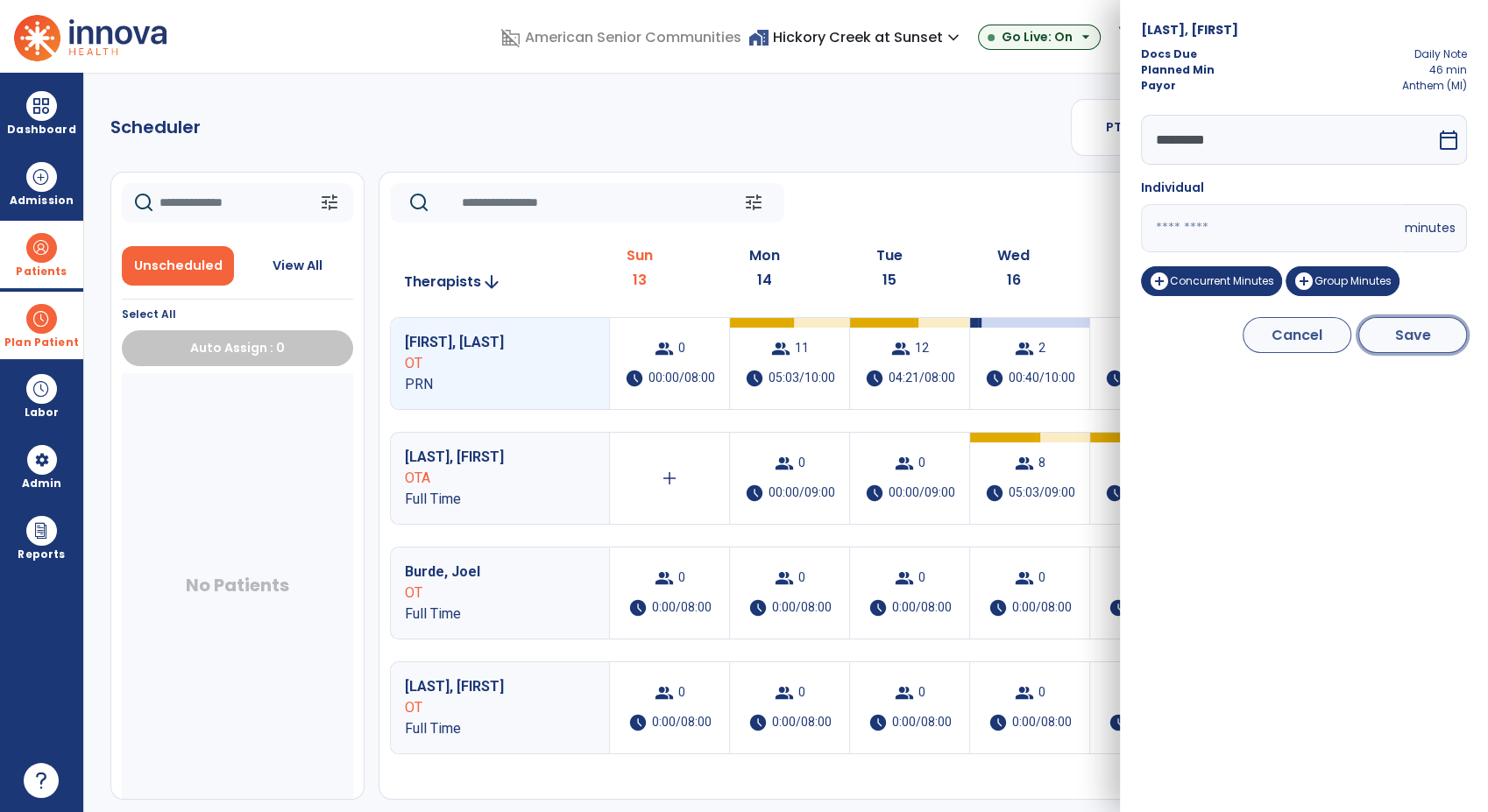 click on "Save" at bounding box center [1413, 335] 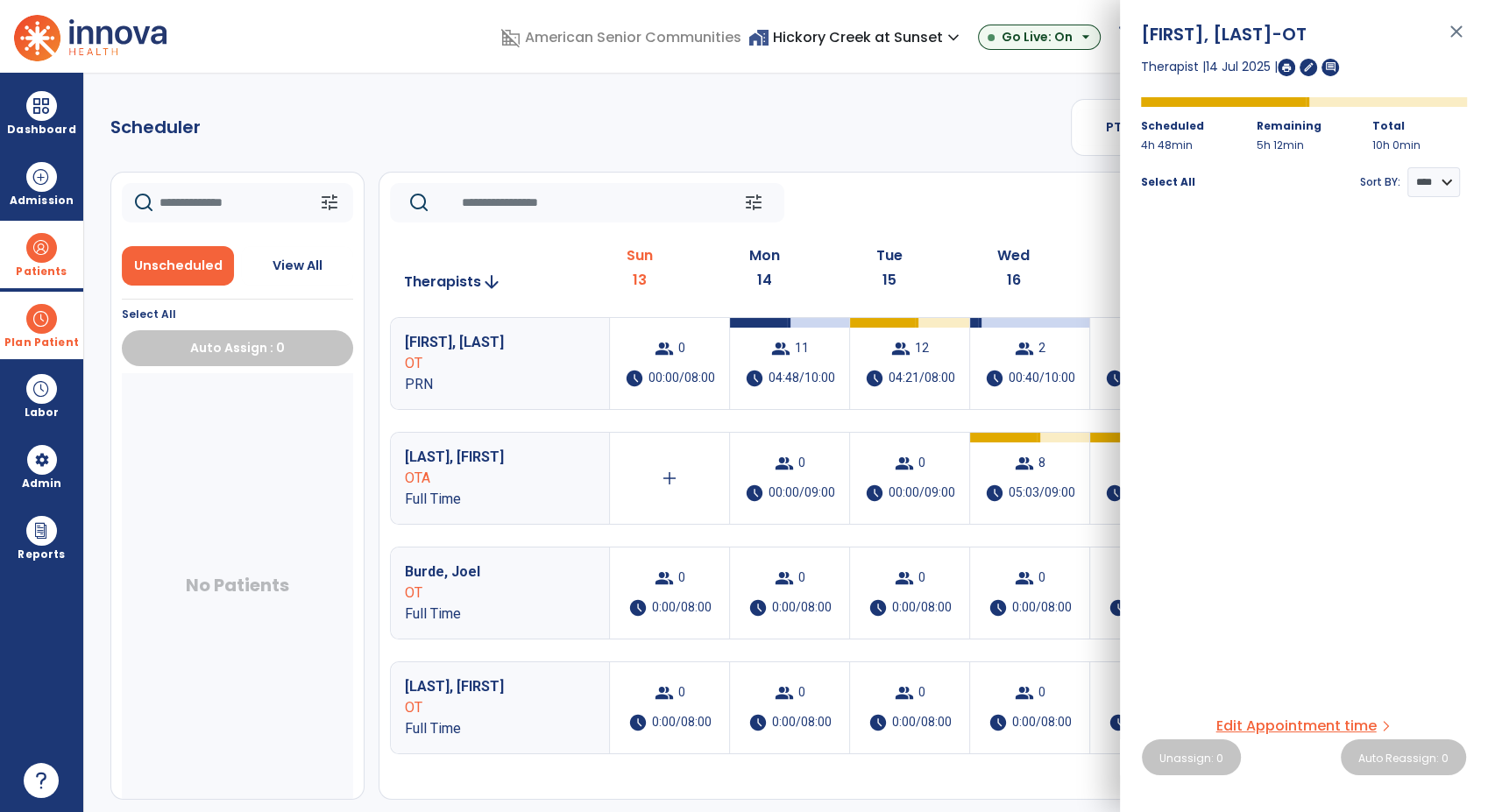 click on "tune   Today  chevron_left Jul 13, 2025 - Jul 19, 2025  *********  calendar_today  chevron_right" 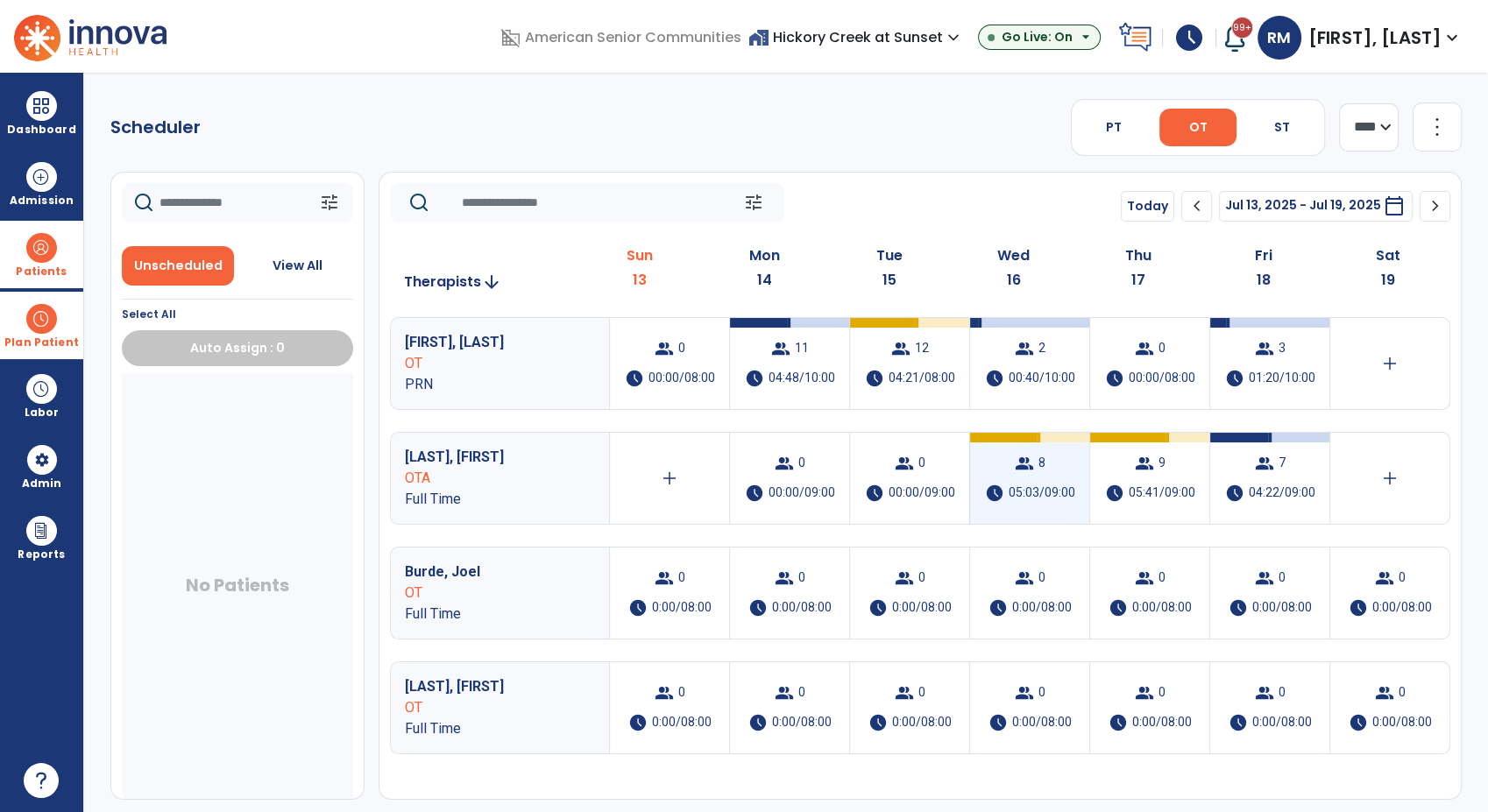 click on "group  8  schedule  05:03/09:00" at bounding box center (1030, 478) 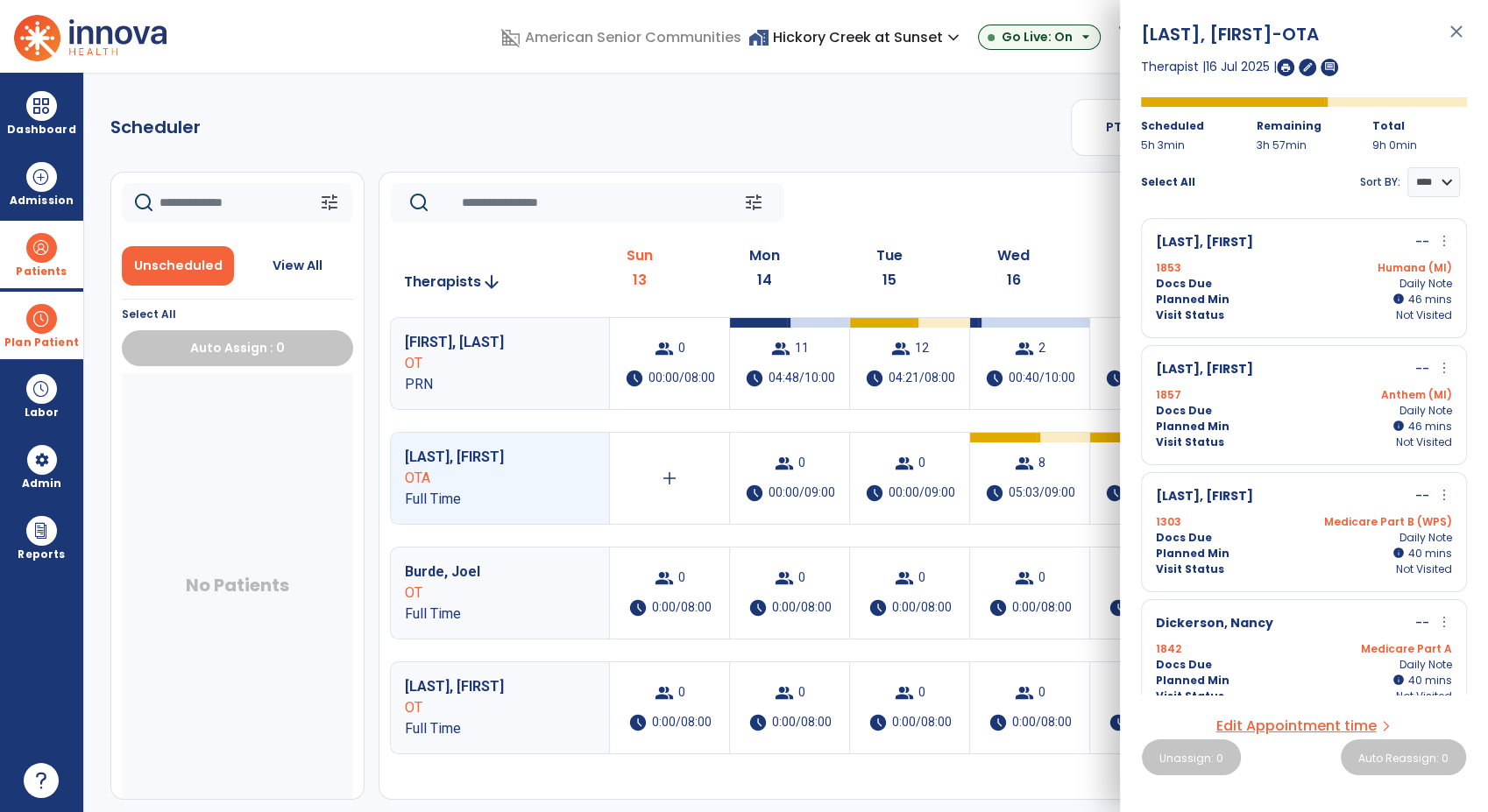click on "tune   Today  chevron_left Jul 13, 2025 - Jul 19, 2025  *********  calendar_today  chevron_right" 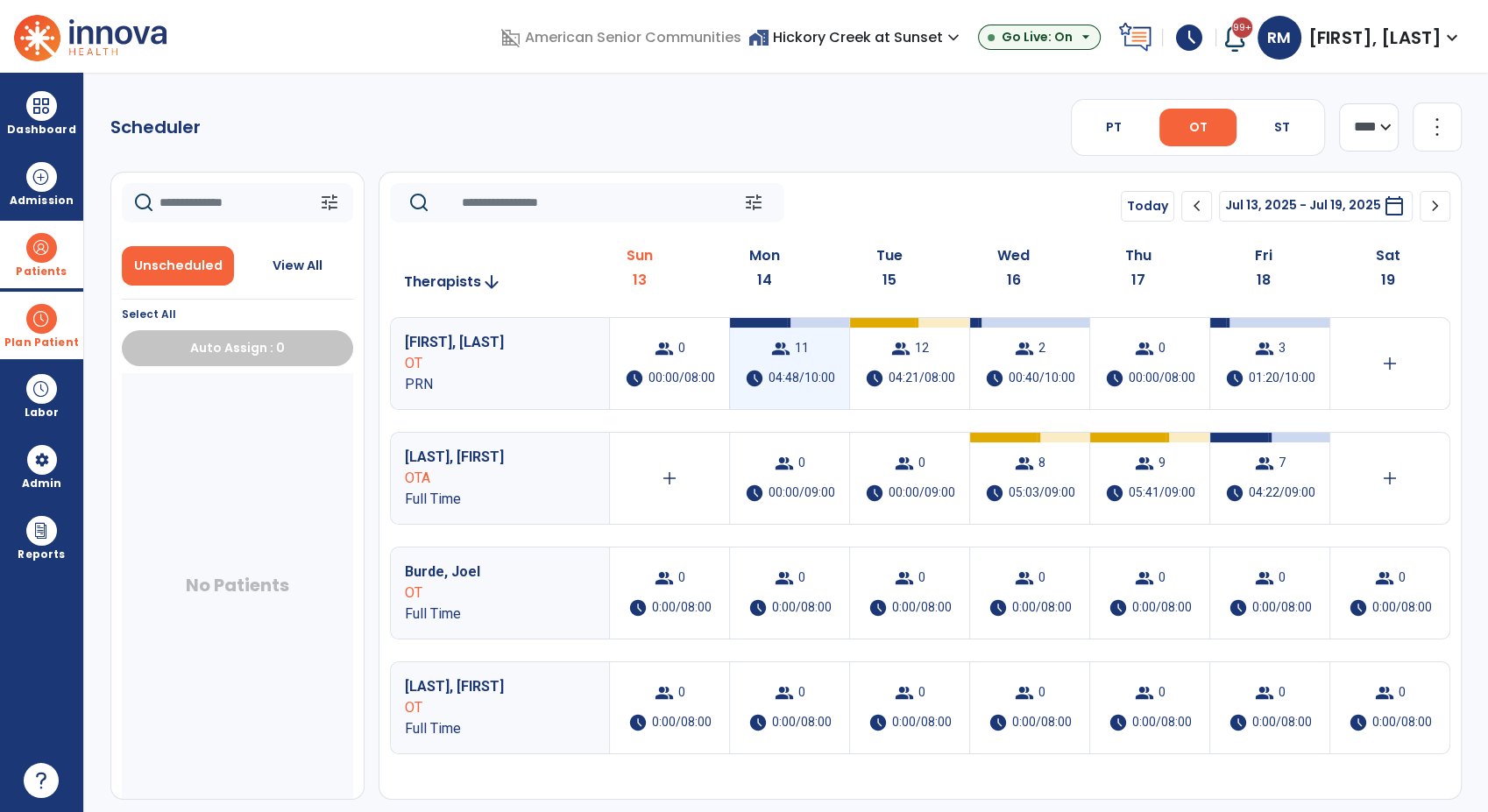 click on "group  11  schedule  04:48/10:00" at bounding box center (790, 364) 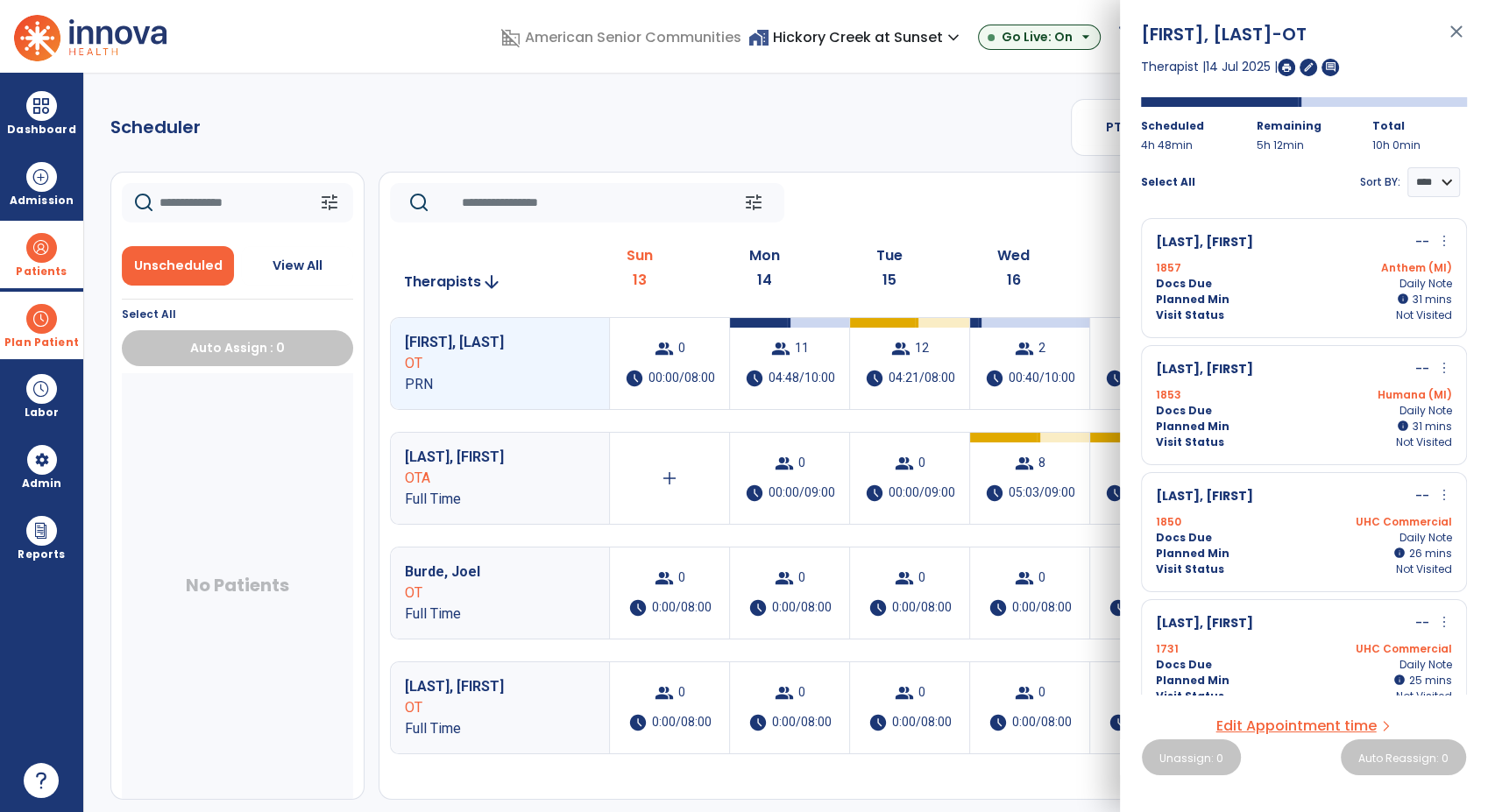 click on "Scheduler   PT   OT   ST  **** *** more_vert  Manage Labor   View All Therapists   Print   tune   Unscheduled   View All  Select All  Auto Assign : 0  No Patients  tune   Today  chevron_left Jul 13, 2025 - Jul 19, 2025  *********  calendar_today  chevron_right   Therapists  arrow_downward Sun  13  Mon  14  Tue  15  Wed  16  Thu  17  Fri  18  Sat  19  [LAST], [FIRST] OT PRN  group  0  schedule  00:00/08:00   group  11  schedule  04:48/10:00   group  12  schedule  04:21/08:00   group  2  schedule  00:40/10:00   group  0  schedule  00:00/08:00   group  3  schedule  01:20/10:00   add  [LAST], [FIRST] OTA Full Time  add   group  0  schedule  00:00/09:00   group  0  schedule  00:00/09:00   group  8  schedule  05:03/09:00   group  9  schedule  05:41/09:00   group  7  schedule  04:22/09:00   add  [FIRST] [LAST] OT Full Time  group  0  schedule  0:00/08:00  group  0  schedule  0:00/08:00  group  0  schedule  0:00/08:00  group  0  schedule  0:00/08:00  group  0  schedule  0:00/08:00  group  0  schedule  0:00/08:00  group  0" at bounding box center (786, 442) 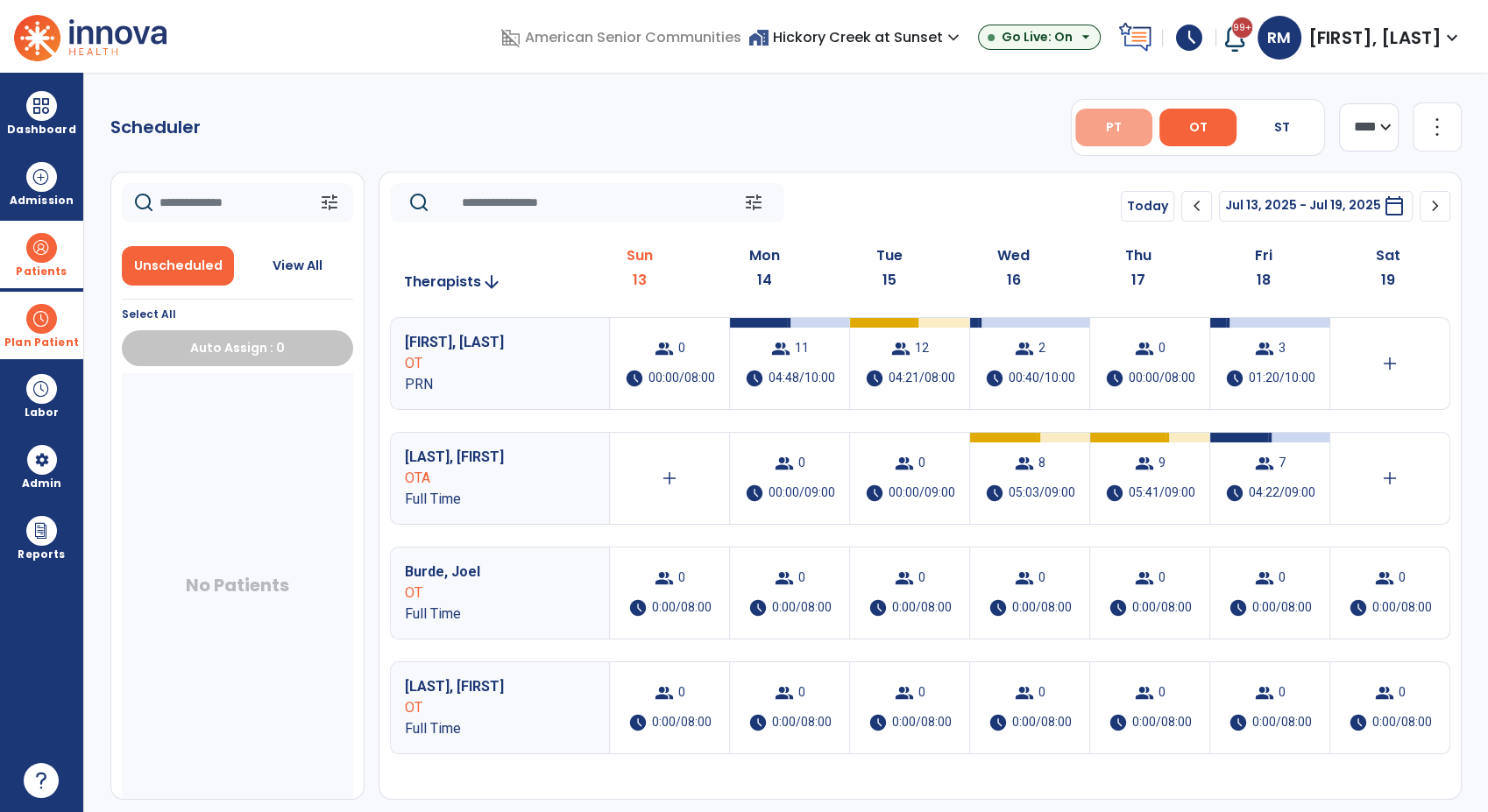 click on "PT" at bounding box center [1114, 127] 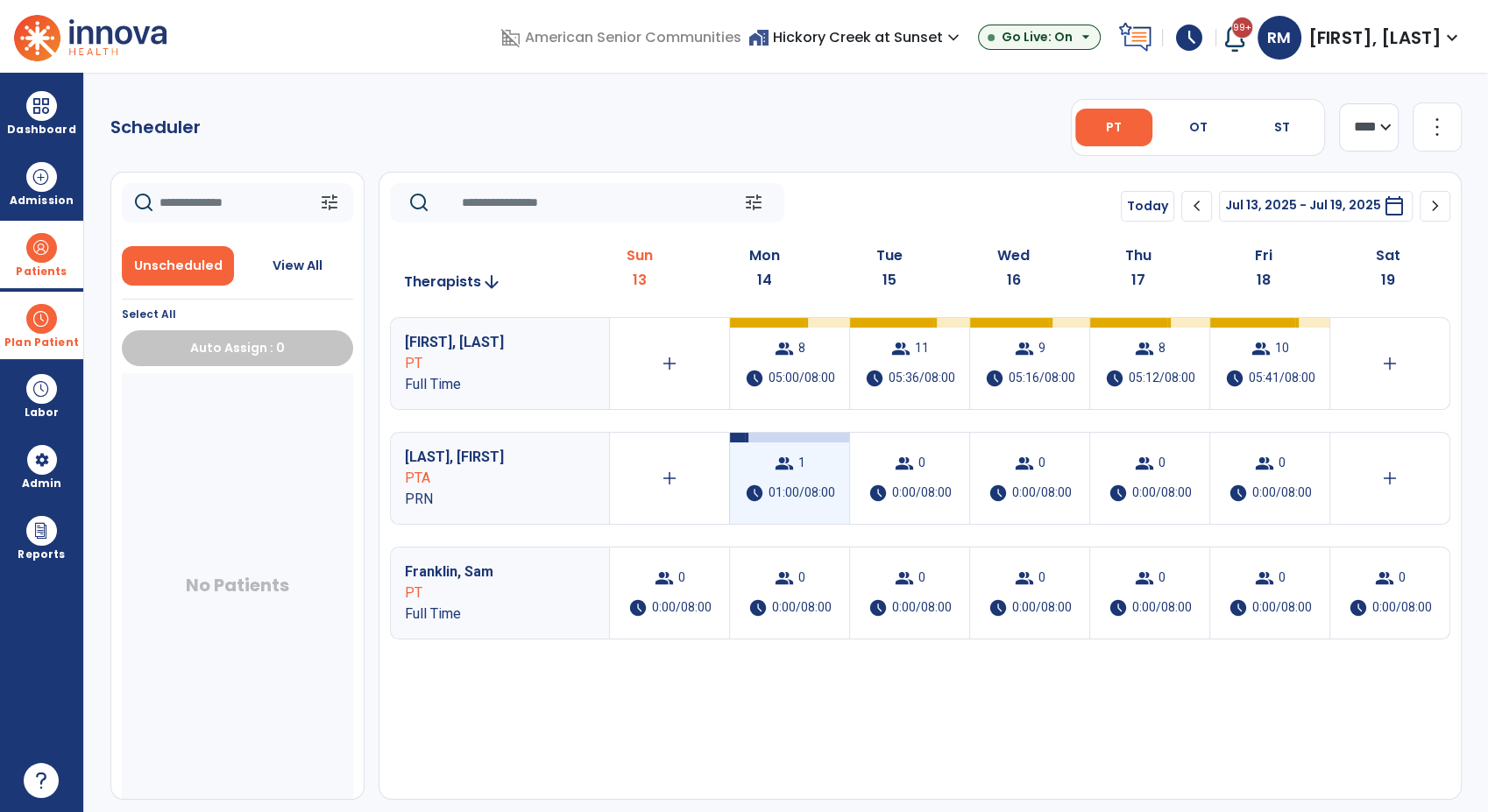 click on "1" at bounding box center [802, 463] 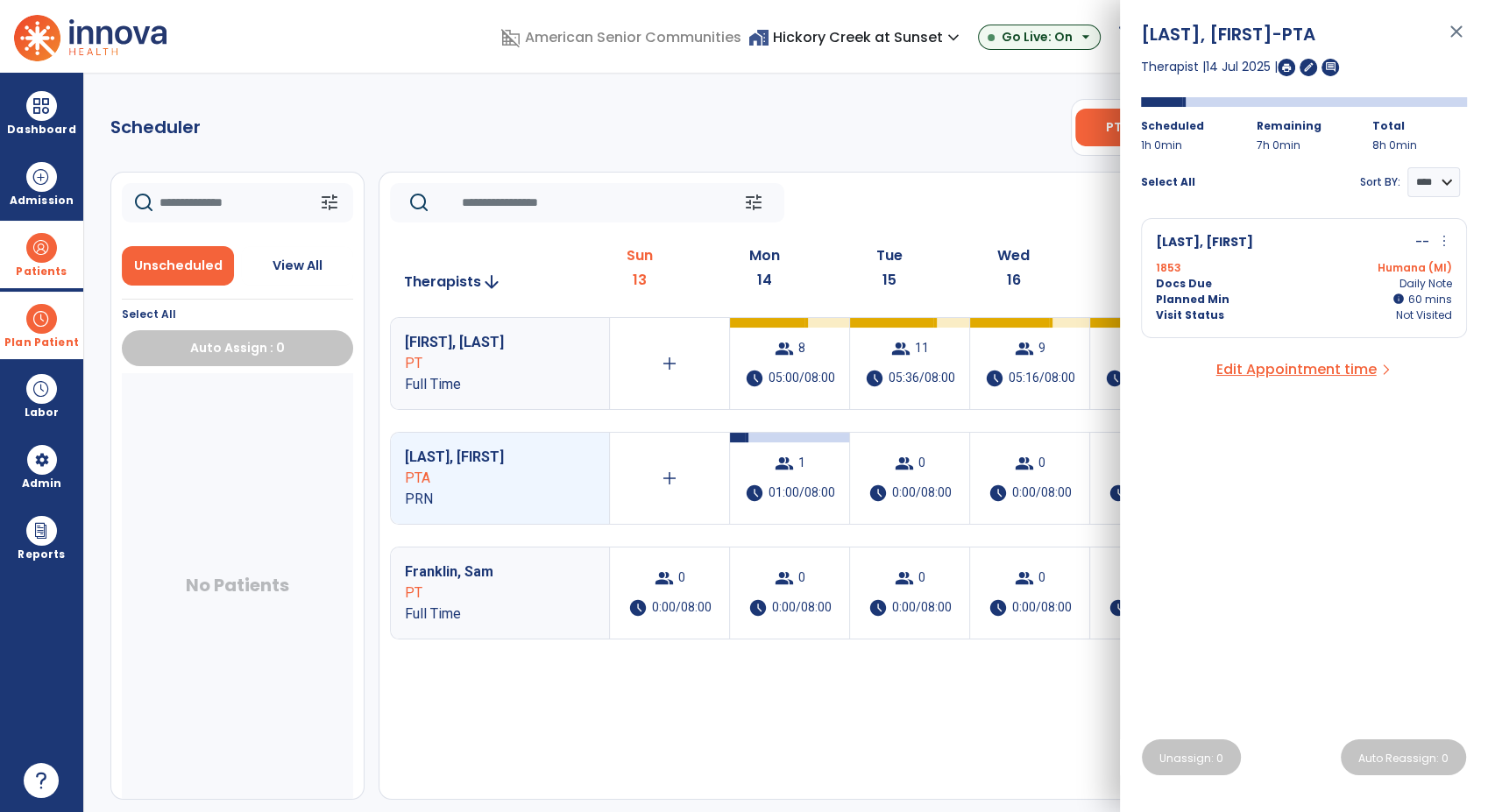 click on "Capps, Kathleen   --  more_vert  edit   Edit Session   alt_route   Split Minutes  1853 Humana (MI)  Docs Due Daily Note   Planned Min  info   60 I 60 mins  Visit Status  Not Visited" at bounding box center (1304, 278) 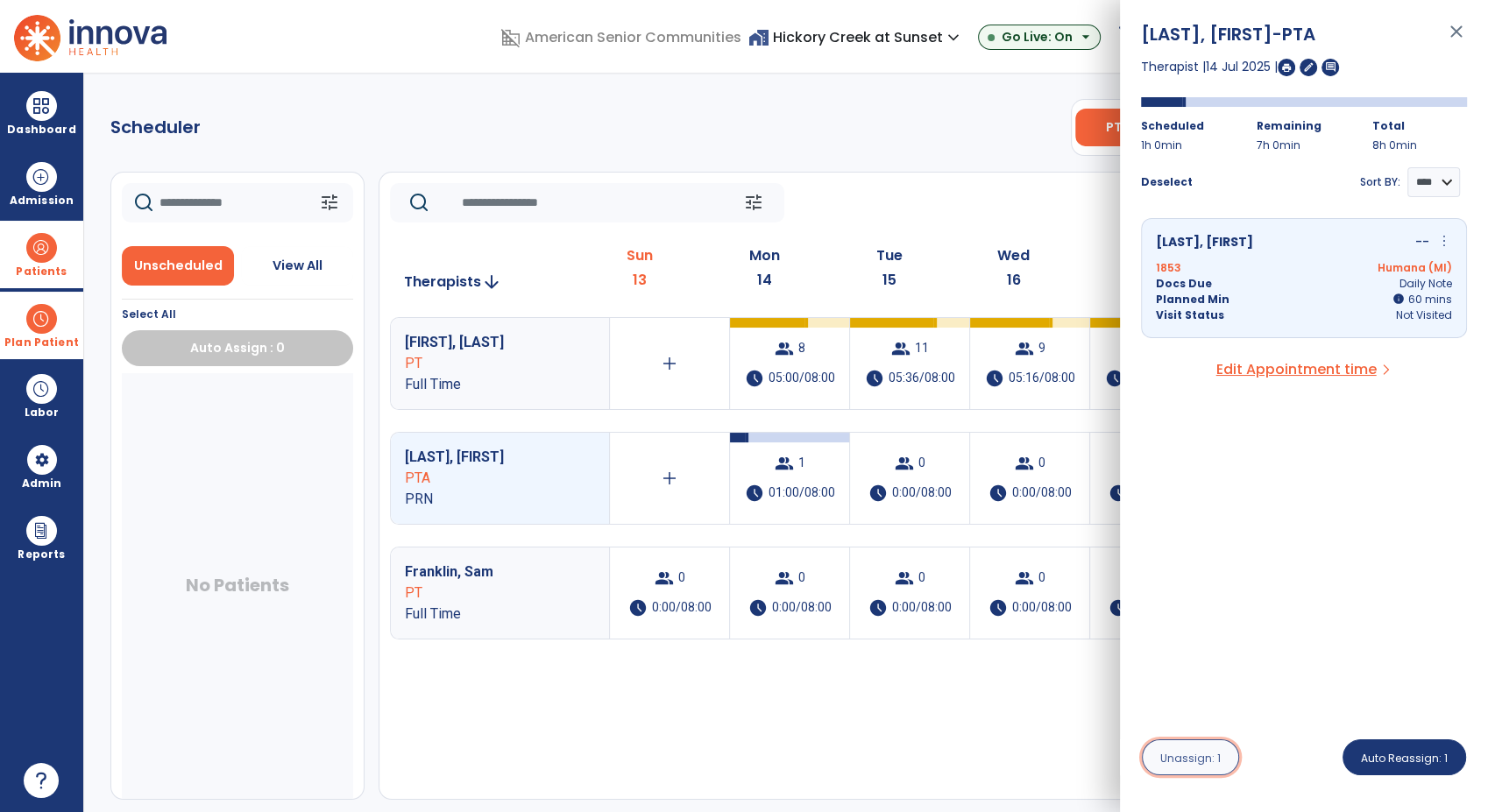 click on "Unassign: 1" at bounding box center (1190, 758) 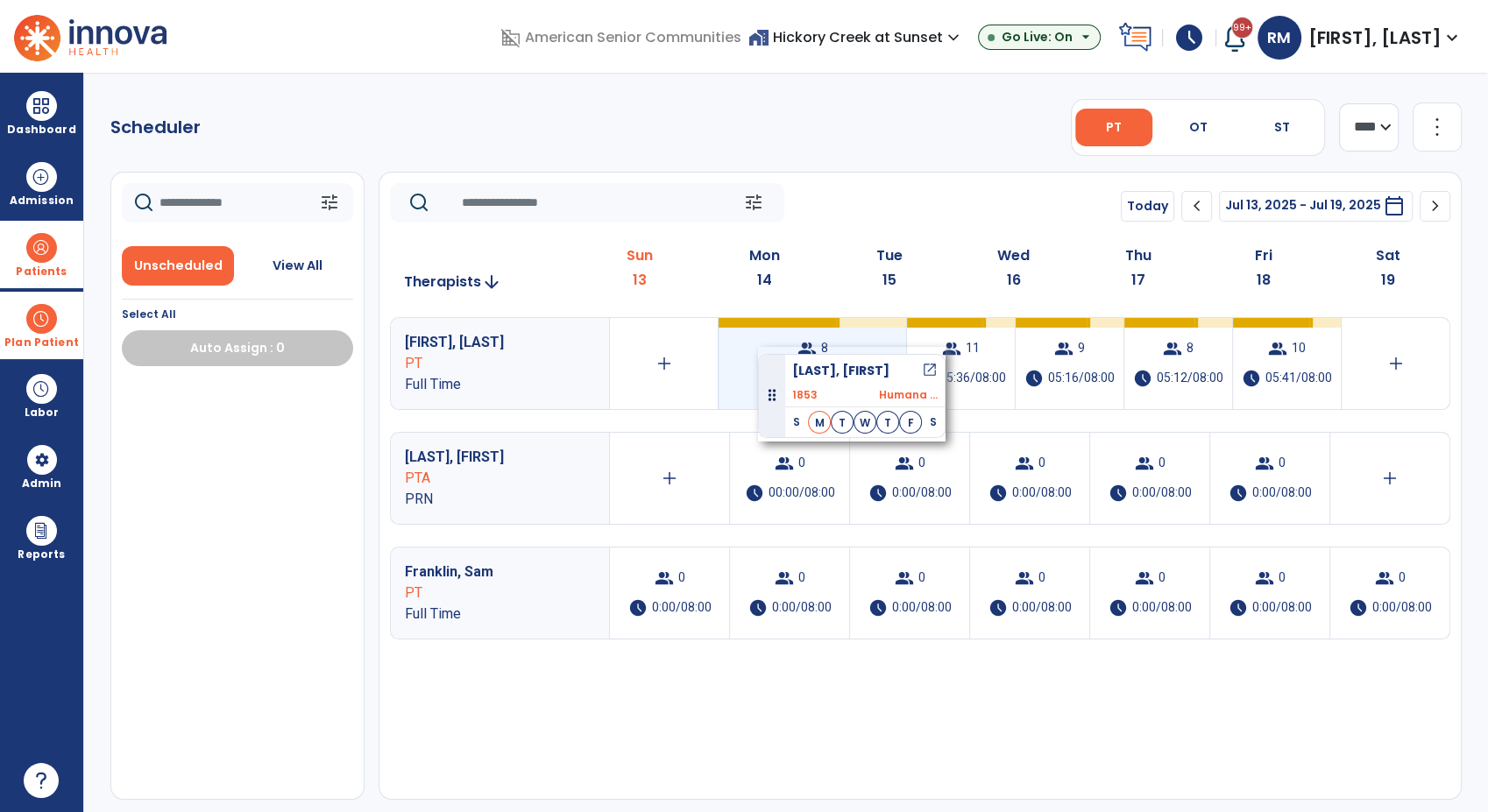 drag, startPoint x: 224, startPoint y: 420, endPoint x: 758, endPoint y: 347, distance: 538.9666 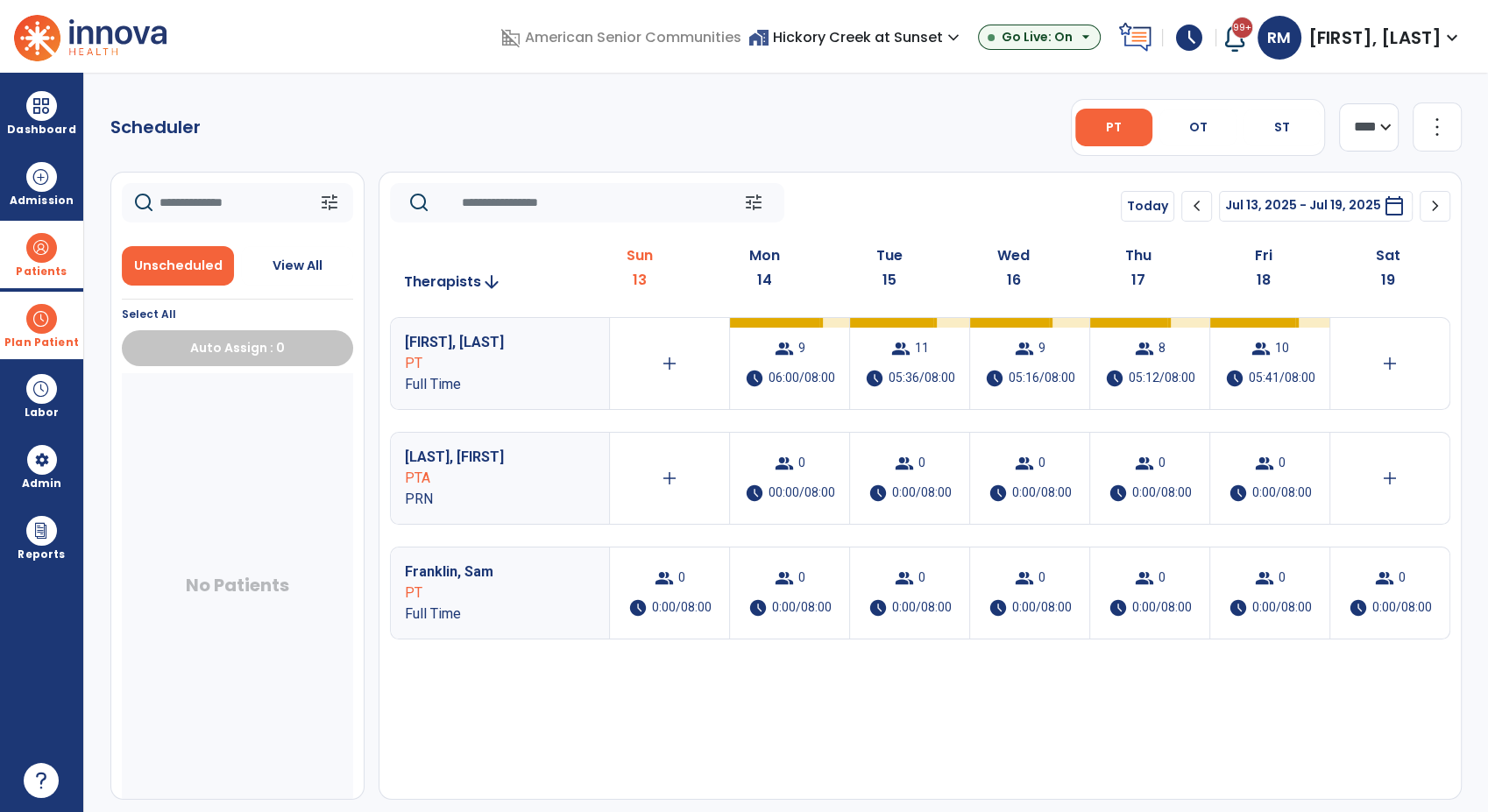 click on "group  9  schedule  06:00/08:00" at bounding box center (790, 364) 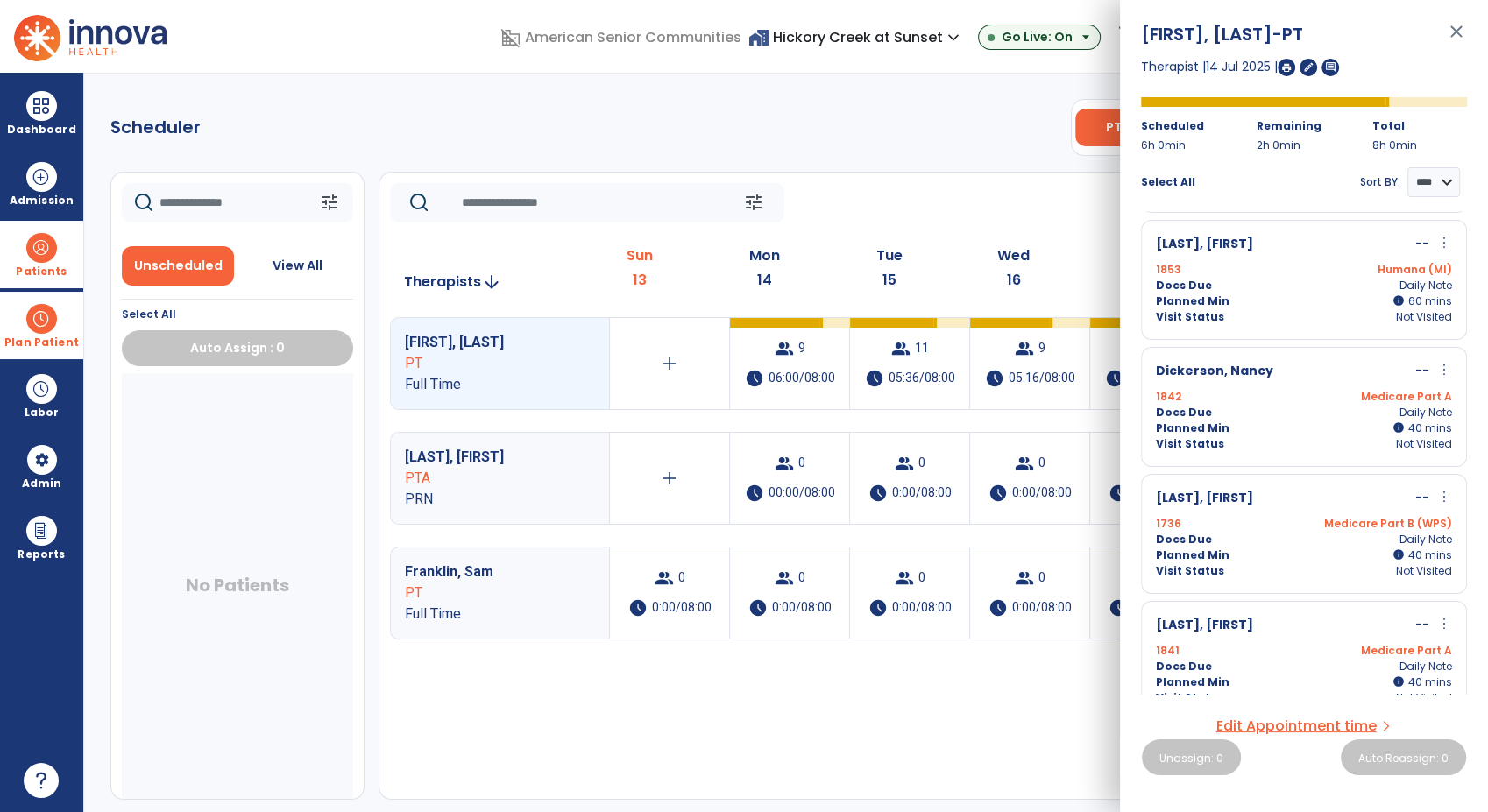 scroll, scrollTop: 126, scrollLeft: 0, axis: vertical 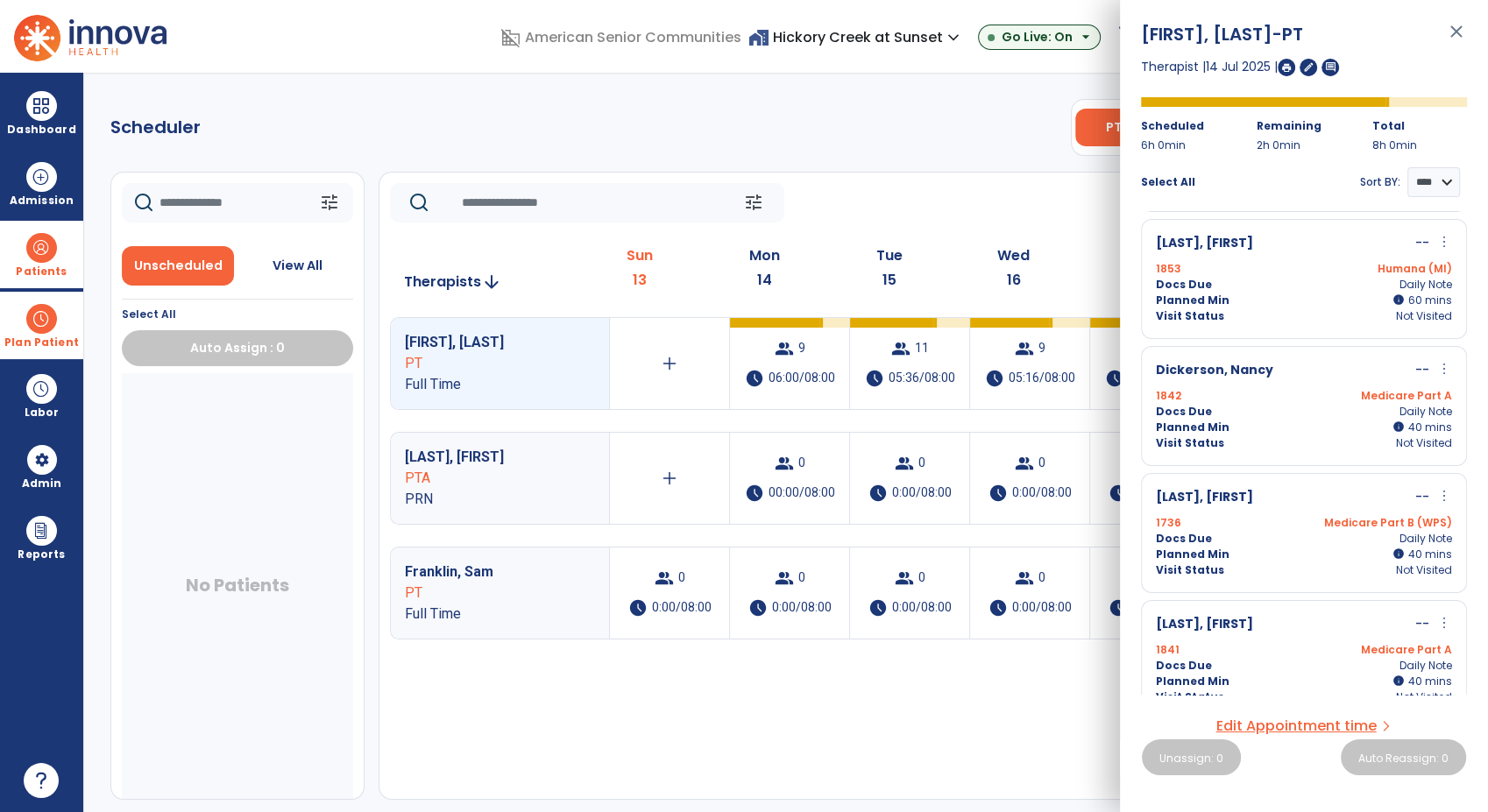 click on "more_vert" at bounding box center (1444, 369) 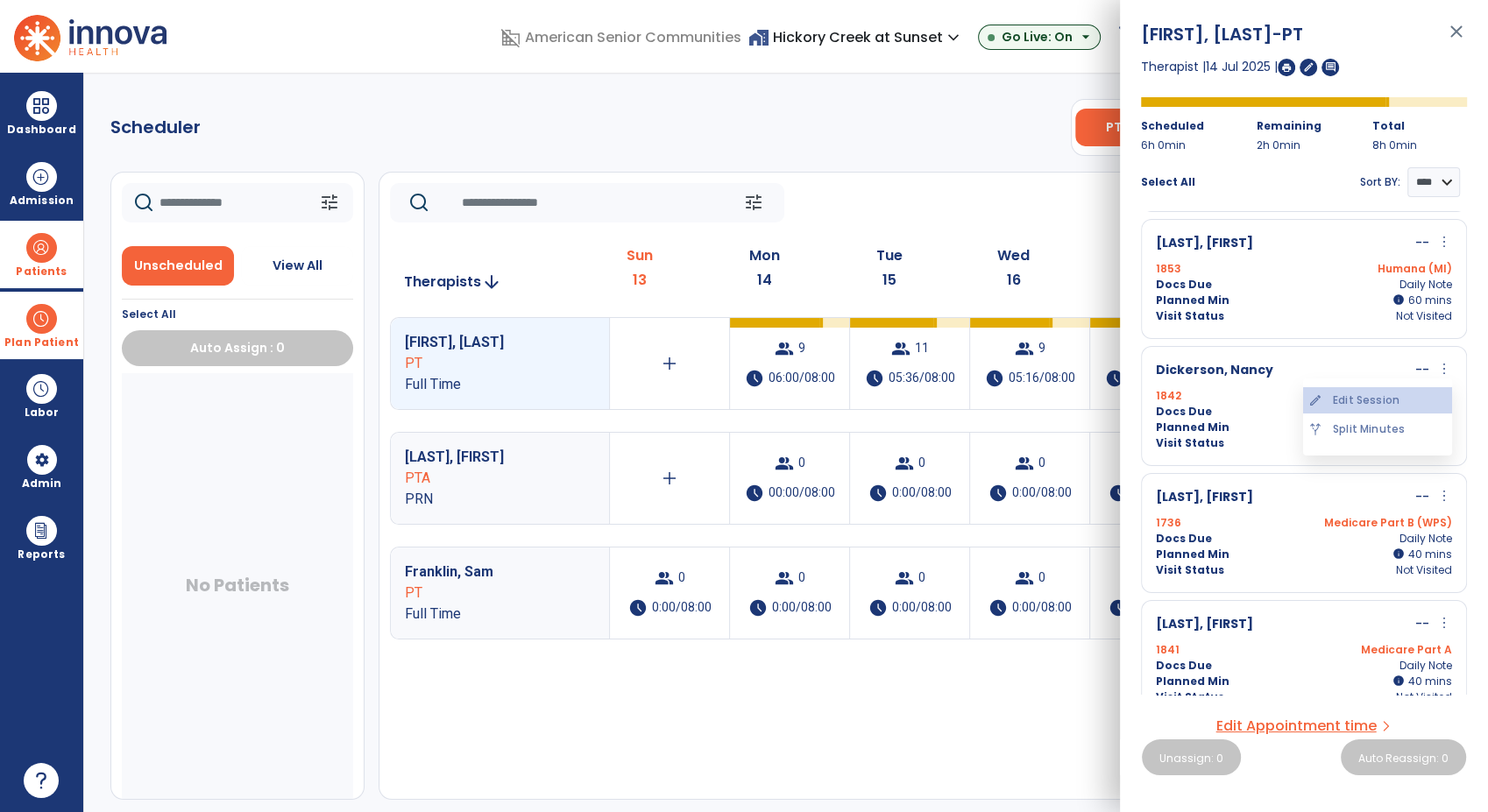 click on "edit   Edit Session" at bounding box center [1378, 400] 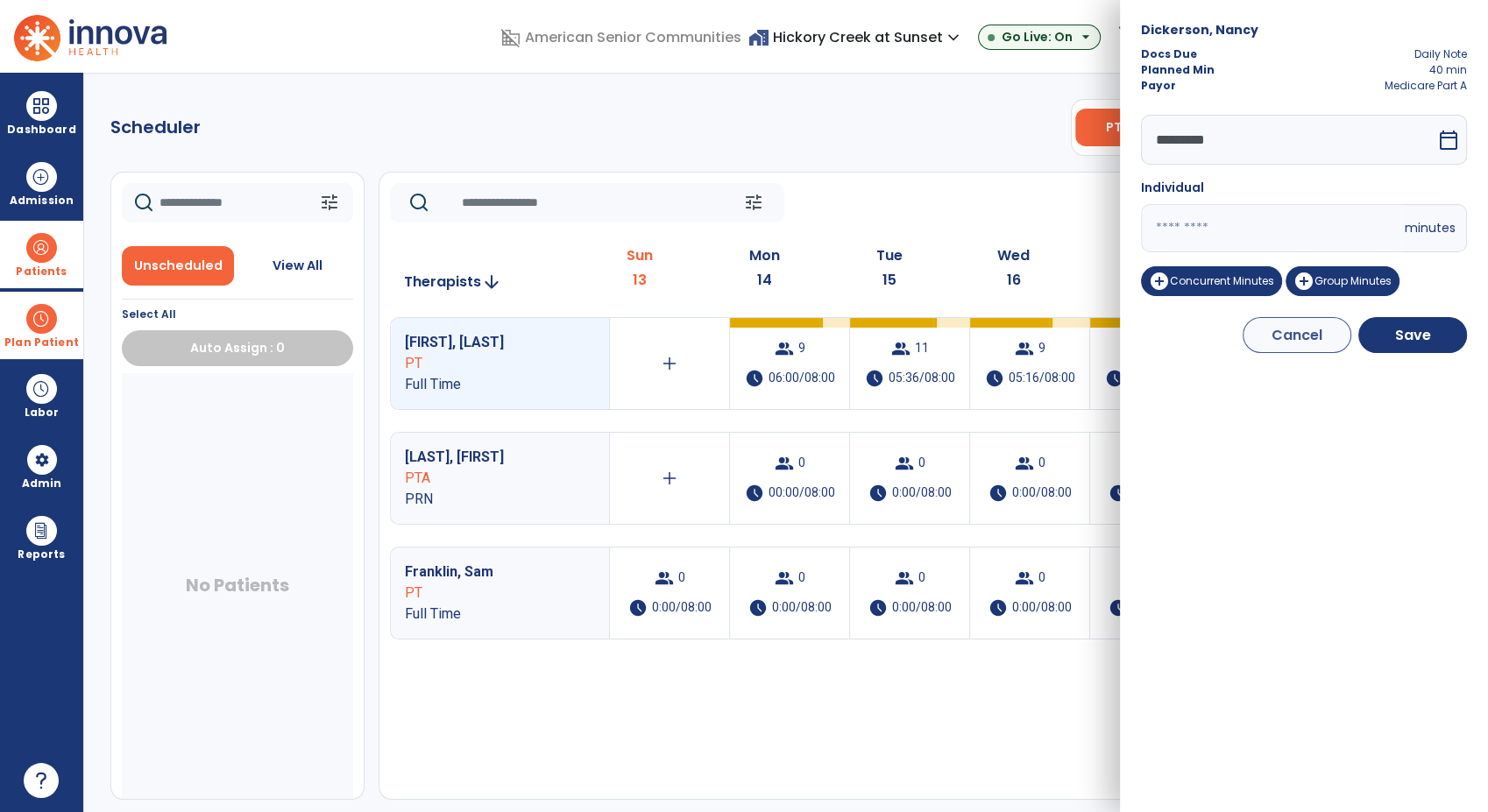 drag, startPoint x: 1180, startPoint y: 221, endPoint x: 1123, endPoint y: 230, distance: 57.7062 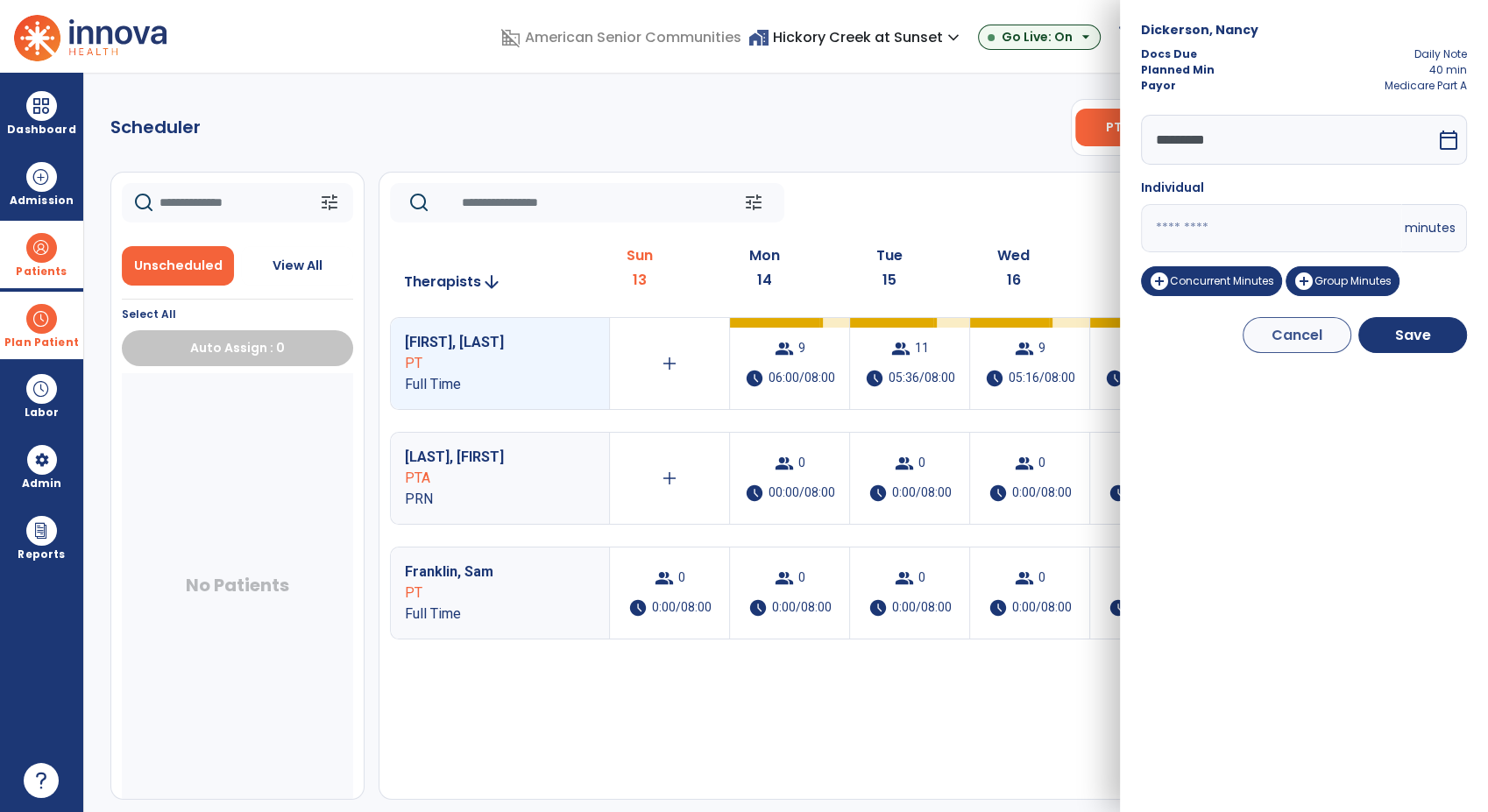 click on "[FIRST], [LAST]   Docs Due Daily Note   Planned Min  40 min   Payor  Medicare Part A  *********  calendar_today  Individual  * minutes  add_circle   Concurrent Minutes  add_circle   Group Minutes  Cancel   Save" at bounding box center [1304, 406] 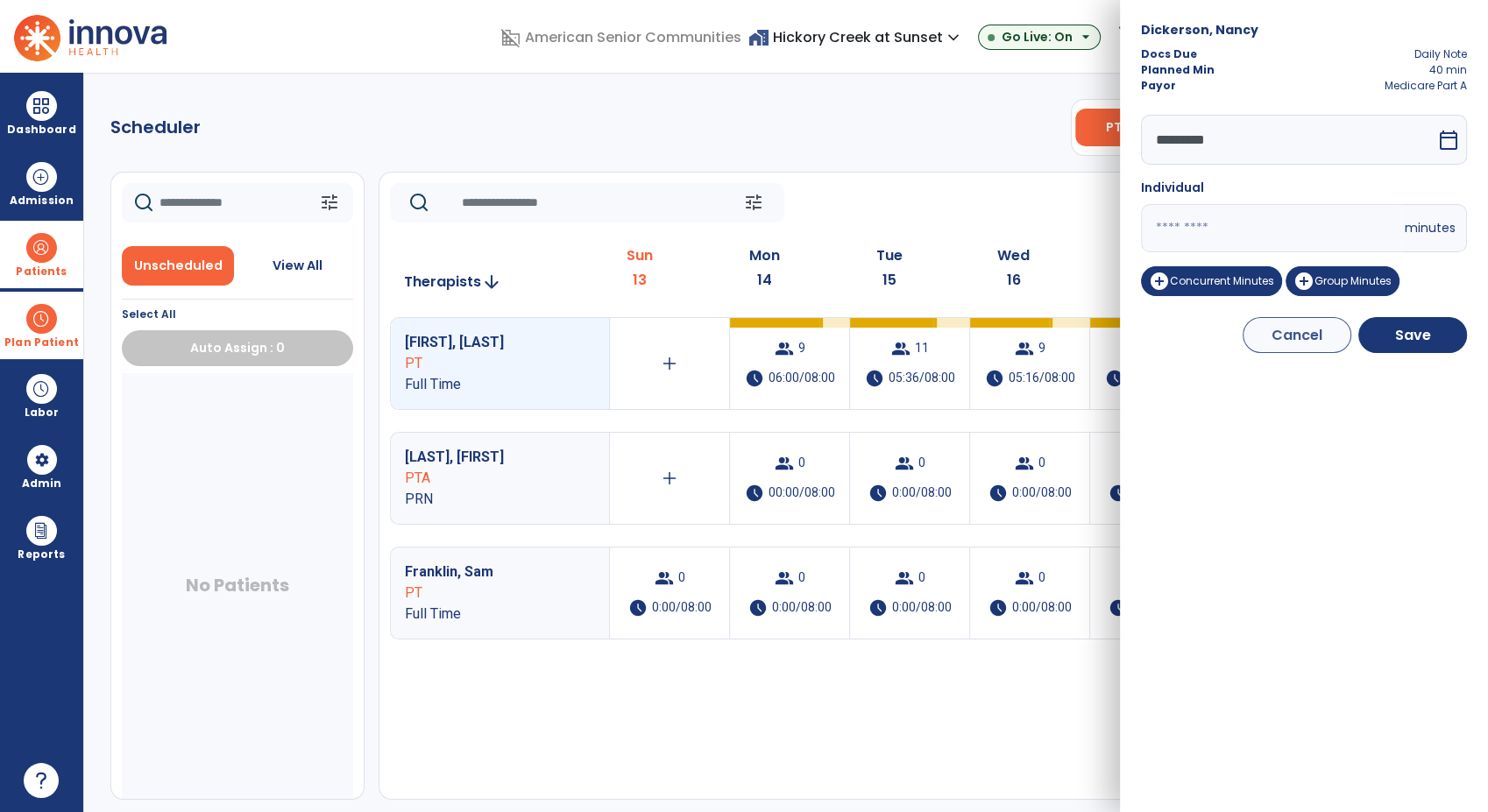 paste on "**" 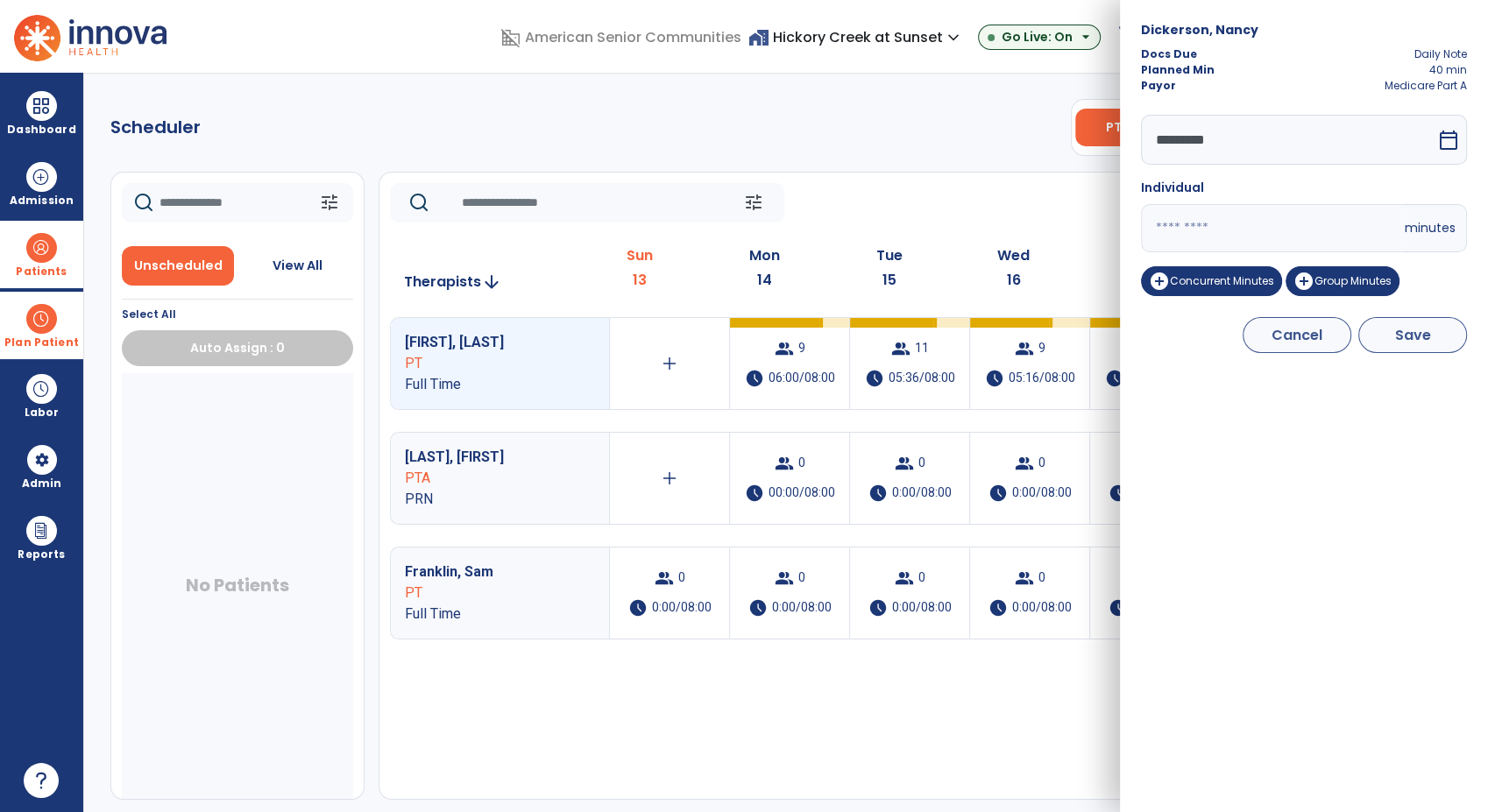 type on "**" 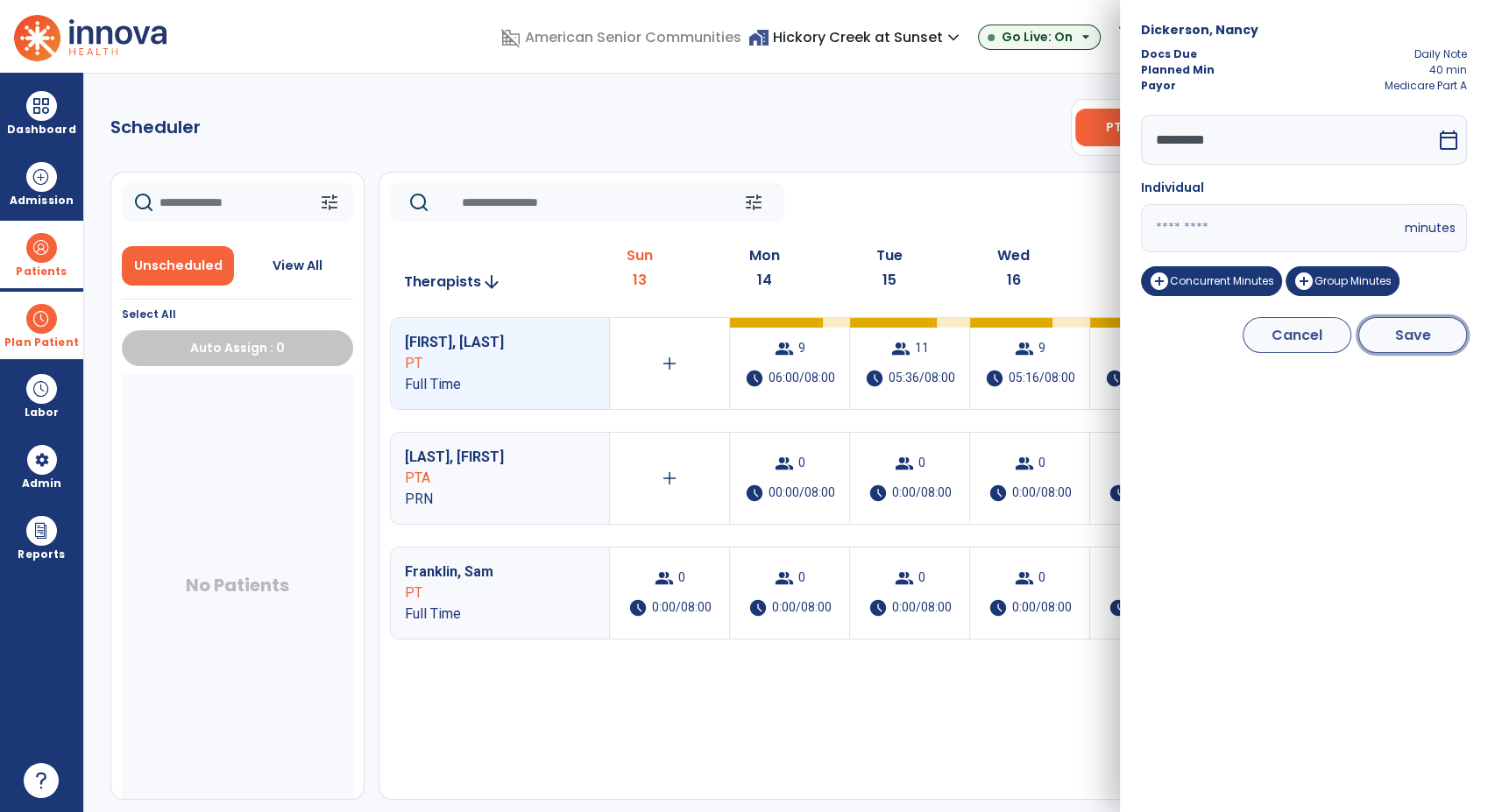 drag, startPoint x: 1393, startPoint y: 340, endPoint x: 1416, endPoint y: 336, distance: 23.345235 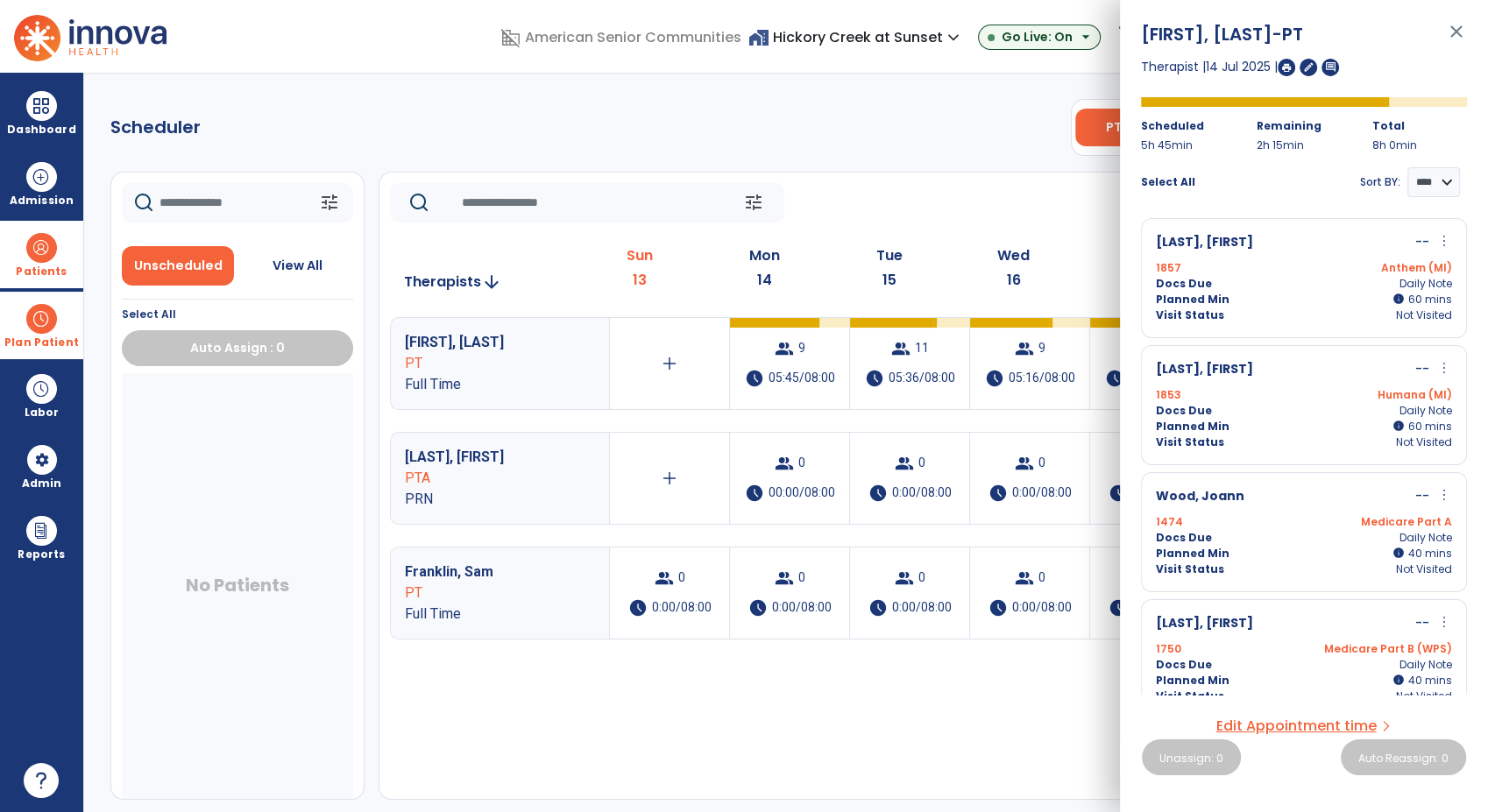 click on "more_vert" at bounding box center (1444, 495) 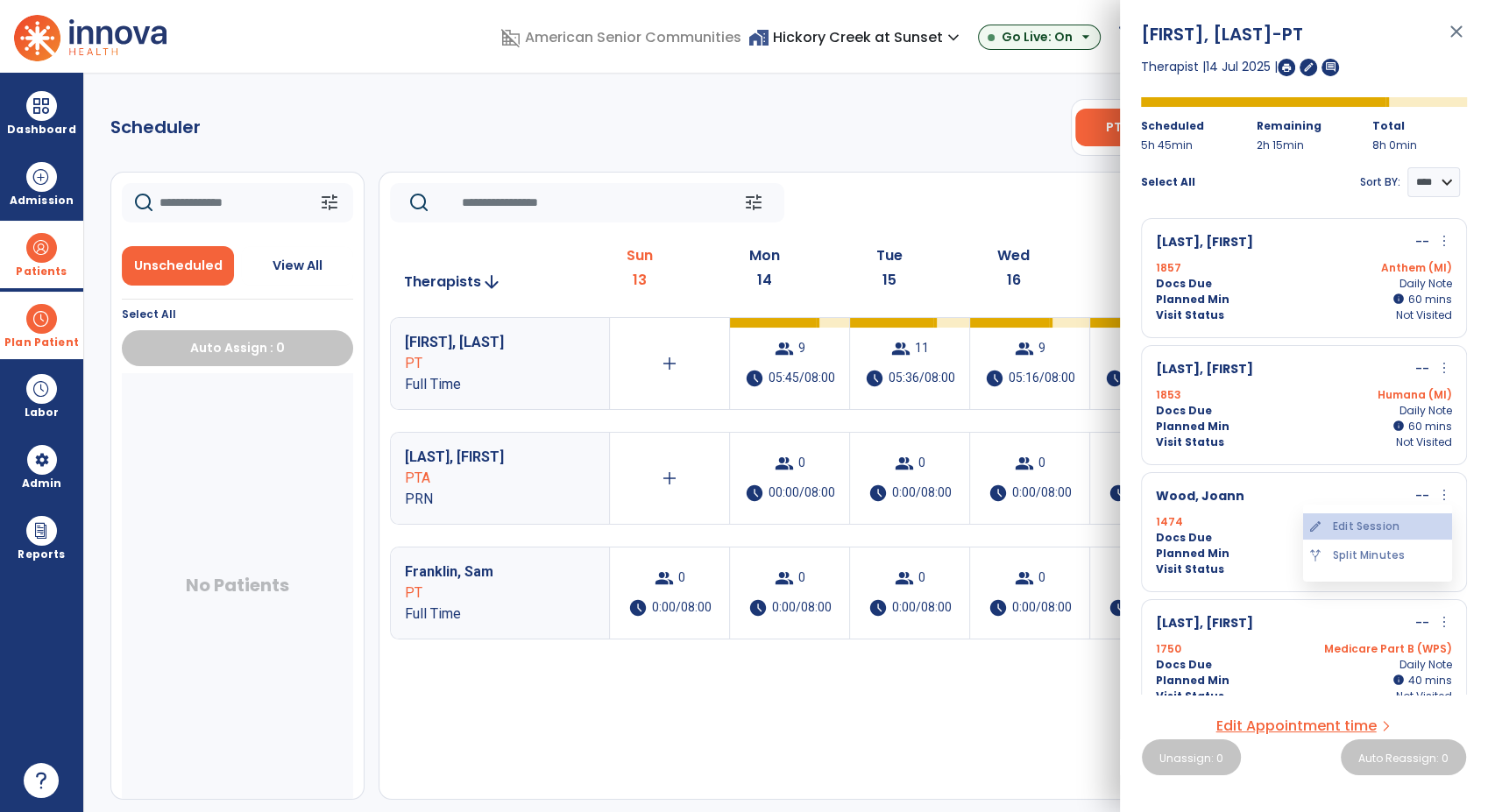 click on "edit   Edit Session" at bounding box center [1378, 526] 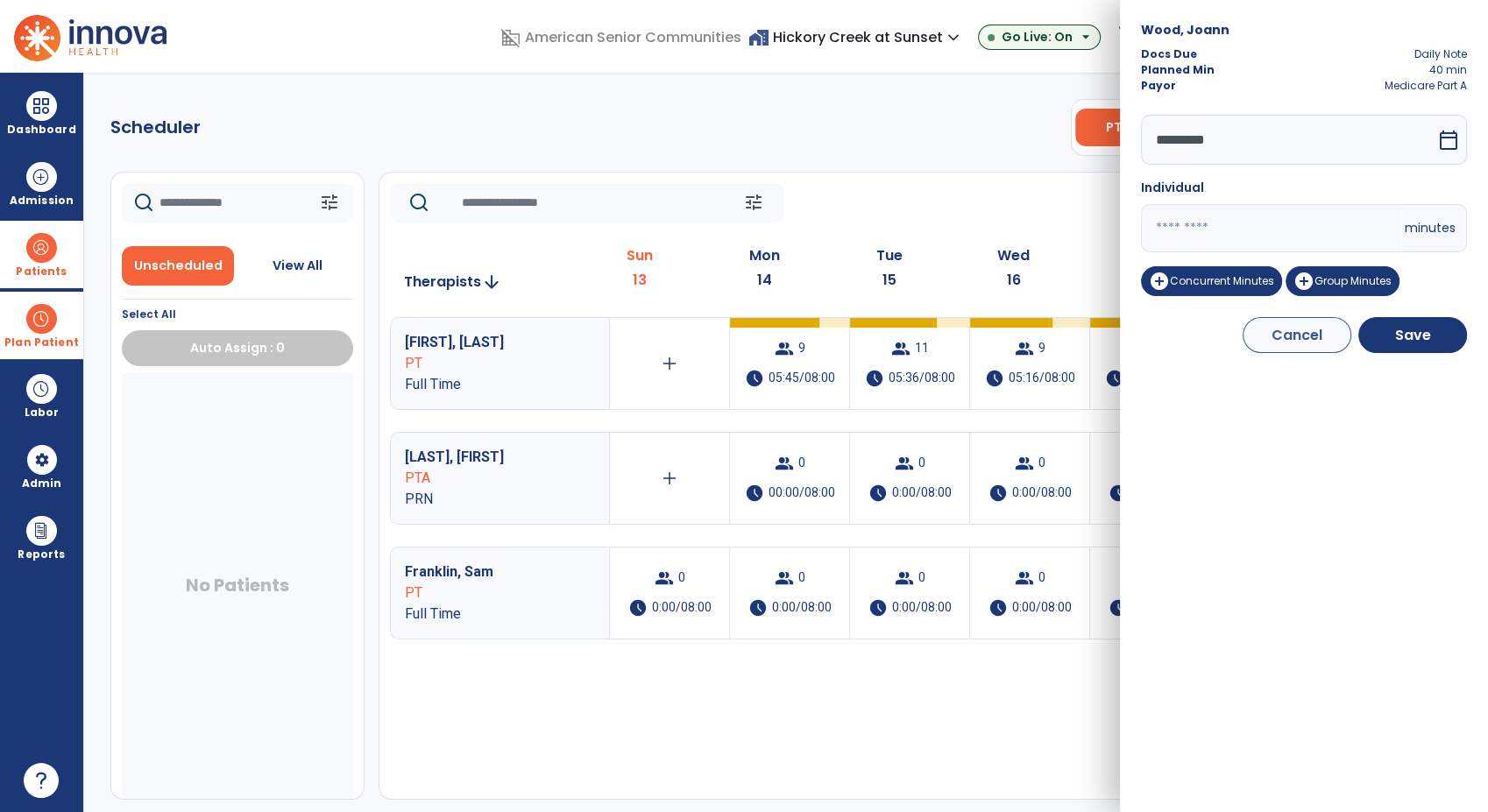 drag, startPoint x: 1192, startPoint y: 222, endPoint x: 1117, endPoint y: 215, distance: 75.32596 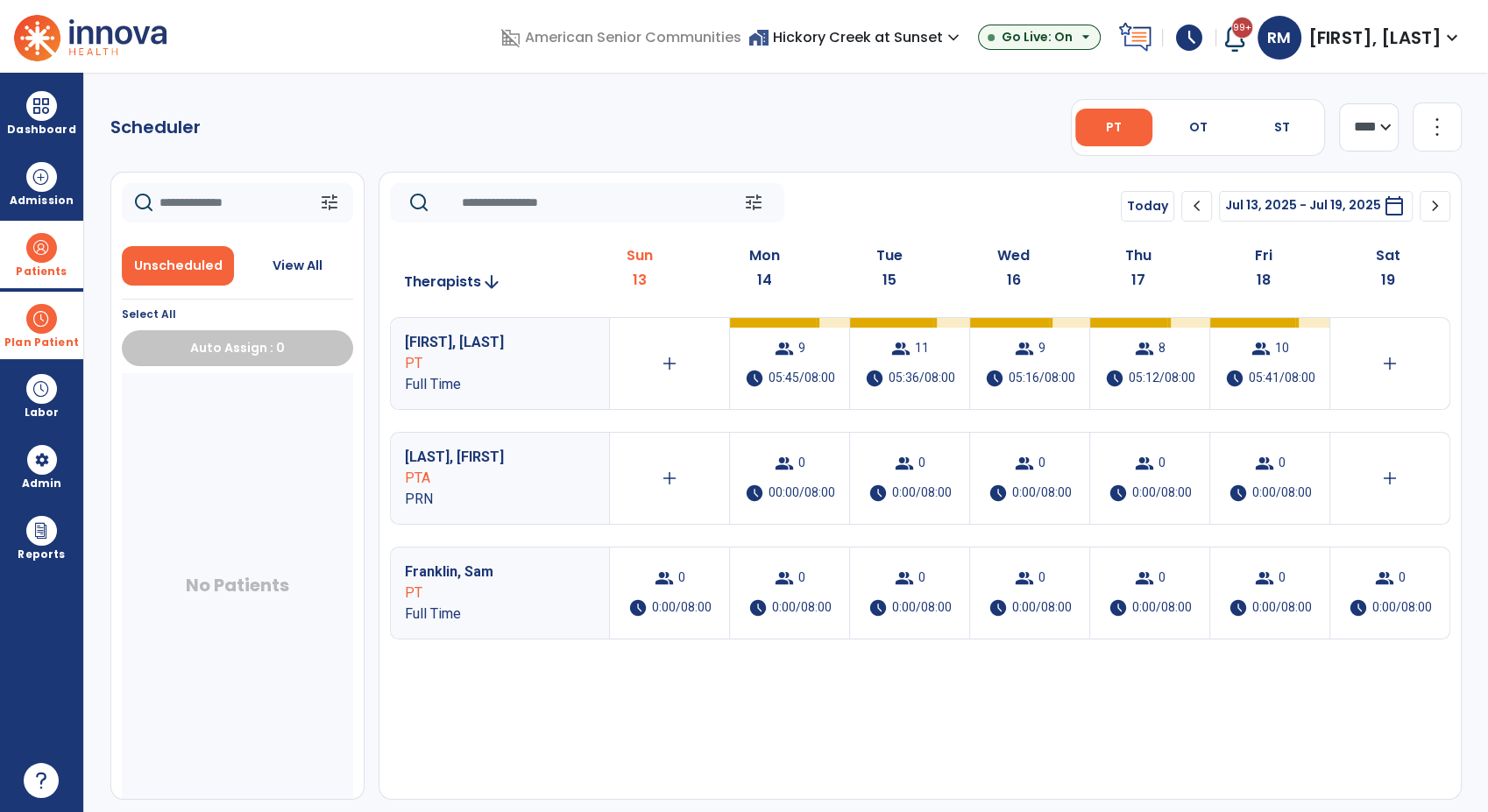drag, startPoint x: 1117, startPoint y: 215, endPoint x: 1062, endPoint y: 215, distance: 55 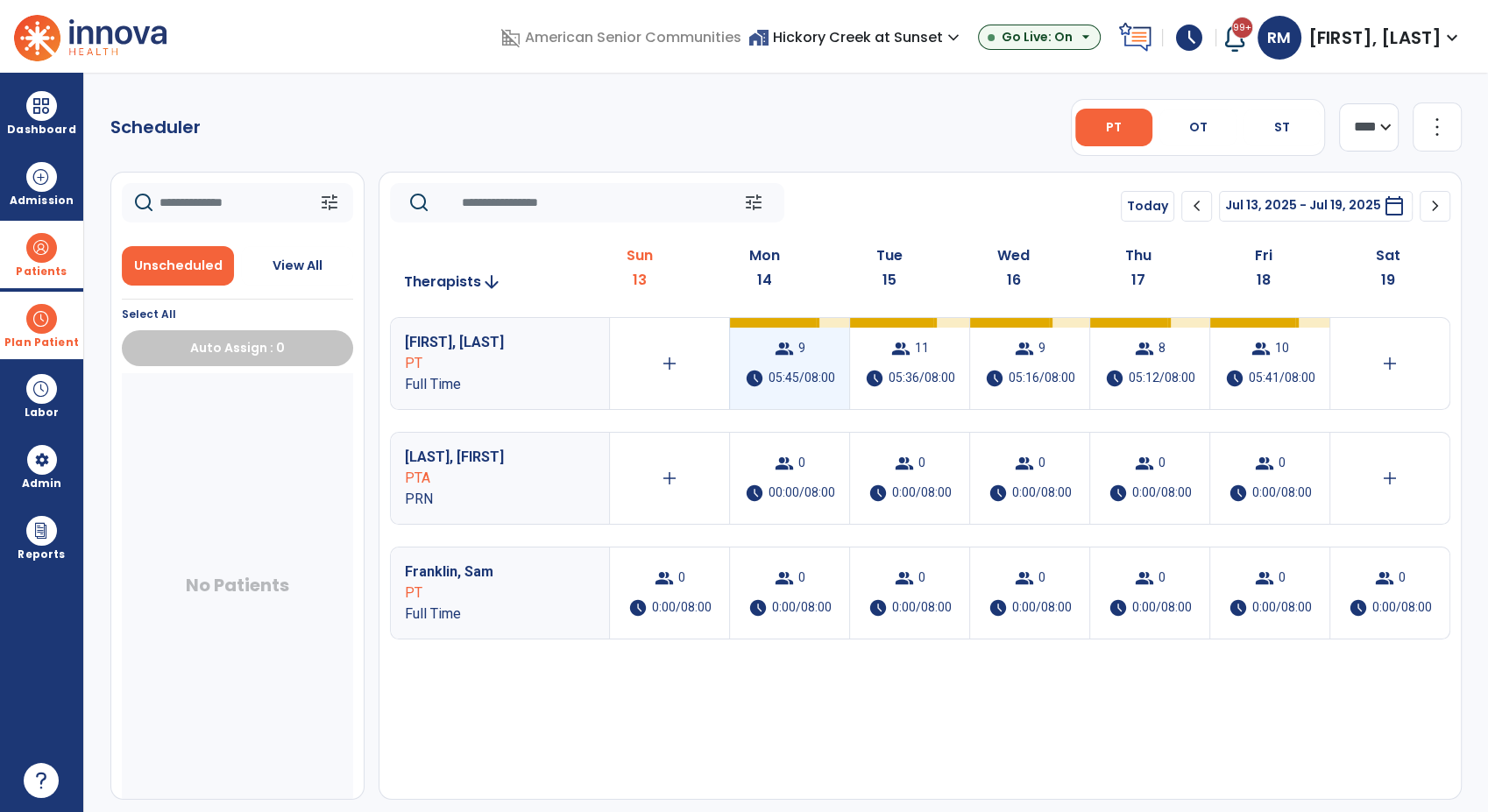 click on "group  9" at bounding box center [790, 349] 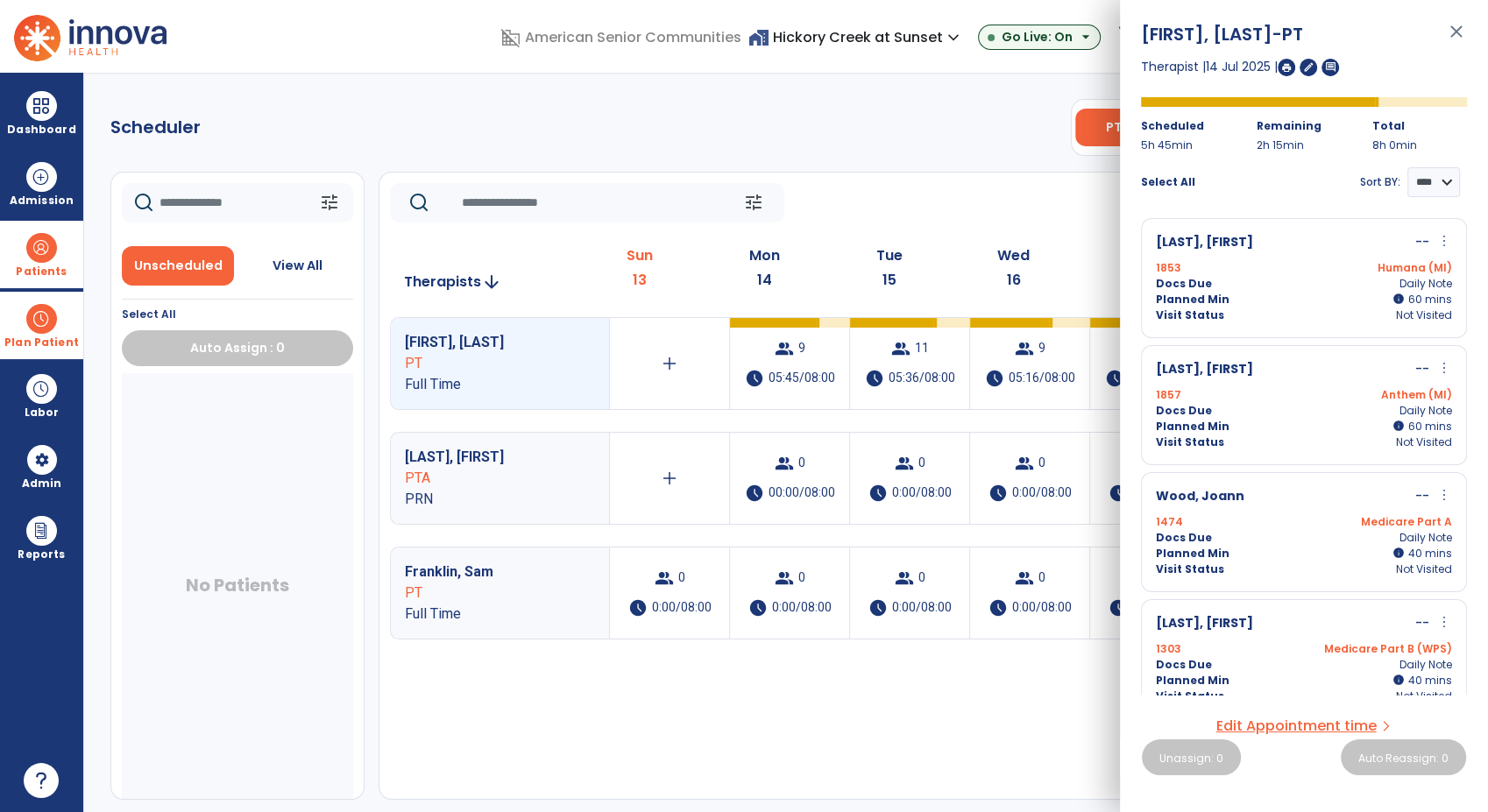 click on "more_vert" at bounding box center [1444, 495] 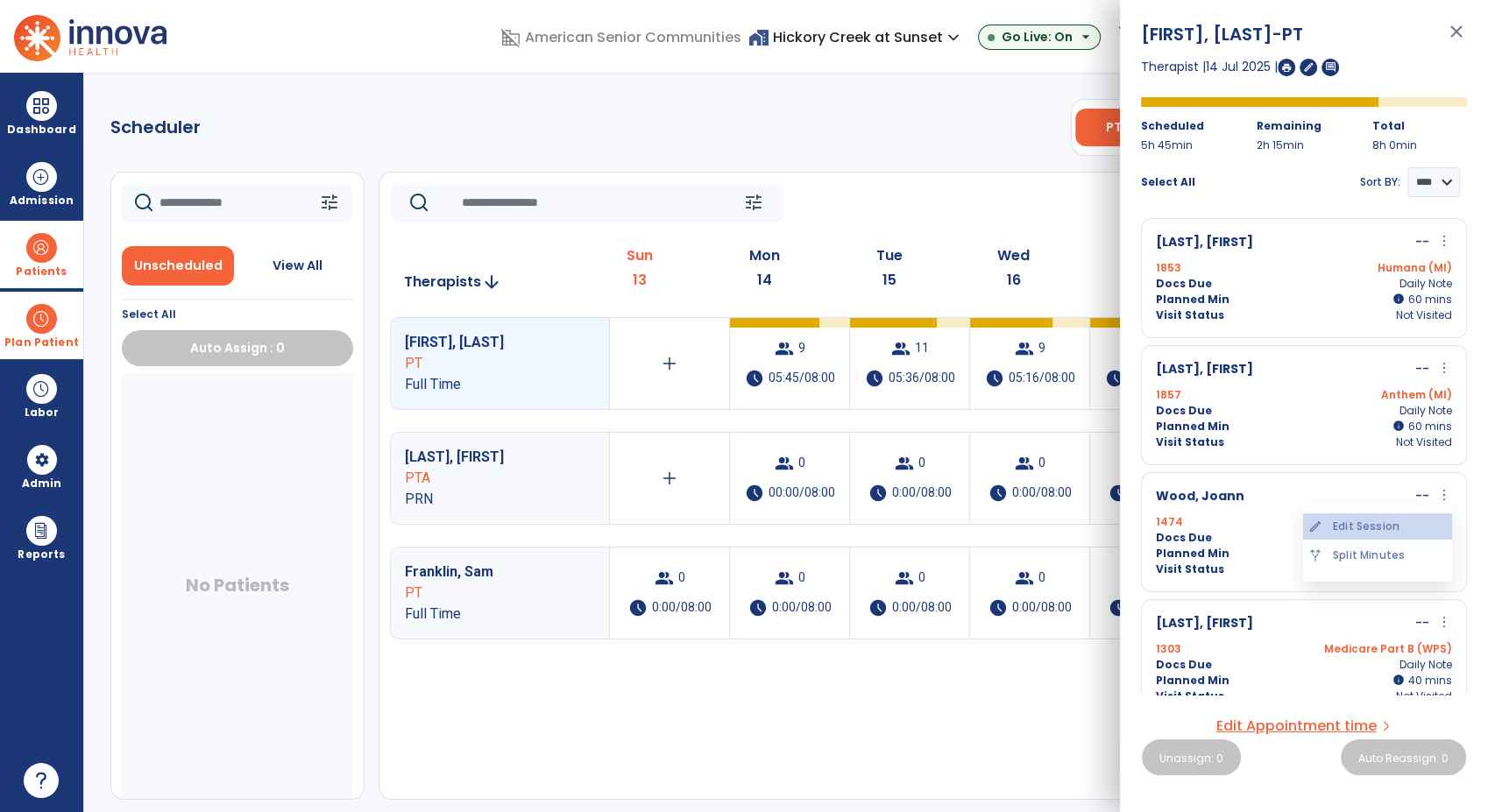 click on "edit   Edit Session" at bounding box center [1378, 526] 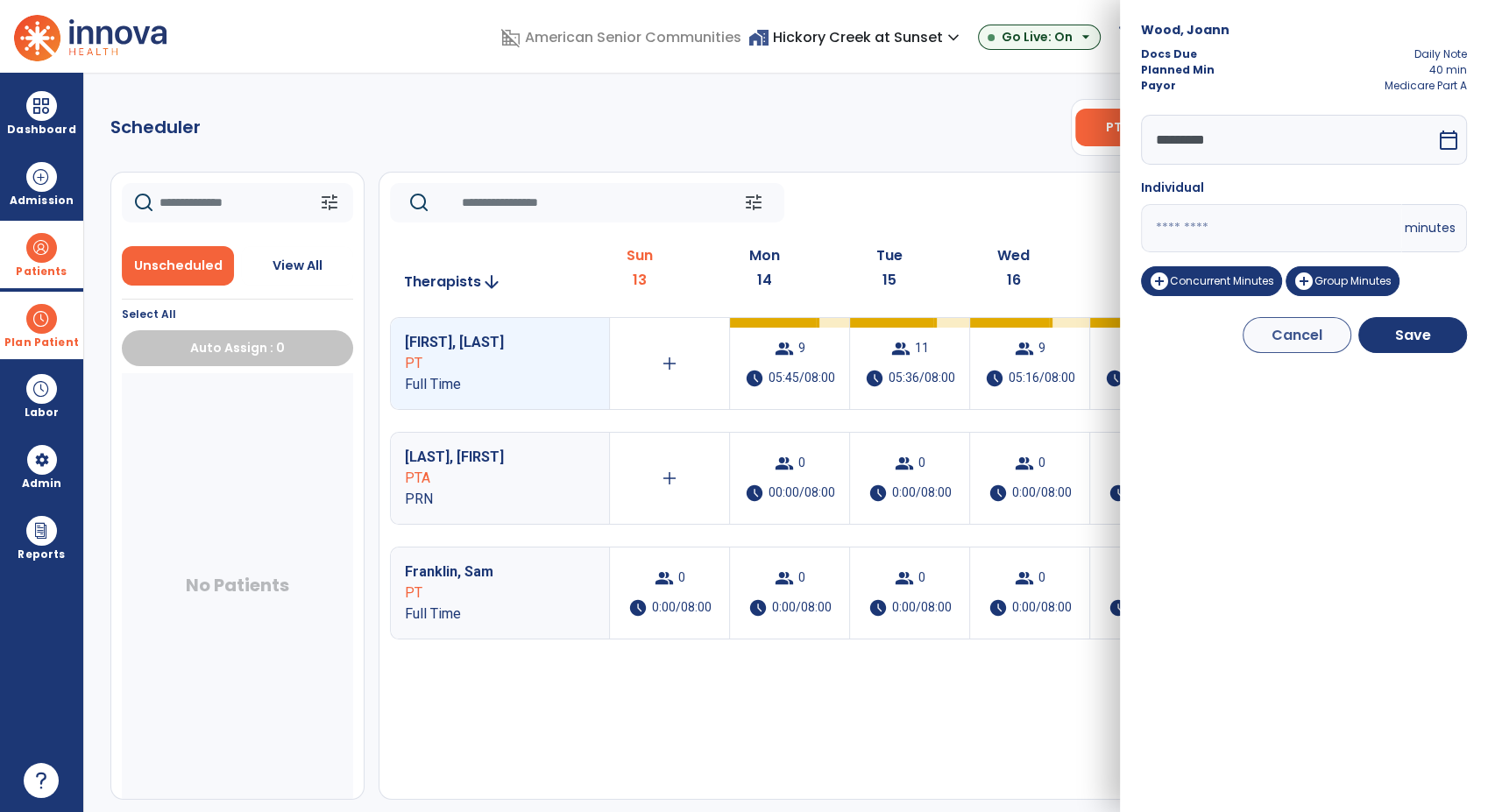 drag, startPoint x: 1207, startPoint y: 216, endPoint x: 1123, endPoint y: 221, distance: 84.14868 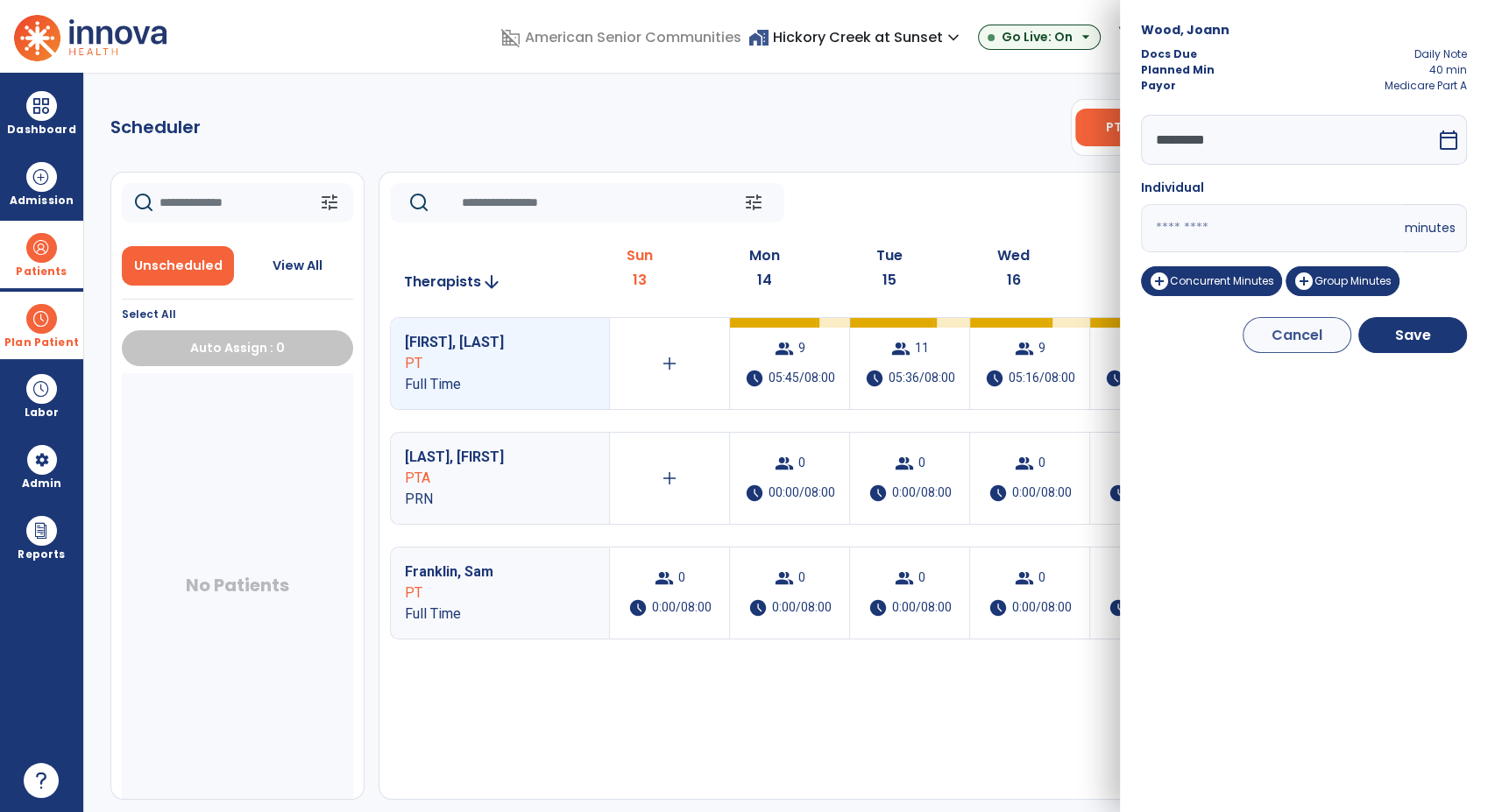 click on "**" at bounding box center (1271, 228) 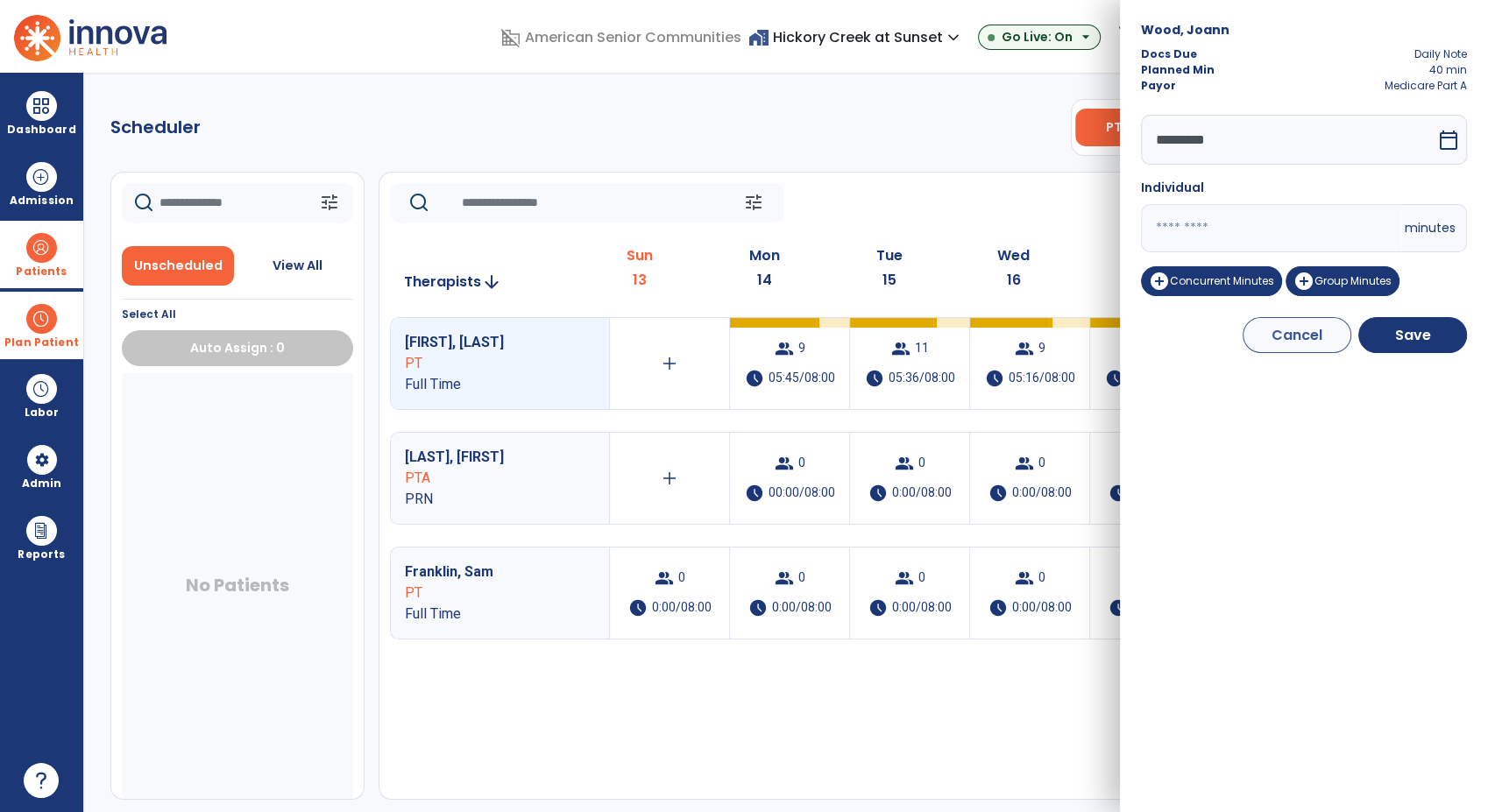 drag, startPoint x: 1180, startPoint y: 228, endPoint x: 1154, endPoint y: 228, distance: 26 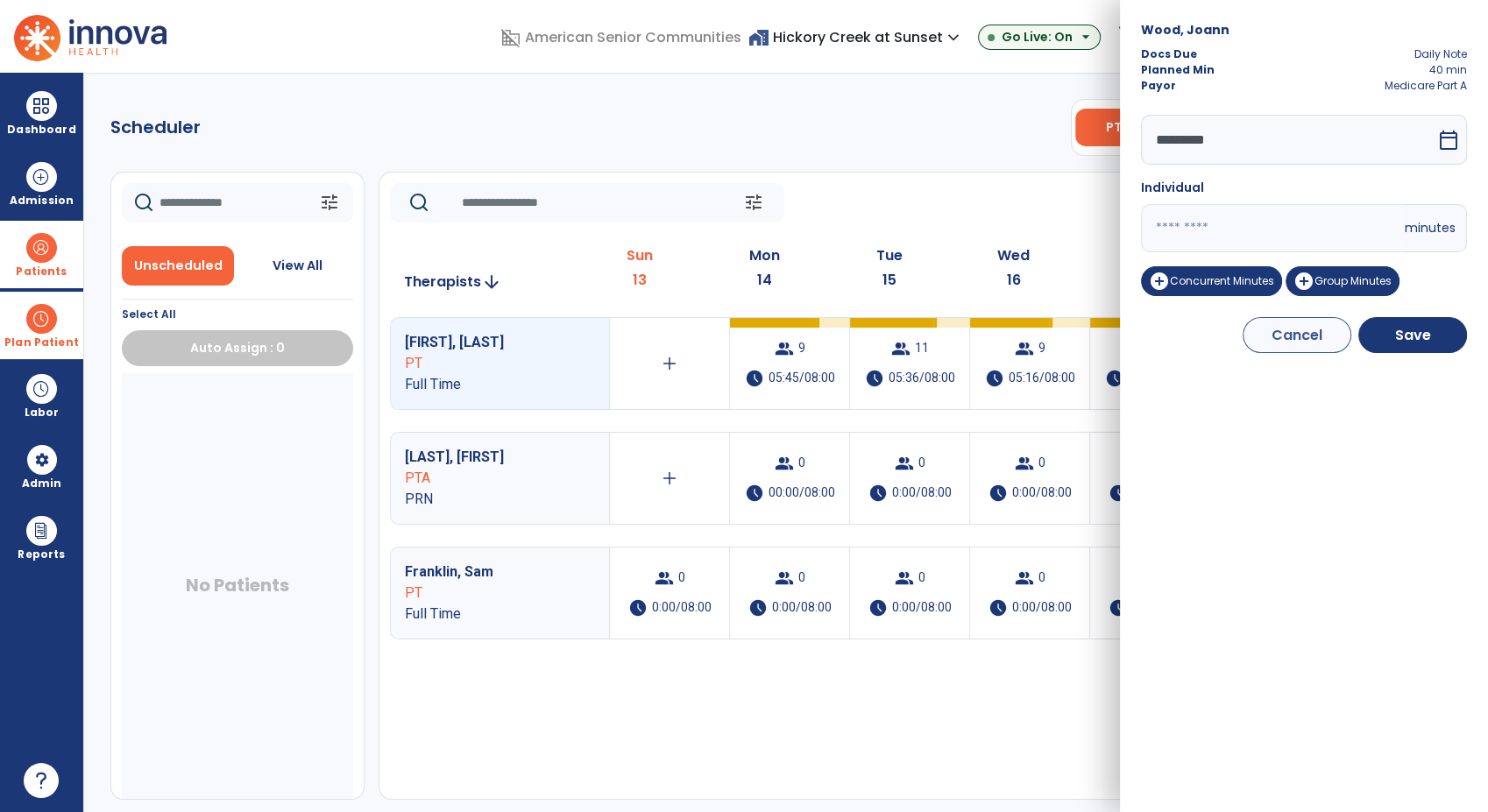 click on "**" at bounding box center [1271, 228] 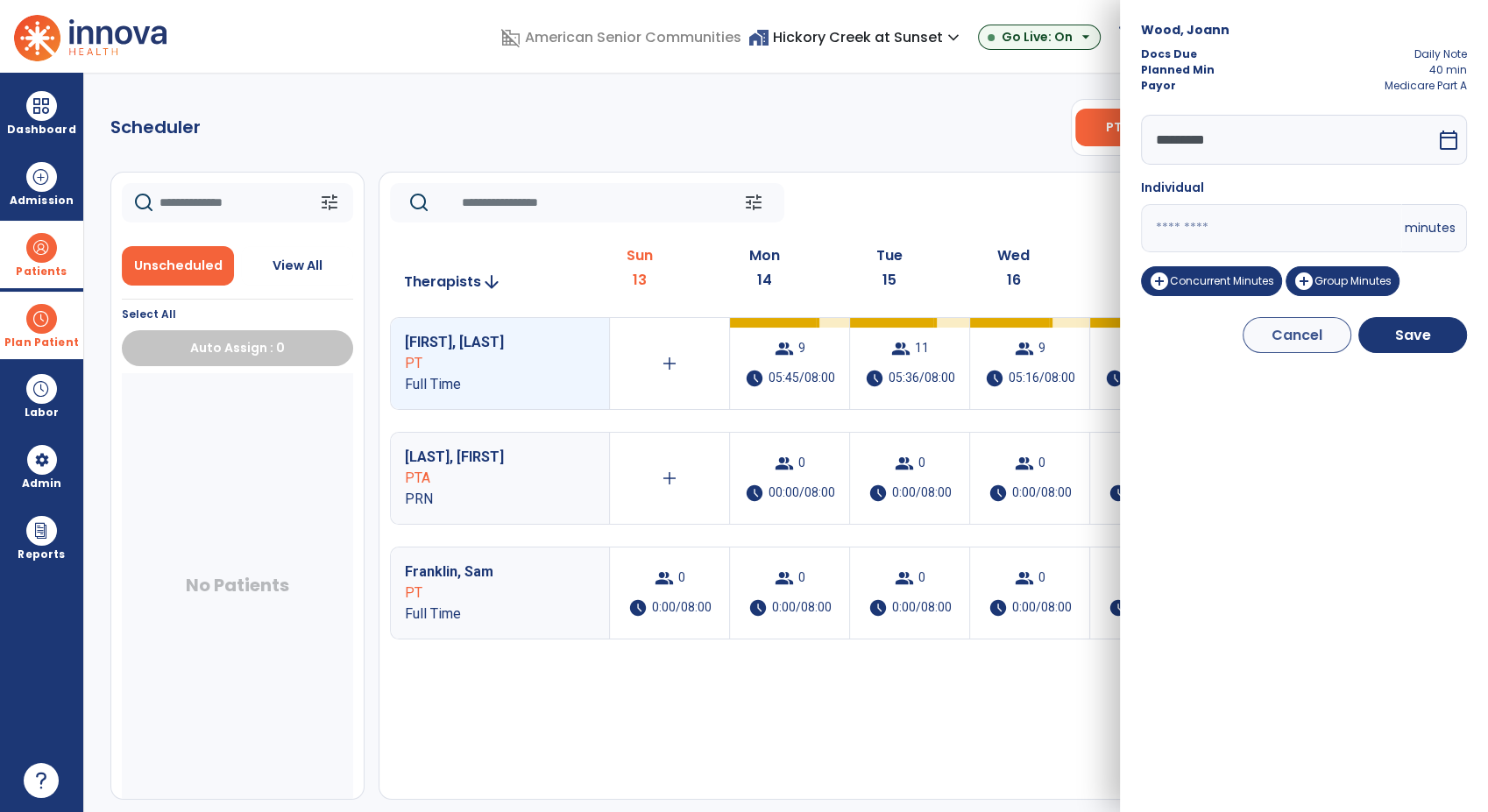 paste 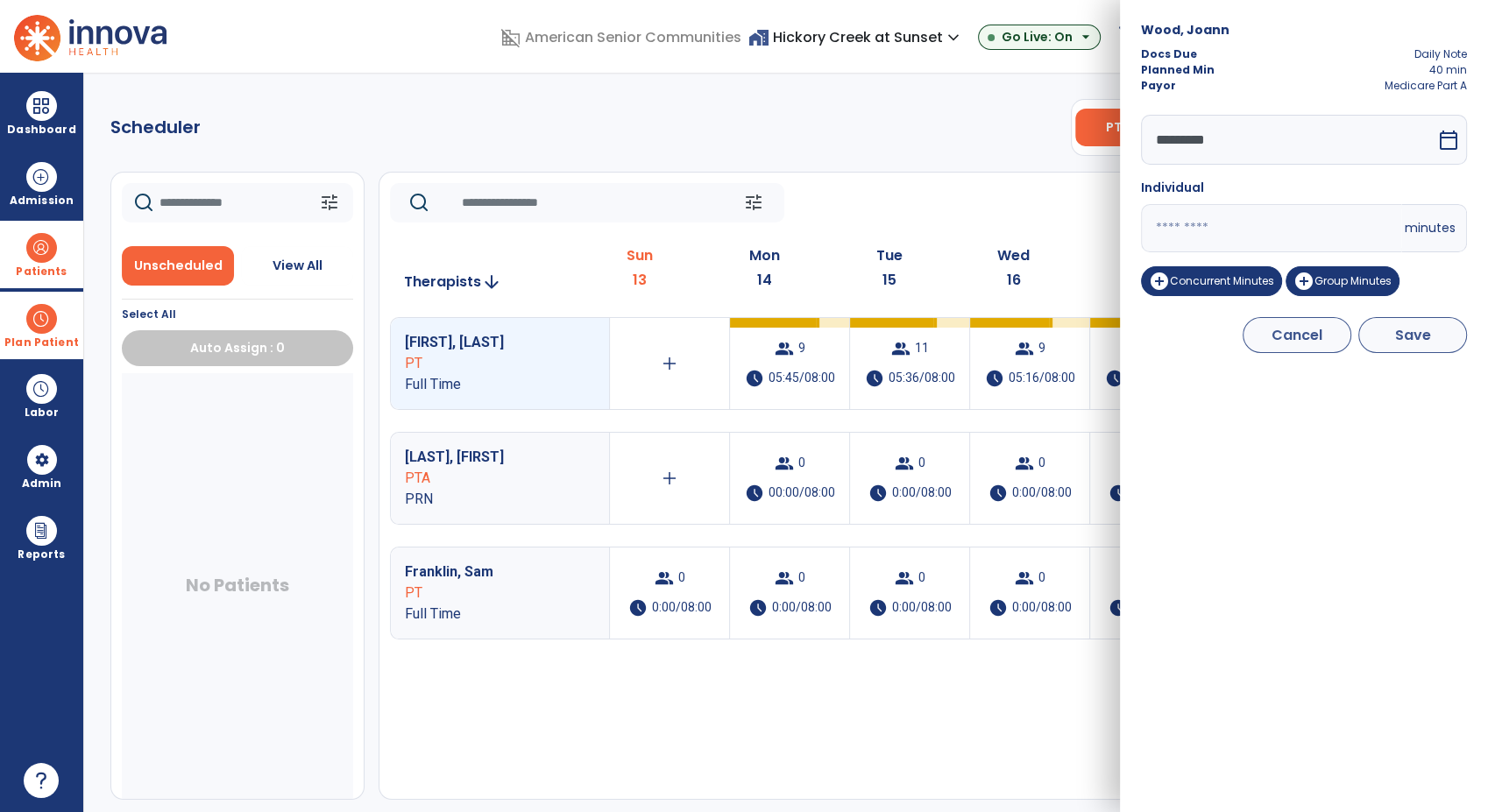 type on "**" 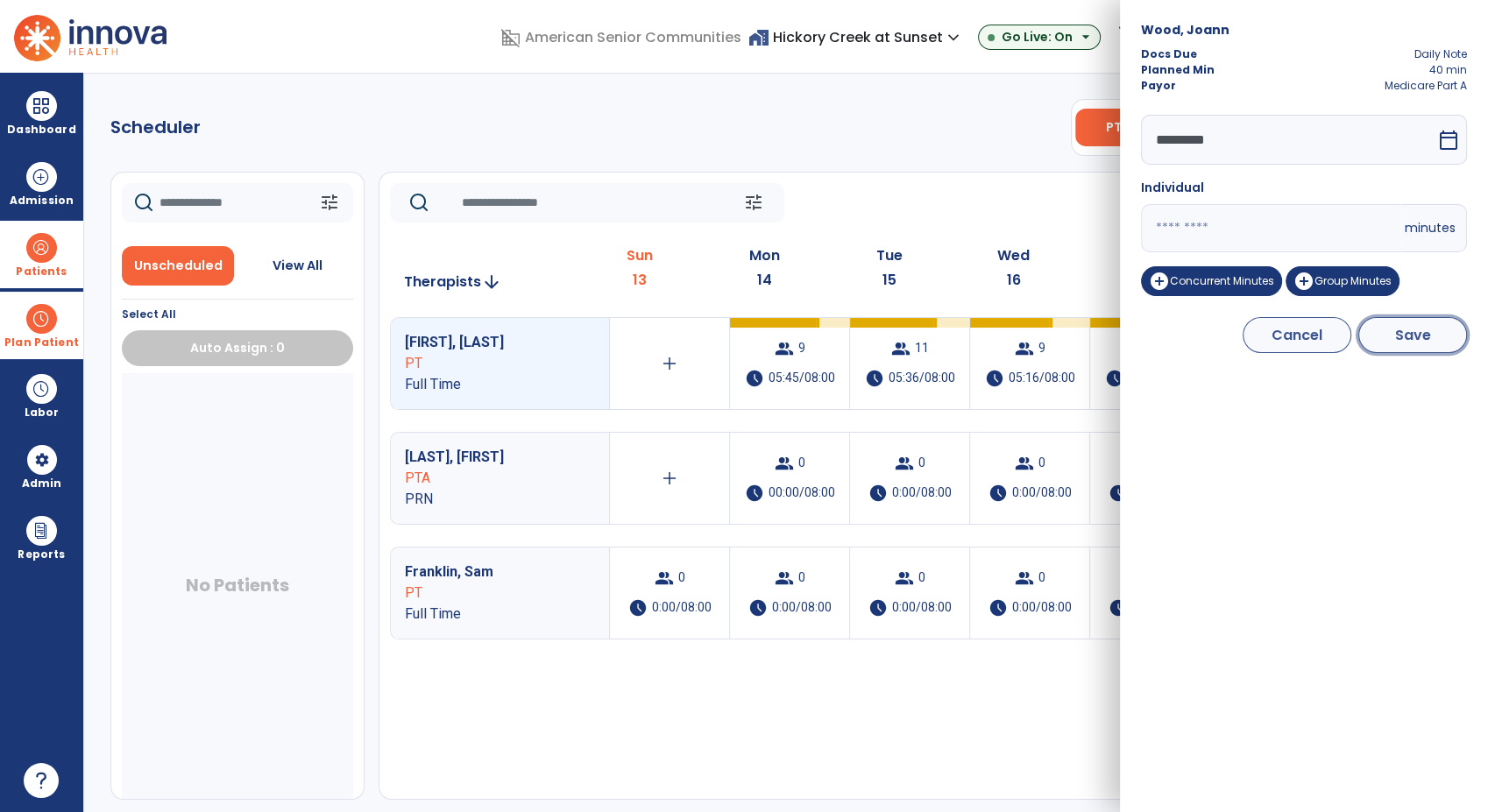 click on "Save" at bounding box center (1413, 335) 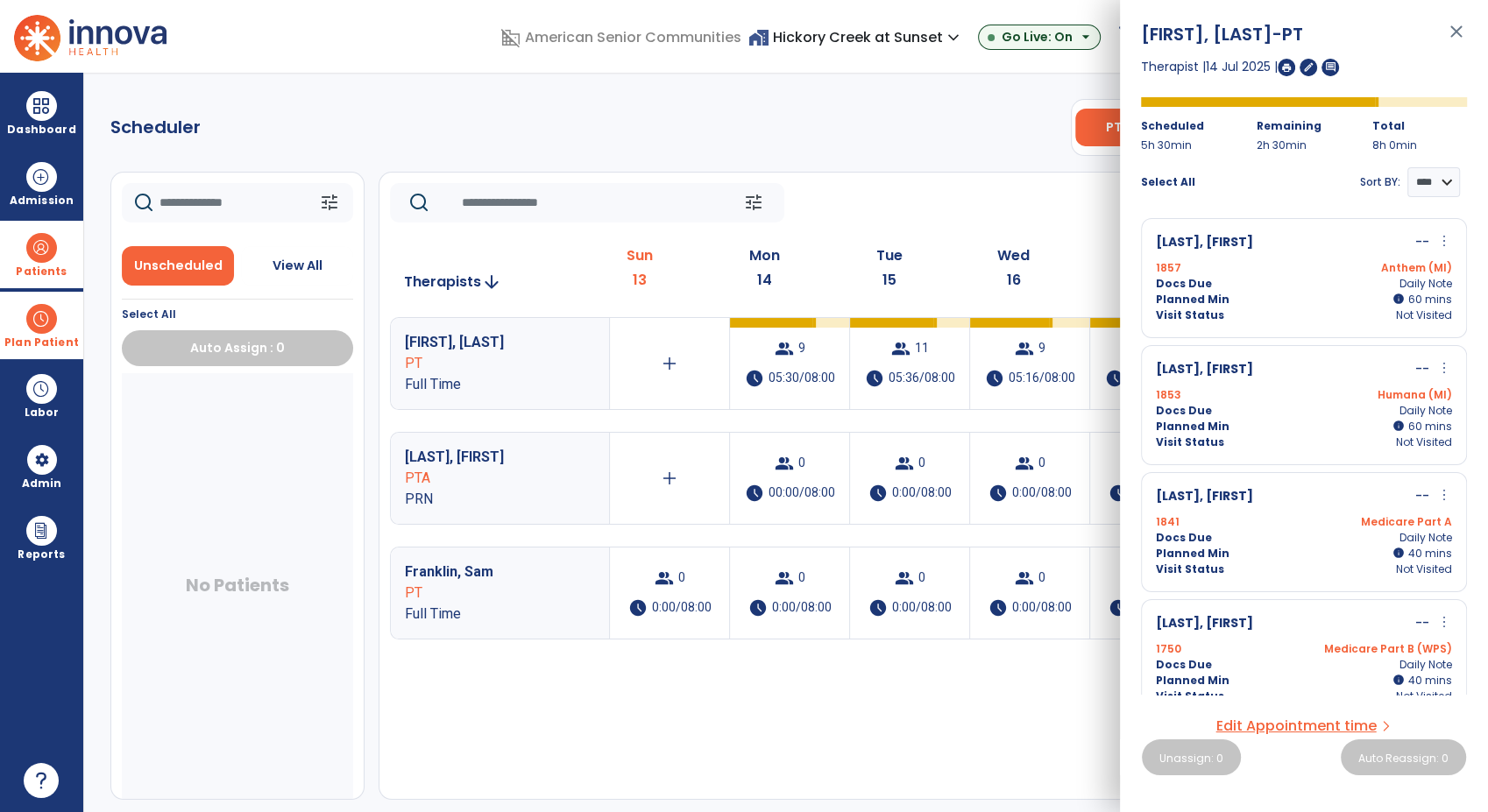 click on "more_vert" at bounding box center (1444, 495) 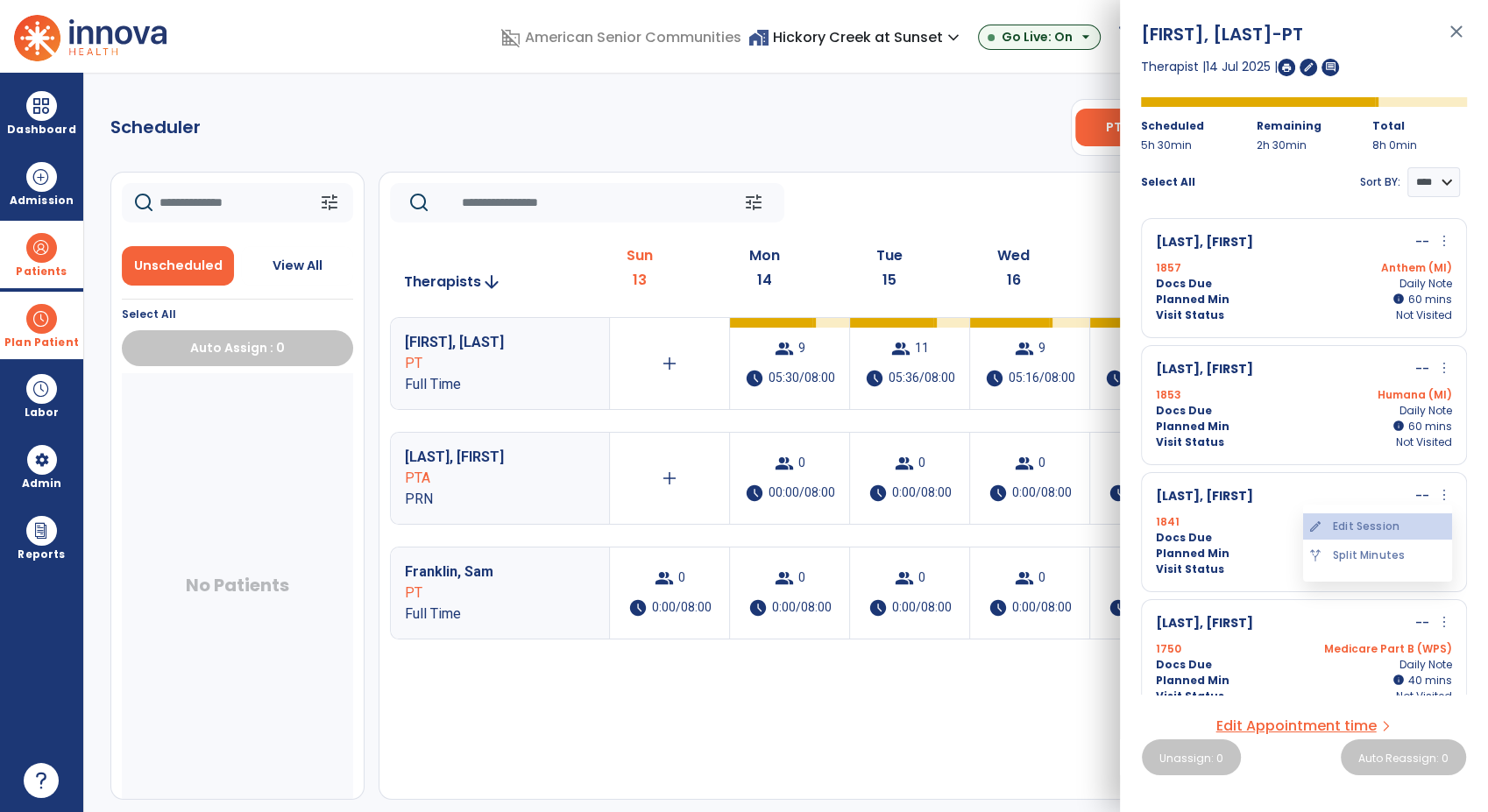 click on "edit   Edit Session" at bounding box center (1378, 526) 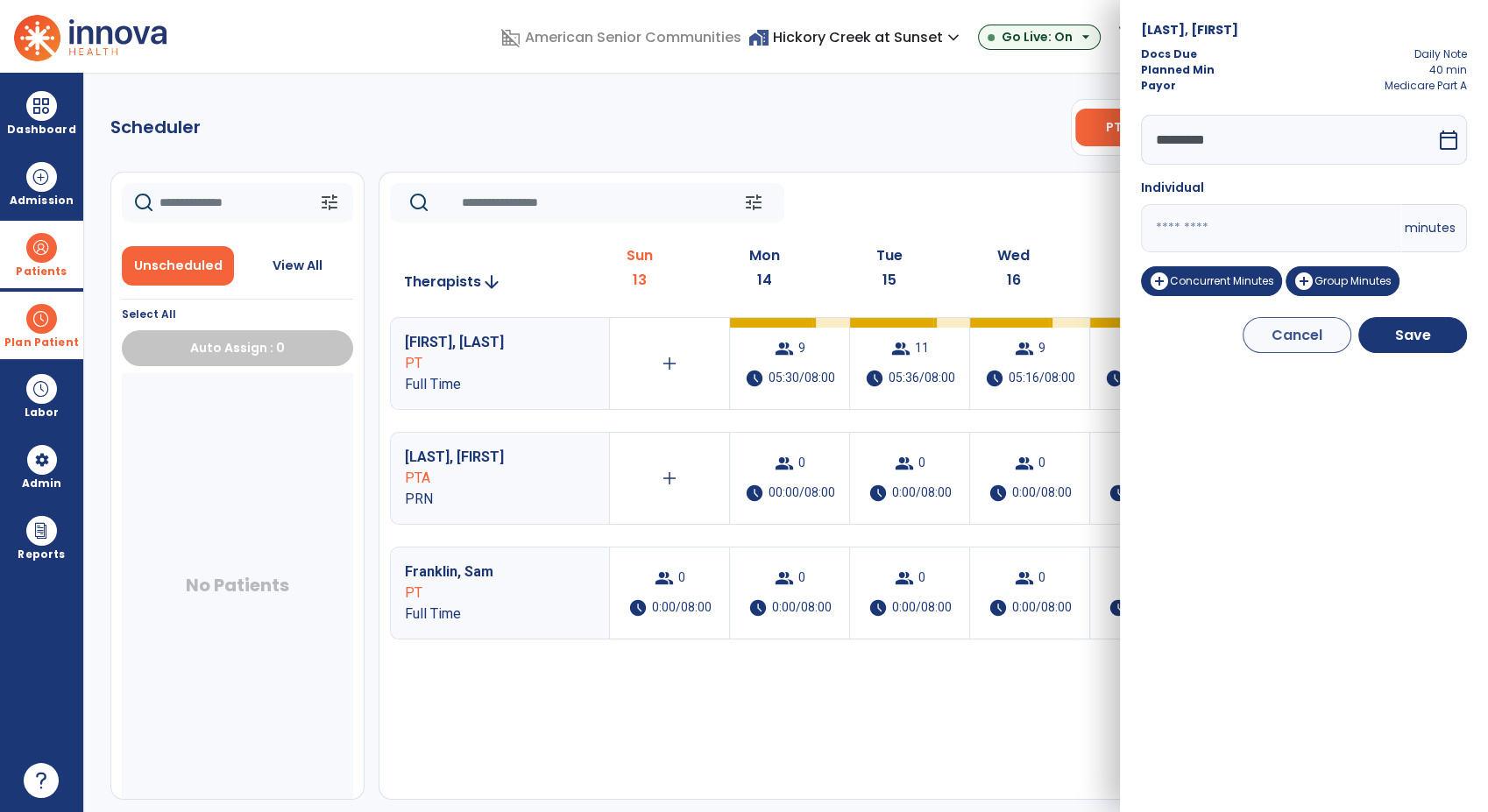 drag, startPoint x: 1171, startPoint y: 231, endPoint x: 1124, endPoint y: 222, distance: 47.853944 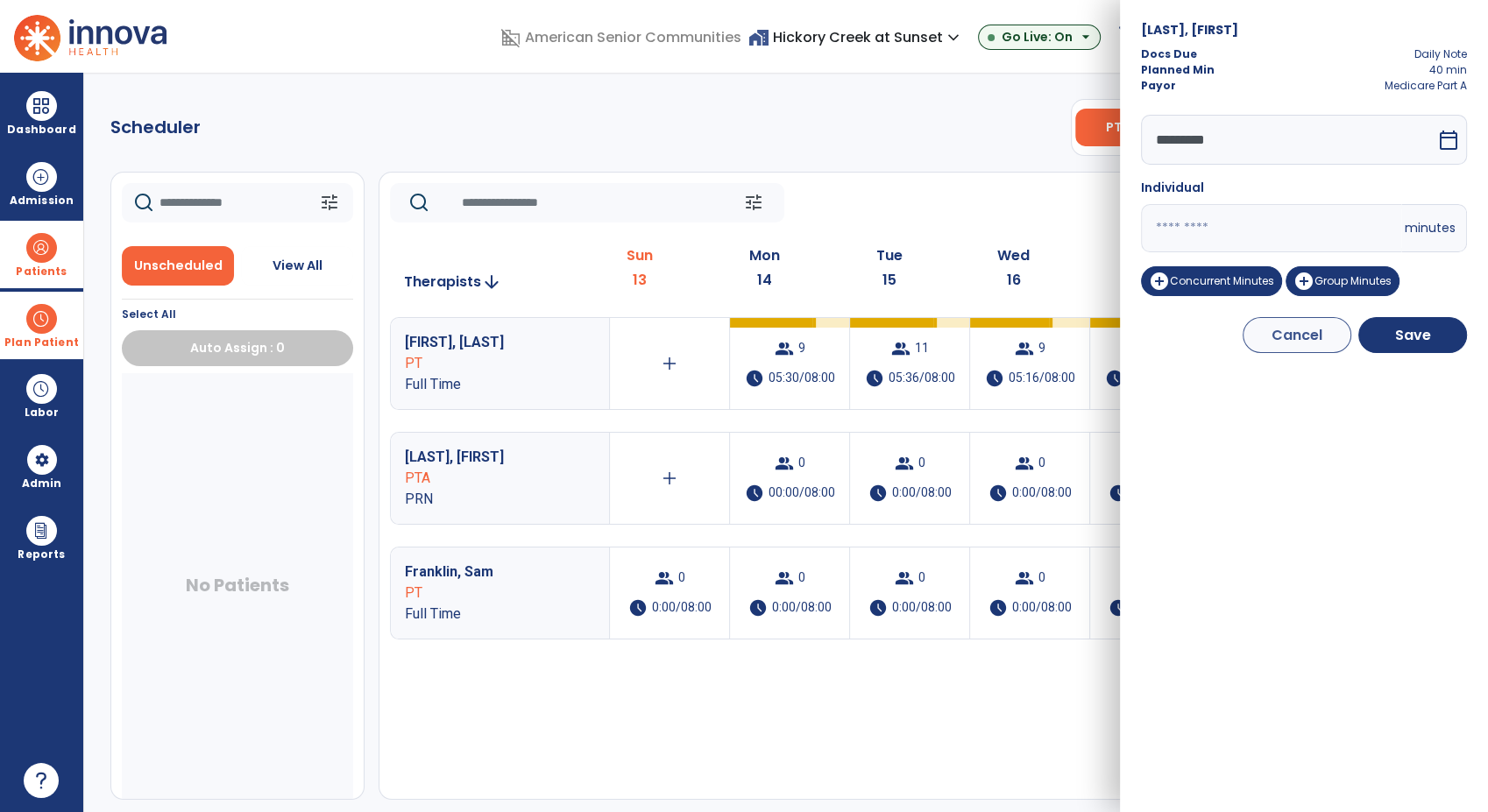 click on "Bass, Kentland   Docs Due Daily Note   Planned Min  40 min   Payor  Medicare Part A  *********  calendar_today  Individual  ** minutes  add_circle   Concurrent Minutes  add_circle   Group Minutes  Cancel   Save" at bounding box center (1304, 406) 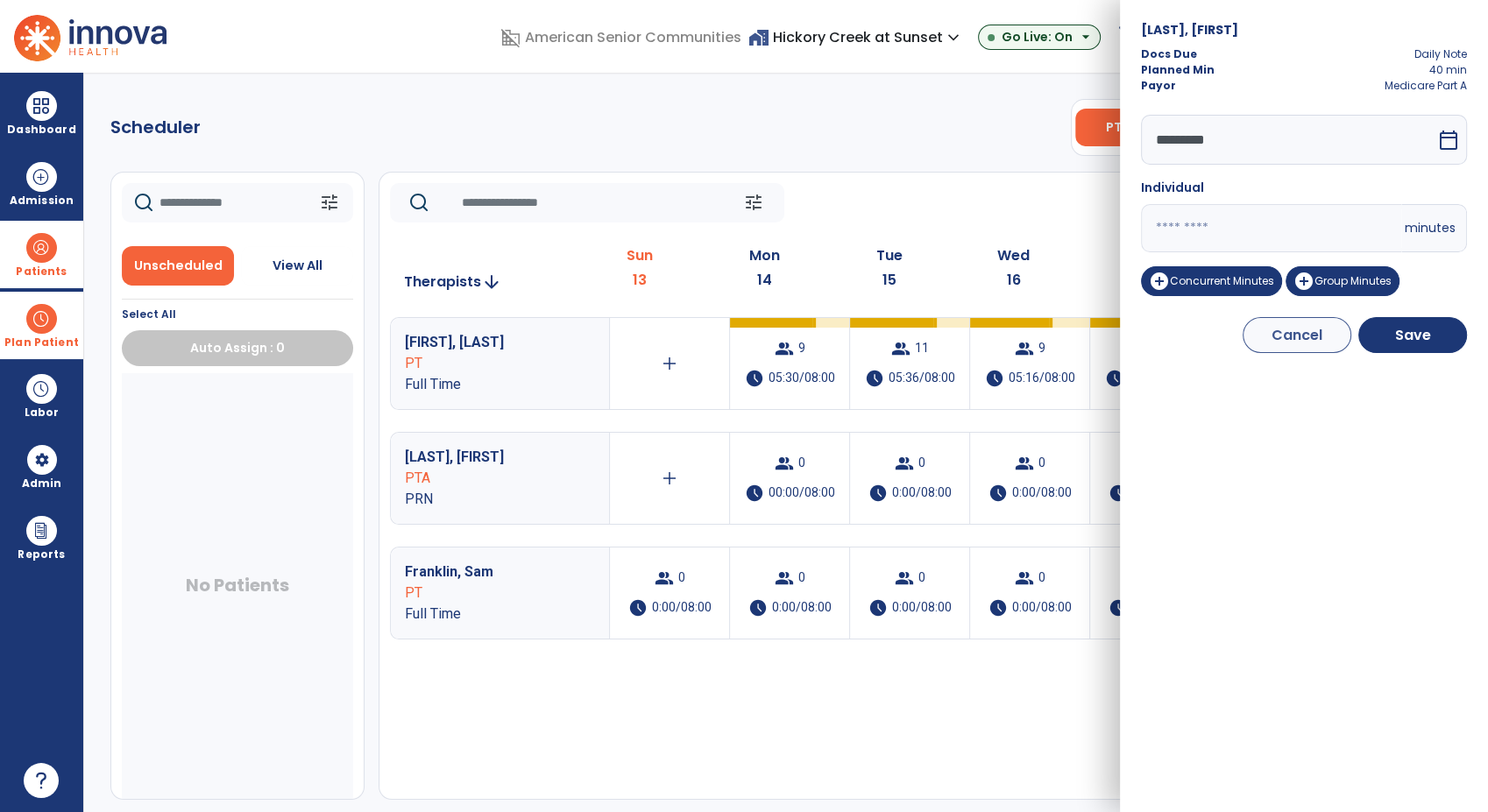 paste 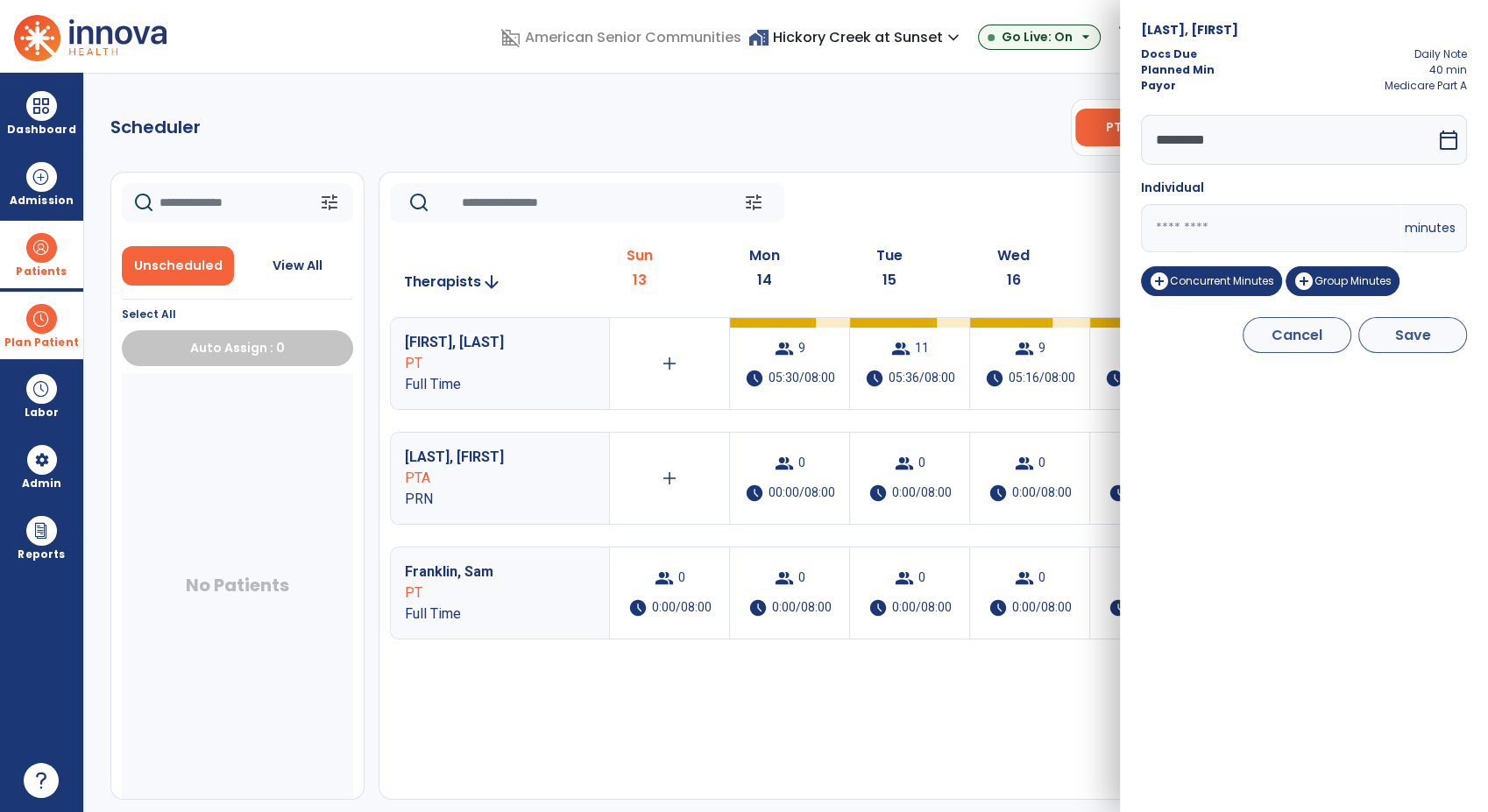 type on "**" 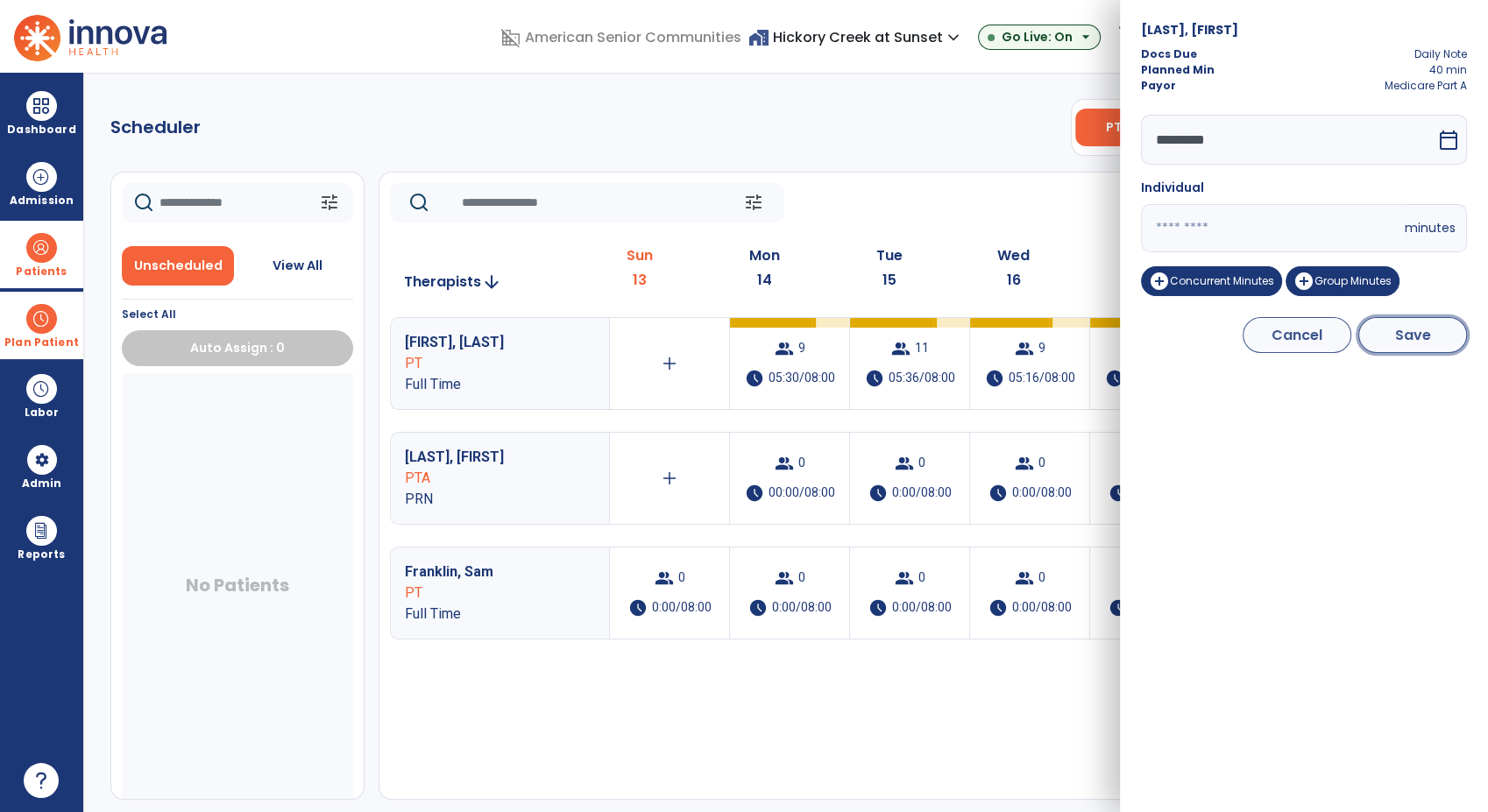 click on "Save" at bounding box center [1413, 335] 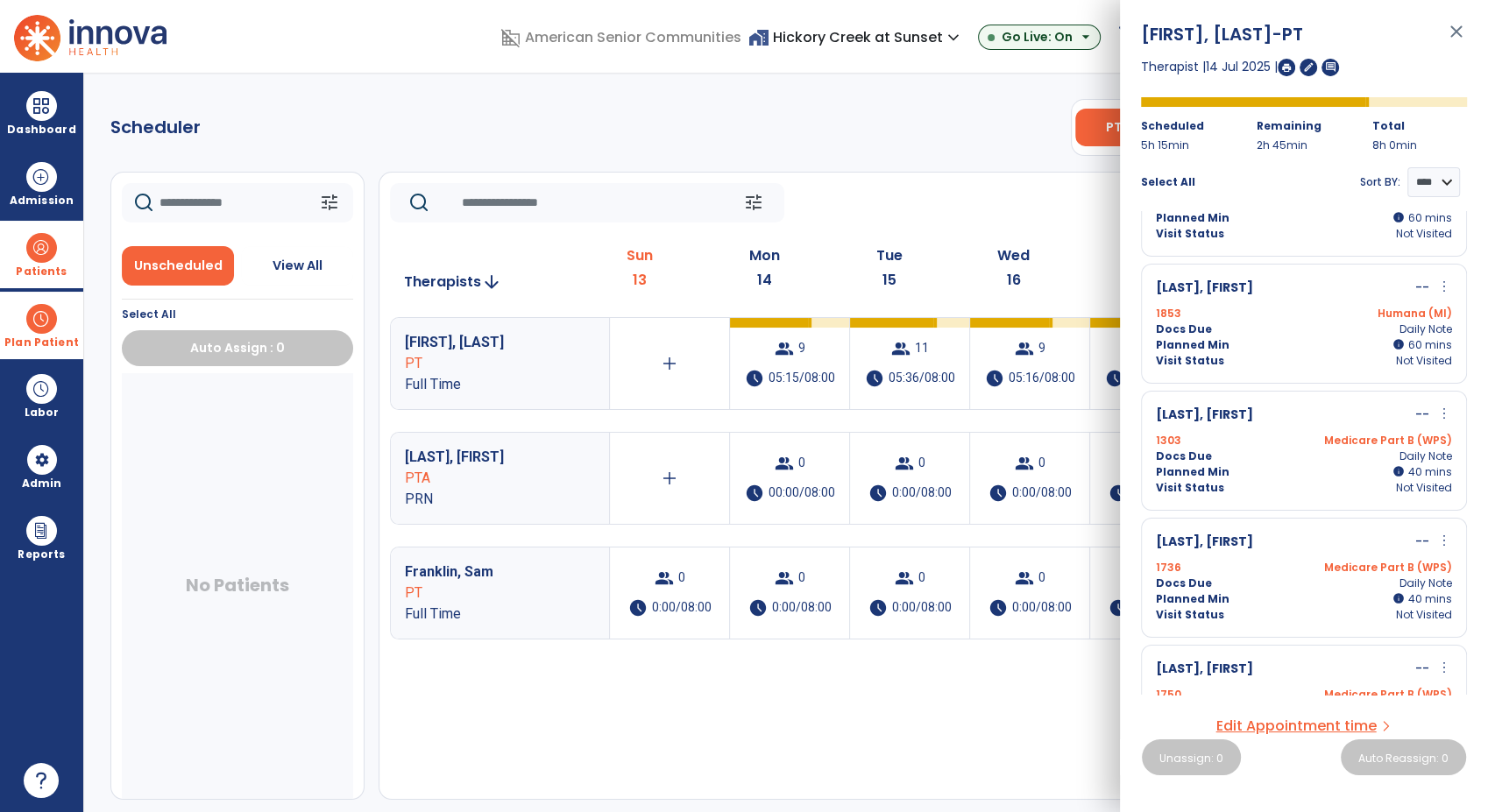 scroll, scrollTop: 84, scrollLeft: 0, axis: vertical 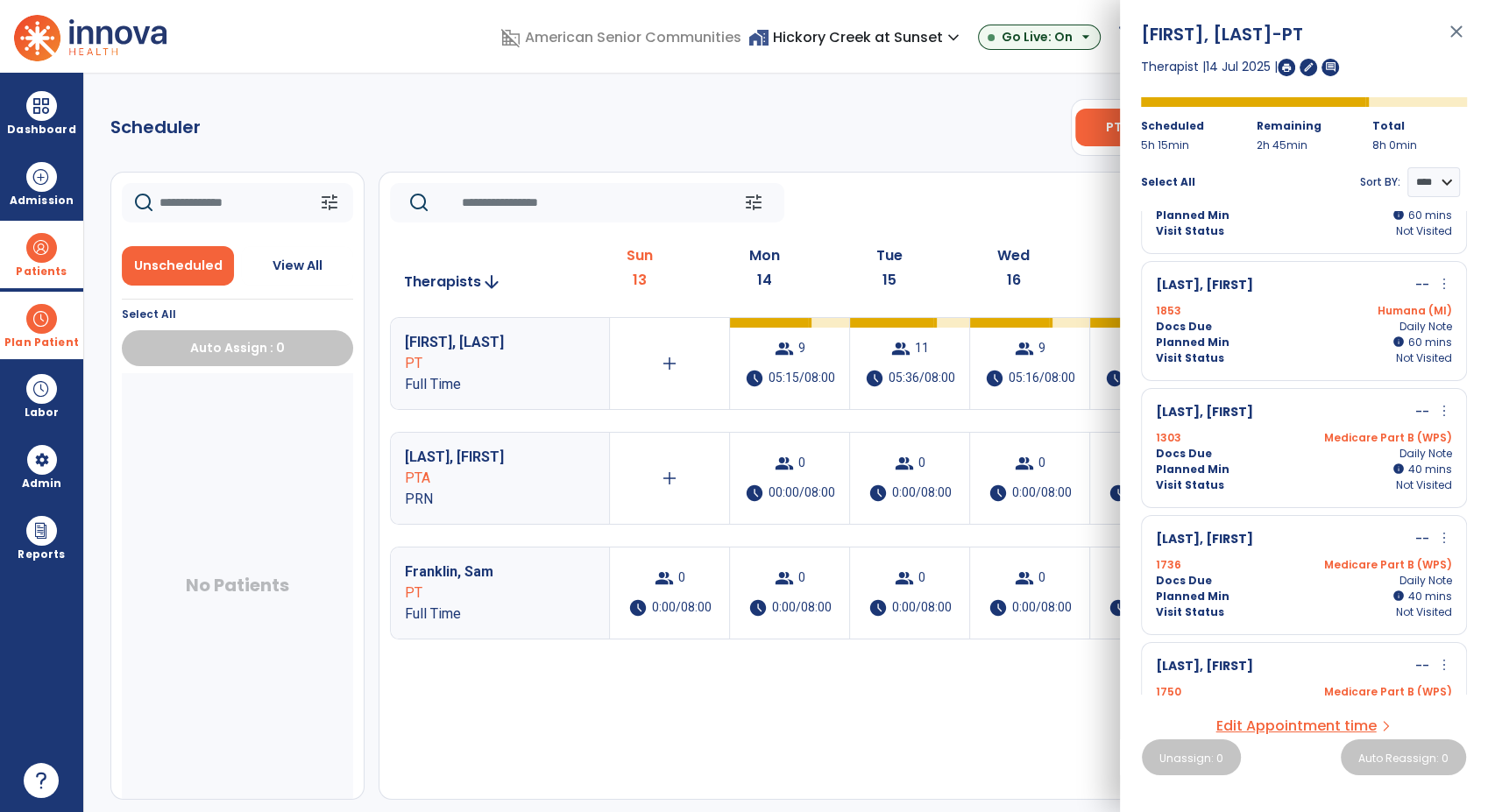 click on "more_vert" at bounding box center (1444, 411) 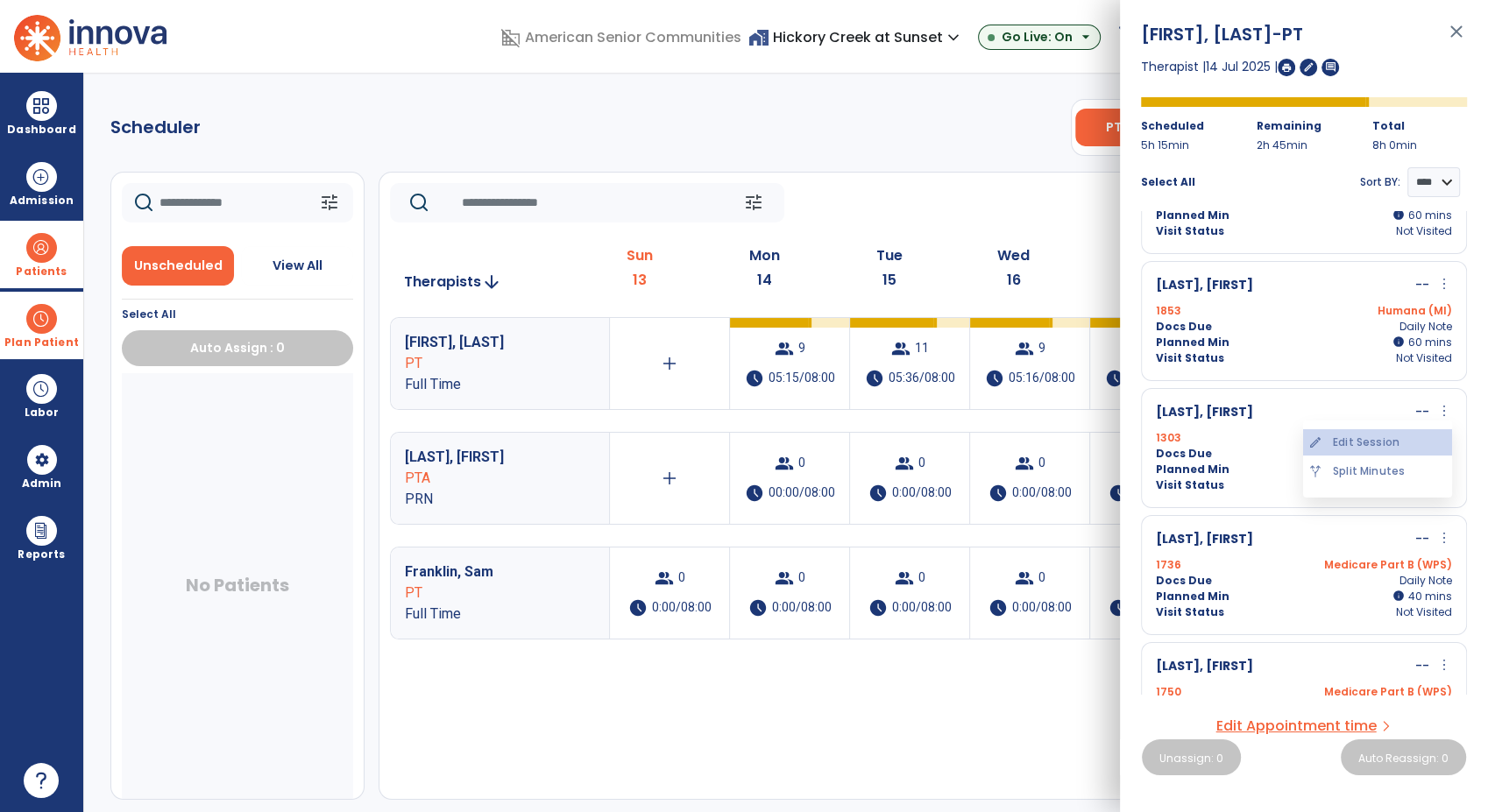 click on "edit   Edit Session" at bounding box center [1378, 442] 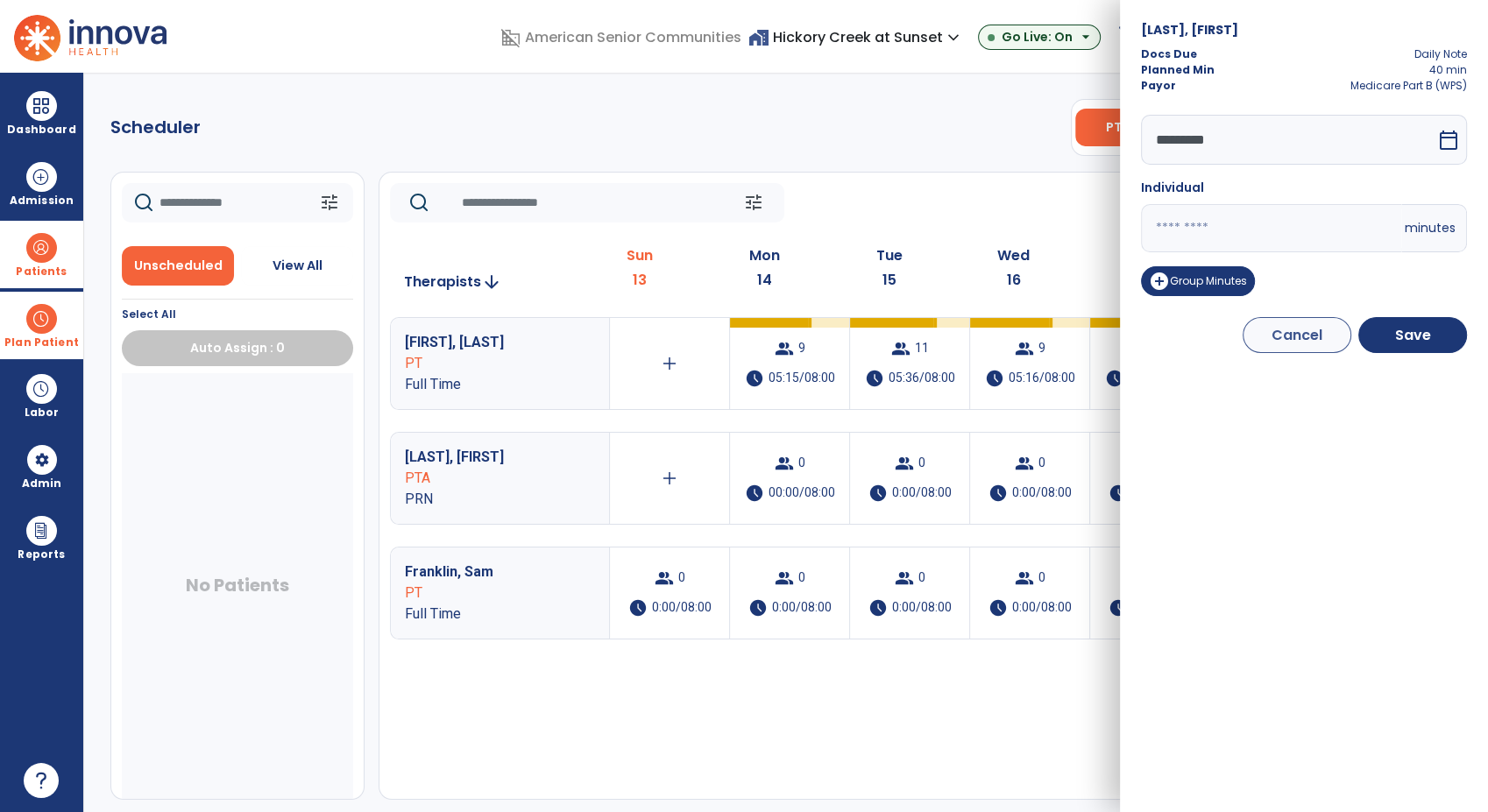drag, startPoint x: 1199, startPoint y: 224, endPoint x: 1086, endPoint y: 221, distance: 113.04 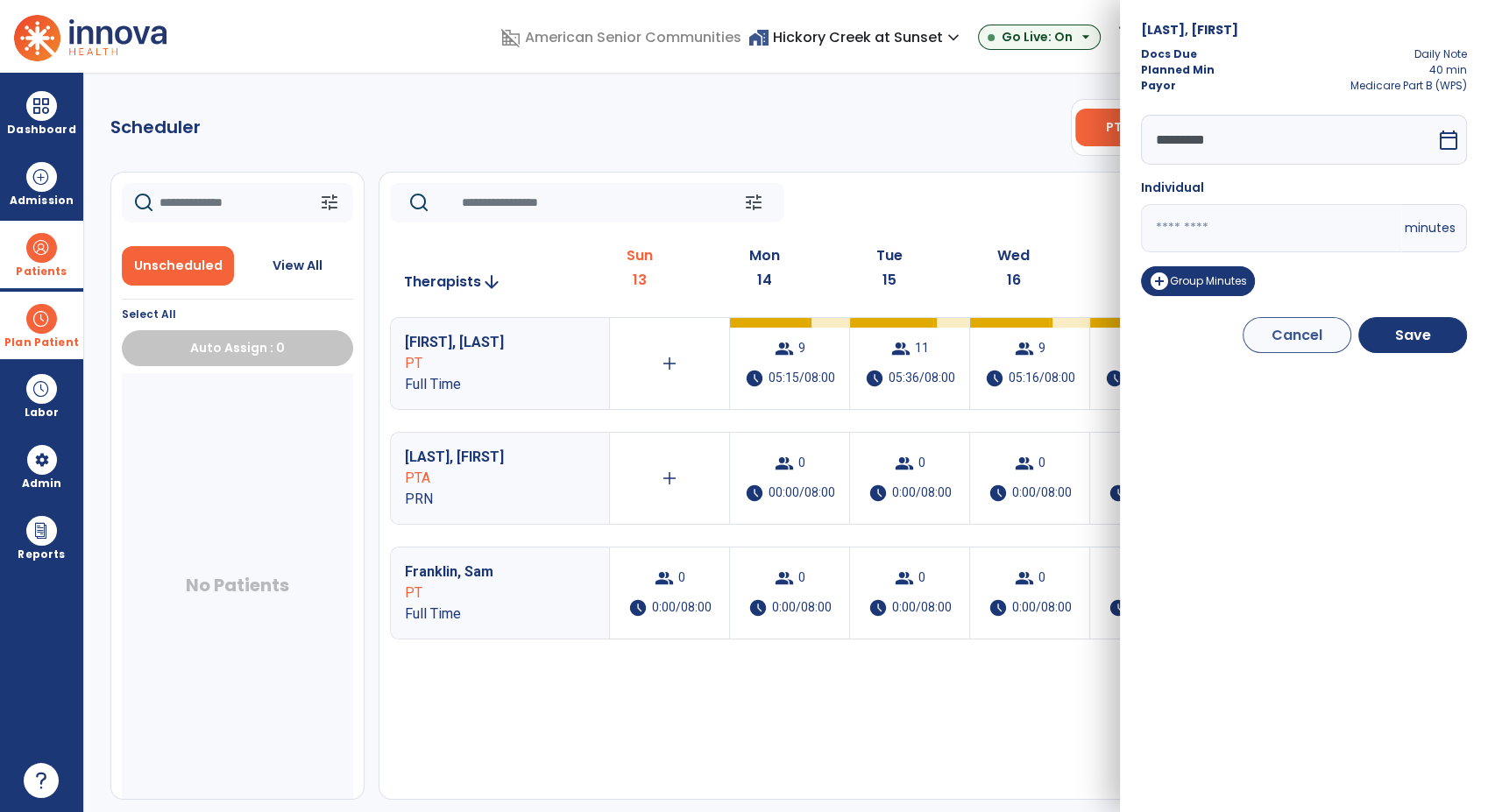 click on "domain_disabled   American Senior Communities   home_work   Hickory Creek at Sunset   expand_more   ASC-Sandbox   Hickory Creek at Sunset  Go Live: On  arrow_drop_down  schedule My Time:   Sunday, Jul 13   Open your timecard  arrow_right 99+ Notifications Mark as read Census Alert - A22 Fri Jul 11 2025 at 10:47 PM | Hickory Creek at Sunset Census Alert - A21 Fri Jul 11 2025 at 3:42 PM | Hickory Creek at Sunset Census Alert - A08 Fri Jul 11 2025 at 2:52 PM | Hickory Creek at Sunset Census Alert - A08 Fri Jul 11 2025 at 10:57 AM | Hickory Creek at Sunset Census Alert - A21 Thu Jul 10 2025 at 4:37 PM | Hickory Creek at Sunset See all Notifications  RM   Munas, Rachell   expand_more   home   Home   person   Profile   manage_accounts   Admin   help   Help   logout   Log out  Dashboard  dashboard  Therapist Dashboard  view_quilt  Operations Dashboard Admission Patients  format_list_bulleted  Patient List  space_dashboard  Patient Board  insert_chart  PDPM Board Plan Patient  event_note  Planner Scheduler" at bounding box center [744, 406] 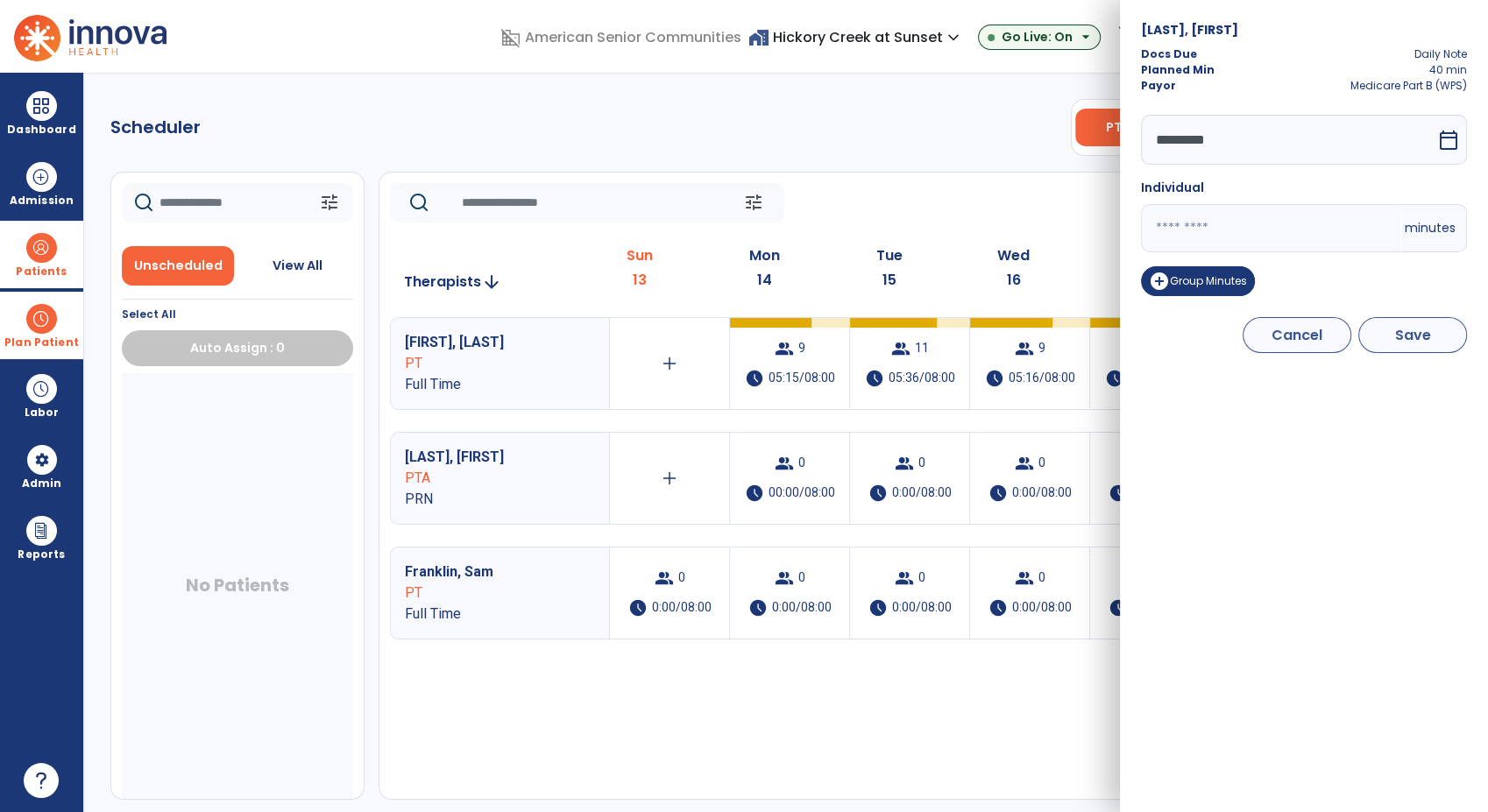 type on "**" 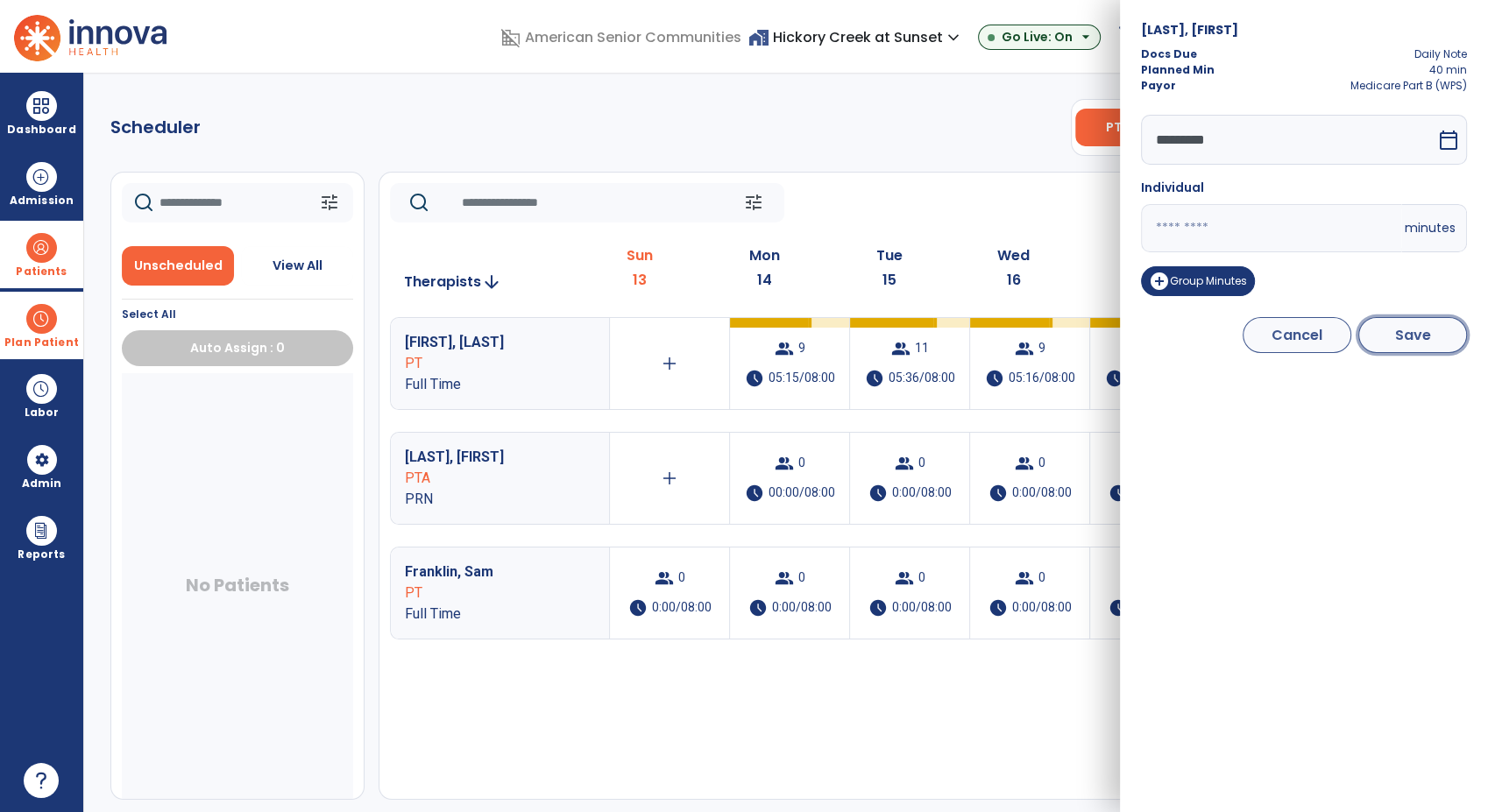 click on "Save" at bounding box center (1413, 335) 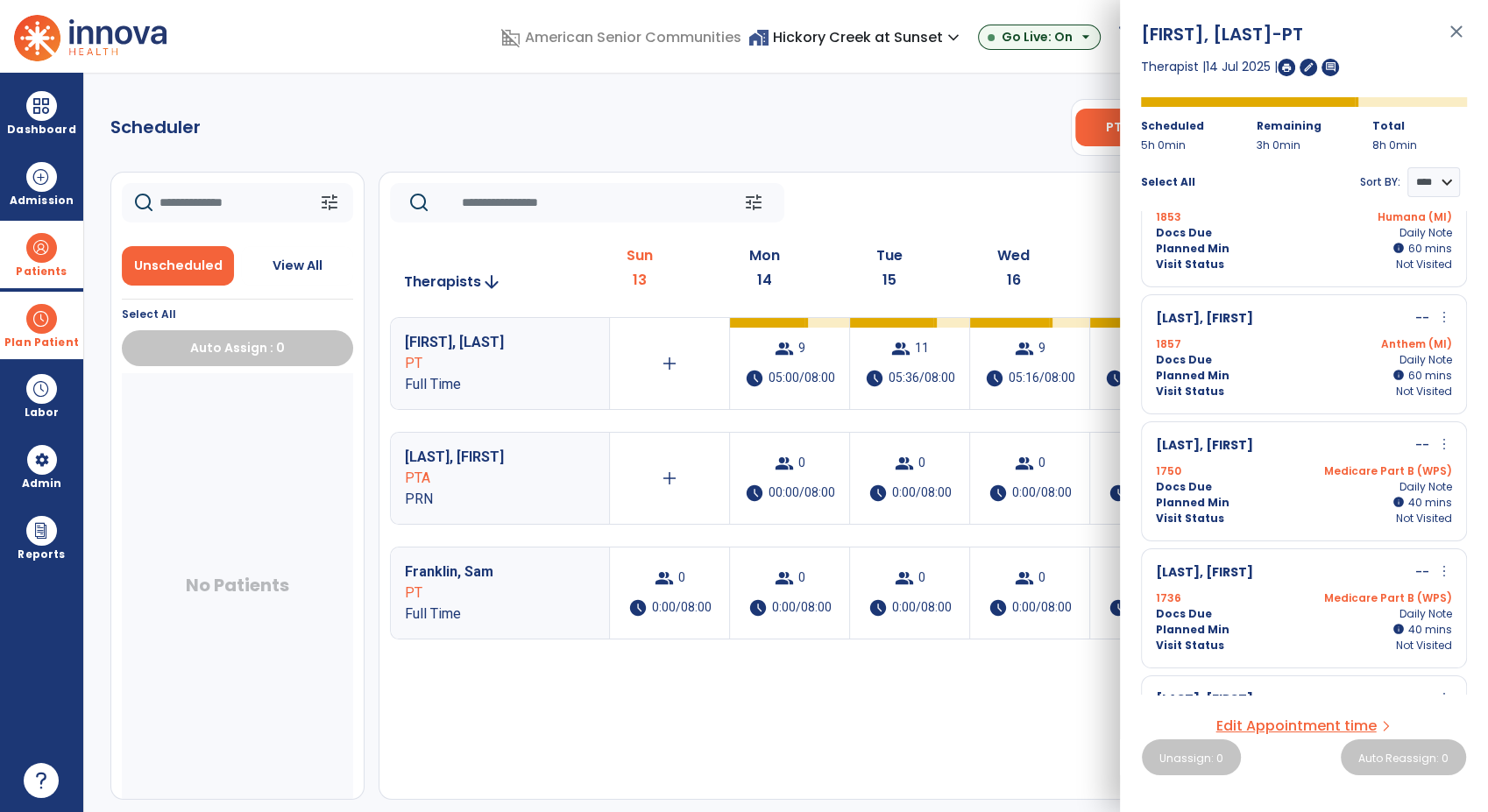 scroll, scrollTop: 50, scrollLeft: 0, axis: vertical 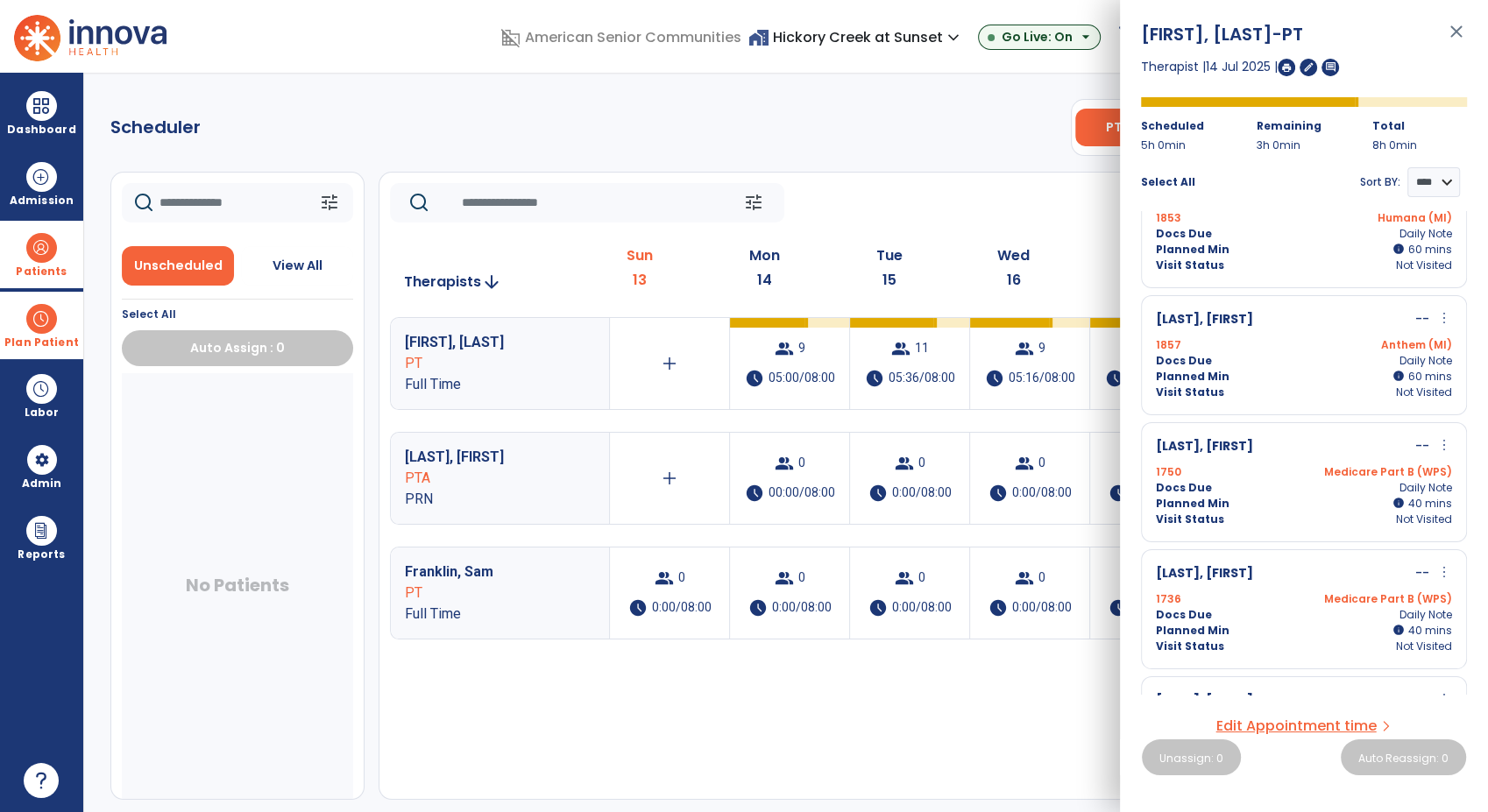 click on "more_vert" at bounding box center [1444, 445] 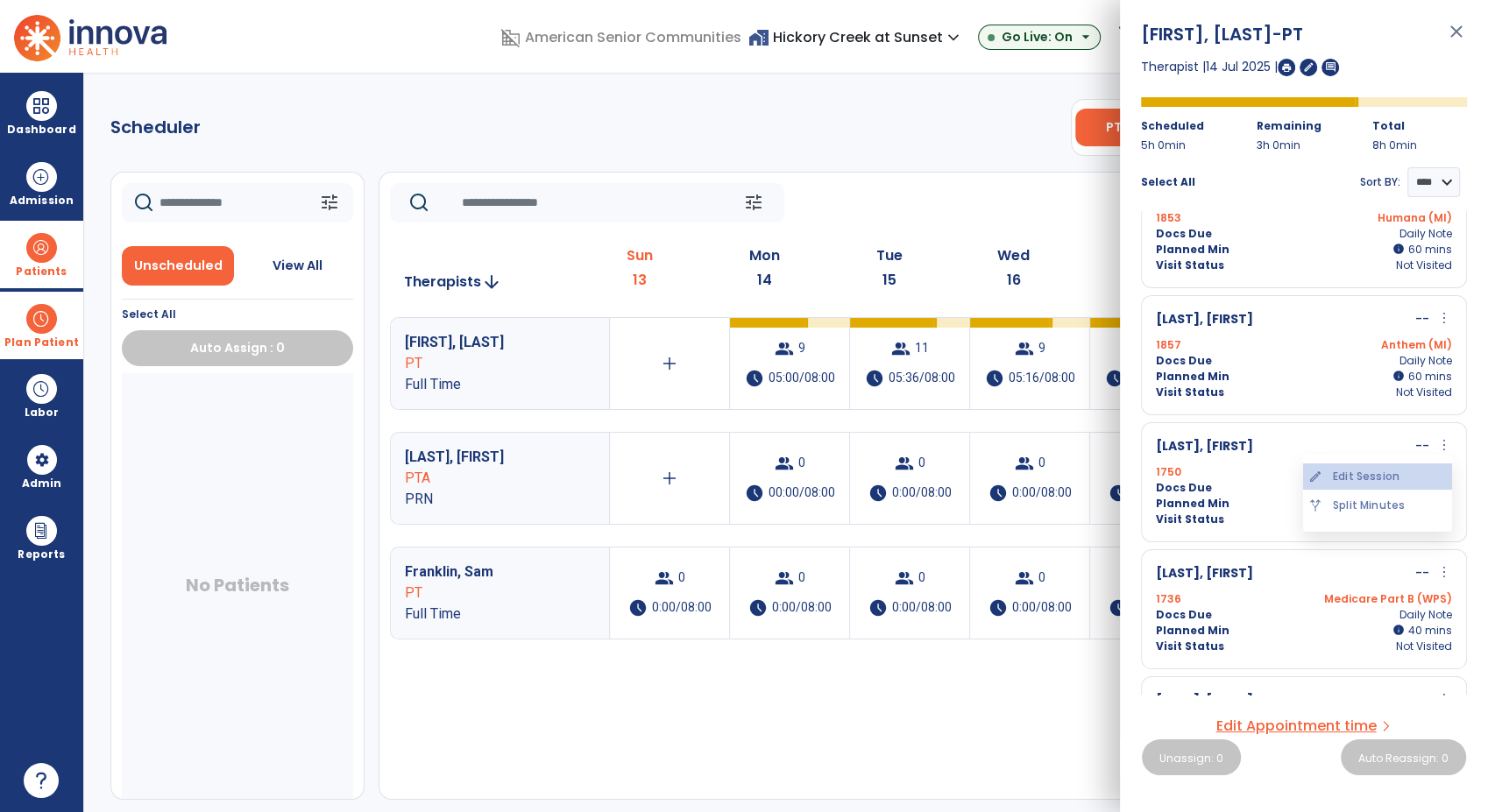 click on "edit   Edit Session" at bounding box center (1378, 477) 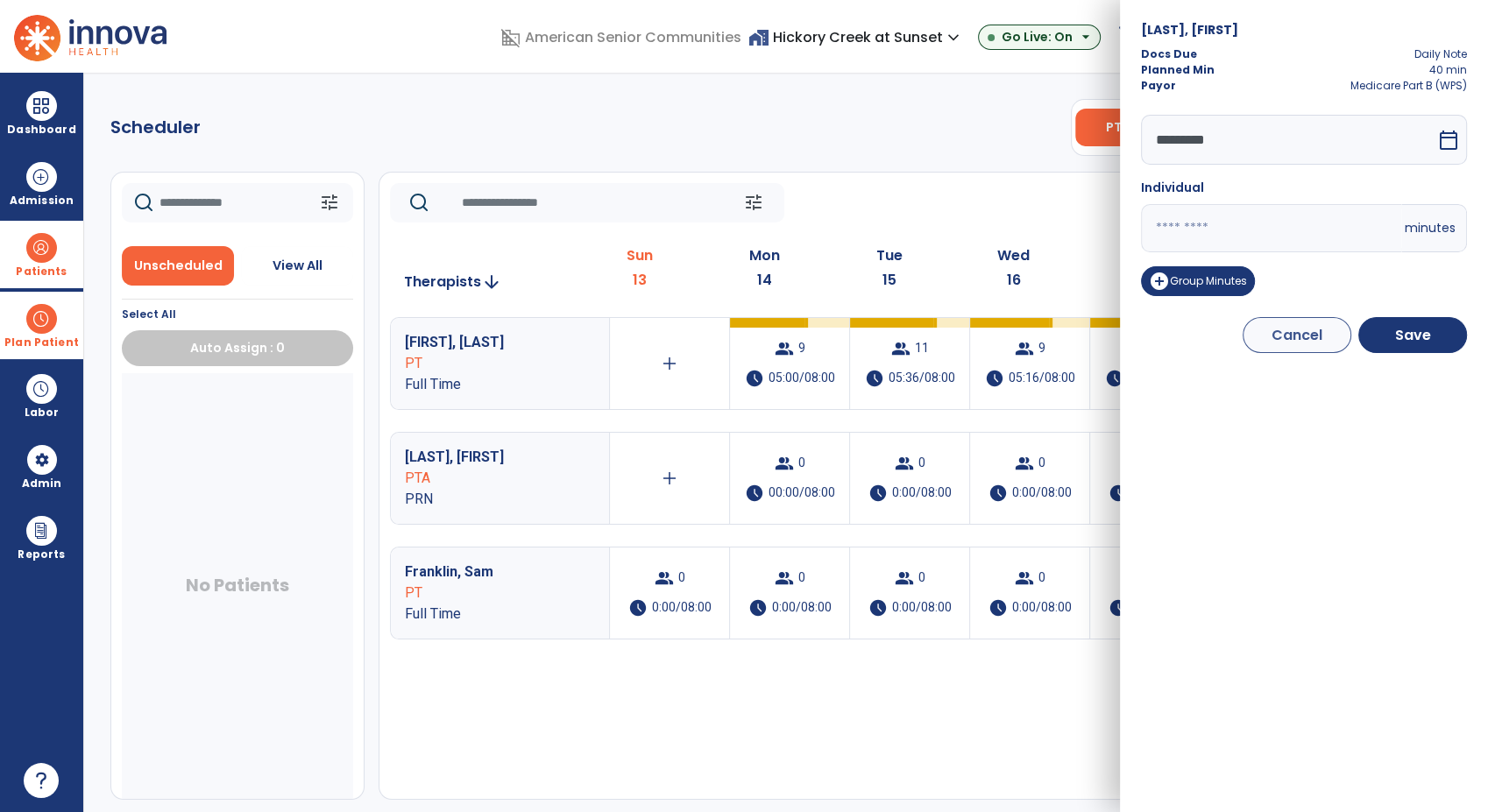 drag, startPoint x: 1179, startPoint y: 231, endPoint x: 1085, endPoint y: 194, distance: 101.0198 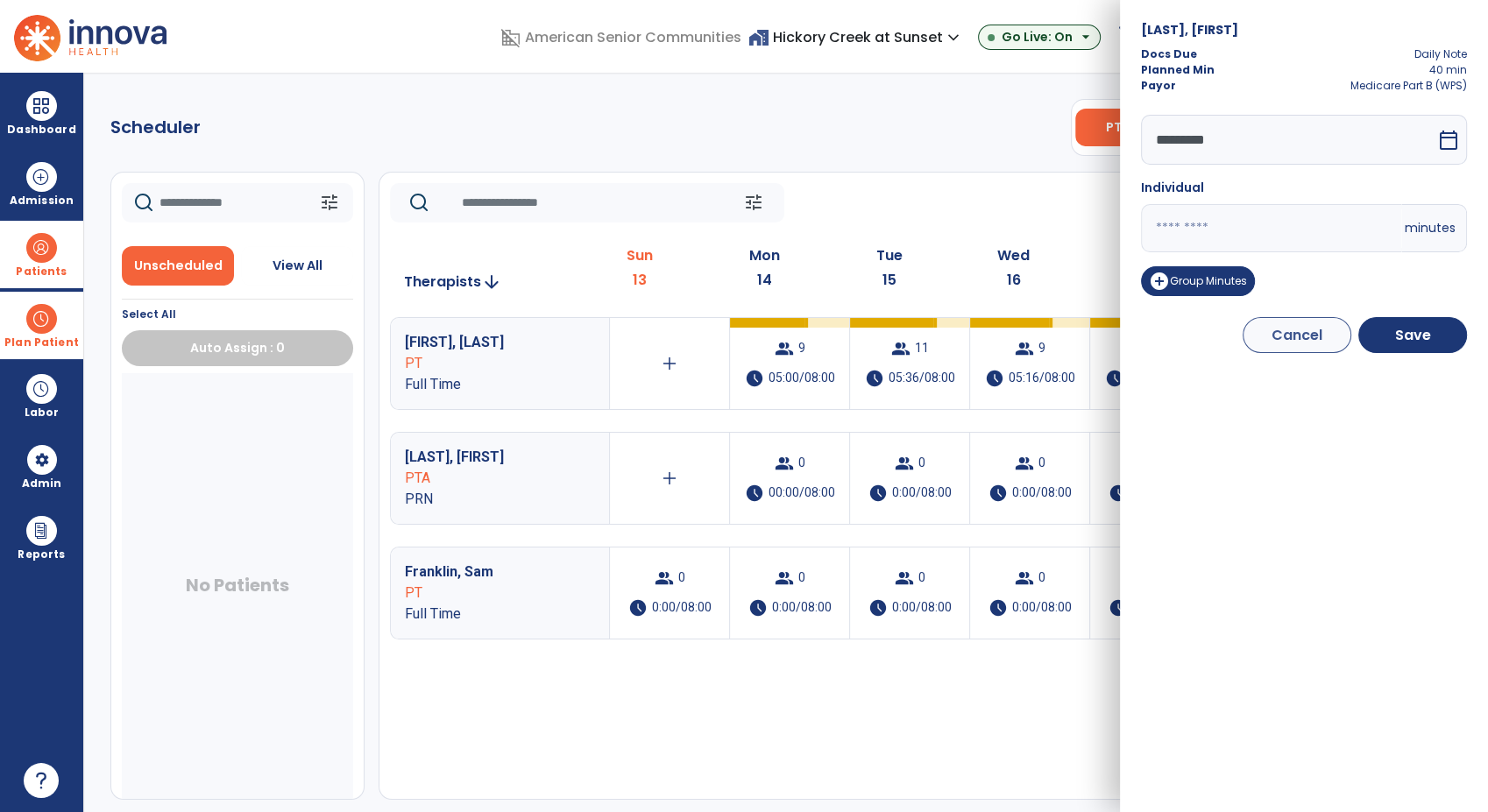 click on "domain_disabled   American Senior Communities   home_work   Hickory Creek at Sunset   expand_more   ASC-Sandbox   Hickory Creek at Sunset  Go Live: On  arrow_drop_down  schedule My Time:   Sunday, Jul 13   Open your timecard  arrow_right 99+ Notifications Mark as read Census Alert - A22 Fri Jul 11 2025 at 10:47 PM | Hickory Creek at Sunset Census Alert - A21 Fri Jul 11 2025 at 3:42 PM | Hickory Creek at Sunset Census Alert - A08 Fri Jul 11 2025 at 2:52 PM | Hickory Creek at Sunset Census Alert - A08 Fri Jul 11 2025 at 10:57 AM | Hickory Creek at Sunset Census Alert - A21 Thu Jul 10 2025 at 4:37 PM | Hickory Creek at Sunset See all Notifications  RM   Munas, Rachell   expand_more   home   Home   person   Profile   manage_accounts   Admin   help   Help   logout   Log out  Dashboard  dashboard  Therapist Dashboard  view_quilt  Operations Dashboard Admission Patients  format_list_bulleted  Patient List  space_dashboard  Patient Board  insert_chart  PDPM Board Plan Patient  event_note  Planner Scheduler" at bounding box center [744, 406] 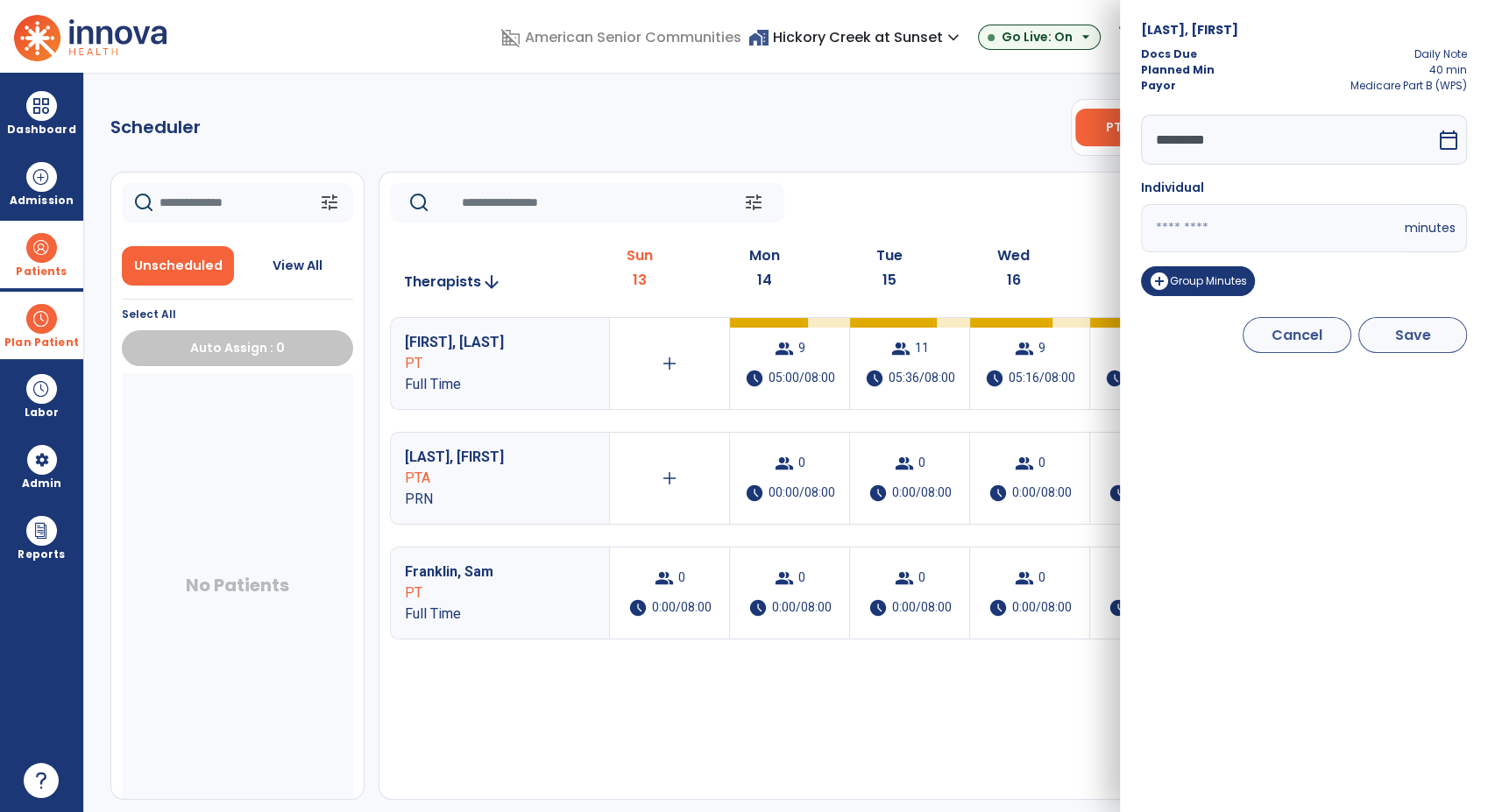 type on "**" 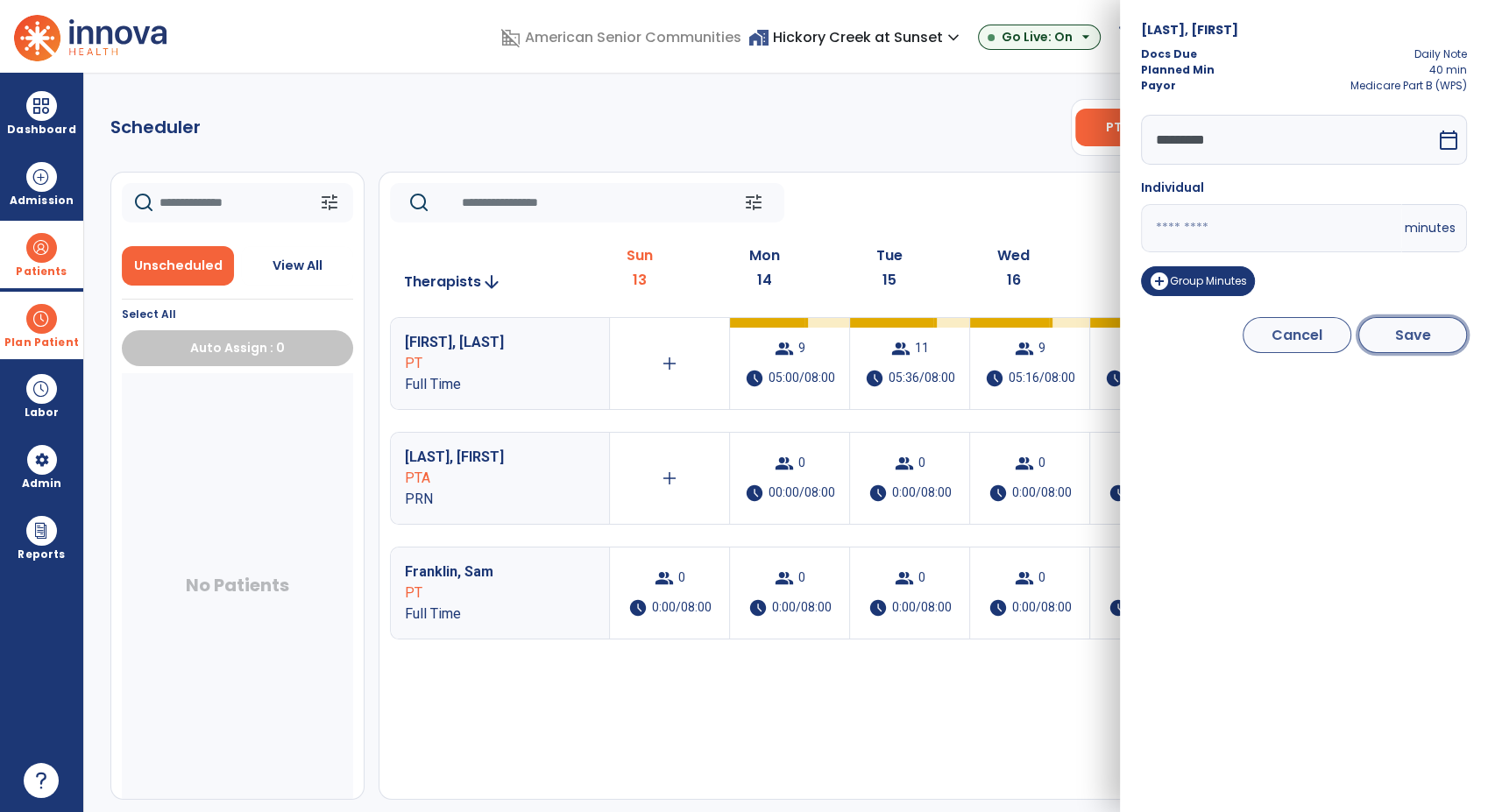 click on "Save" at bounding box center [1413, 335] 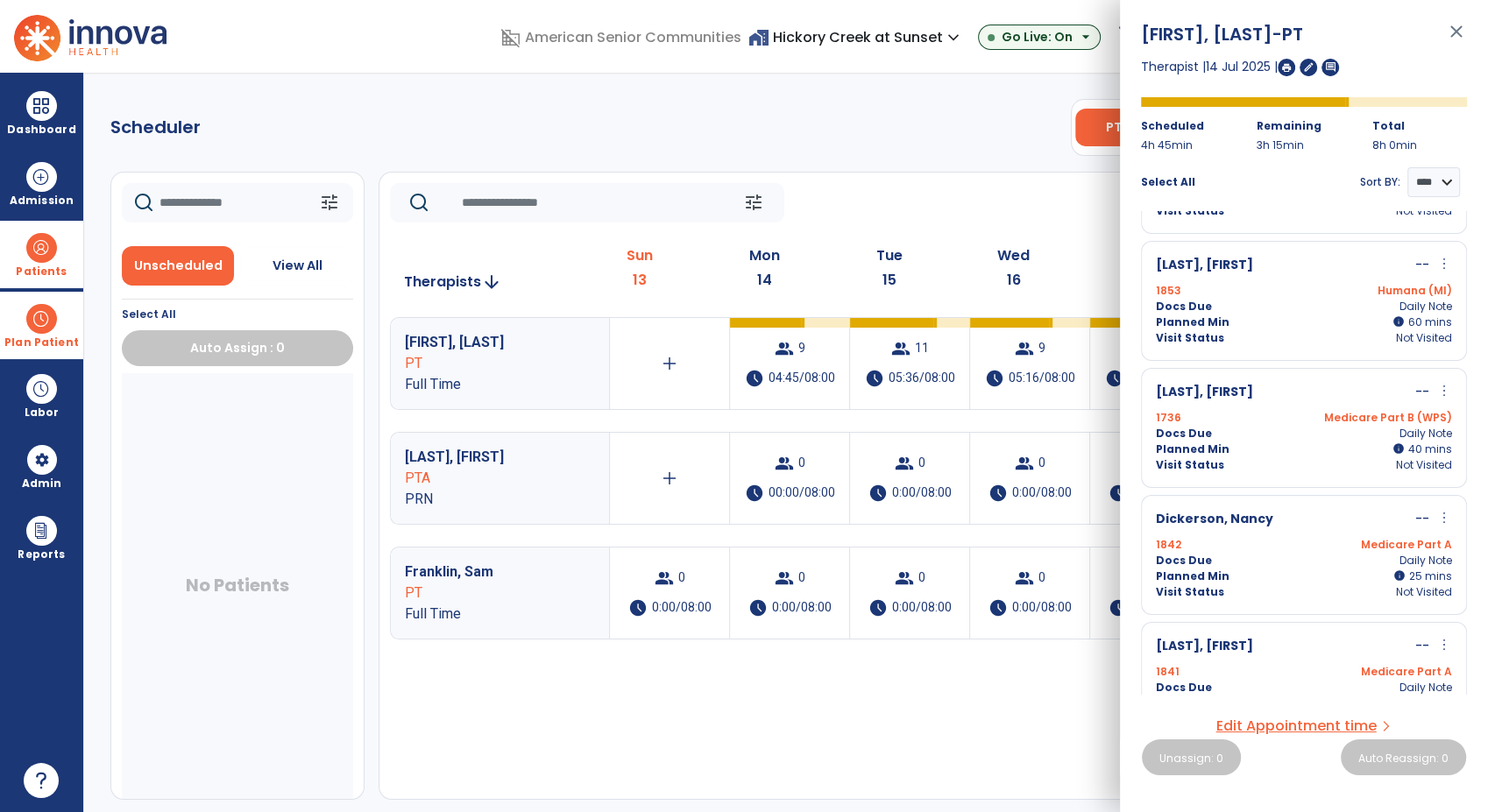 scroll, scrollTop: 115, scrollLeft: 0, axis: vertical 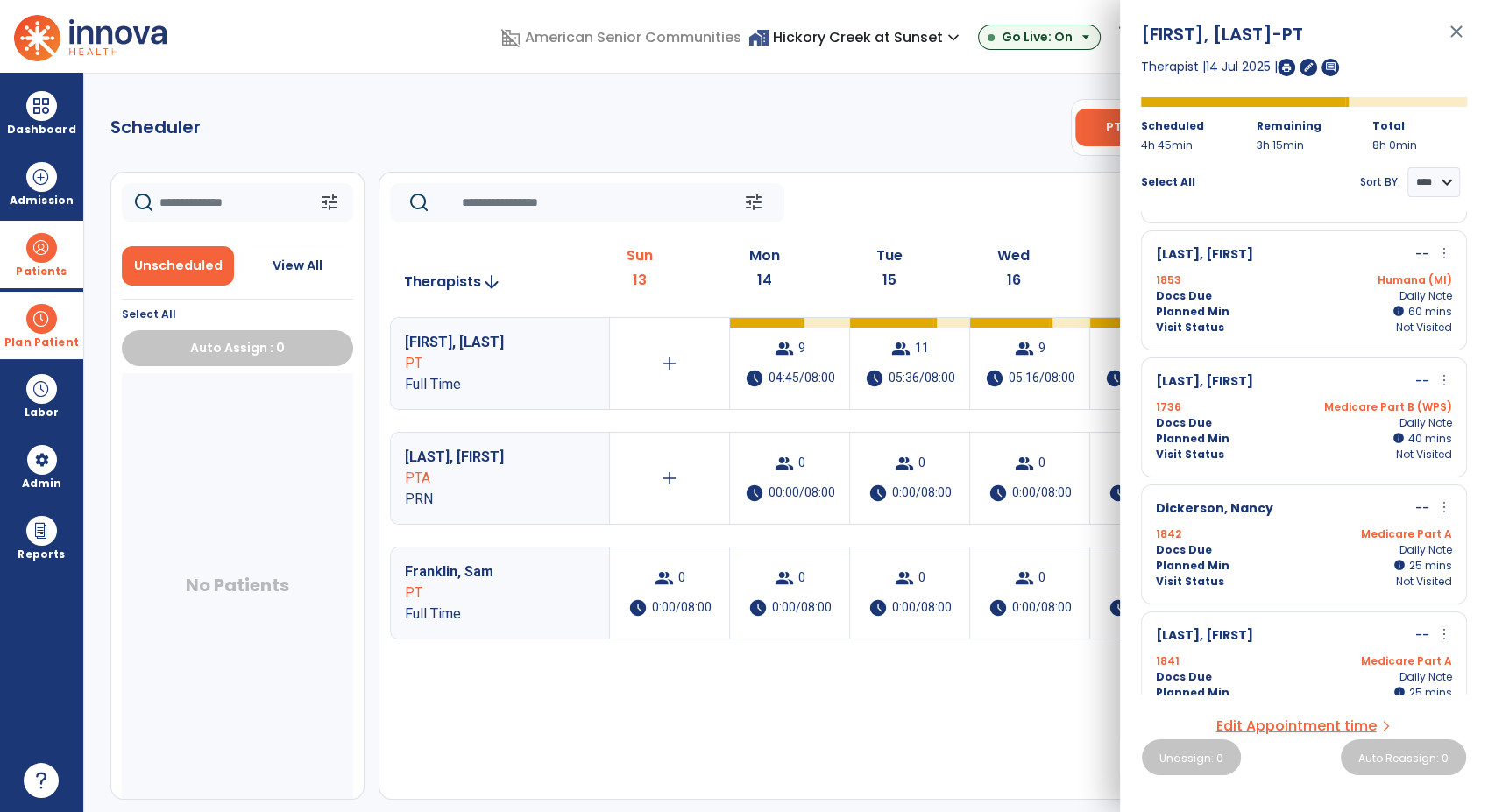 click on "more_vert" at bounding box center (1444, 380) 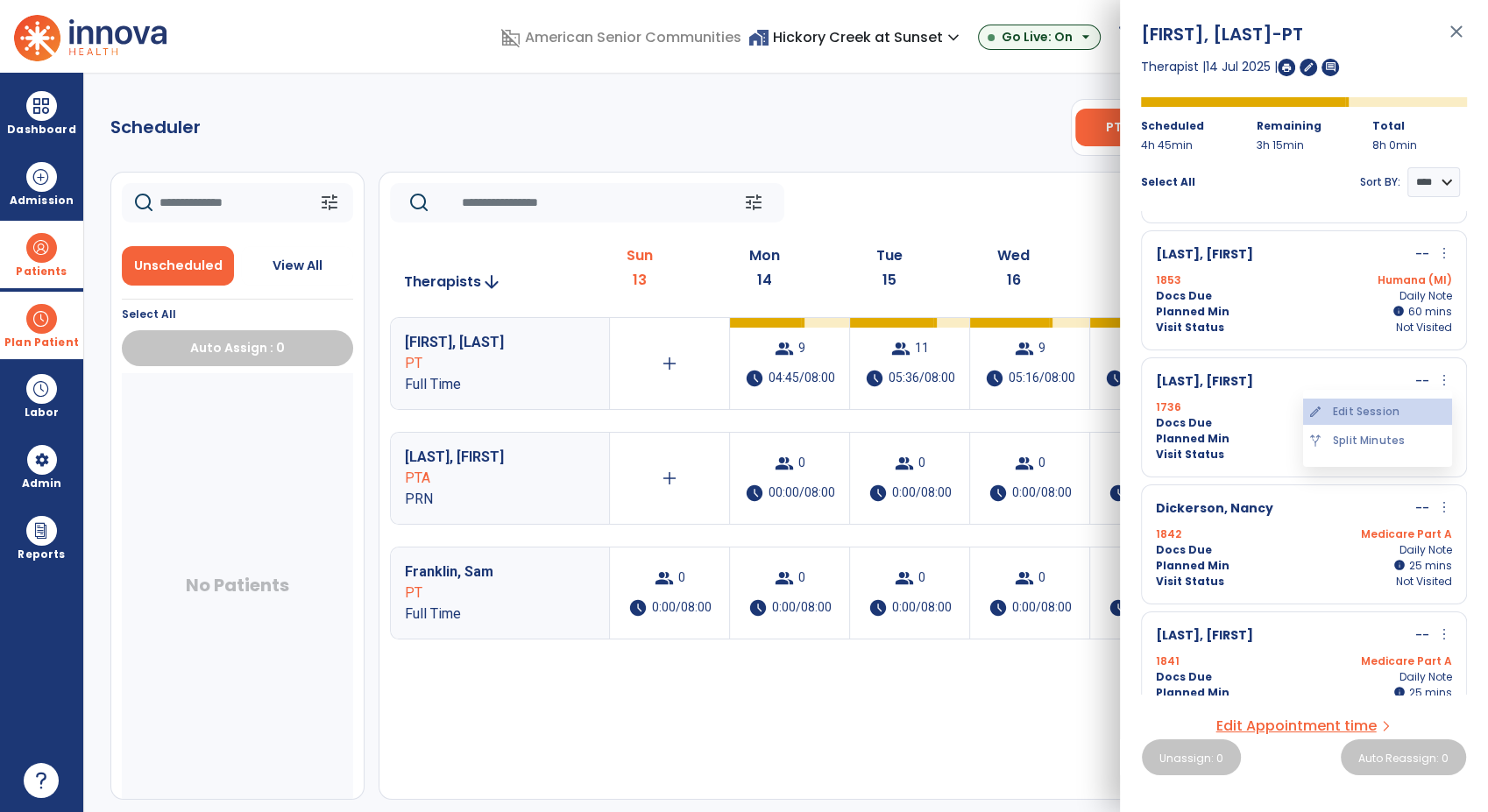 click on "edit   Edit Session" at bounding box center [1378, 412] 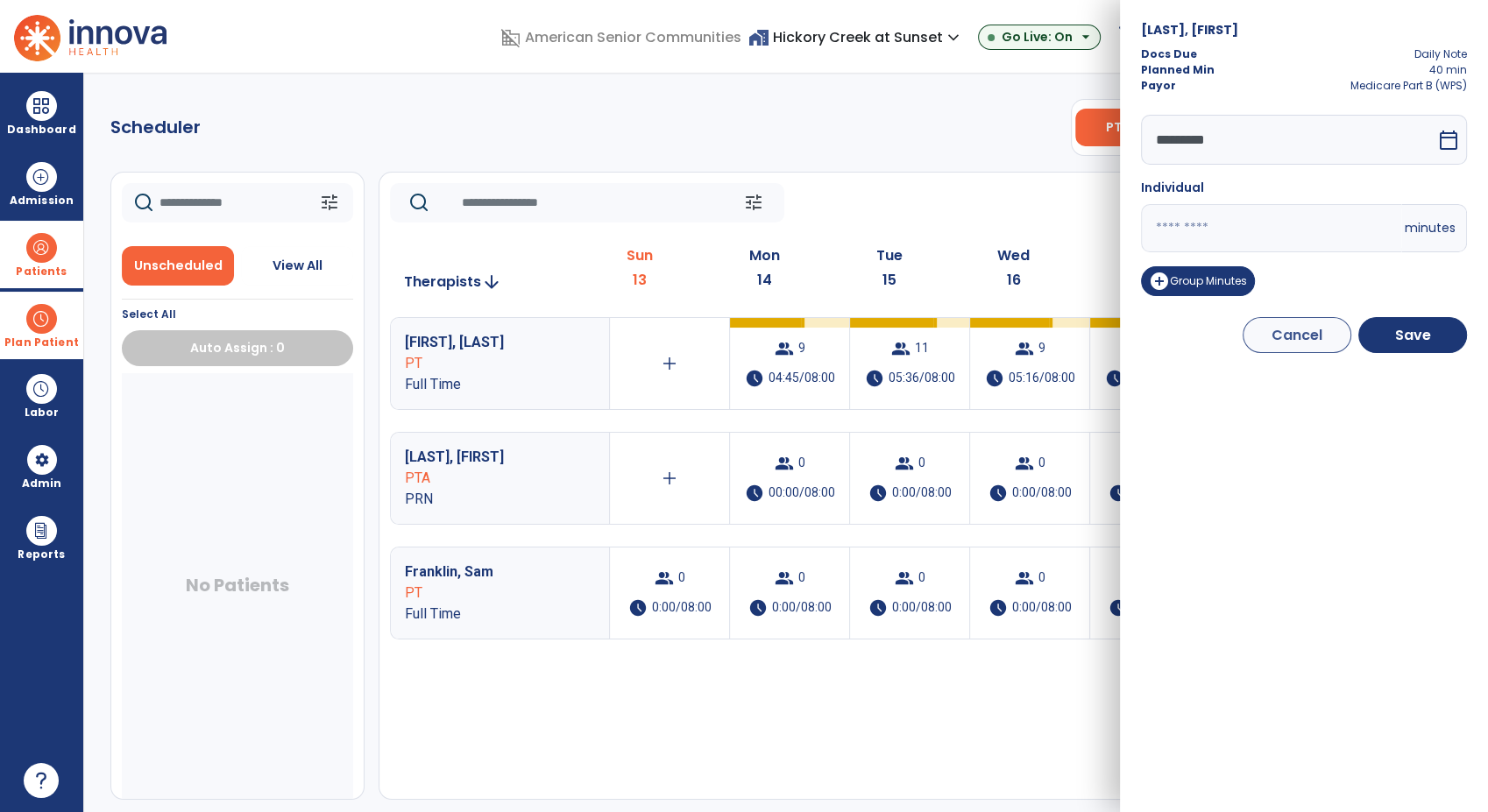 drag, startPoint x: 1181, startPoint y: 211, endPoint x: 1094, endPoint y: 237, distance: 90.801982 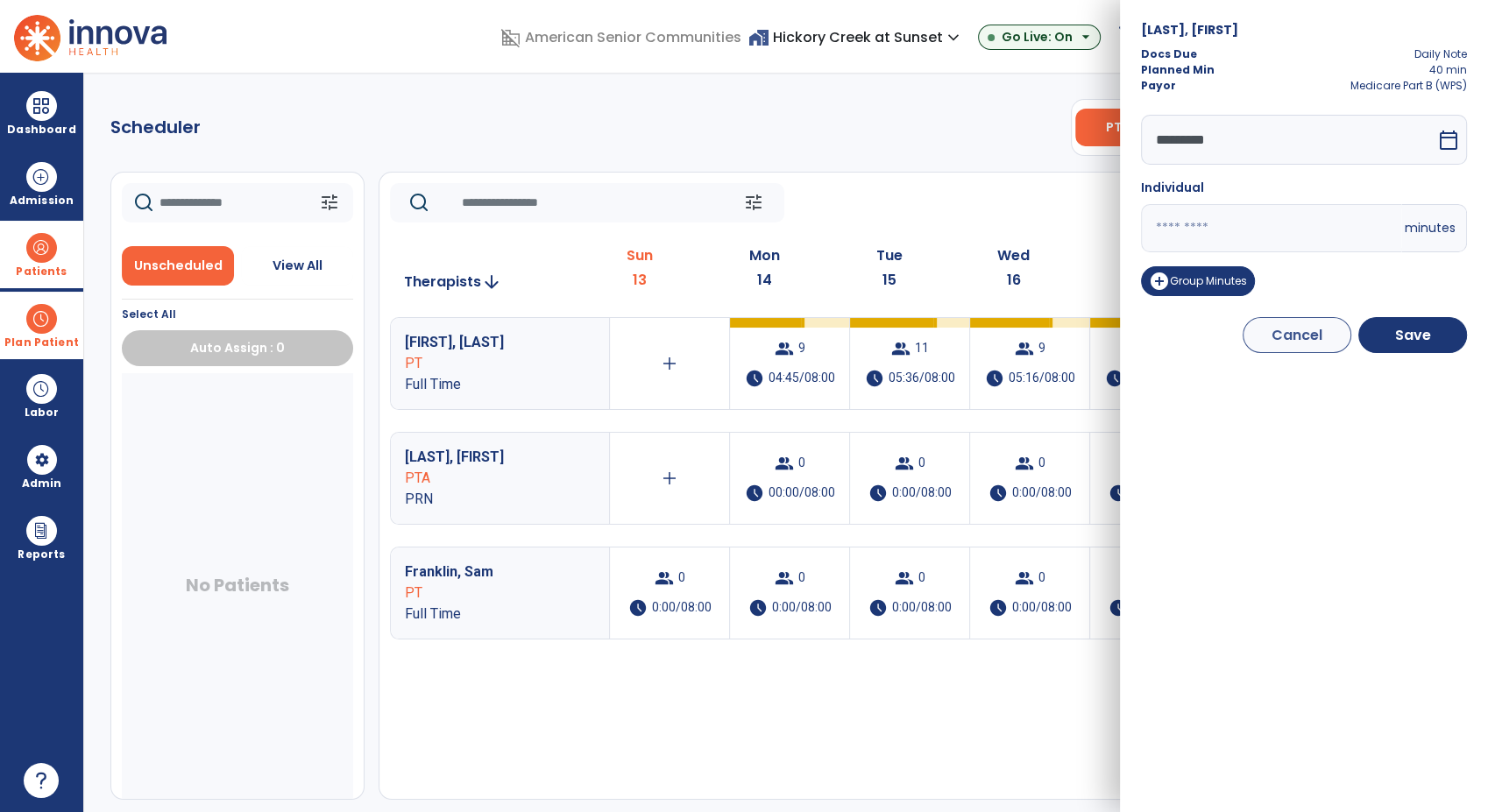 click on "domain_disabled   American Senior Communities   home_work   Hickory Creek at Sunset   expand_more   ASC-Sandbox   Hickory Creek at Sunset  Go Live: On  arrow_drop_down  schedule My Time:   Sunday, Jul 13   Open your timecard  arrow_right 99+ Notifications Mark as read Census Alert - A22 Fri Jul 11 2025 at 10:47 PM | Hickory Creek at Sunset Census Alert - A21 Fri Jul 11 2025 at 3:42 PM | Hickory Creek at Sunset Census Alert - A08 Fri Jul 11 2025 at 2:52 PM | Hickory Creek at Sunset Census Alert - A08 Fri Jul 11 2025 at 10:57 AM | Hickory Creek at Sunset Census Alert - A21 Thu Jul 10 2025 at 4:37 PM | Hickory Creek at Sunset See all Notifications  RM   Munas, Rachell   expand_more   home   Home   person   Profile   manage_accounts   Admin   help   Help   logout   Log out  Dashboard  dashboard  Therapist Dashboard  view_quilt  Operations Dashboard Admission Patients  format_list_bulleted  Patient List  space_dashboard  Patient Board  insert_chart  PDPM Board Plan Patient  event_note  Planner Scheduler" at bounding box center (744, 406) 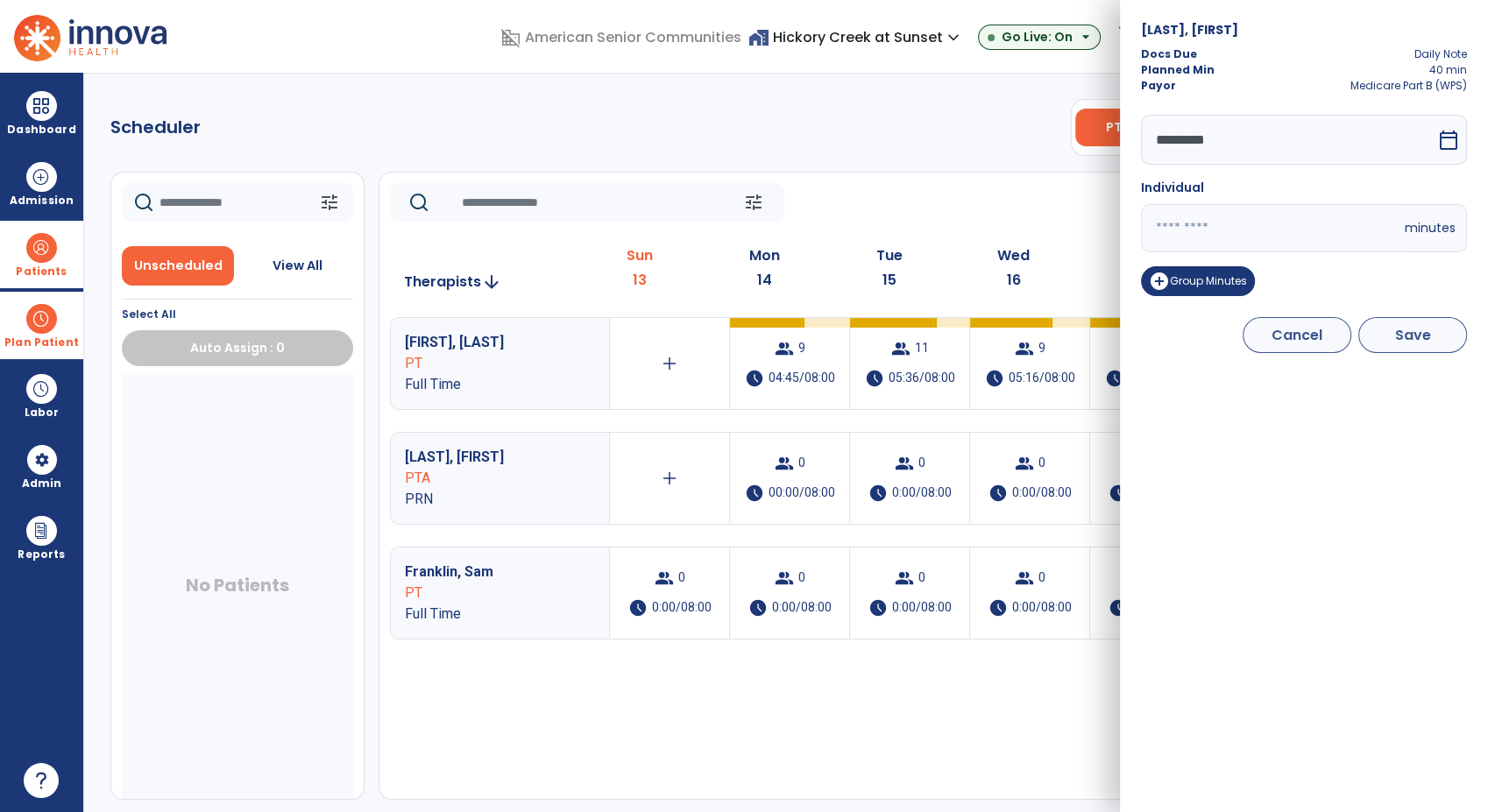 type on "**" 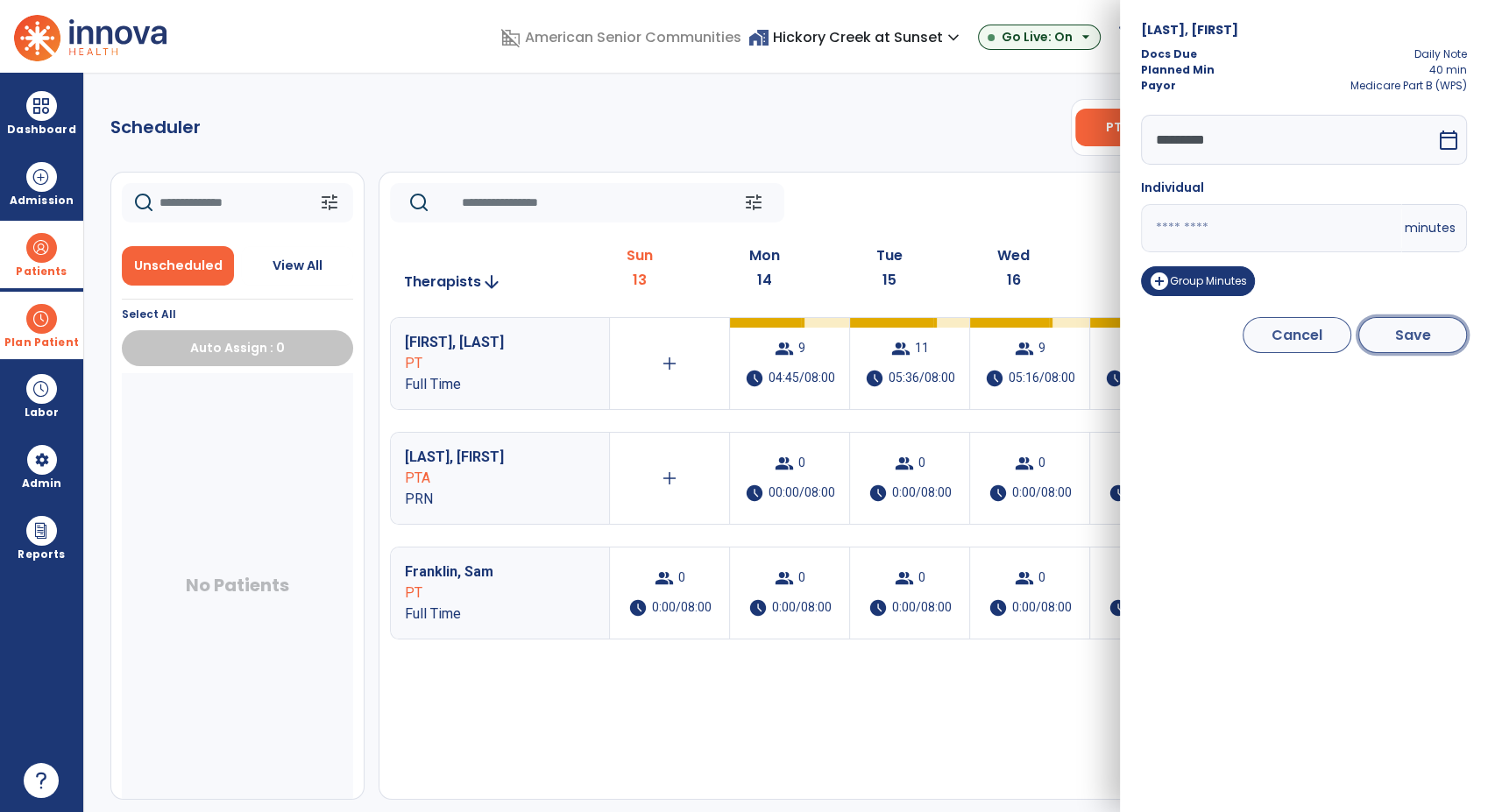click on "Save" at bounding box center [1413, 335] 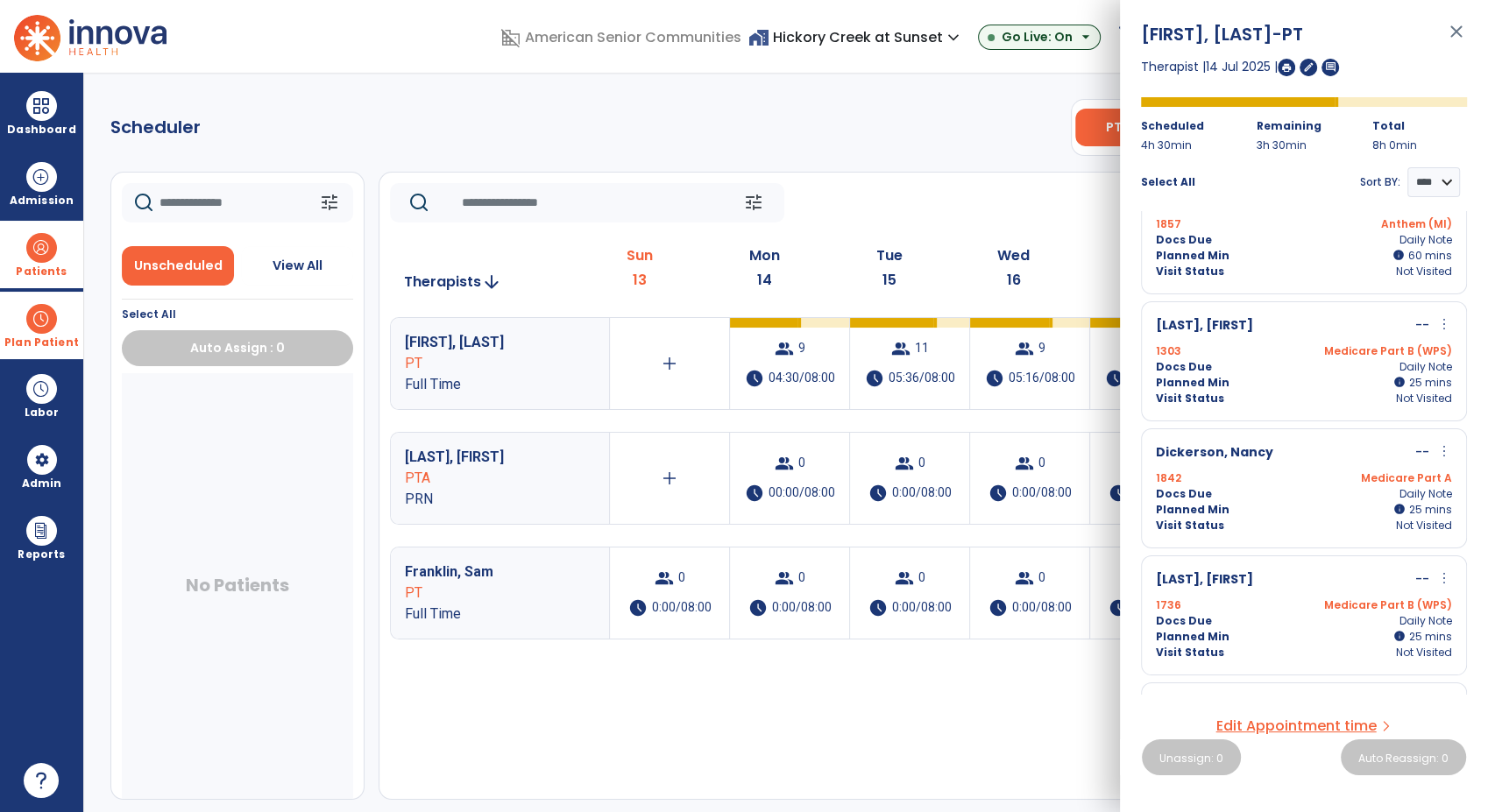 scroll, scrollTop: 0, scrollLeft: 0, axis: both 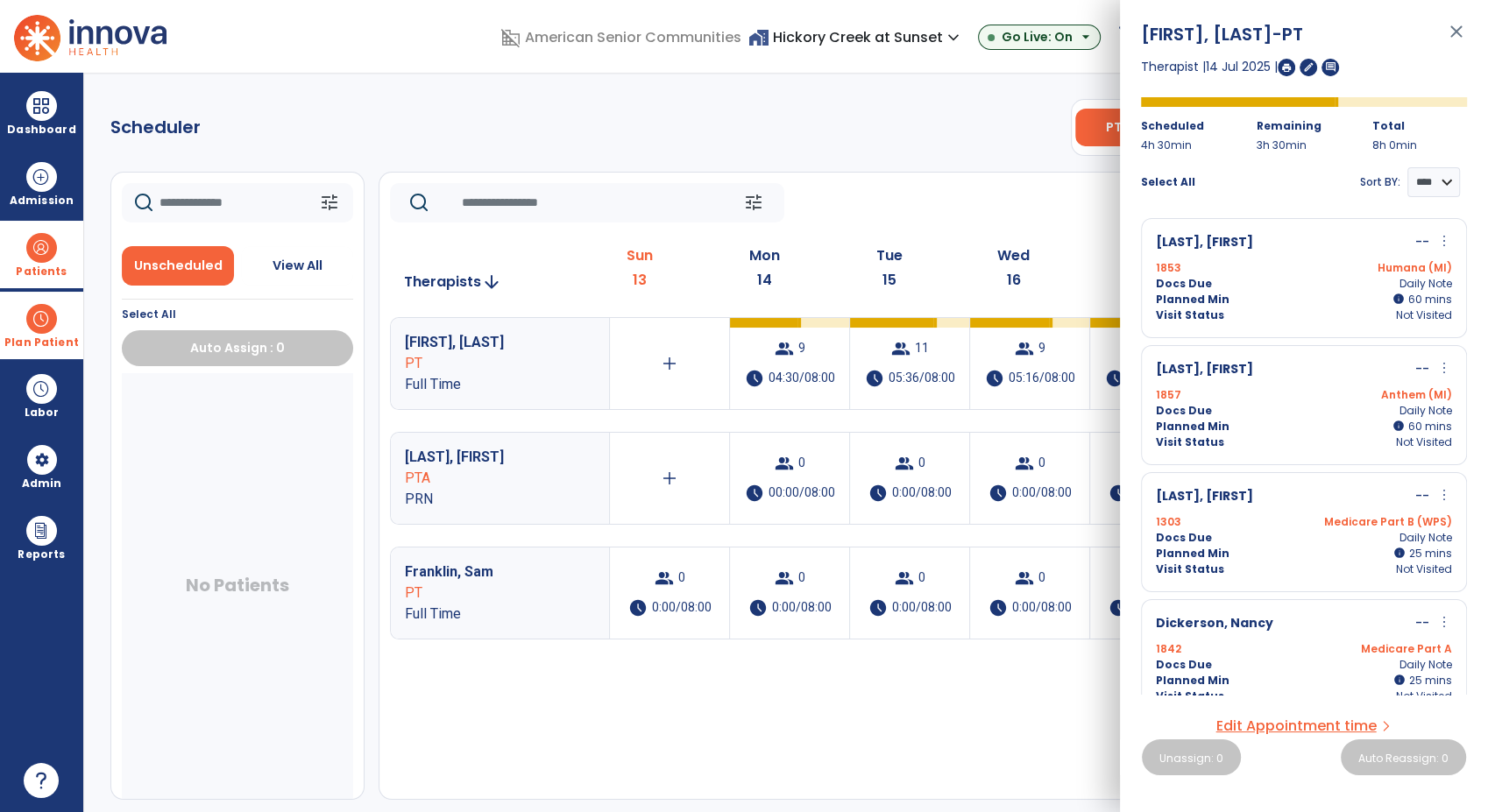 click on "more_vert" at bounding box center (1444, 241) 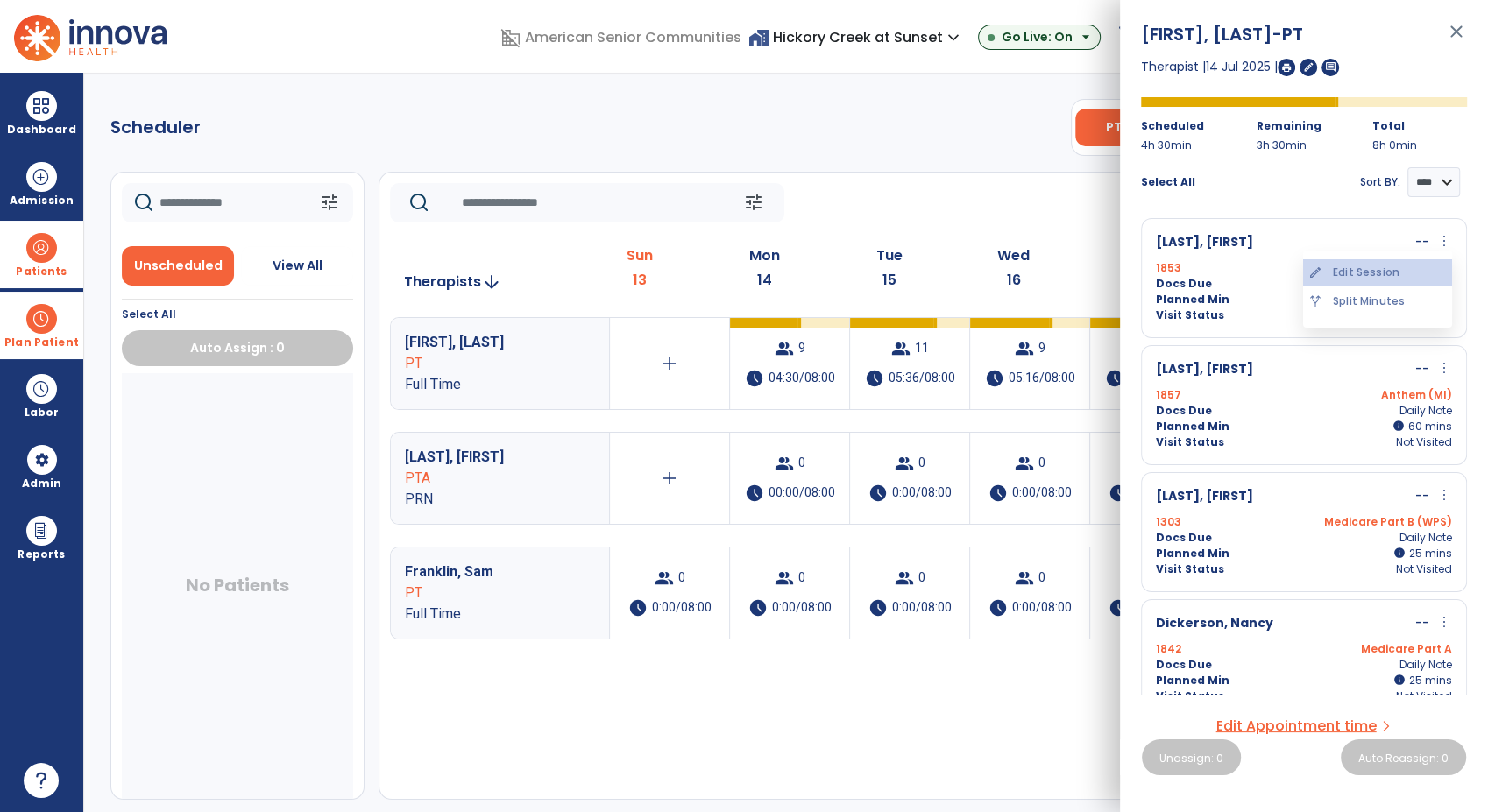 click on "edit   Edit Session" at bounding box center (1378, 272) 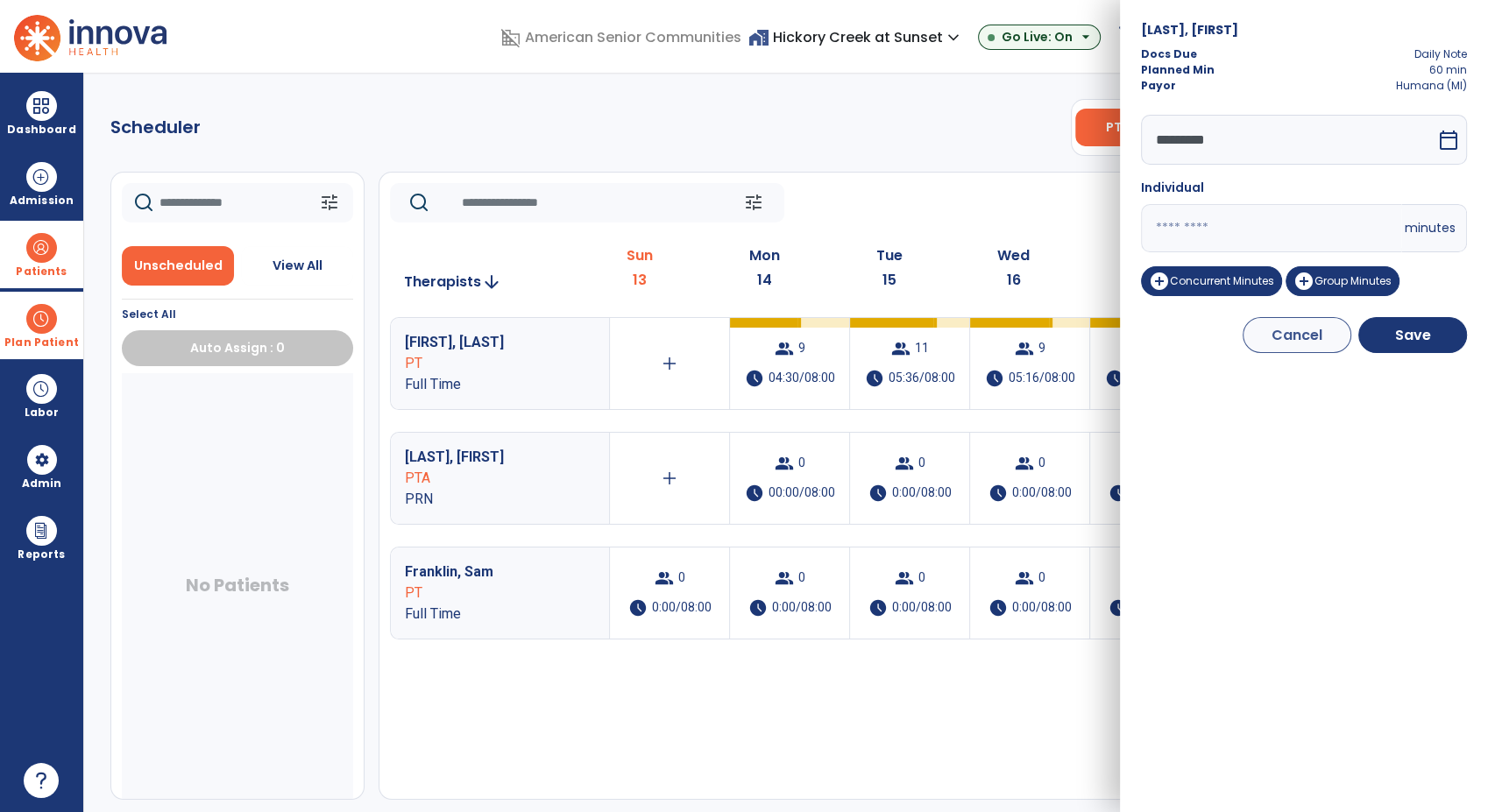 drag, startPoint x: 1199, startPoint y: 226, endPoint x: 1109, endPoint y: 238, distance: 90.7965 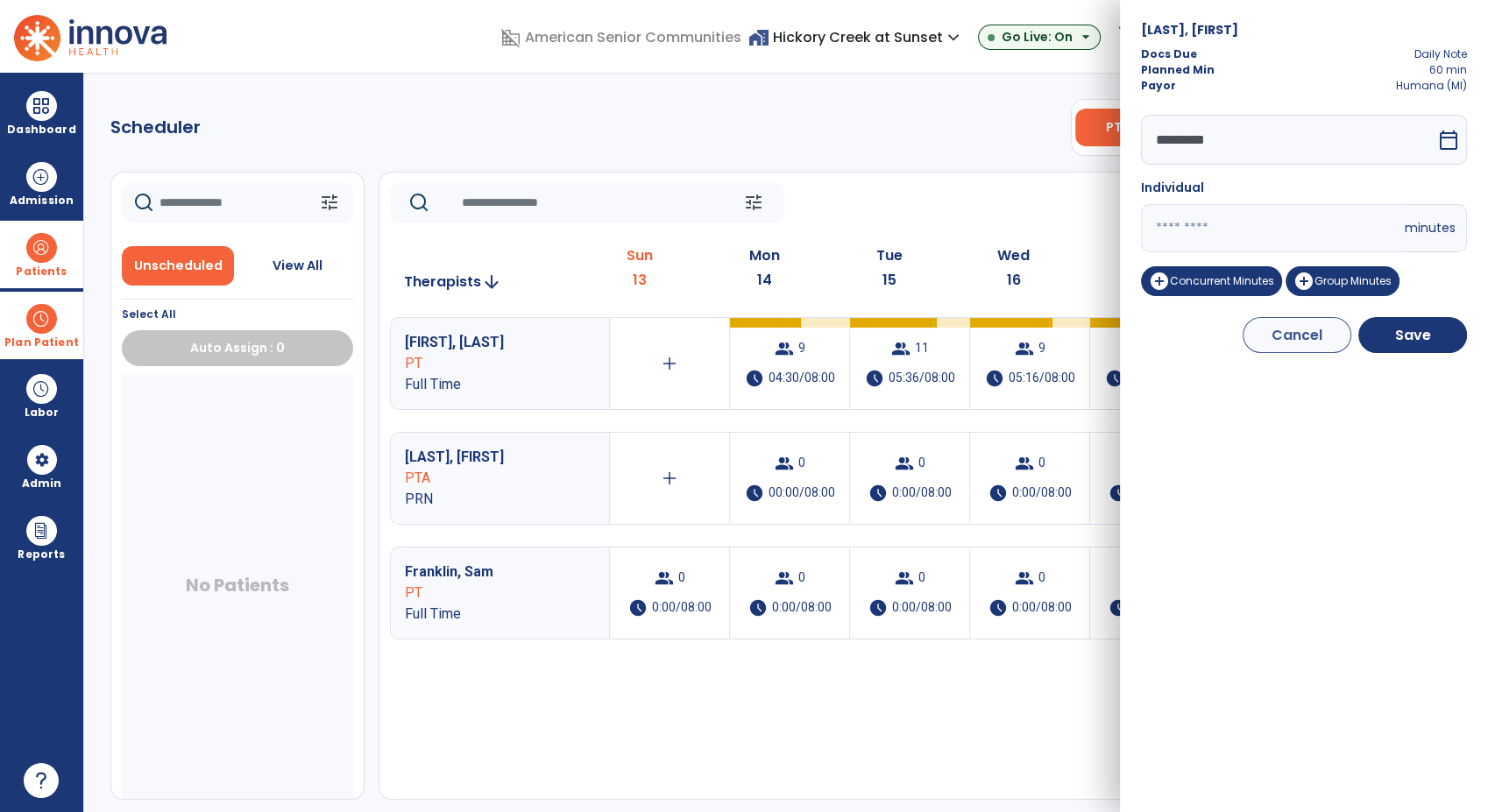 click on "domain_disabled   American Senior Communities   home_work   Hickory Creek at Sunset   expand_more   ASC-Sandbox   Hickory Creek at Sunset  Go Live: On  arrow_drop_down  schedule My Time:   Sunday, Jul 13   Open your timecard  arrow_right 99+ Notifications Mark as read Census Alert - A22 Fri Jul 11 2025 at 10:47 PM | Hickory Creek at Sunset Census Alert - A21 Fri Jul 11 2025 at 3:42 PM | Hickory Creek at Sunset Census Alert - A08 Fri Jul 11 2025 at 2:52 PM | Hickory Creek at Sunset Census Alert - A08 Fri Jul 11 2025 at 10:57 AM | Hickory Creek at Sunset Census Alert - A21 Thu Jul 10 2025 at 4:37 PM | Hickory Creek at Sunset See all Notifications  RM   Munas, Rachell   expand_more   home   Home   person   Profile   manage_accounts   Admin   help   Help   logout   Log out  Dashboard  dashboard  Therapist Dashboard  view_quilt  Operations Dashboard Admission Patients  format_list_bulleted  Patient List  space_dashboard  Patient Board  insert_chart  PDPM Board Plan Patient  event_note  Planner Scheduler" at bounding box center (744, 406) 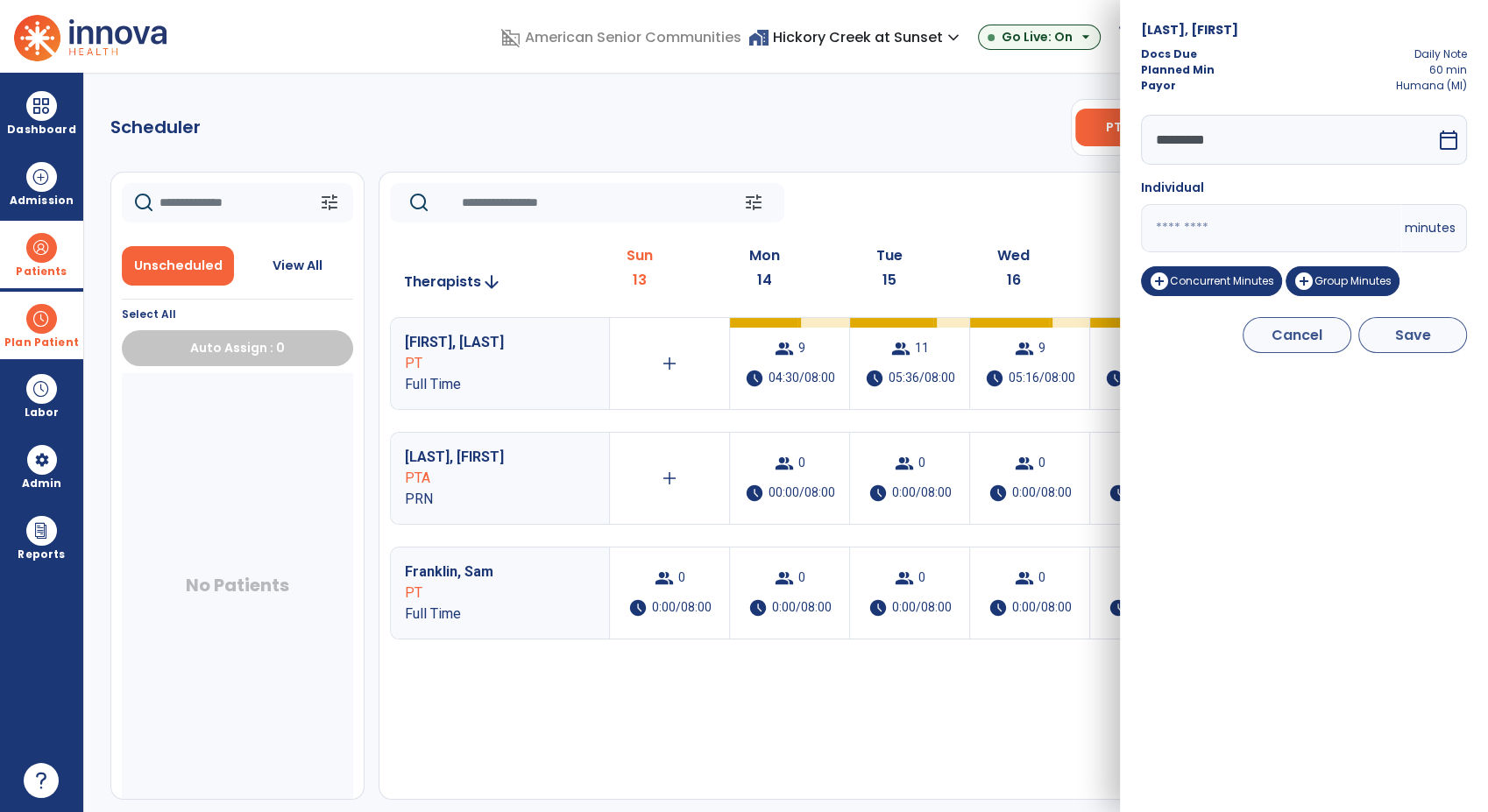 type on "**" 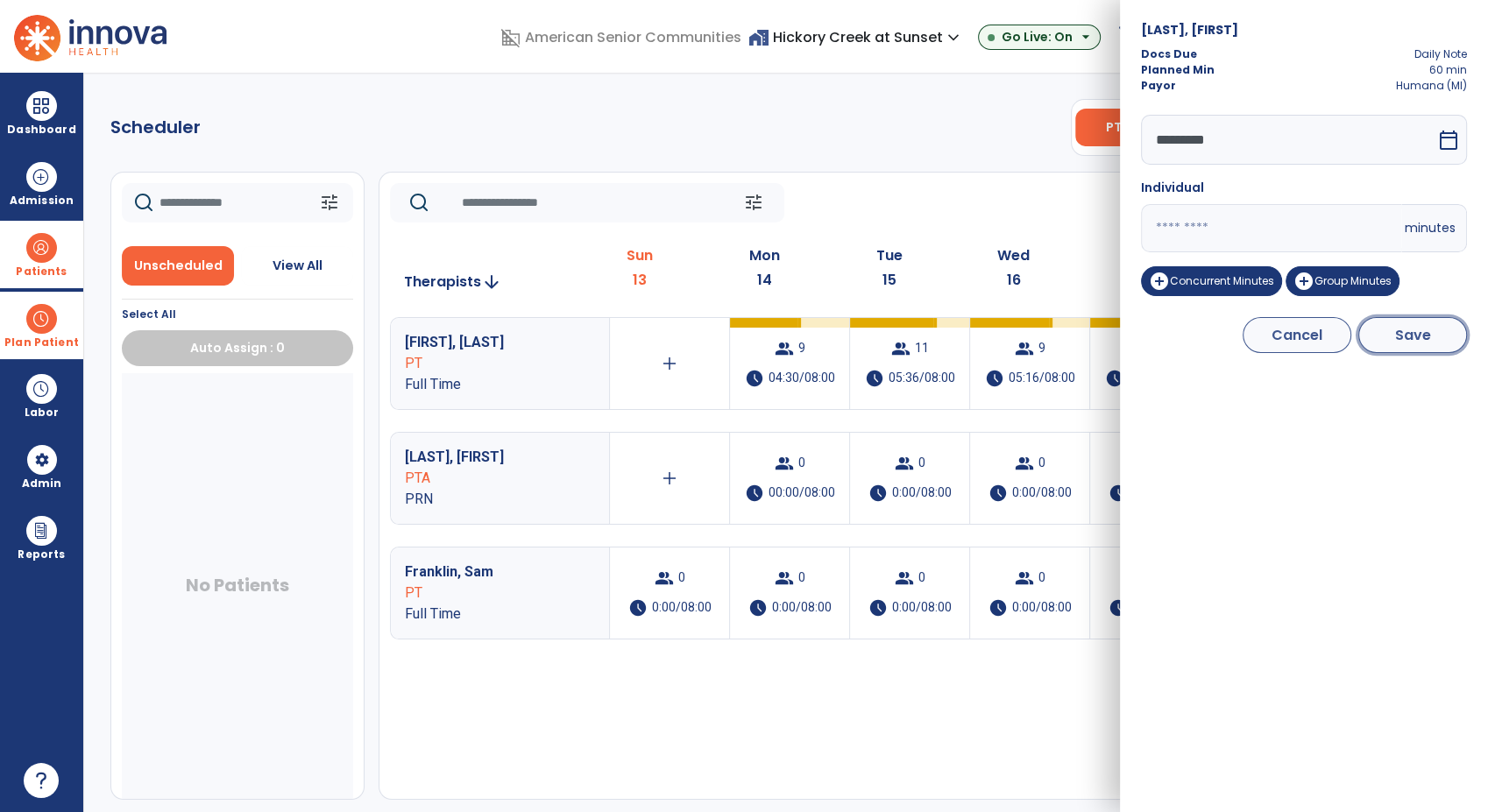 click on "Save" at bounding box center [1413, 335] 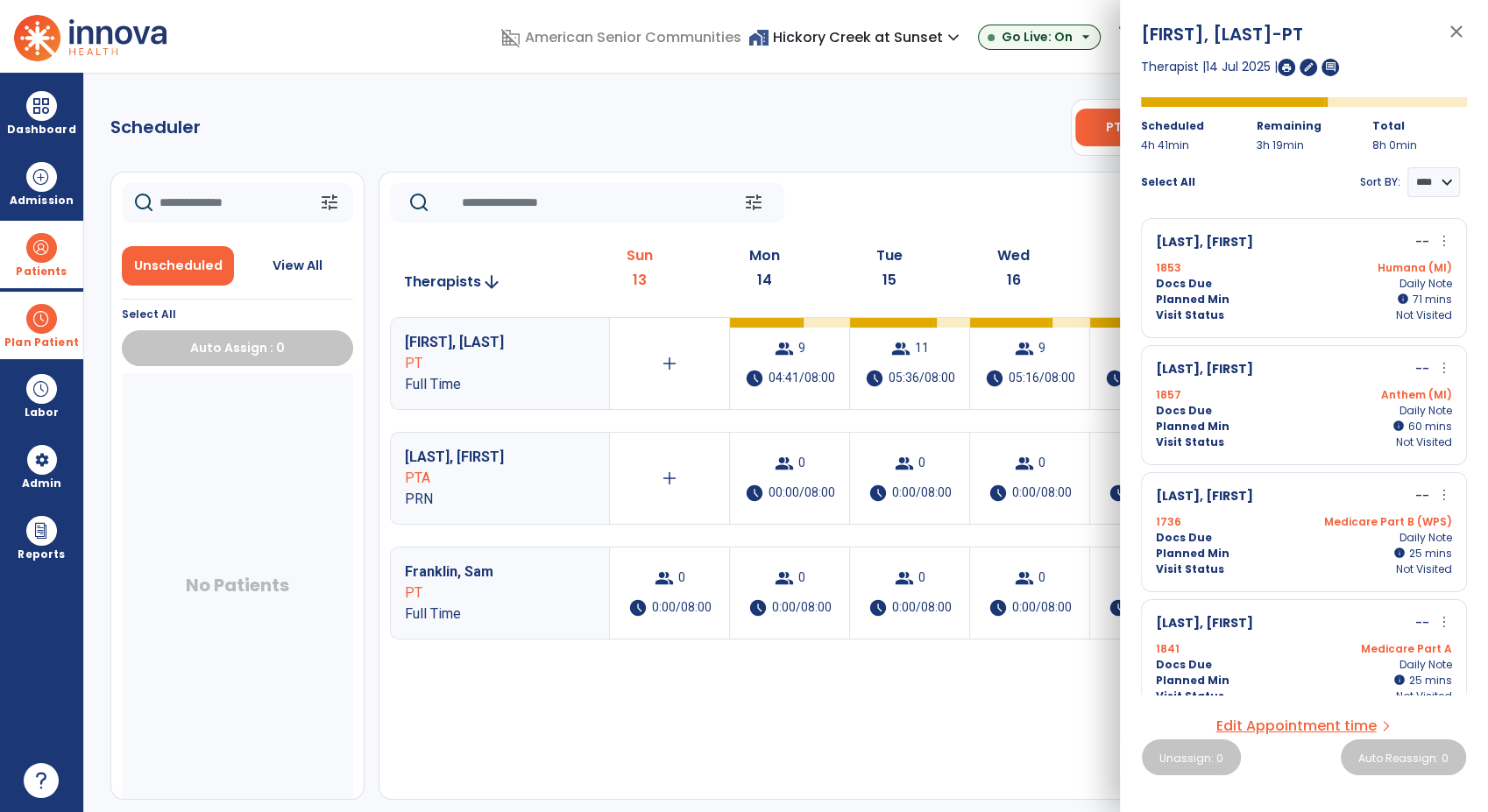 click on "more_vert" at bounding box center (1444, 368) 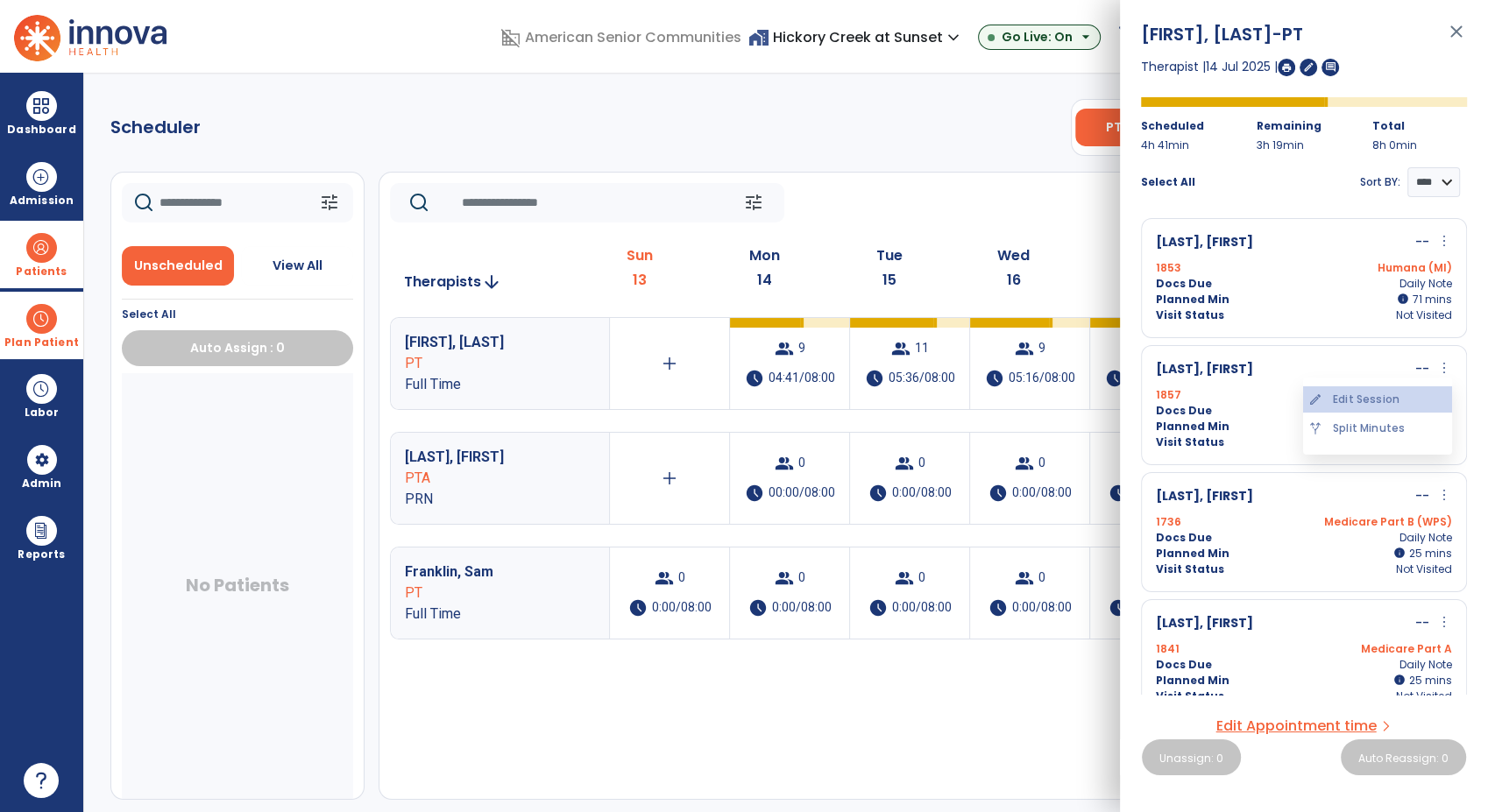 click on "edit   Edit Session" at bounding box center (1378, 399) 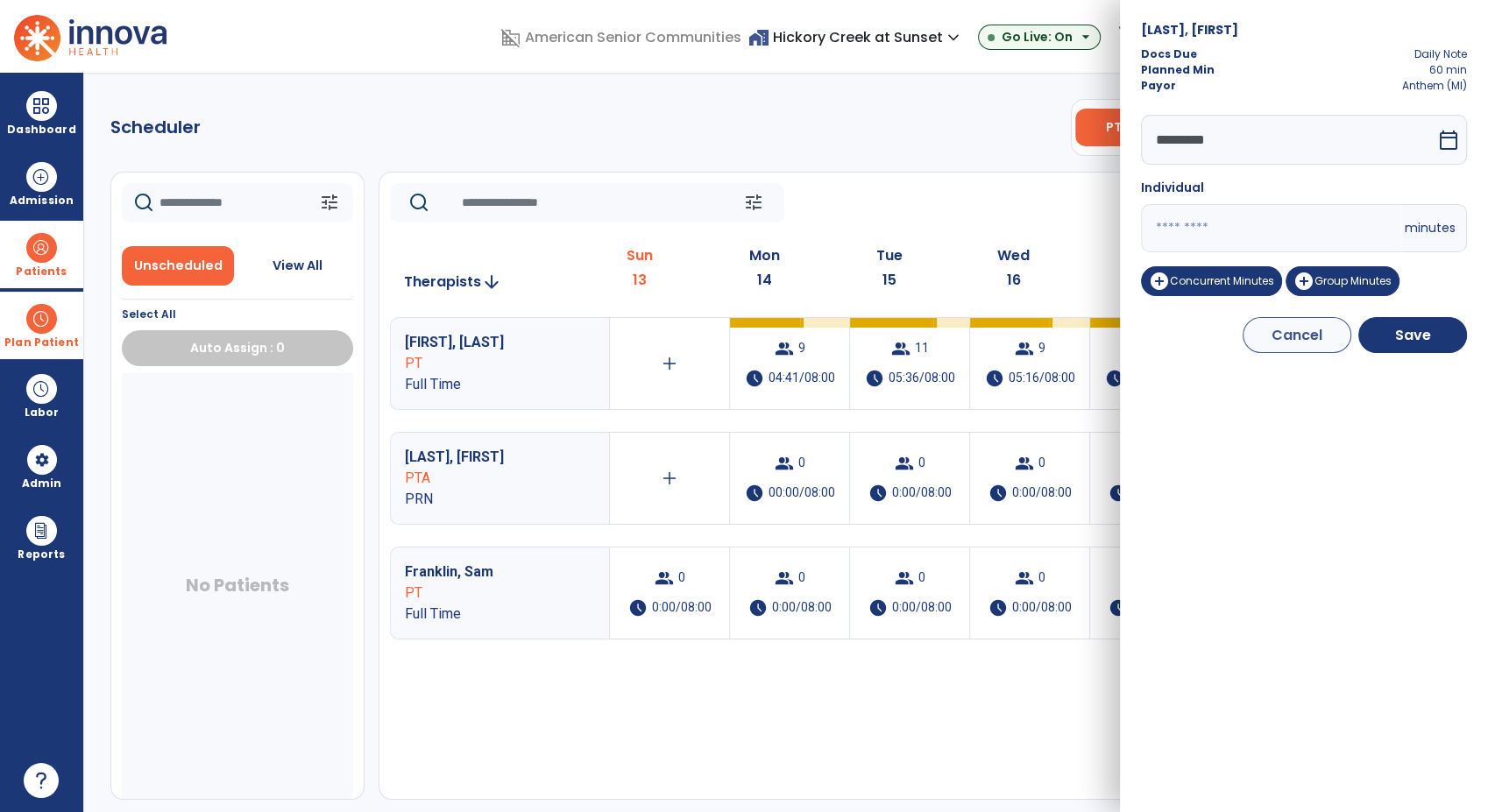 drag, startPoint x: 1186, startPoint y: 224, endPoint x: 1072, endPoint y: 218, distance: 114.15779 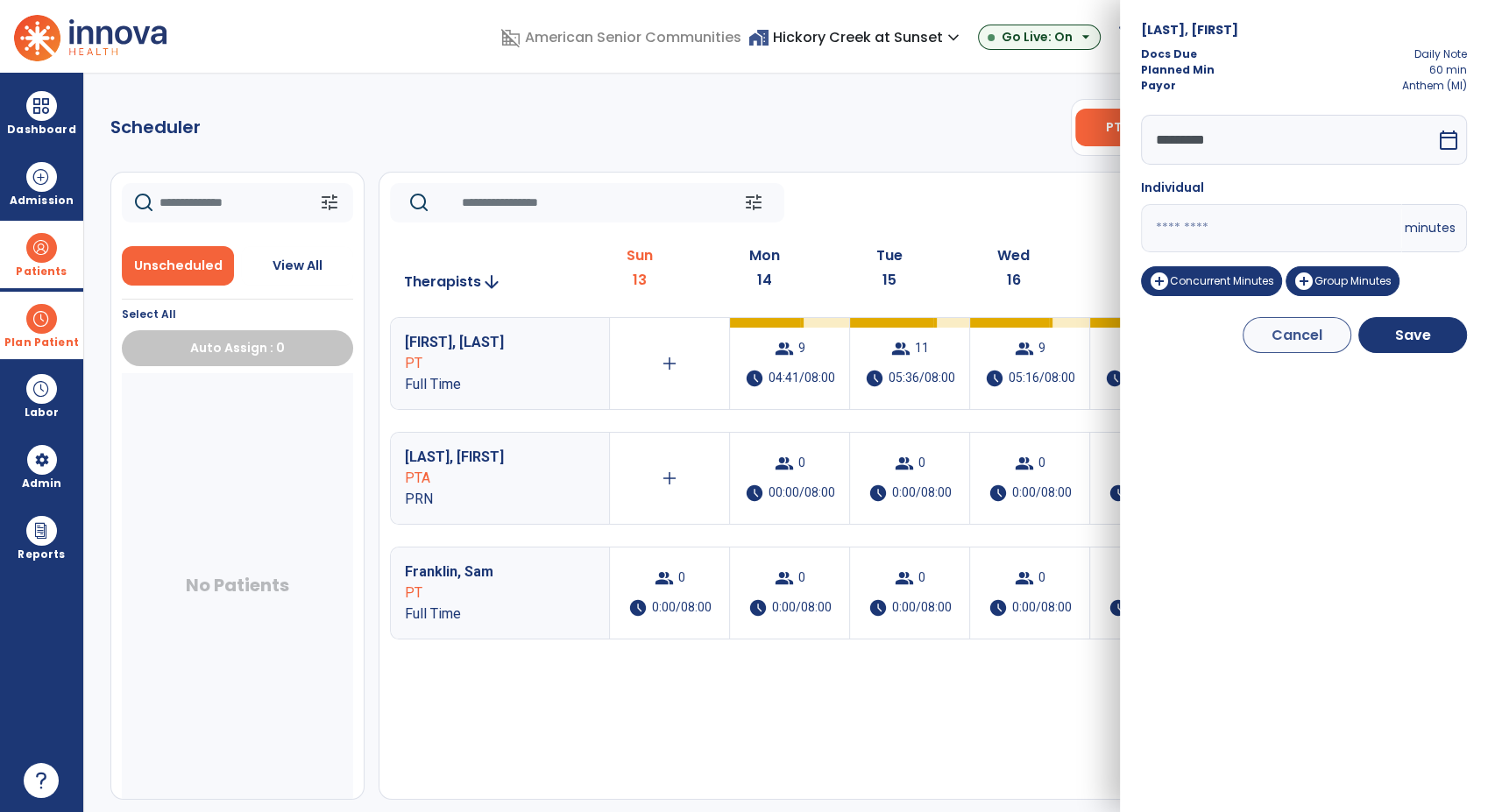 click on "domain_disabled   American Senior Communities   home_work   Hickory Creek at Sunset   expand_more   ASC-Sandbox   Hickory Creek at Sunset  Go Live: On  arrow_drop_down  schedule My Time:   Sunday, Jul 13   Open your timecard  arrow_right 99+ Notifications Mark as read Census Alert - A22 Fri Jul 11 2025 at 10:47 PM | Hickory Creek at Sunset Census Alert - A21 Fri Jul 11 2025 at 3:42 PM | Hickory Creek at Sunset Census Alert - A08 Fri Jul 11 2025 at 2:52 PM | Hickory Creek at Sunset Census Alert - A08 Fri Jul 11 2025 at 10:57 AM | Hickory Creek at Sunset Census Alert - A21 Thu Jul 10 2025 at 4:37 PM | Hickory Creek at Sunset See all Notifications  RM   Munas, Rachell   expand_more   home   Home   person   Profile   manage_accounts   Admin   help   Help   logout   Log out  Dashboard  dashboard  Therapist Dashboard  view_quilt  Operations Dashboard Admission Patients  format_list_bulleted  Patient List  space_dashboard  Patient Board  insert_chart  PDPM Board Plan Patient  event_note  Planner Scheduler" at bounding box center [744, 406] 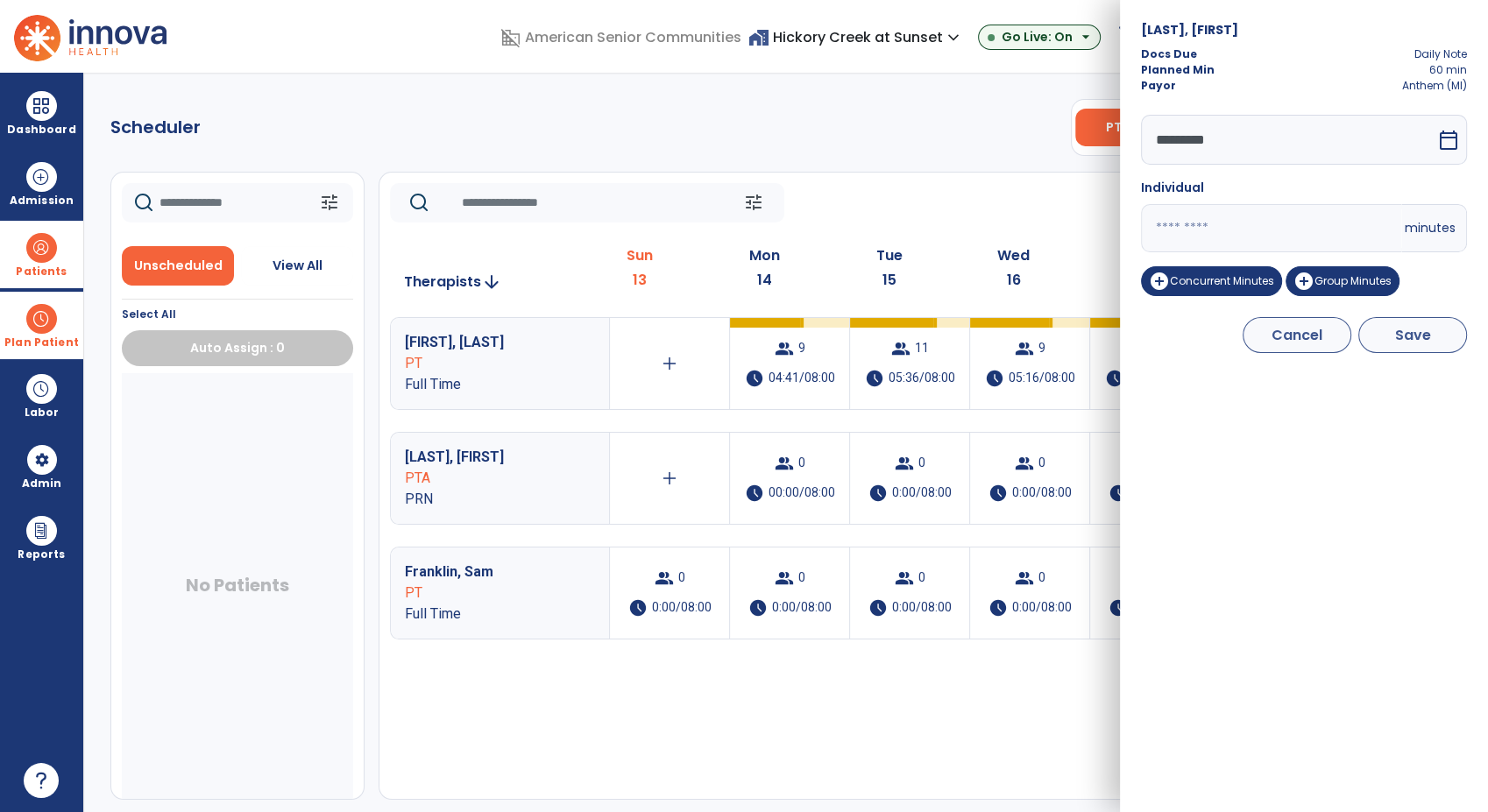 type on "**" 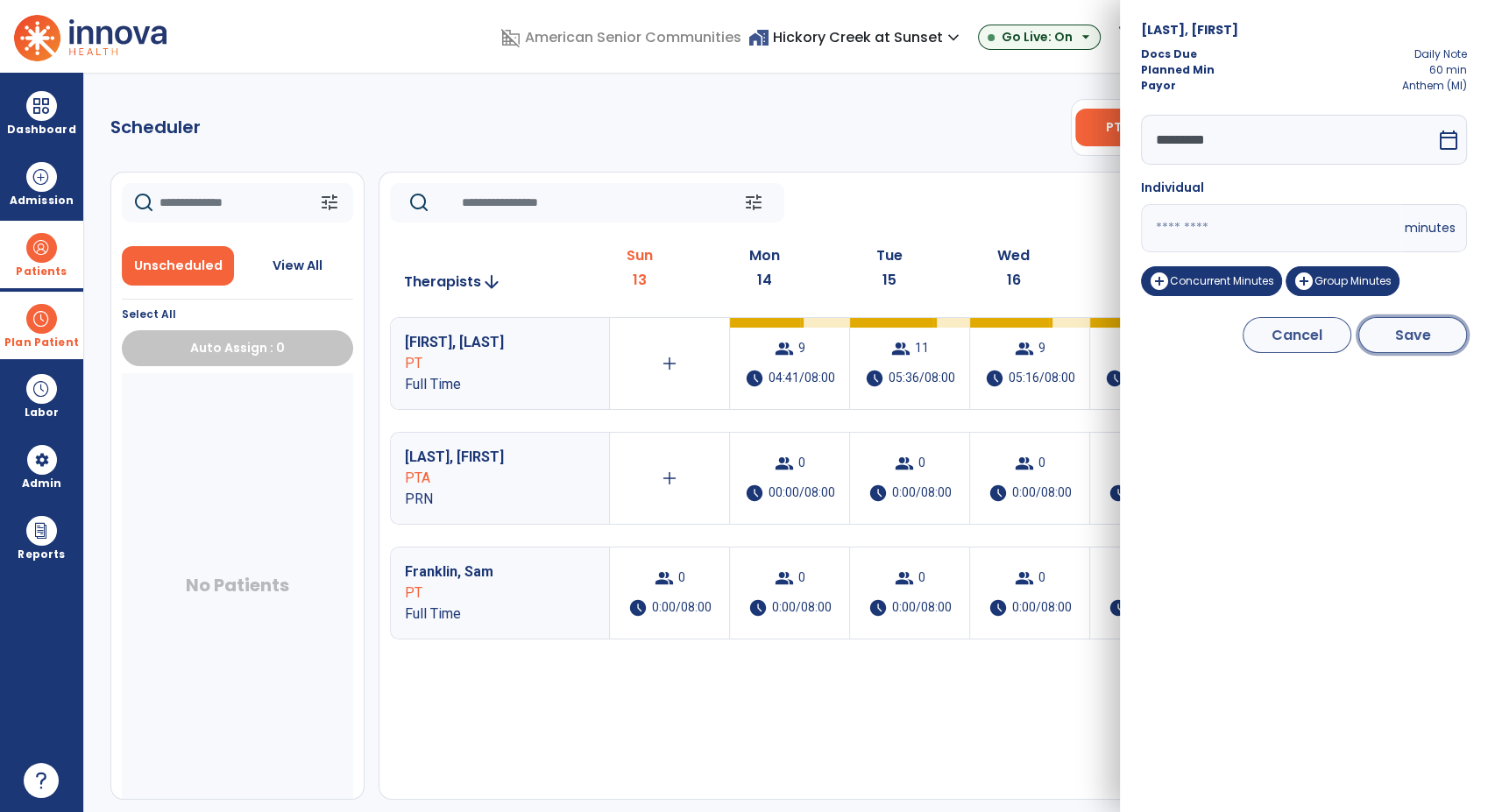 click on "Save" at bounding box center (1413, 335) 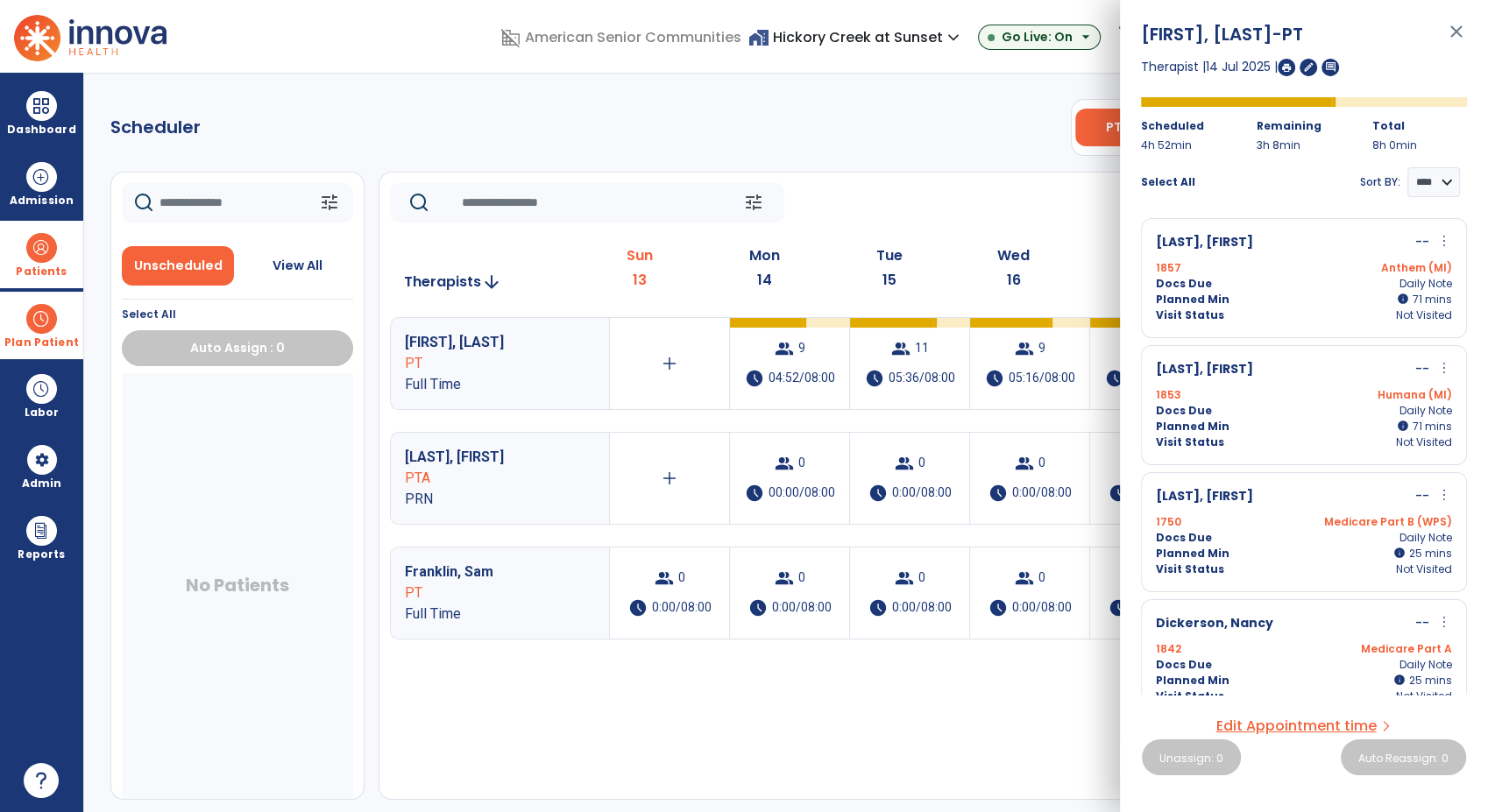 click on "tune   Today  chevron_left Jul 13, 2025 - Jul 19, 2025  *********  calendar_today  chevron_right" 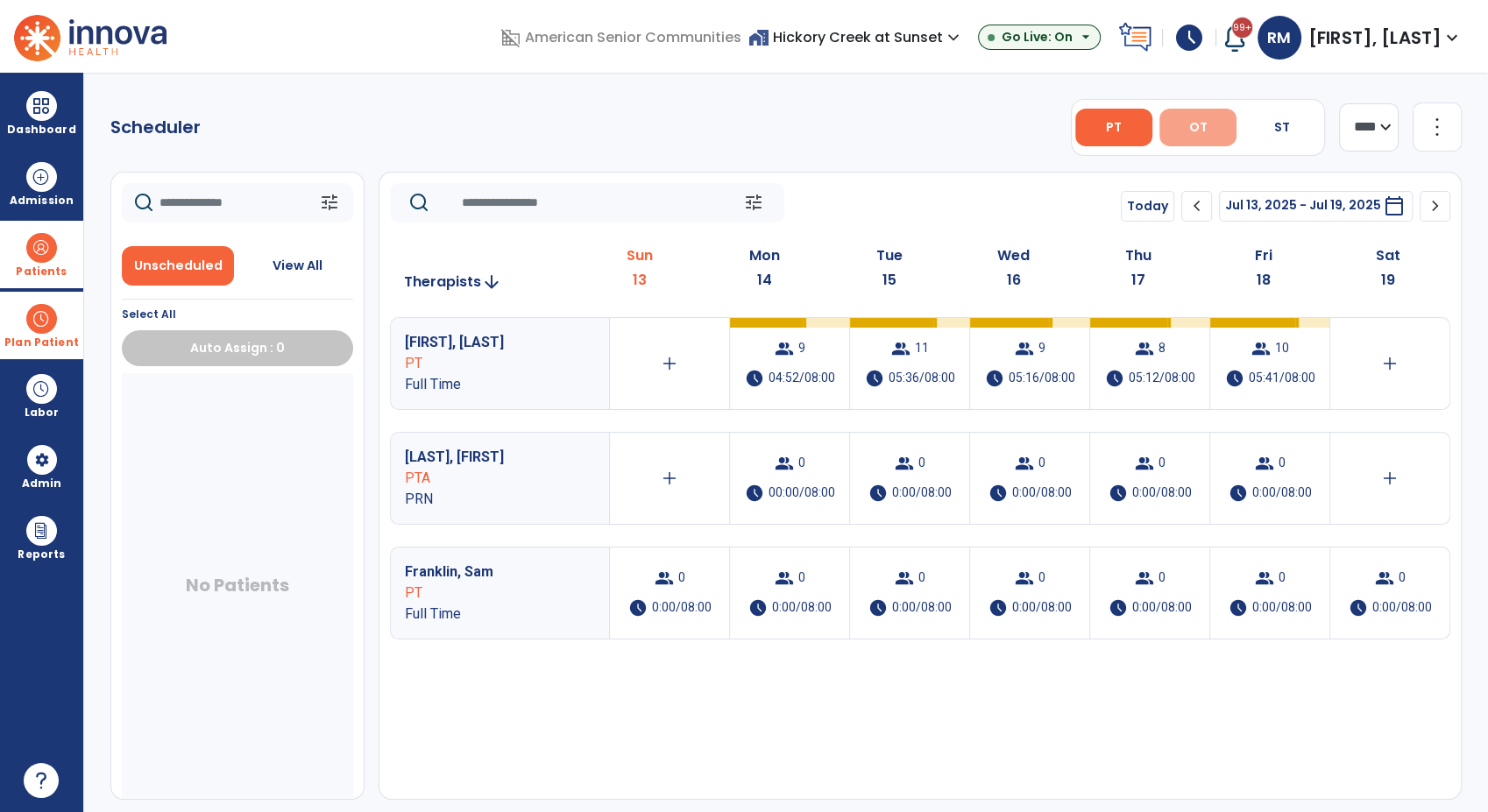 click on "OT" at bounding box center (1198, 127) 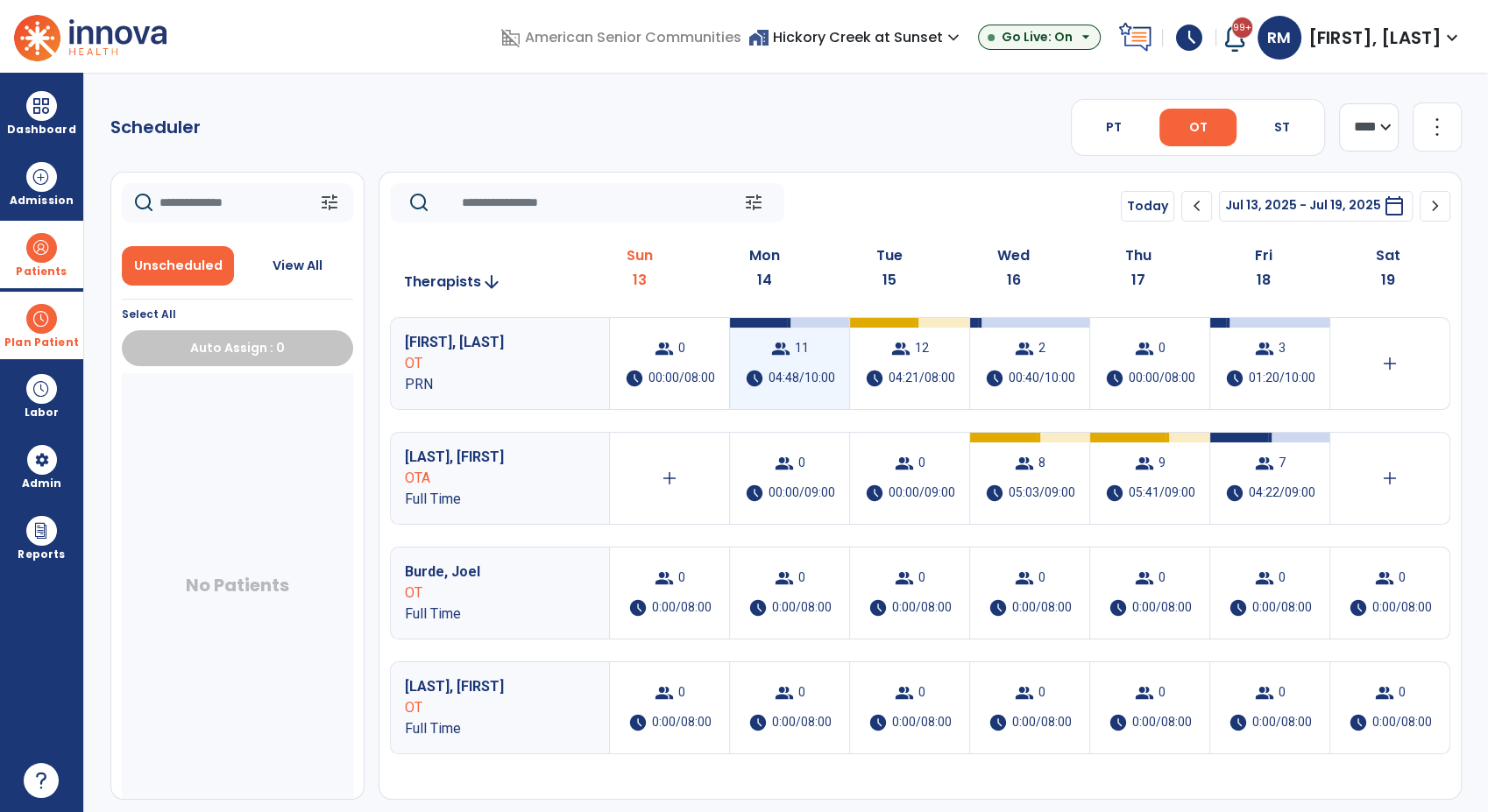 click on "group  11  schedule  04:48/10:00" at bounding box center (790, 364) 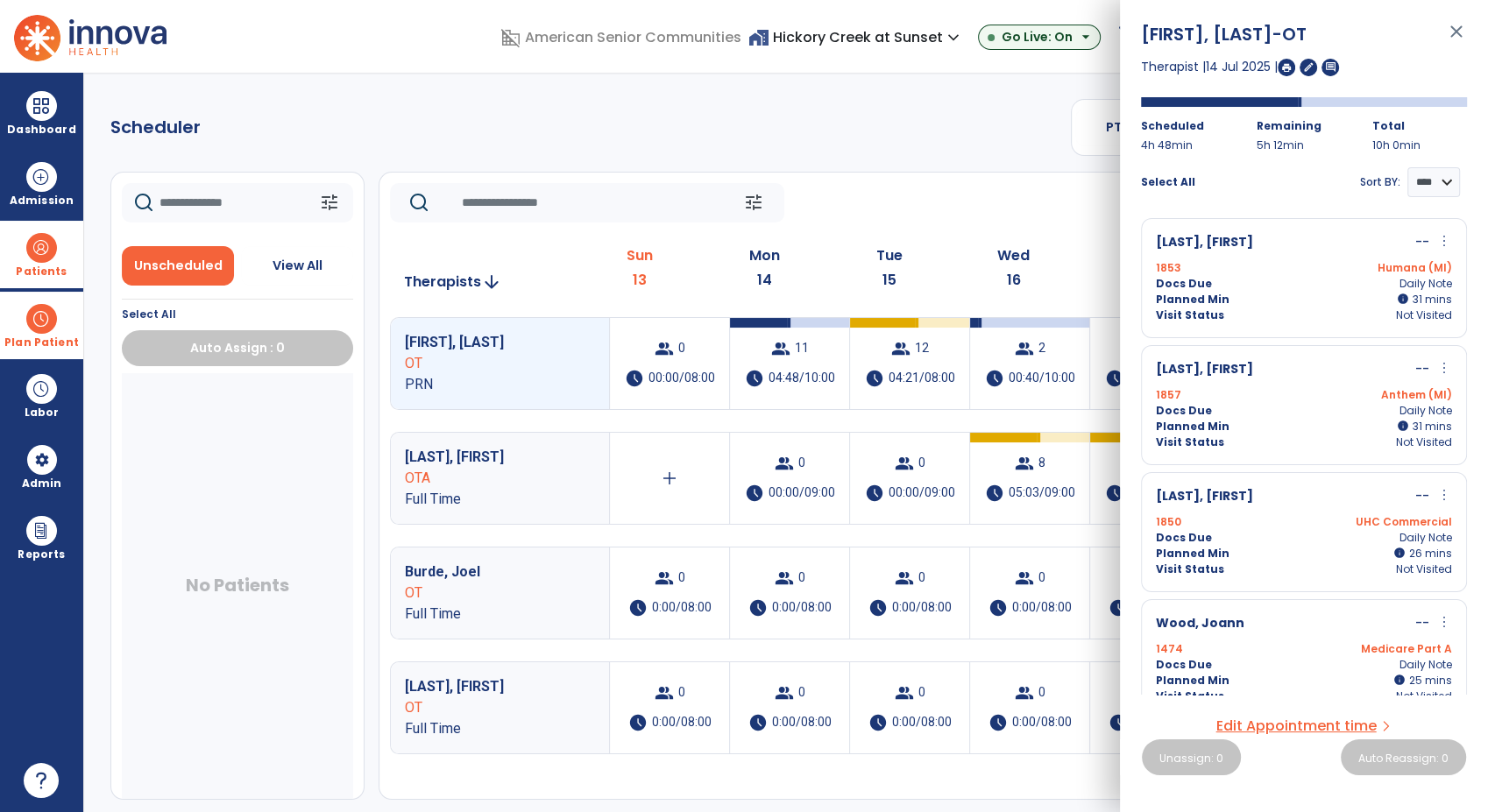 click on "Scheduler   PT   OT   ST  **** *** more_vert  Manage Labor   View All Therapists   Print" 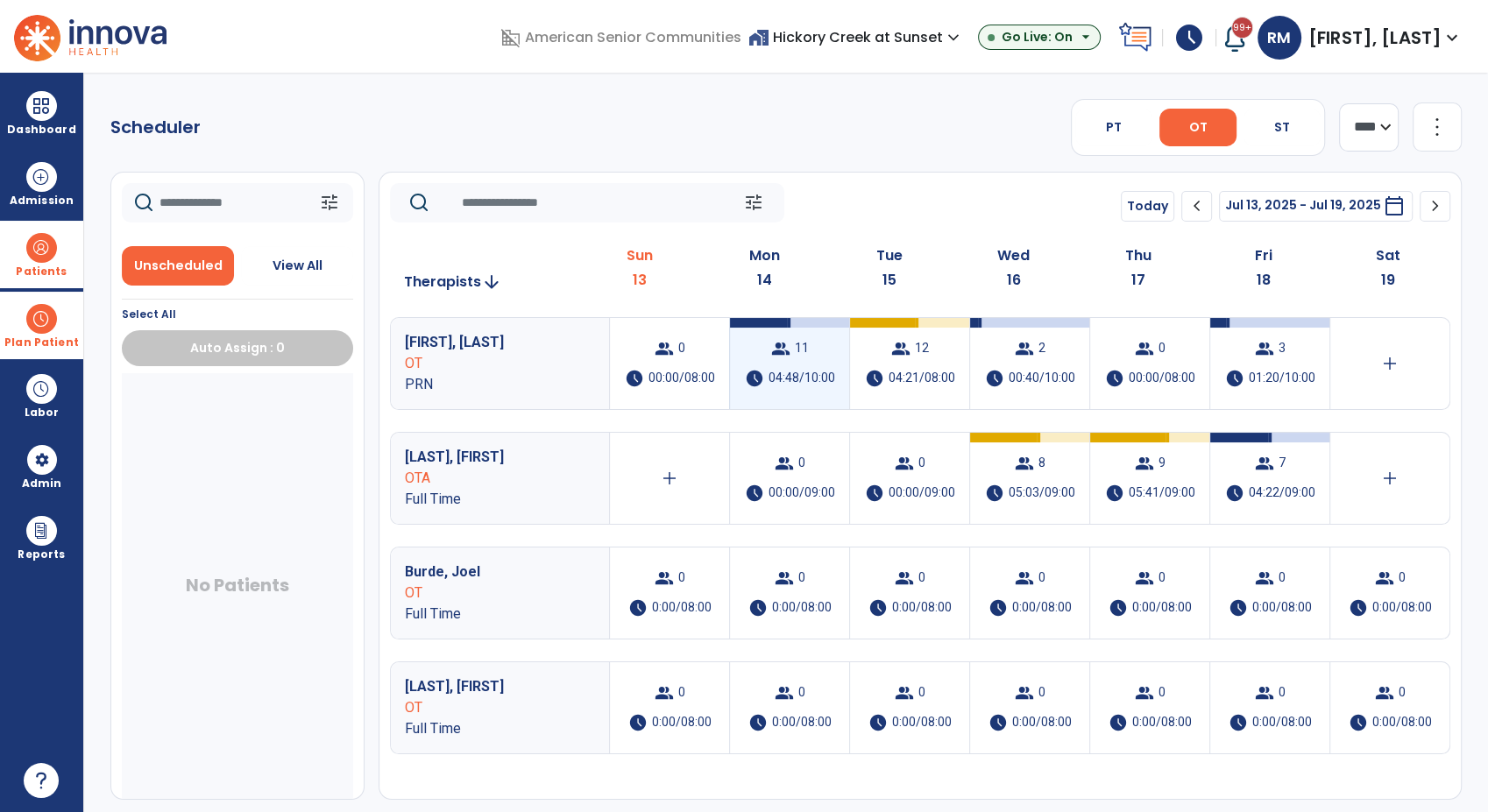 click on "04:48/10:00" at bounding box center [802, 378] 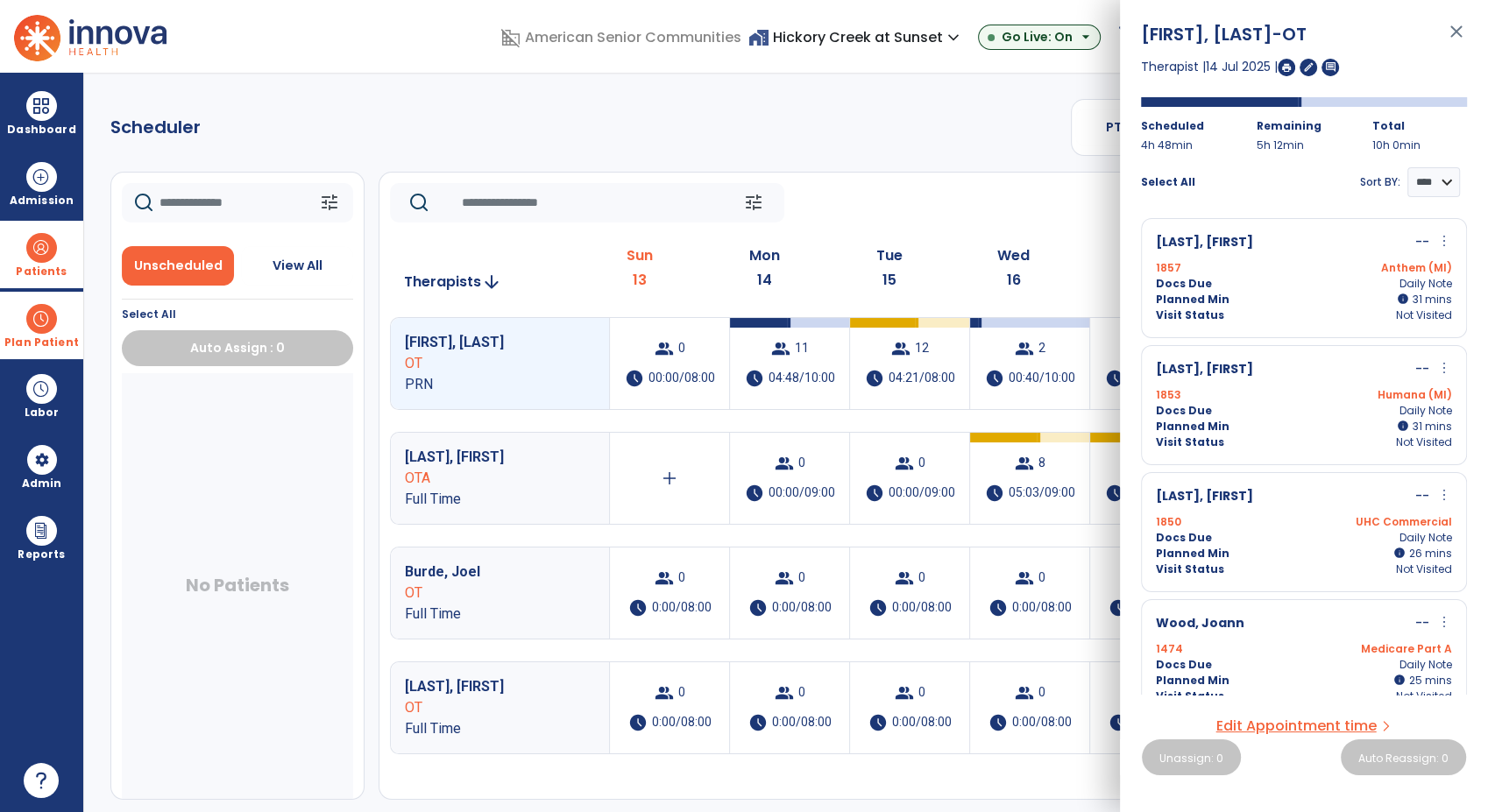 click on "more_vert" at bounding box center [1444, 241] 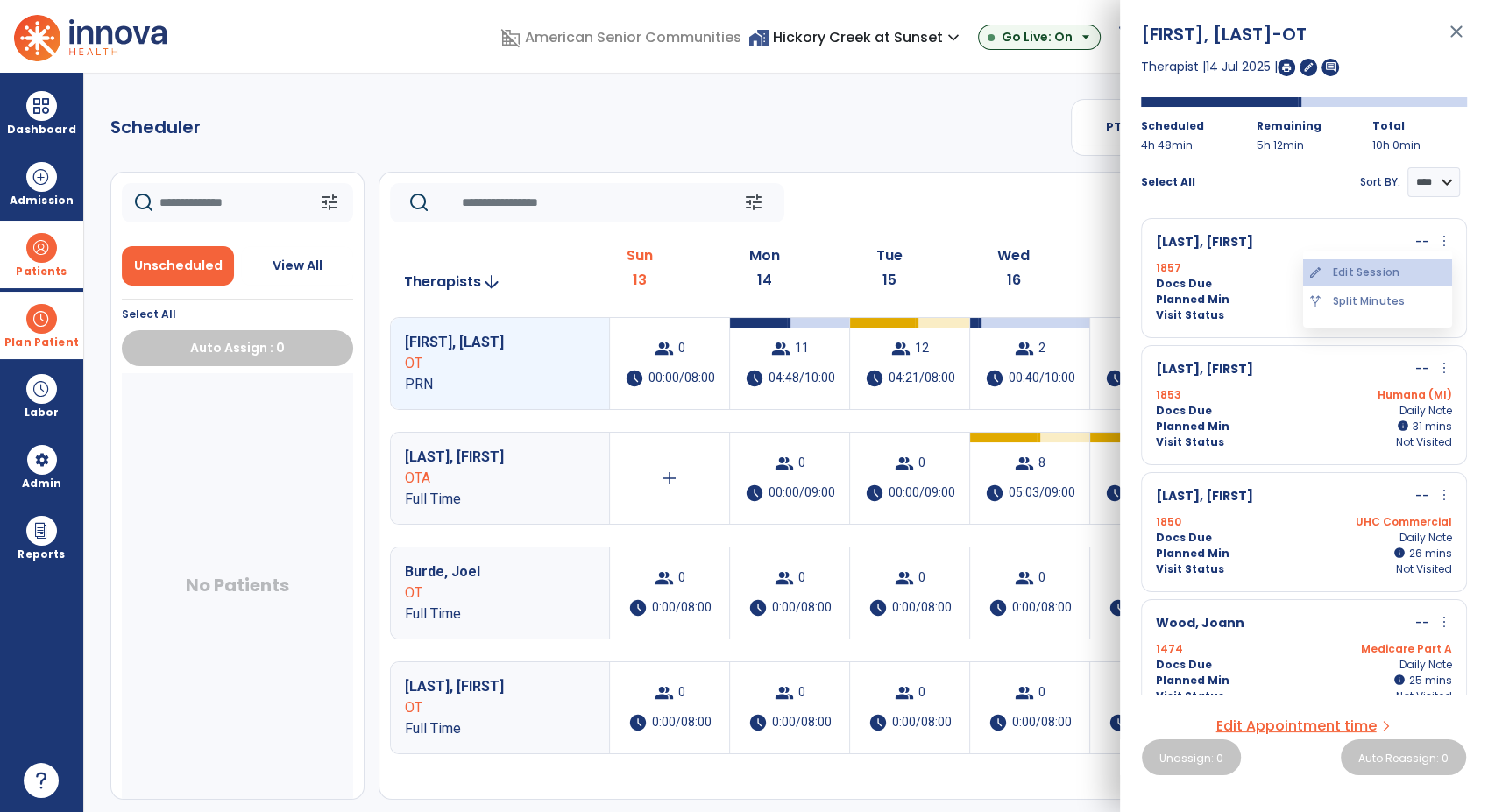 click on "edit   Edit Session" at bounding box center [1378, 272] 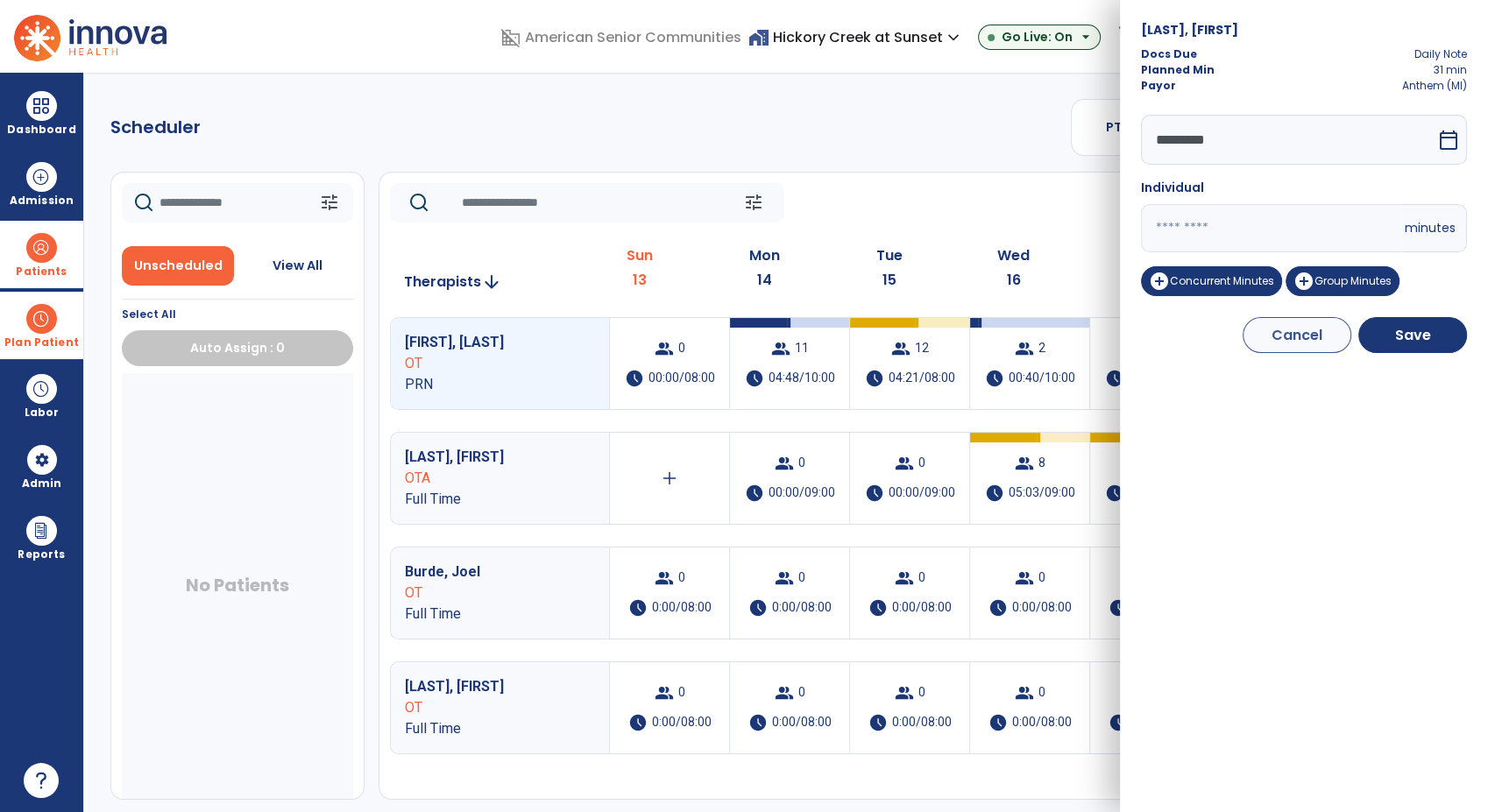 drag, startPoint x: 1198, startPoint y: 213, endPoint x: 1089, endPoint y: 231, distance: 110.476242 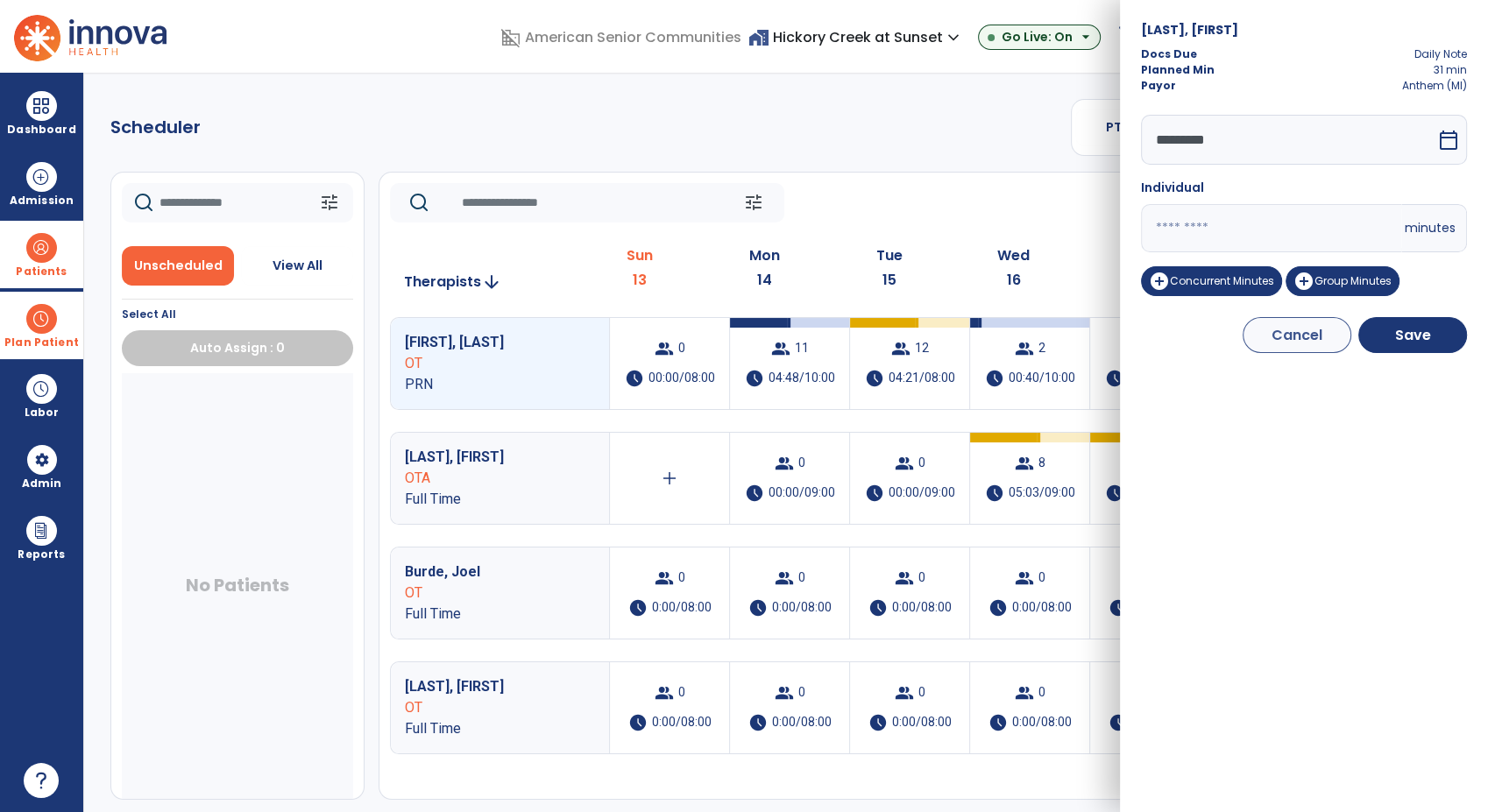 click on "domain_disabled   American Senior Communities   home_work   Hickory Creek at Sunset   expand_more   ASC-Sandbox   Hickory Creek at Sunset  Go Live: On  arrow_drop_down  schedule My Time:   Sunday, Jul 13   Open your timecard  arrow_right 99+ Notifications Mark as read Census Alert - A22 Fri Jul 11 2025 at 10:47 PM | Hickory Creek at Sunset Census Alert - A21 Fri Jul 11 2025 at 3:42 PM | Hickory Creek at Sunset Census Alert - A08 Fri Jul 11 2025 at 2:52 PM | Hickory Creek at Sunset Census Alert - A08 Fri Jul 11 2025 at 10:57 AM | Hickory Creek at Sunset Census Alert - A21 Thu Jul 10 2025 at 4:37 PM | Hickory Creek at Sunset See all Notifications  RM   Munas, Rachell   expand_more   home   Home   person   Profile   manage_accounts   Admin   help   Help   logout   Log out  Dashboard  dashboard  Therapist Dashboard  view_quilt  Operations Dashboard Admission Patients  format_list_bulleted  Patient List  space_dashboard  Patient Board  insert_chart  PDPM Board Plan Patient  event_note  Planner Scheduler" at bounding box center (744, 406) 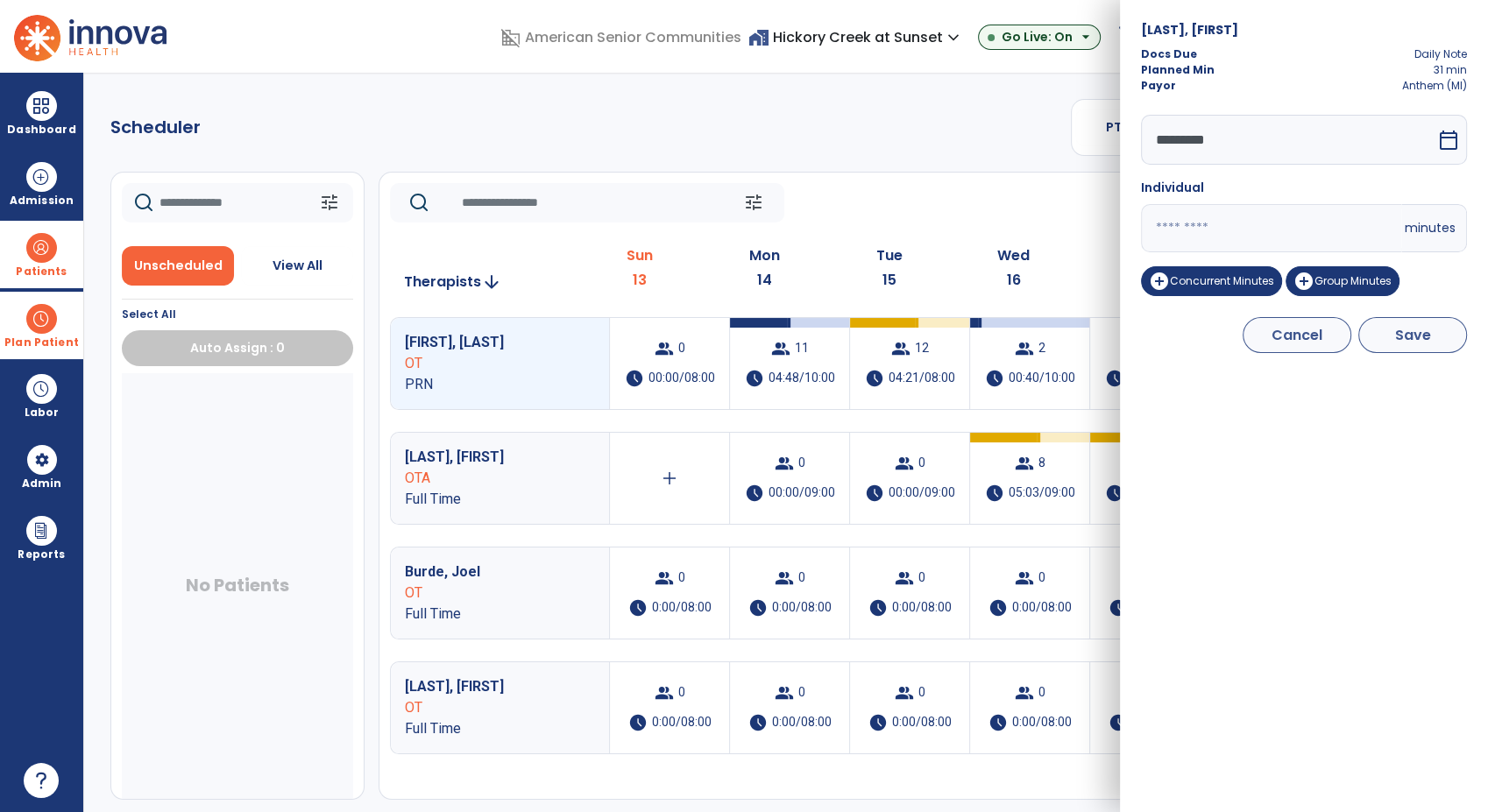 type on "**" 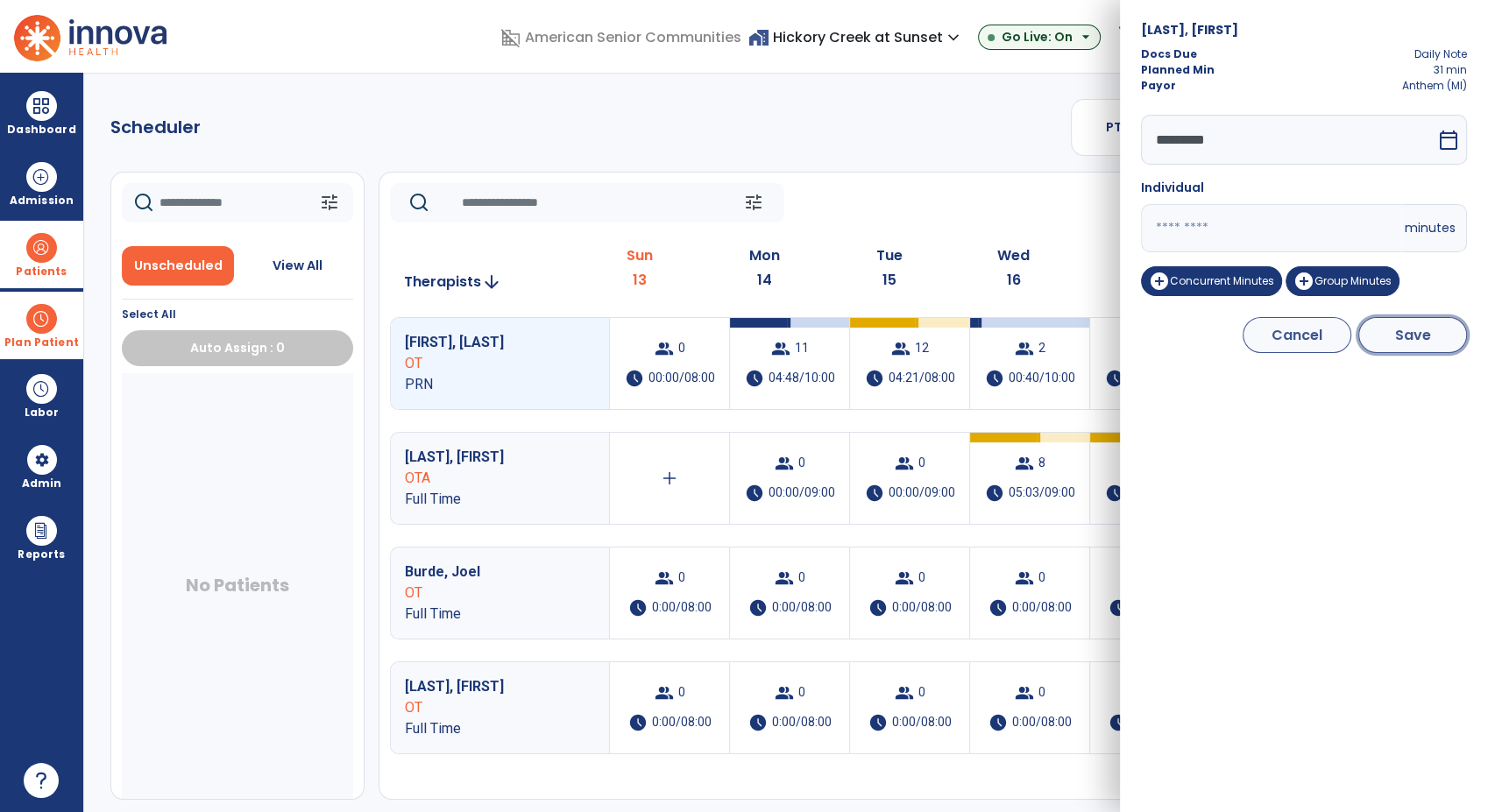 click on "Save" at bounding box center [1413, 335] 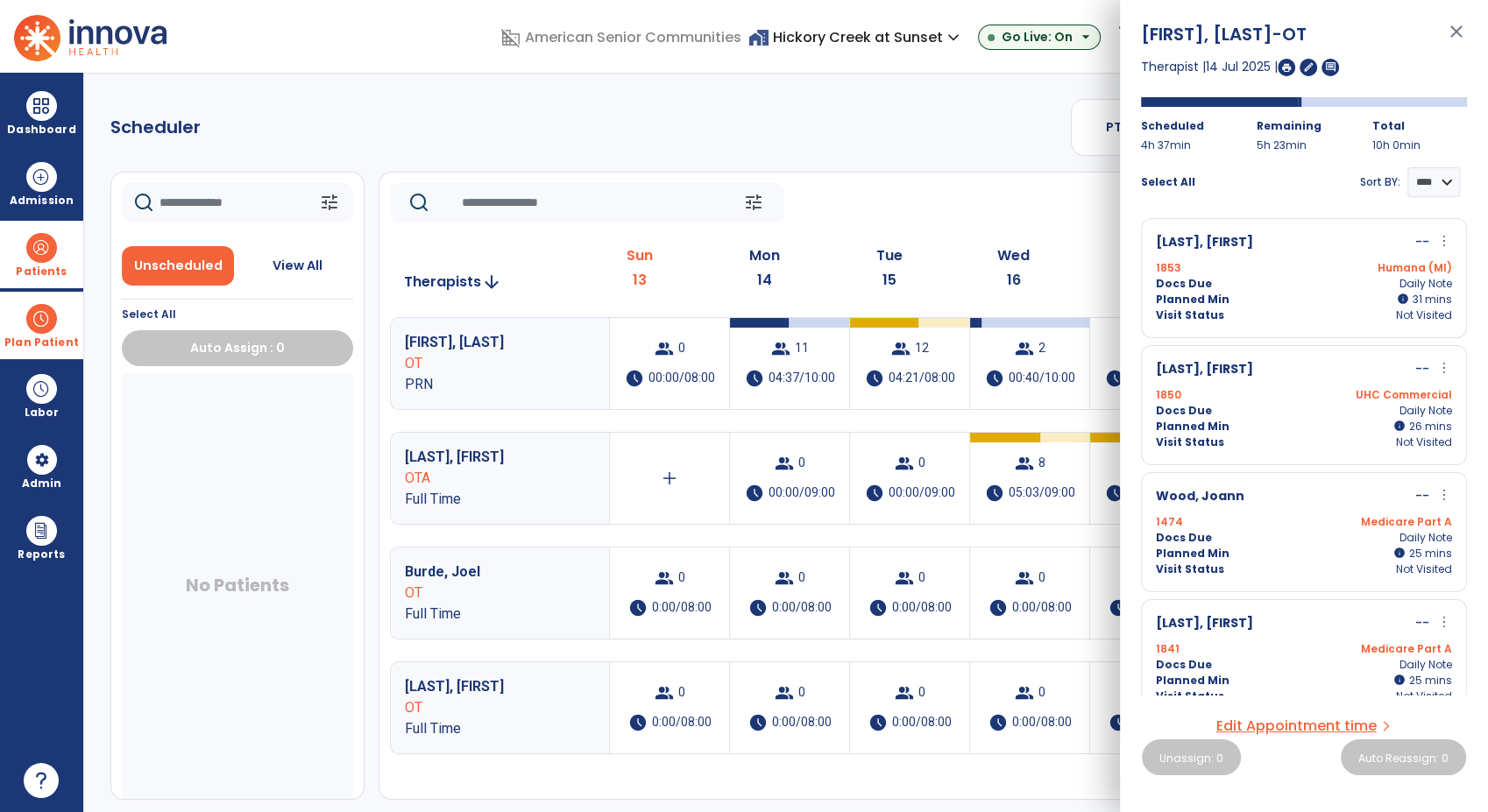 click on "more_vert" at bounding box center [1444, 241] 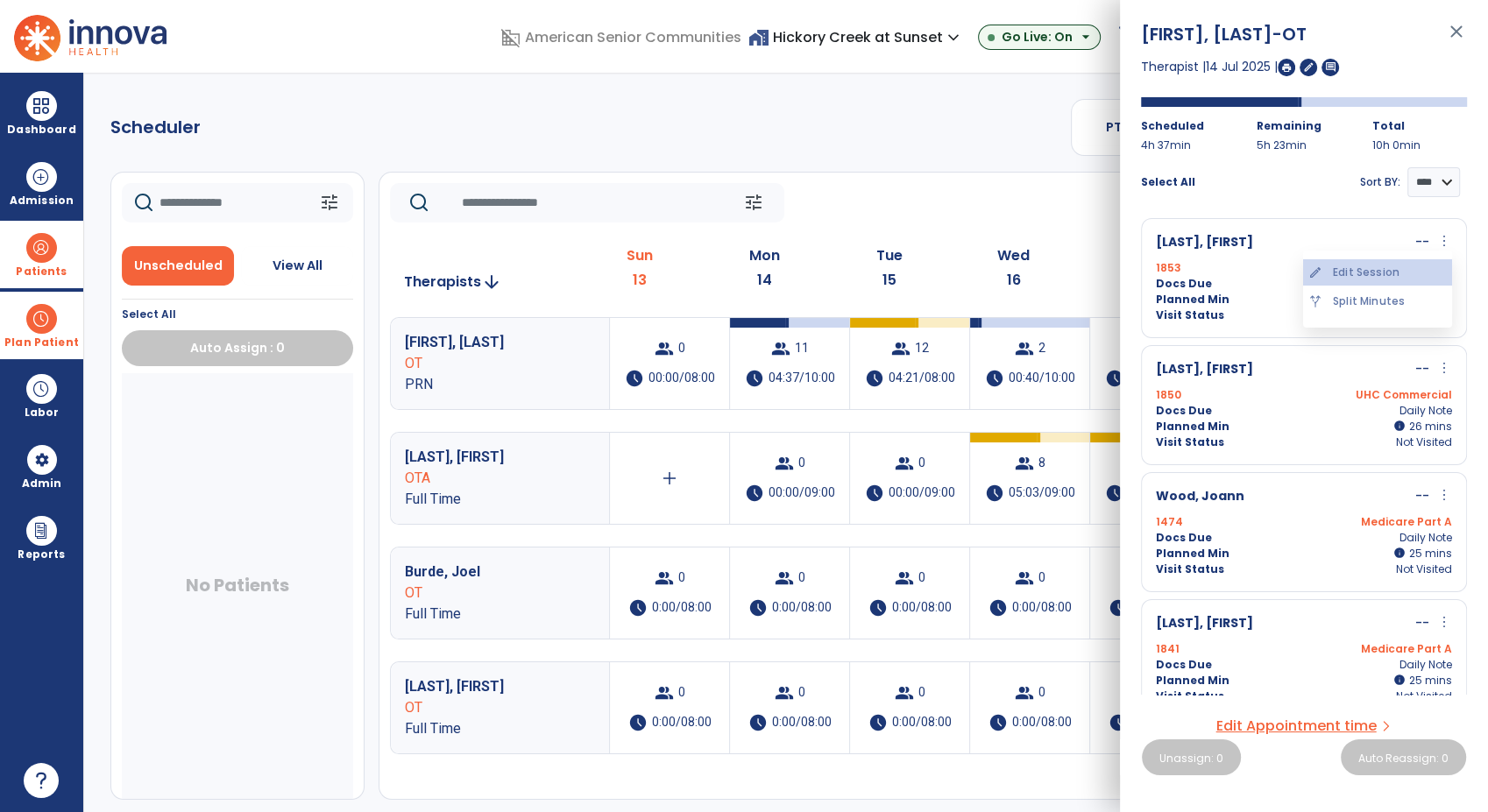 click on "edit   Edit Session" at bounding box center [1378, 272] 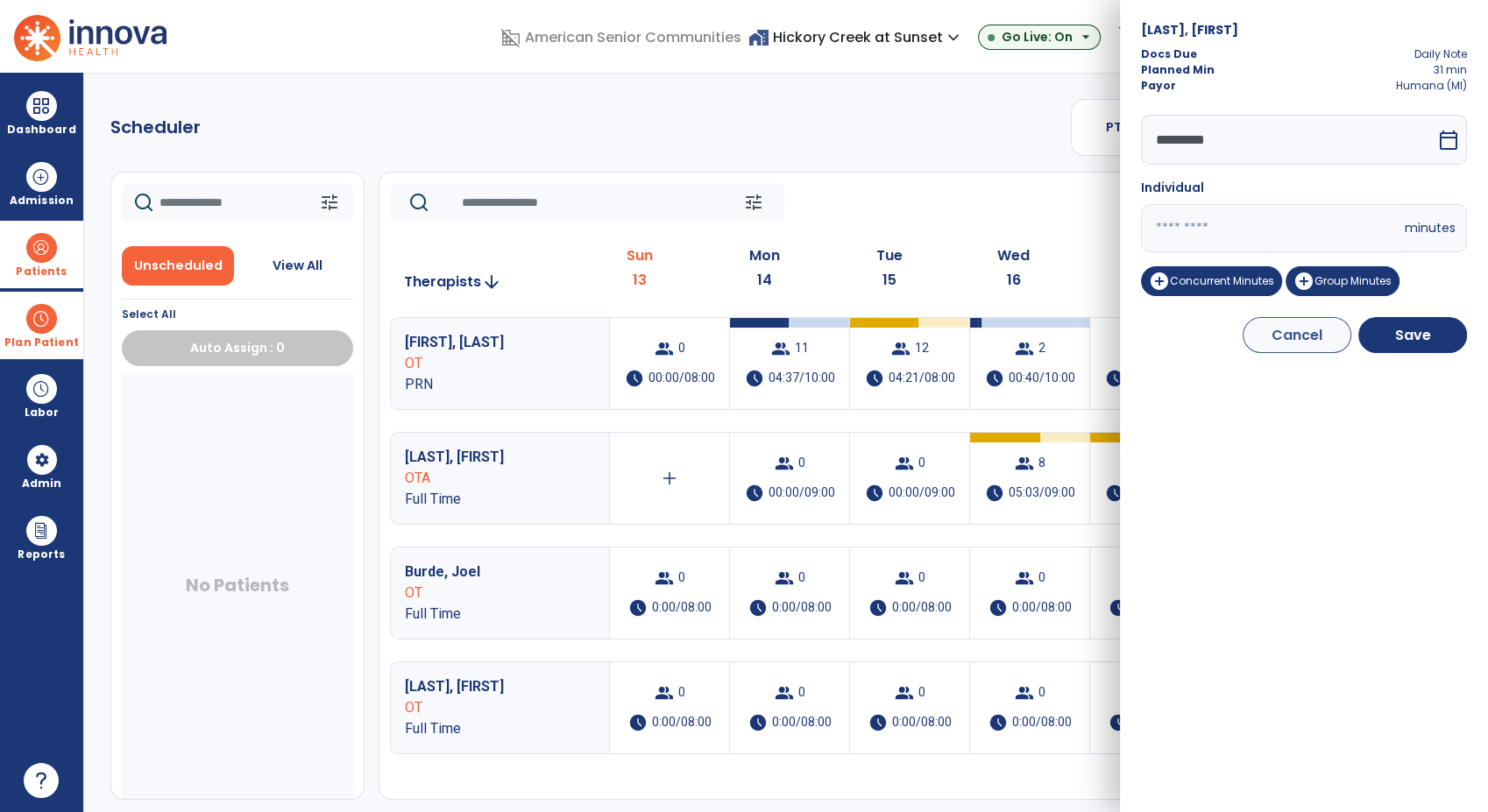 drag, startPoint x: 1178, startPoint y: 218, endPoint x: 1039, endPoint y: 213, distance: 139.0899 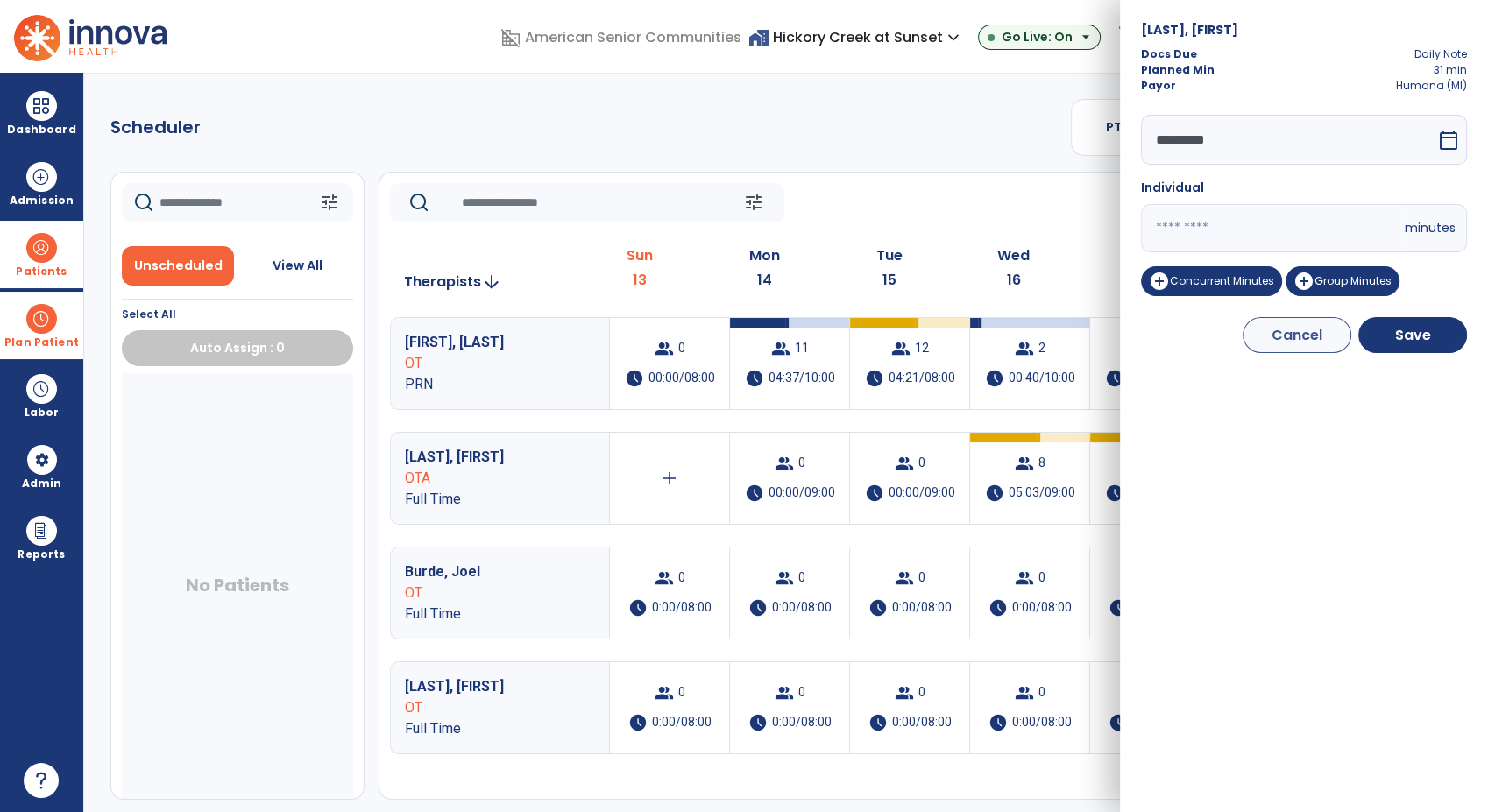 click on "domain_disabled   American Senior Communities   home_work   Hickory Creek at Sunset   expand_more   ASC-Sandbox   Hickory Creek at Sunset  Go Live: On  arrow_drop_down  schedule My Time:   Sunday, Jul 13   Open your timecard  arrow_right 99+ Notifications Mark as read Census Alert - A22 Fri Jul 11 2025 at 10:47 PM | Hickory Creek at Sunset Census Alert - A21 Fri Jul 11 2025 at 3:42 PM | Hickory Creek at Sunset Census Alert - A08 Fri Jul 11 2025 at 2:52 PM | Hickory Creek at Sunset Census Alert - A08 Fri Jul 11 2025 at 10:57 AM | Hickory Creek at Sunset Census Alert - A21 Thu Jul 10 2025 at 4:37 PM | Hickory Creek at Sunset See all Notifications  RM   Munas, Rachell   expand_more   home   Home   person   Profile   manage_accounts   Admin   help   Help   logout   Log out  Dashboard  dashboard  Therapist Dashboard  view_quilt  Operations Dashboard Admission Patients  format_list_bulleted  Patient List  space_dashboard  Patient Board  insert_chart  PDPM Board Plan Patient  event_note  Planner Scheduler" at bounding box center (744, 406) 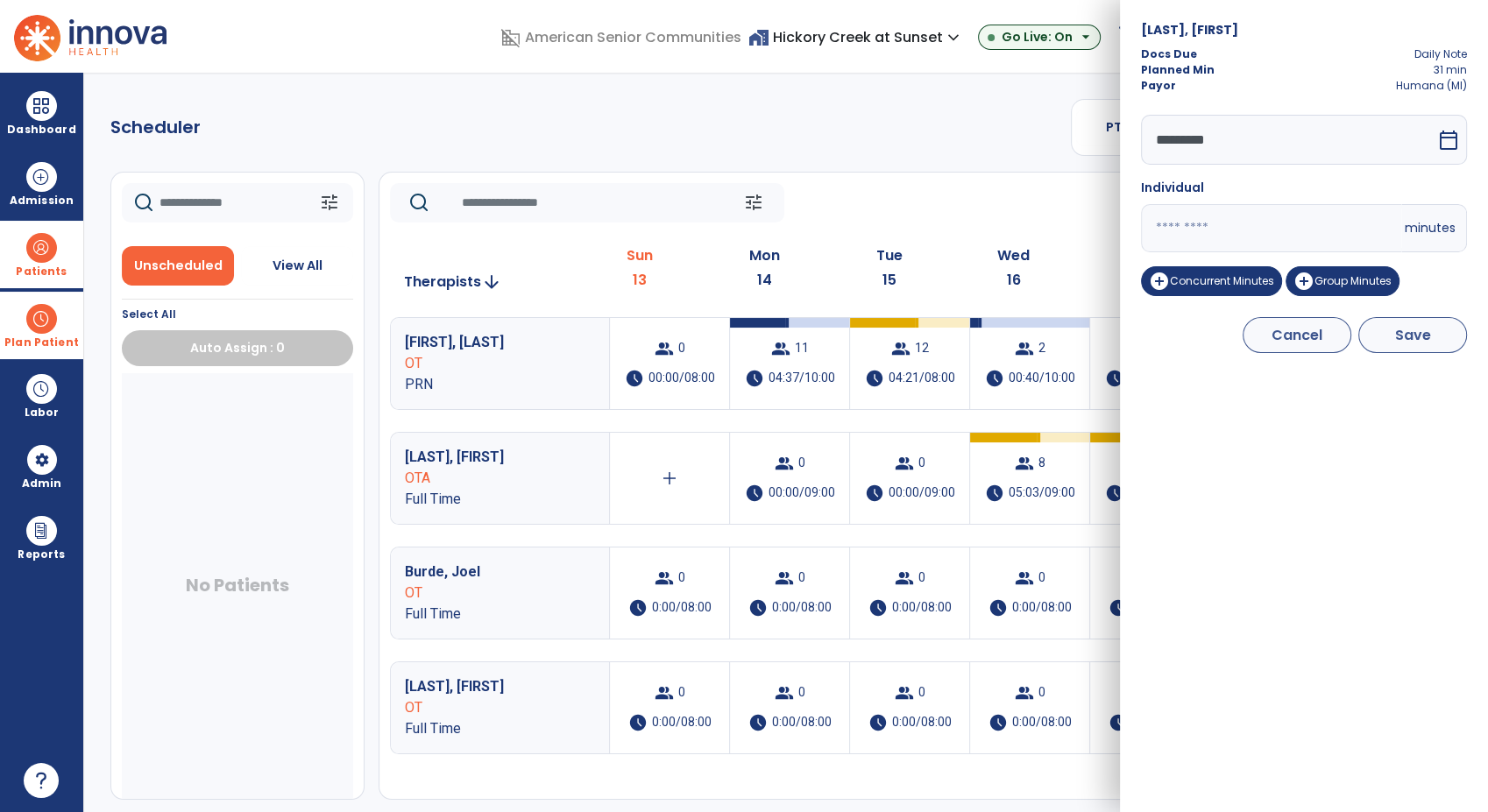 type on "**" 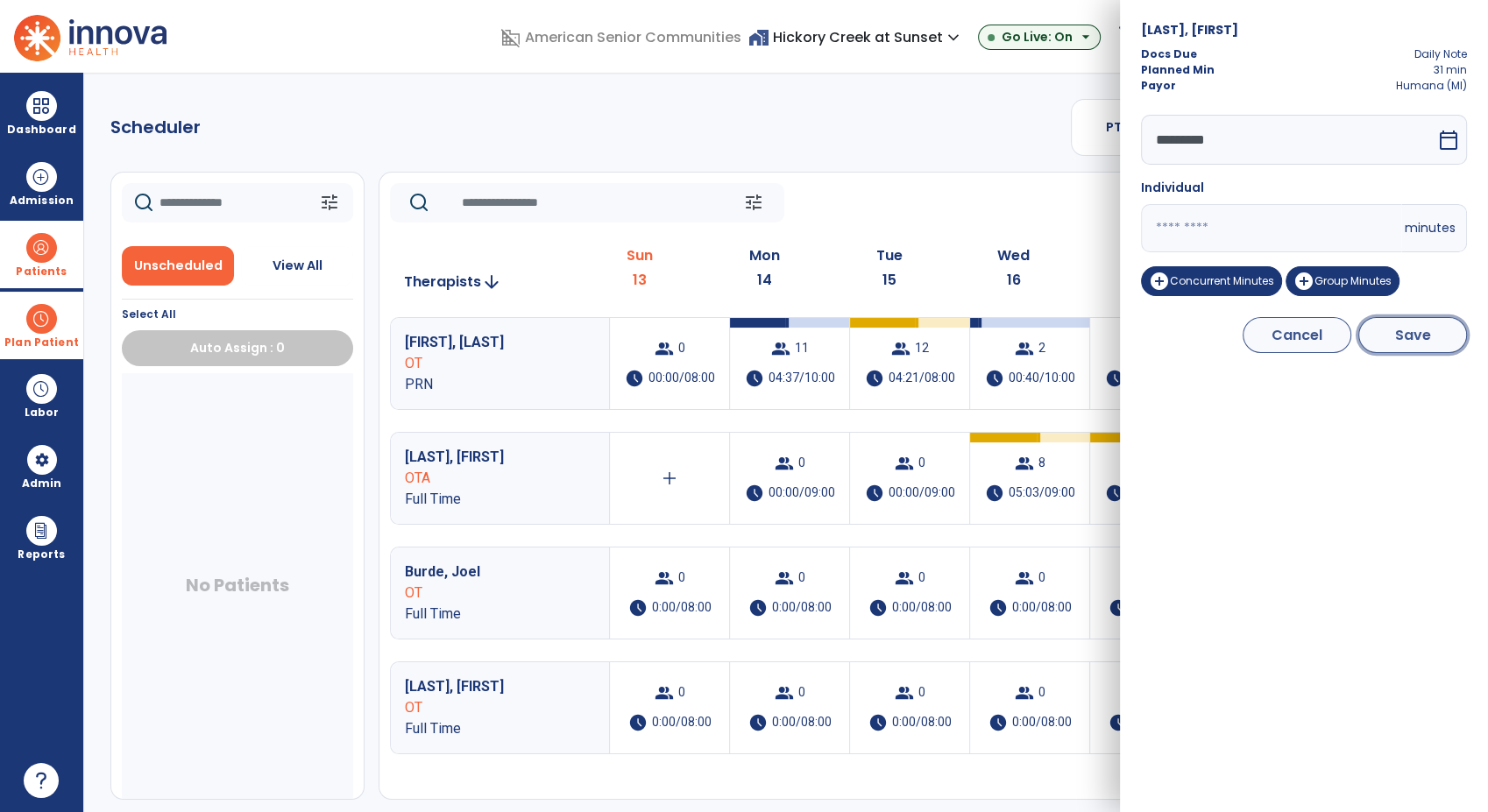 click on "Save" at bounding box center [1413, 335] 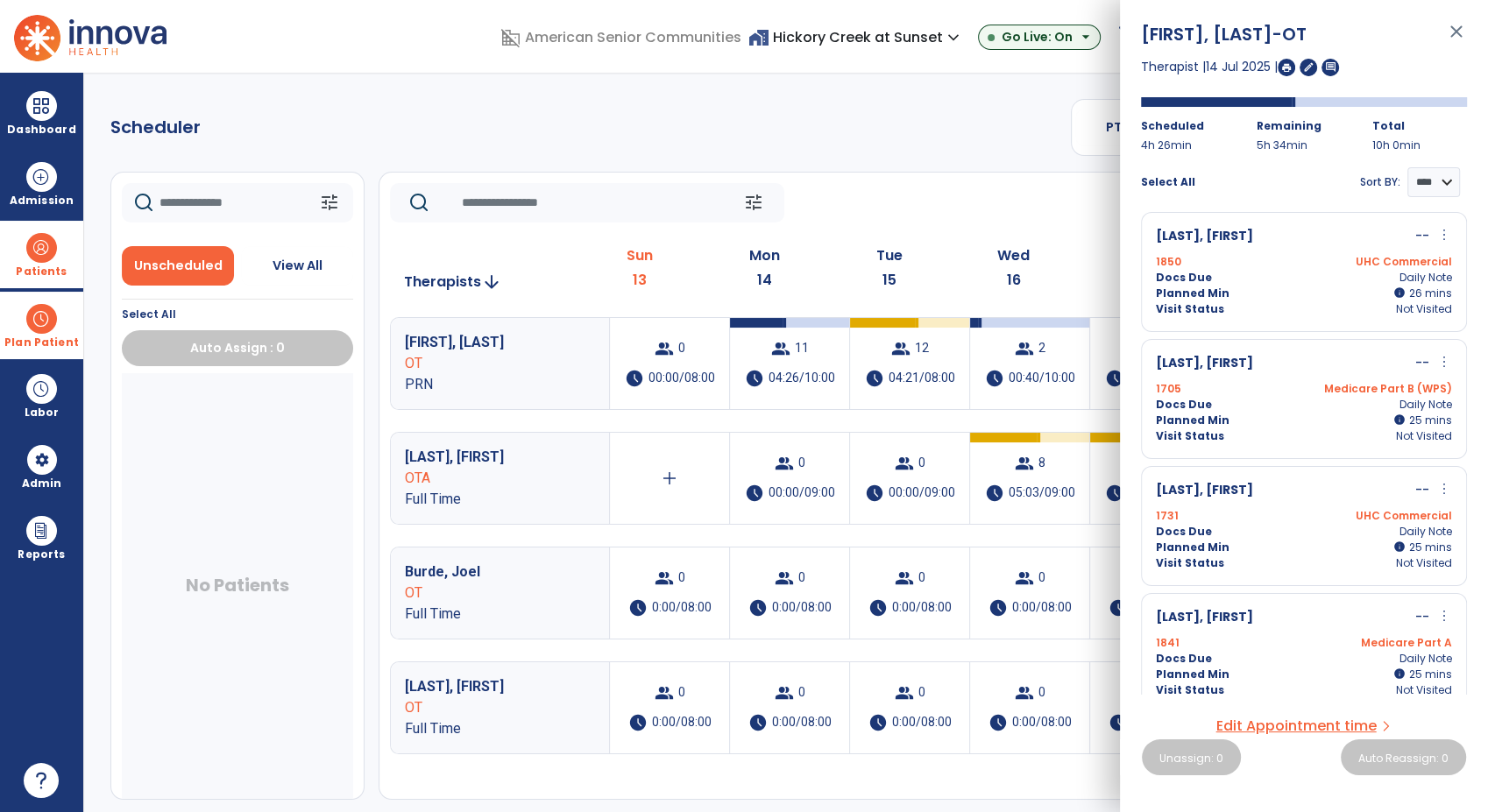 scroll, scrollTop: 0, scrollLeft: 0, axis: both 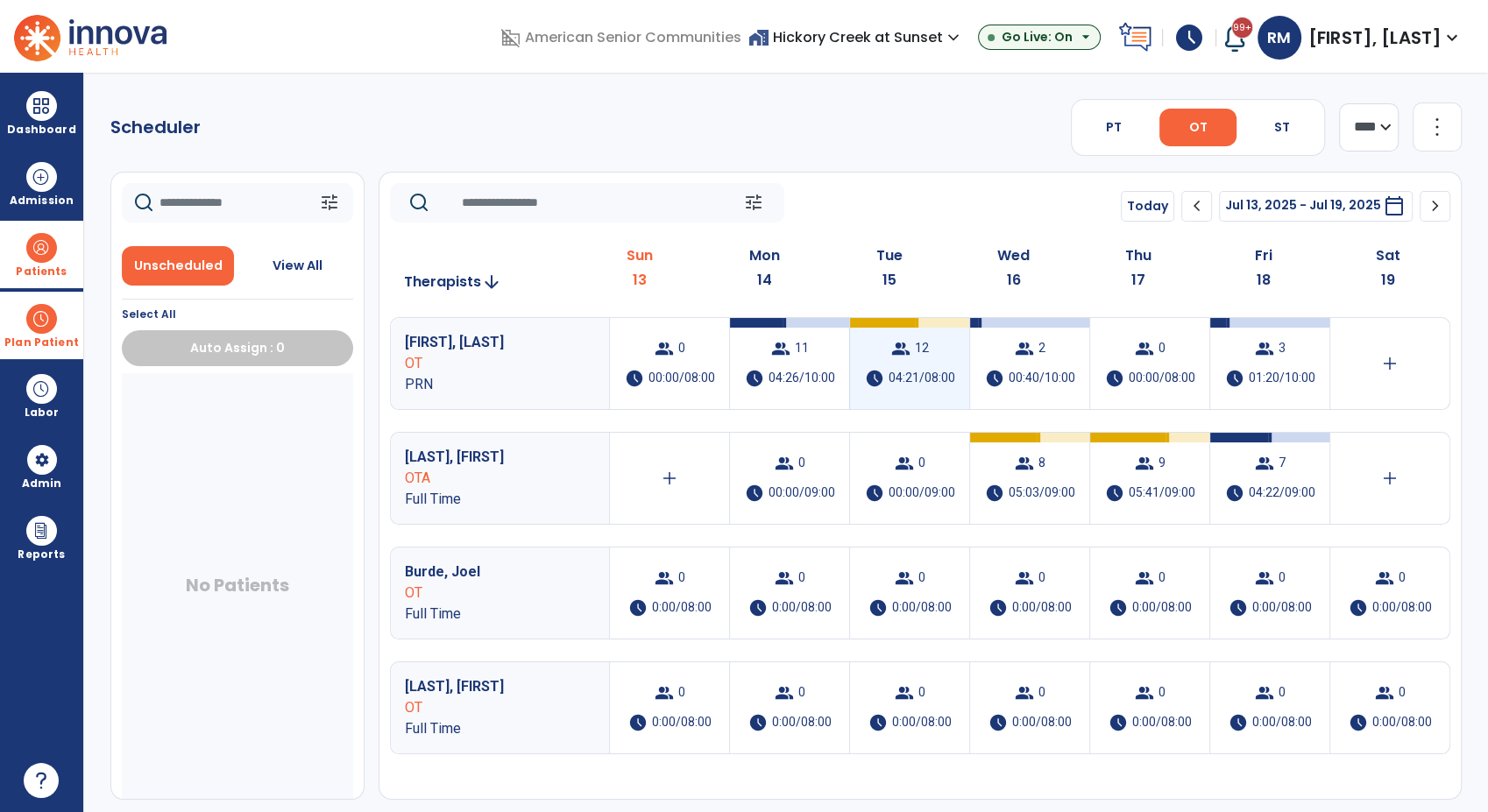 drag, startPoint x: 921, startPoint y: 351, endPoint x: 890, endPoint y: 357, distance: 31.57531 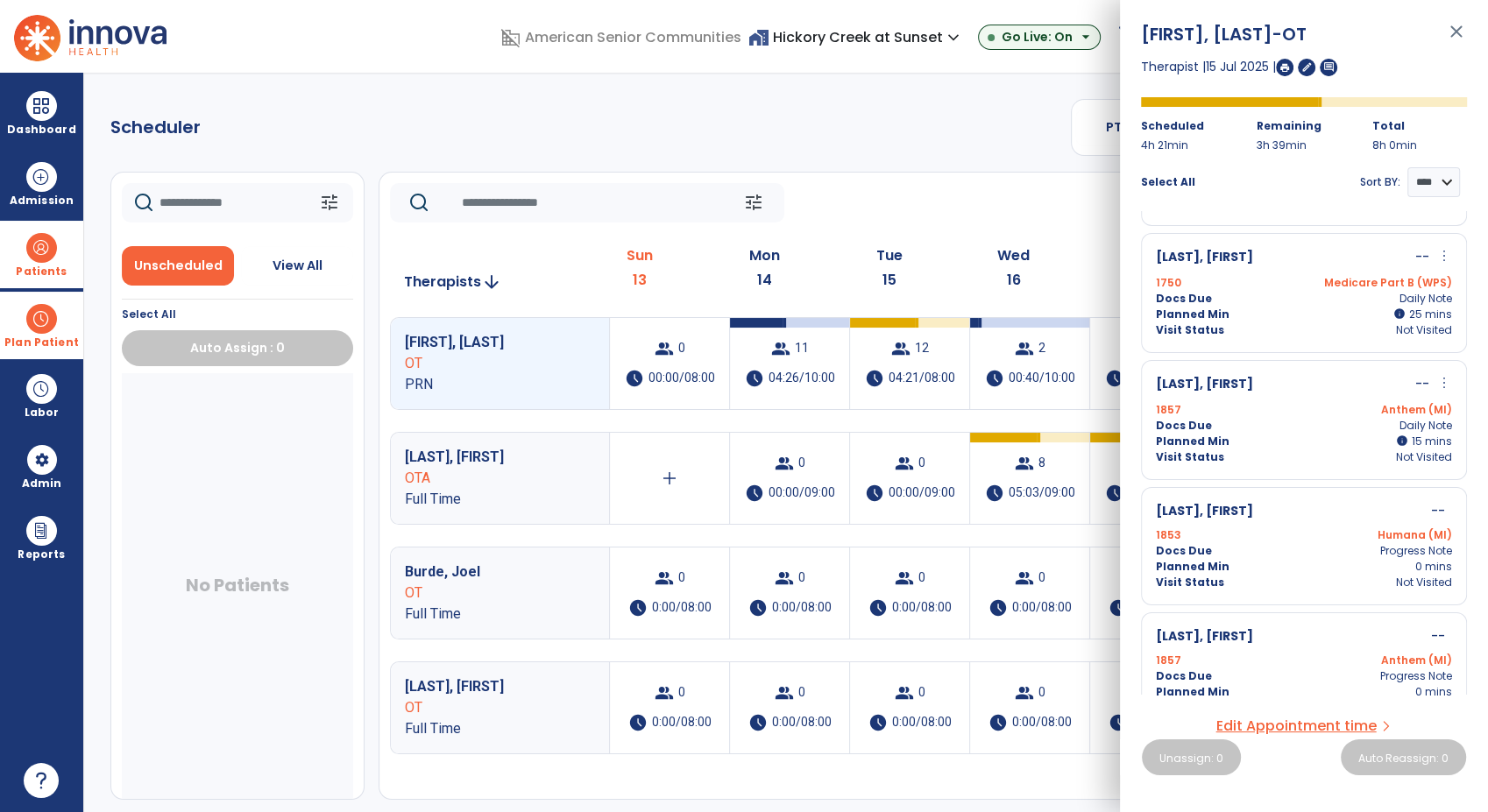 scroll, scrollTop: 1000, scrollLeft: 0, axis: vertical 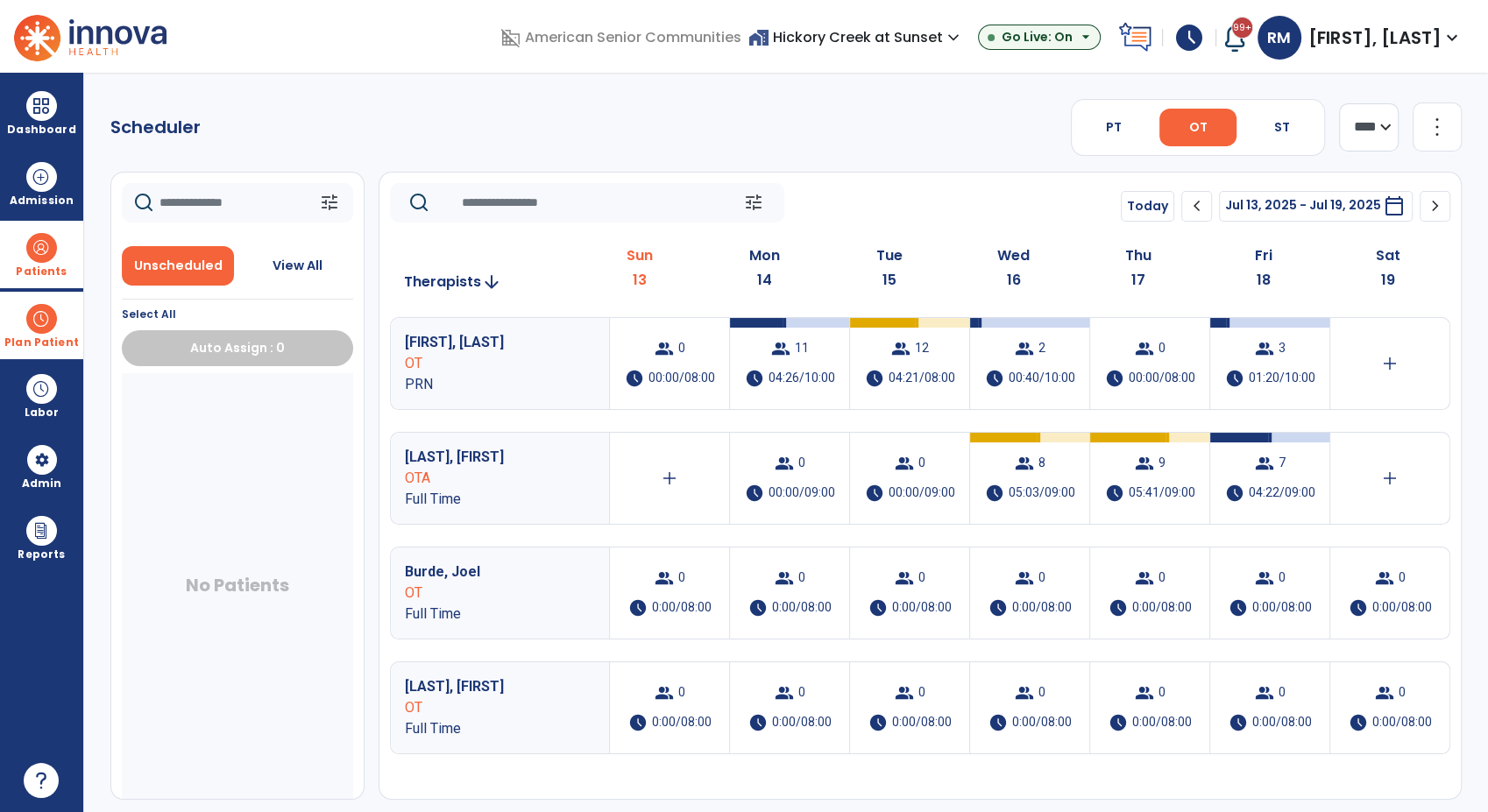 drag, startPoint x: 974, startPoint y: 218, endPoint x: 935, endPoint y: 186, distance: 50.447993 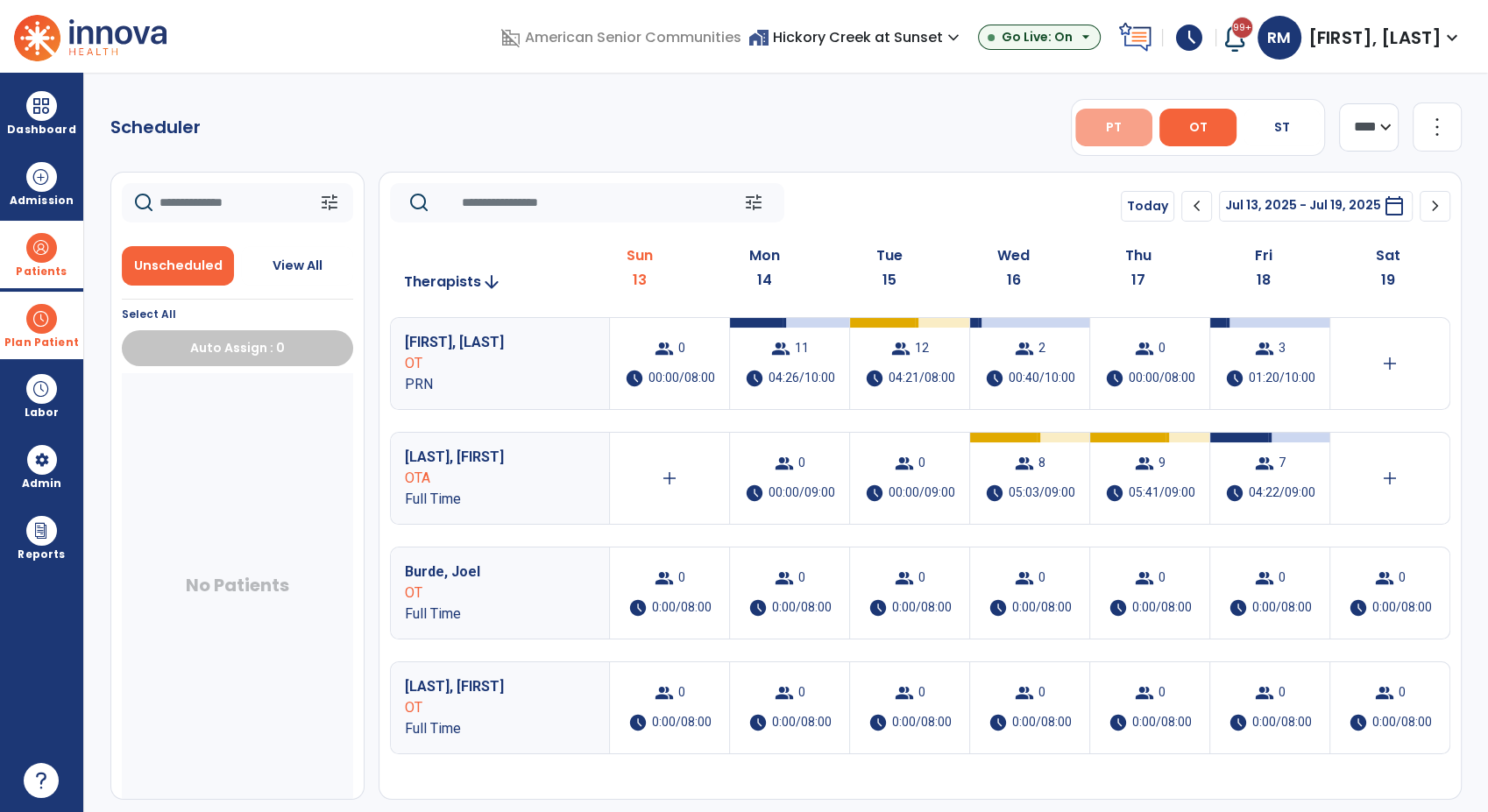 click on "PT" at bounding box center [1114, 127] 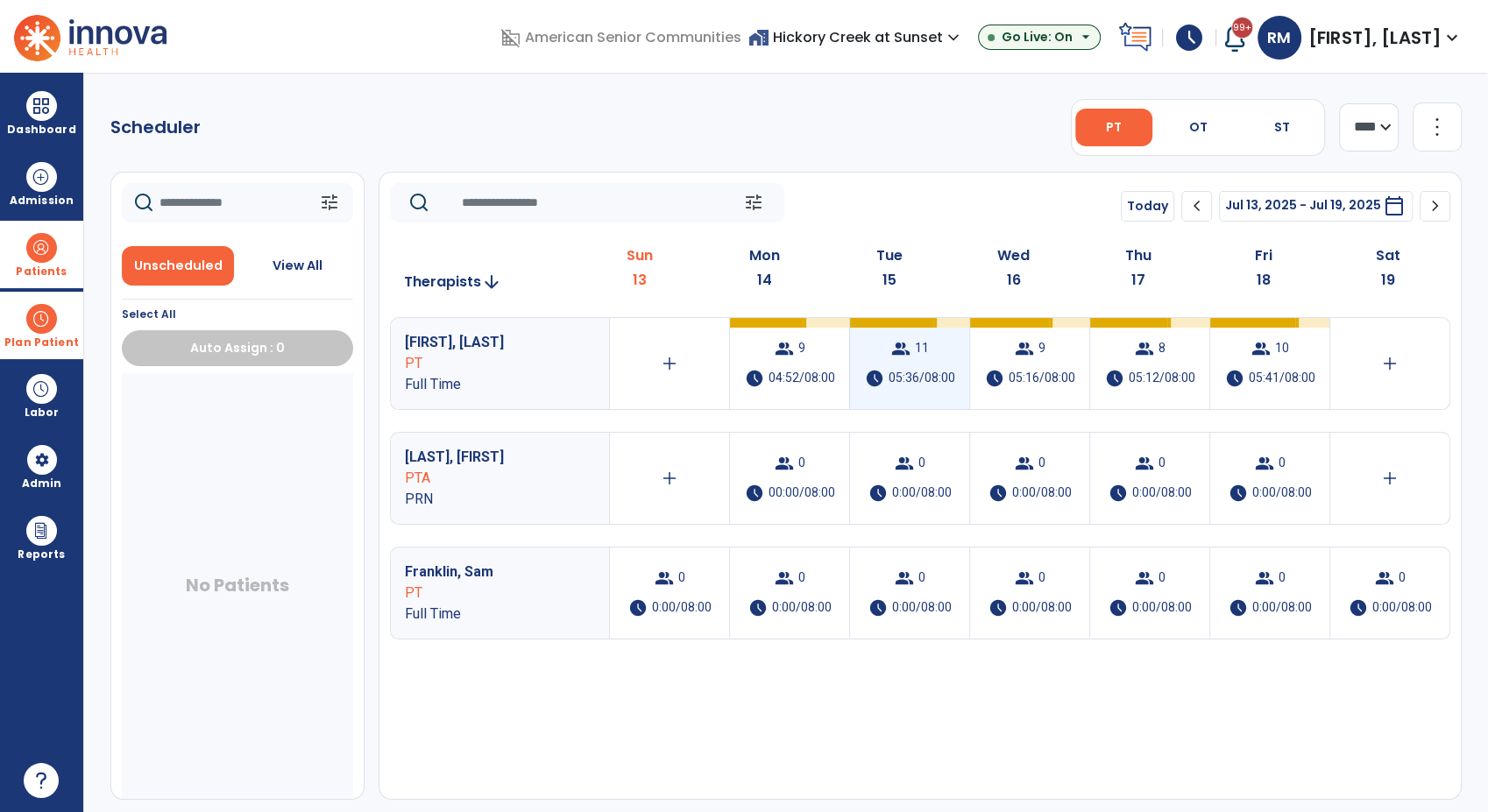 click on "group  11  schedule  05:36/08:00" at bounding box center (910, 364) 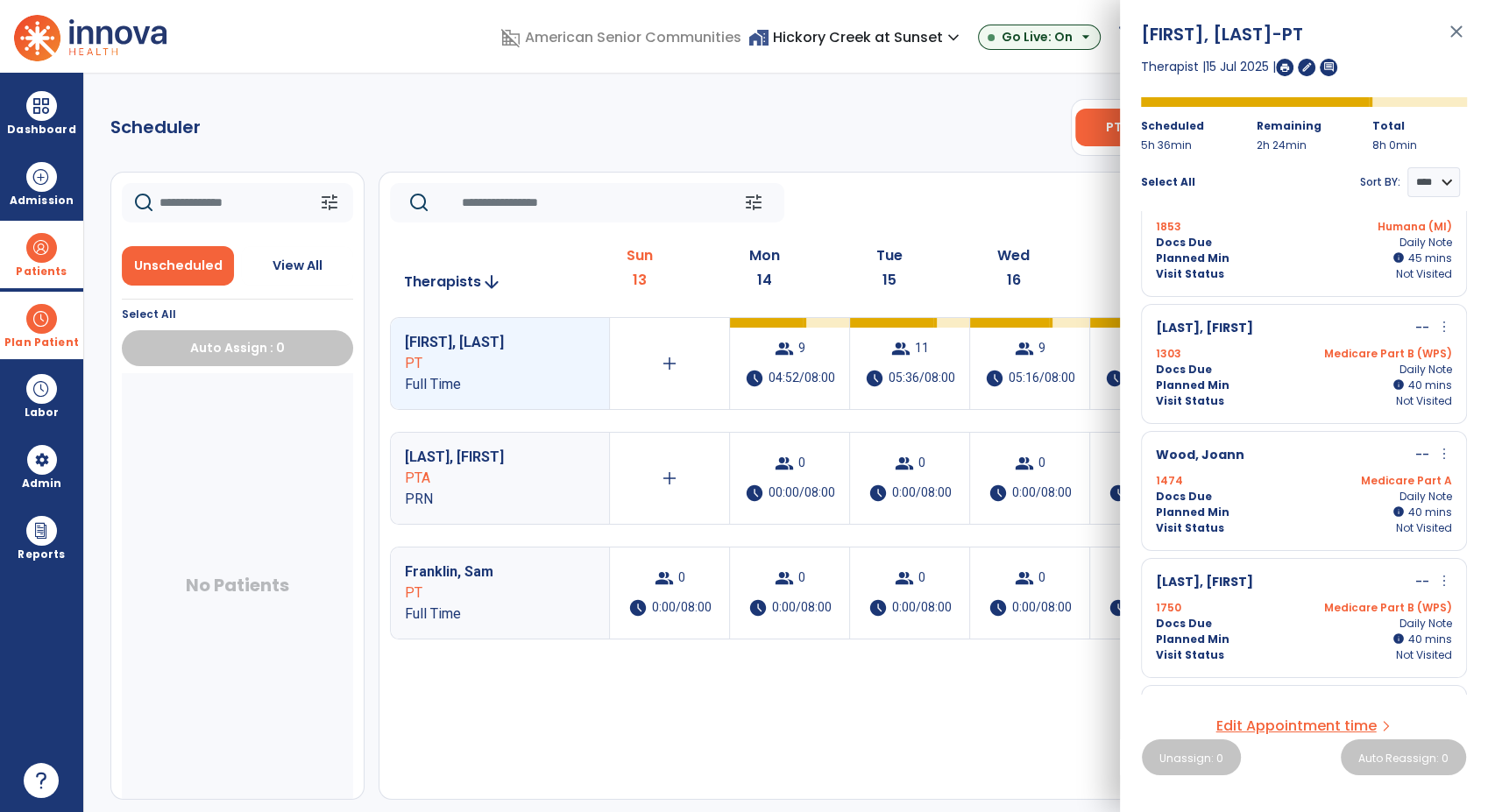 scroll, scrollTop: 42, scrollLeft: 0, axis: vertical 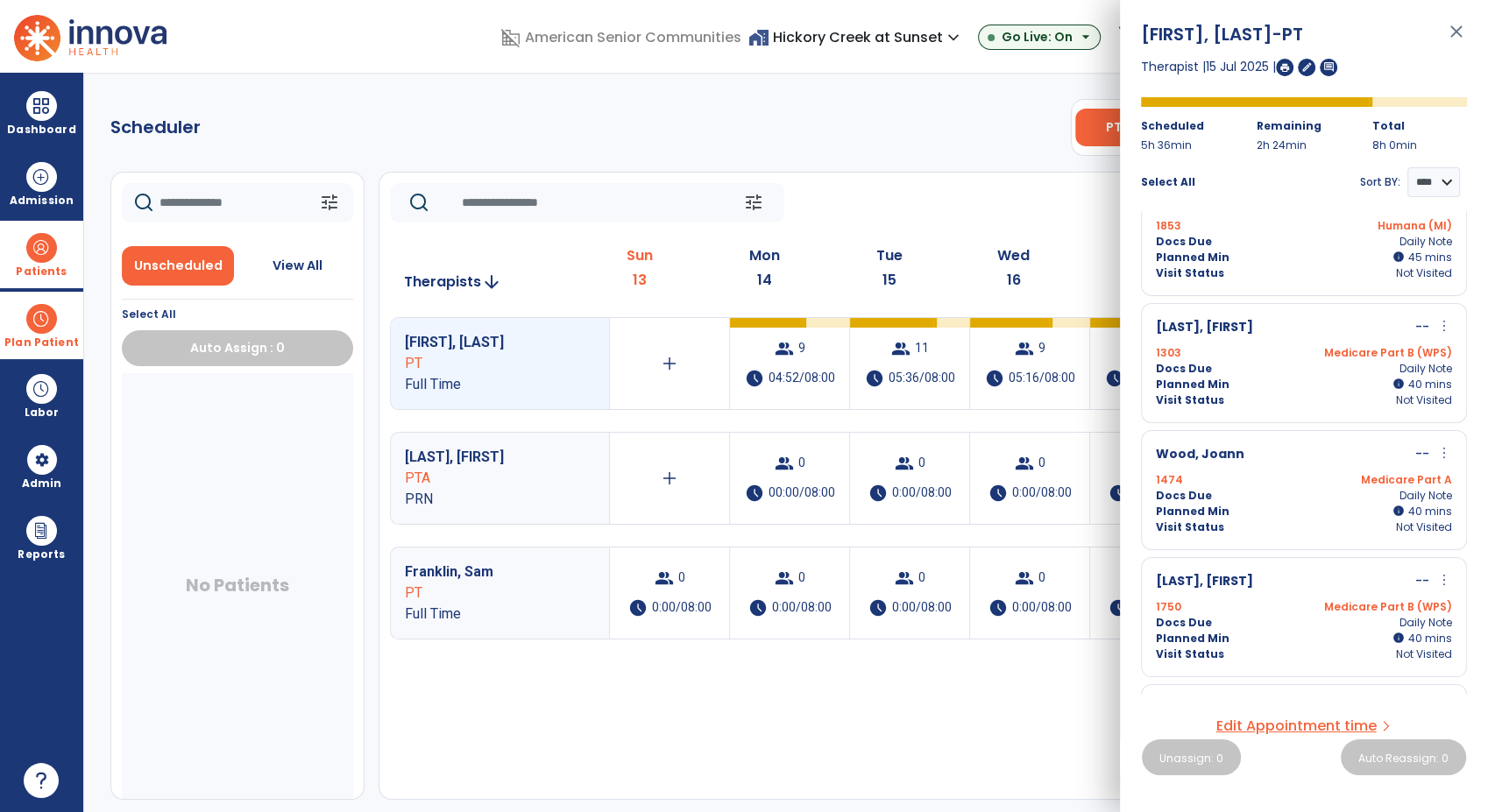 click on "more_vert" at bounding box center (1444, 326) 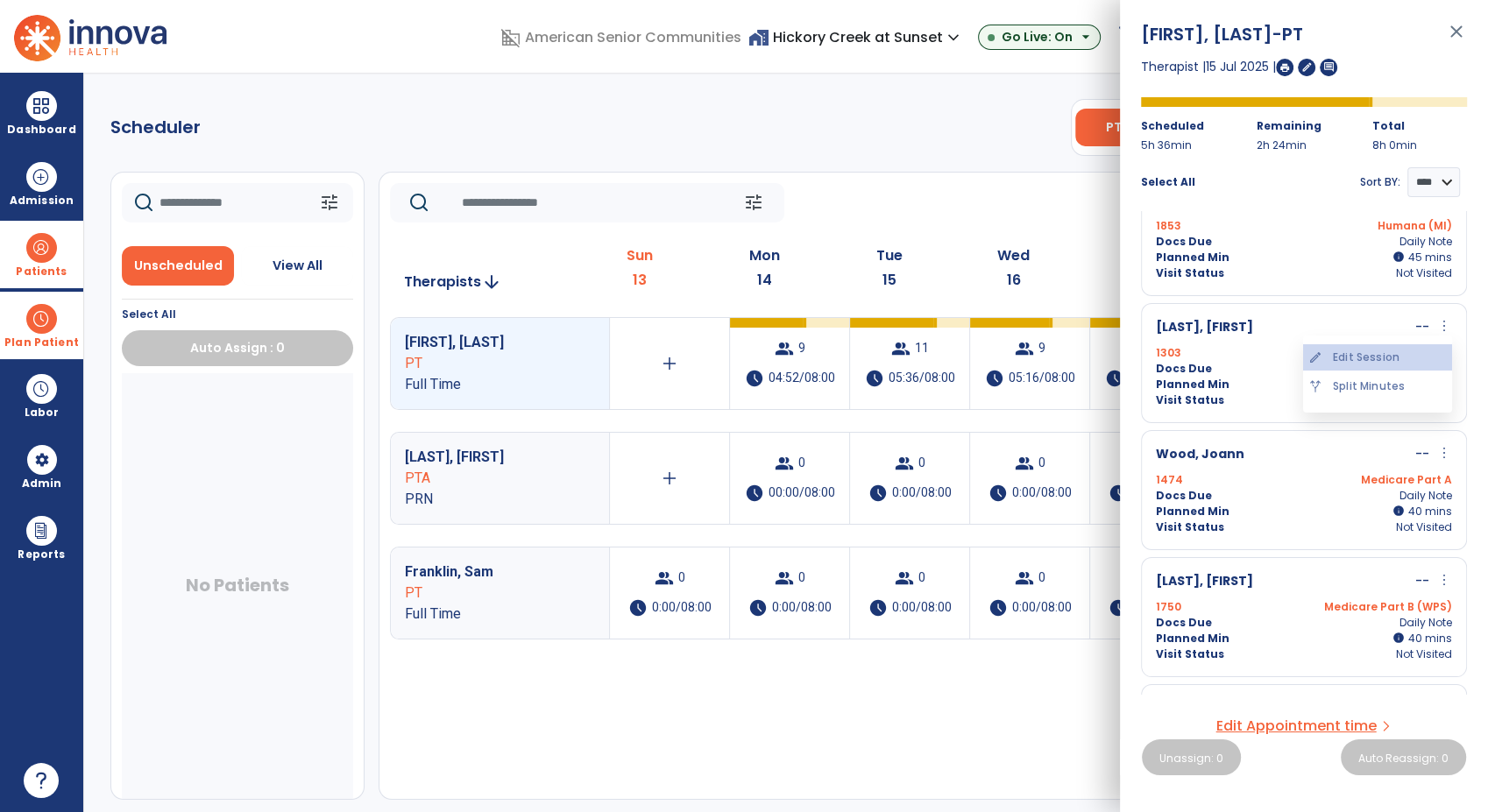 click on "edit   Edit Session" at bounding box center [1378, 357] 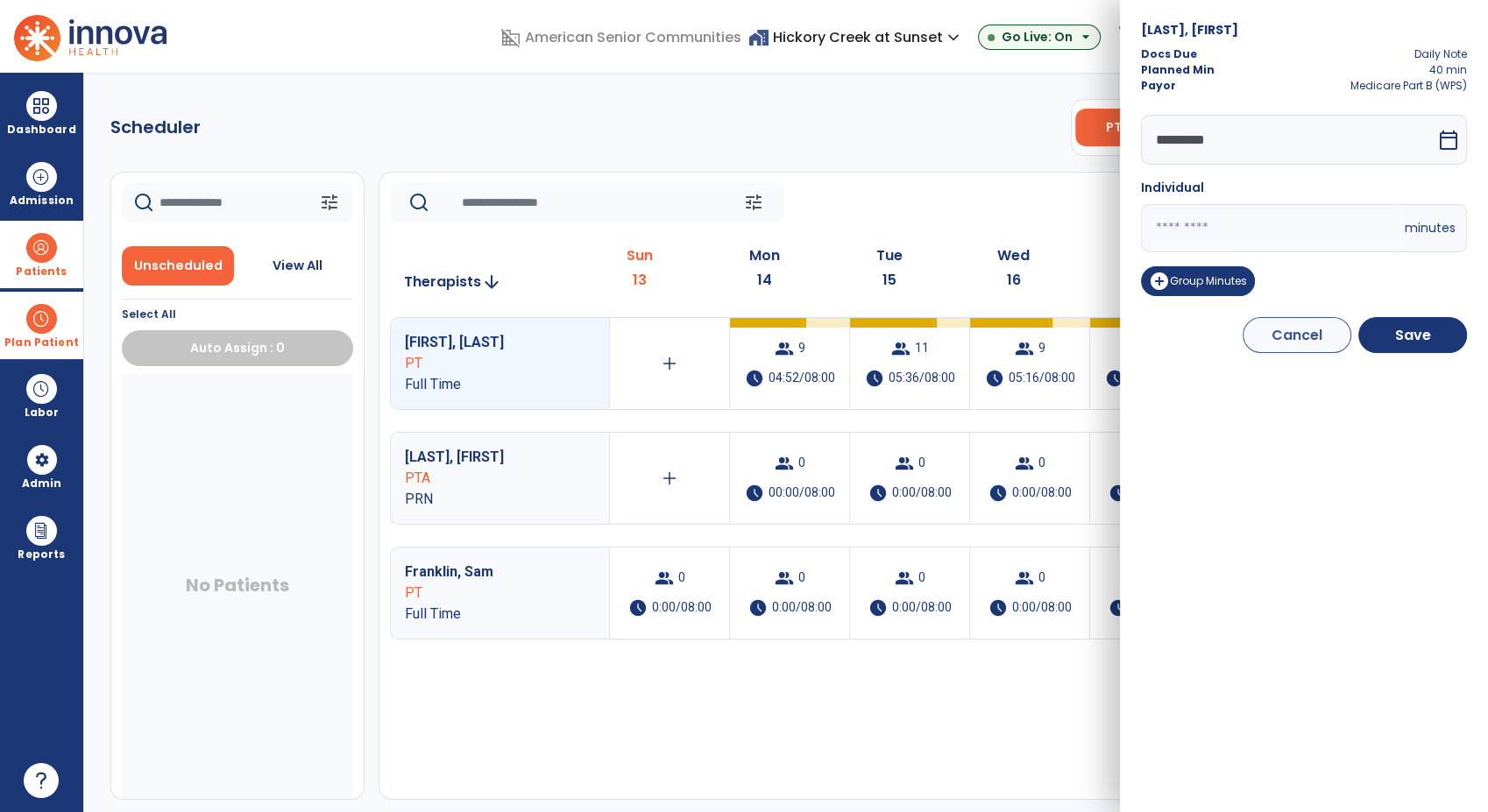 click on "*********" at bounding box center (1288, 139) 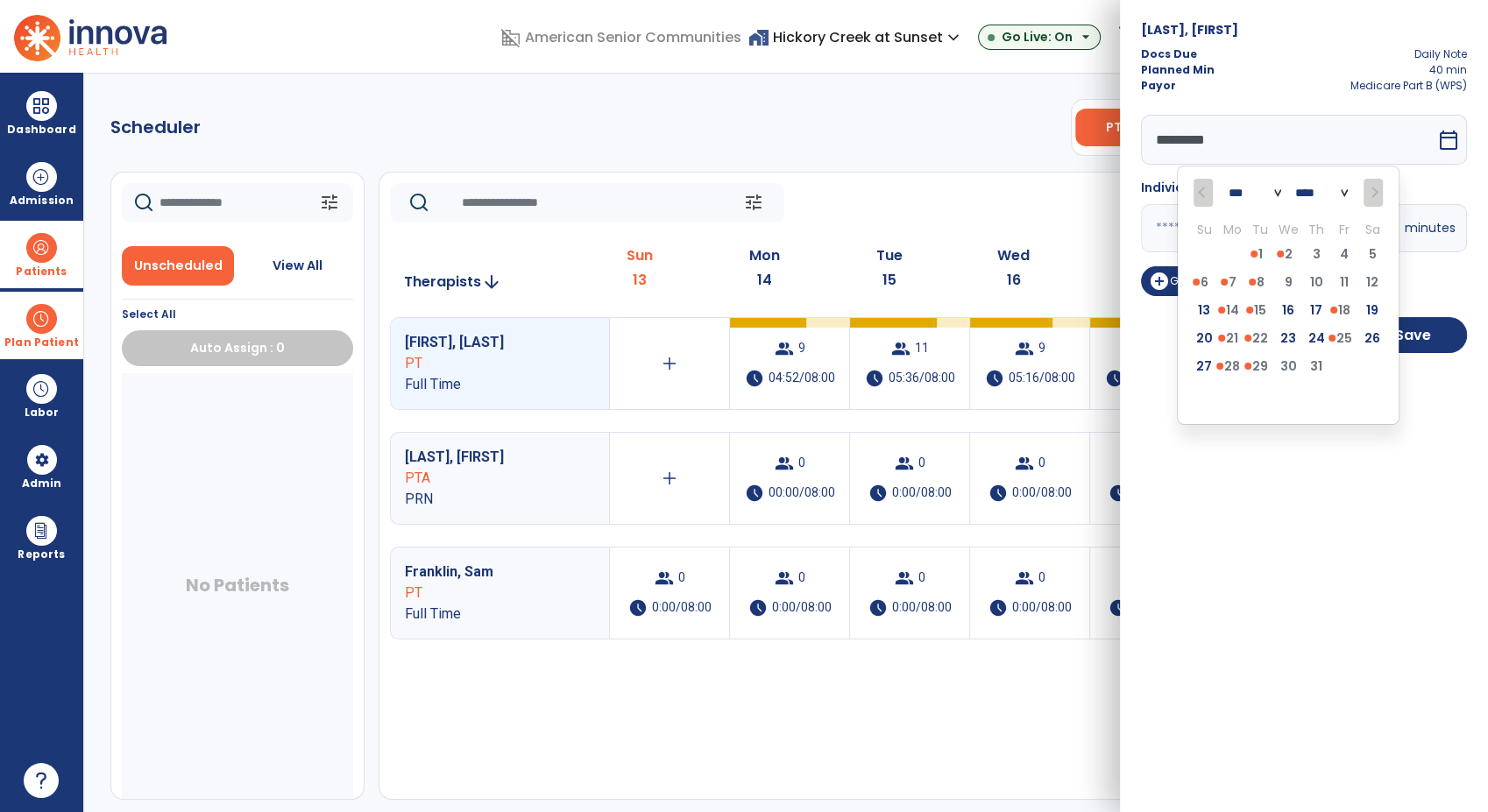 drag, startPoint x: 1324, startPoint y: 473, endPoint x: 1333, endPoint y: 472, distance: 9.055385 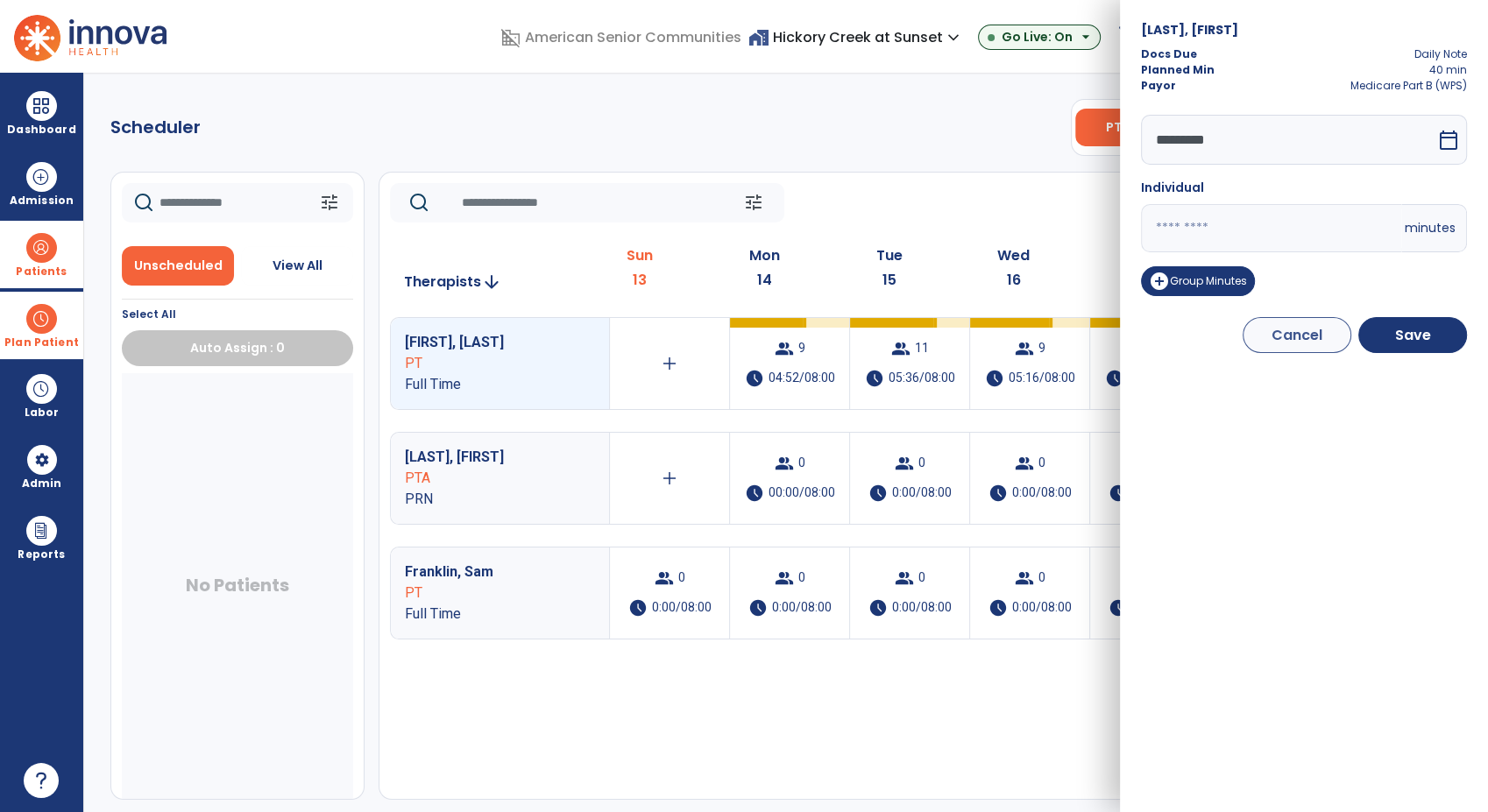 click on "Mcmillian, Mitchell   Docs Due Daily Note   Planned Min  40 min   Payor  Medicare Part B (WPS)  *********  calendar_today  Individual  ** minutes  add_circle   Group Minutes  Cancel   Save" at bounding box center (1304, 406) 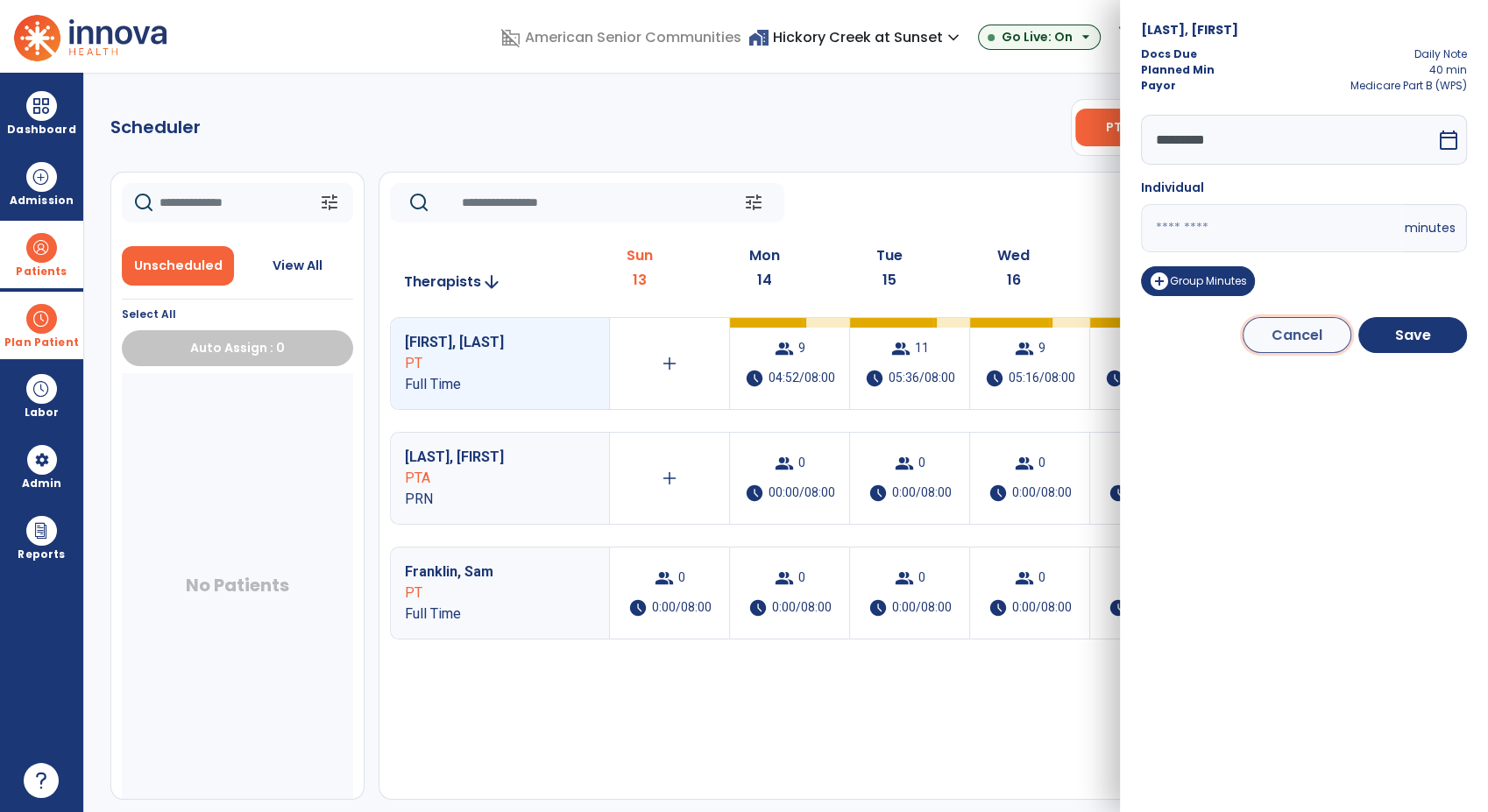 click on "Cancel" at bounding box center (1297, 335) 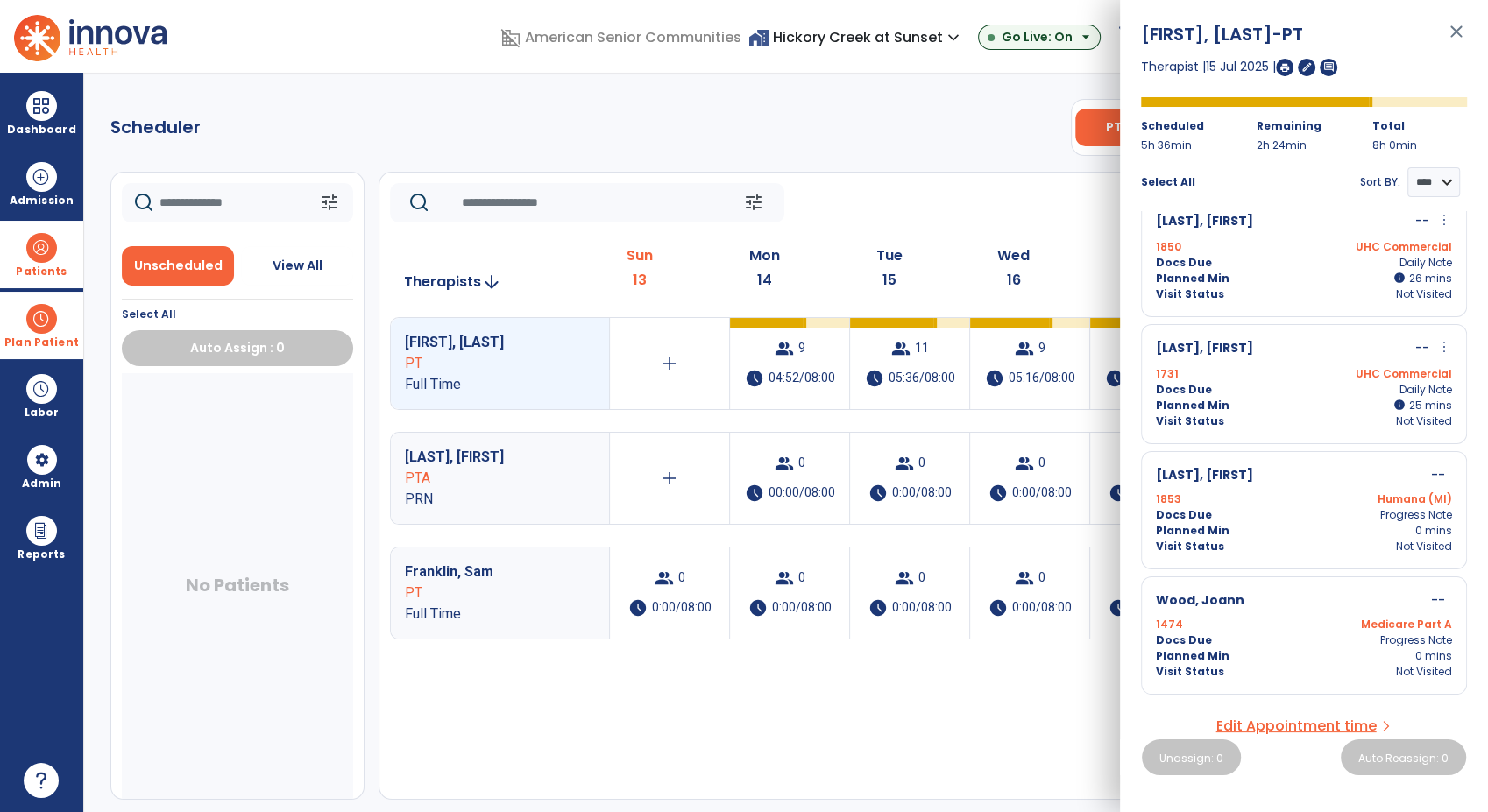 scroll, scrollTop: 910, scrollLeft: 0, axis: vertical 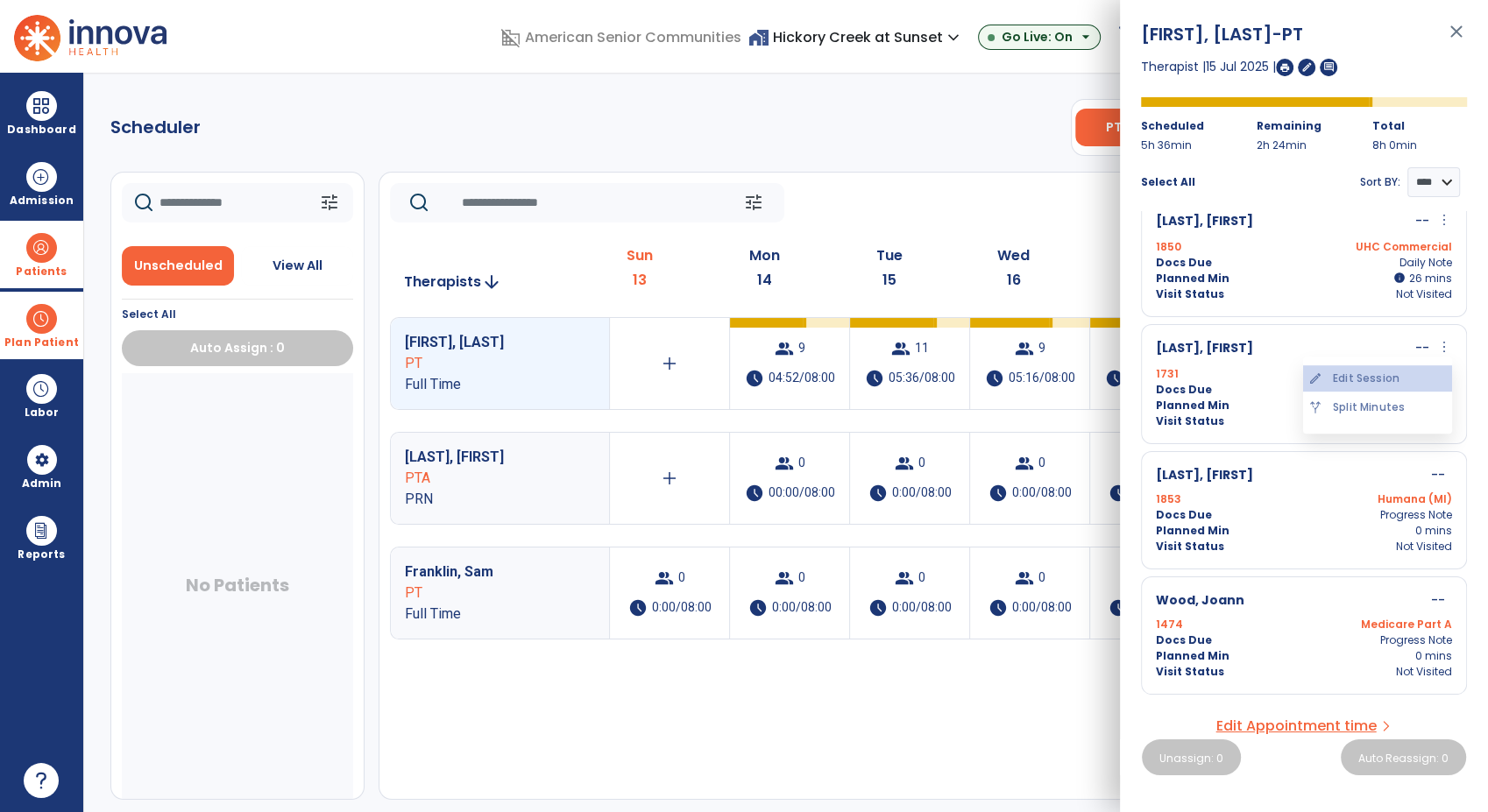 click on "edit   Edit Session" at bounding box center [1378, 378] 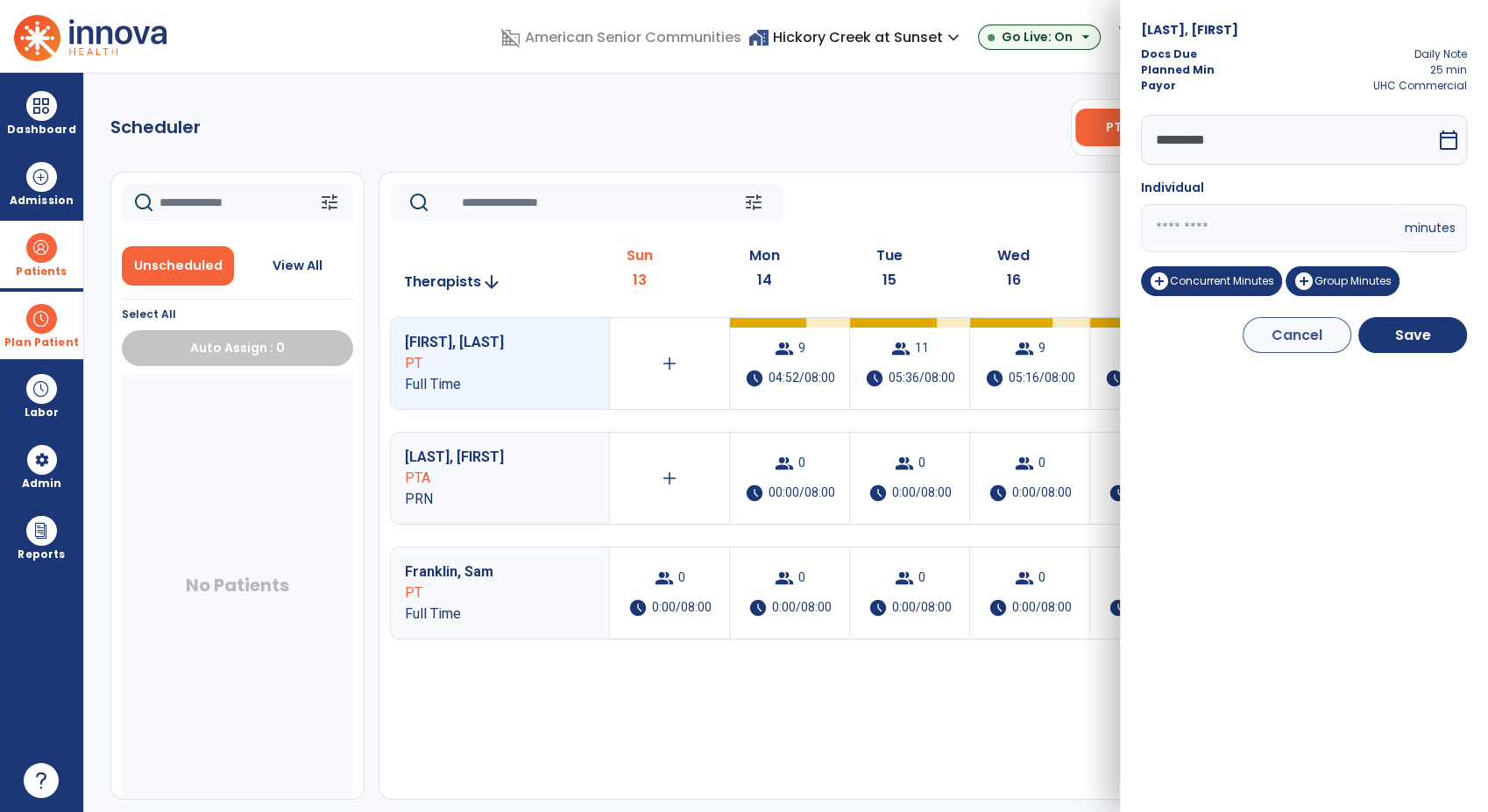 click on "*********" at bounding box center [1288, 139] 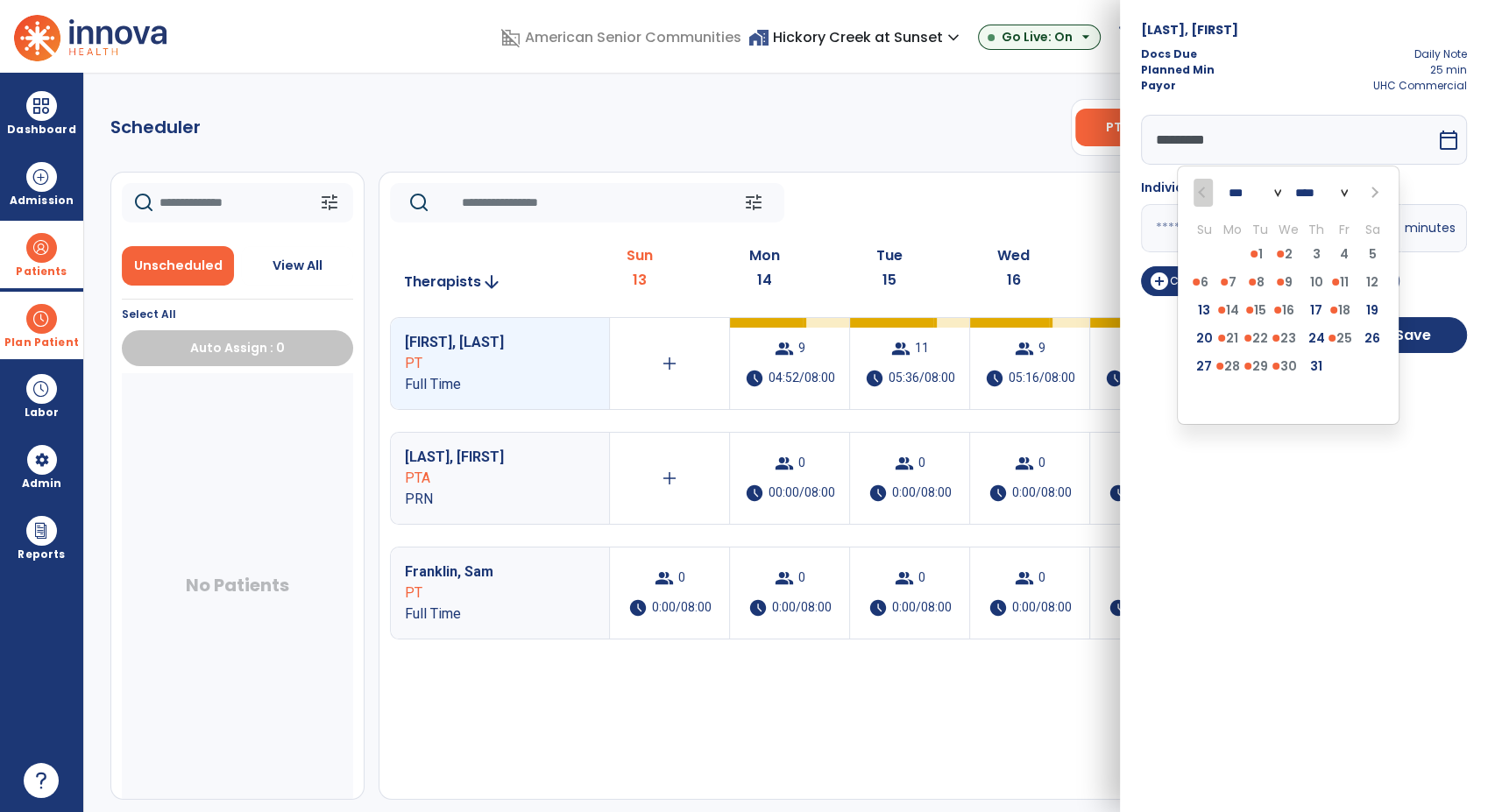 click on "Posillico, Caterina   Docs Due Daily Note   Planned Min  25 min   Payor  UHC Commercial  ********* *** *** **** Su Mo Tu We Th Fr Sa  29   30   1   2   3   4   5   6   7   8   9   10   11   12   13   14   15   16   17   18   19   20   21   22   23   24   25   26   27   28   29   30   31   1   2   3   4   5   6   7   8   9   calendar_today  Individual  ** minutes  add_circle   Concurrent Minutes  add_circle   Group Minutes  Cancel   Save" at bounding box center [1304, 406] 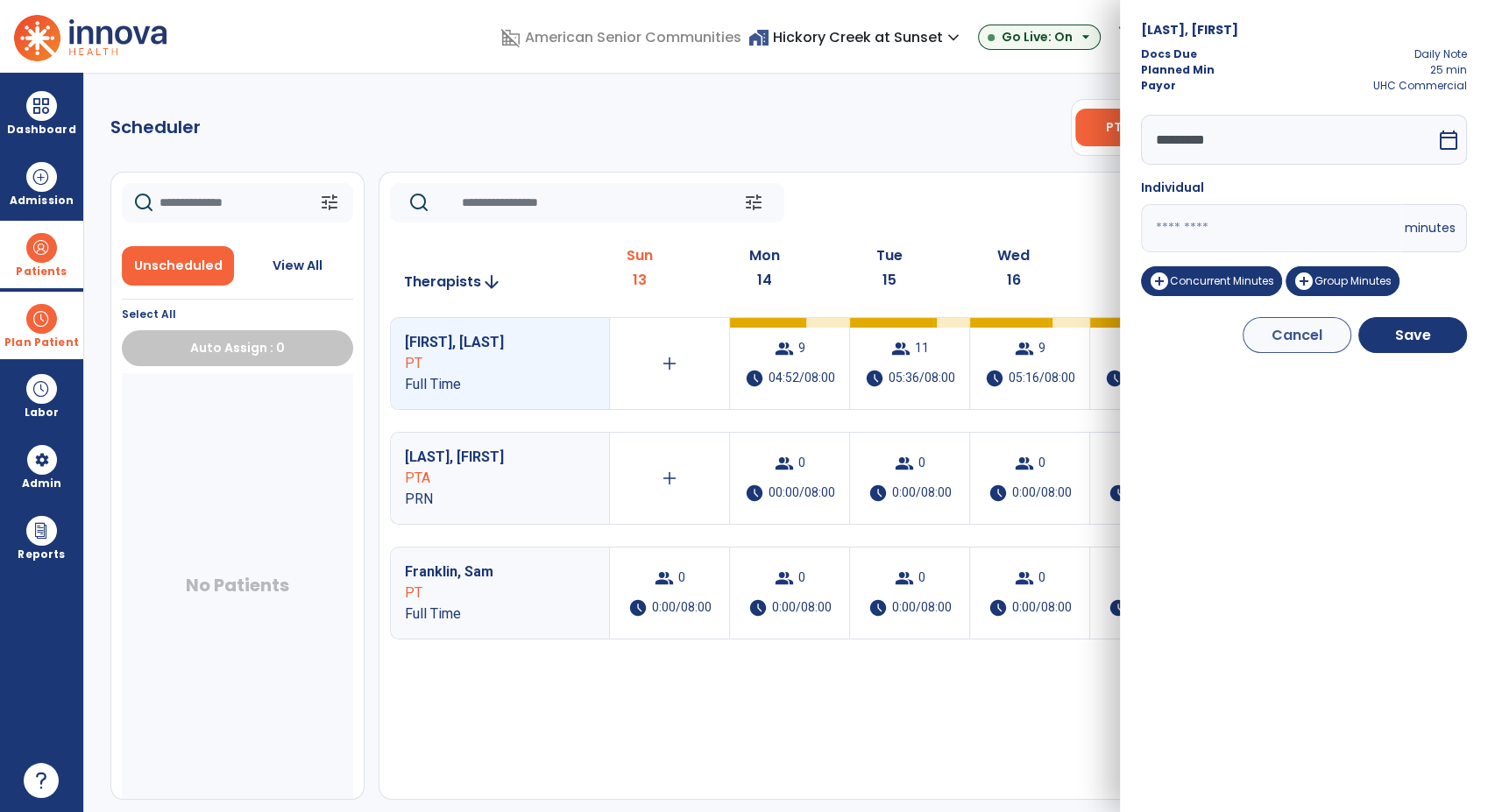 click at bounding box center (41, 319) 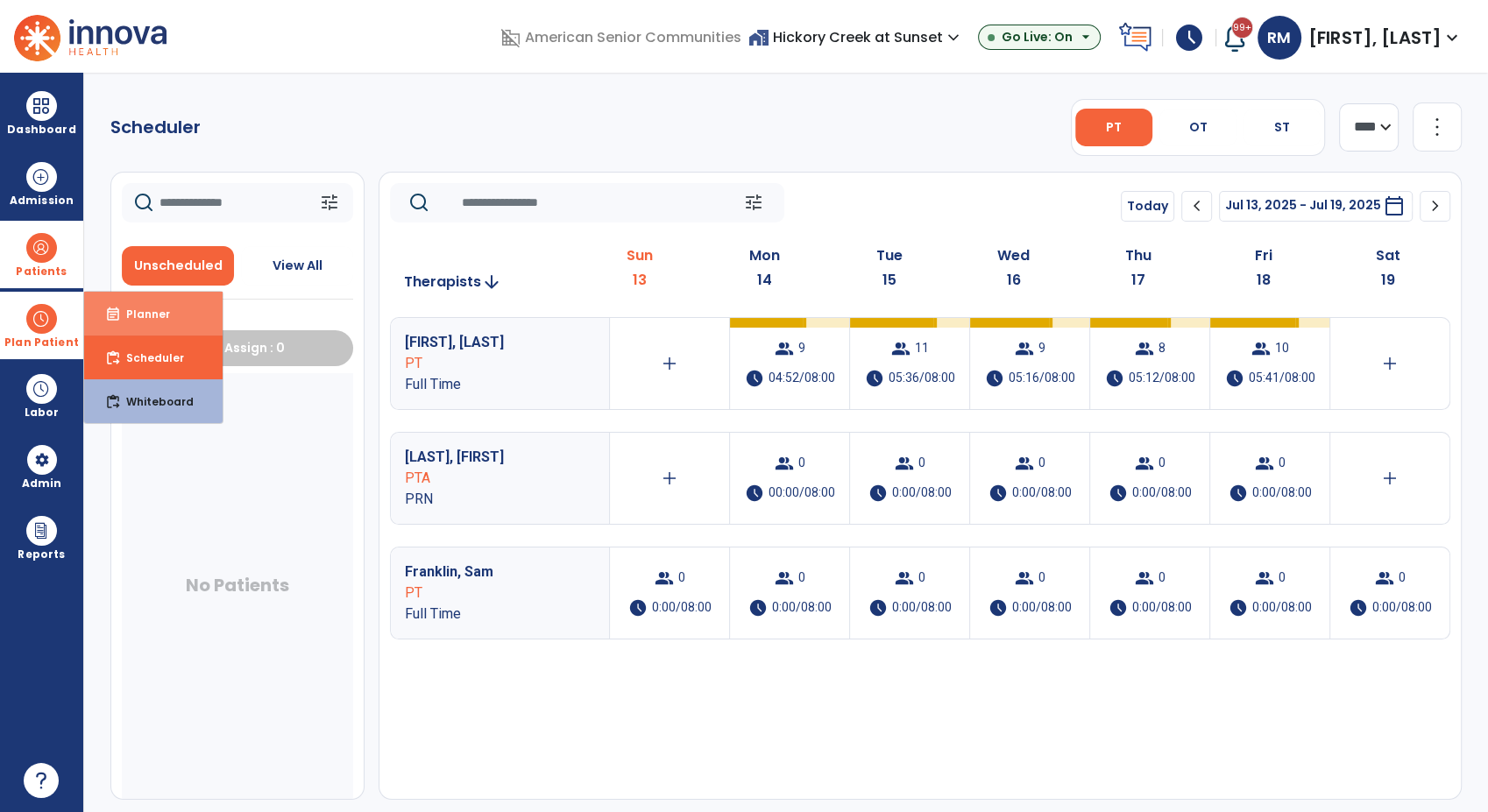 click on "Planner" at bounding box center (141, 314) 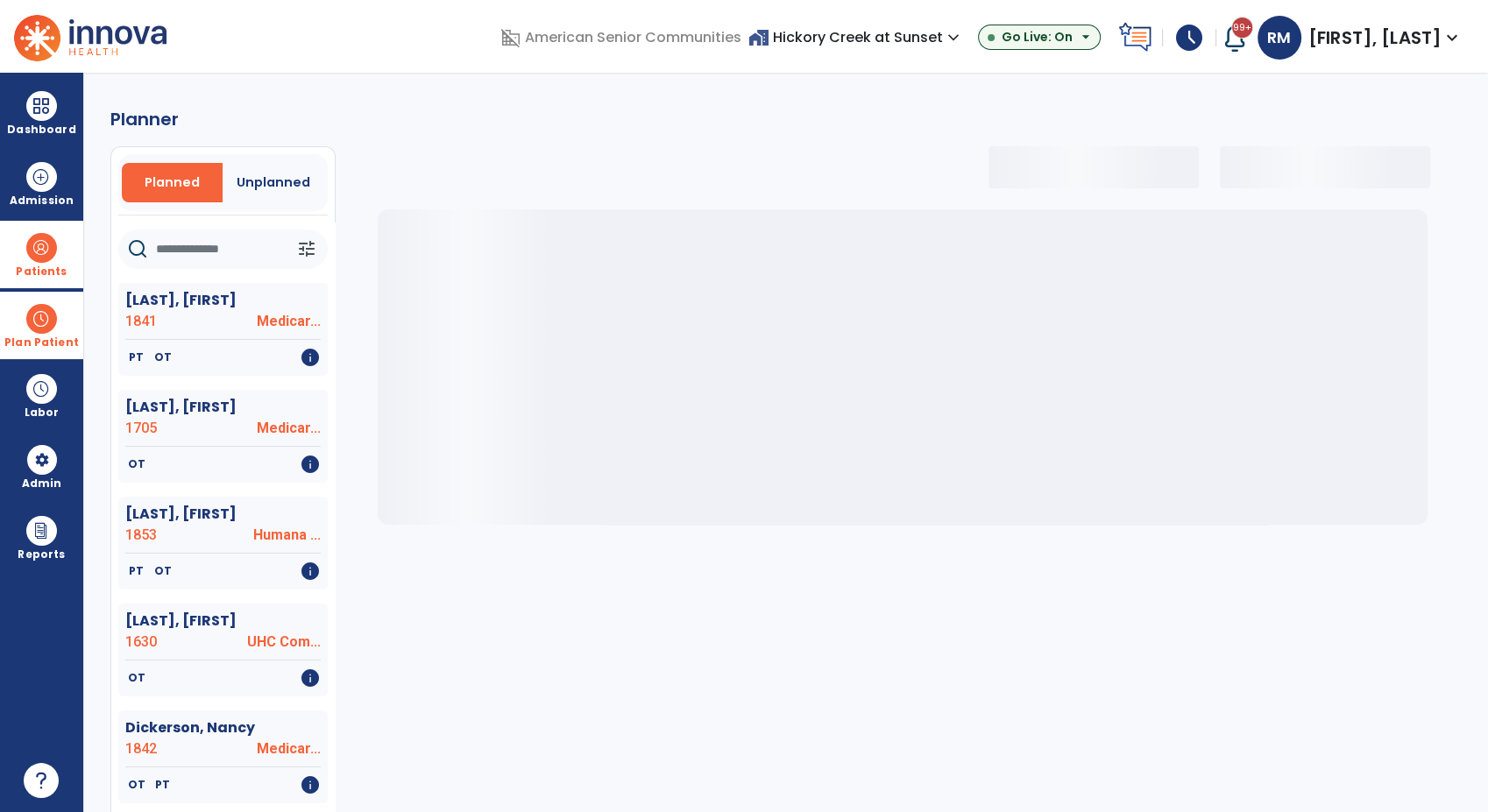 select on "***" 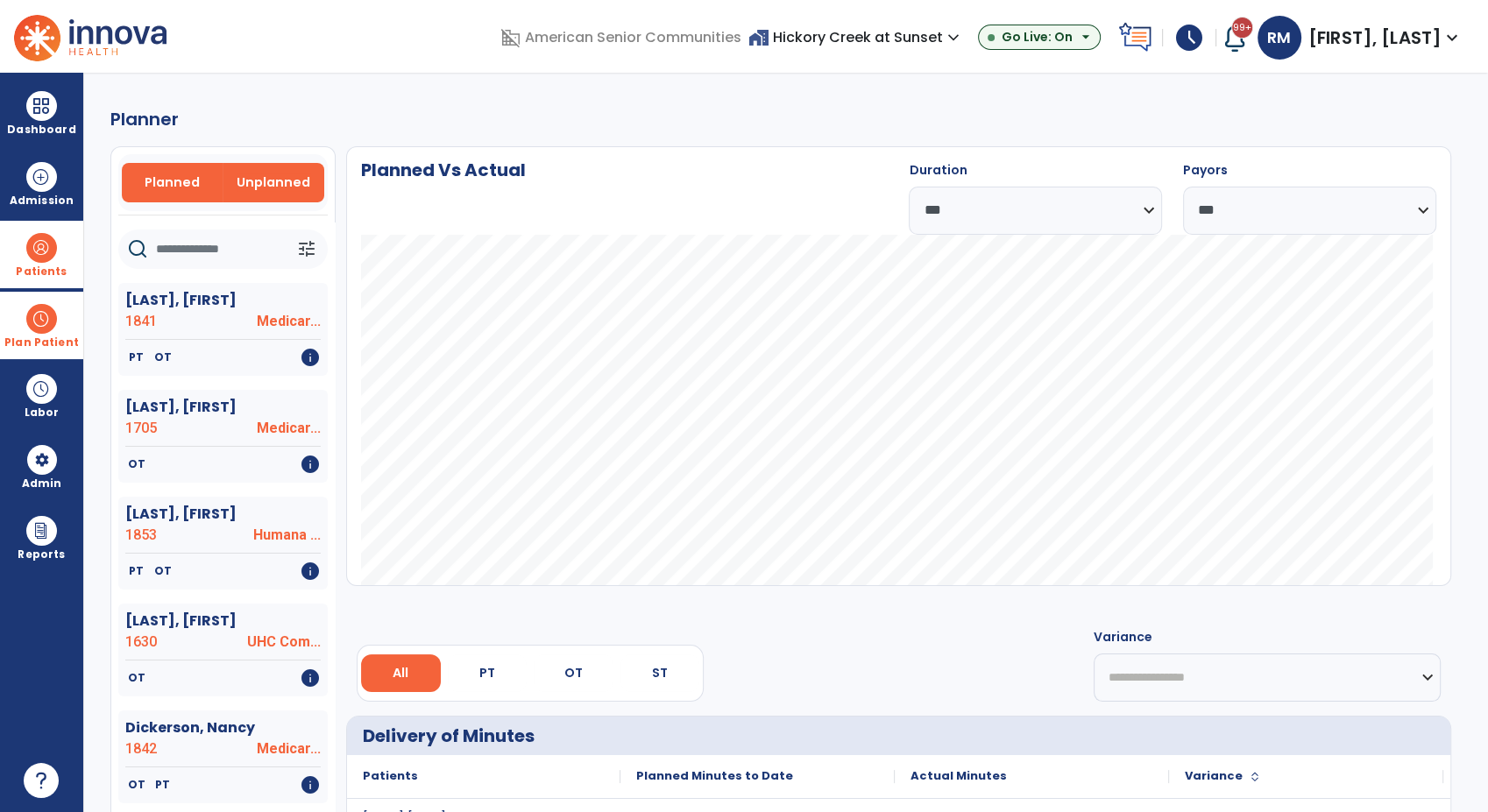 click on "Unplanned" at bounding box center [273, 182] 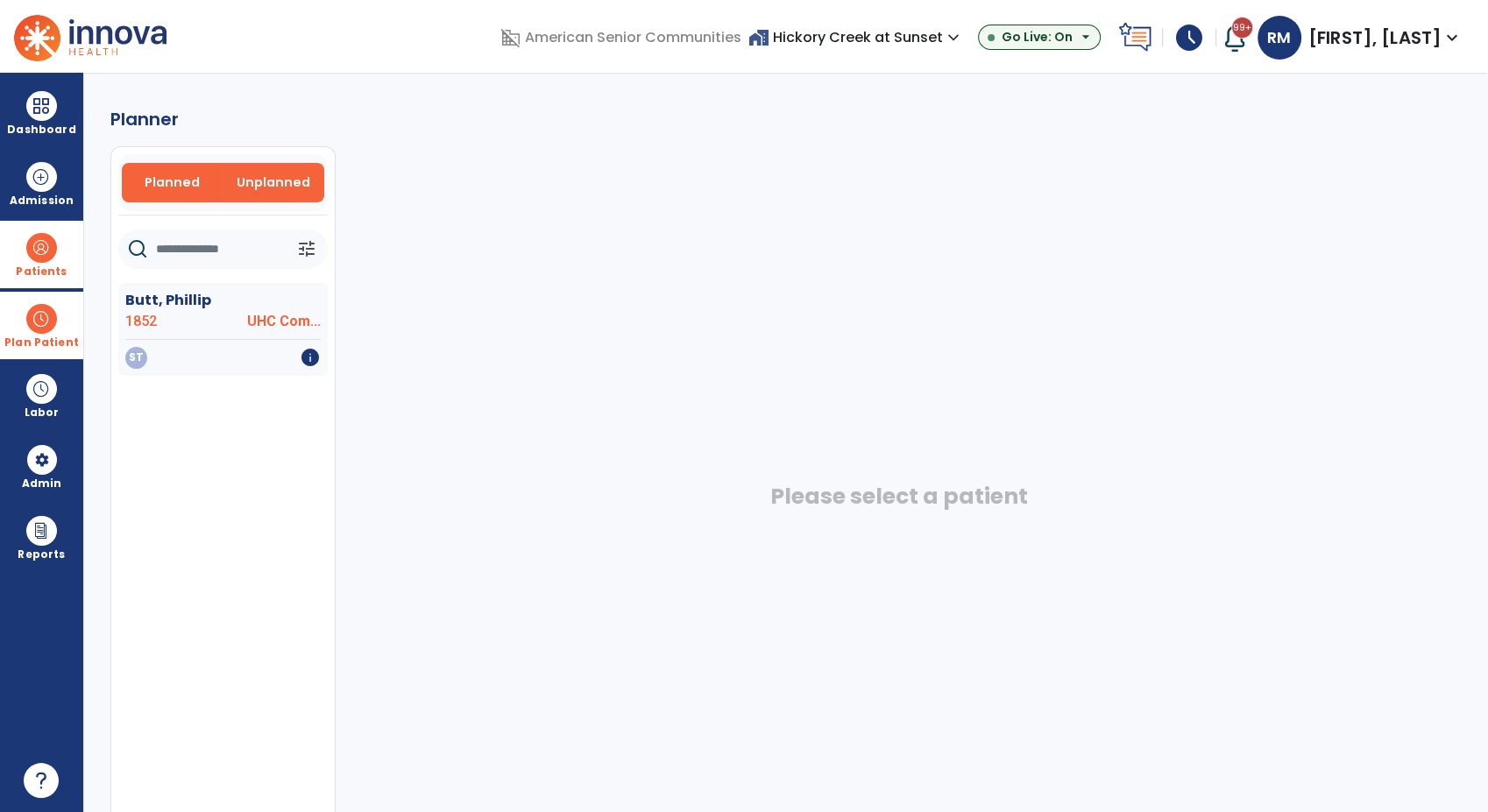 click on "Planned" at bounding box center (172, 182) 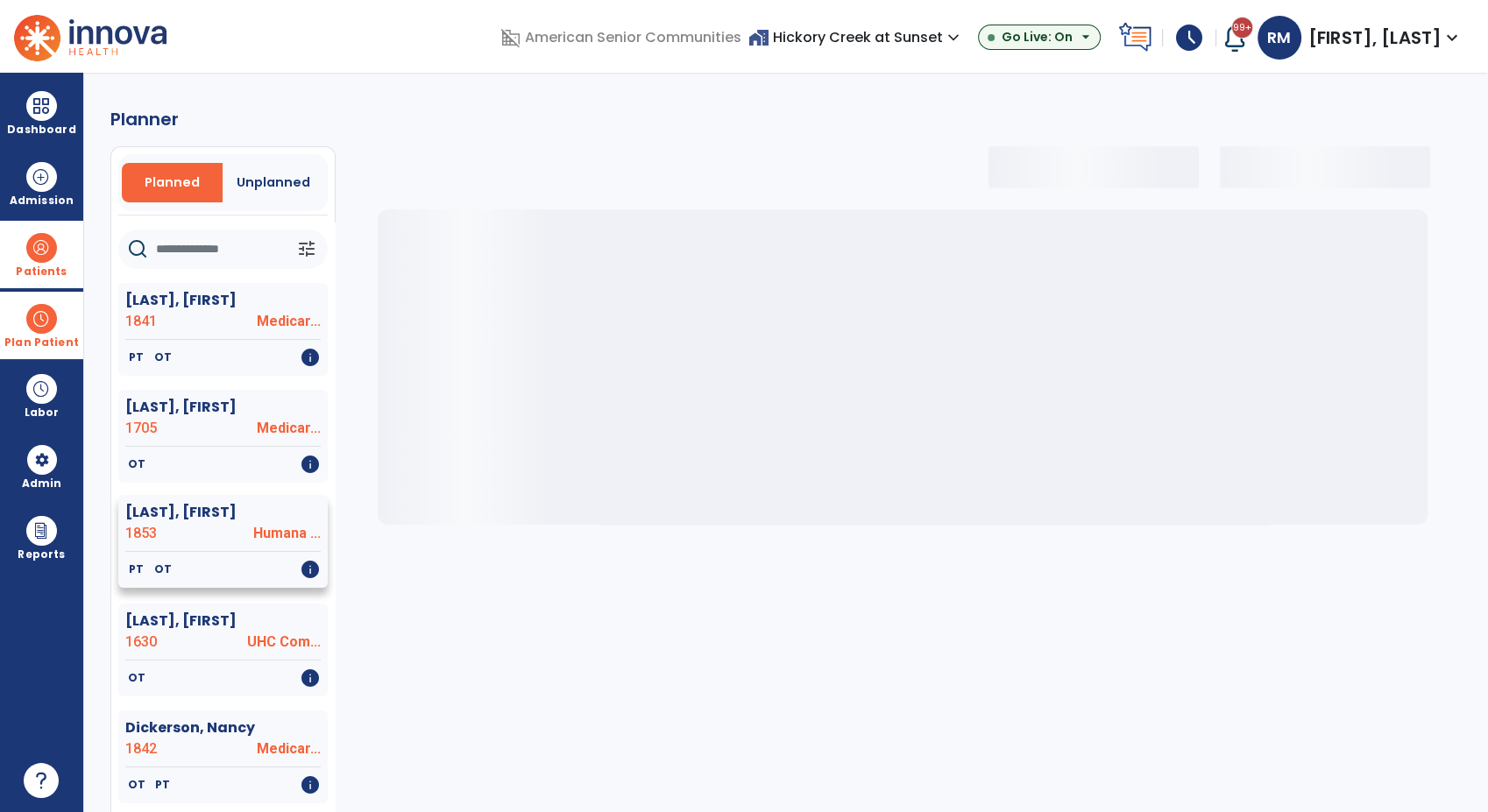 select on "***" 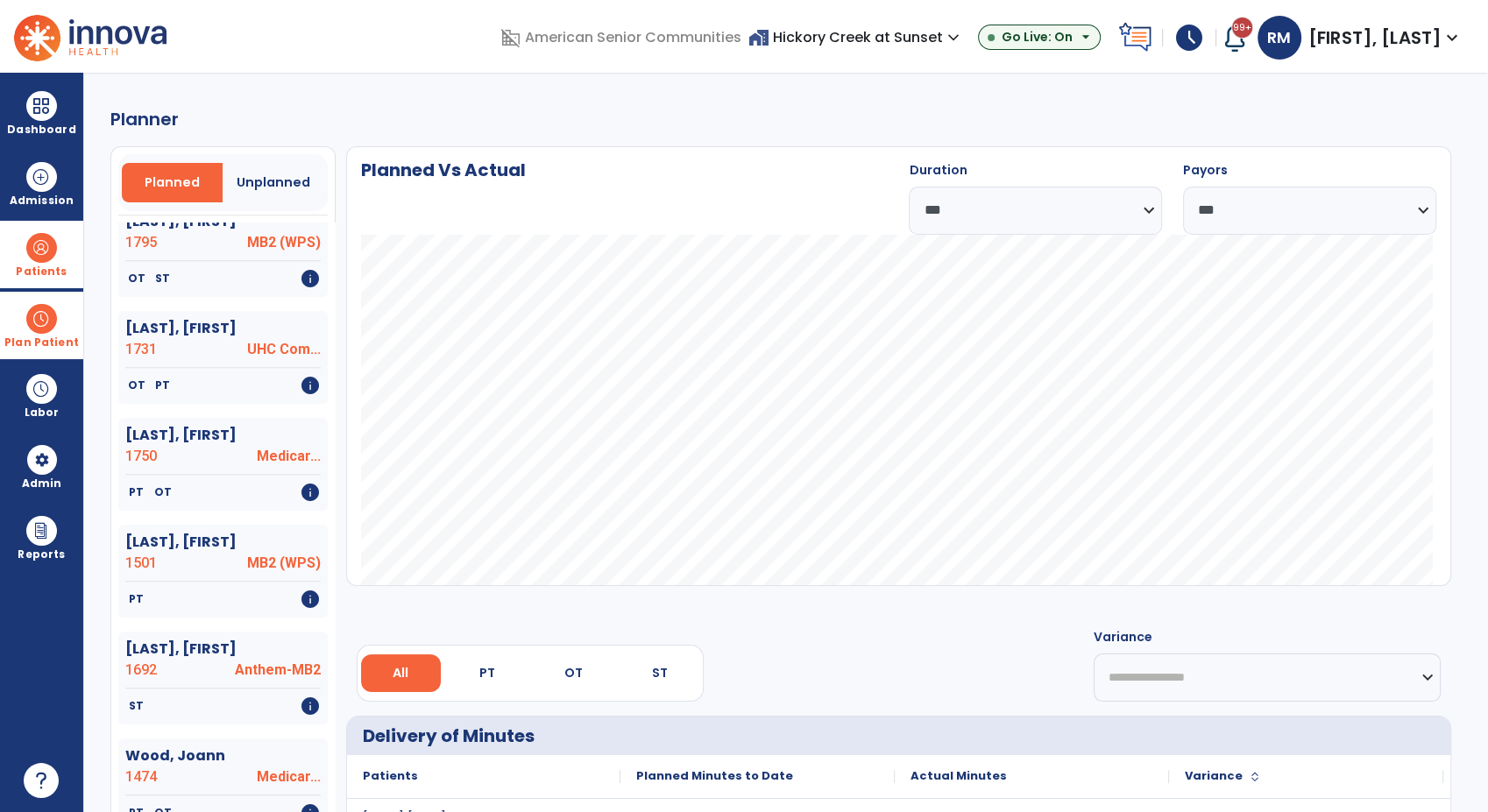 scroll, scrollTop: 1273, scrollLeft: 0, axis: vertical 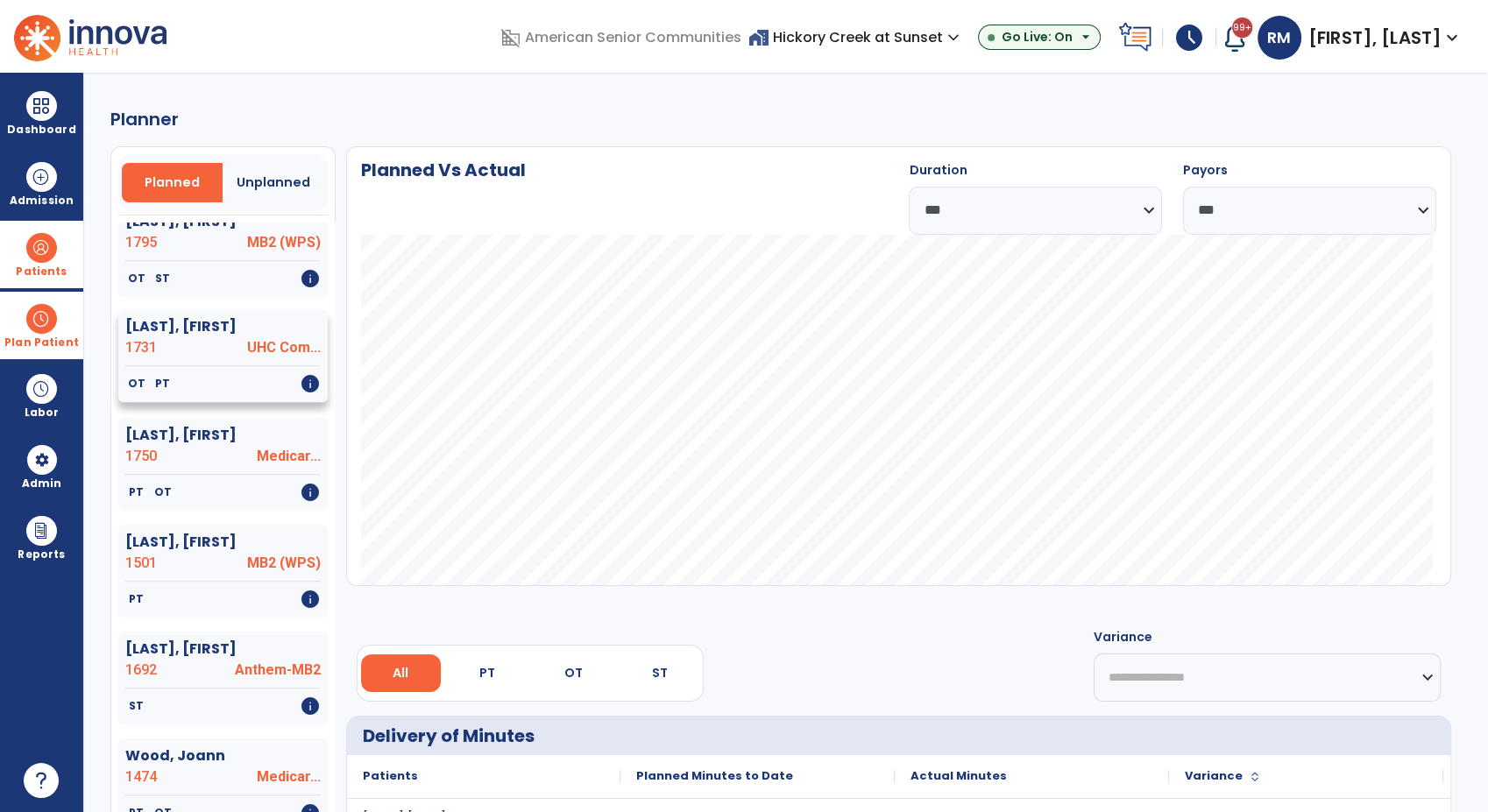 click on "1731" 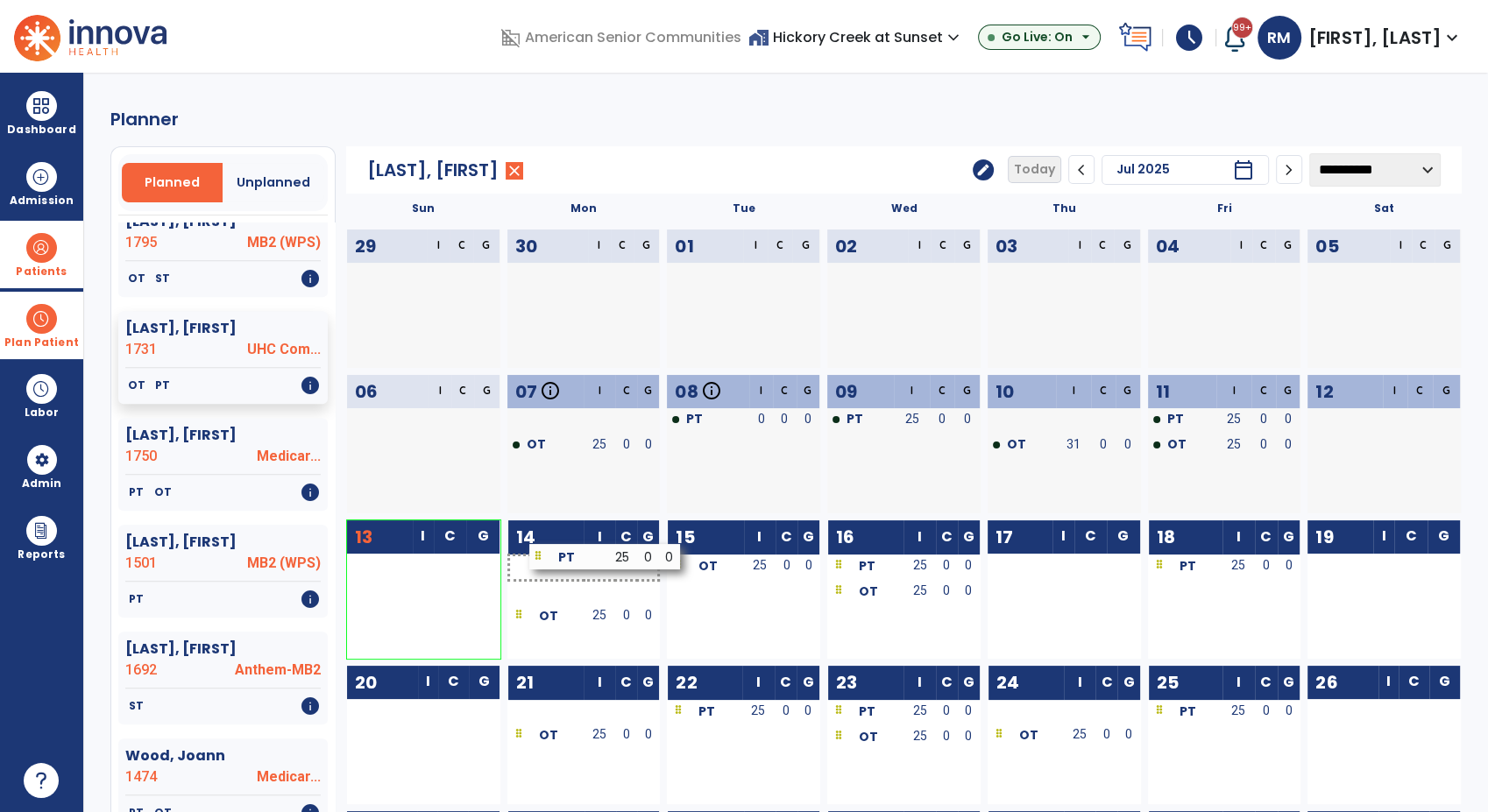 drag, startPoint x: 726, startPoint y: 566, endPoint x: 589, endPoint y: 556, distance: 137.36448 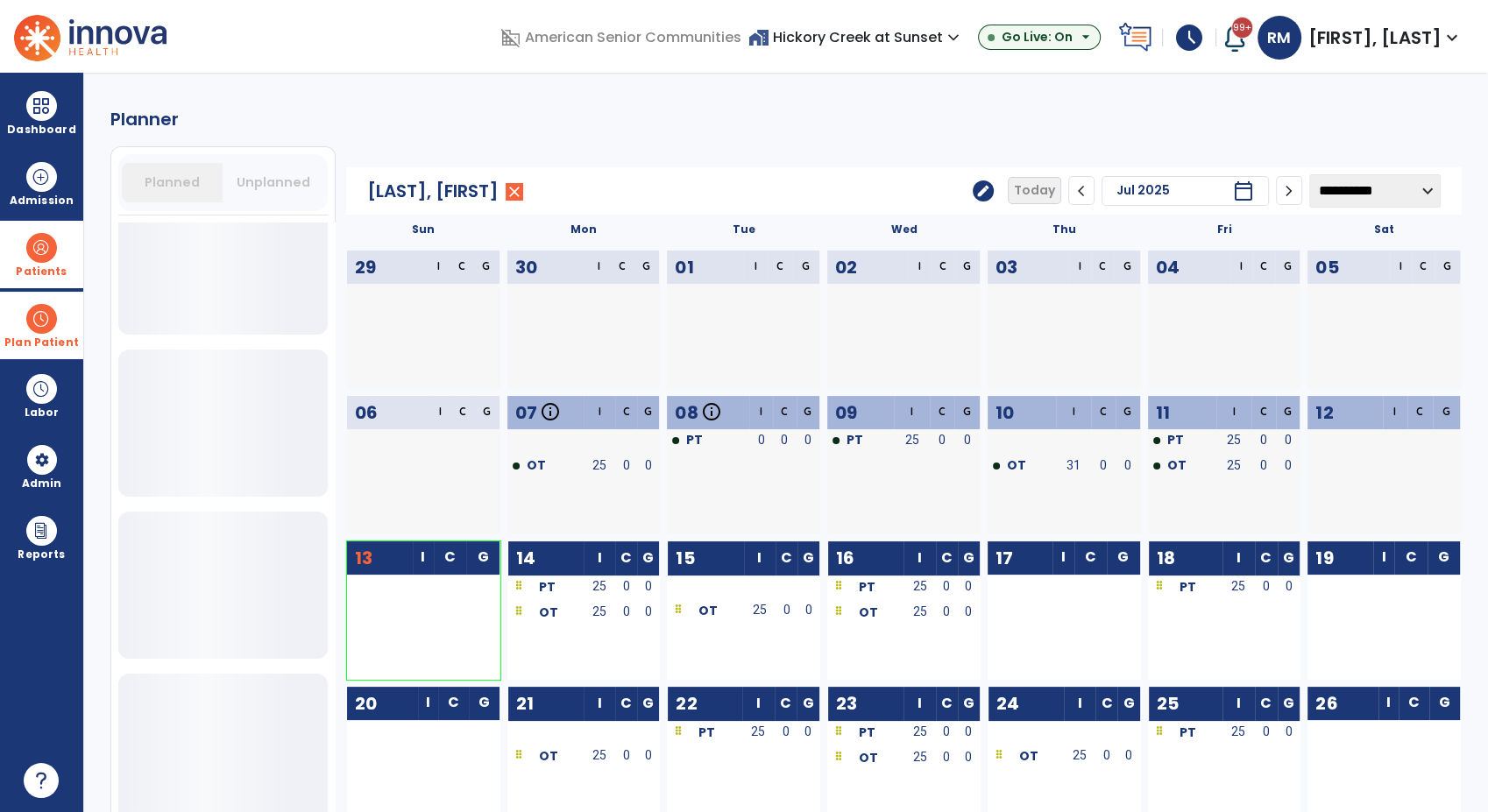 scroll, scrollTop: 1273, scrollLeft: 0, axis: vertical 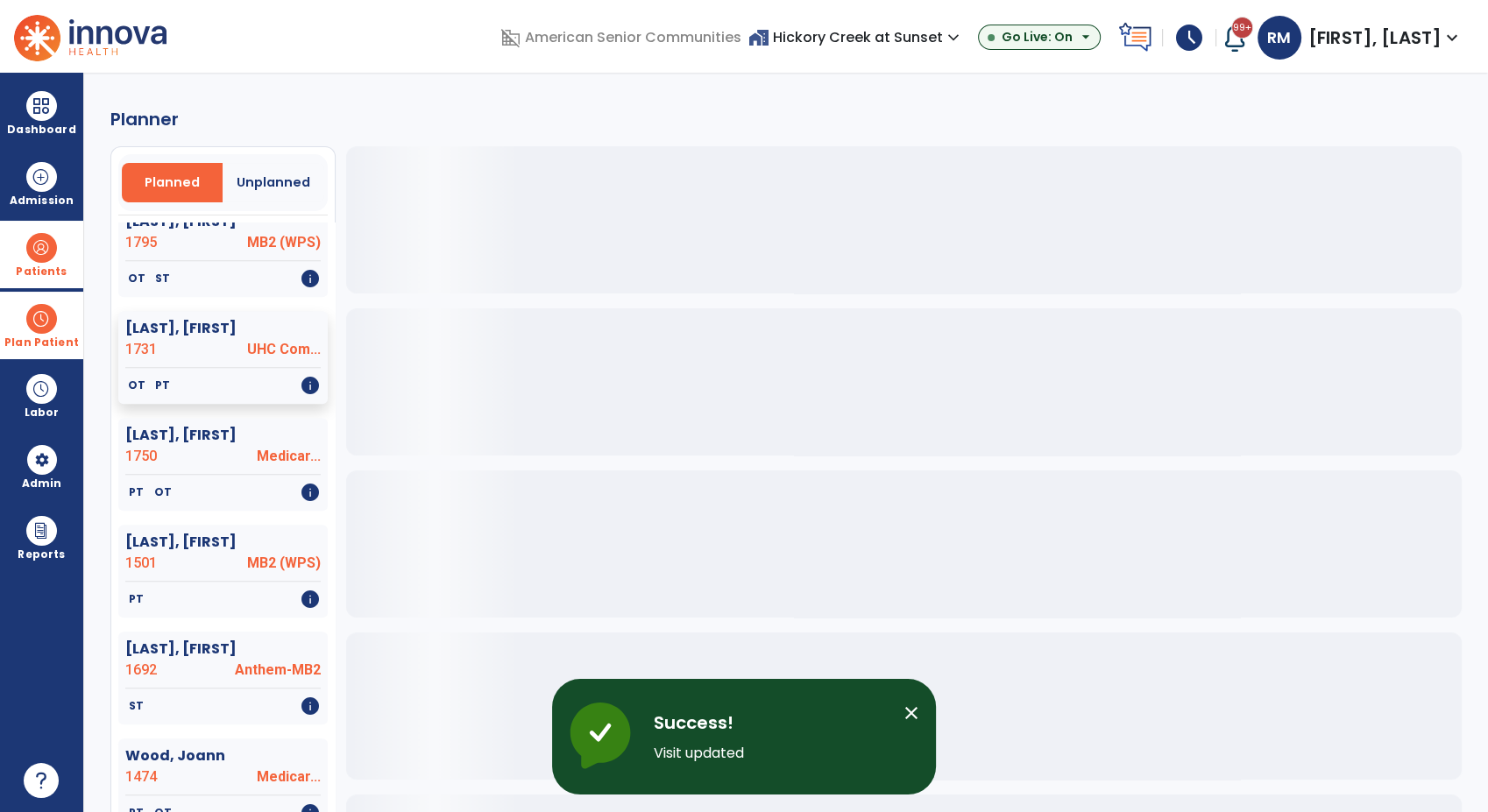 click at bounding box center [41, 319] 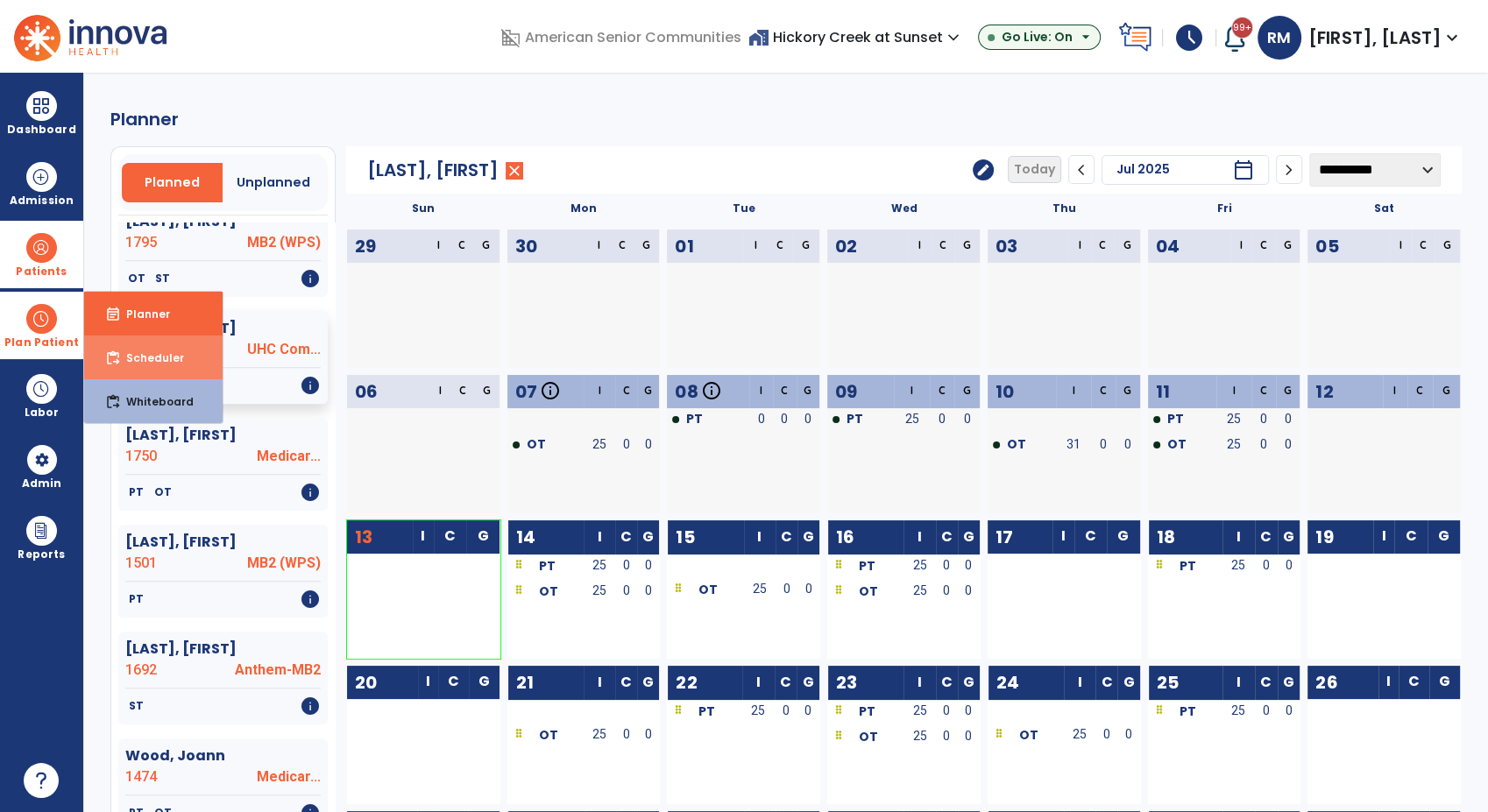 click on "Scheduler" at bounding box center (148, 357) 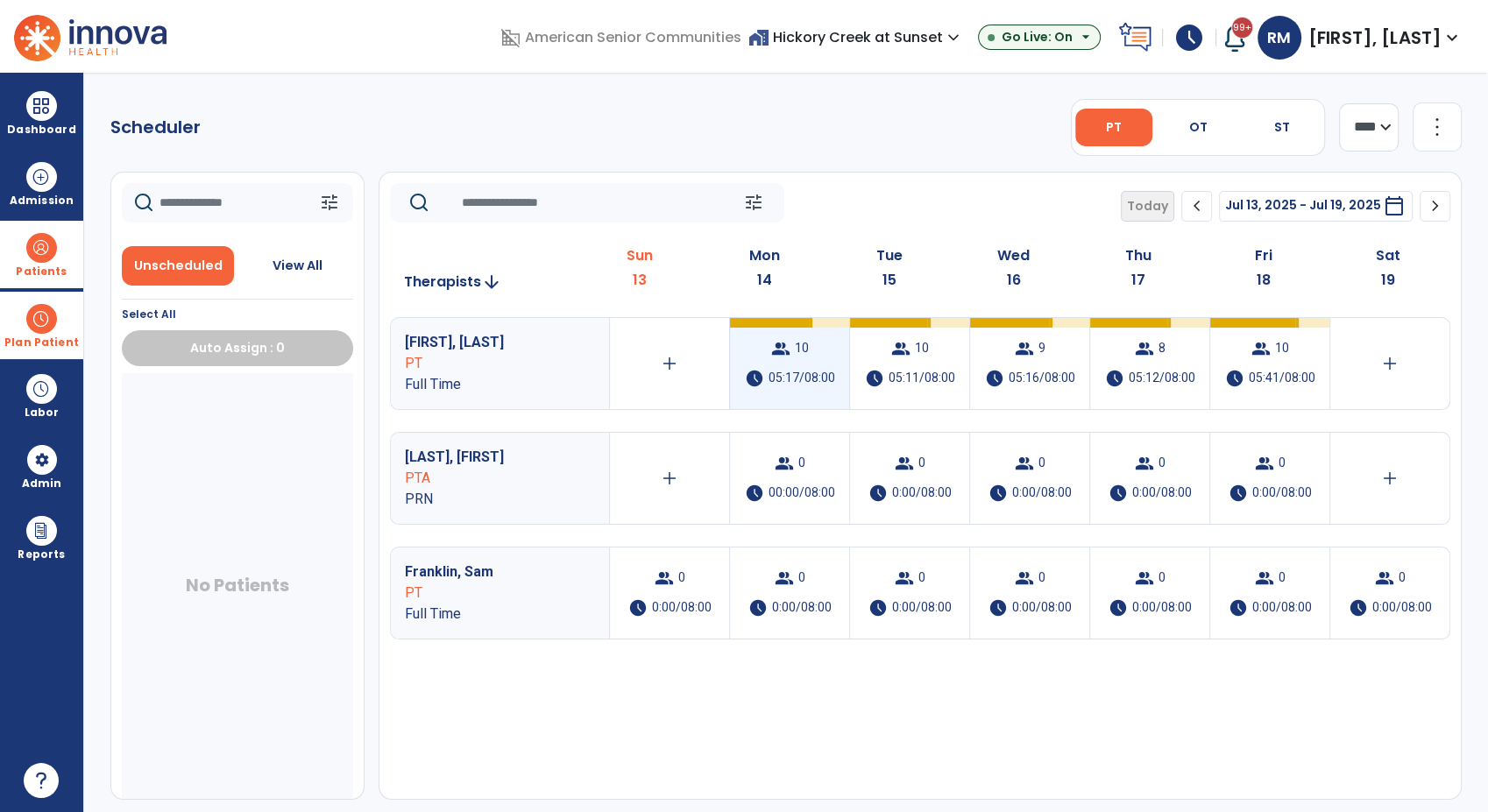 click on "group  10  schedule  05:17/08:00" at bounding box center [790, 364] 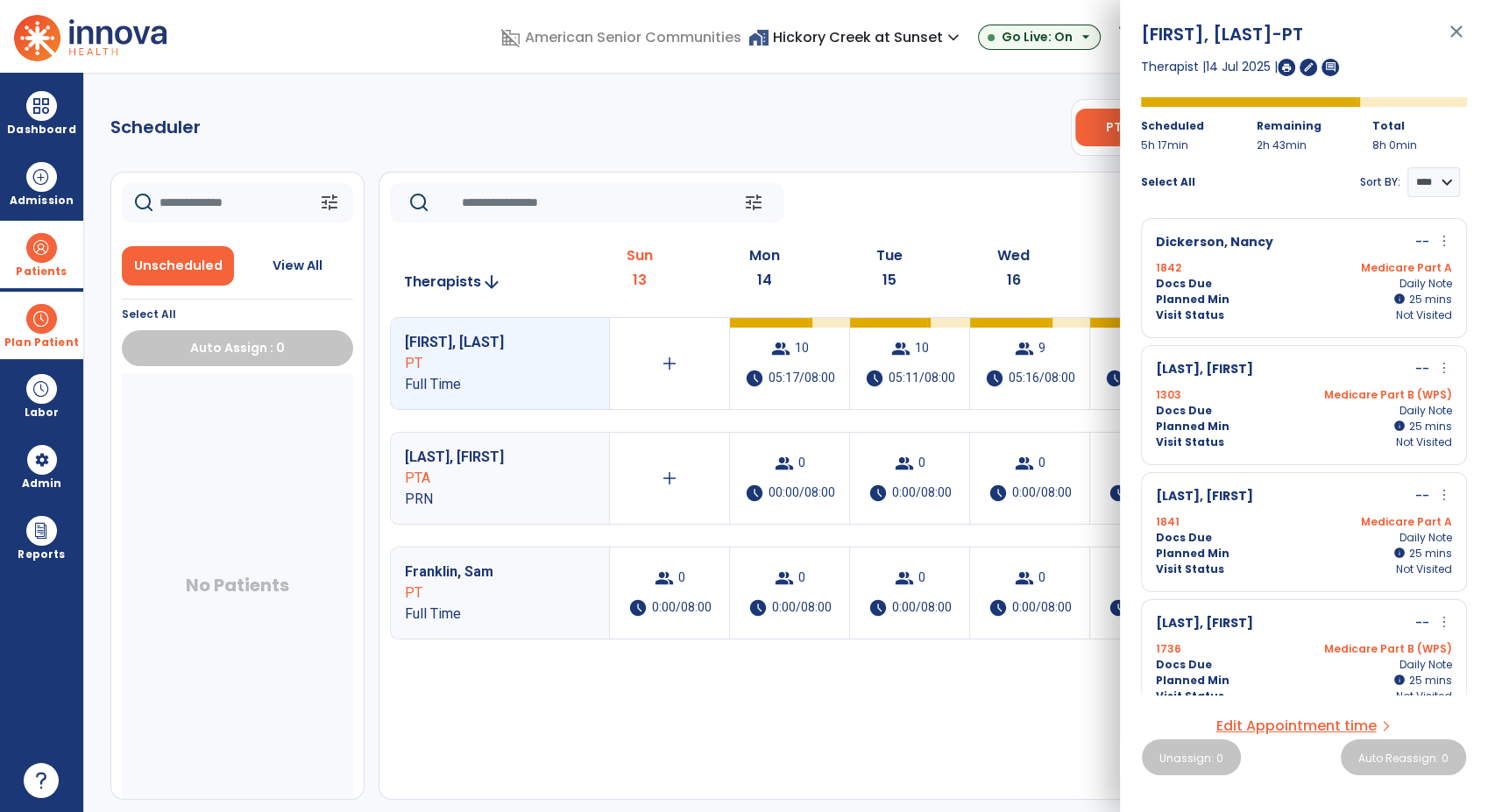 scroll, scrollTop: 641, scrollLeft: 0, axis: vertical 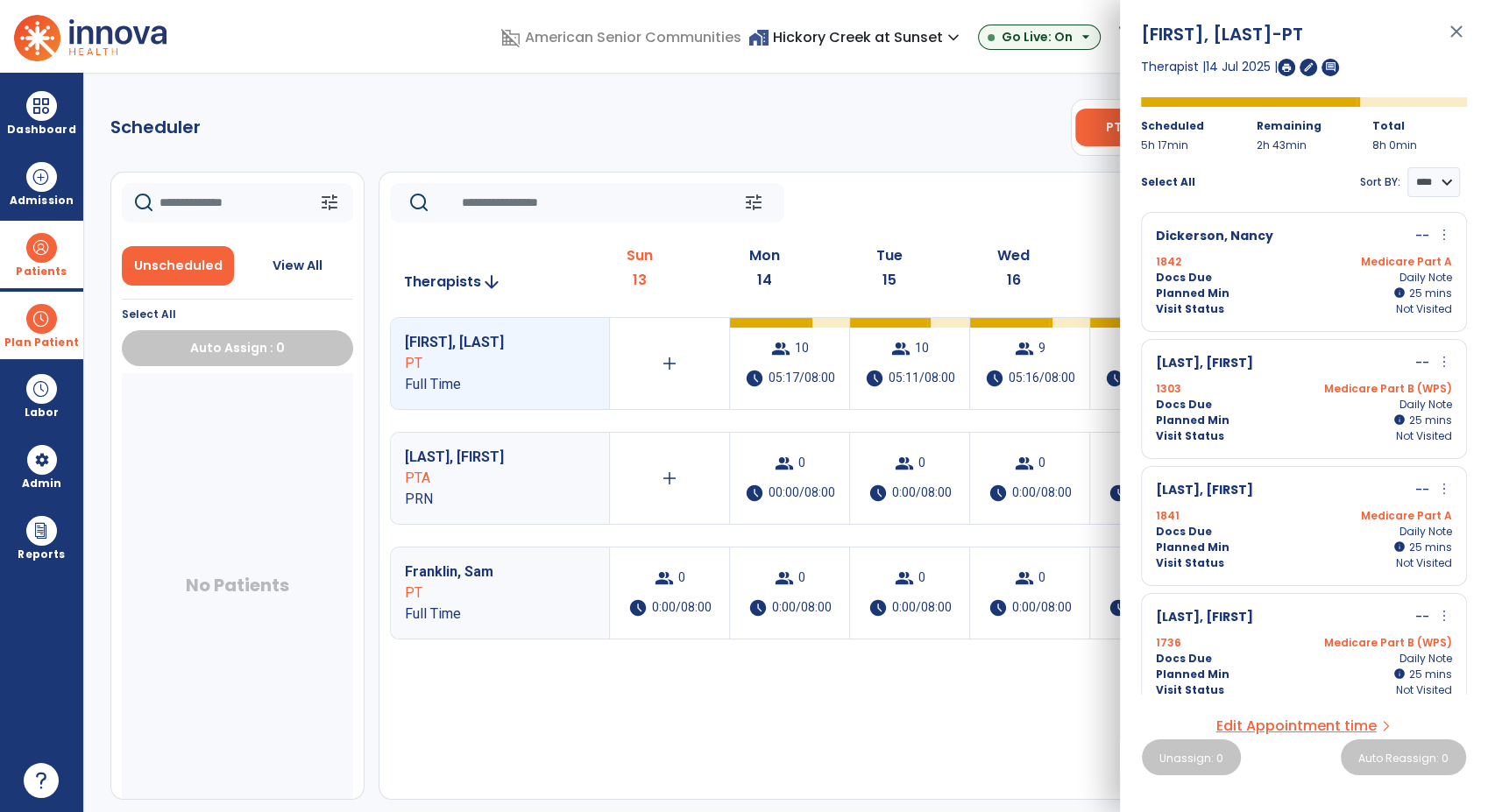 click on "more_vert" at bounding box center [1444, 362] 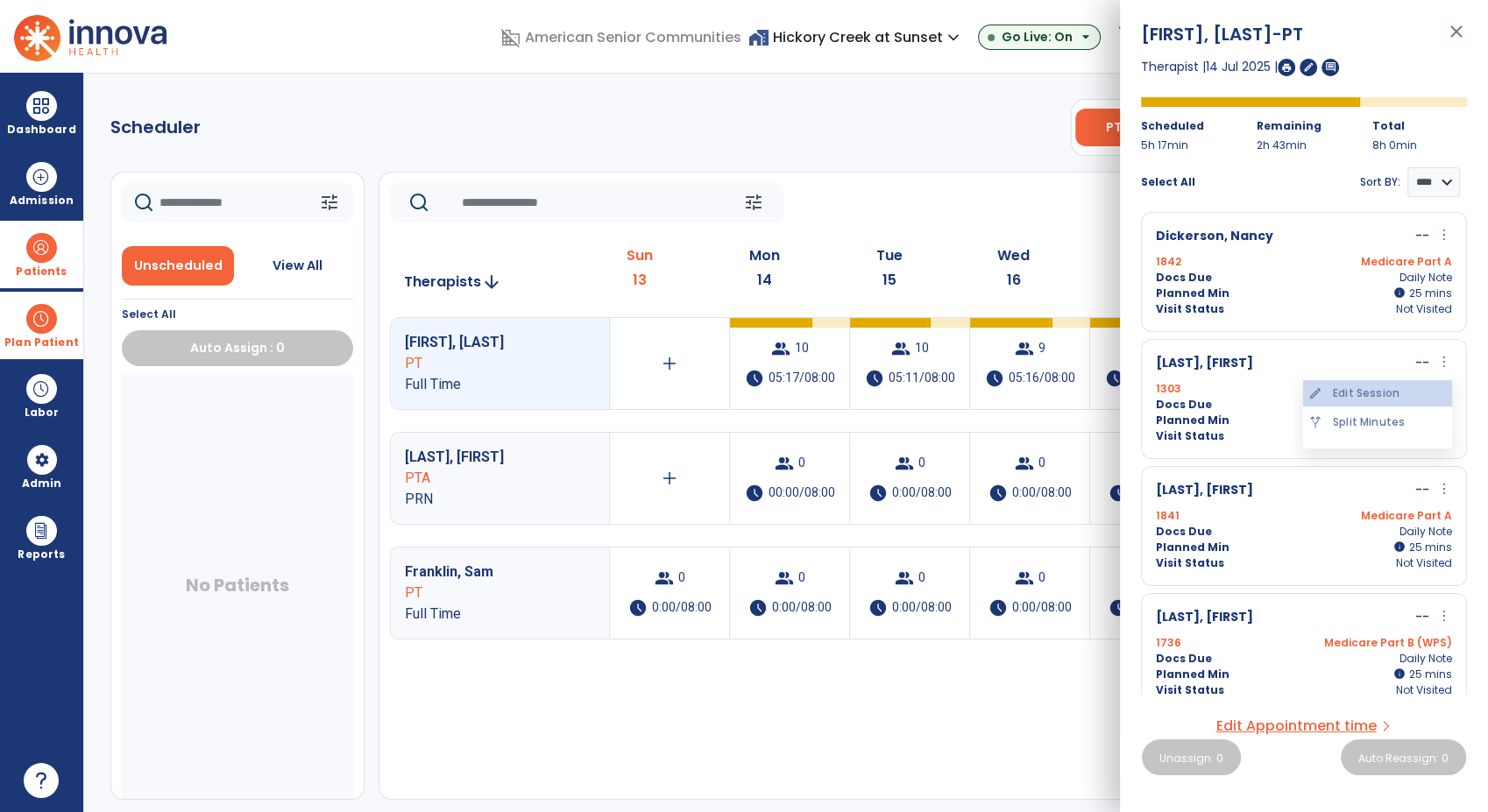 click on "edit   Edit Session" at bounding box center [1378, 393] 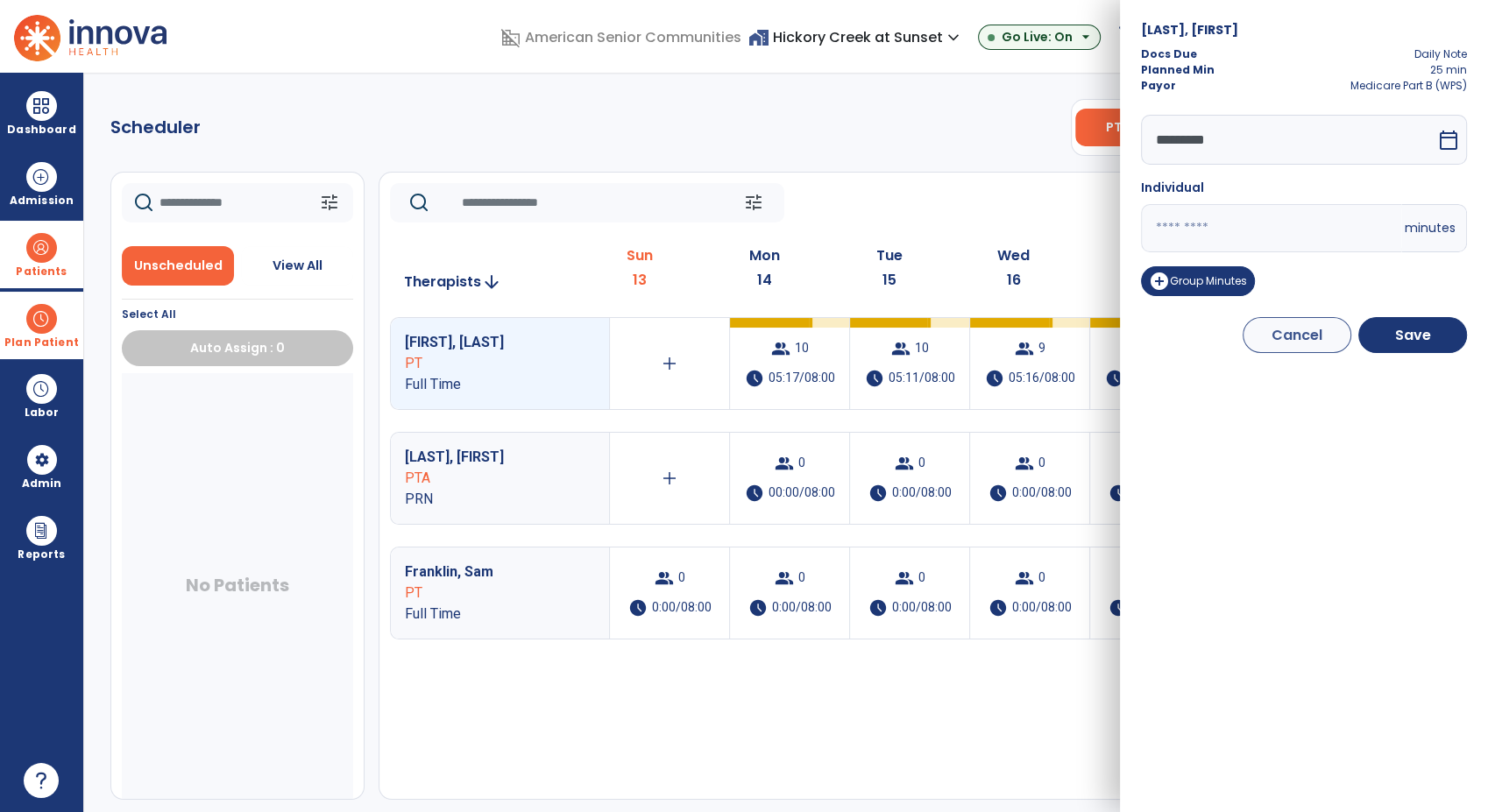 drag, startPoint x: 1174, startPoint y: 237, endPoint x: 1150, endPoint y: 234, distance: 24.186773 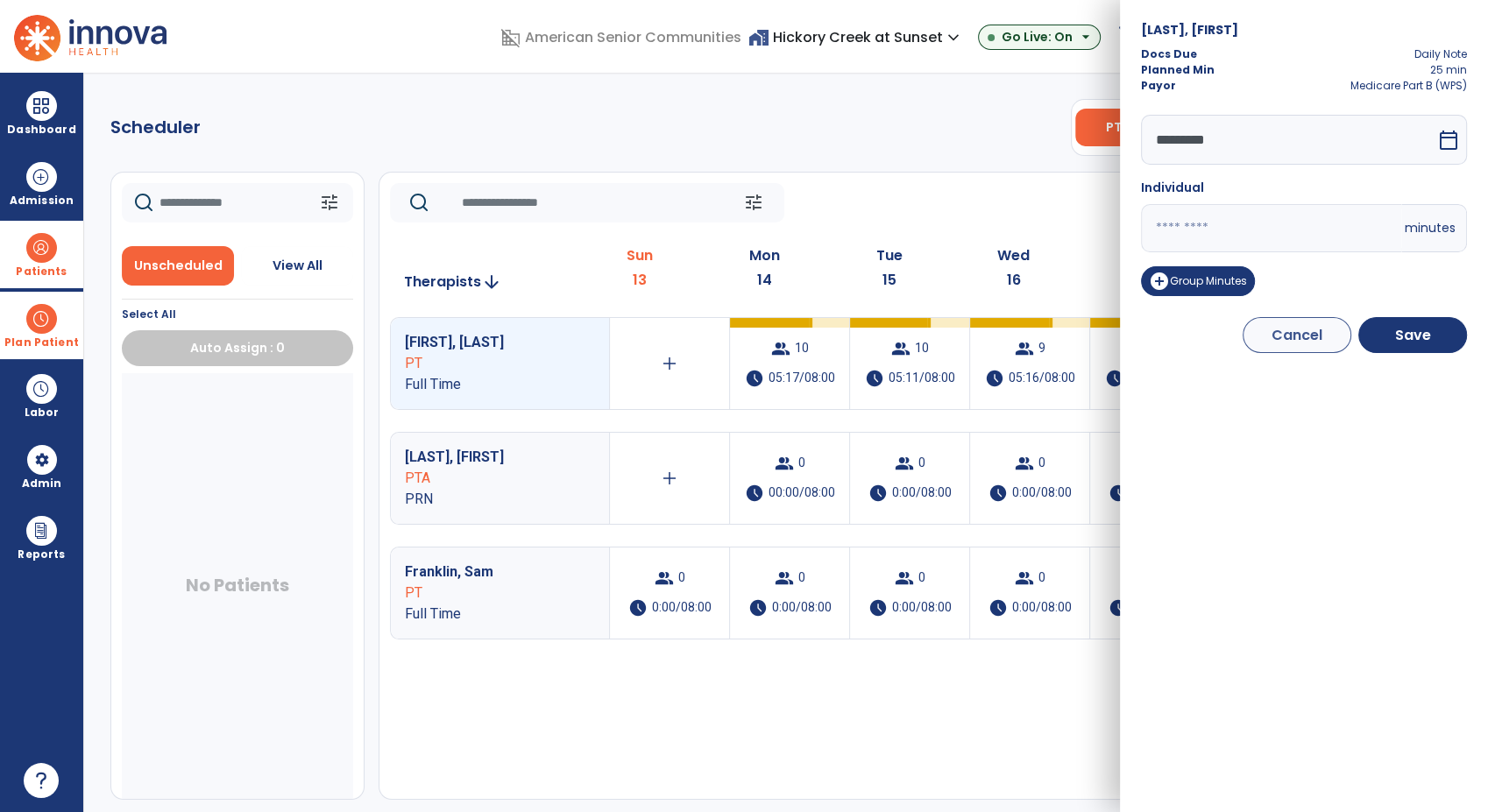 click on "**" at bounding box center [1271, 228] 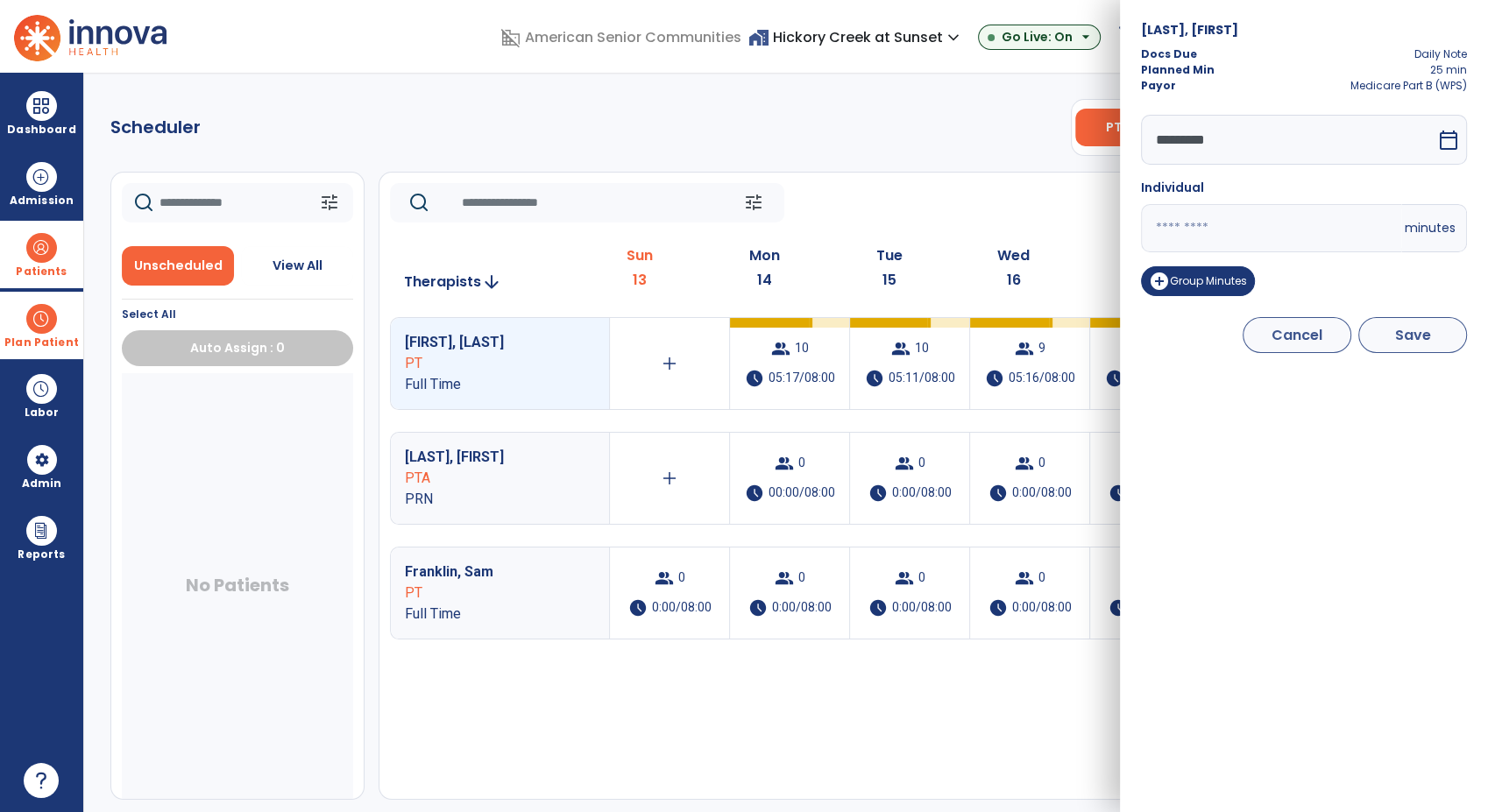 type on "**" 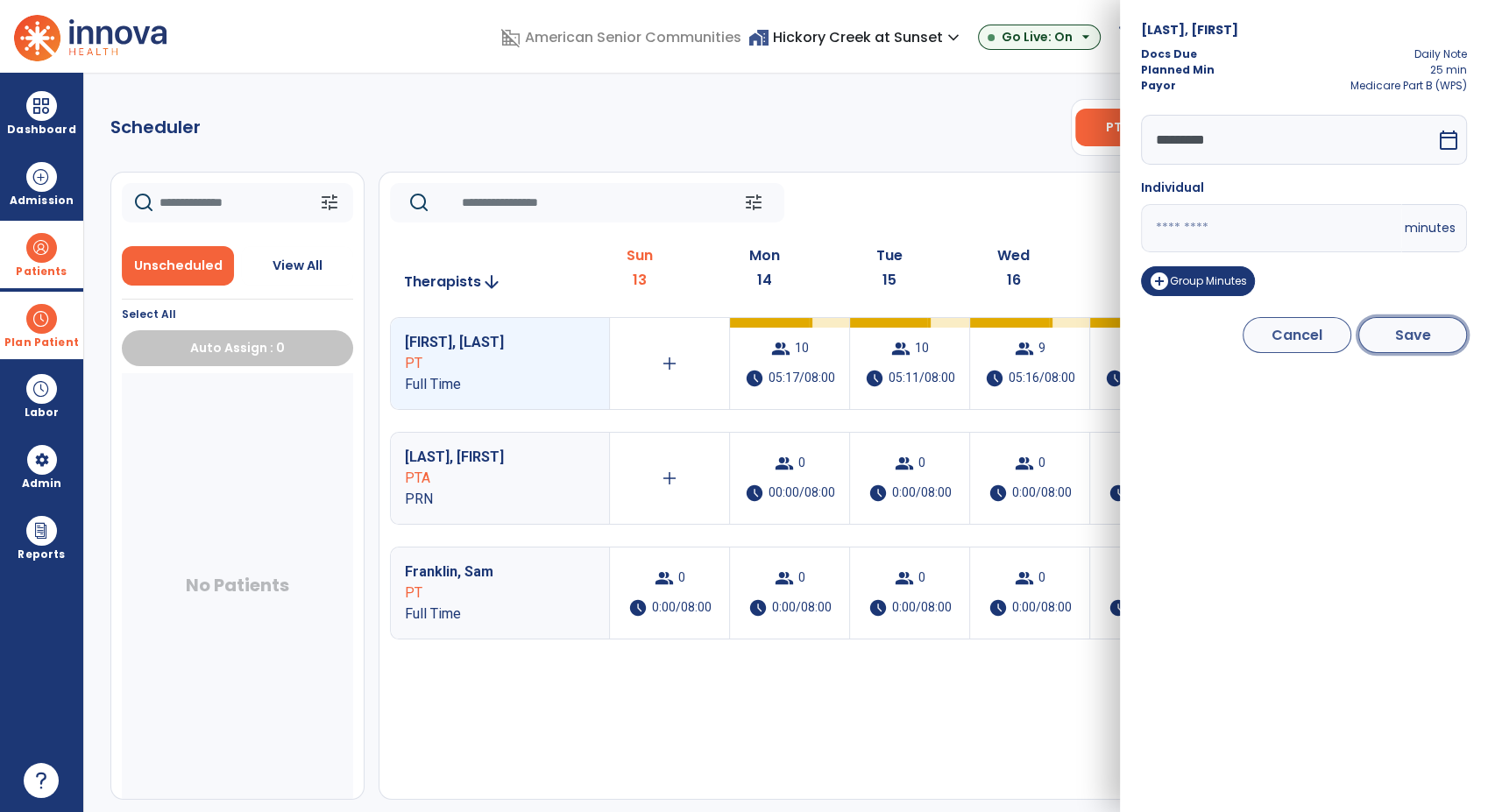 click on "Save" at bounding box center (1413, 335) 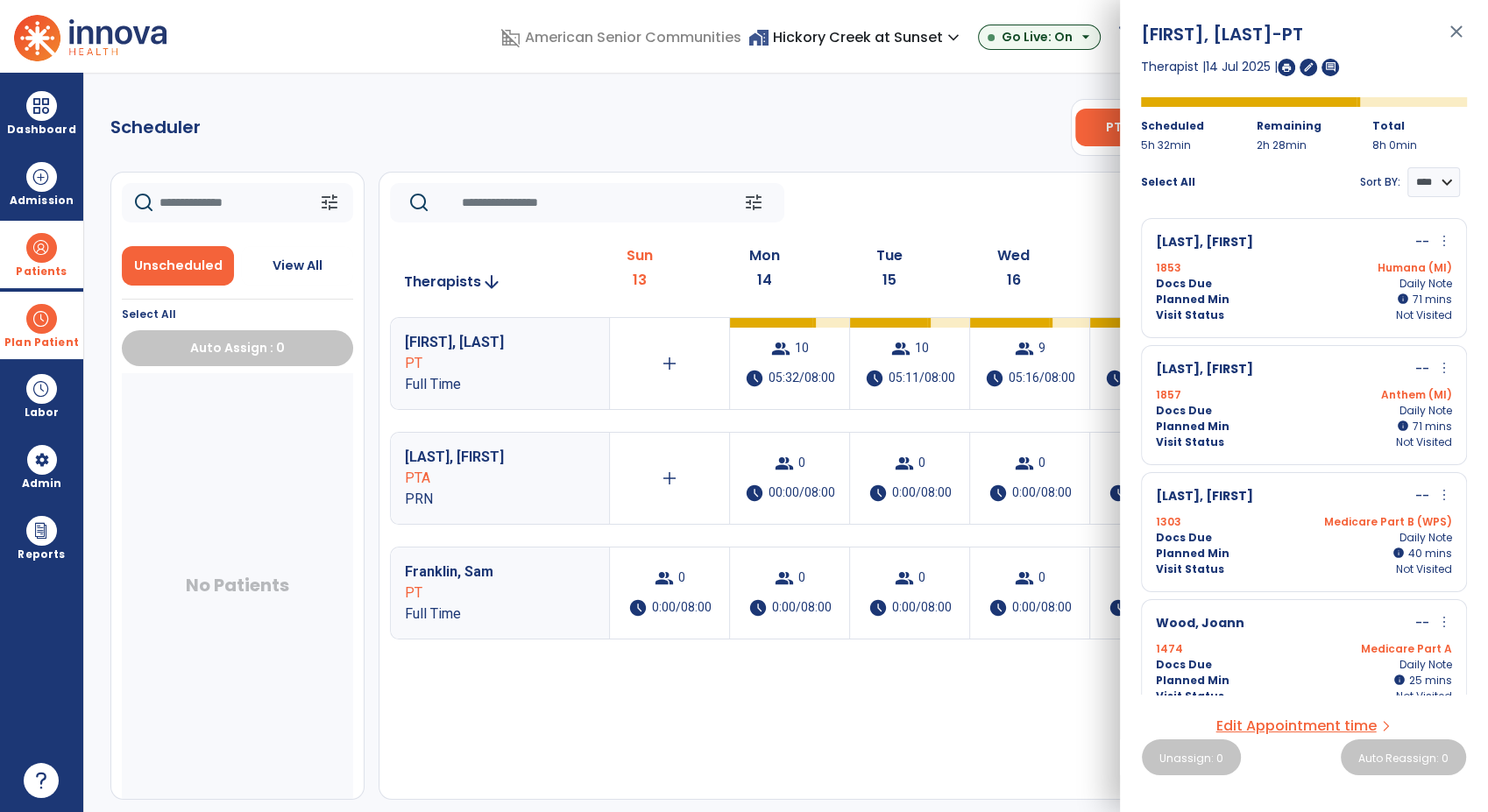 click on "Patients" at bounding box center (41, 254) 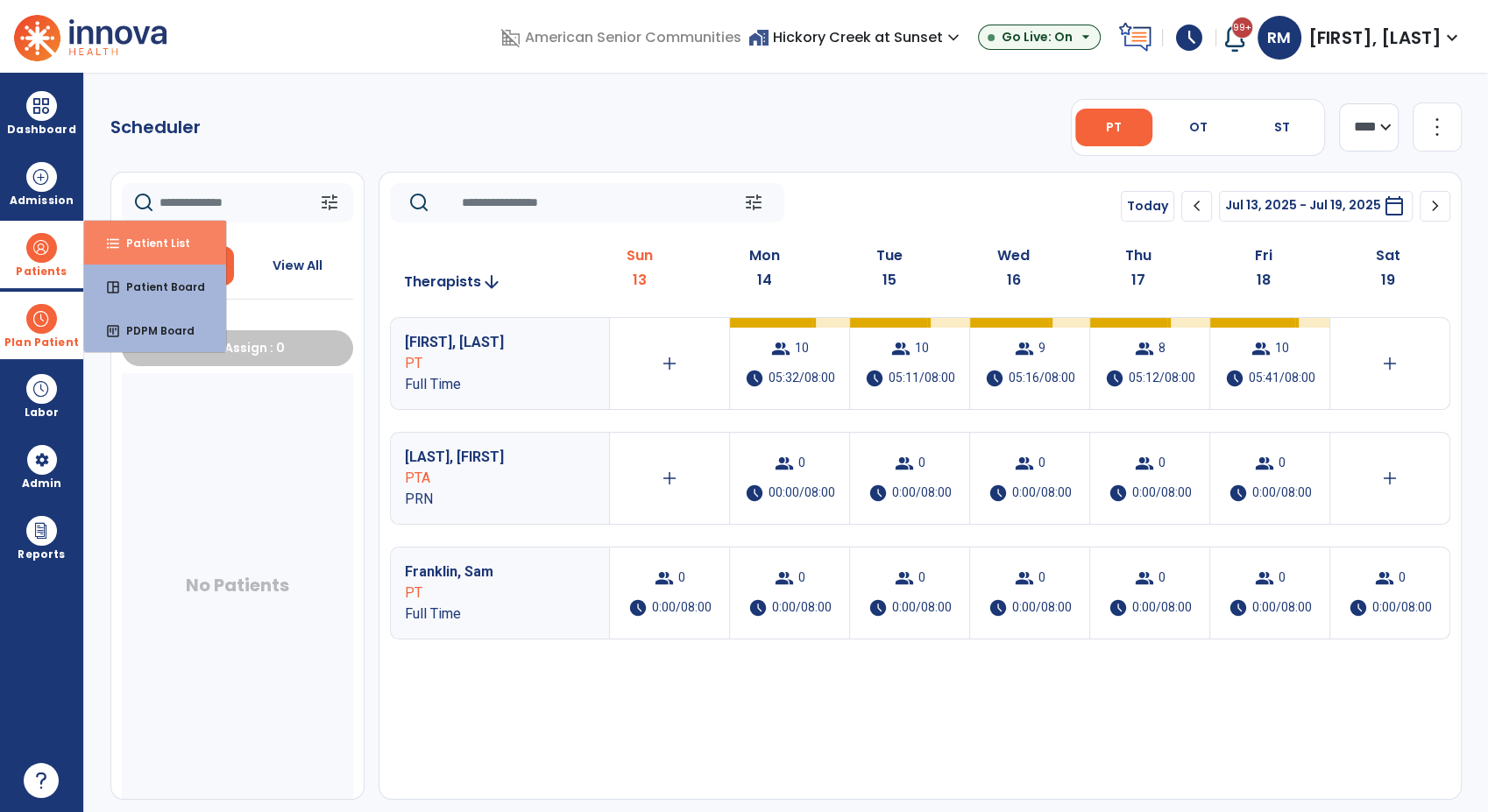click on "format_list_bulleted  Patient List" at bounding box center [155, 243] 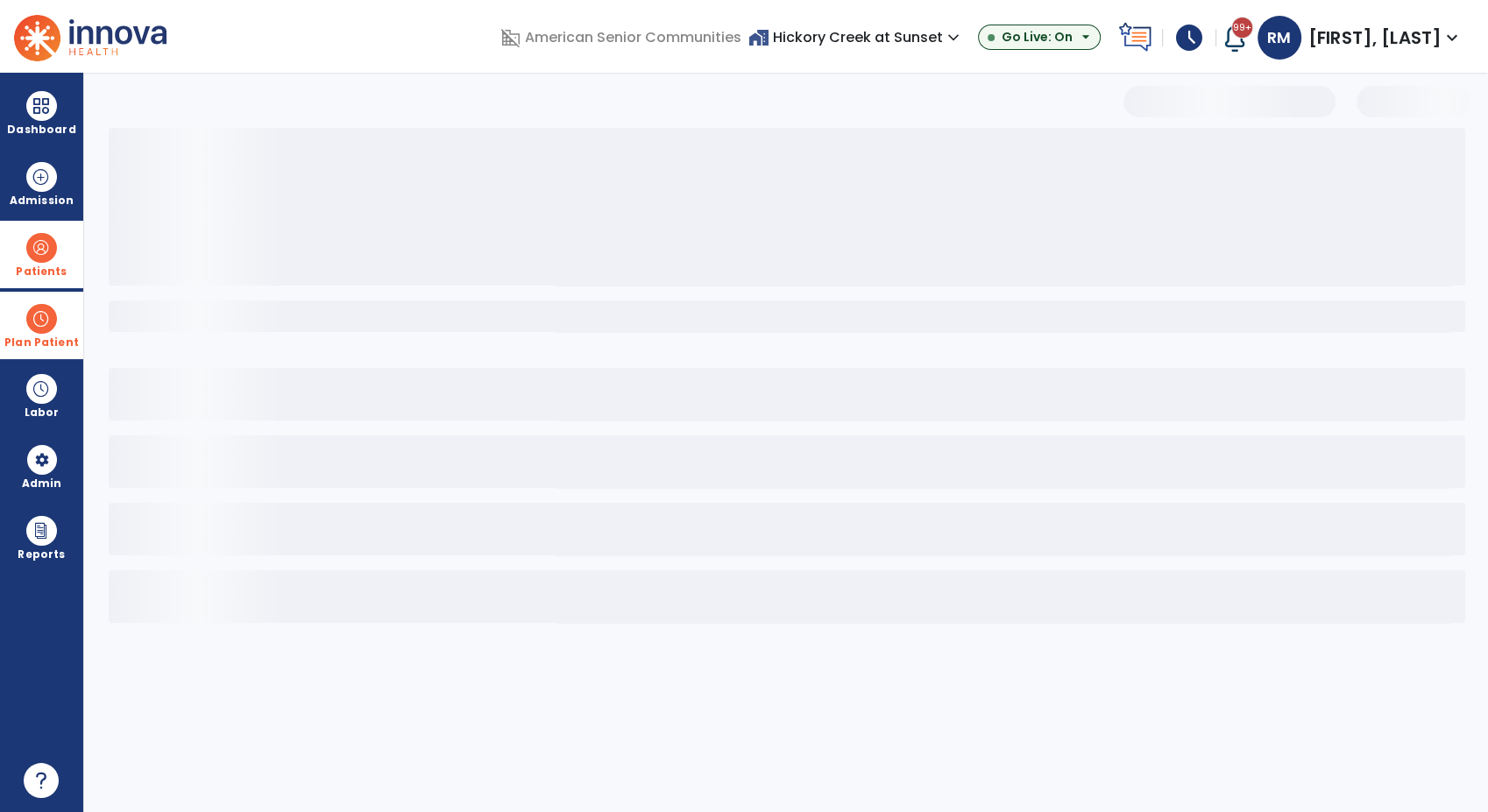 select on "***" 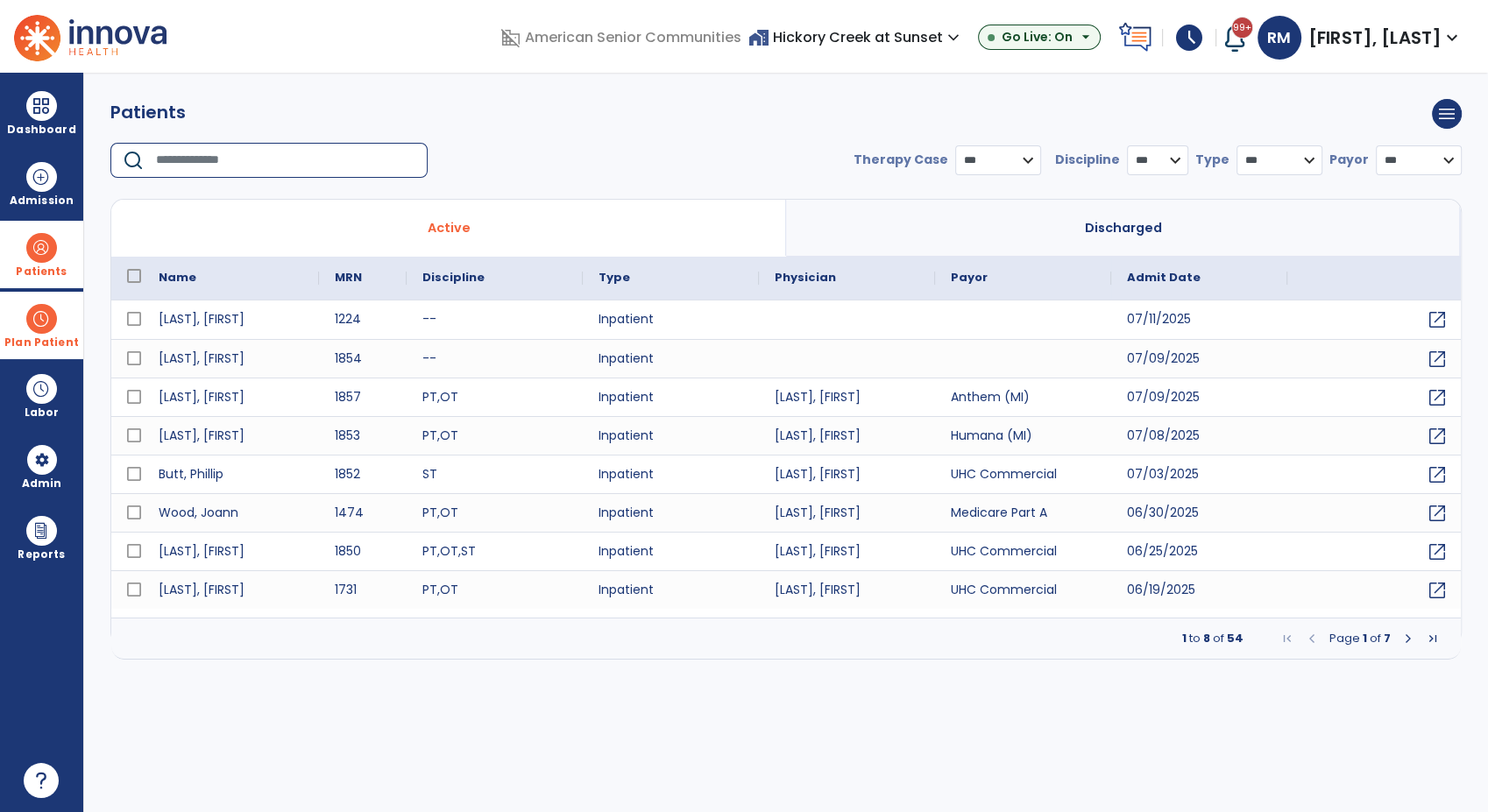 click at bounding box center [286, 160] 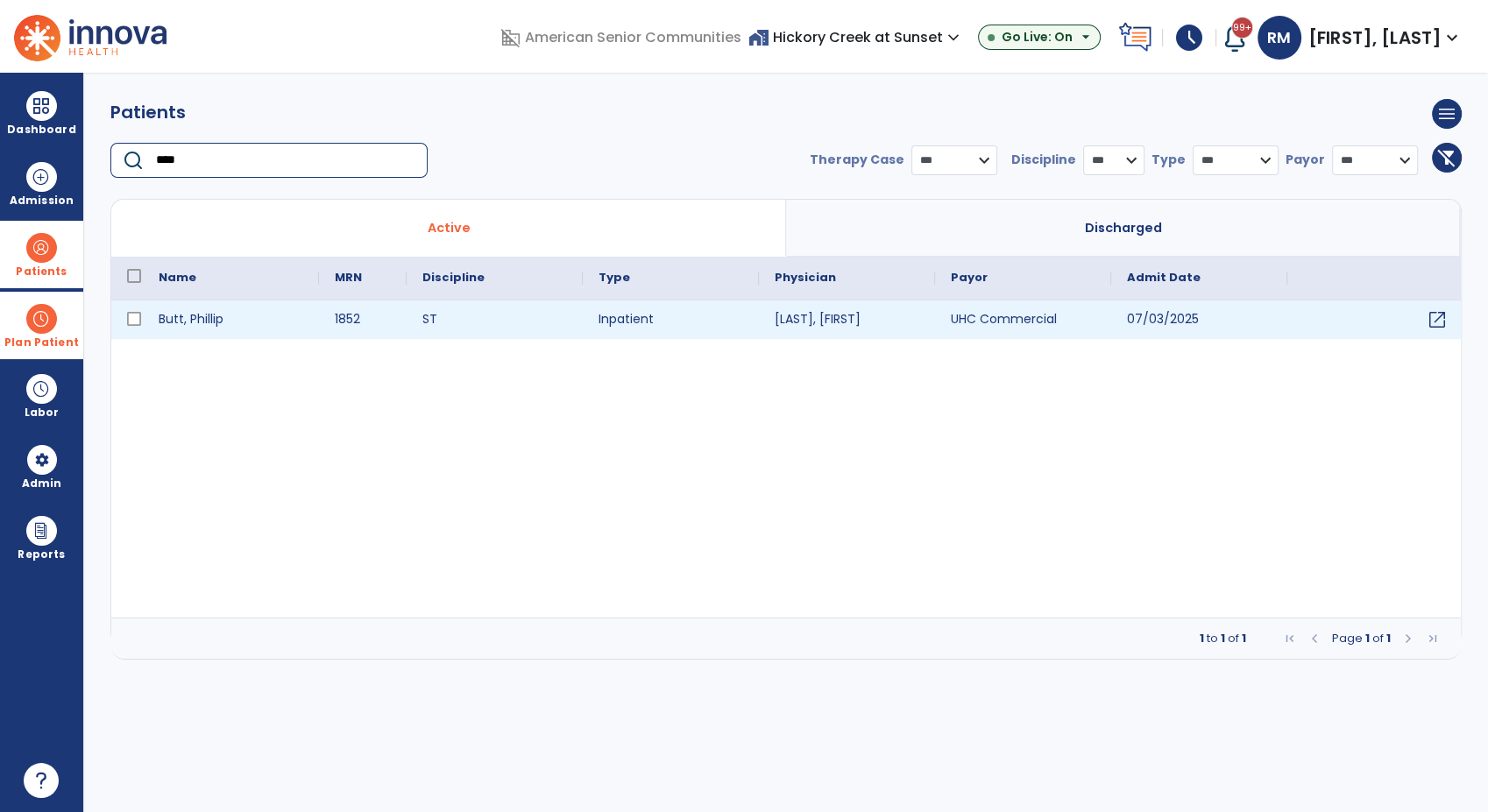 type on "****" 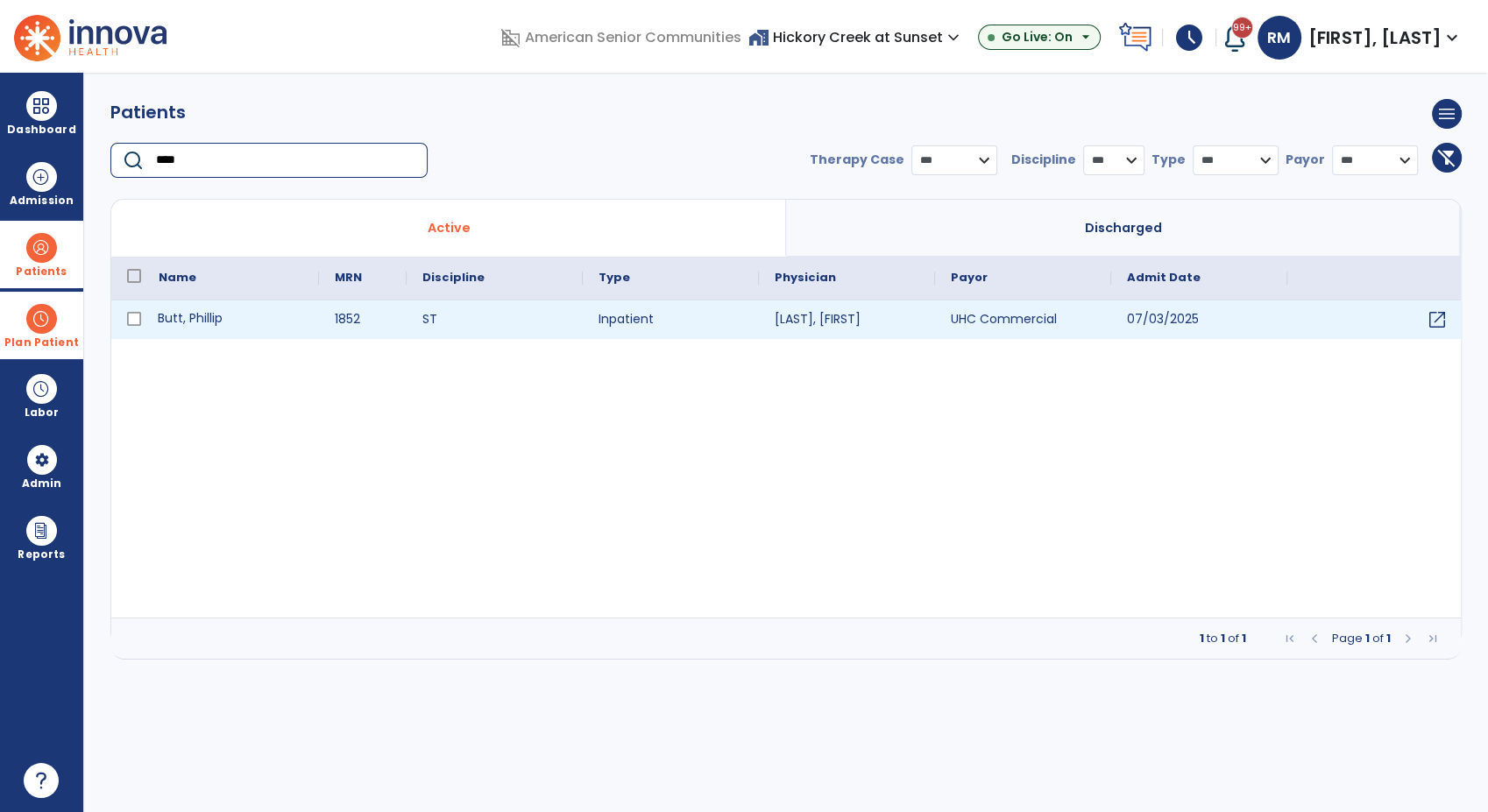click on "Butt, Phillip" at bounding box center [230, 320] 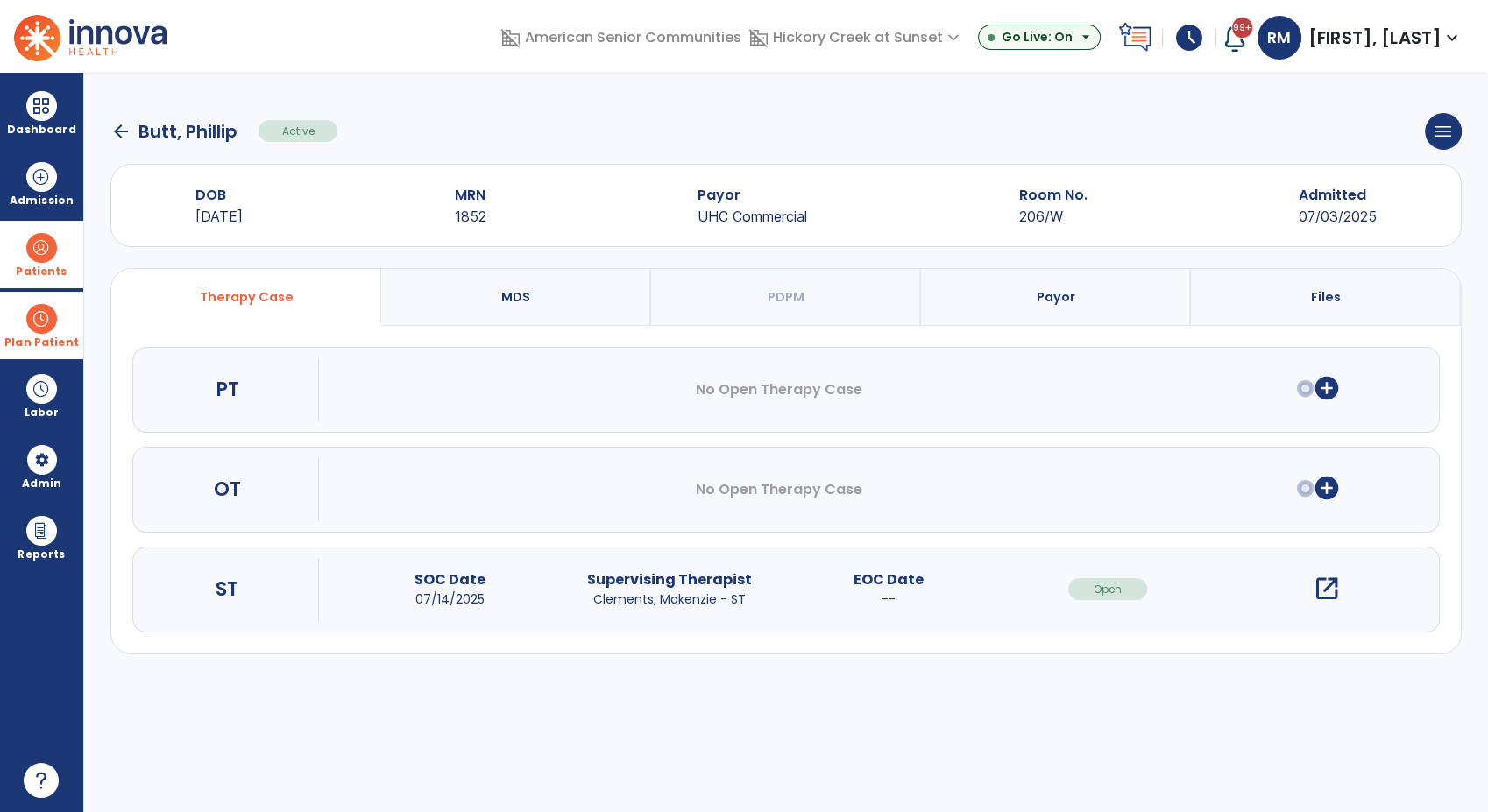 click 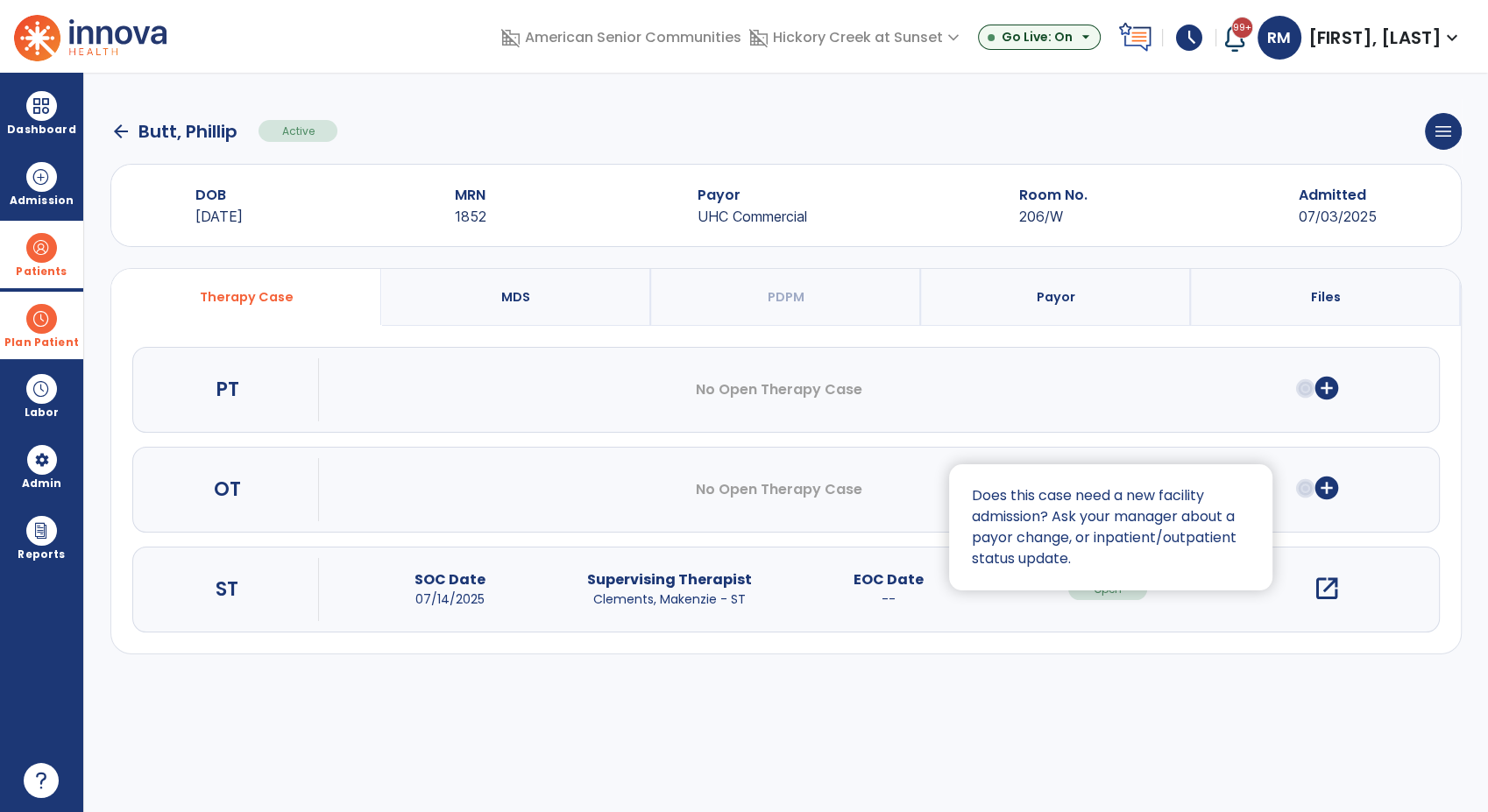 click at bounding box center [744, 406] 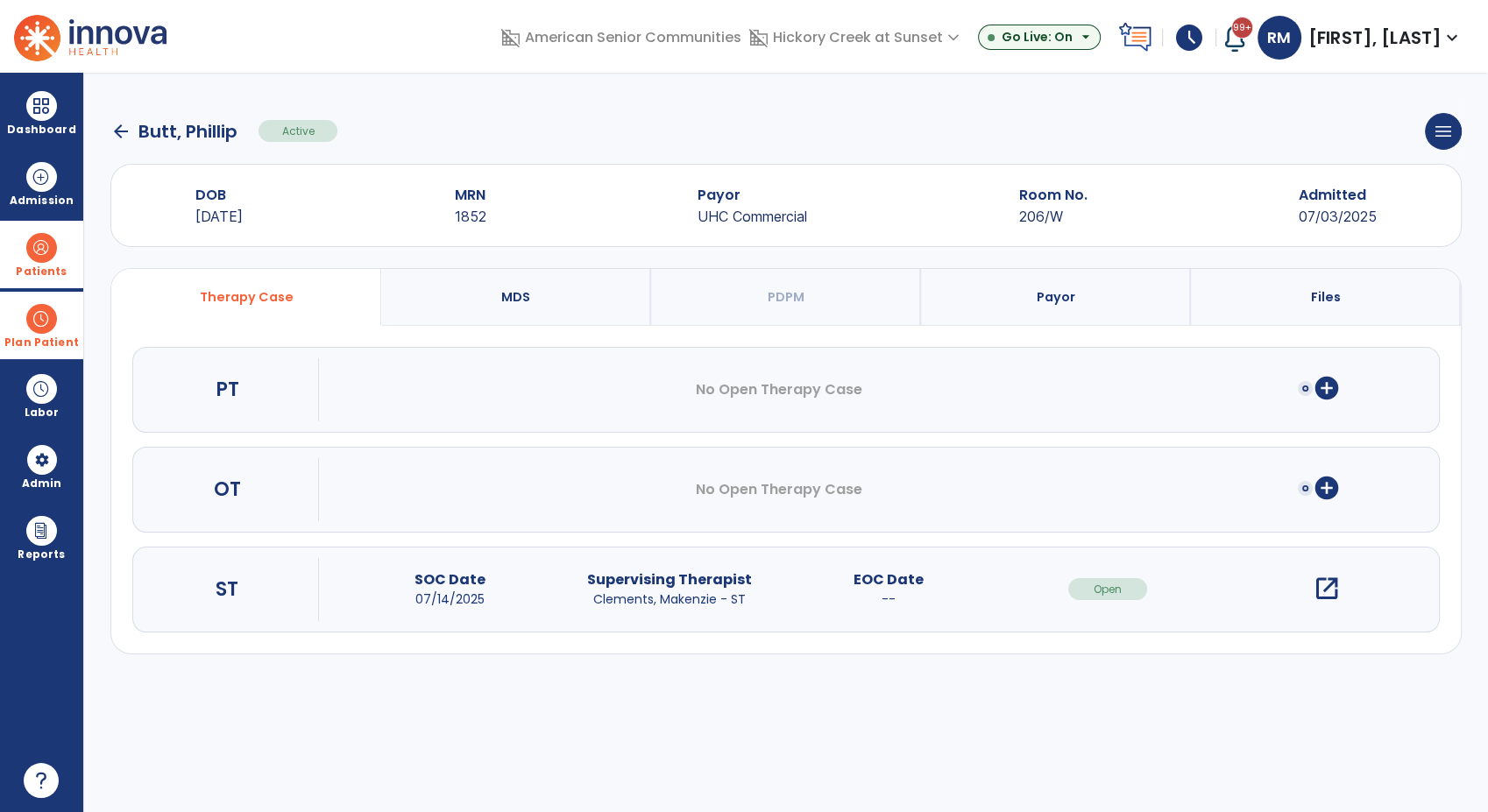 click on "add_circle" at bounding box center [1327, 488] 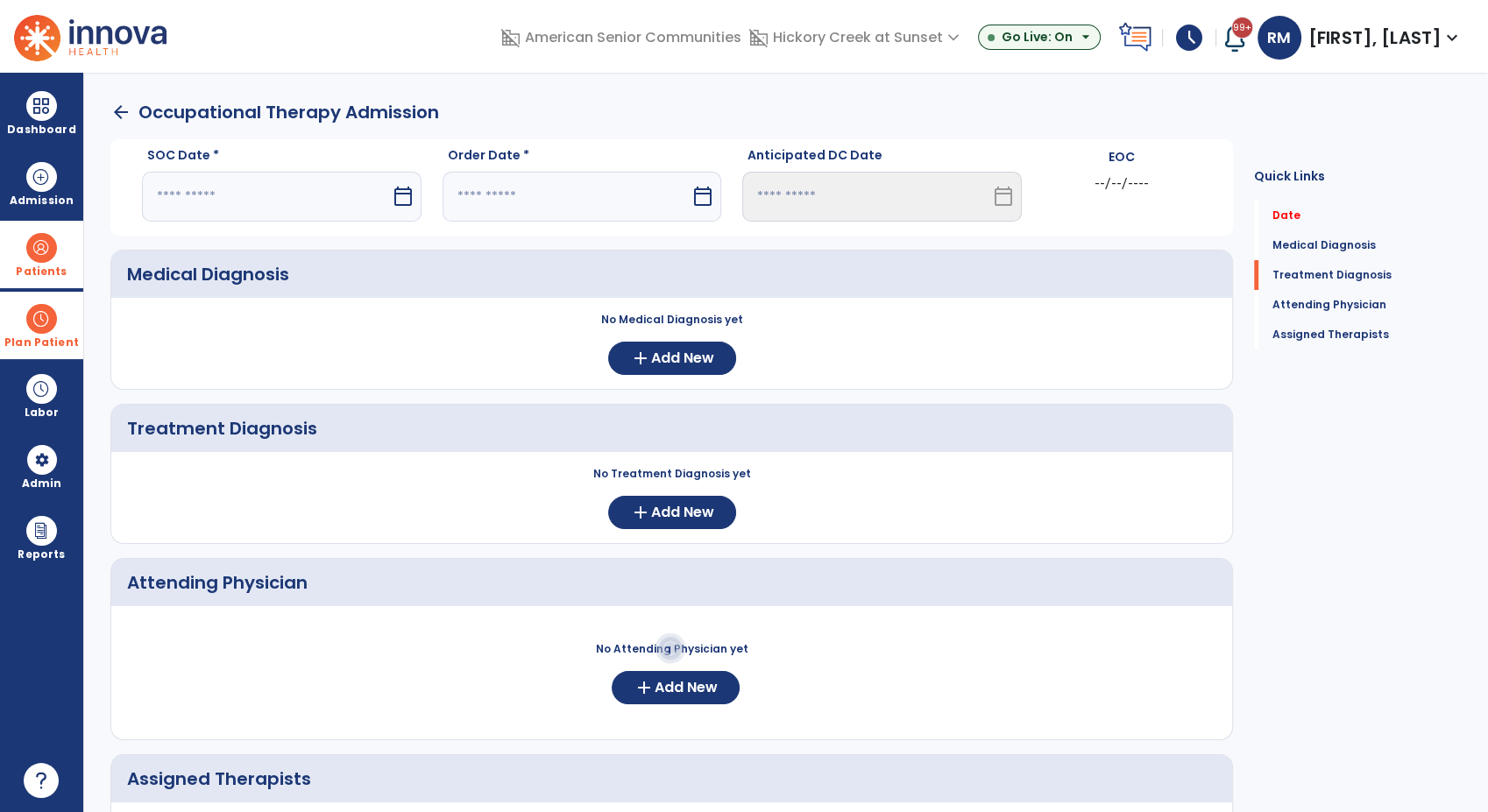 click at bounding box center [266, 196] 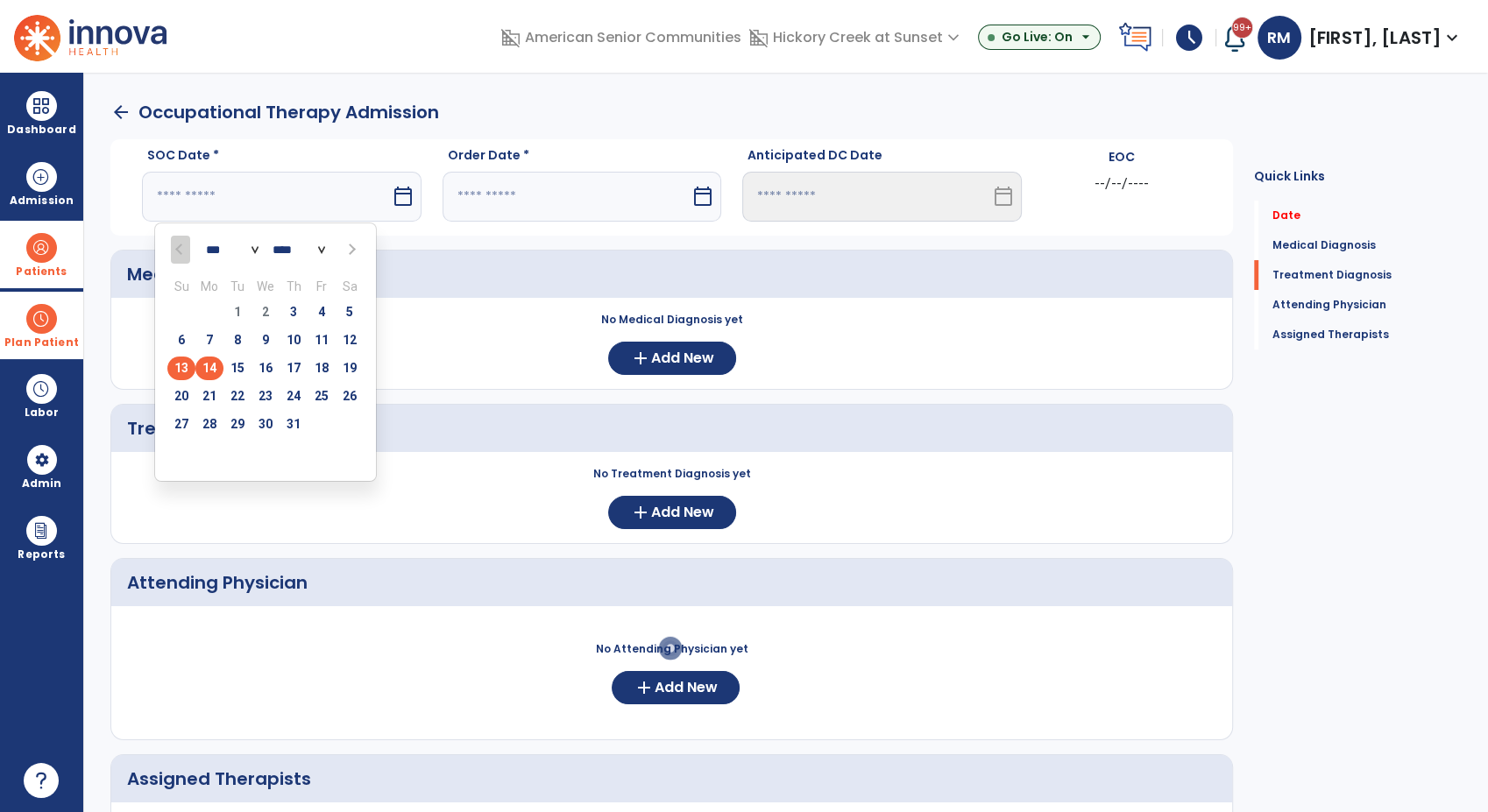 click on "14" at bounding box center [209, 368] 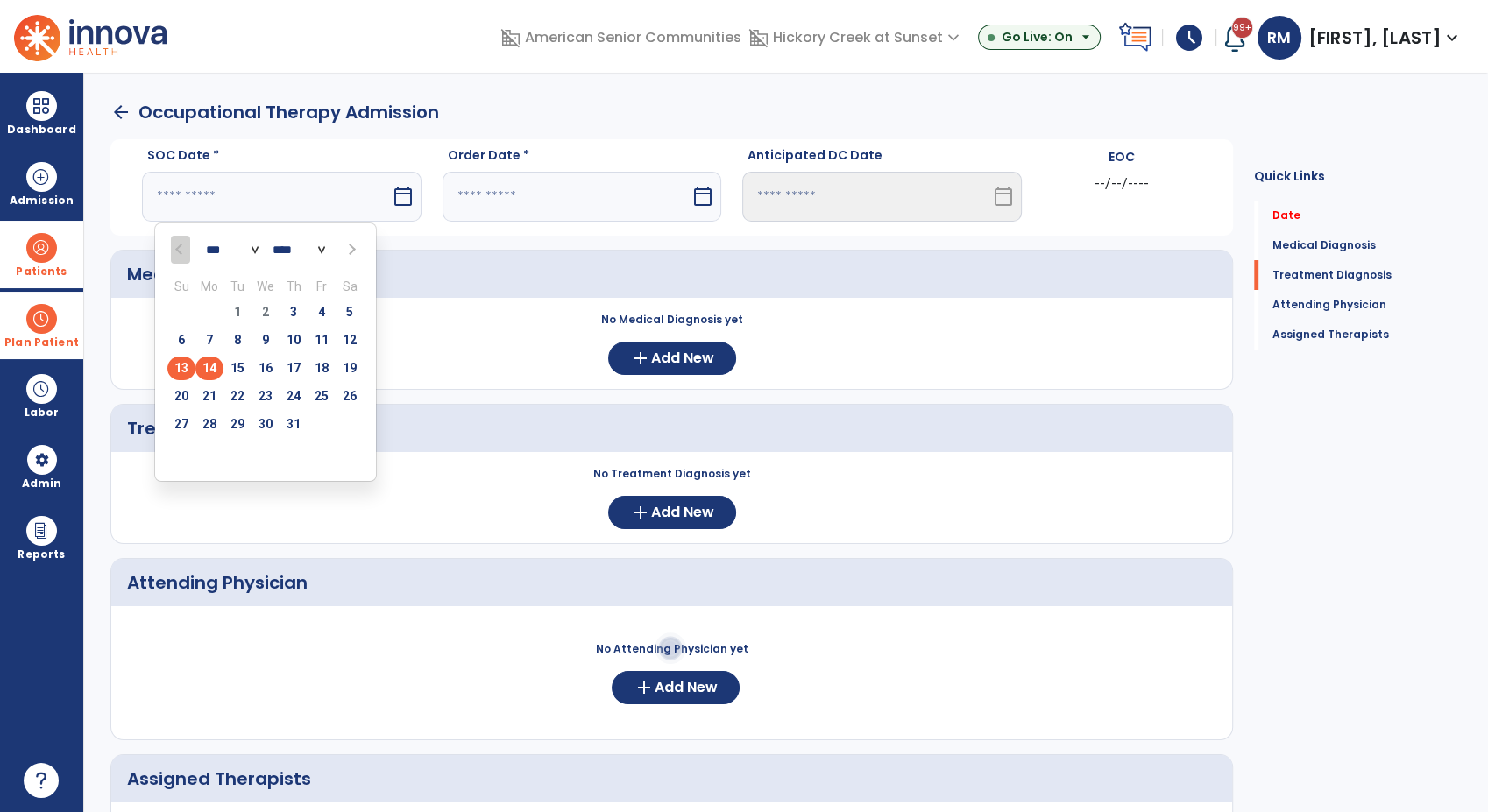 type on "*********" 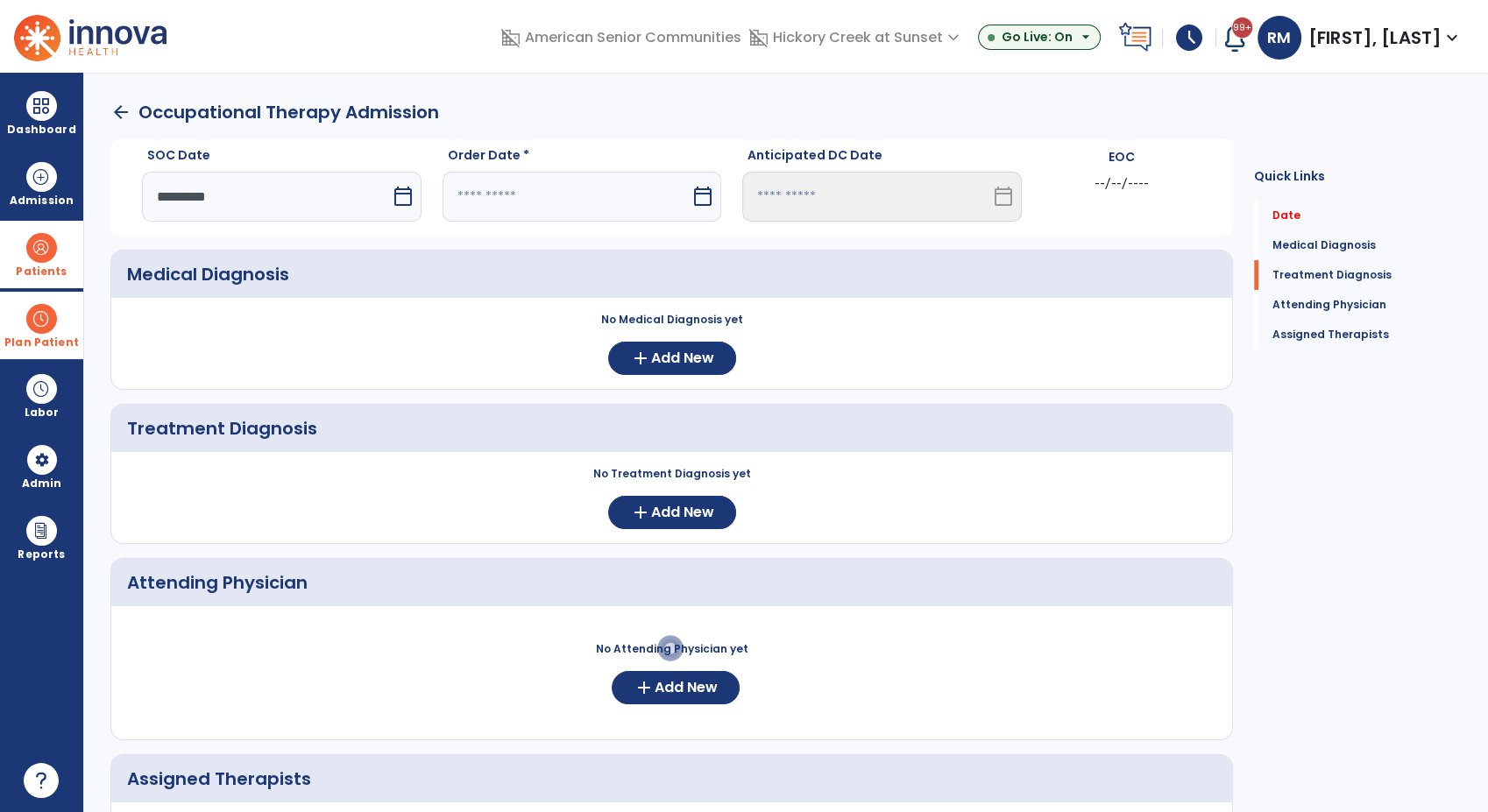 click at bounding box center (567, 196) 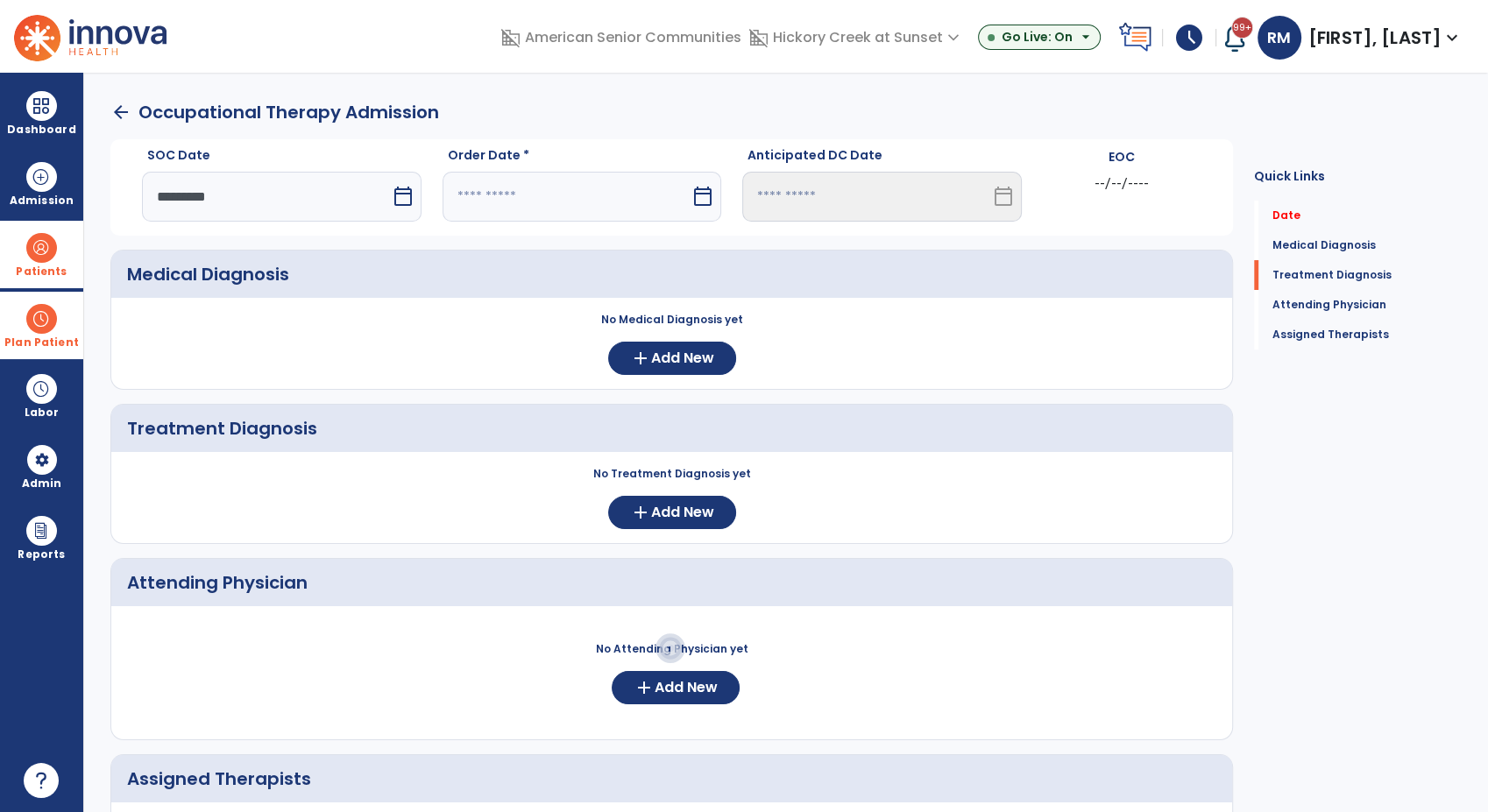 select on "*" 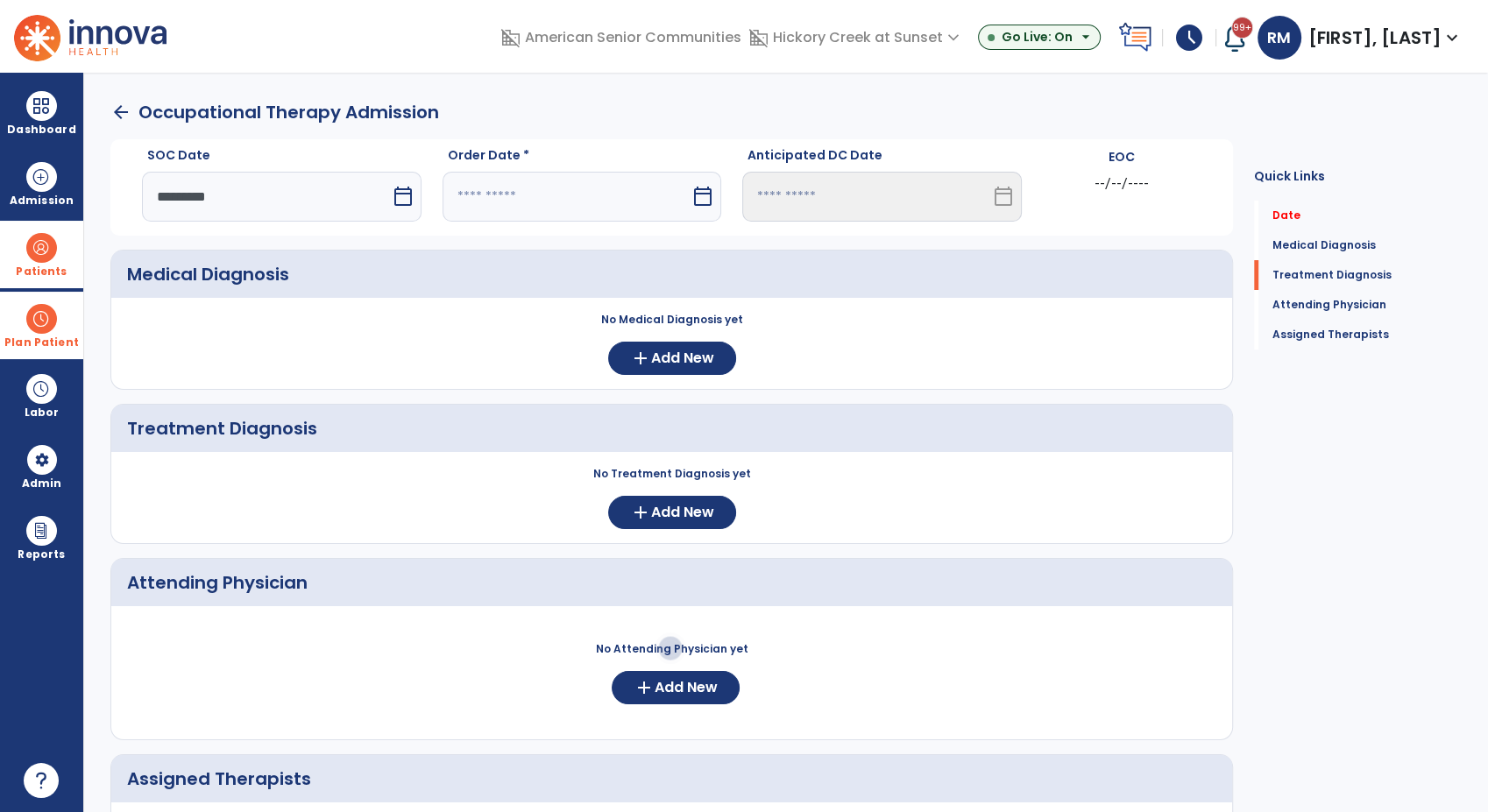 select on "****" 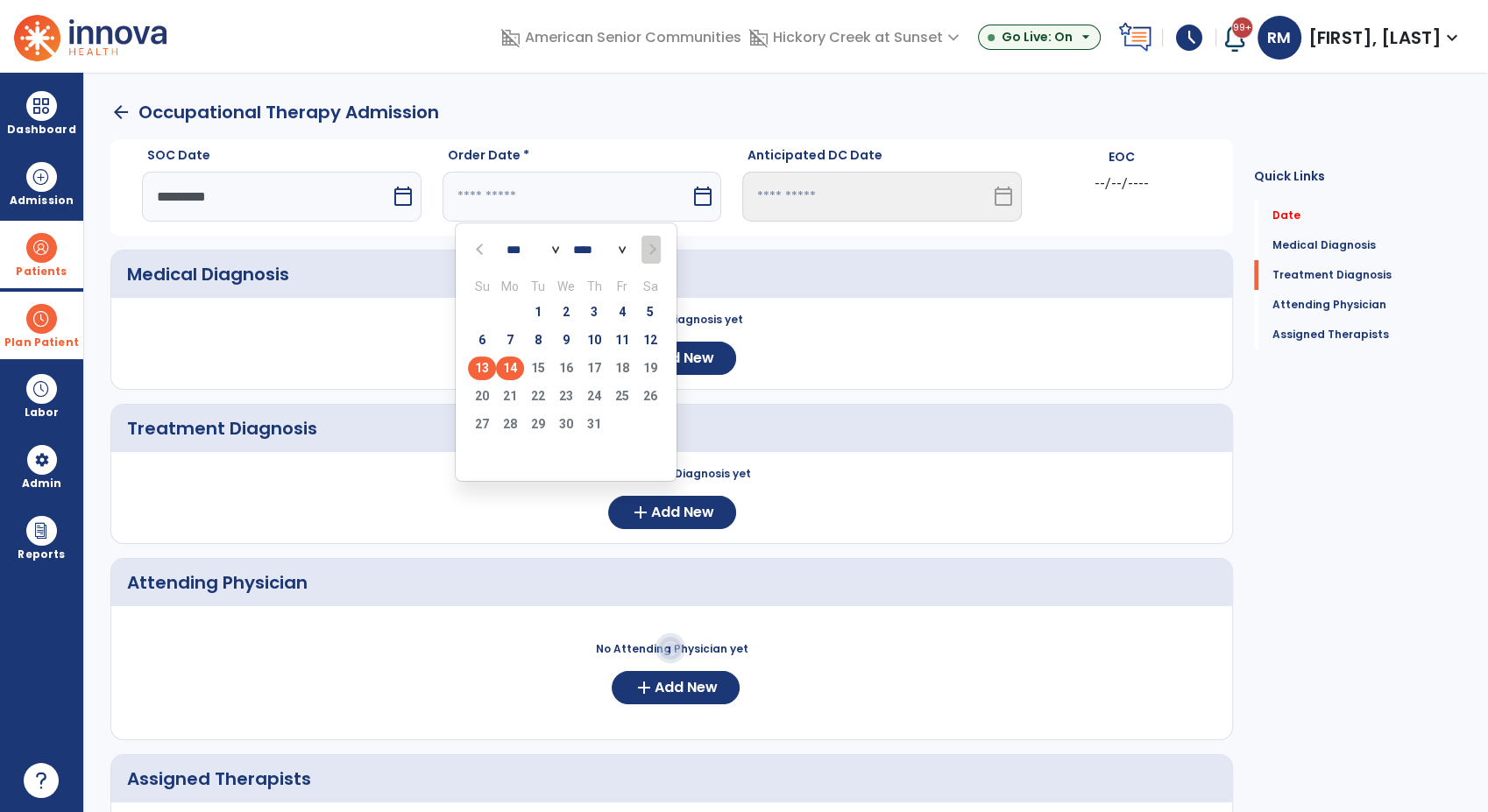 click on "14" at bounding box center [510, 368] 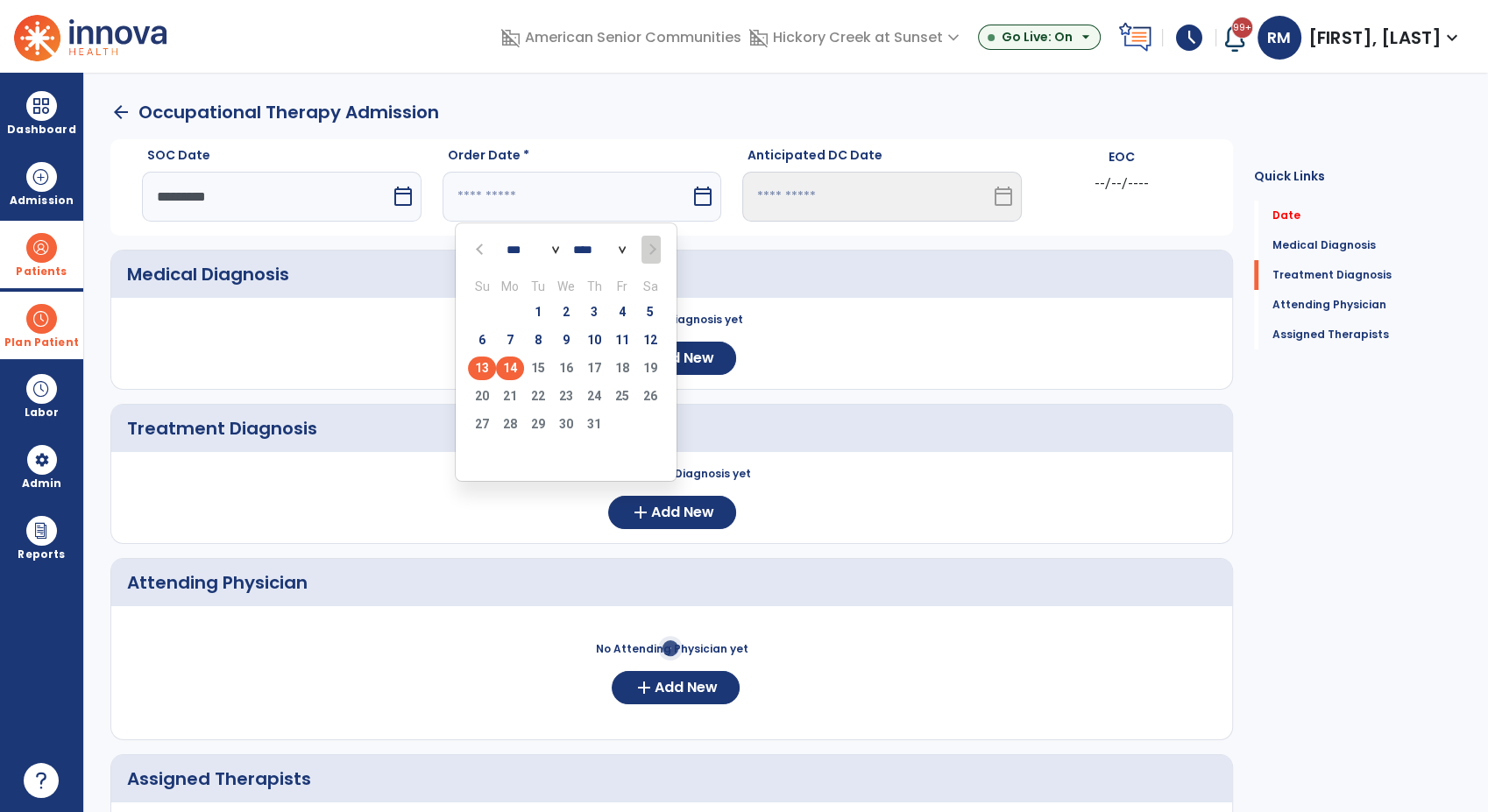 type on "*********" 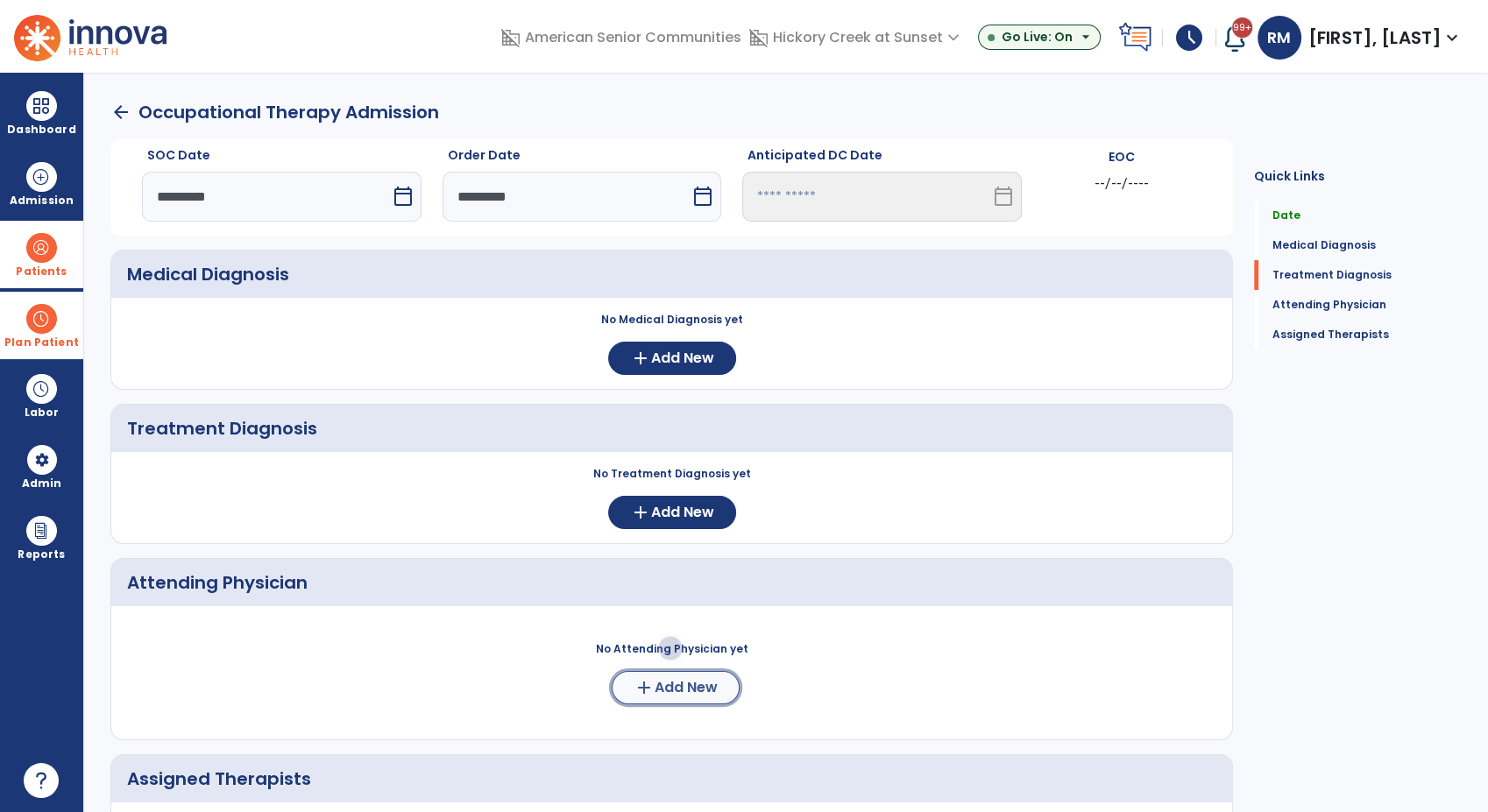 click on "Add New" 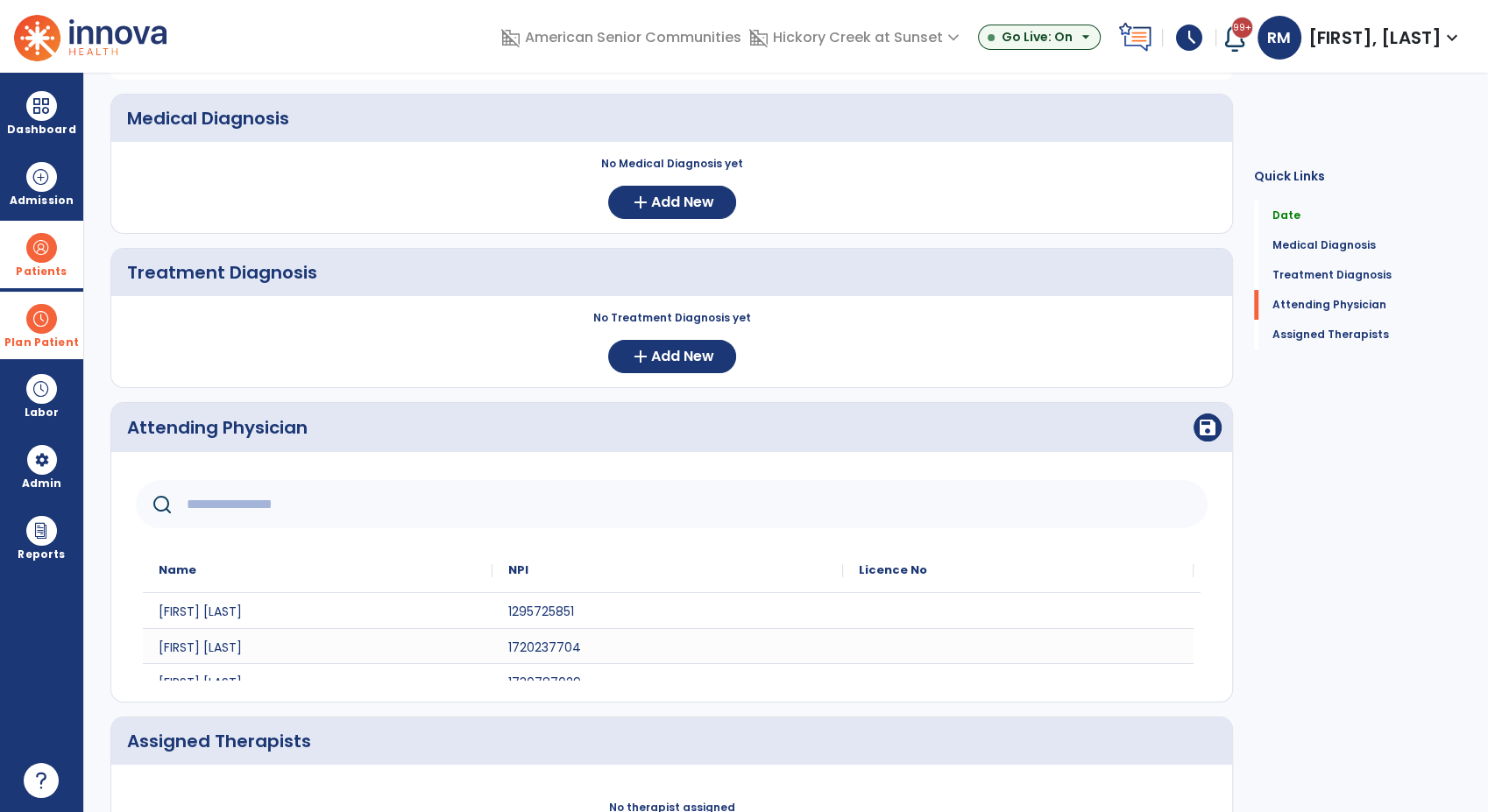 scroll, scrollTop: 160, scrollLeft: 0, axis: vertical 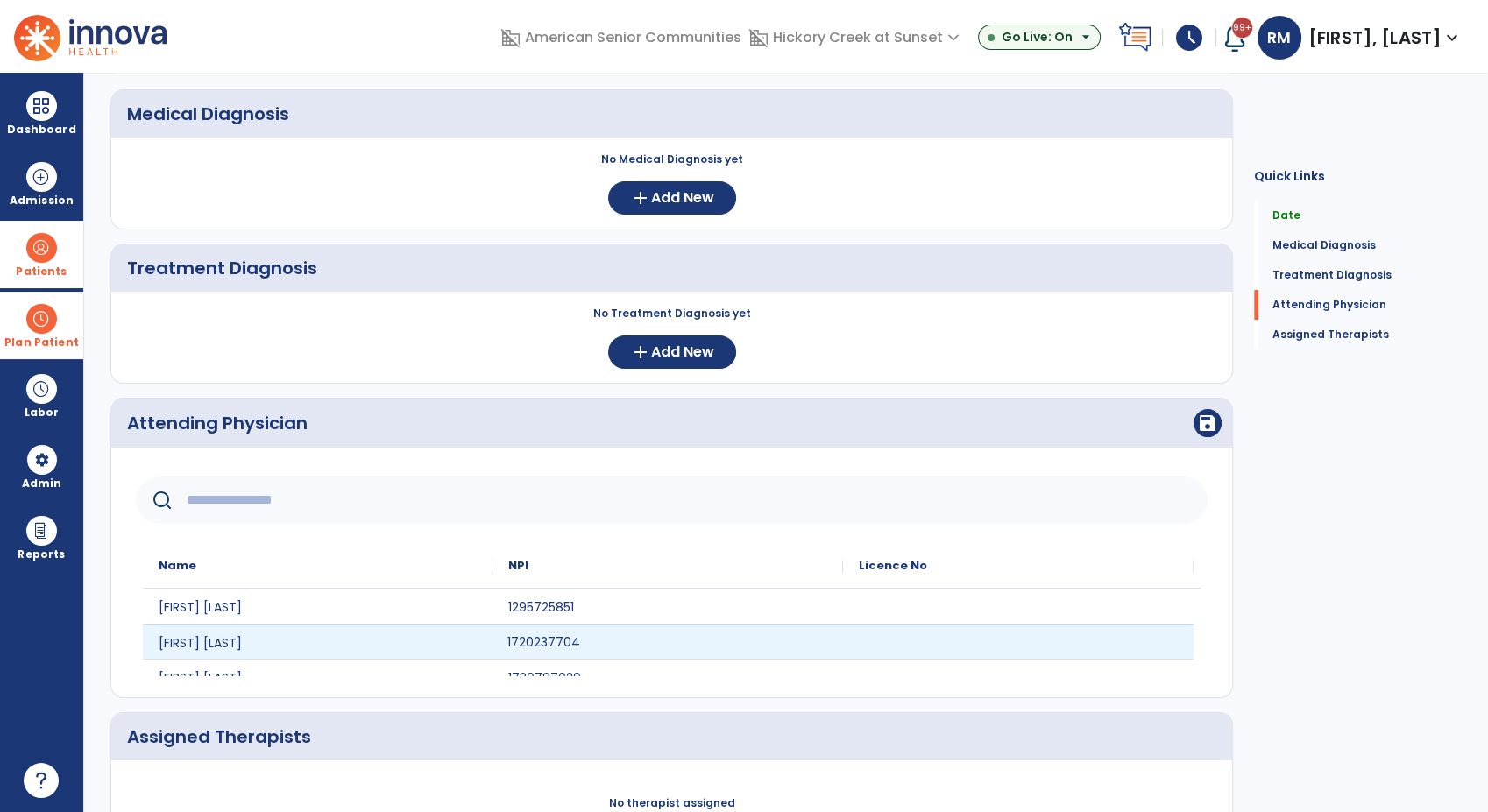 click on "1720237704" 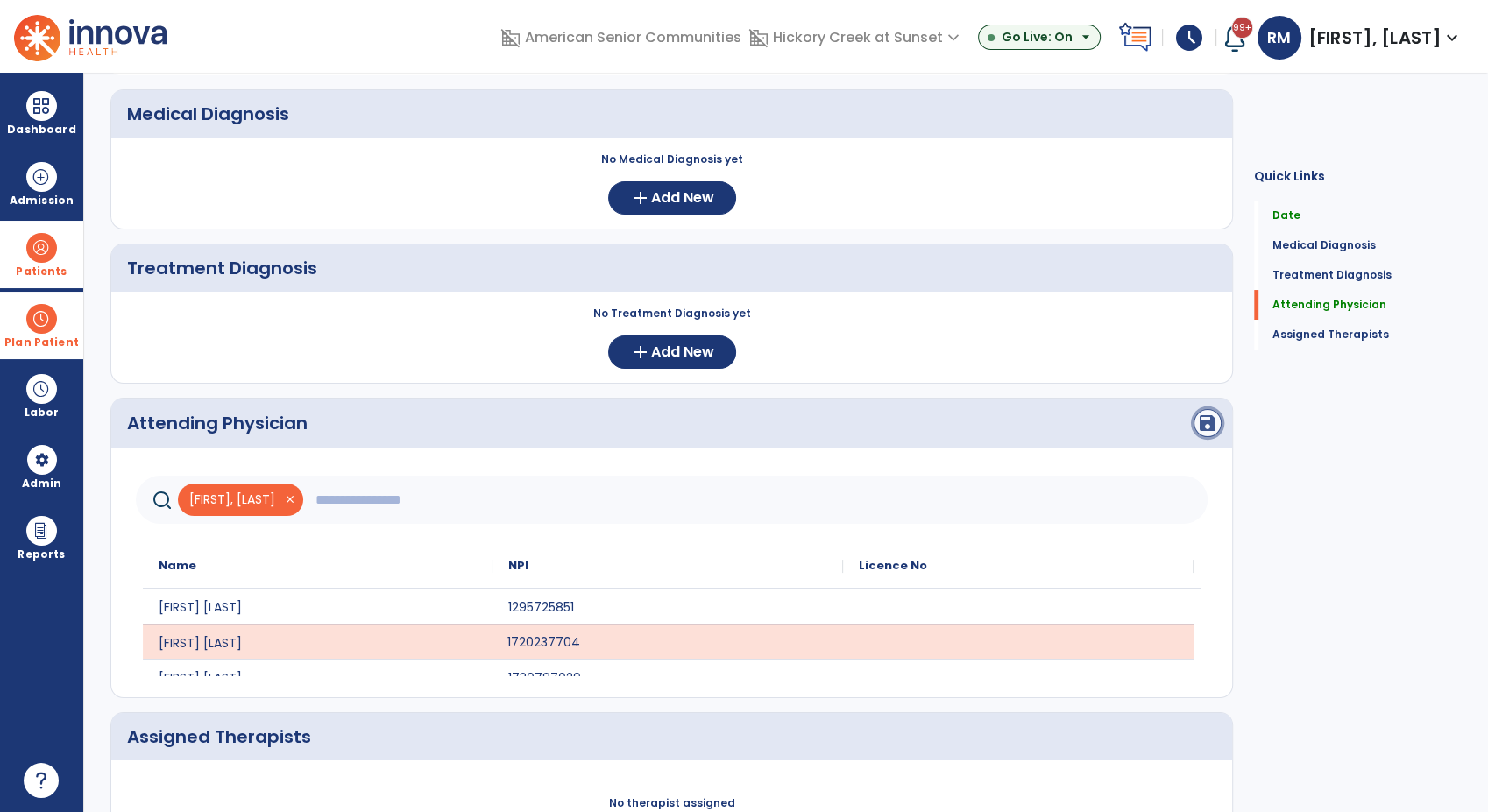click on "save" 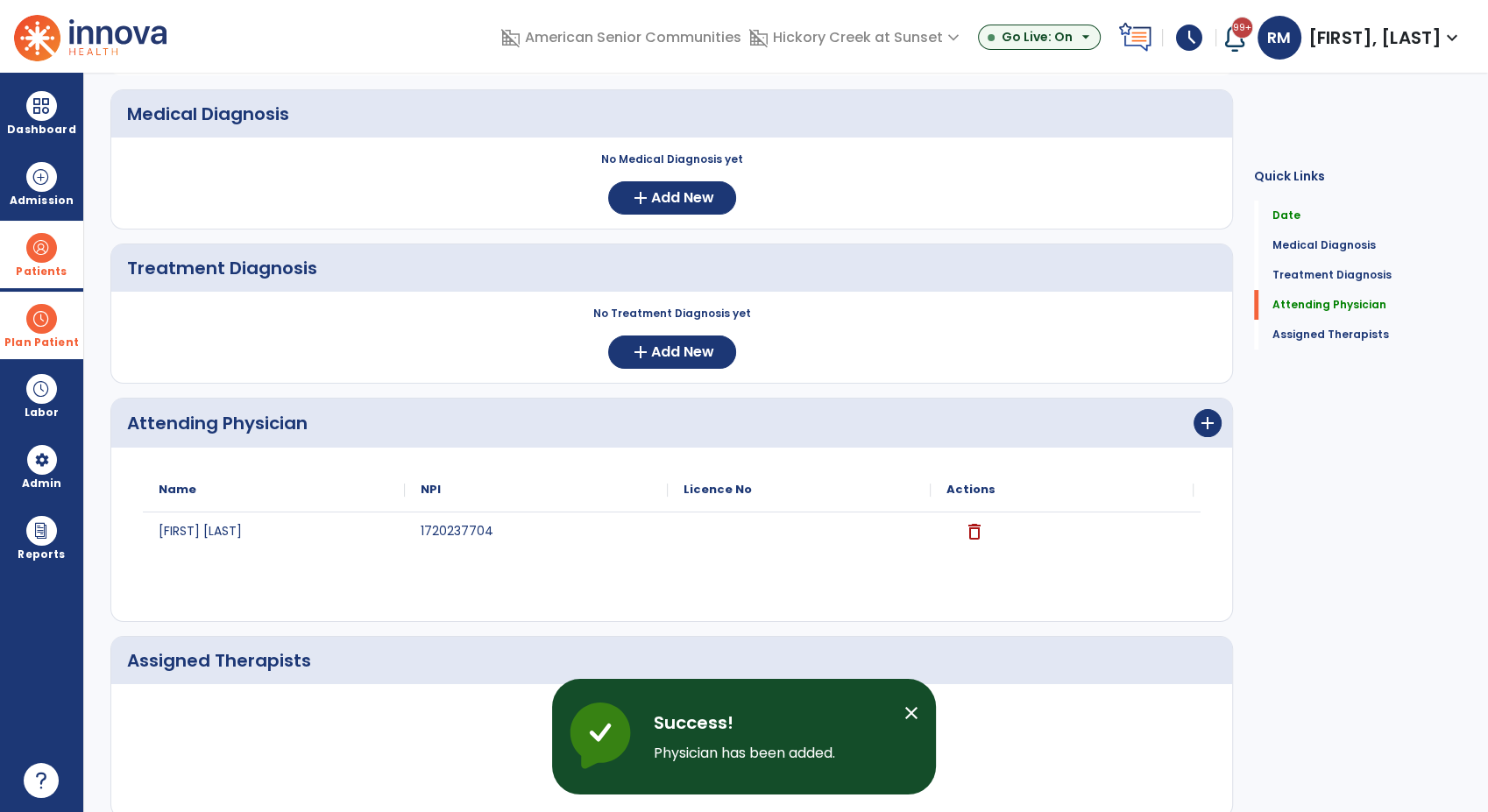 scroll, scrollTop: 245, scrollLeft: 0, axis: vertical 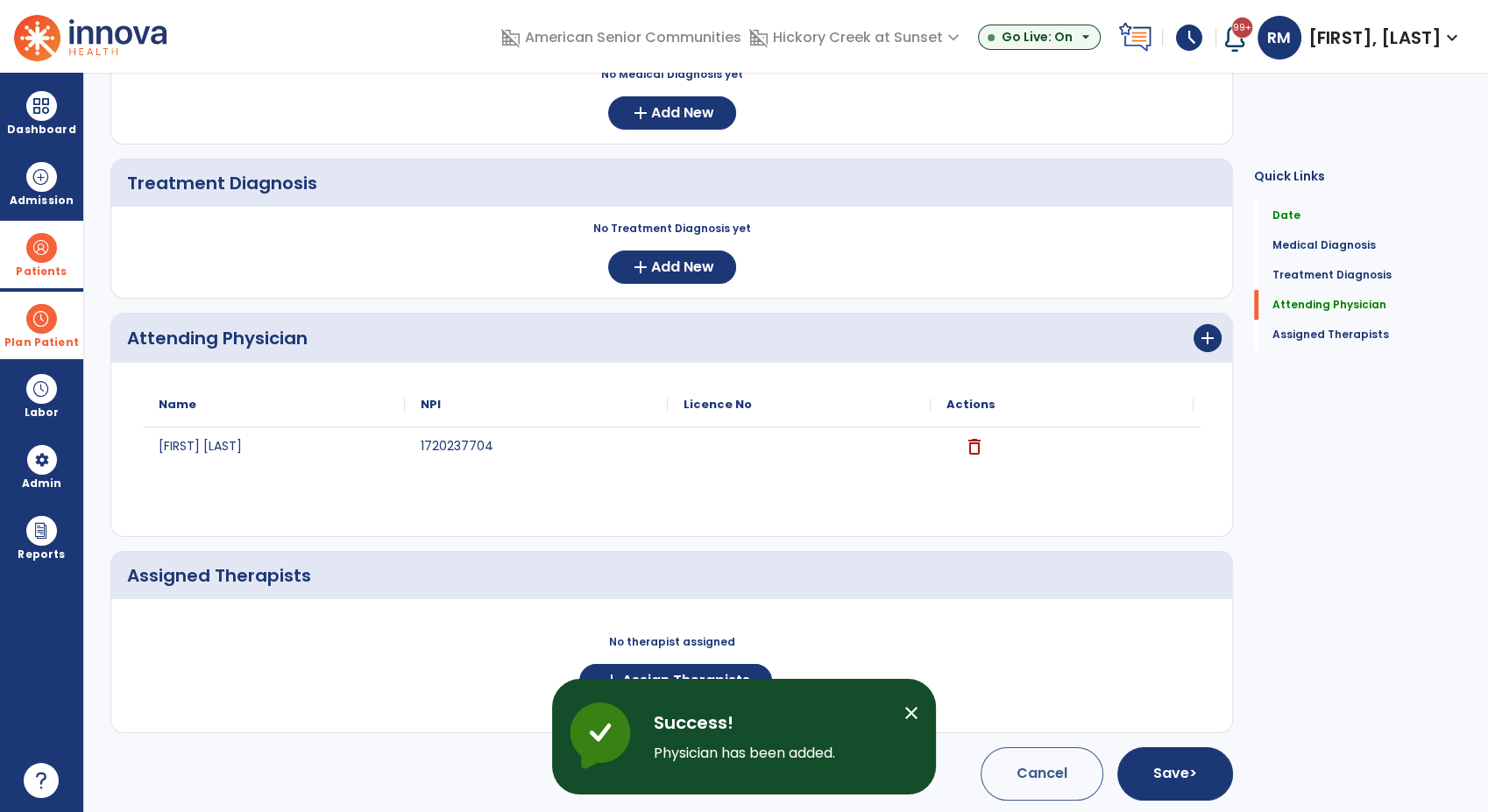 click at bounding box center (605, 737) 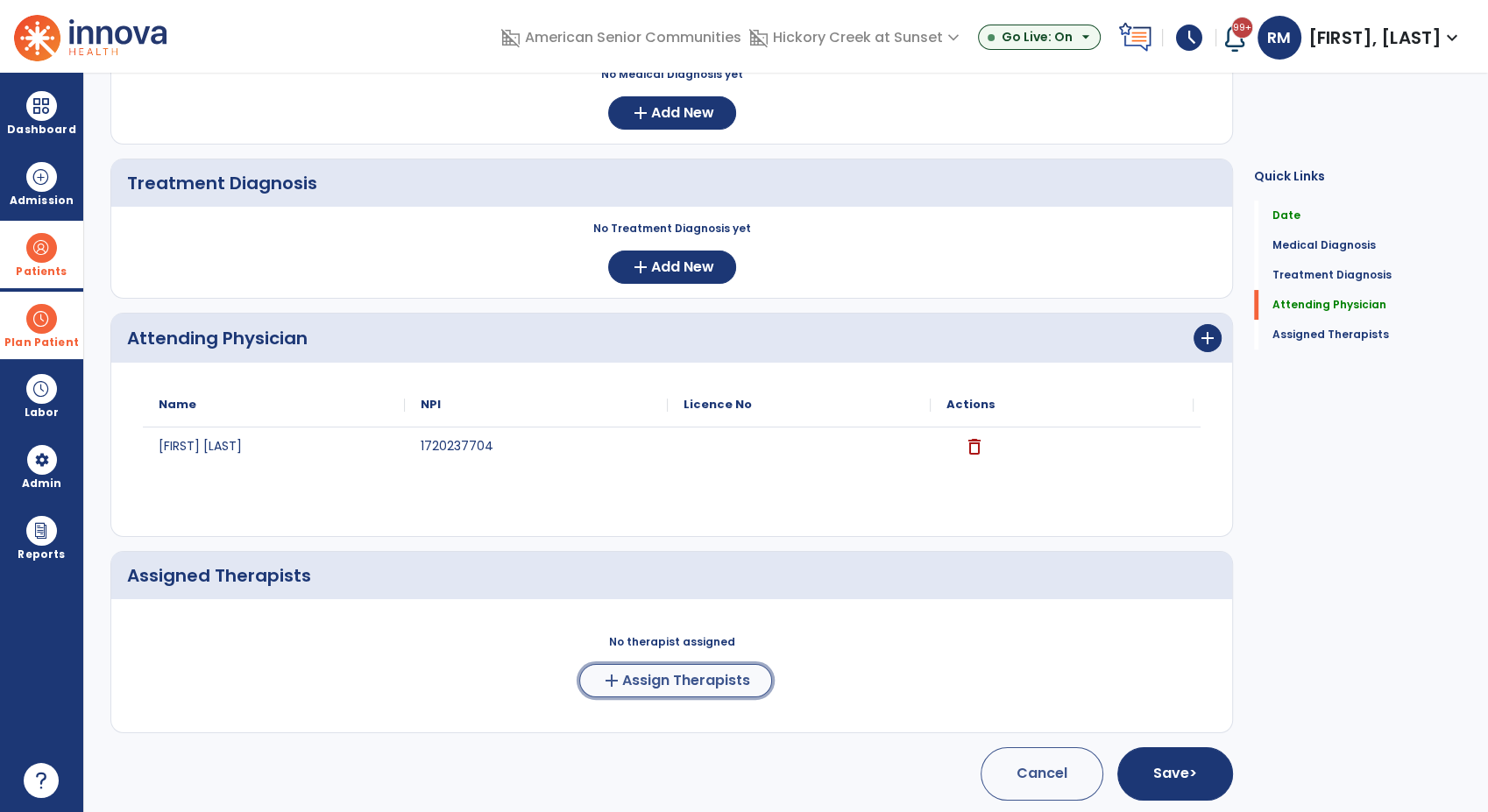 click on "add  Assign Therapists" 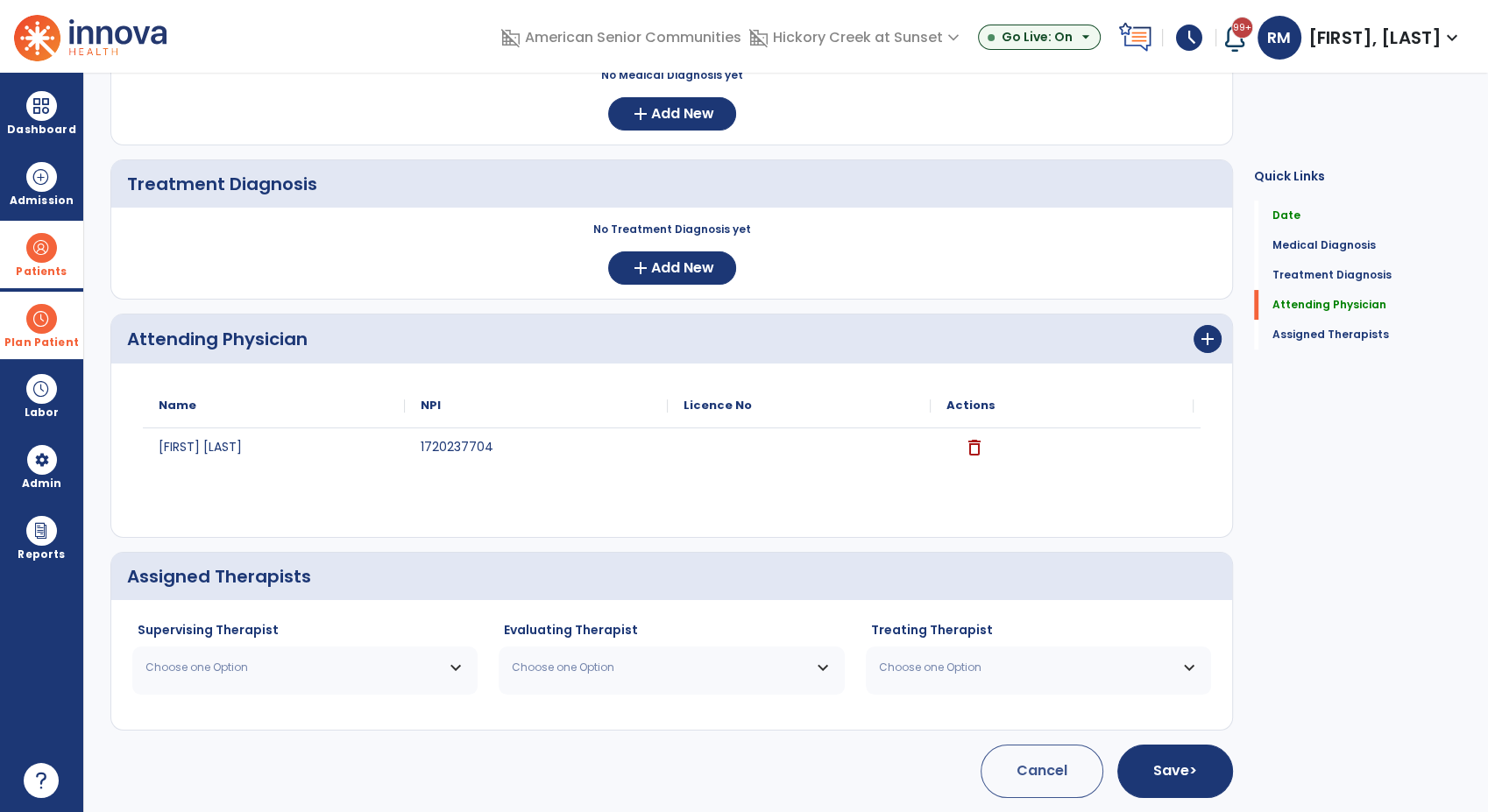 scroll, scrollTop: 243, scrollLeft: 0, axis: vertical 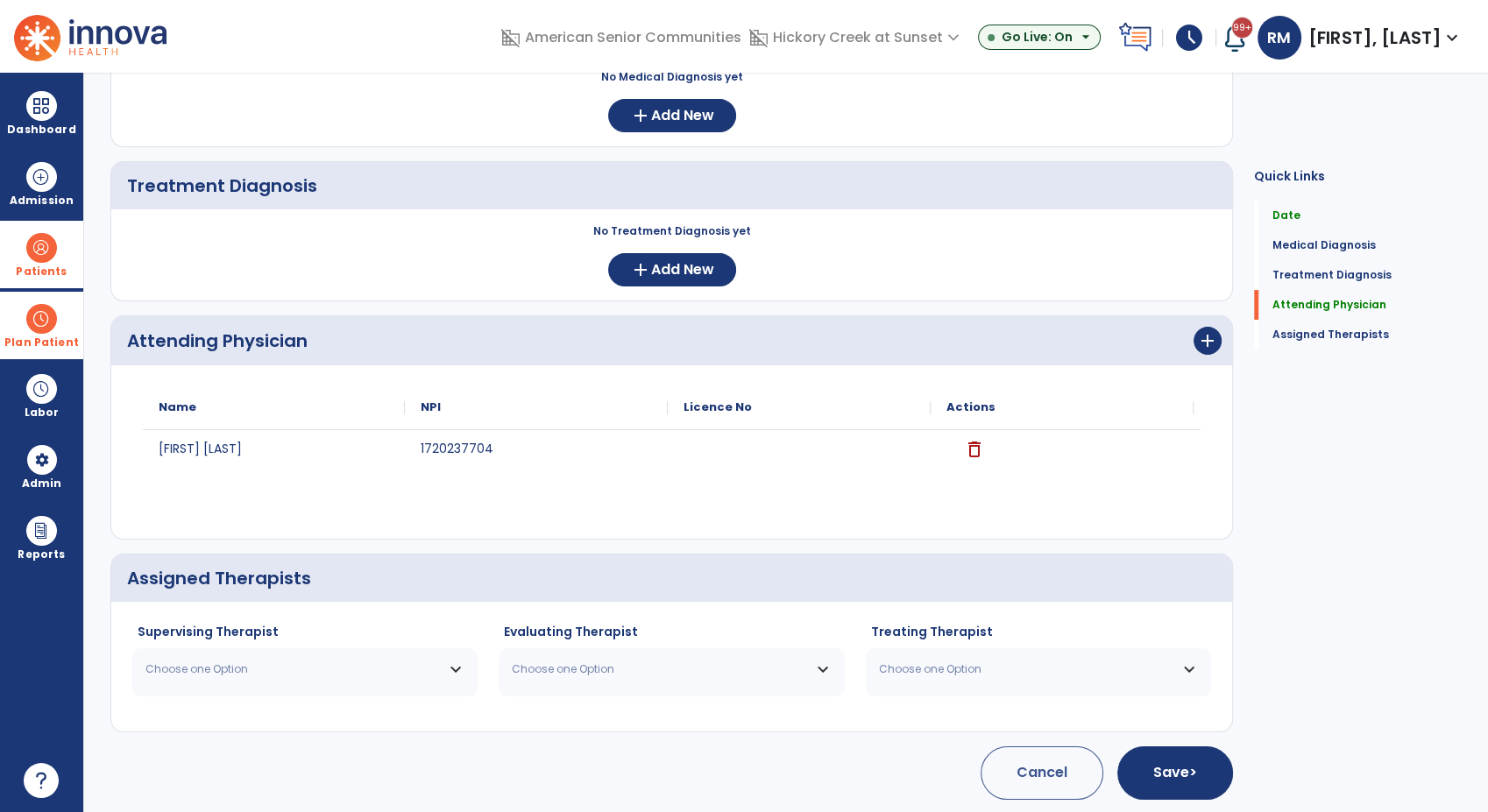 click on "Choose one Option" at bounding box center (294, 669) 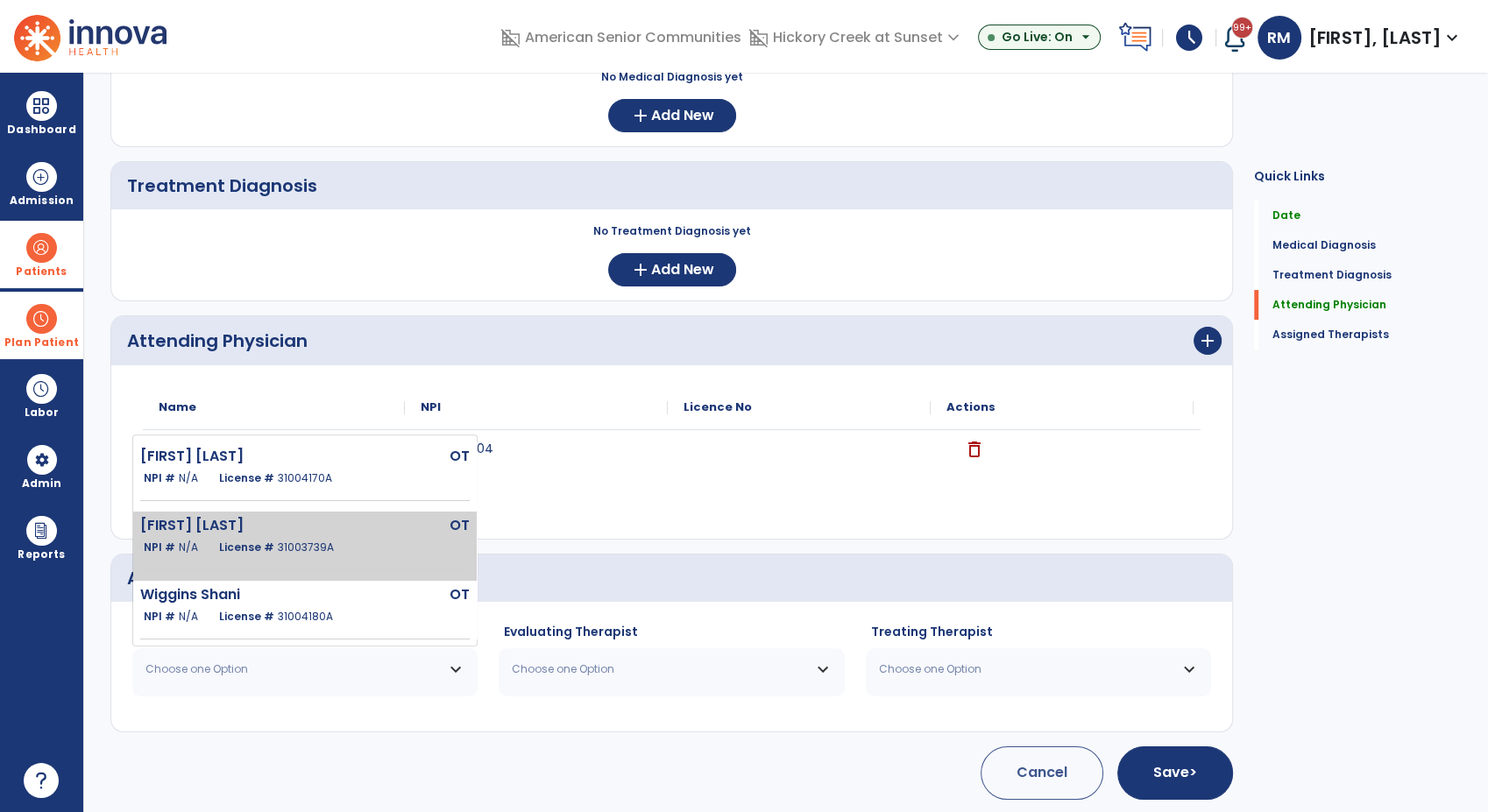 click on "[FIRST] [LAST]" 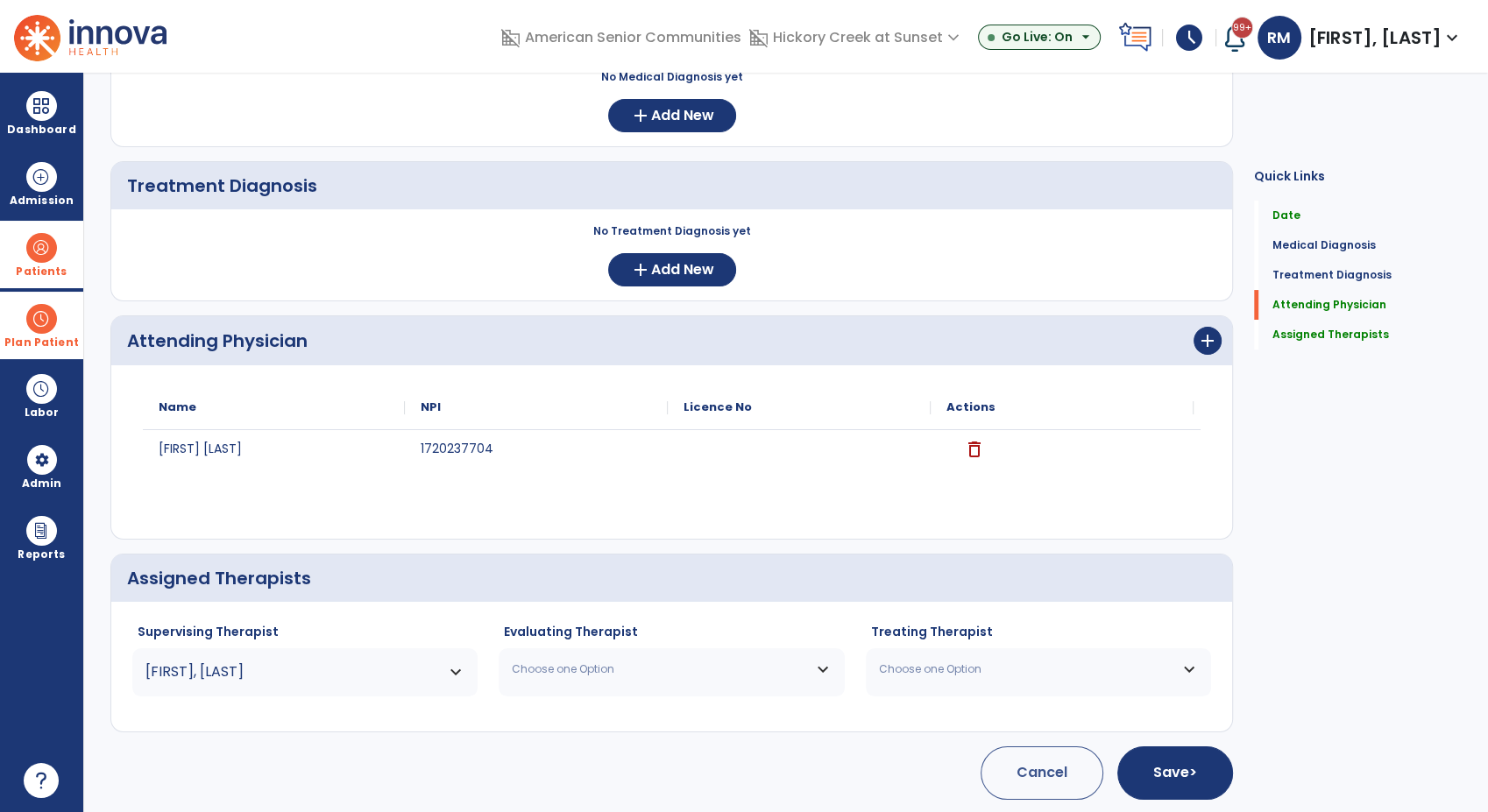 click on "Choose one Option" at bounding box center [660, 669] 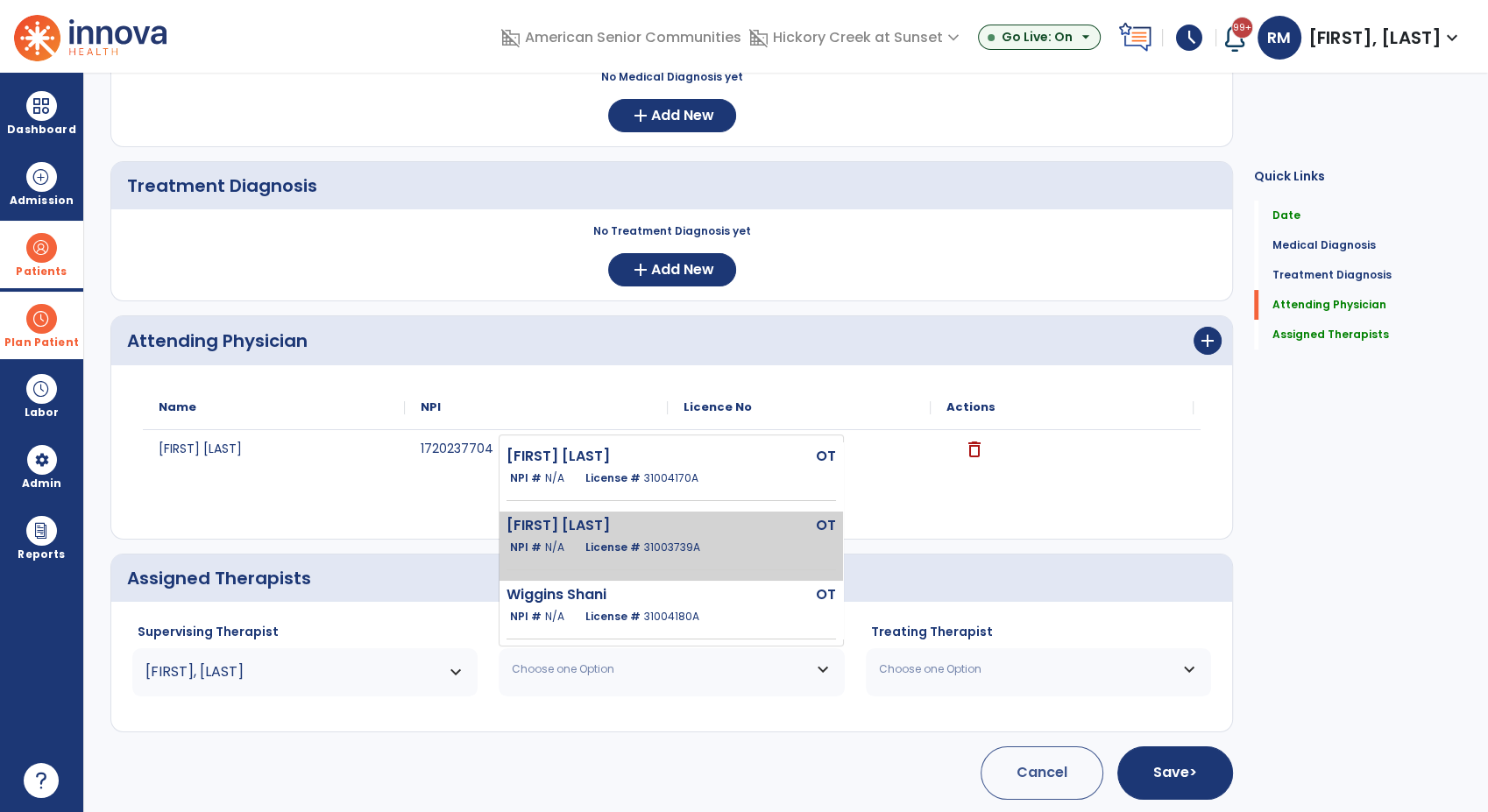 click on "[FIRST] [LAST]" 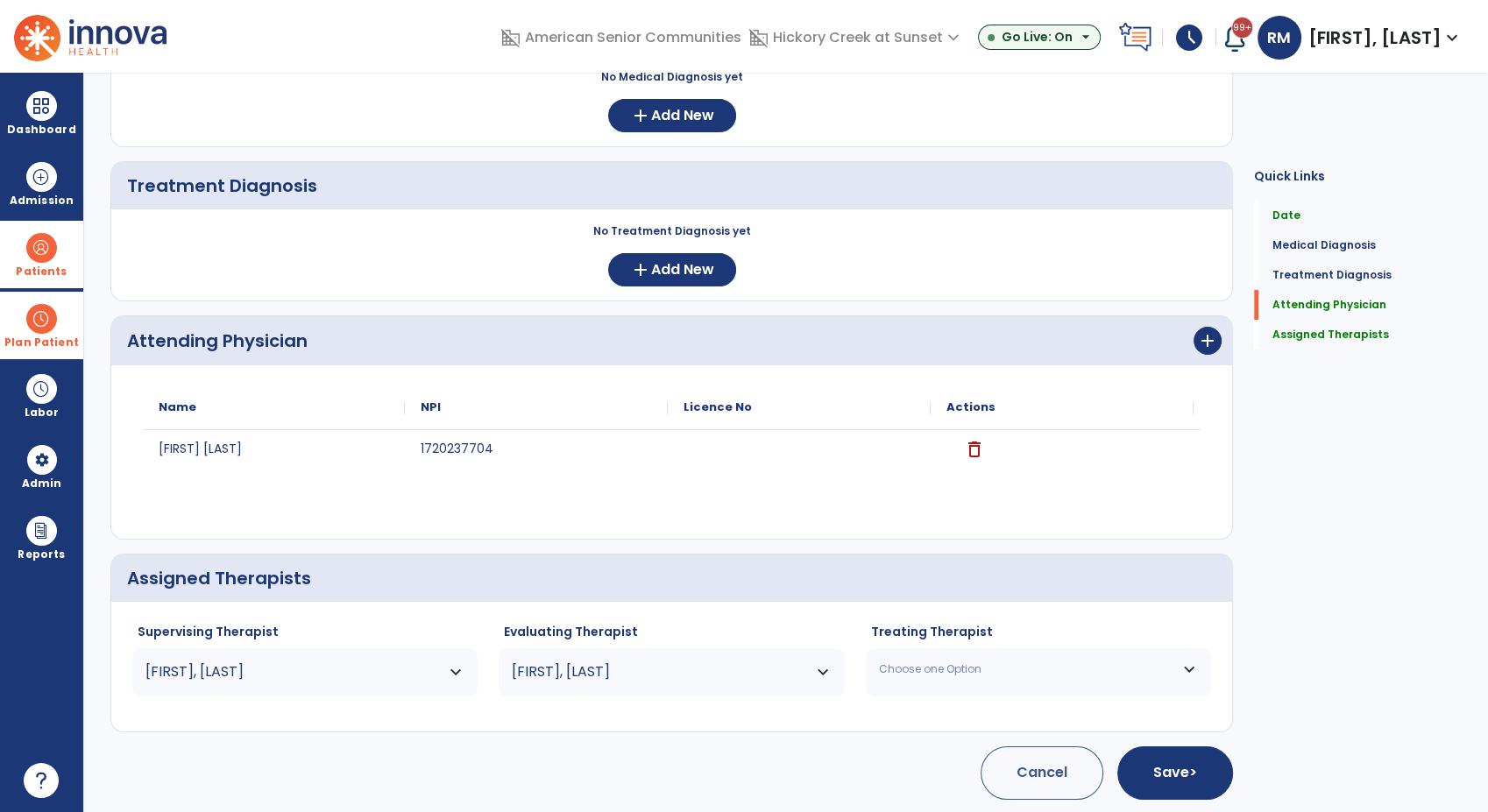 click on "Choose one Option" at bounding box center [1027, 669] 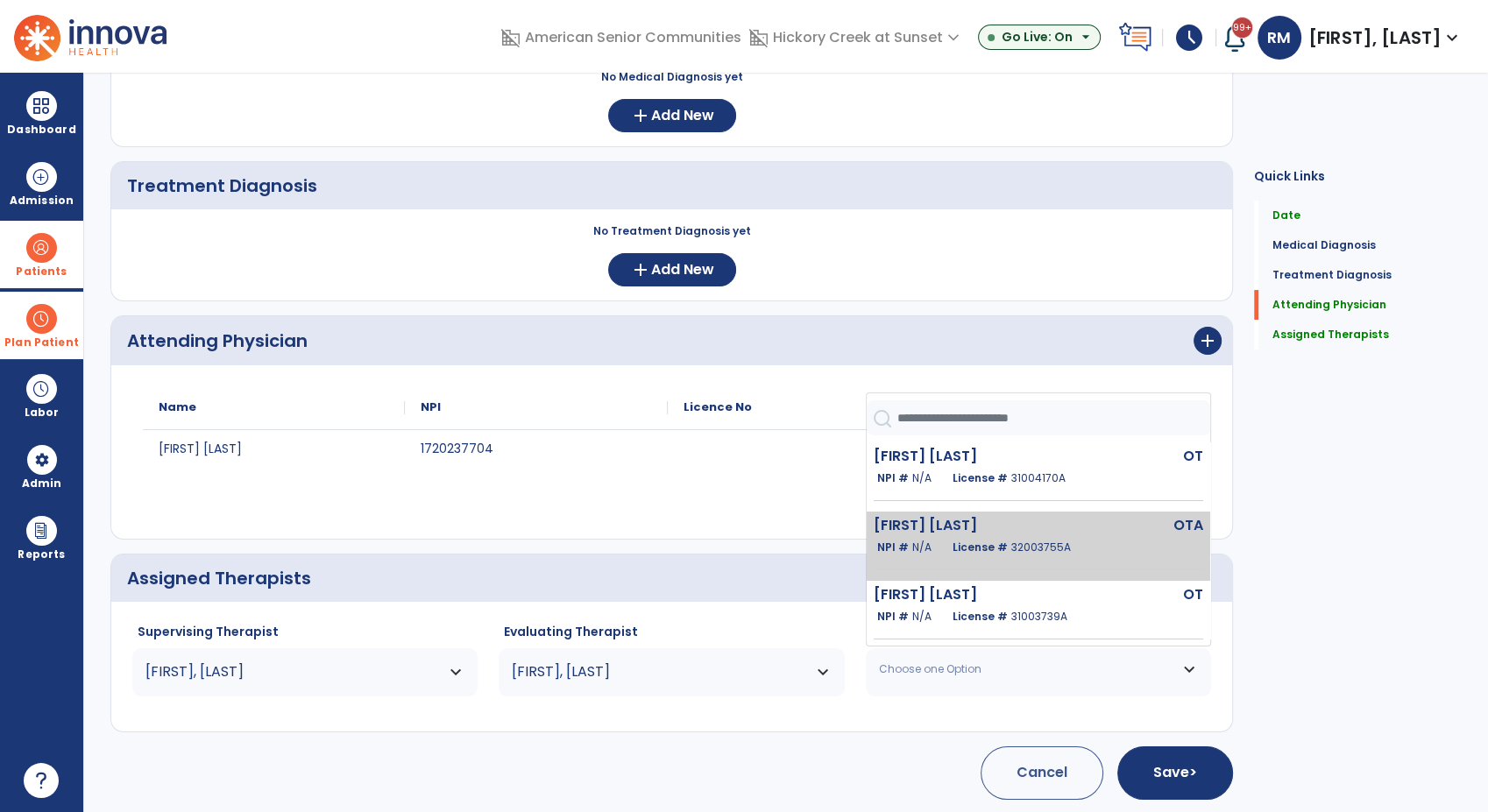 click on "[FIRST] [LAST]" 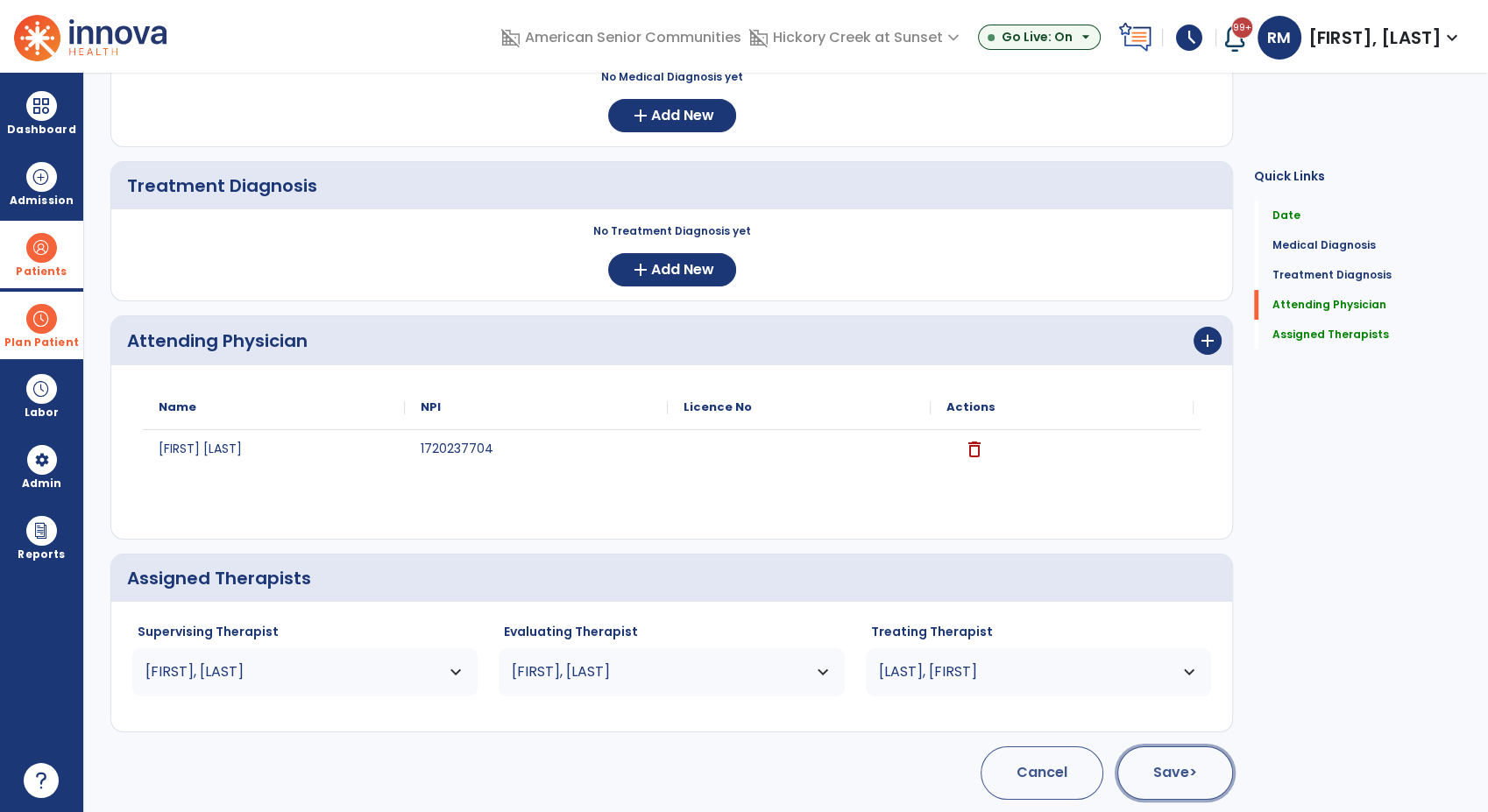 click on ">" 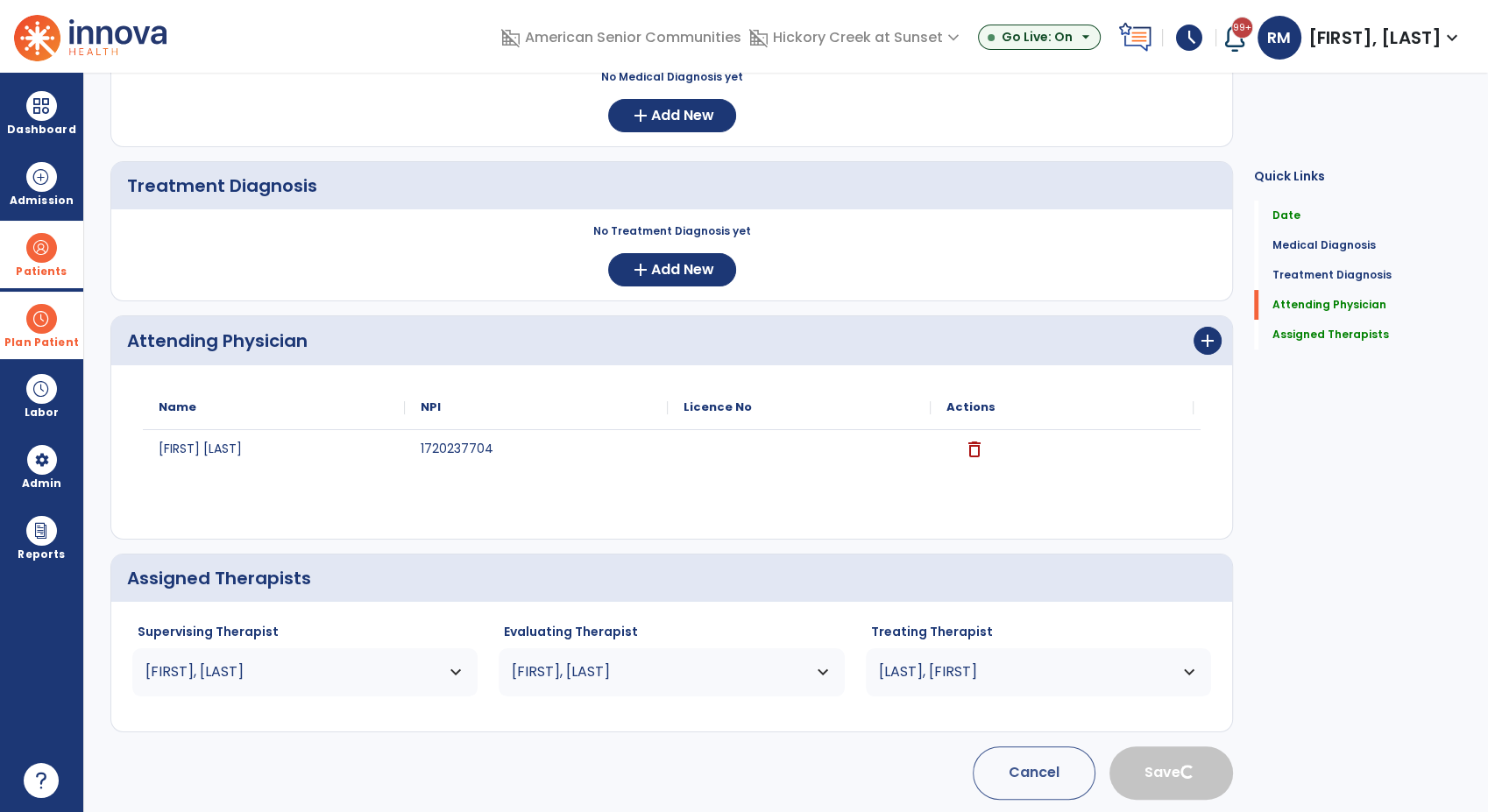 type 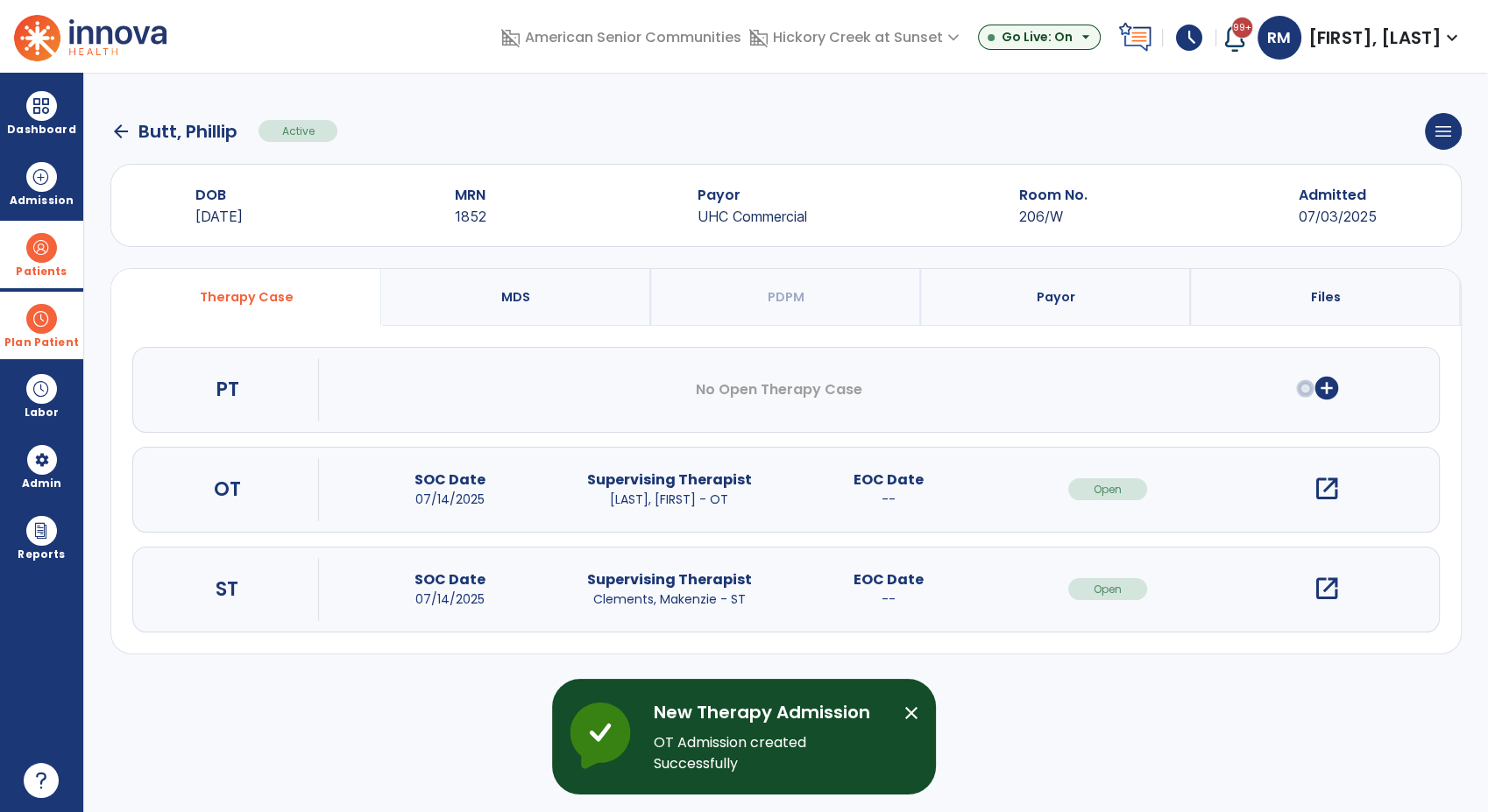 scroll, scrollTop: 0, scrollLeft: 0, axis: both 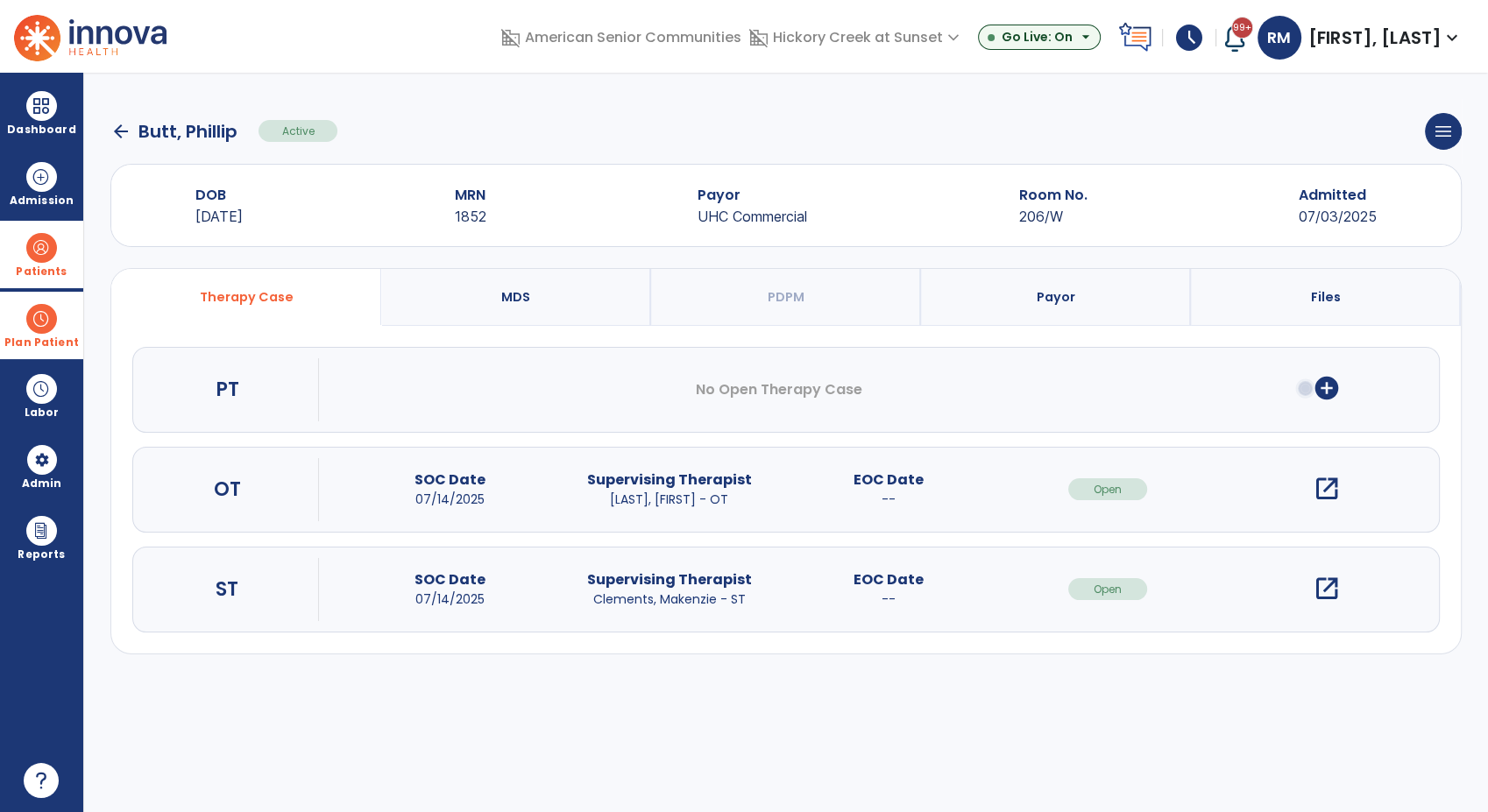 click on "Plan Patient" at bounding box center [41, 272] 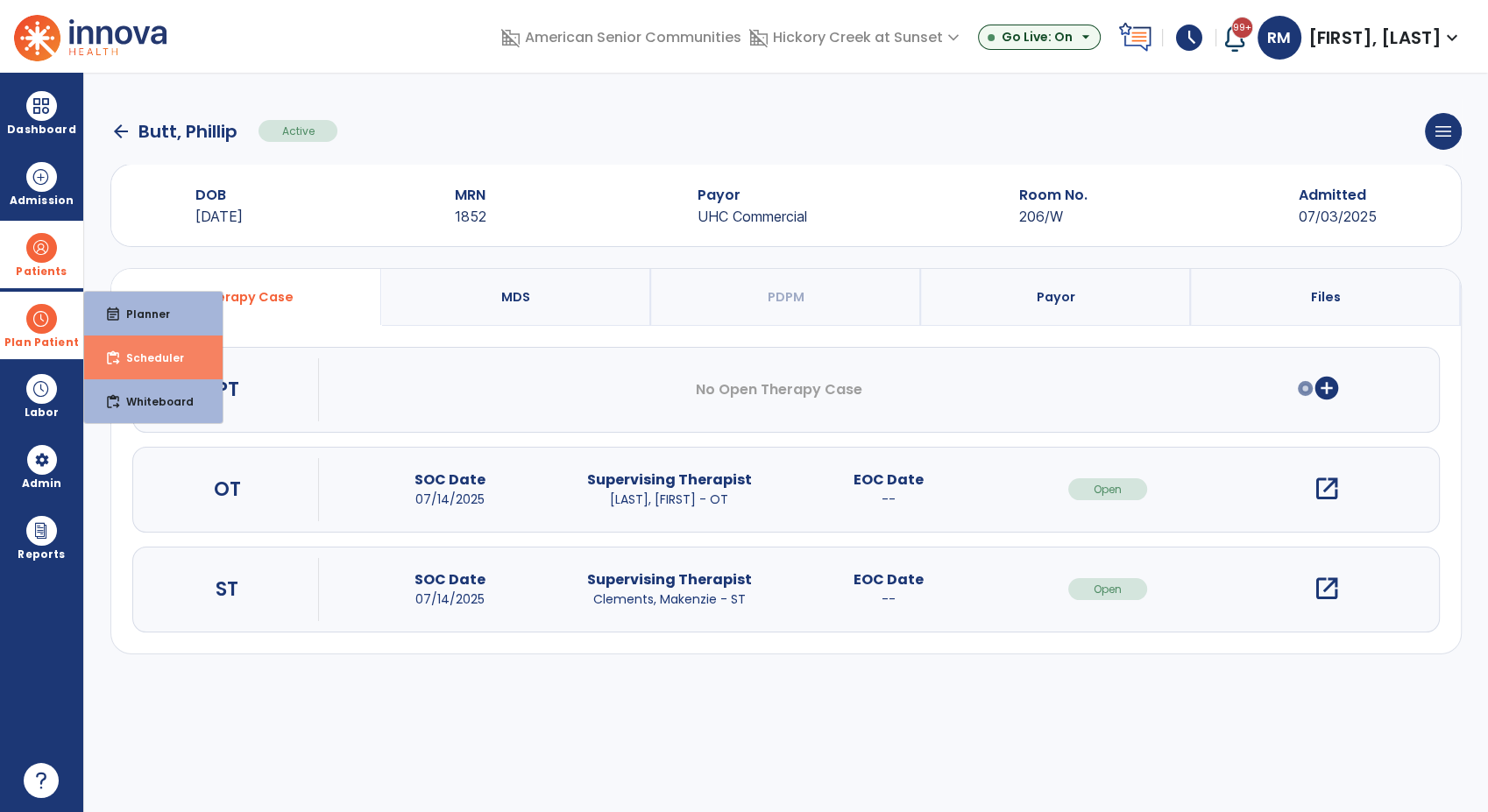 click on "content_paste_go  Scheduler" at bounding box center (153, 357) 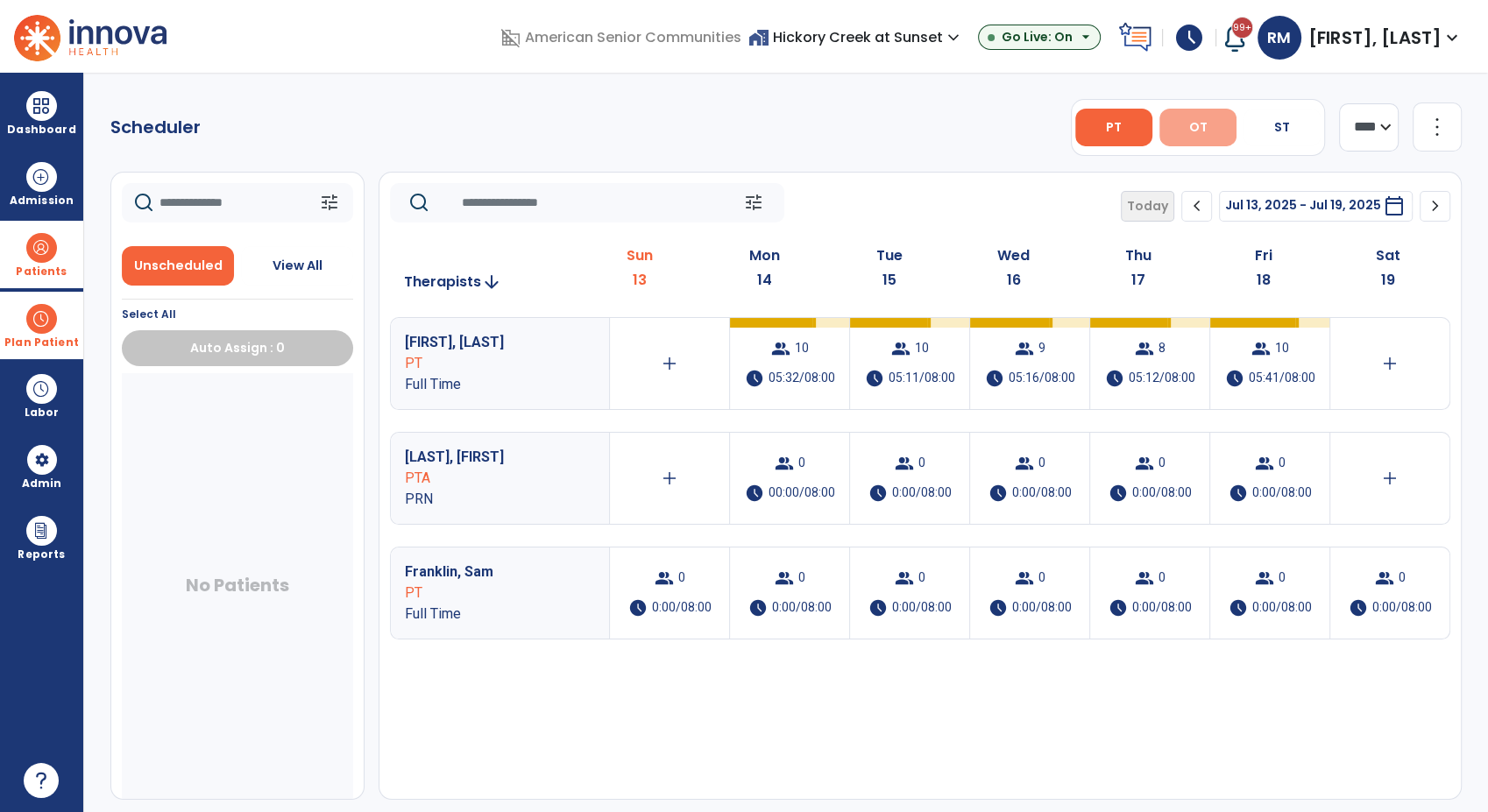click on "OT" at bounding box center (1198, 127) 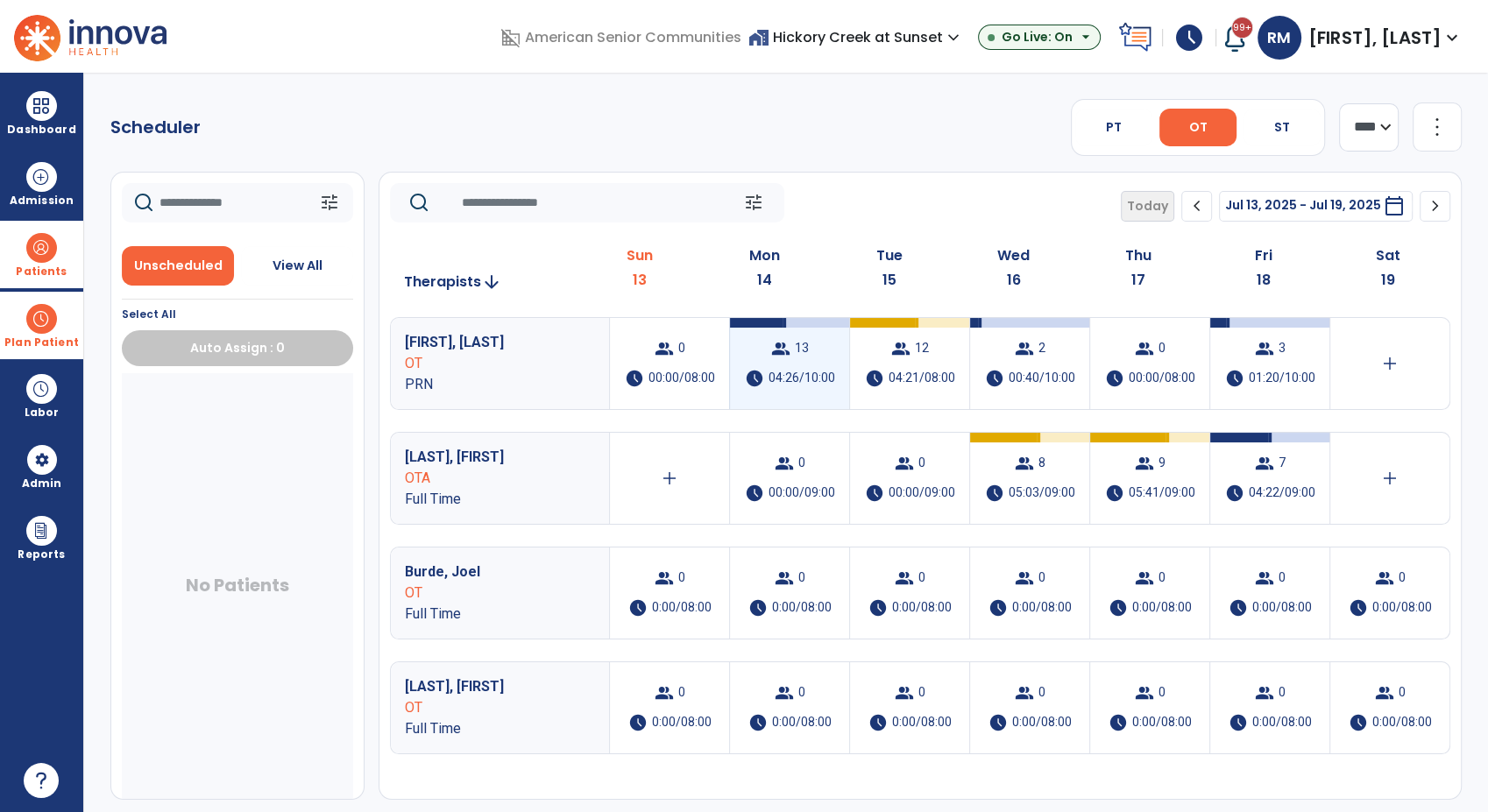 click on "group  13  schedule  04:26/10:00" at bounding box center (790, 364) 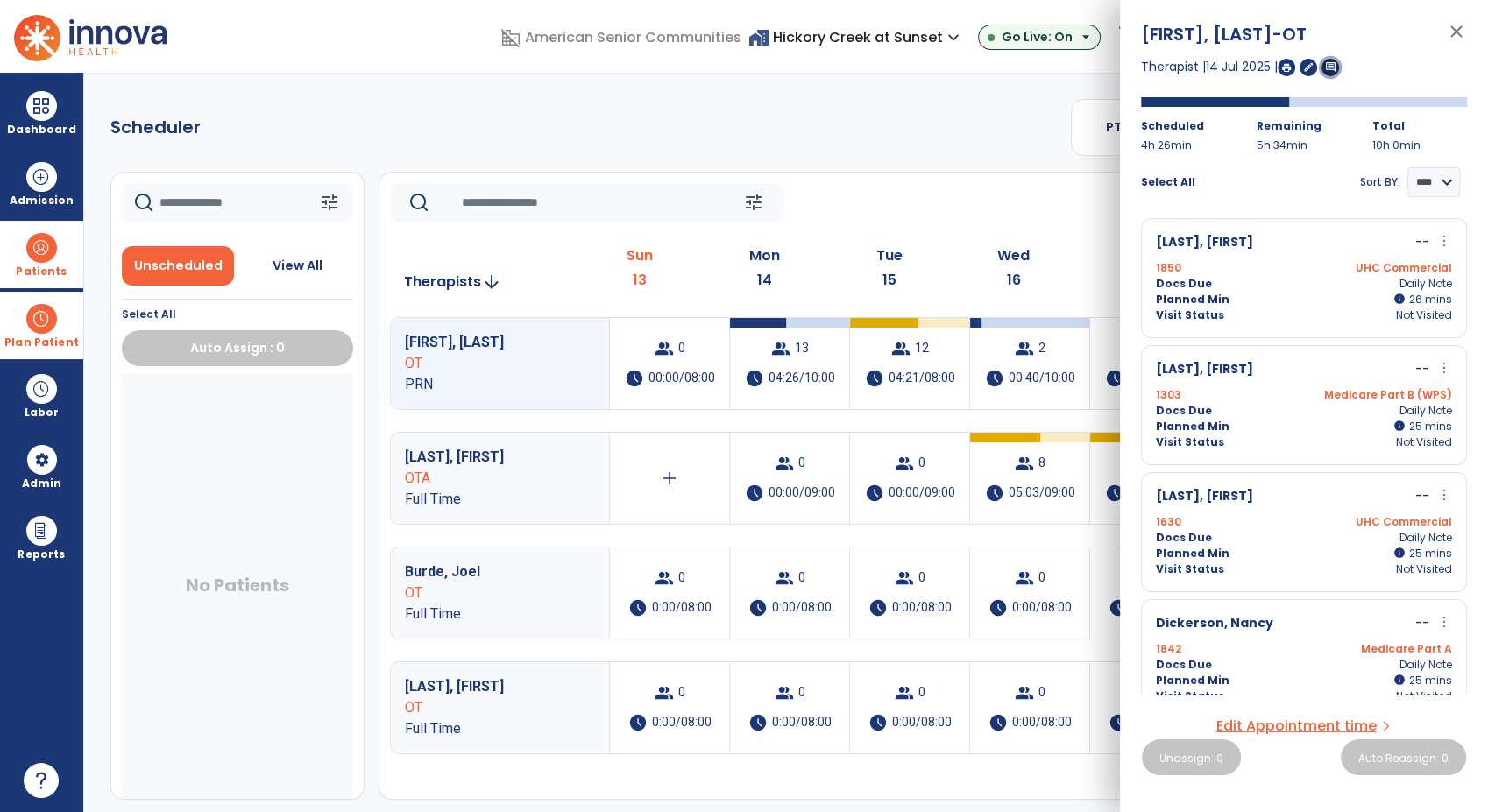 click on "comment" at bounding box center [1330, 67] 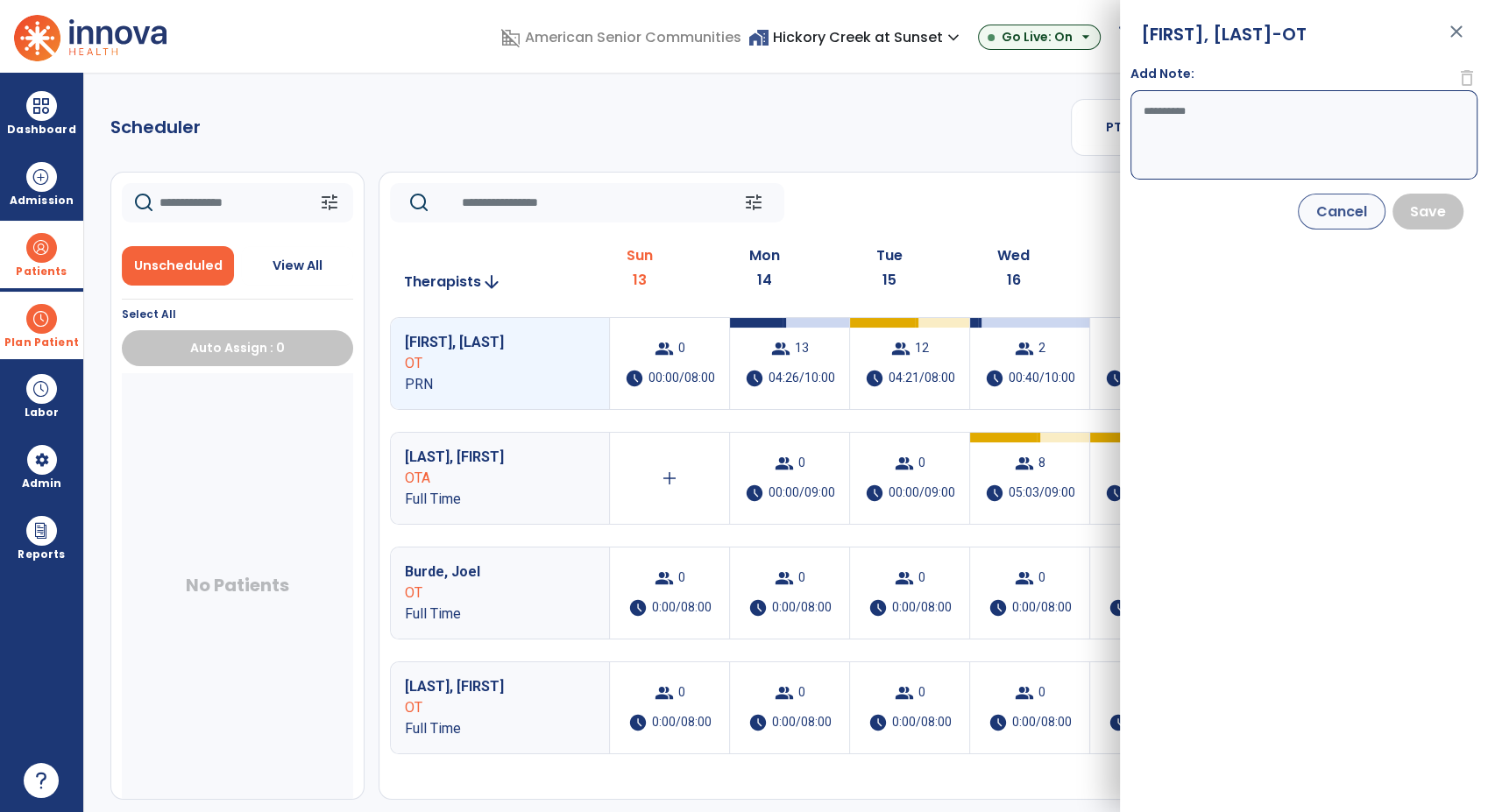 click on "Add Note:" at bounding box center (1304, 135) 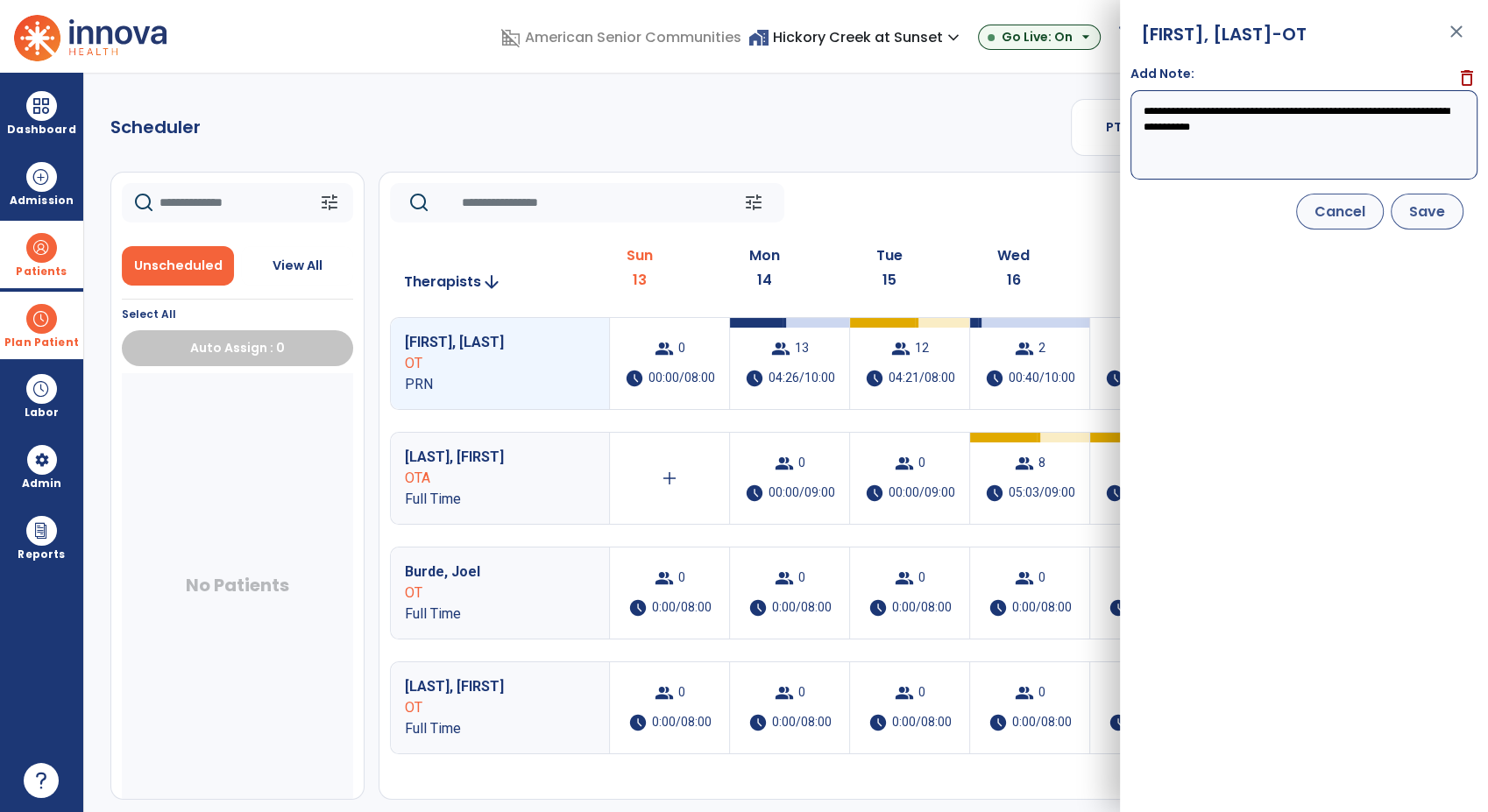 type on "**********" 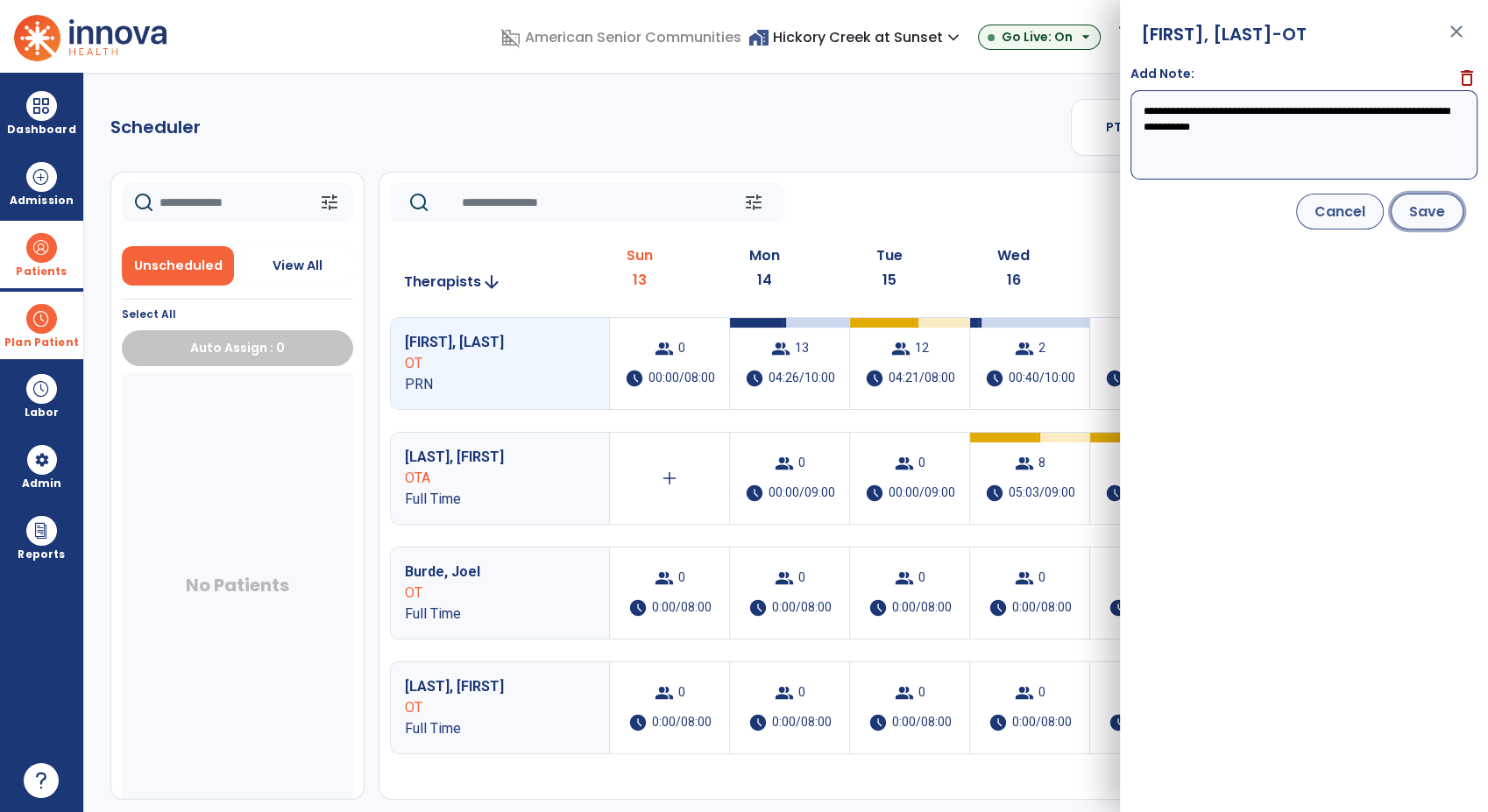 click on "Save" at bounding box center (1427, 211) 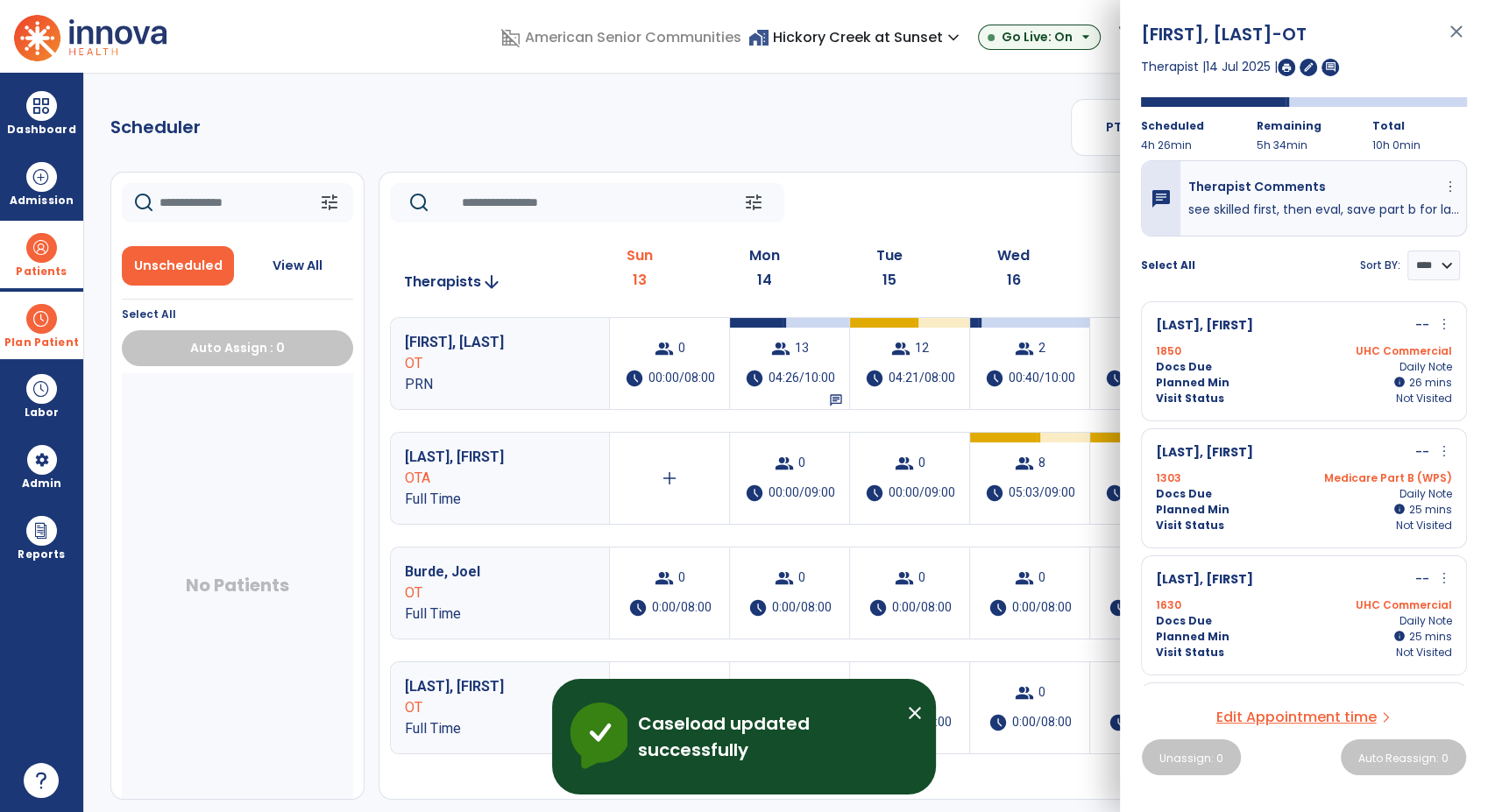 click on "Scheduler   PT   OT   ST  **** *** more_vert  Manage Labor   View All Therapists   Print   tune   Unscheduled   View All  Select All  Auto Assign : 0  No Patients  tune   Today  chevron_left Jul 13, 2025 - Jul 19, 2025  *********  calendar_today  chevron_right   Therapists  arrow_downward Sun  13  Mon  14  Tue  15  Wed  16  Thu  17  Fri  18  Sat  19  [LAST], [FIRST] OT PRN  group  0  schedule  00:00/08:00   group  13  schedule  04:26/10:00   chat   group  12  schedule  04:21/08:00   group  2  schedule  00:40/10:00   group  0  schedule  00:00/08:00   group  3  schedule  01:20/10:00   add  [LAST], [FIRST] OTA Full Time  add   group  0  schedule  00:00/09:00   group  0  schedule  00:00/09:00   group  8  schedule  05:03/09:00   group  9  schedule  05:41/09:00   group  7  schedule  04:22/09:00   add  [FIRST] [LAST] OT Full Time  group  0  schedule  0:00/08:00  group  0  schedule  0:00/08:00  group  0  schedule  0:00/08:00  group  0  schedule  0:00/08:00  group  0  schedule  0:00/08:00  group  0  schedule  0:00/08:00 0 0" at bounding box center [786, 442] 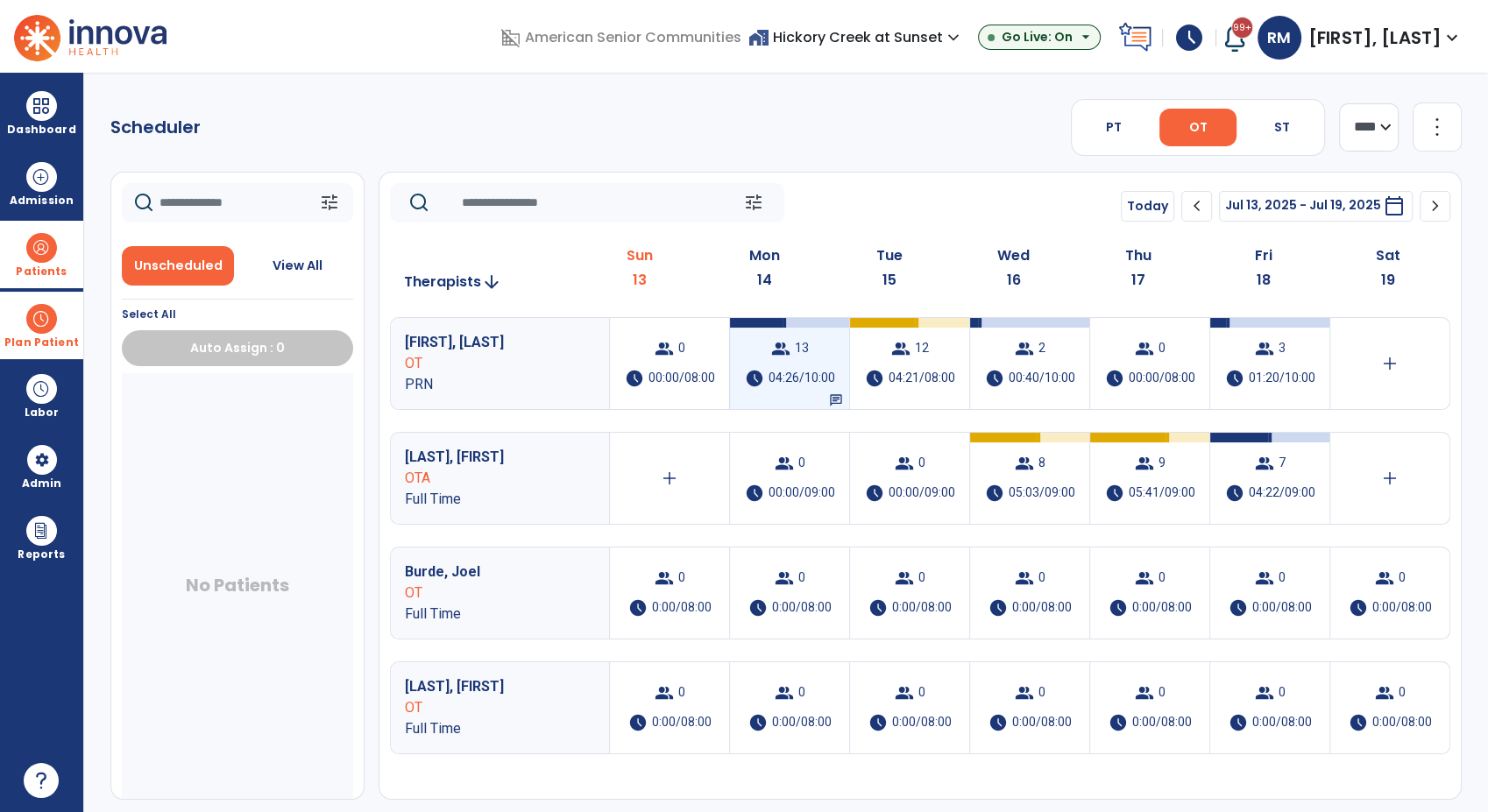 click on "13" at bounding box center (802, 349) 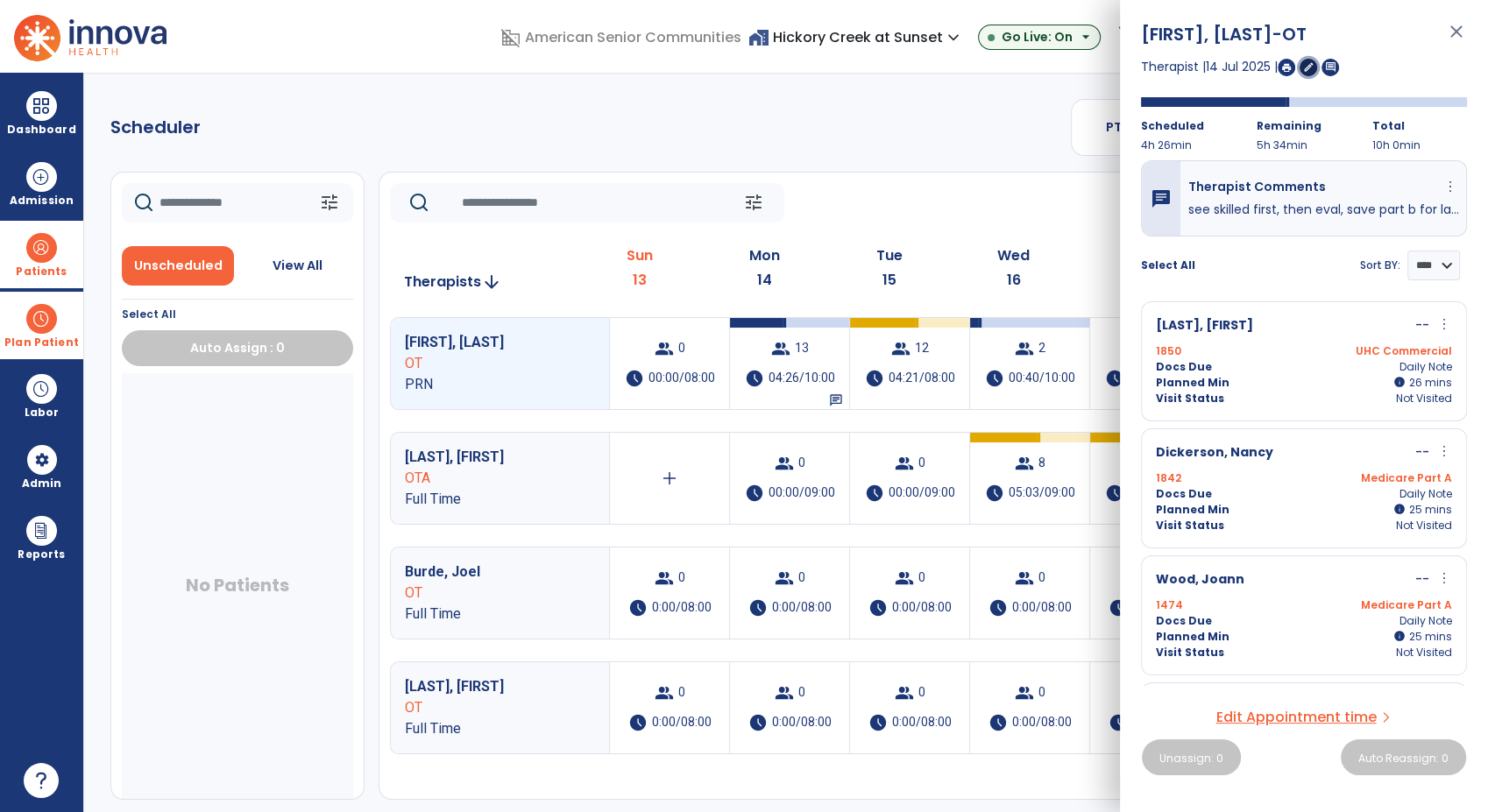 click on "edit" at bounding box center [1308, 67] 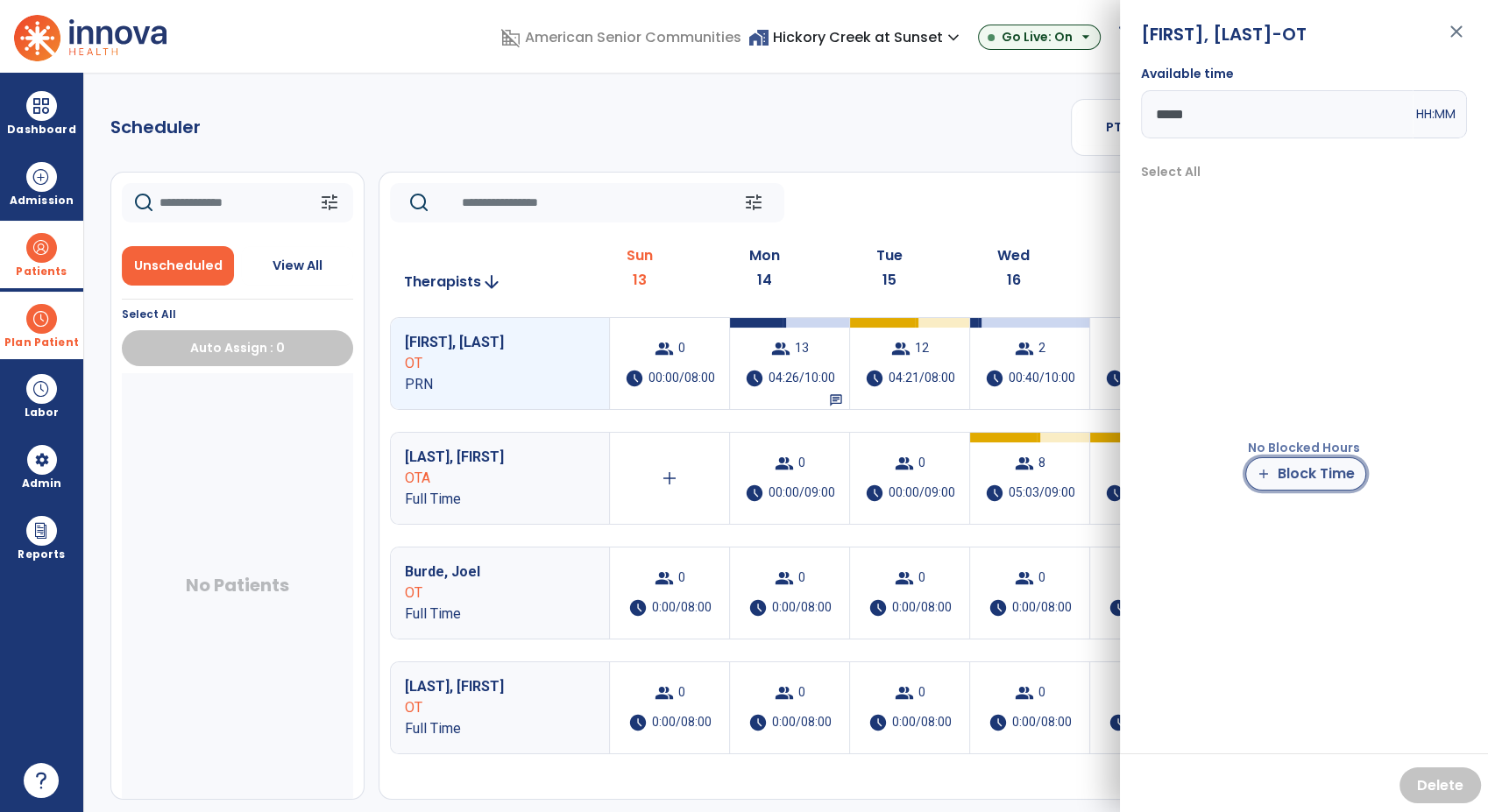 click on "add   Block Time" at bounding box center [1306, 474] 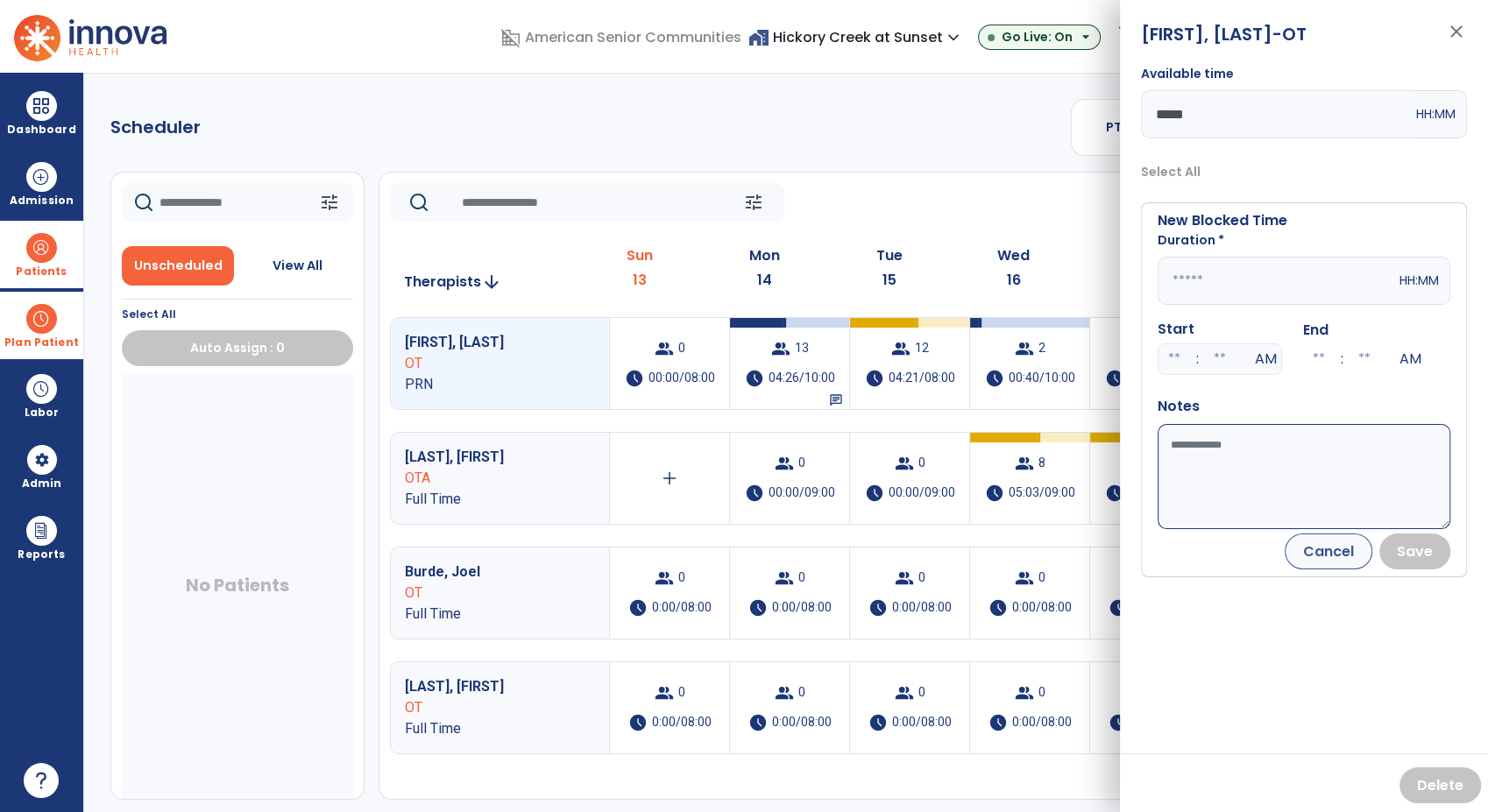 click at bounding box center (1277, 280) 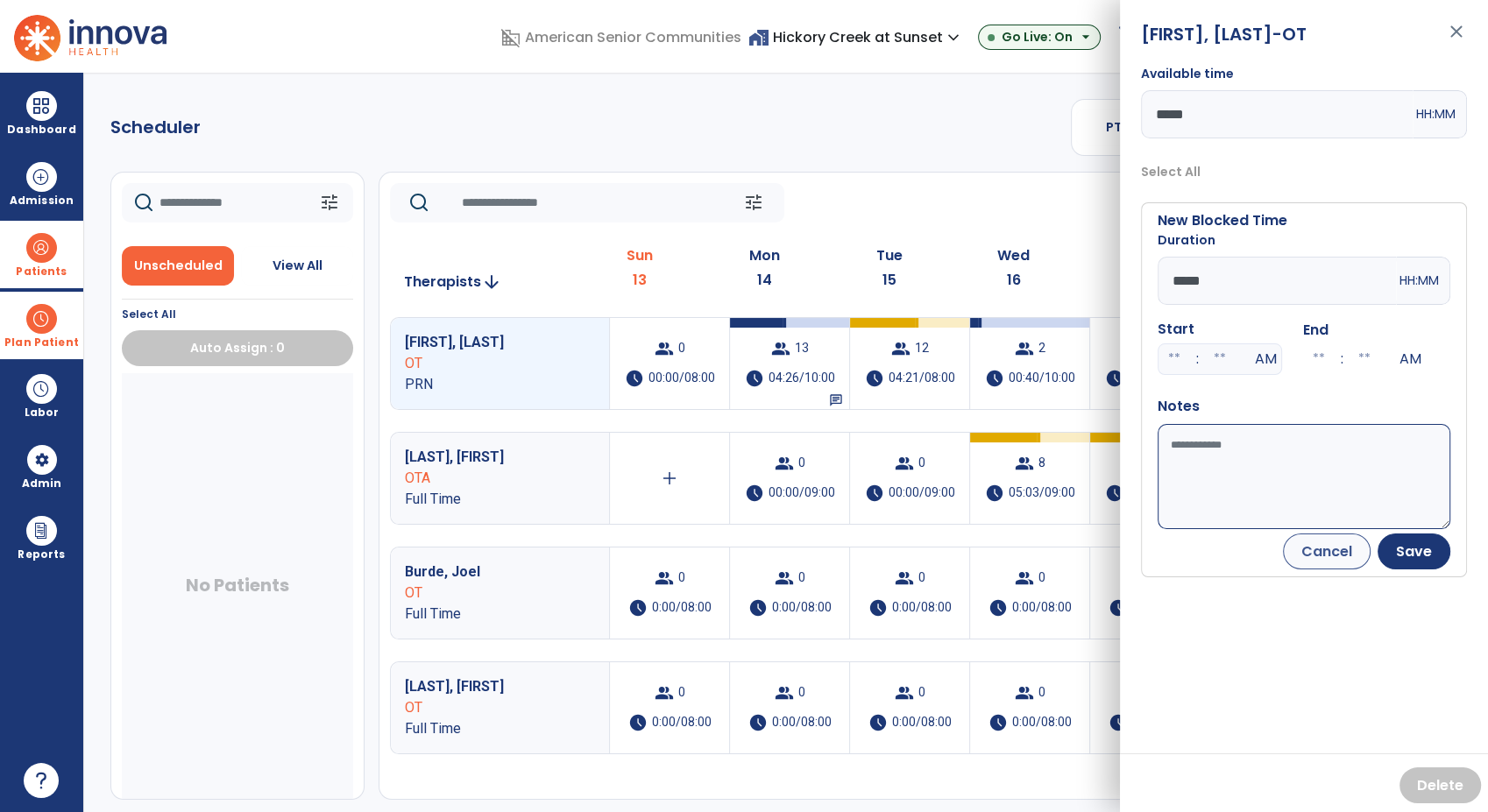 type on "*****" 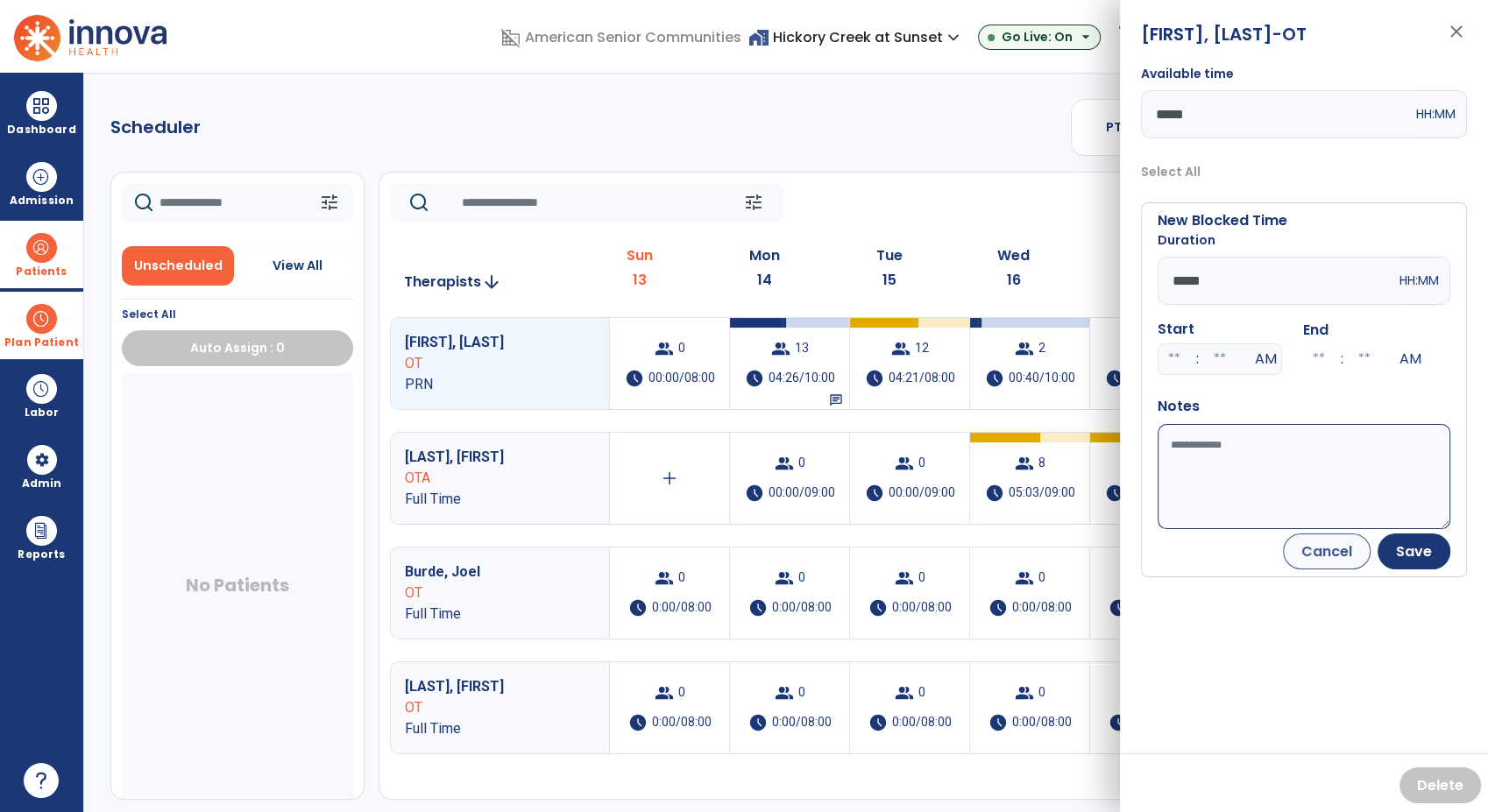click on "Available time" at bounding box center (1304, 477) 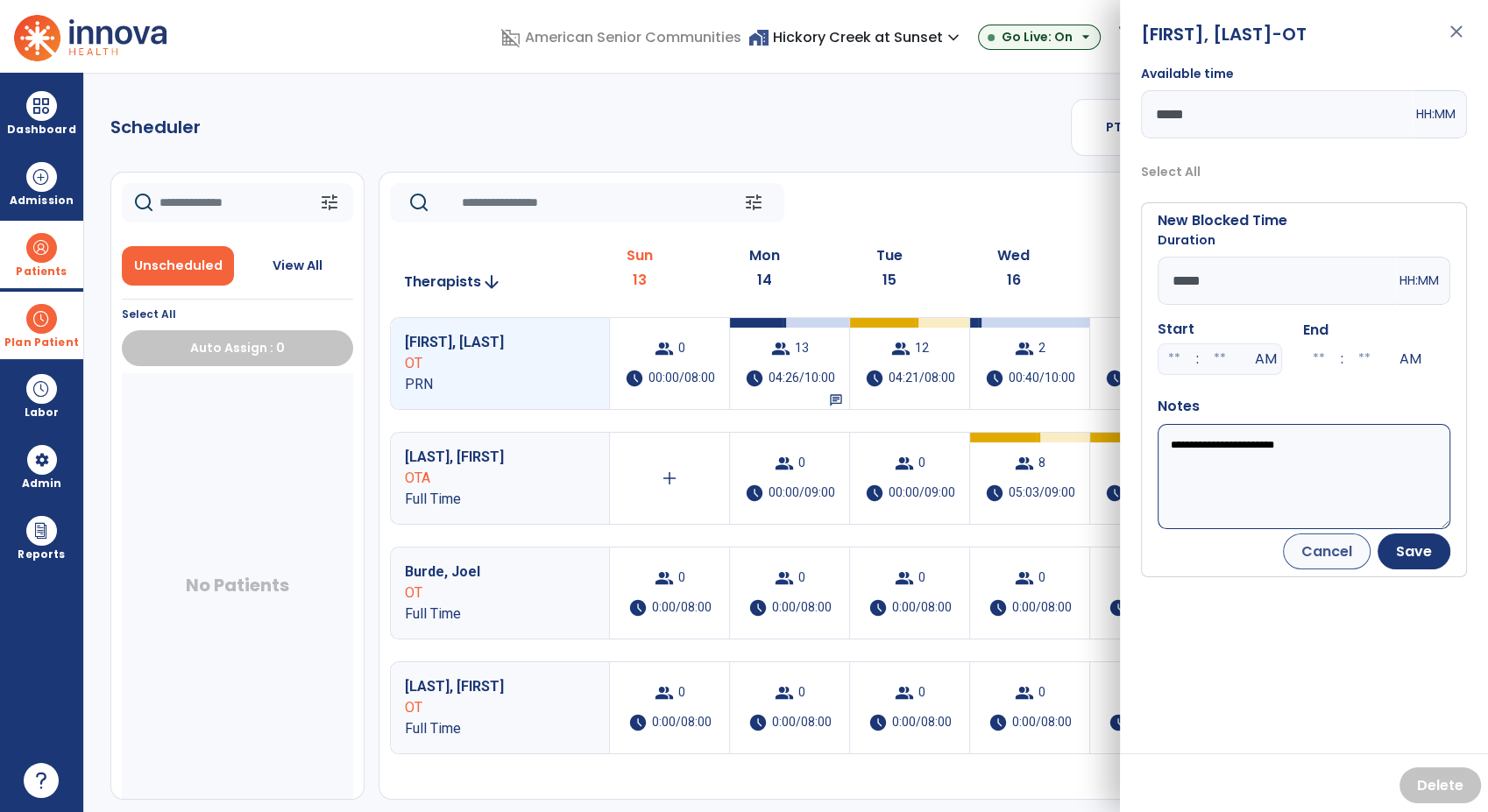 type on "**********" 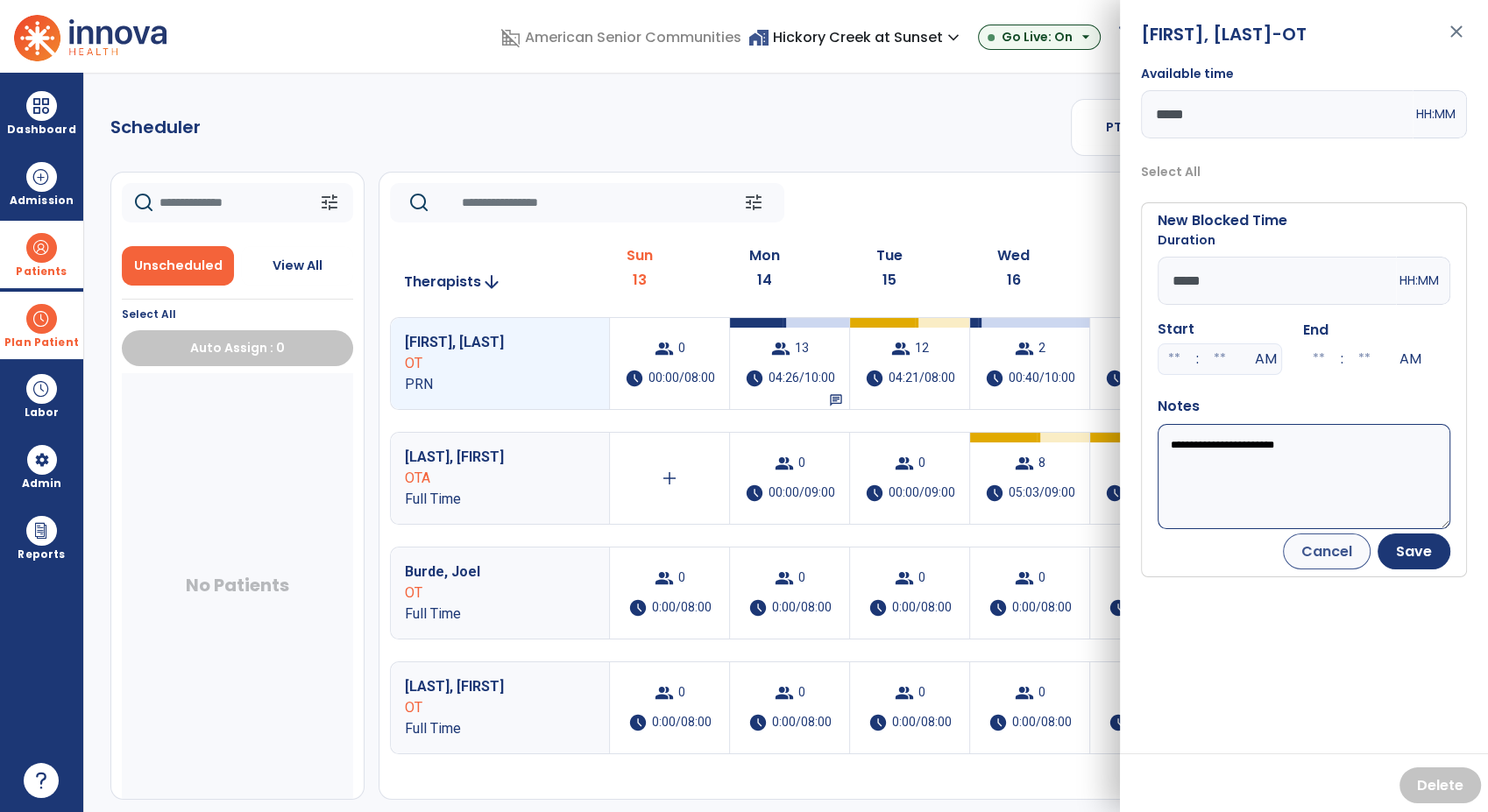 click on "*****" at bounding box center [1277, 280] 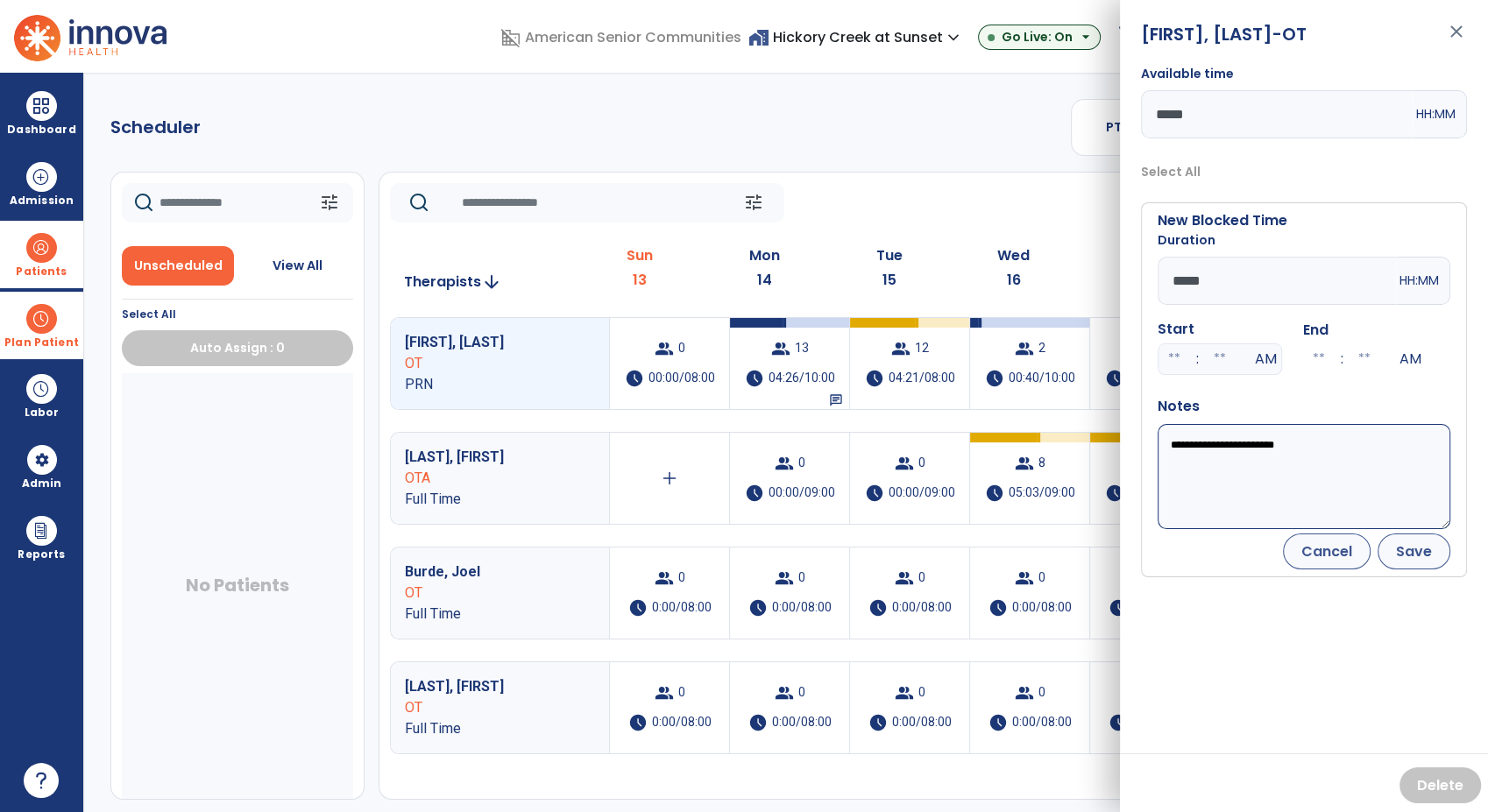 type on "*****" 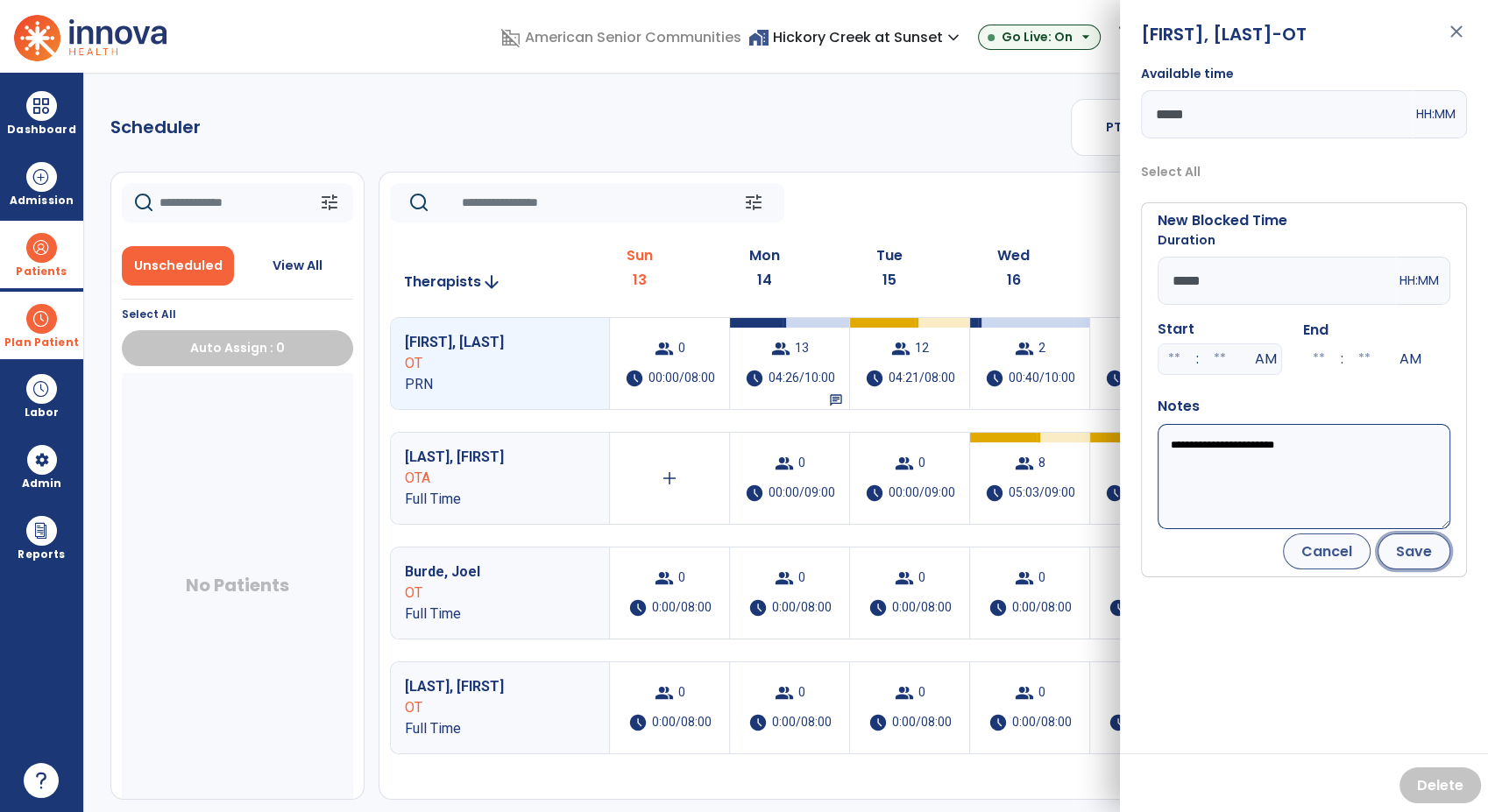 click on "Save" at bounding box center (1414, 551) 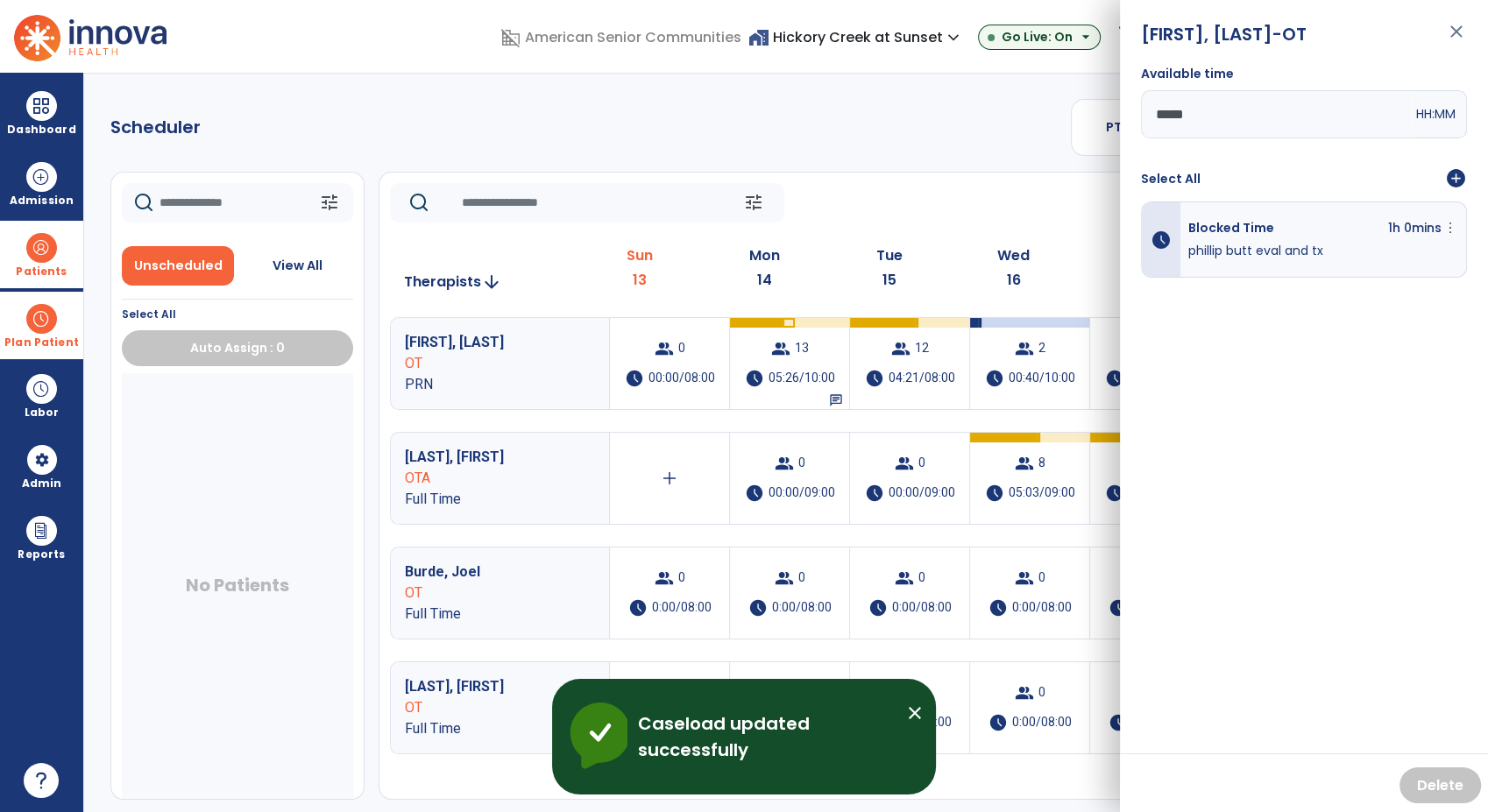 click on "tune   Today  chevron_left Jul 13, 2025 - Jul 19, 2025  *********  calendar_today  chevron_right" 